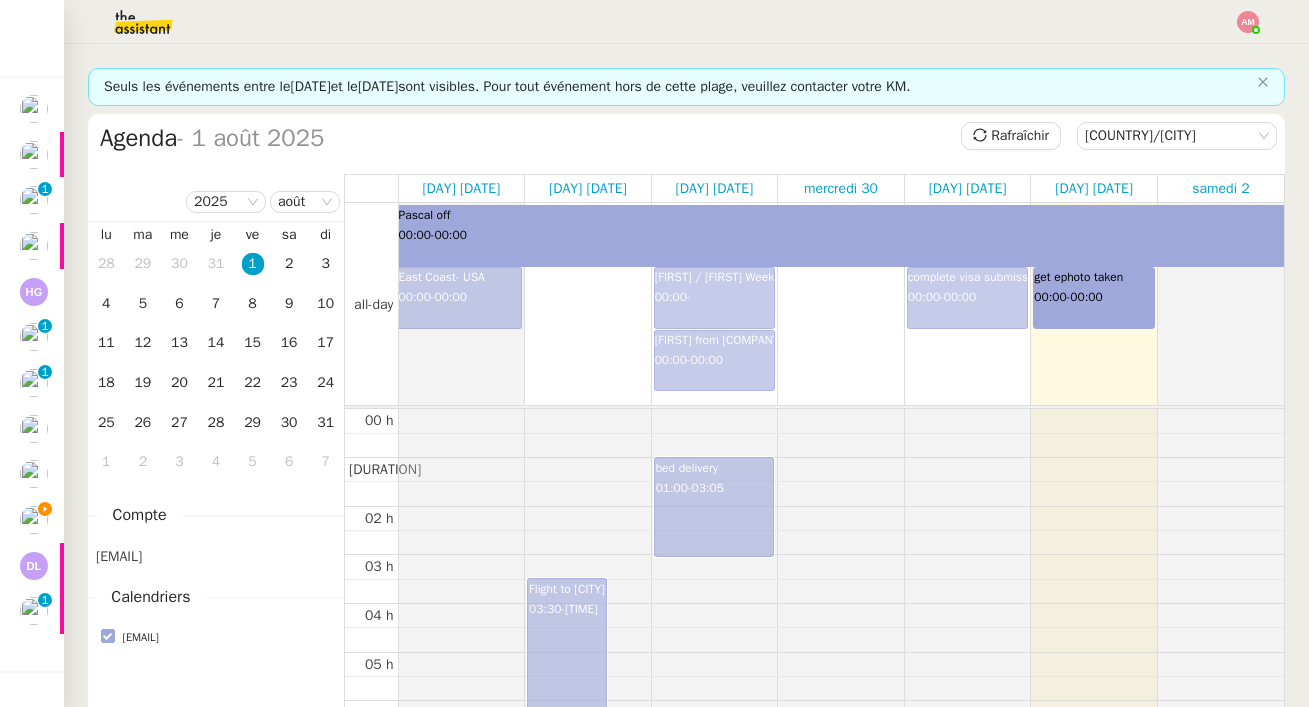 scroll, scrollTop: 0, scrollLeft: 0, axis: both 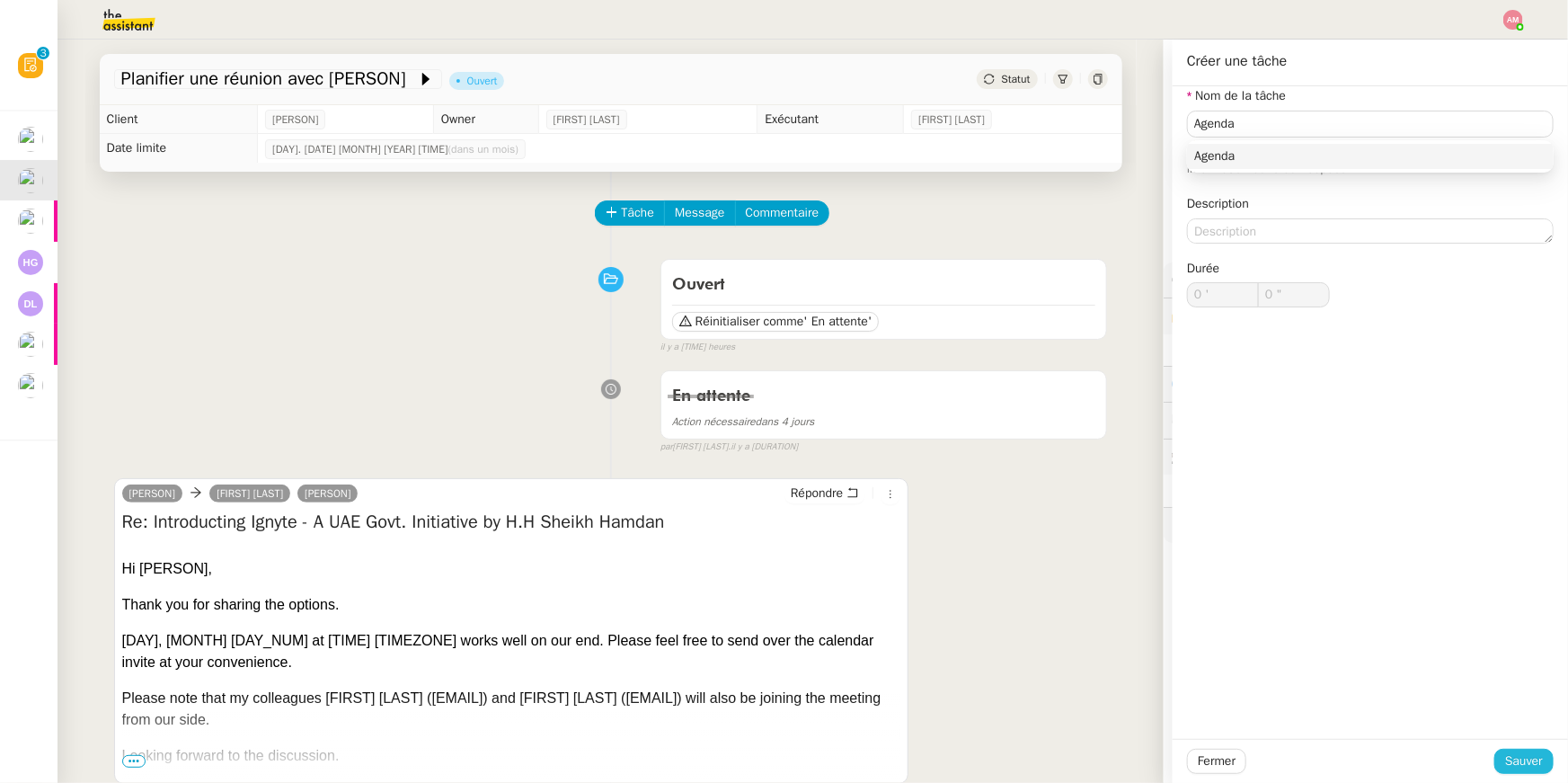 type on "Agenda" 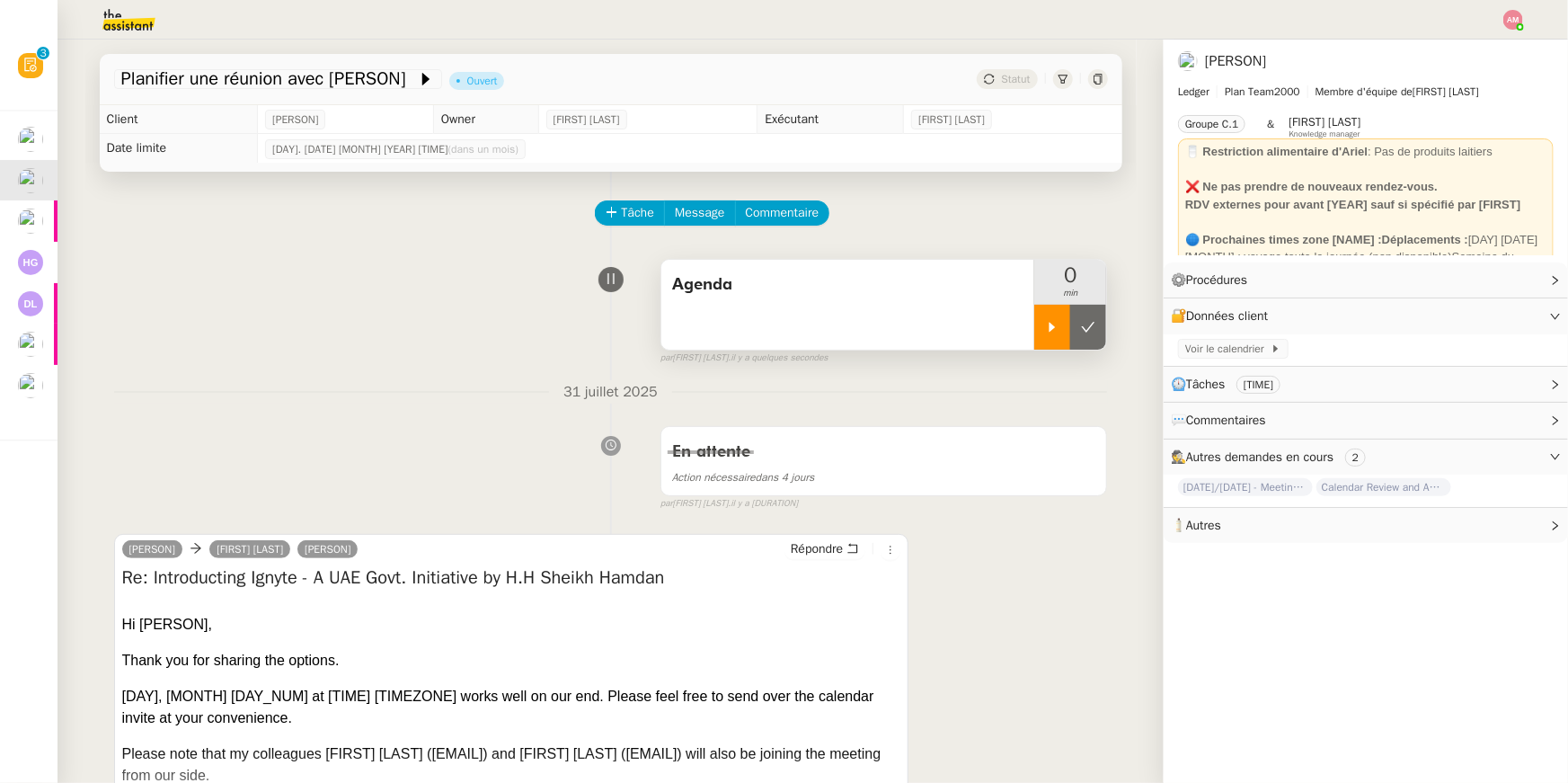 click 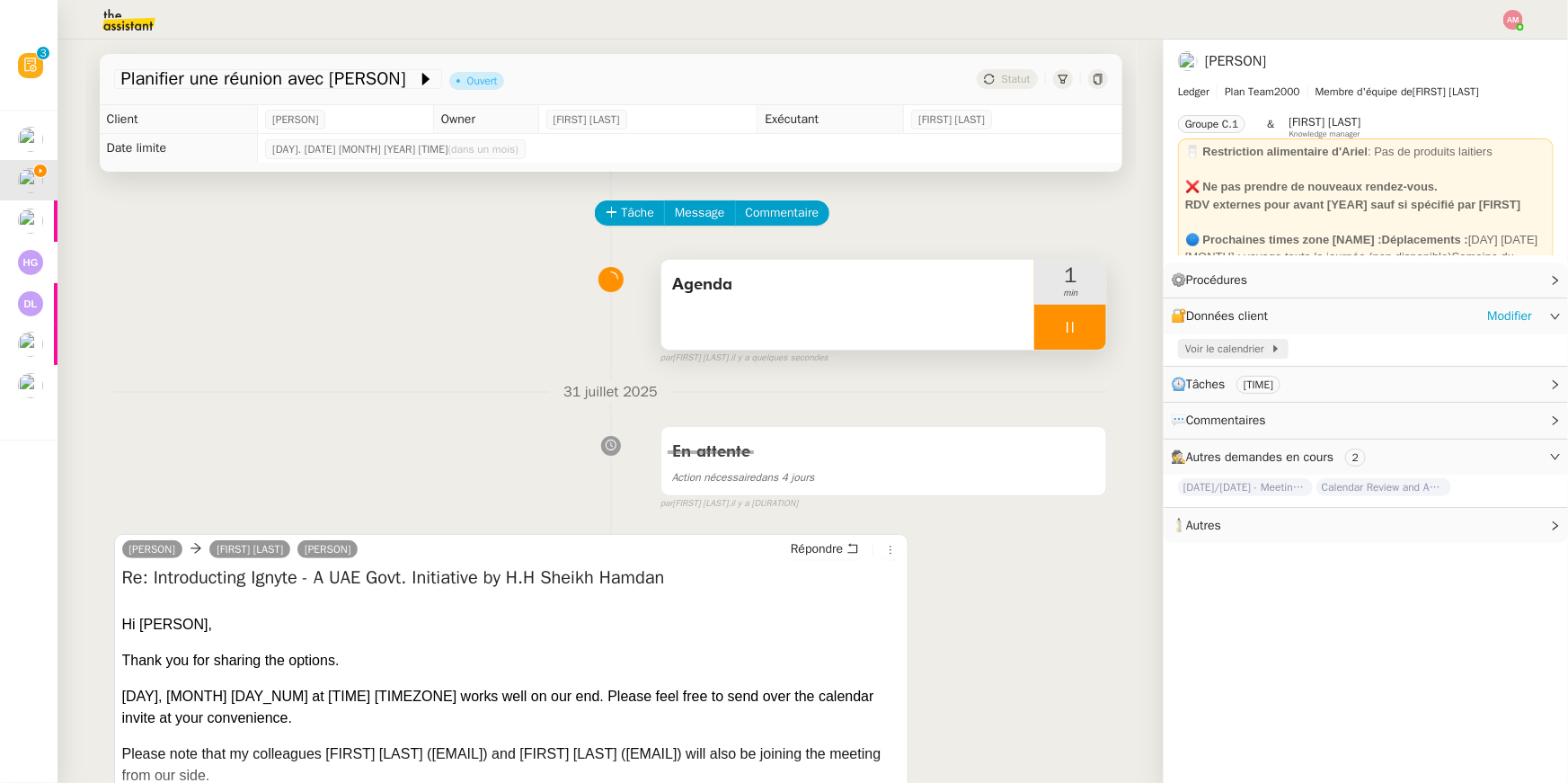 click on "Voir le calendrier" 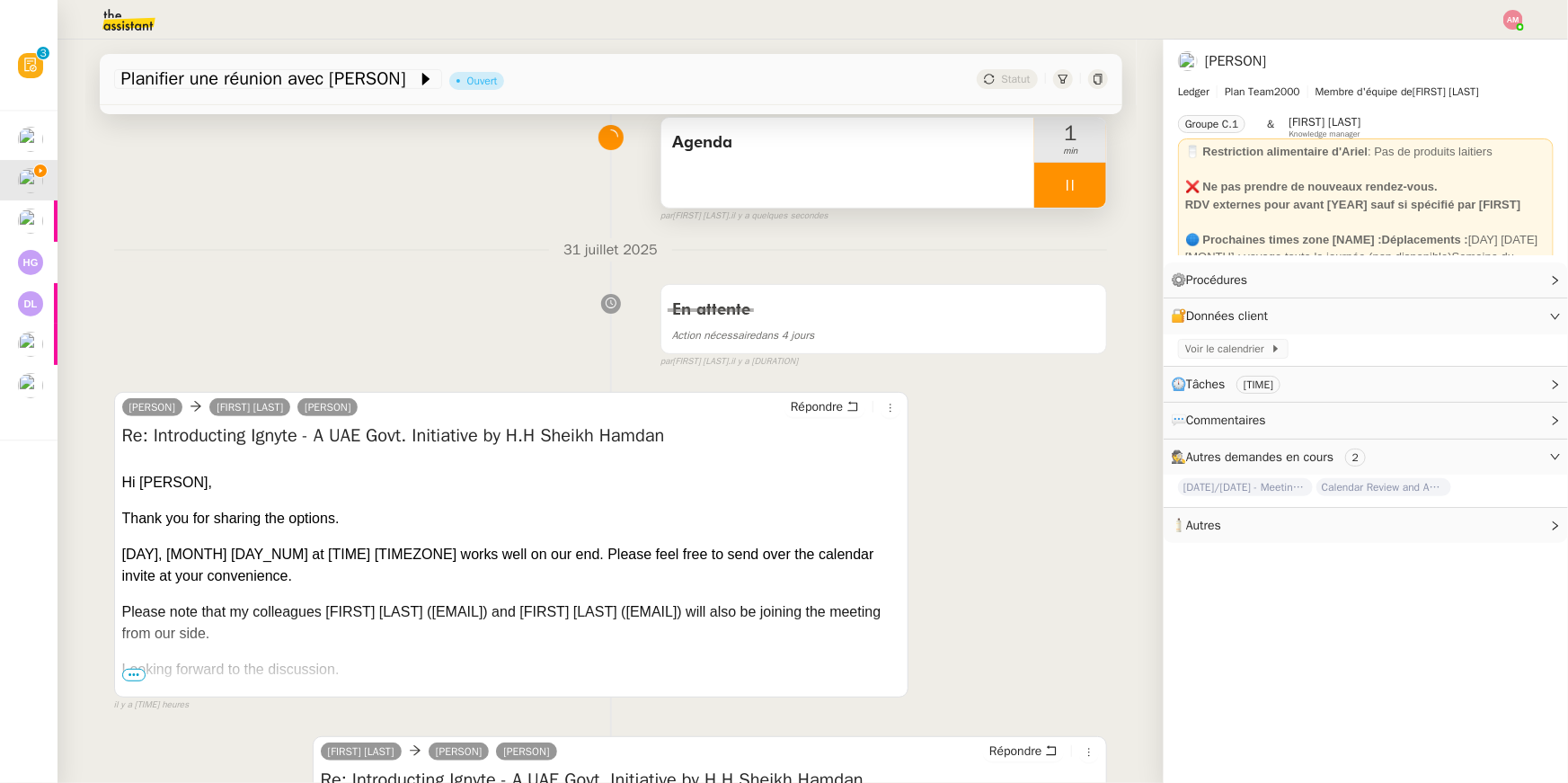 scroll, scrollTop: 274, scrollLeft: 0, axis: vertical 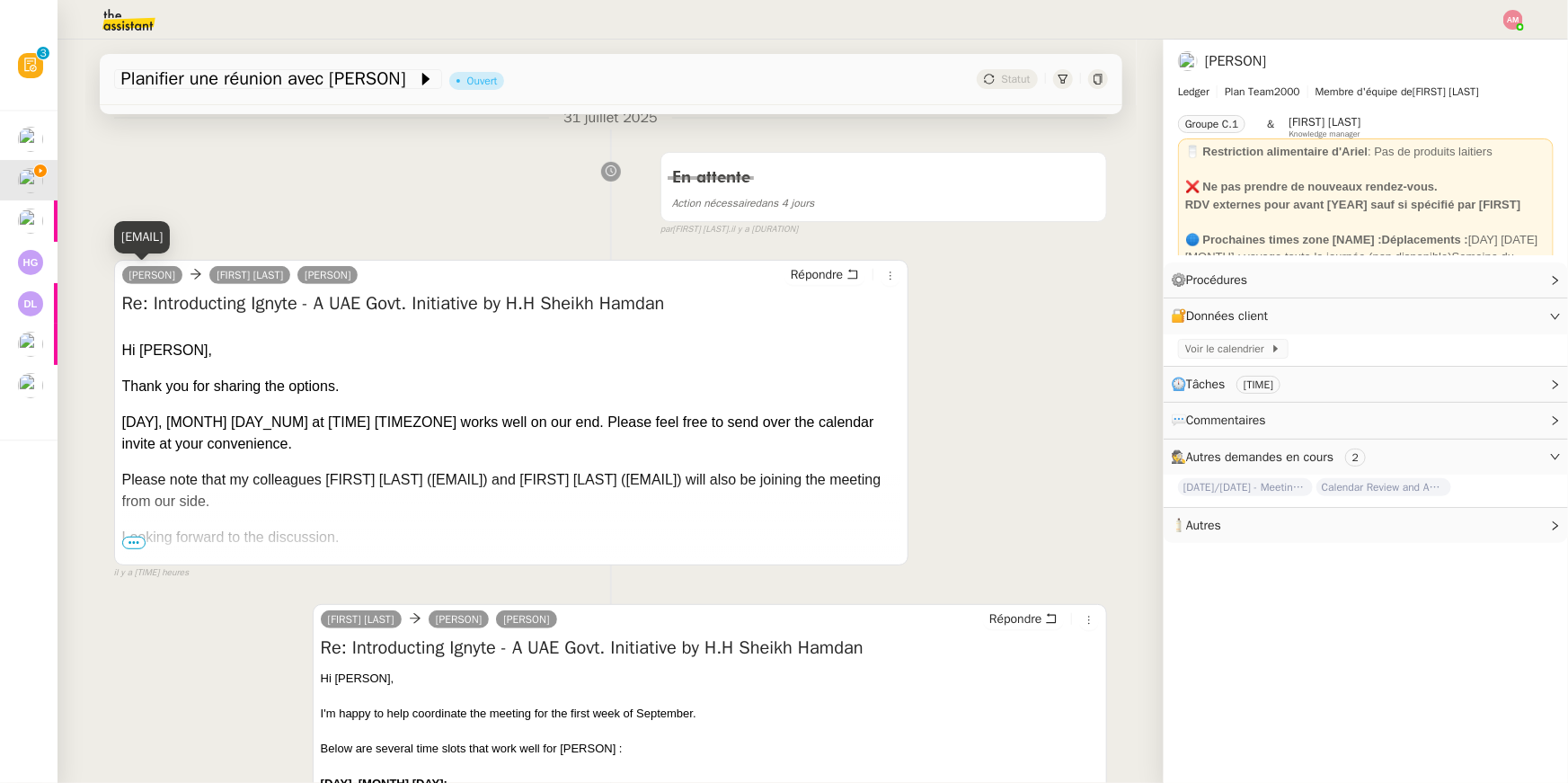 drag, startPoint x: 120, startPoint y: 236, endPoint x: 214, endPoint y: 232, distance: 94.0851 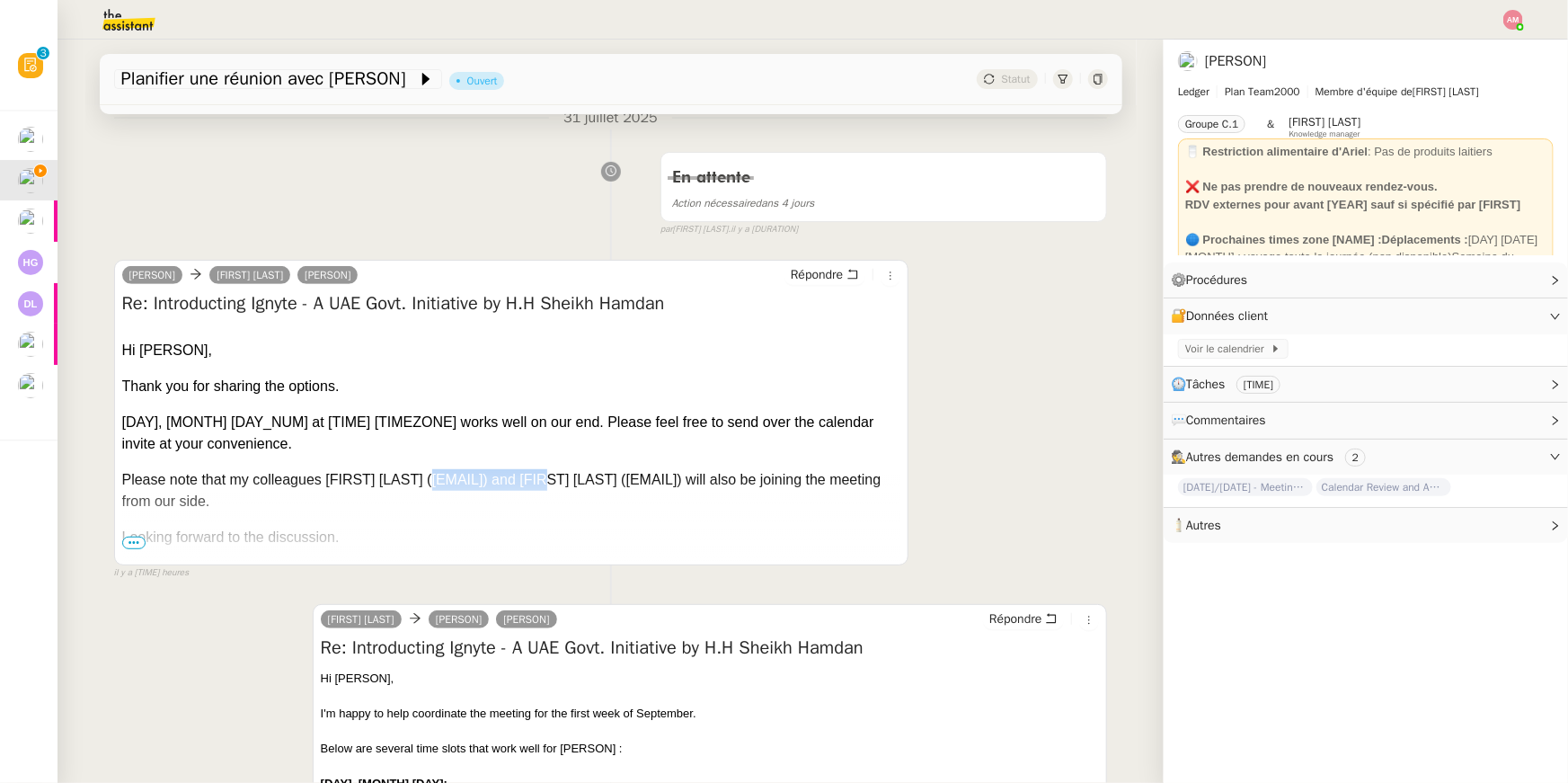 drag, startPoint x: 421, startPoint y: 482, endPoint x: 535, endPoint y: 472, distance: 114.43776 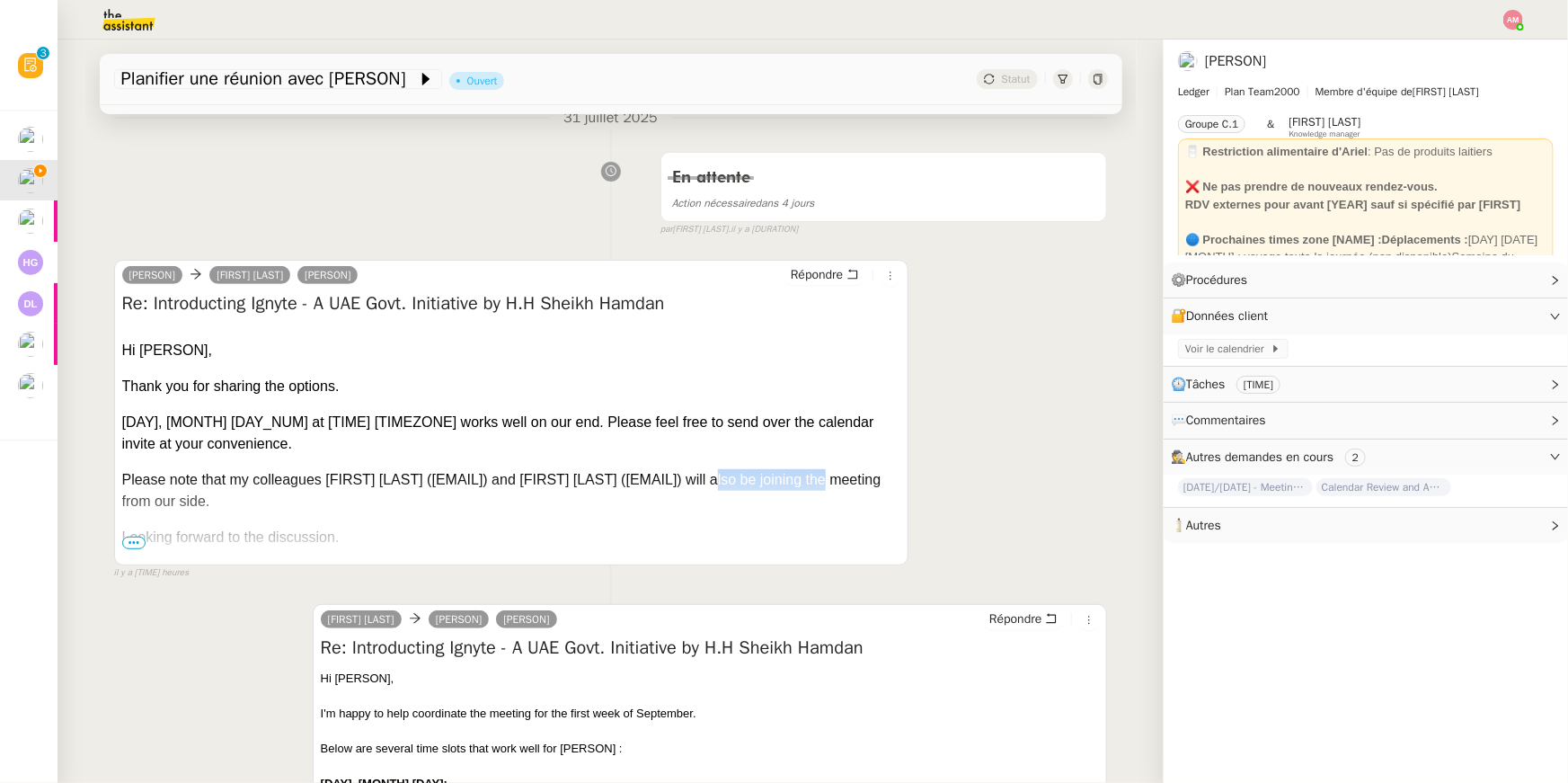 copy on "bharath@ignyte.ae)" 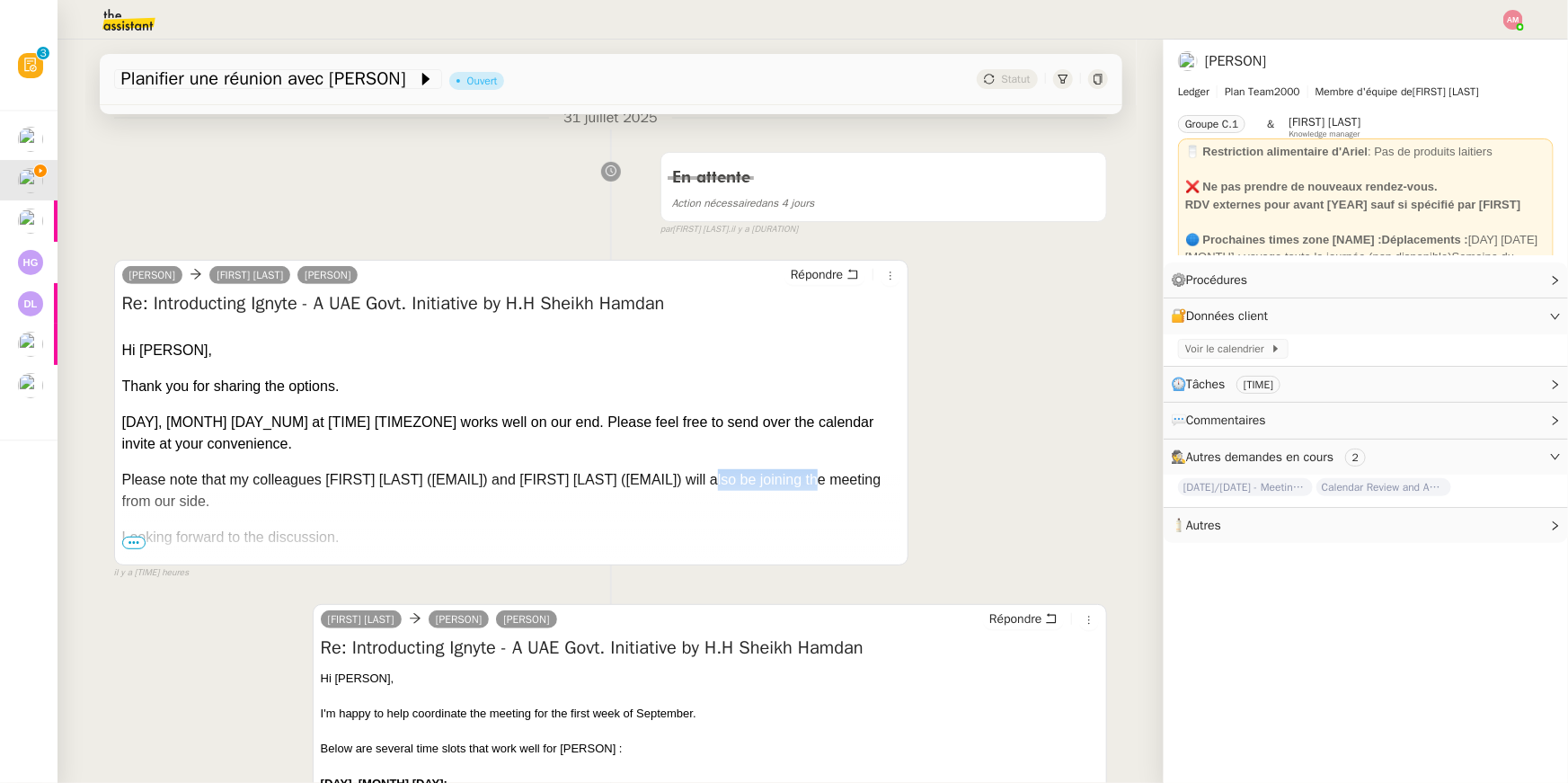 copy on "[EMAIL]" 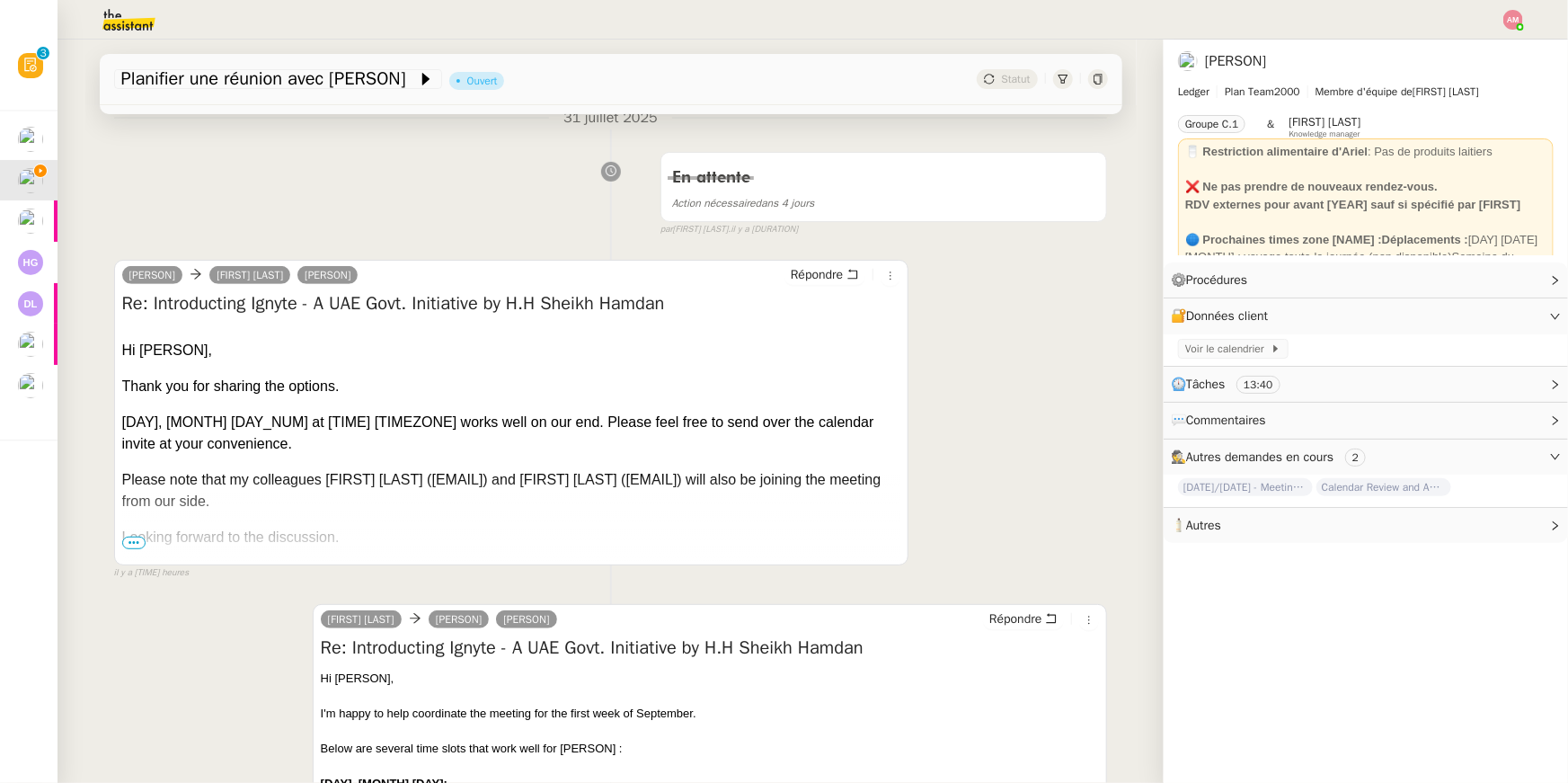 click on "Looking forward to the discussion." at bounding box center (511, 538) 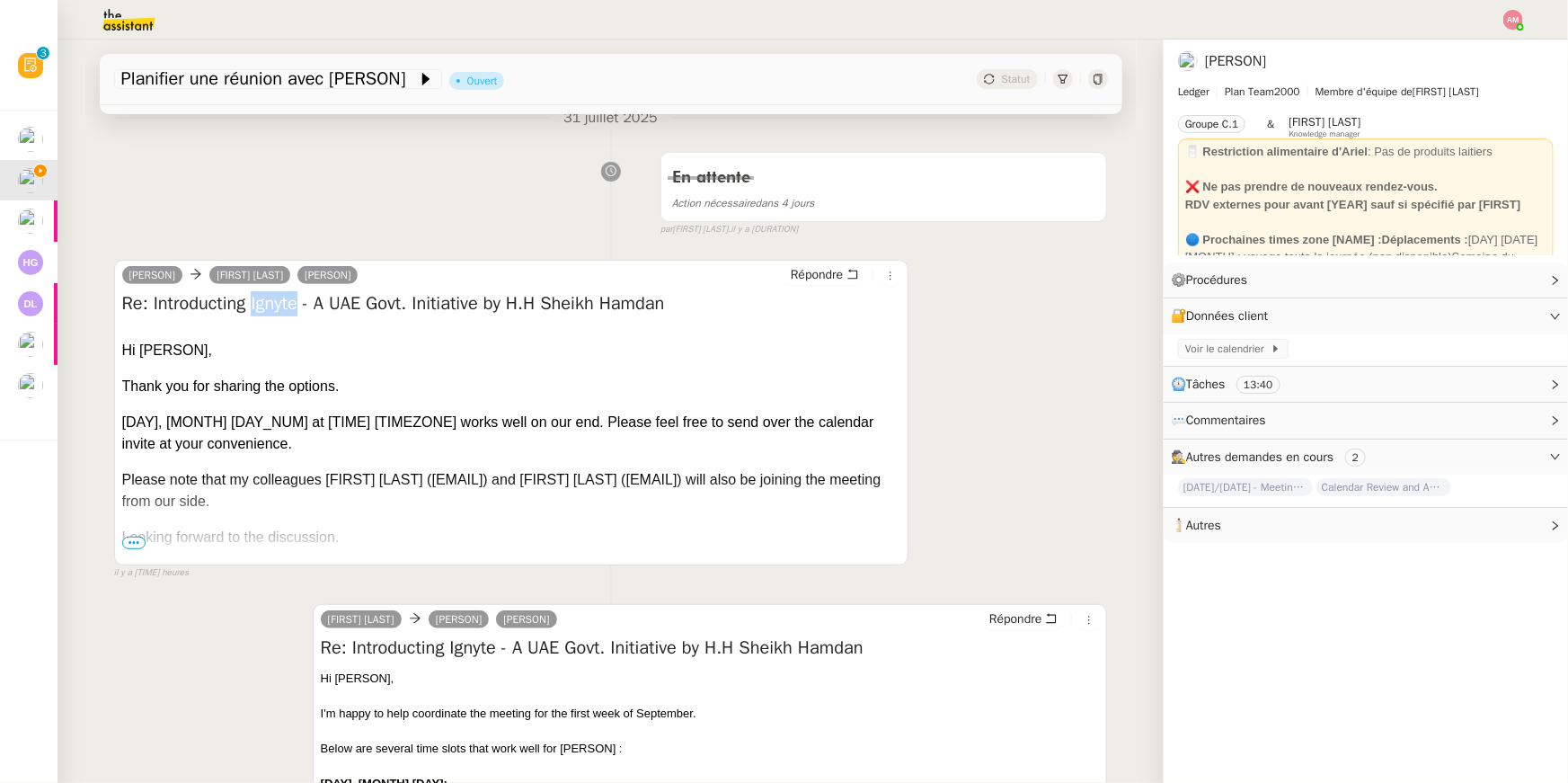 drag, startPoint x: 257, startPoint y: 300, endPoint x: 306, endPoint y: 300, distance: 49 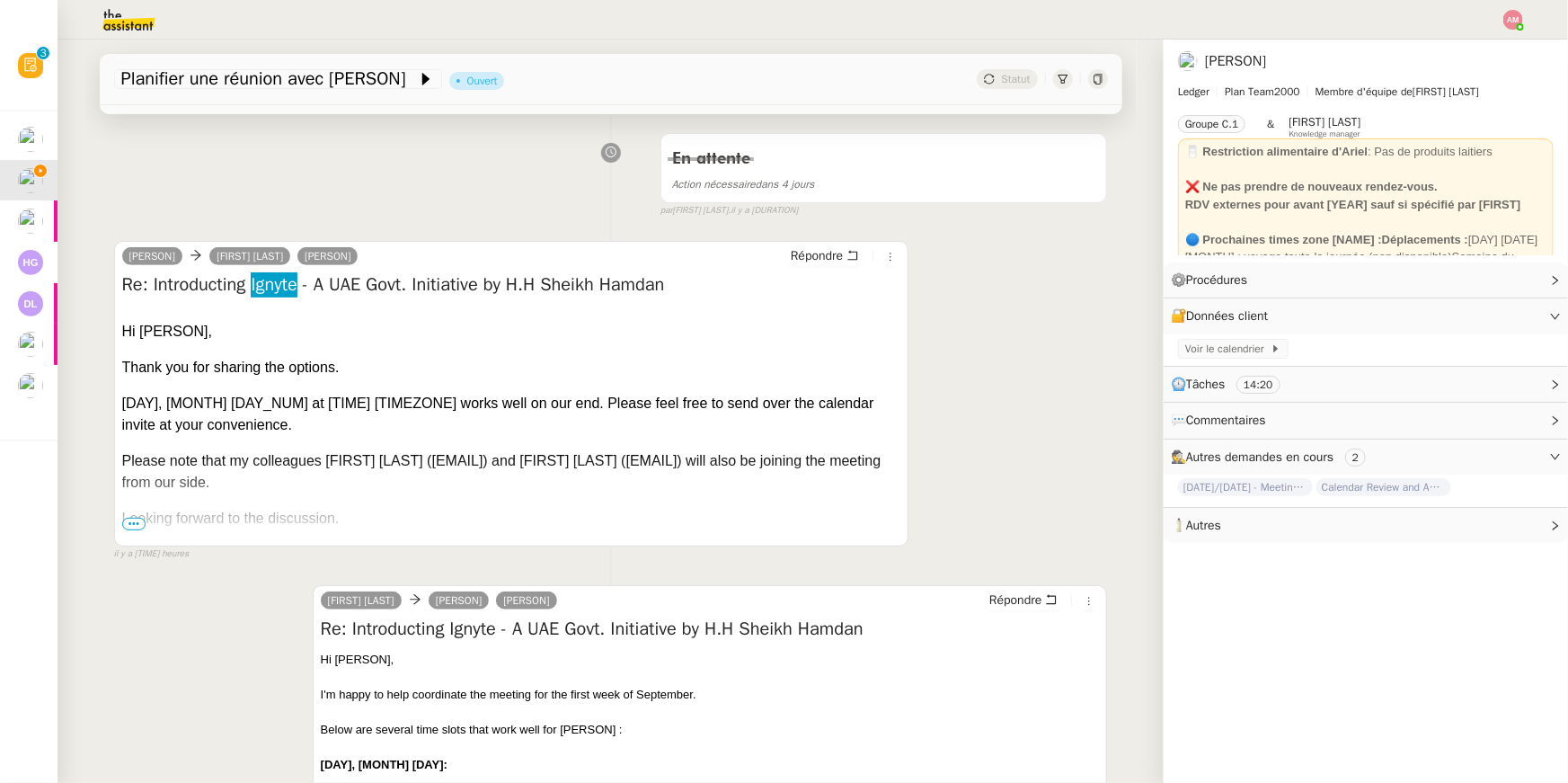scroll, scrollTop: 296, scrollLeft: 0, axis: vertical 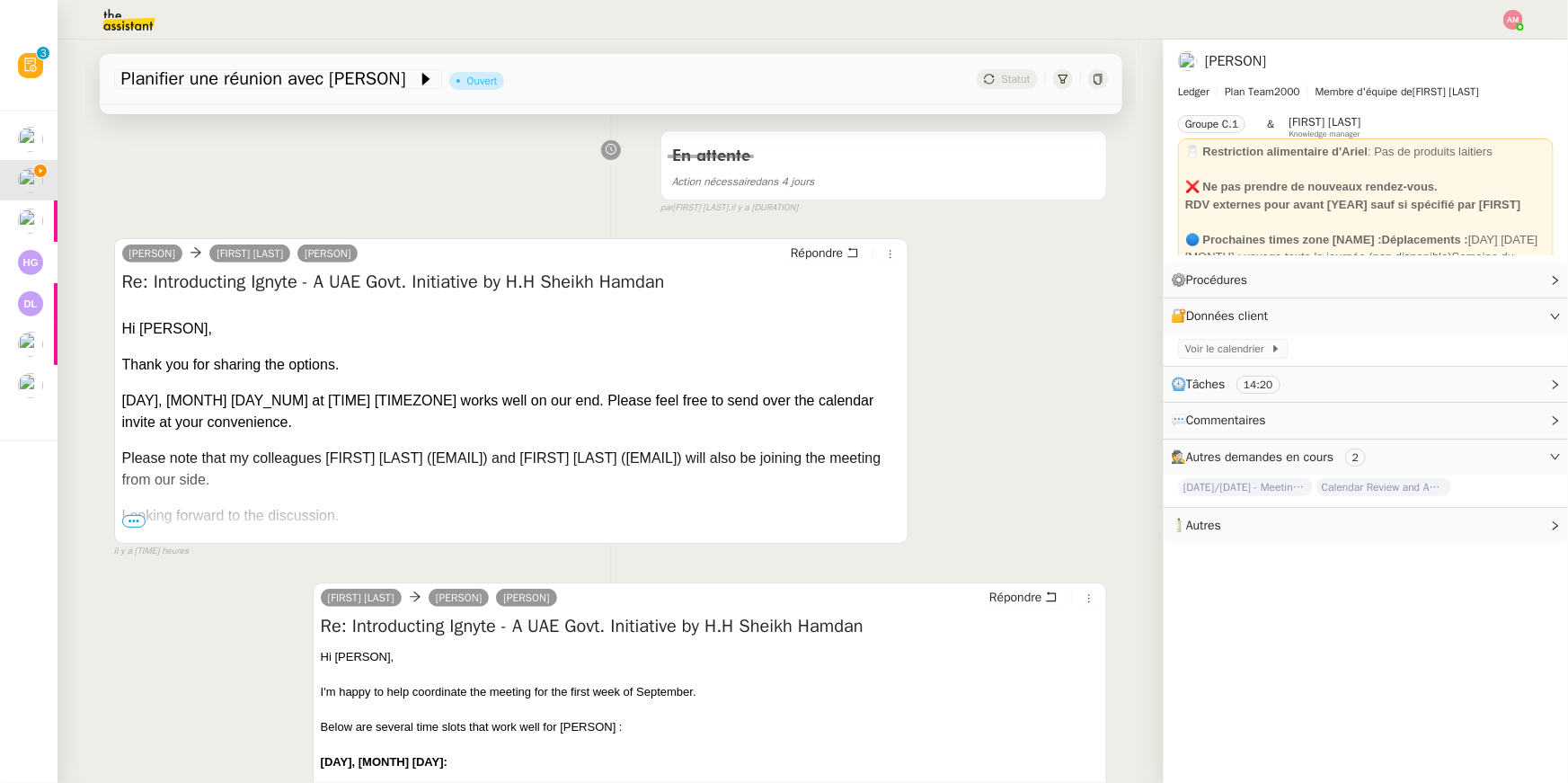 click on "Hi [PERSON],
Thank you for sharing the options.
[DAY], [MONTH] [DATE] at [TIME] [TIMEZONE] / [TIME] [TIMEZONE] works well on our end. Please feel free to send over the calendar invite at your convenience.
Please note that my colleagues [PERSON] [LAST] ([EMAIL]) and [PERSON] [LAST] ([EMAIL]) will also be joining the meeting from our side.
Looking forward to the discussion.
Regards,
[PERSON] [PERSON]
Corporate Innovation
M: [PHONE] E: [EMAIL]
From: [PERSON] [PERSON] <[EMAIL]>
Sent: [DATE] [MONTH] [YEAR] [TIME]
To: [PERSON] <[EMAIL]>; [PERSON] [PERSON] <[EMAIL]>
Subject: Re: Introducting Ignyte - A UAE Govt. Initiative by H.H Sheikh Hamdan
Hi [PERSON],
I'm happy to help coordinate the meeting for the first week of September.
Below are several time slots that work well for [PERSON] :
[DAY], [MONTH] [DATE]:
[TIME] [TIMEZONE] / [TIME] [TIMEZONE]" at bounding box center (511, 2244) 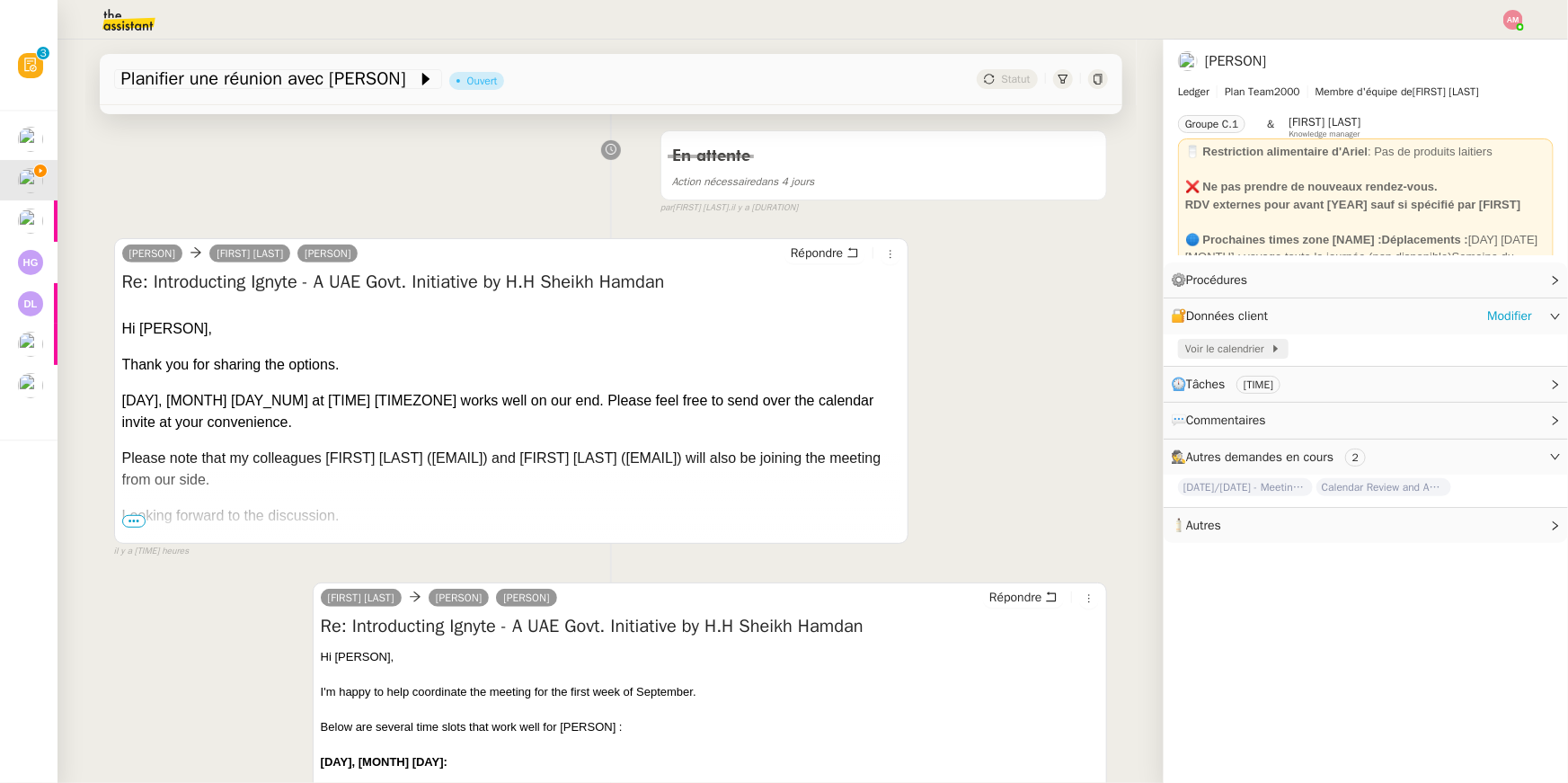 click on "Voir le calendrier" 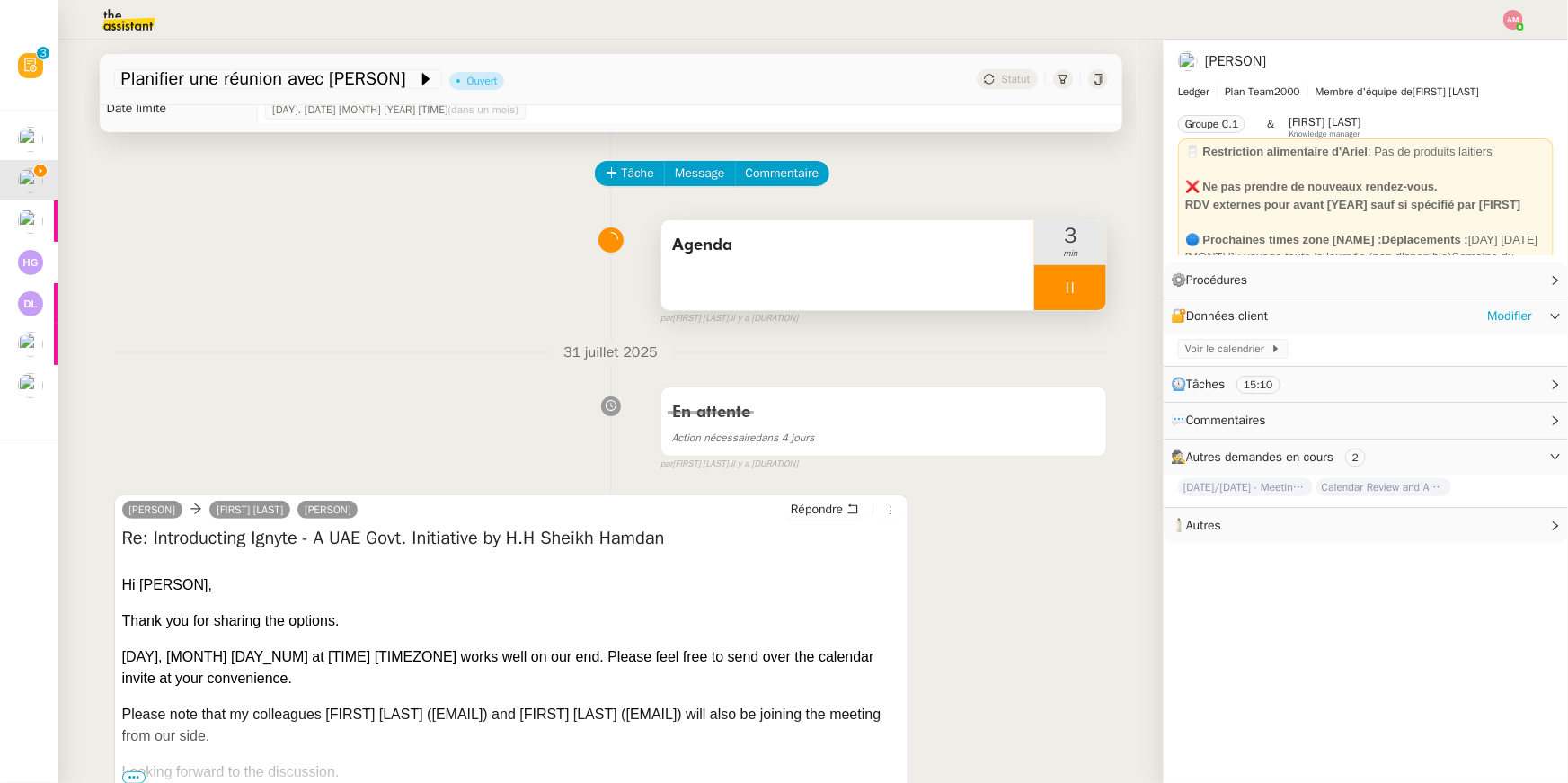 scroll, scrollTop: 0, scrollLeft: 0, axis: both 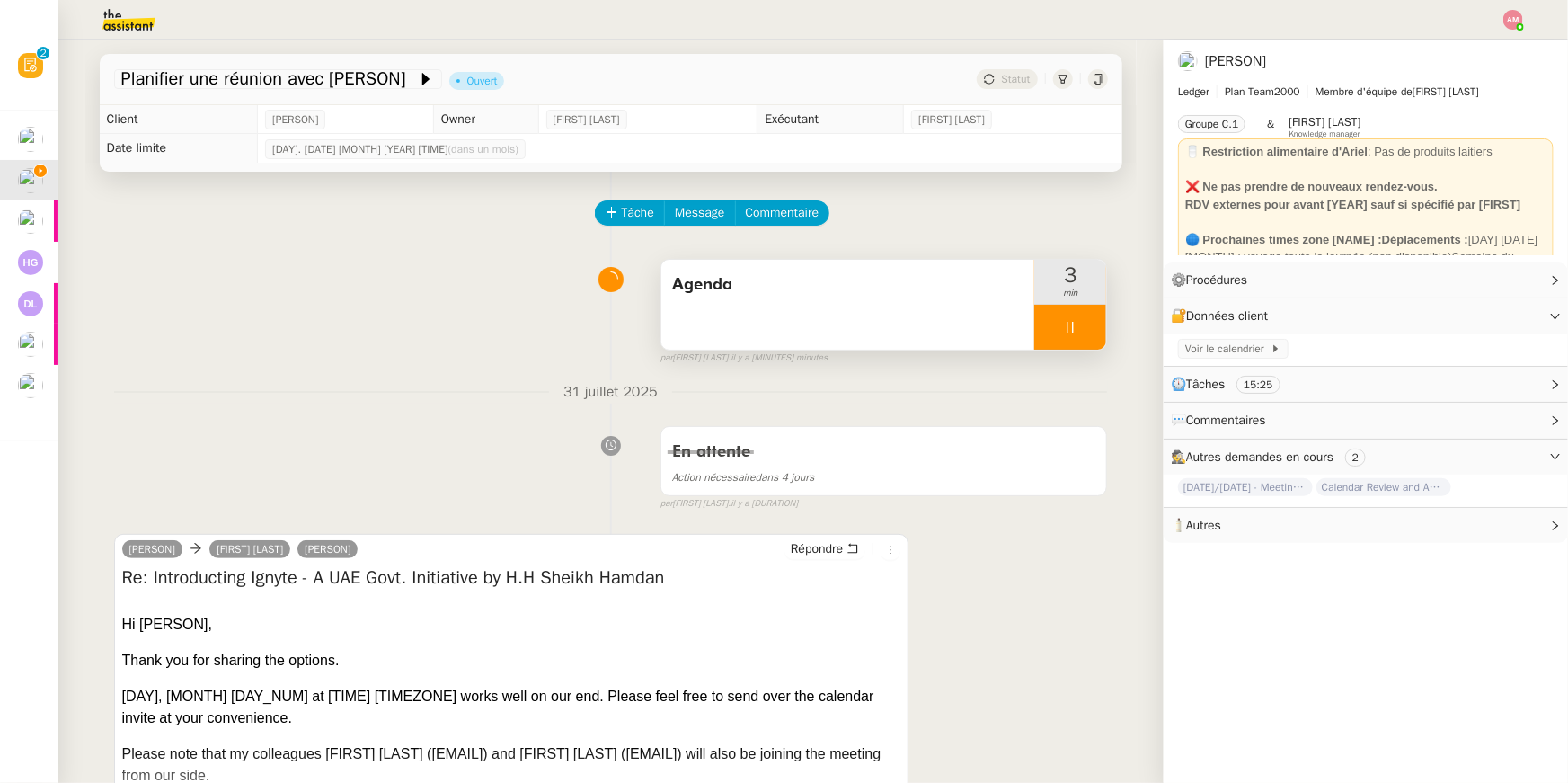 click on "Calendar Review and Appointment Confirmation - 1 août 2025" 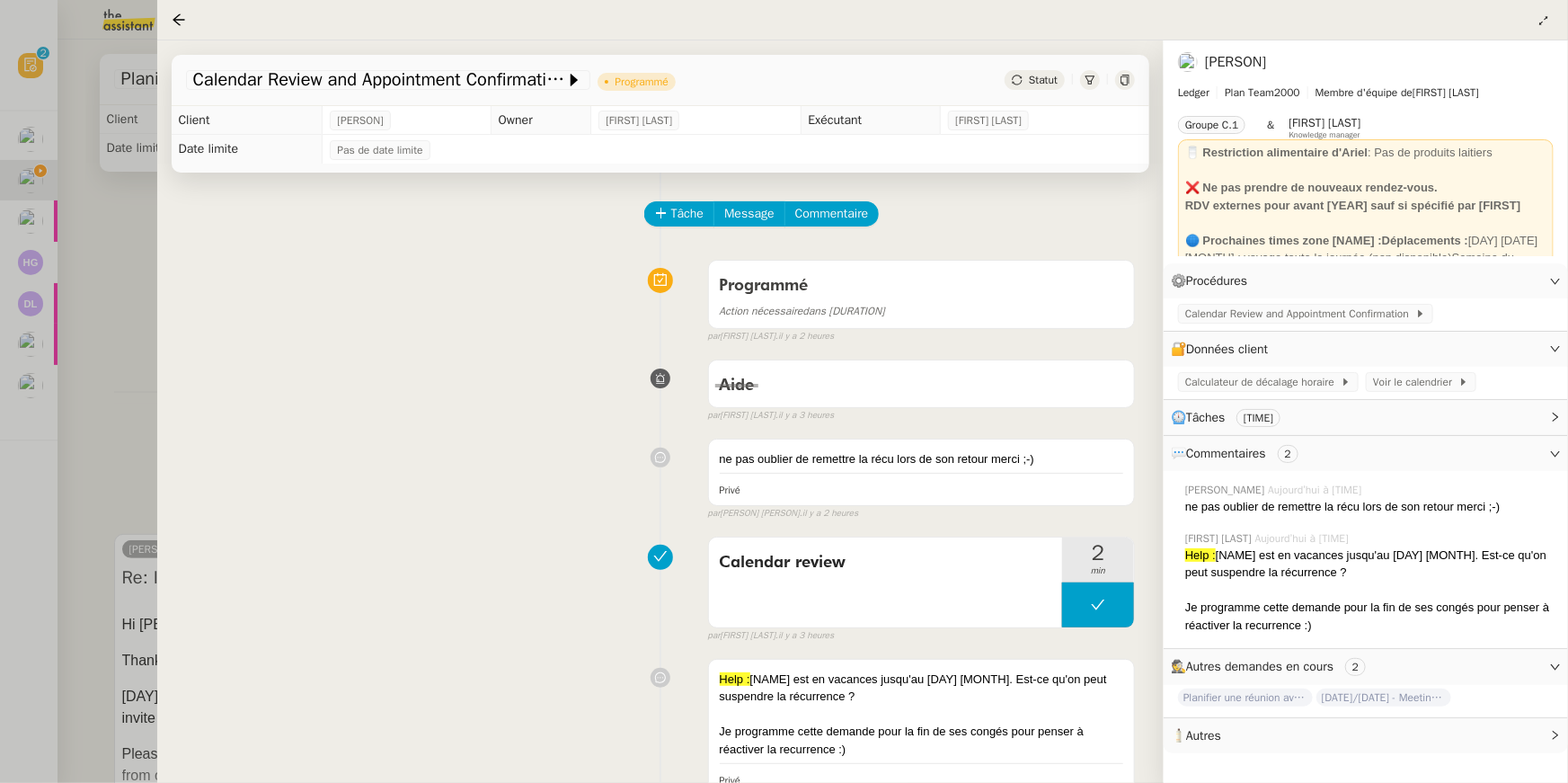 click at bounding box center [784, 391] 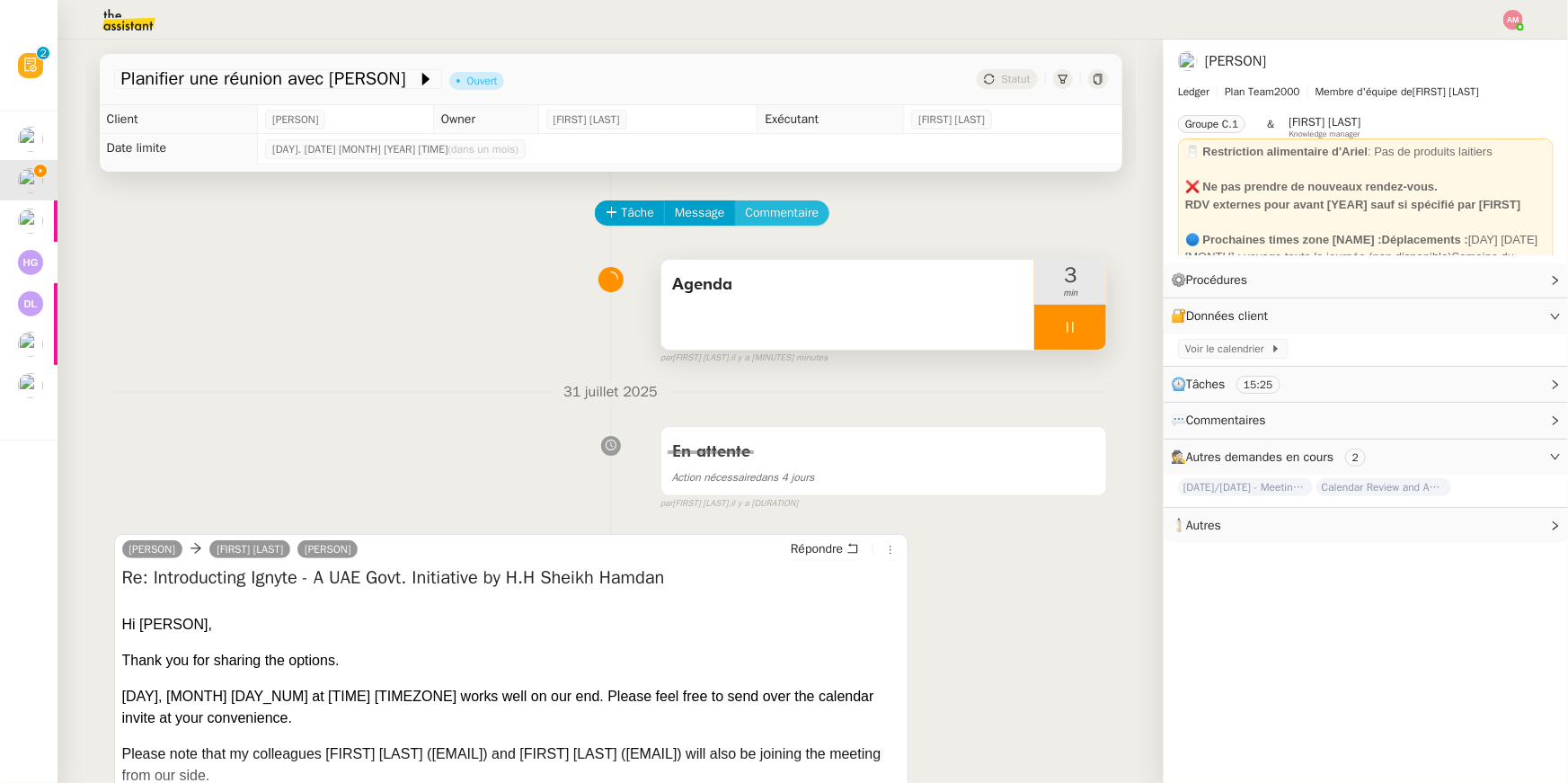 click on "Commentaire" 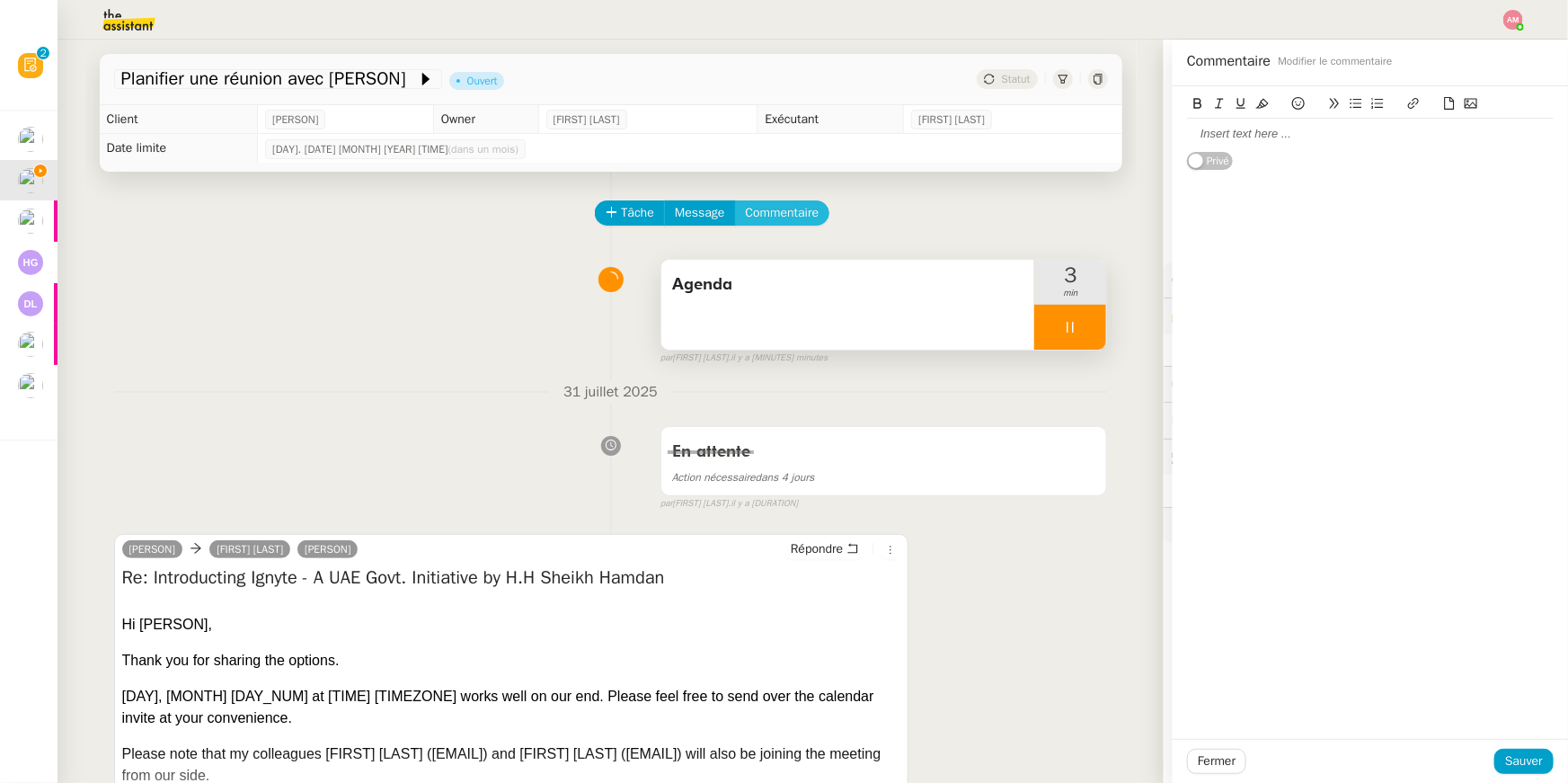 type 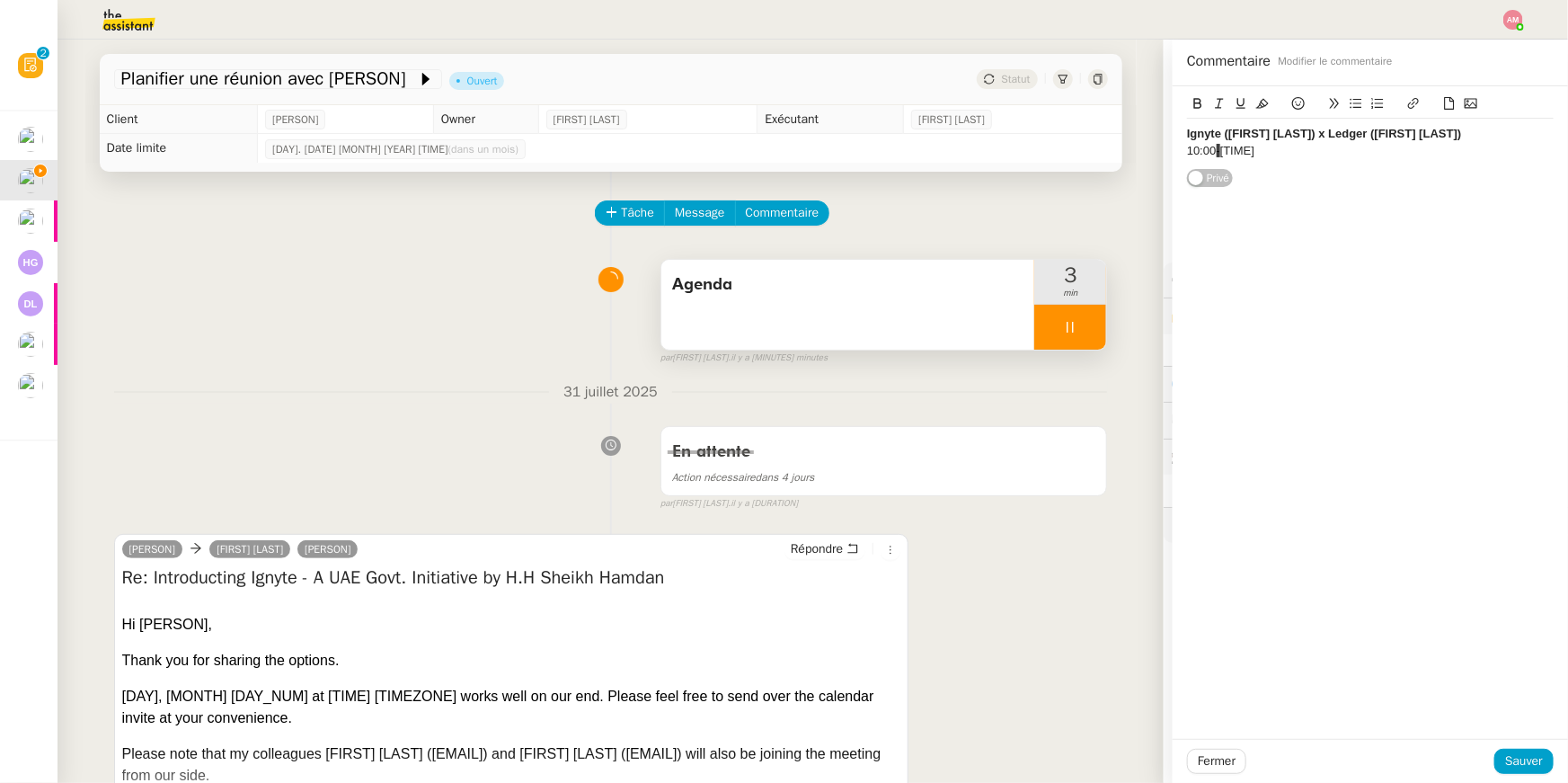 scroll, scrollTop: 0, scrollLeft: 0, axis: both 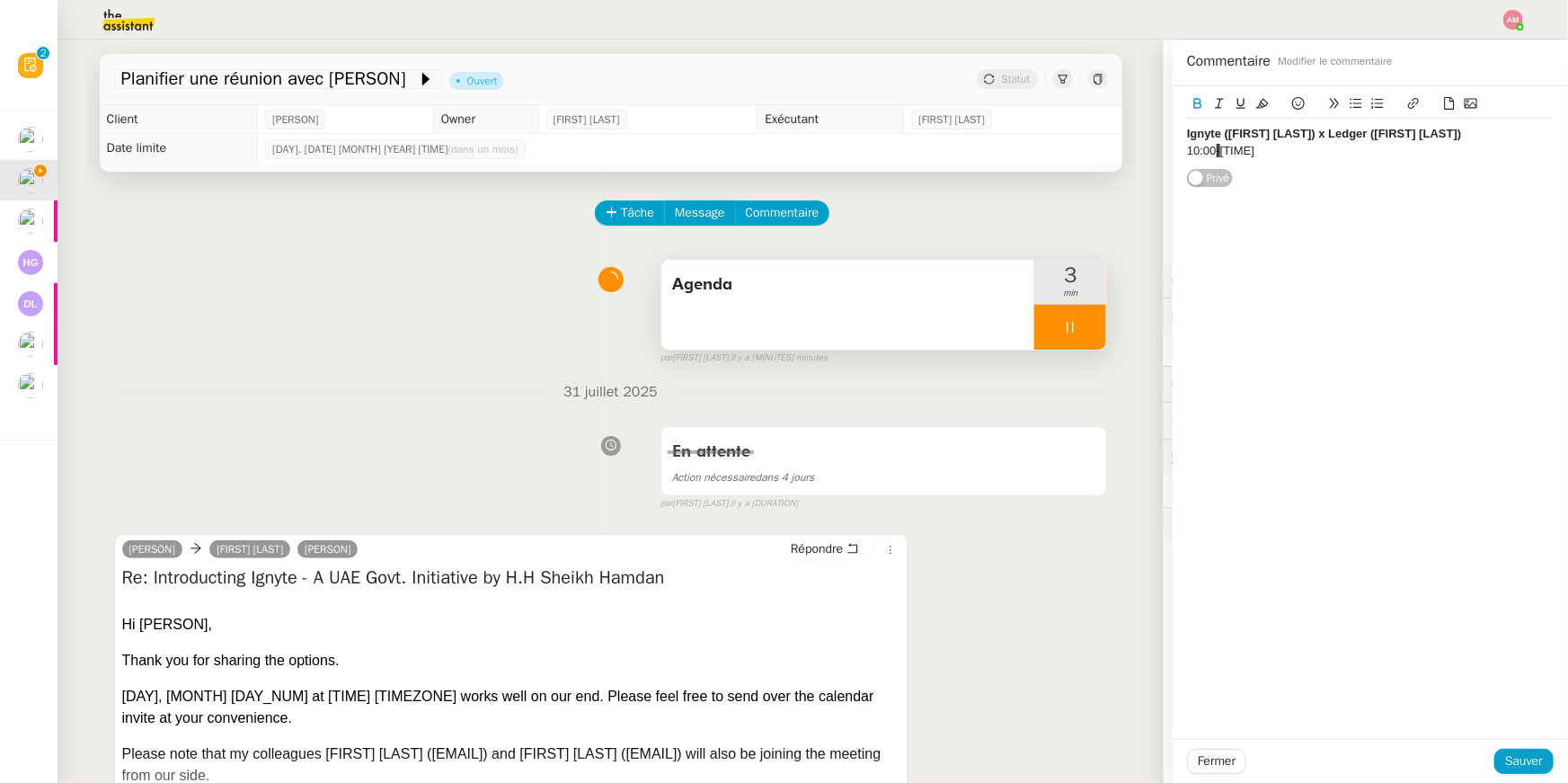 type 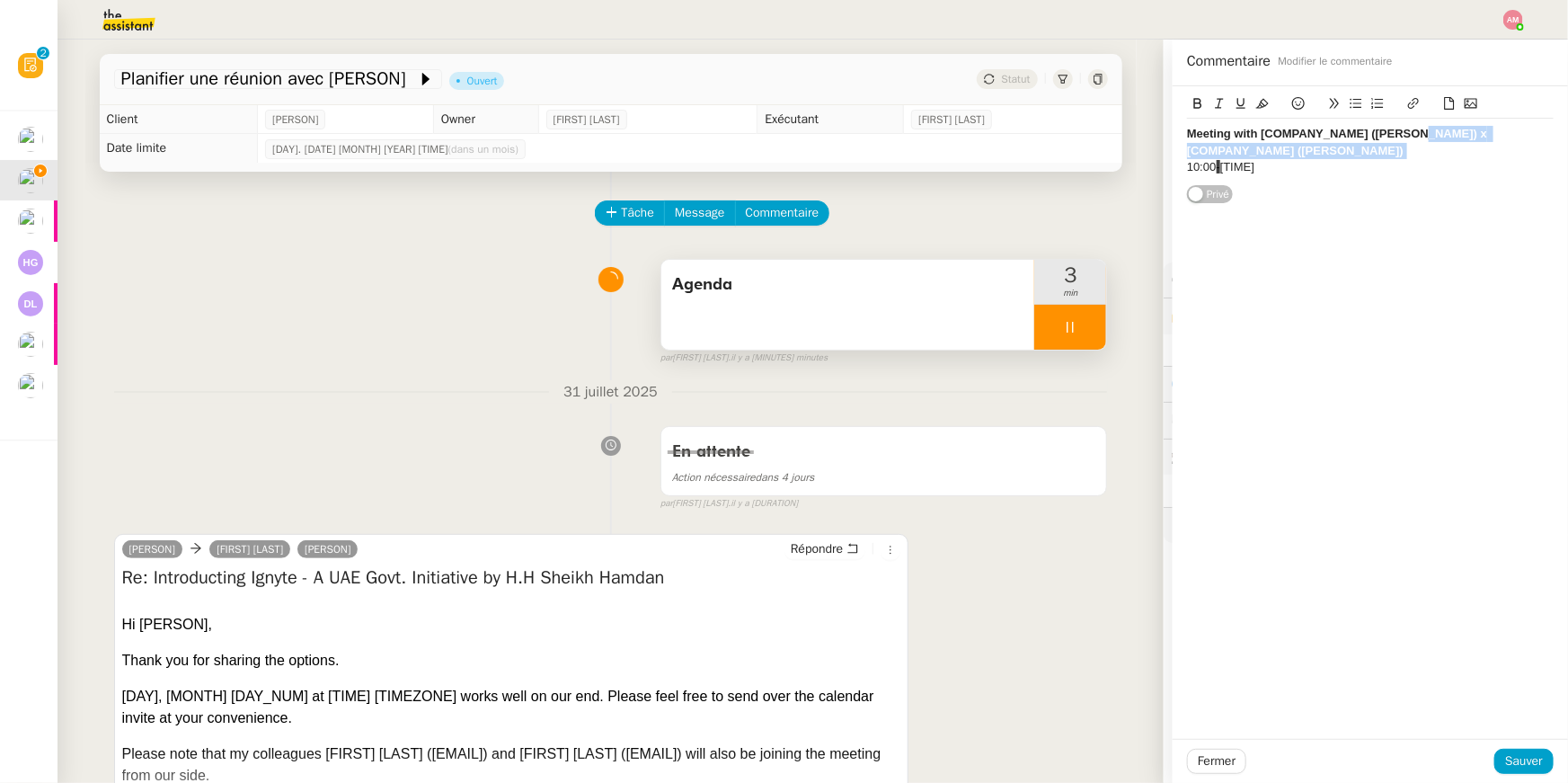 drag, startPoint x: 1395, startPoint y: 131, endPoint x: 1183, endPoint y: 155, distance: 213.35417 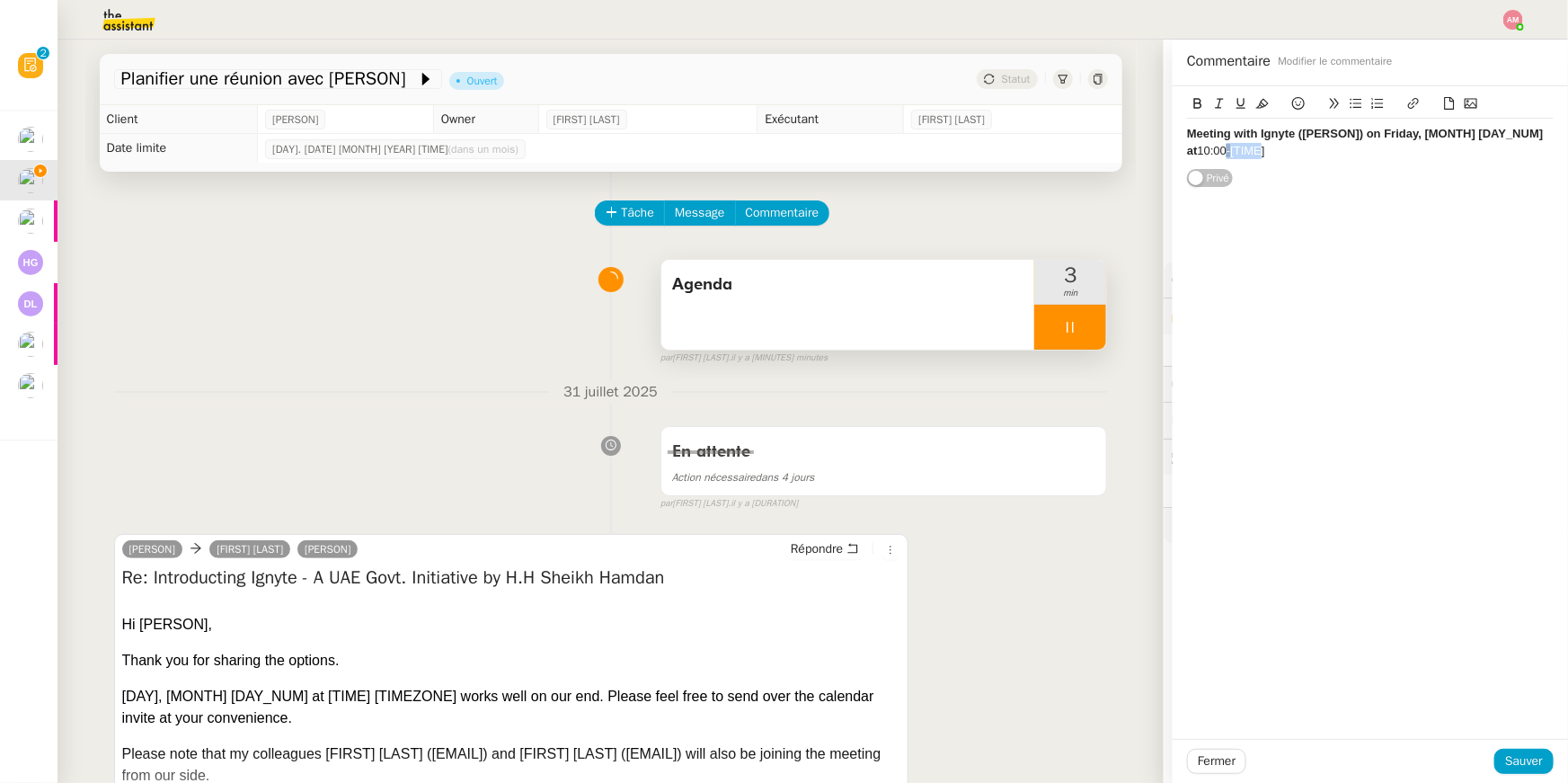 drag, startPoint x: 1217, startPoint y: 148, endPoint x: 1276, endPoint y: 157, distance: 59.68249 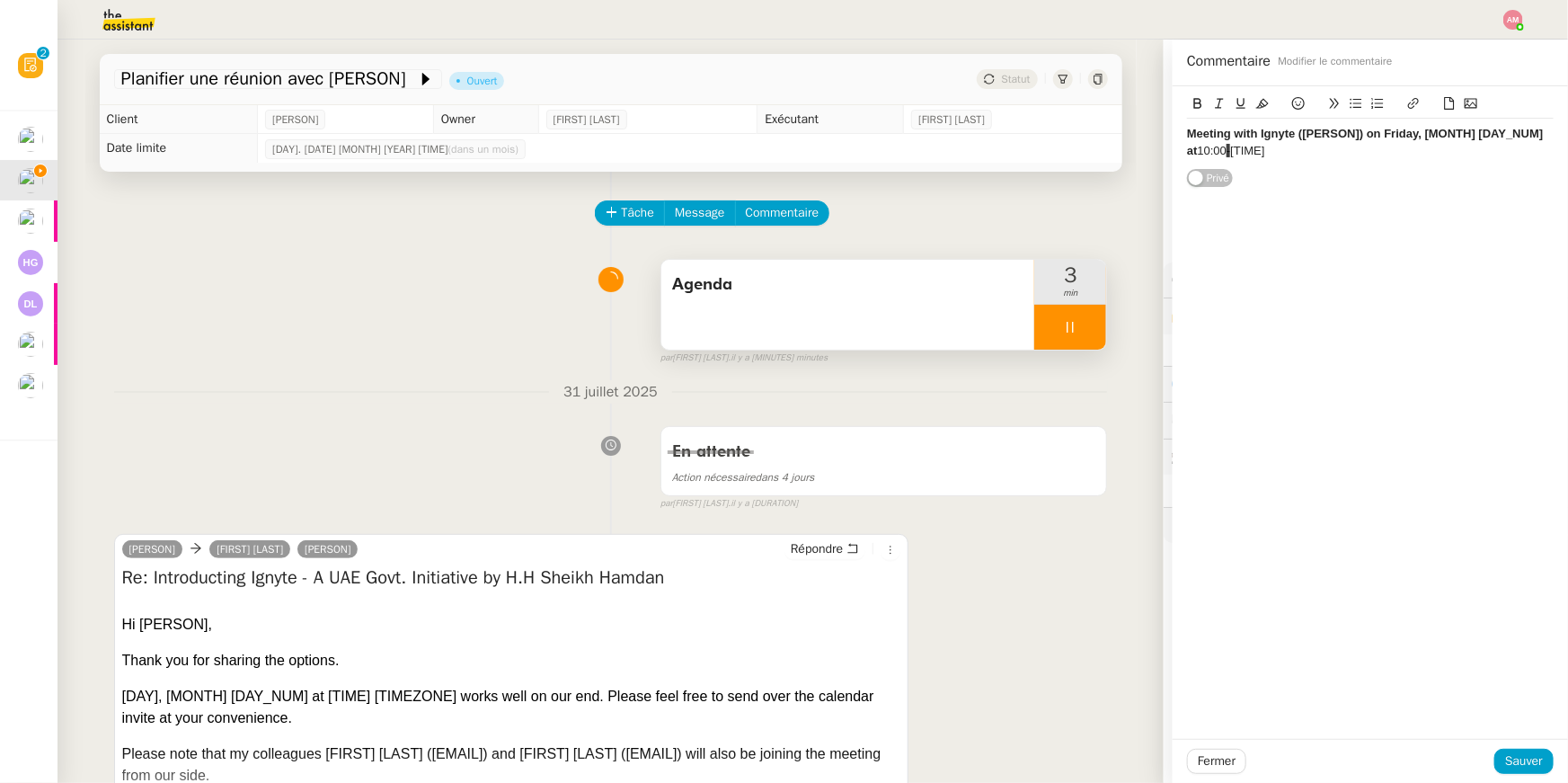 drag, startPoint x: 1213, startPoint y: 153, endPoint x: 1259, endPoint y: 161, distance: 46.69047 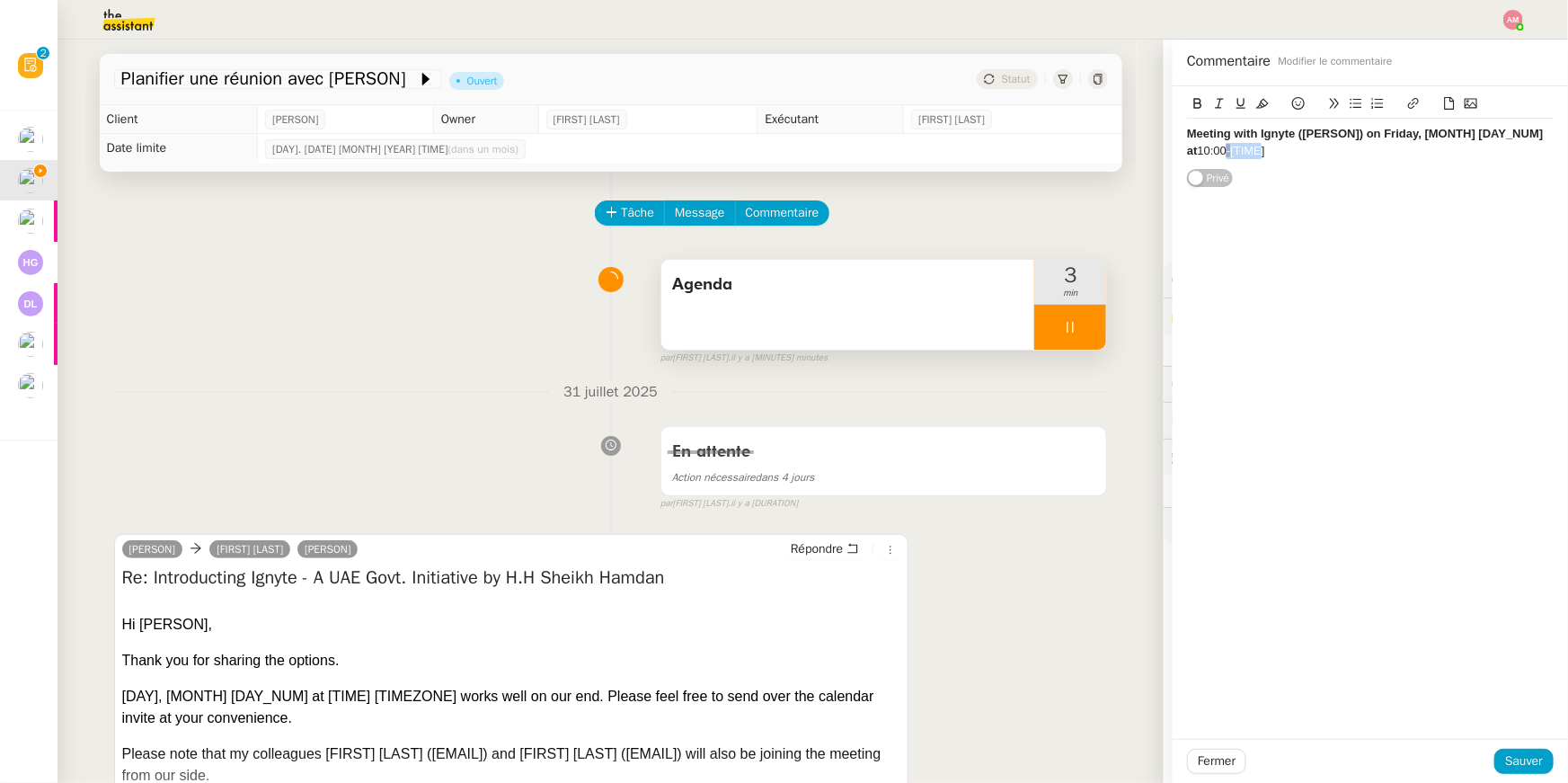 drag, startPoint x: 1259, startPoint y: 161, endPoint x: 1214, endPoint y: 155, distance: 45.39824 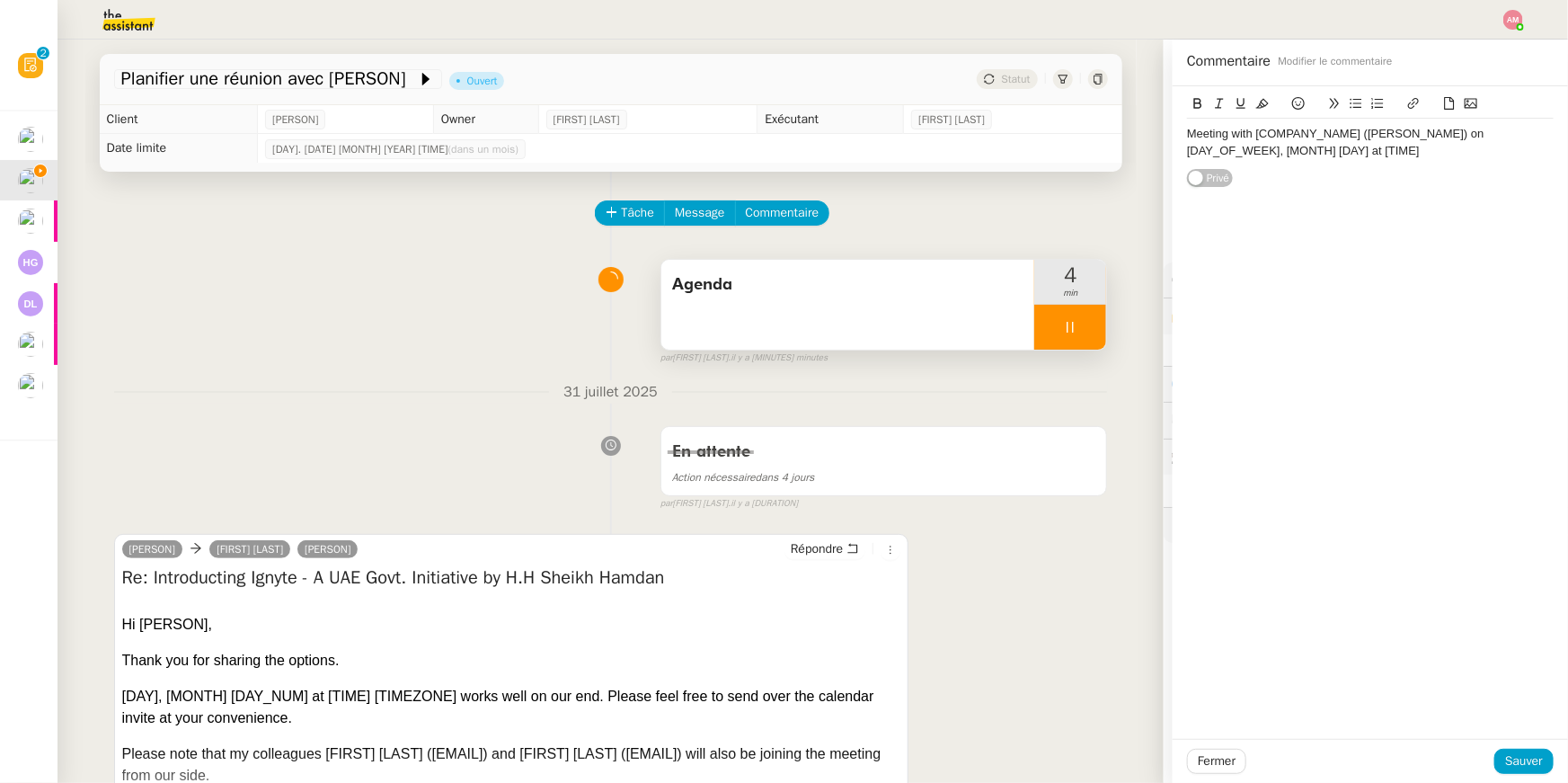 scroll, scrollTop: 0, scrollLeft: 0, axis: both 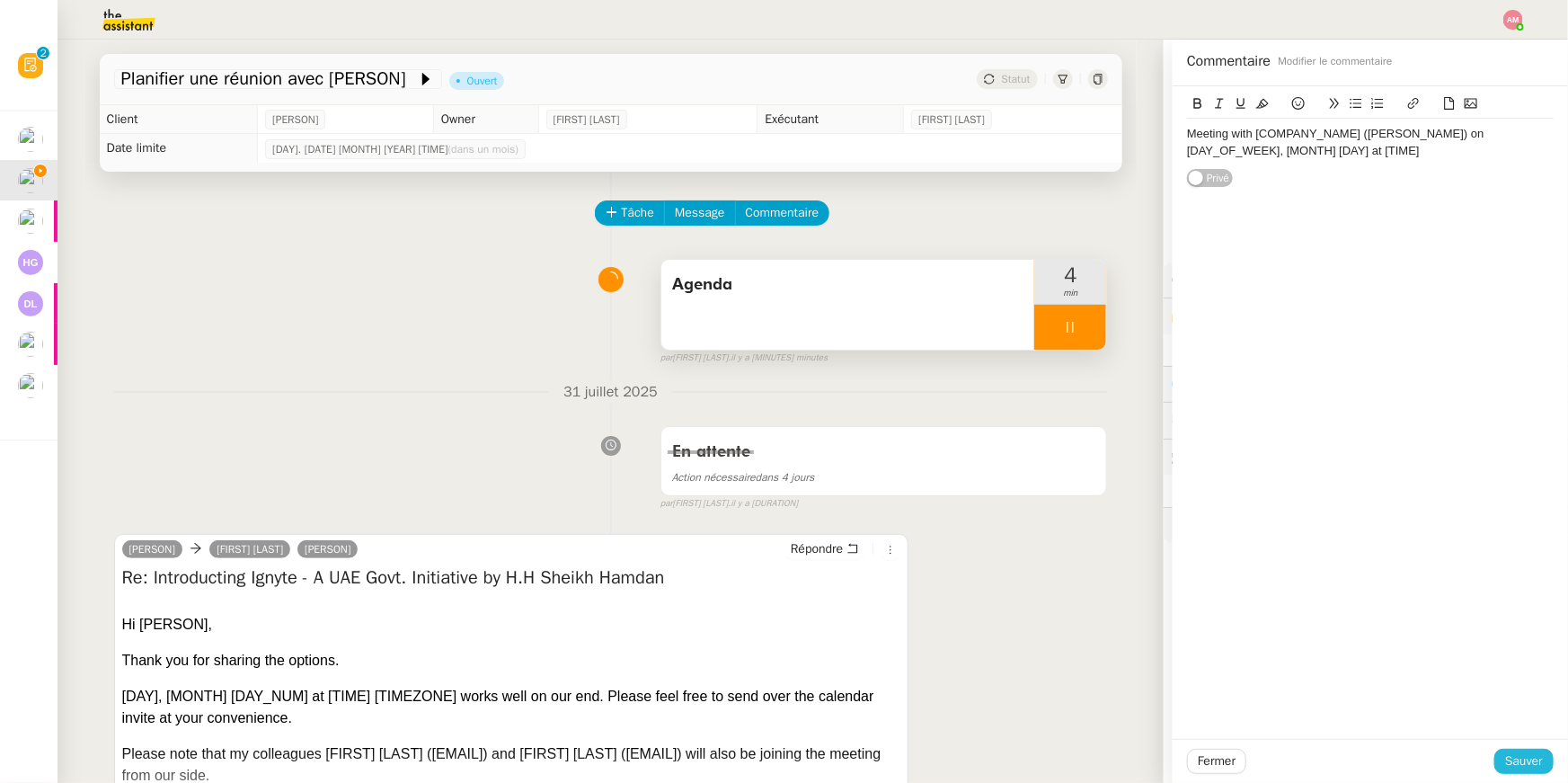 click on "Sauver" 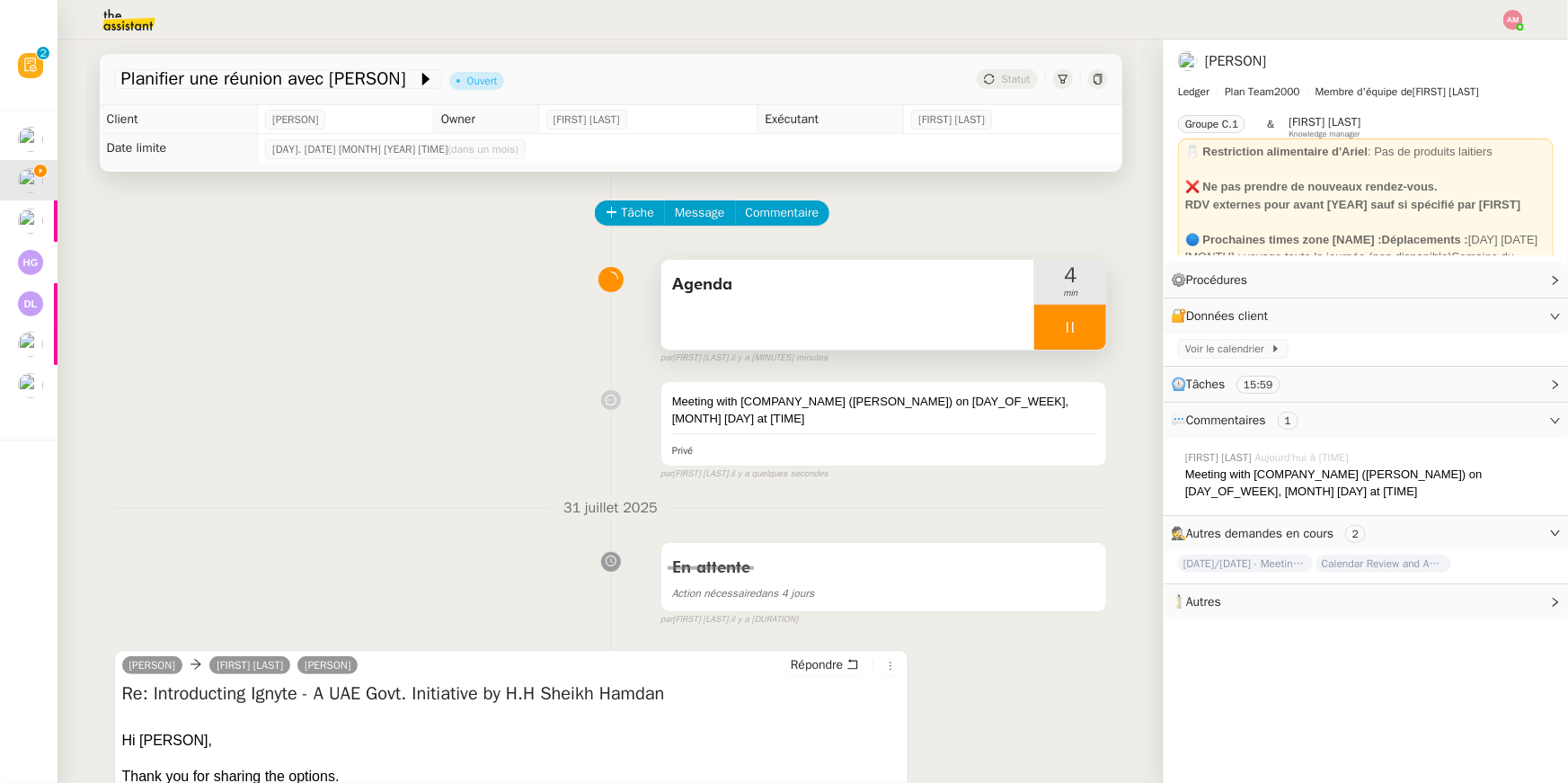 click on "🕵️  Autres demandes en cours     [NUMBER]" 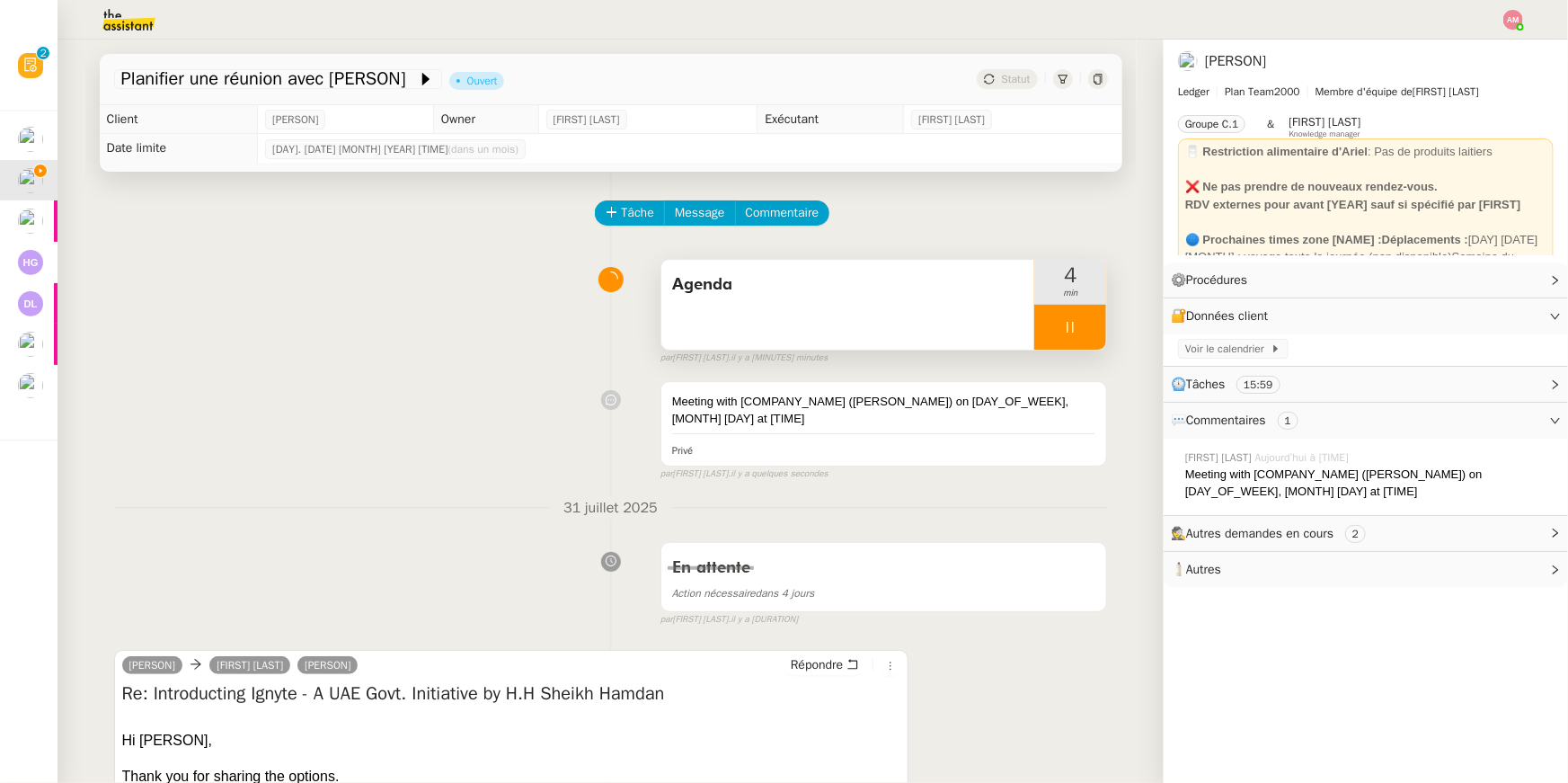 click on "🕵️  Autres demandes en cours     [NUMBER]" 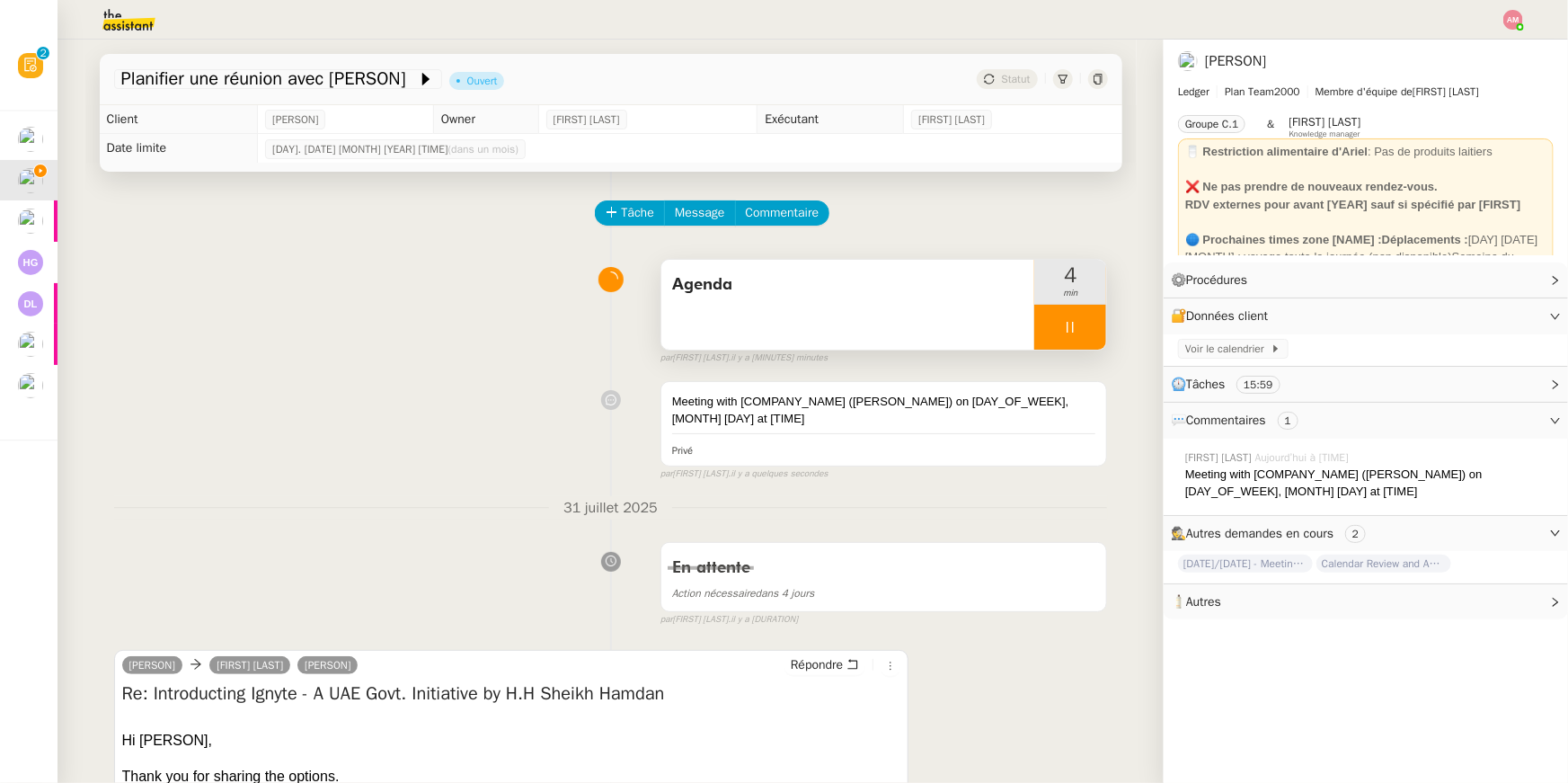 click on "Calendar Review and Appointment Confirmation - 1 août 2025" 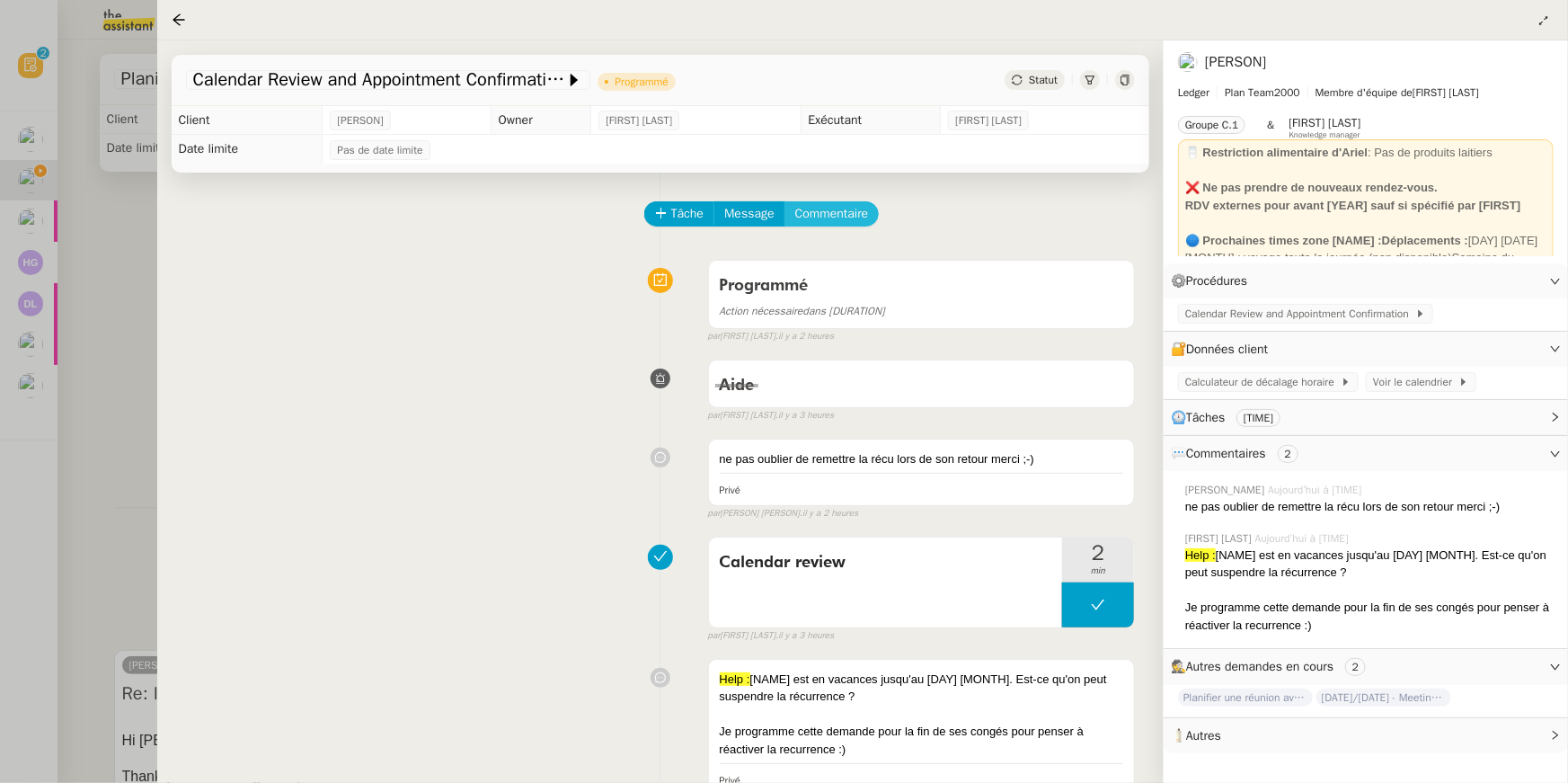 click on "Commentaire" 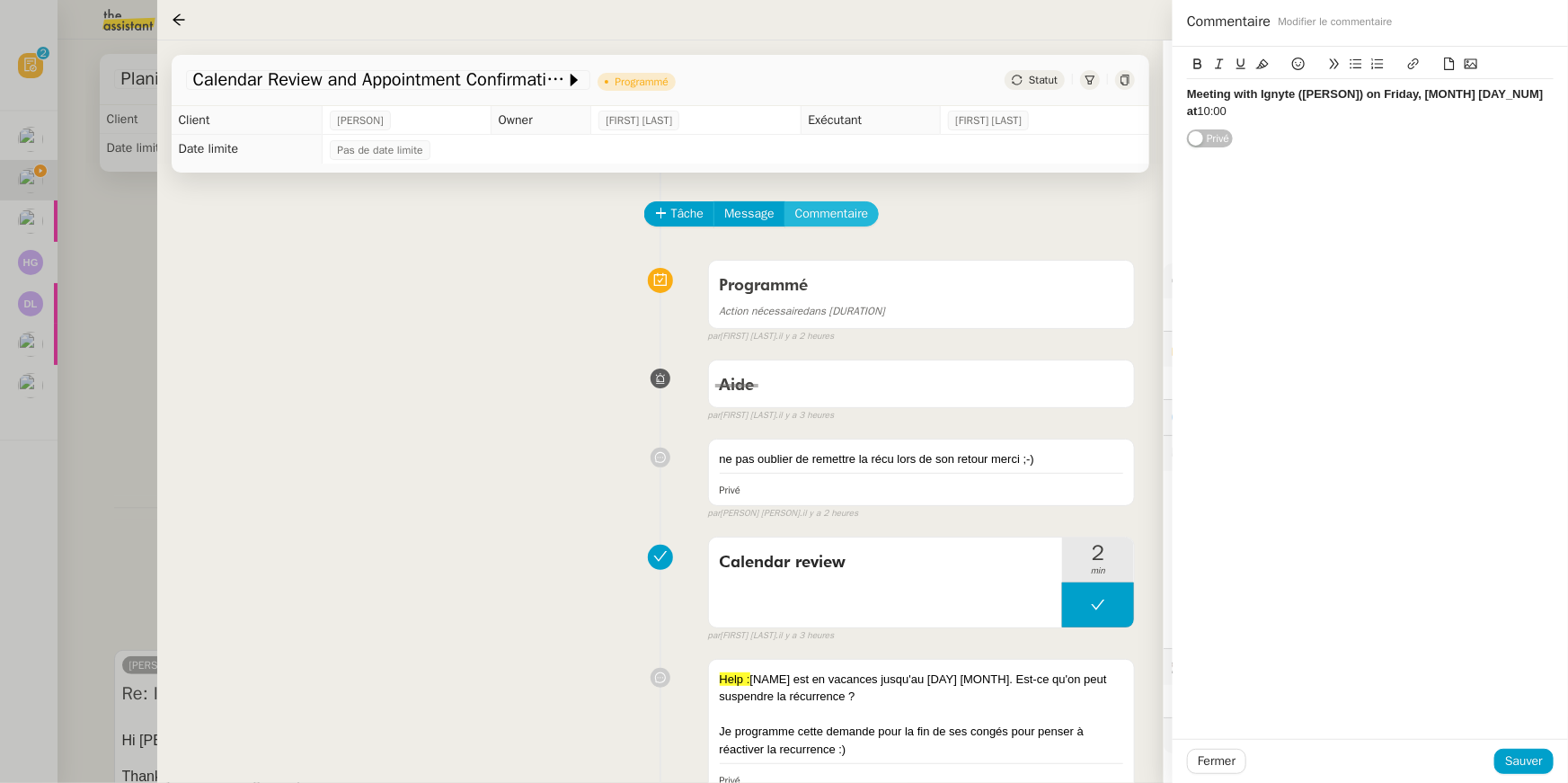 scroll, scrollTop: 0, scrollLeft: 0, axis: both 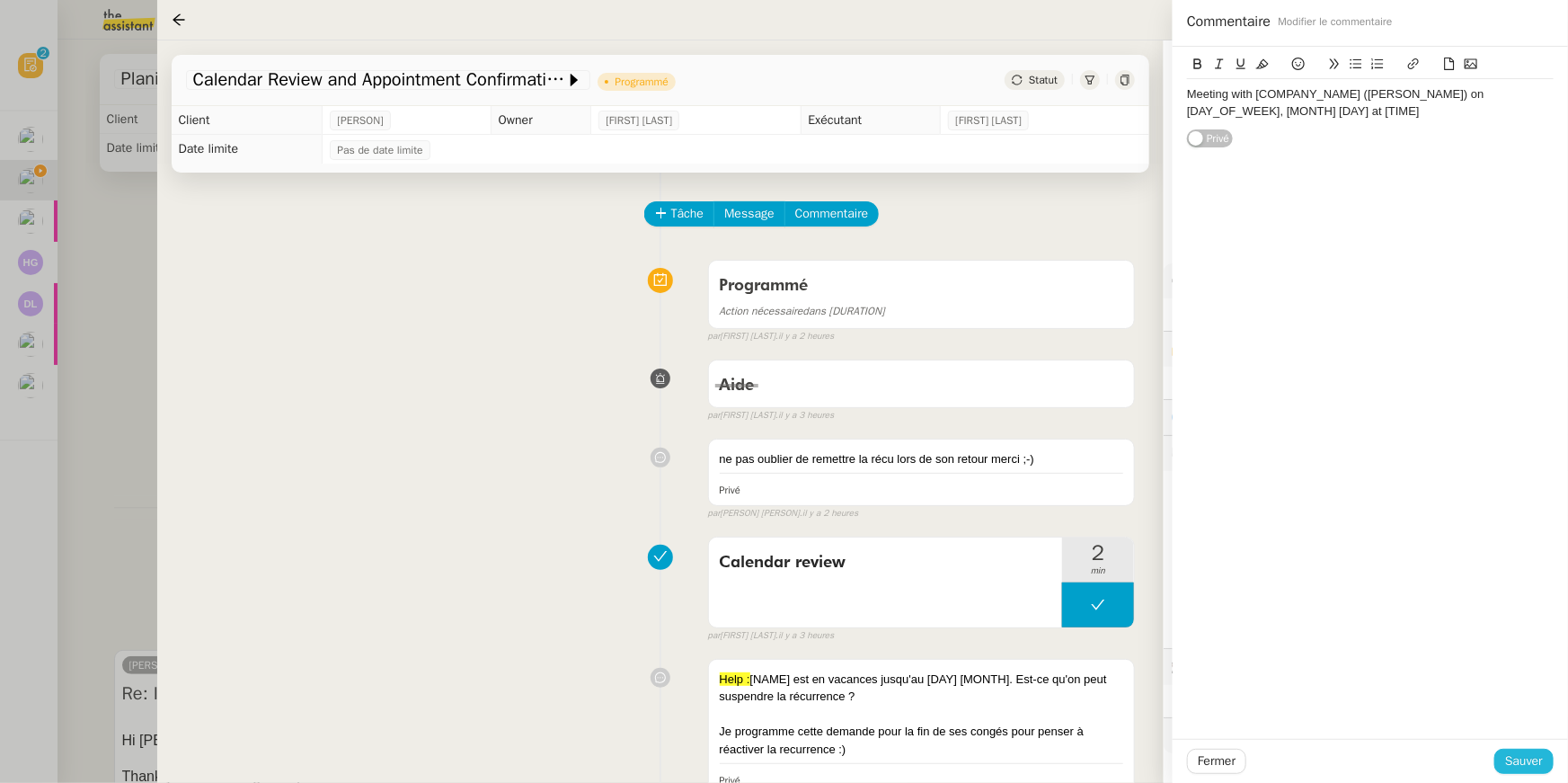 click on "Sauver" 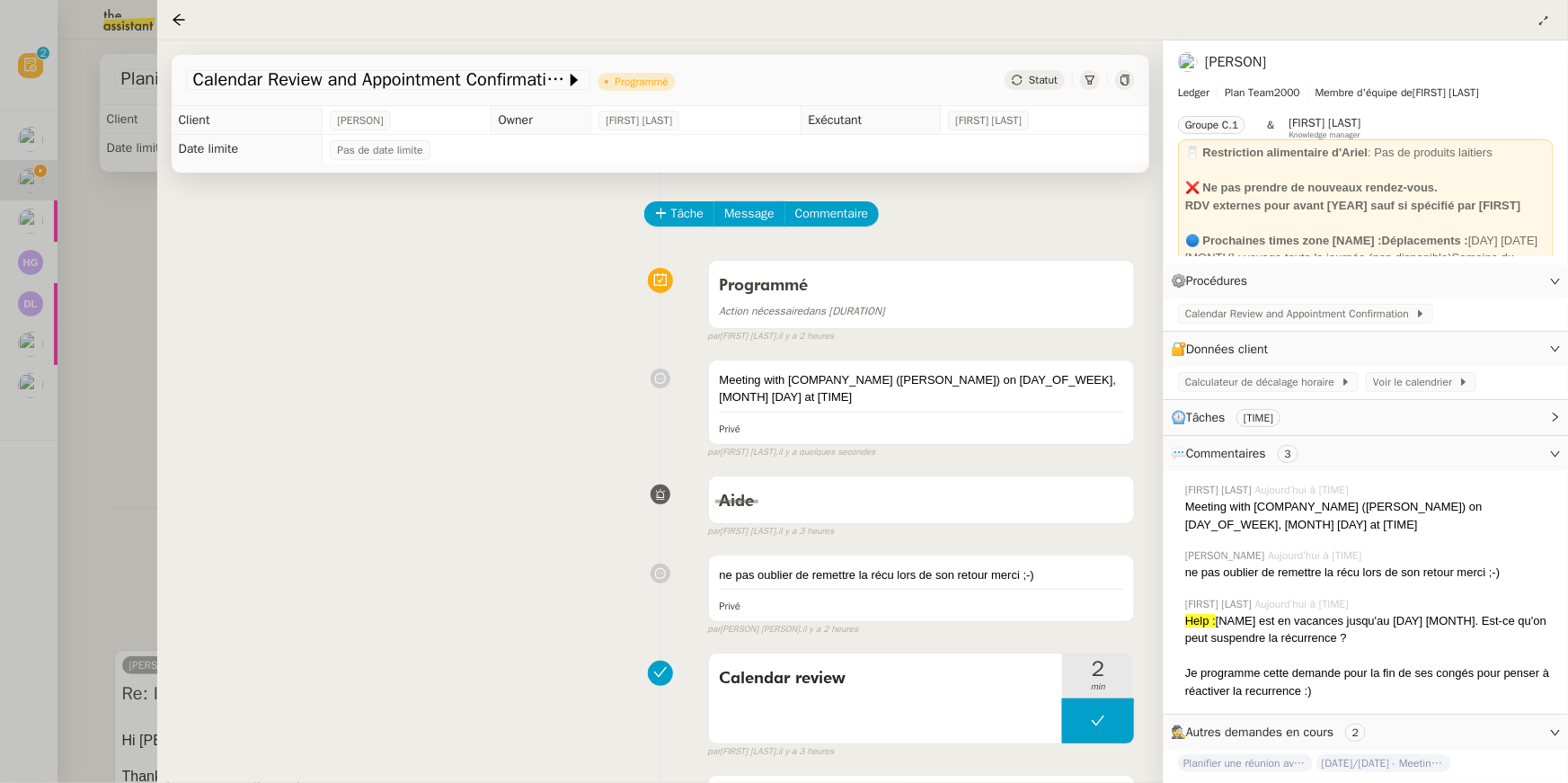 click at bounding box center [784, 391] 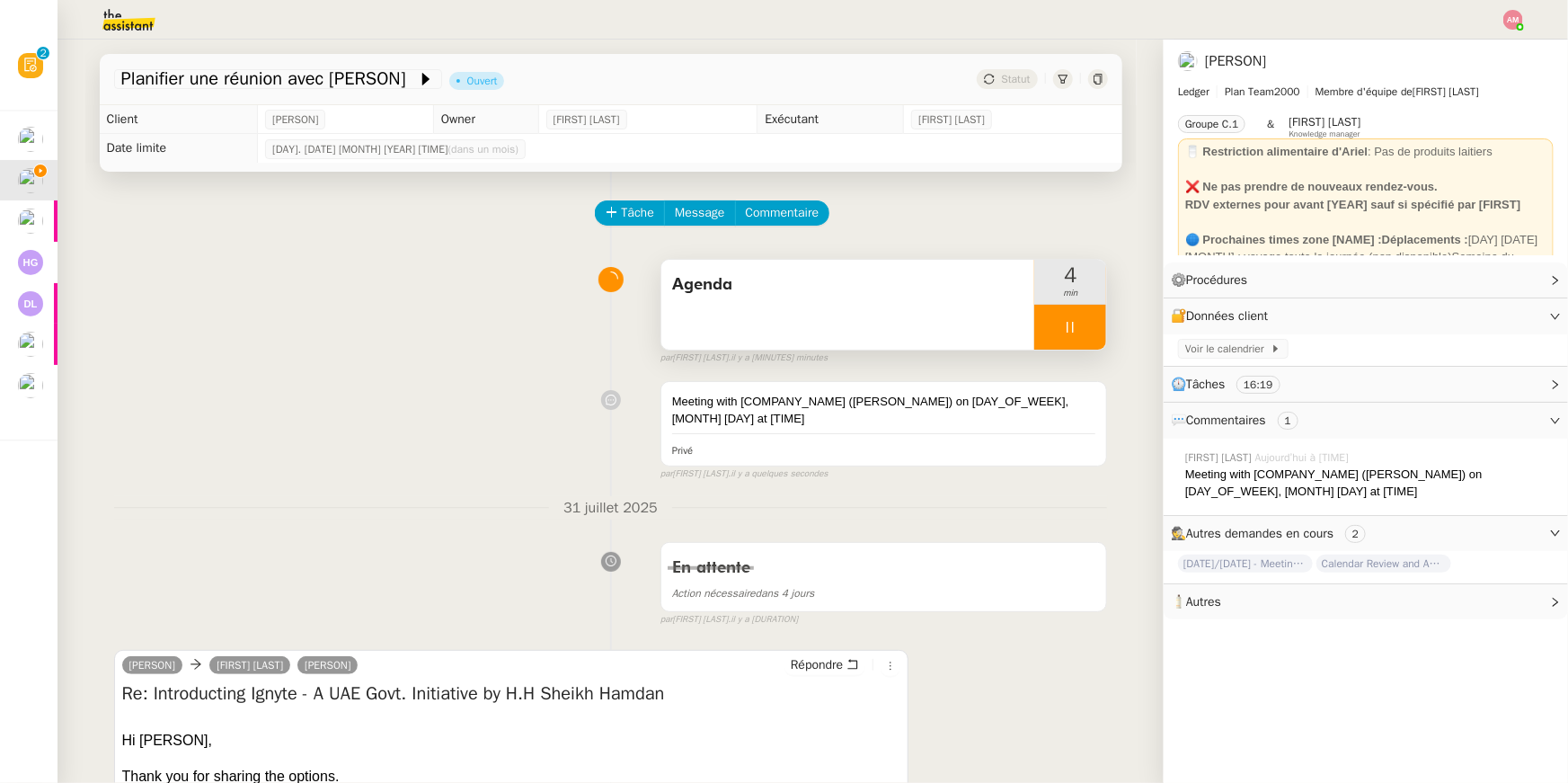 click on "Tâche Message Commentaire Veuillez patienter une erreur s'est produite 👌👌👌 message envoyé ✌️✌️✌️ Veuillez d'abord attribuer un client Une erreur s'est produite, veuillez réessayer  Agenda     [TIME] false par   [FIRST] [LAST]   il y a [TIME] 👌👌👌 message envoyé ✌️✌️✌️ une erreur s'est produite 👌👌👌 message envoyé ✌️✌️✌️ Votre message va être revu ✌️✌️✌️ une erreur s'est produite La taille des fichiers doit être de [NUMBER]Mb au maximum.
Meeting with Ignyte ([FIRST] [LAST]) on [DAY], [MONTH] [DAY] at [TIME] Privé false par   [FIRST] [LAST]   il y a quelques secondes 👌👌👌 message envoyé ✌️✌️✌️ une erreur s'est produite 👌👌👌 message envoyé ✌️✌️✌️ Votre message va être revu ✌️✌️✌️ une erreur s'est produite La taille des fichiers doit être de [NUMBER]Mb au maximum. [DAY] [MONTH] [YEAR] En attente Action nécessaire  dans [NUMBER] jours  false par   [FIRST] [LAST]   il y a [TIME] une erreur s'est produite" 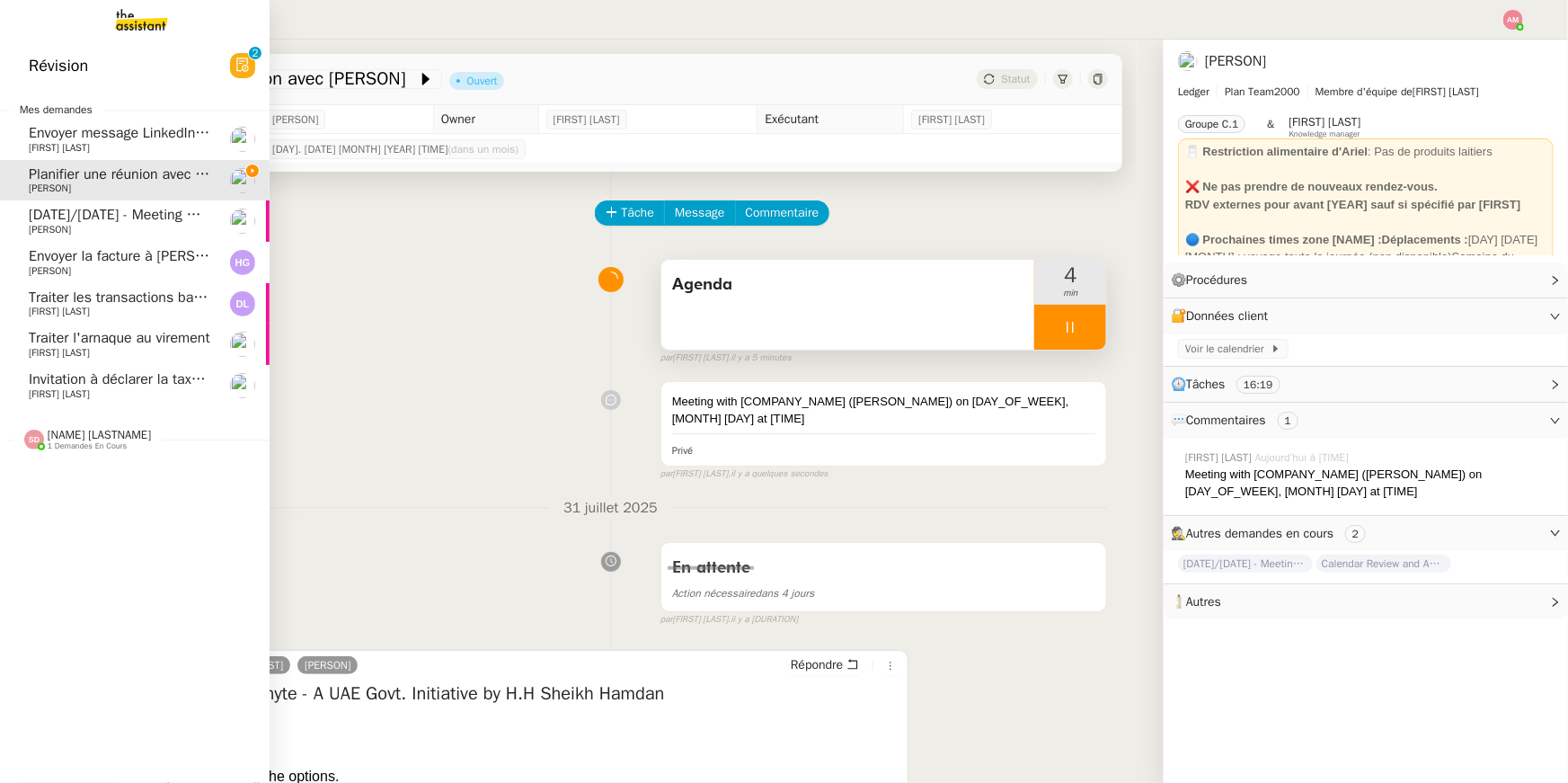click on "Planifier une réunion avec [PERSON]" 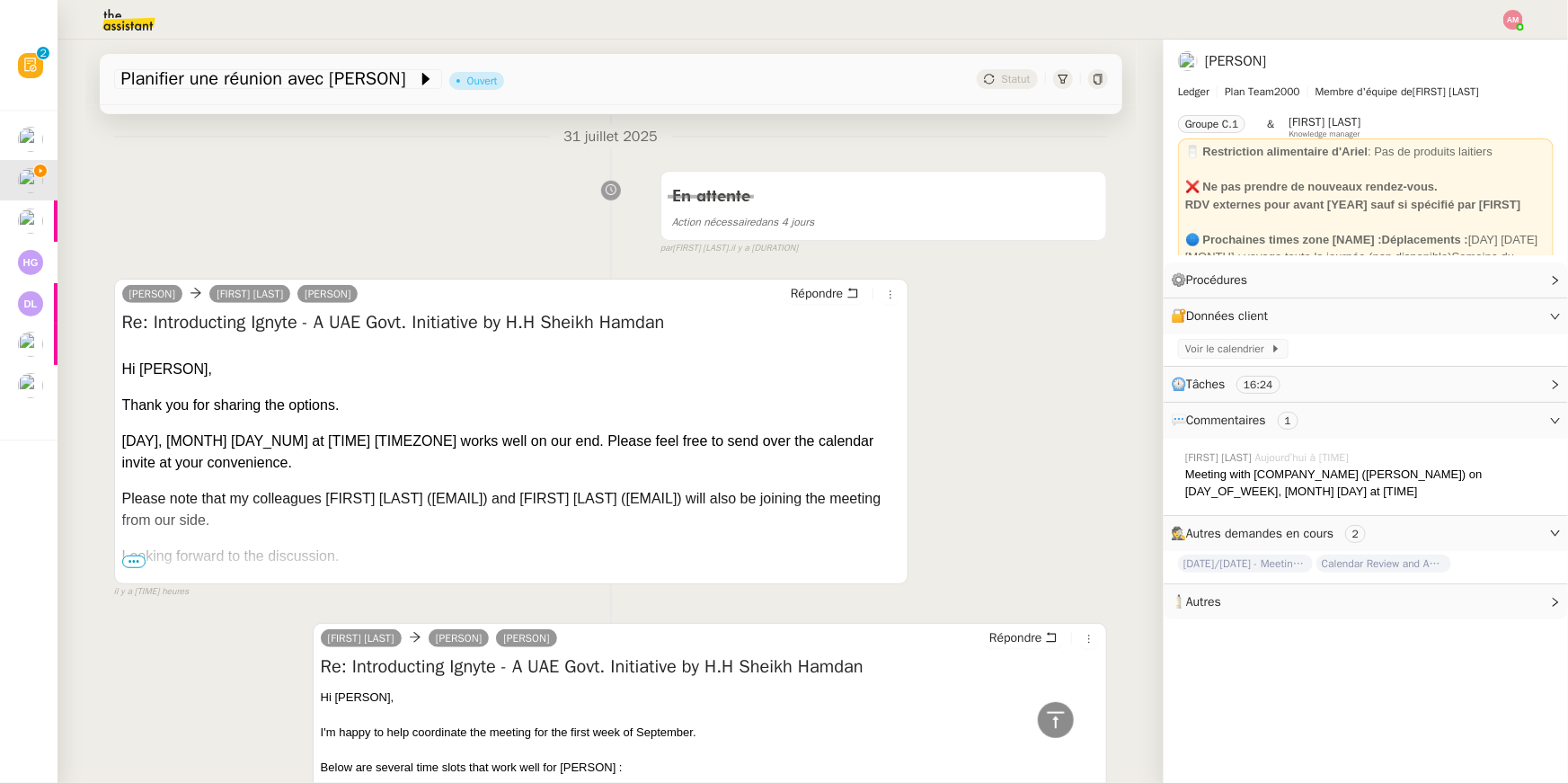 scroll, scrollTop: 372, scrollLeft: 0, axis: vertical 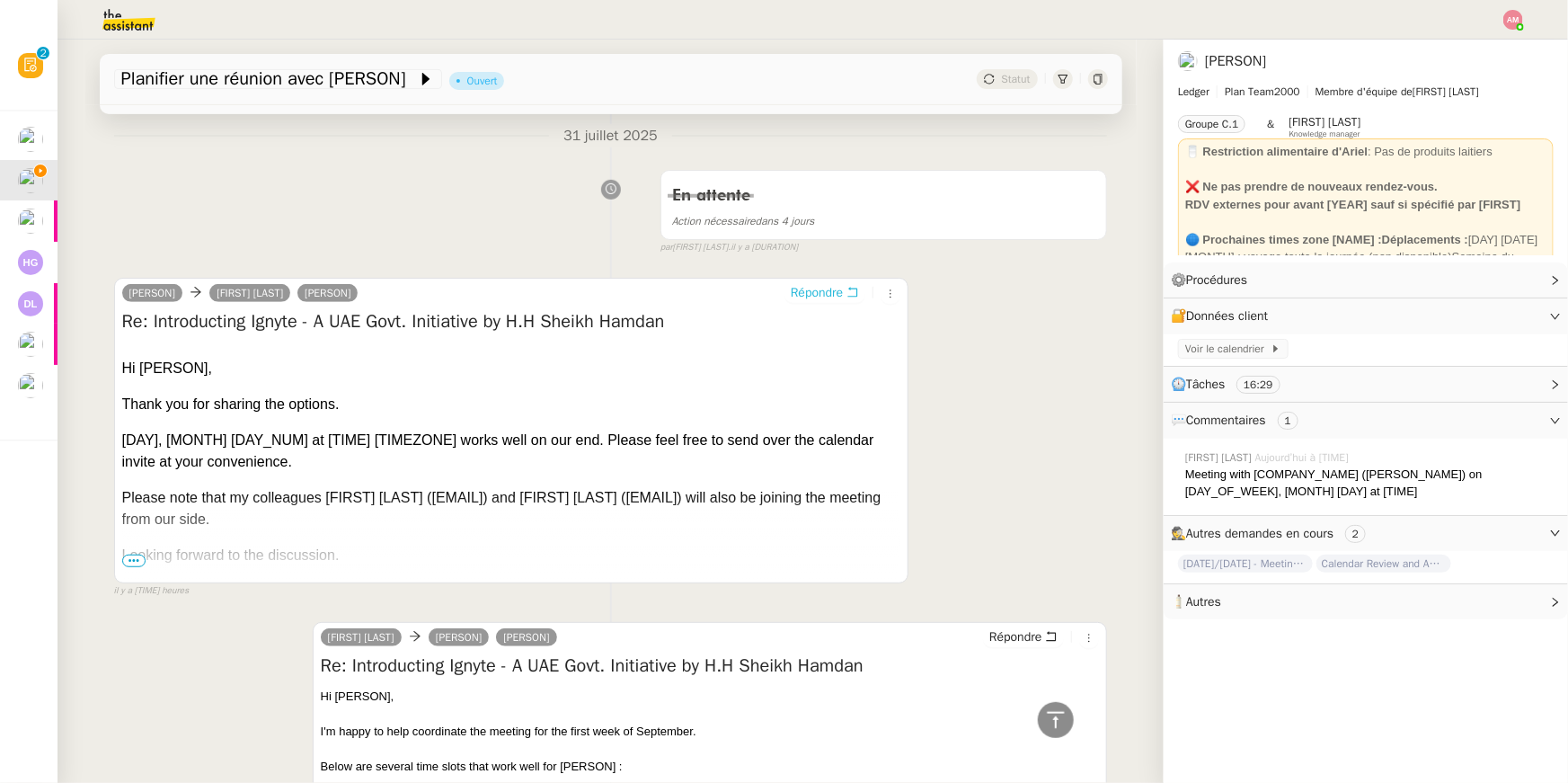 click on "Répondre" at bounding box center [817, 293] 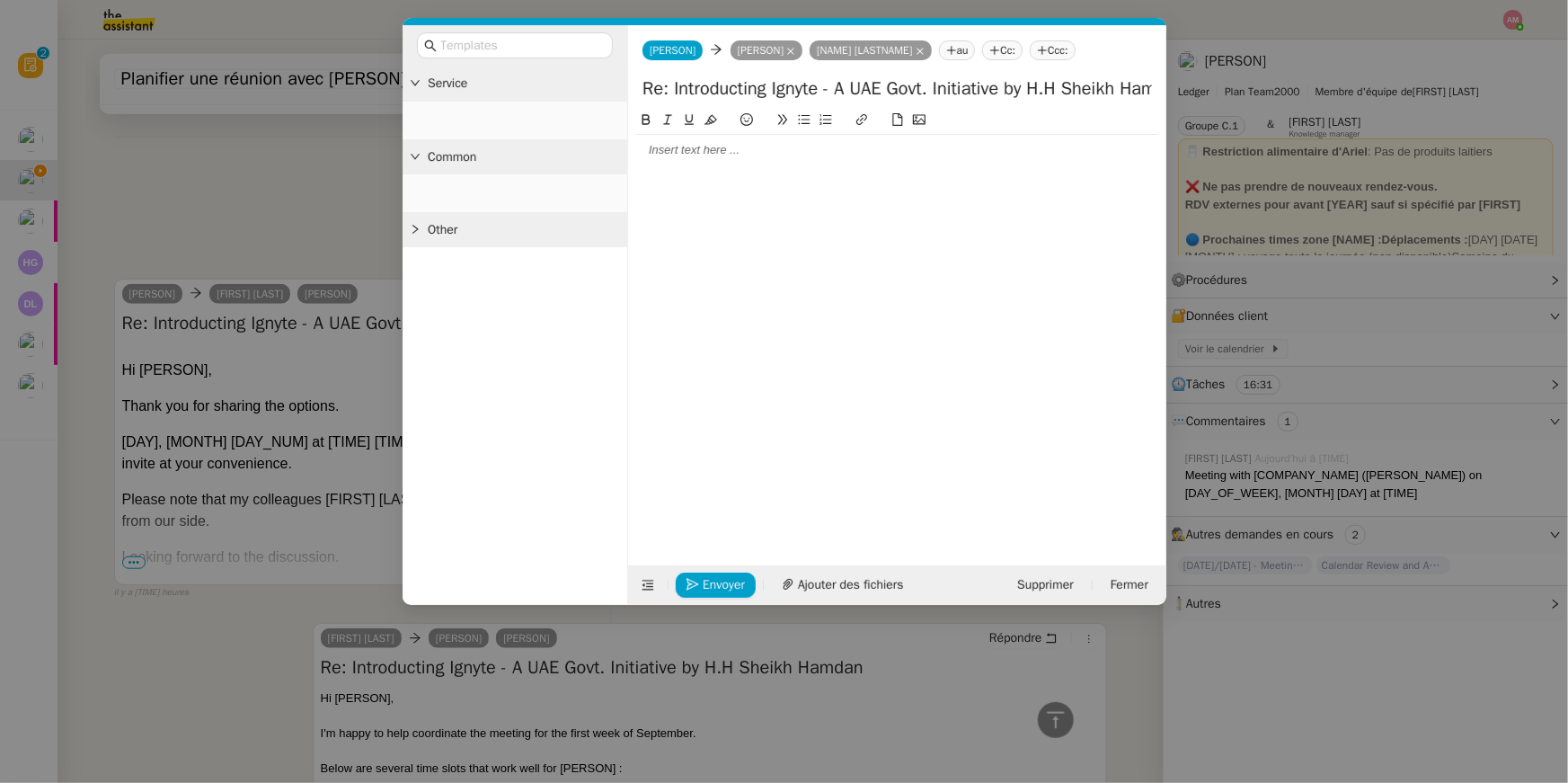 scroll, scrollTop: 511, scrollLeft: 0, axis: vertical 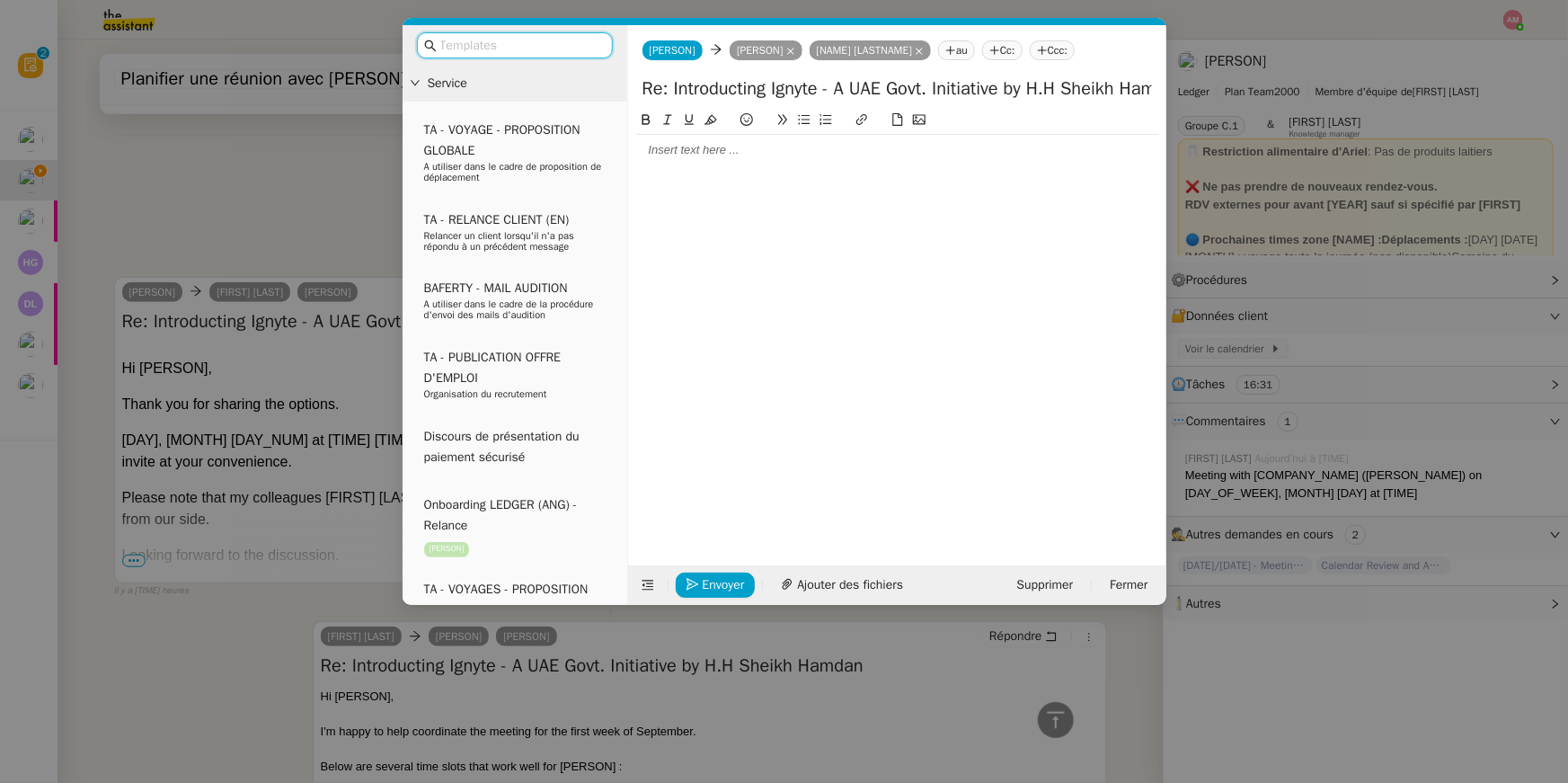 click 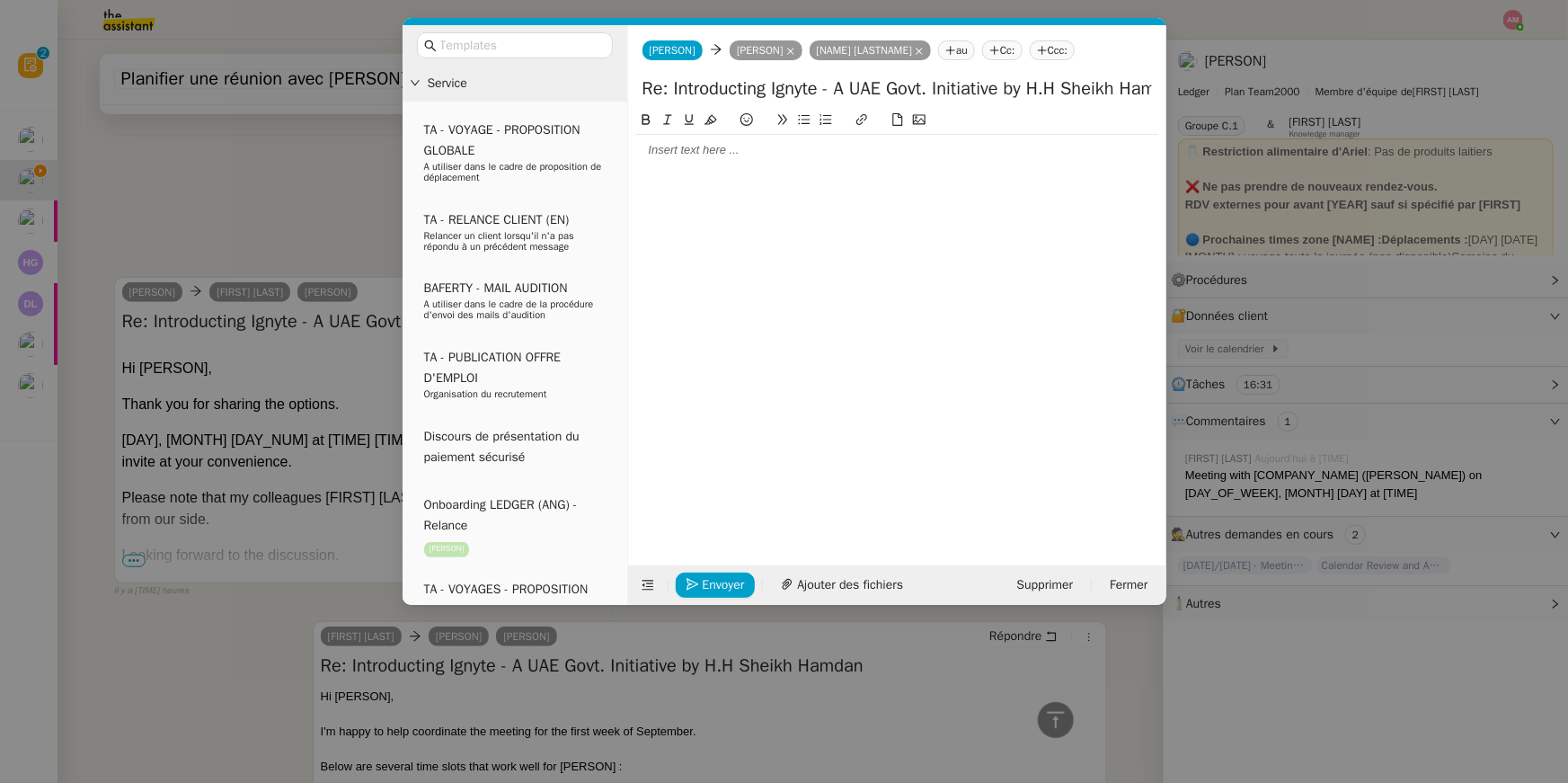 type 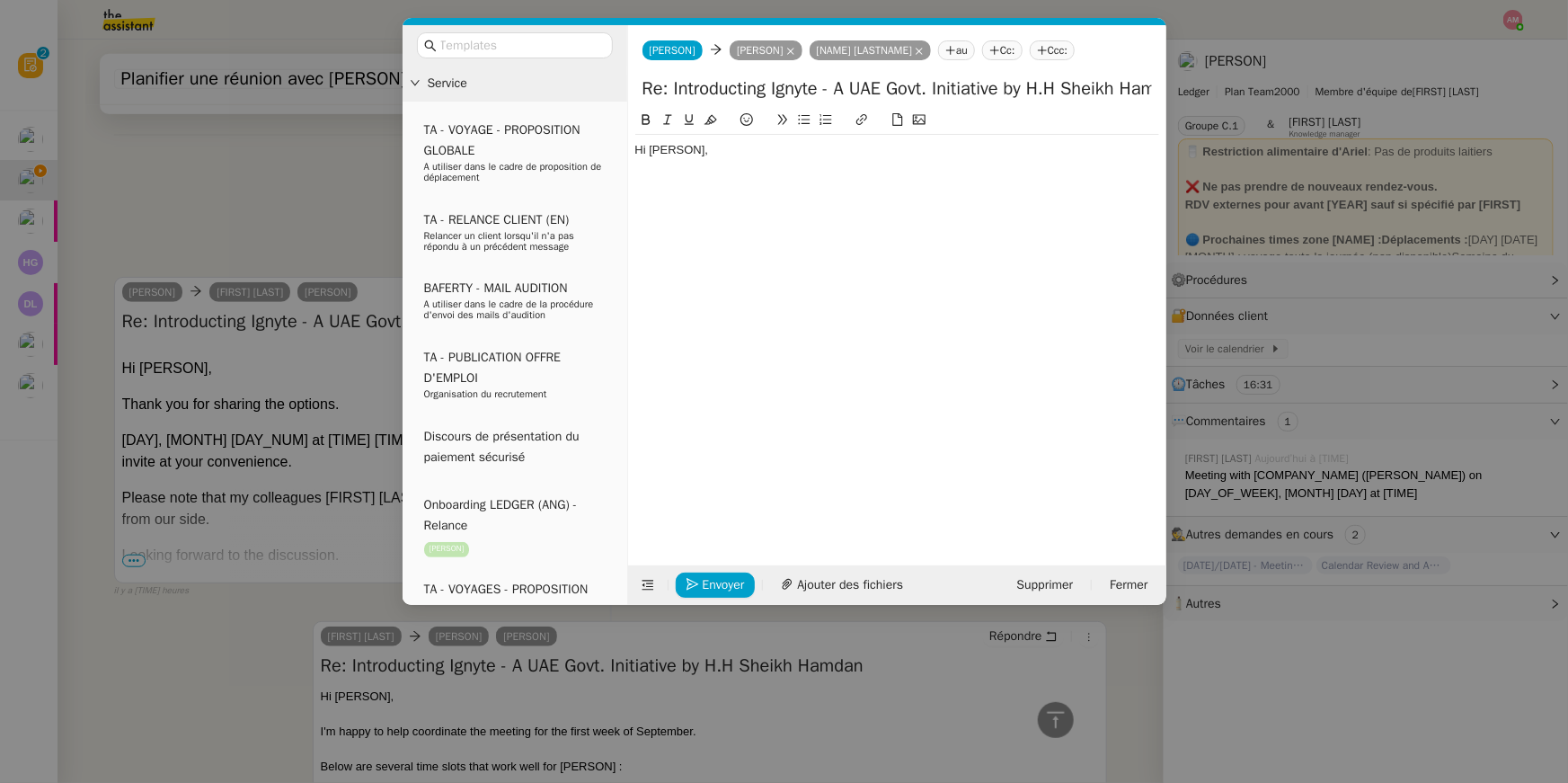 scroll, scrollTop: 563, scrollLeft: 0, axis: vertical 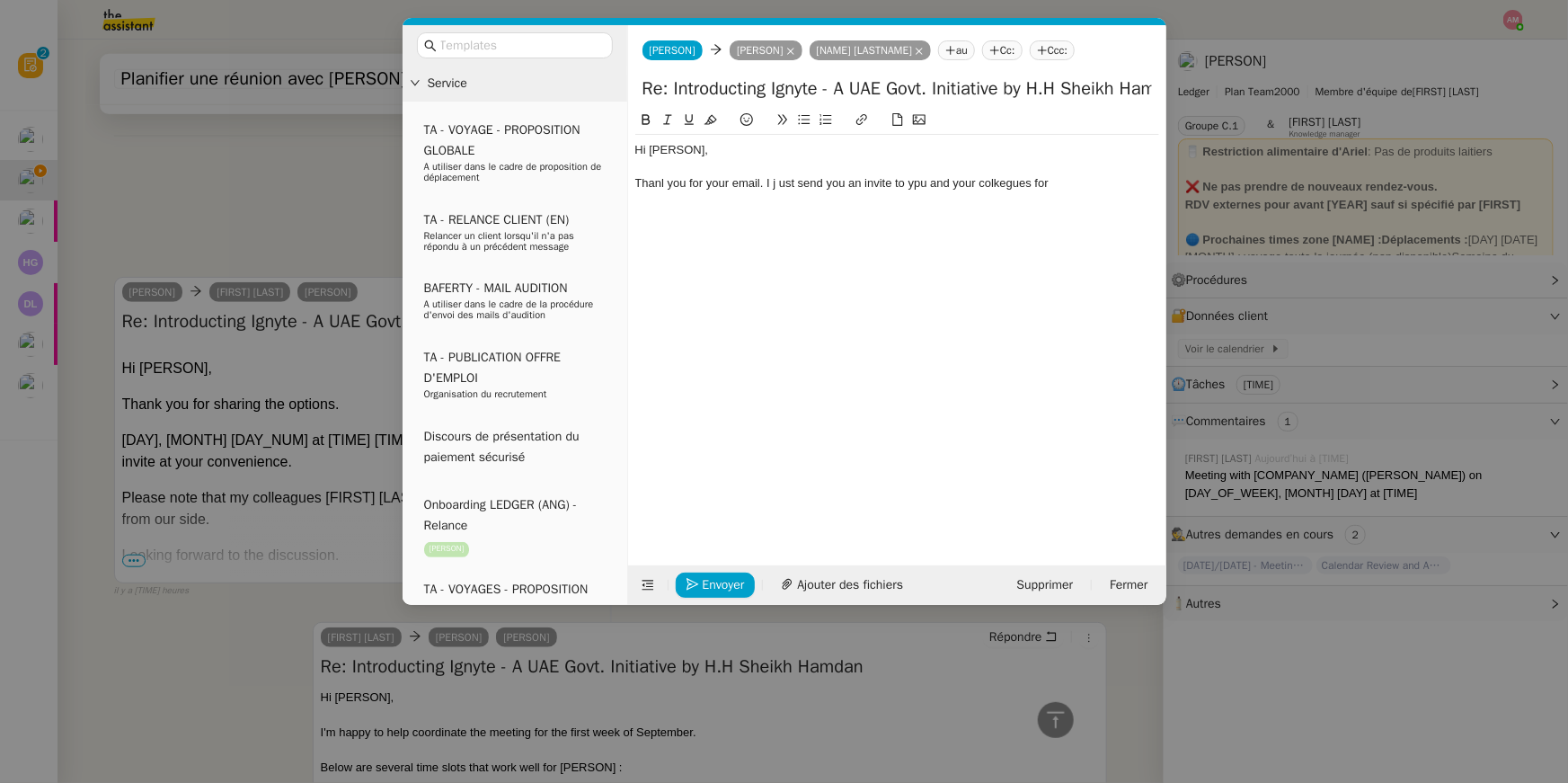 click on "Service TA - VOYAGE - PROPOSITION GLOBALE    A utiliser dans le cadre de proposition de déplacement TA - RELANCE CLIENT (EN)    Relancer un client lorsqu'il n'a pas répondu à un précédent message BAFERTY - MAIL AUDITION    A utiliser dans le cadre de la procédure d'envoi des mails d'audition TA - PUBLICATION OFFRE D'EMPLOI     Organisation du recrutement Discours de présentation du paiement sécurisé    Onboarding LEDGER (ANG) - Relance     [FIRST] [LAST] TA - VOYAGES - PROPOSITION ITINERAIRE    Soumettre les résultats d'une recherche TA - CONFIRMATION PAIEMENT (EN)    Confirmer avec le client de modèle de transaction - Attention Plan Pro nécessaire. Onboarding LEDGER (FR)     [FIRST] [LAST] TA - COURRIER EXPEDIE (recommandé)    A utiliser dans le cadre de l'envoi d'un courrier recommandé TA - PARTAGE DE CALENDRIER (EN)    A utiliser pour demander au client de partager son calendrier afin de faciliter l'accès et la gestion PSPI - Appel de fonds MJL    TA - RELANCE CLIENT" at bounding box center (784, 391) 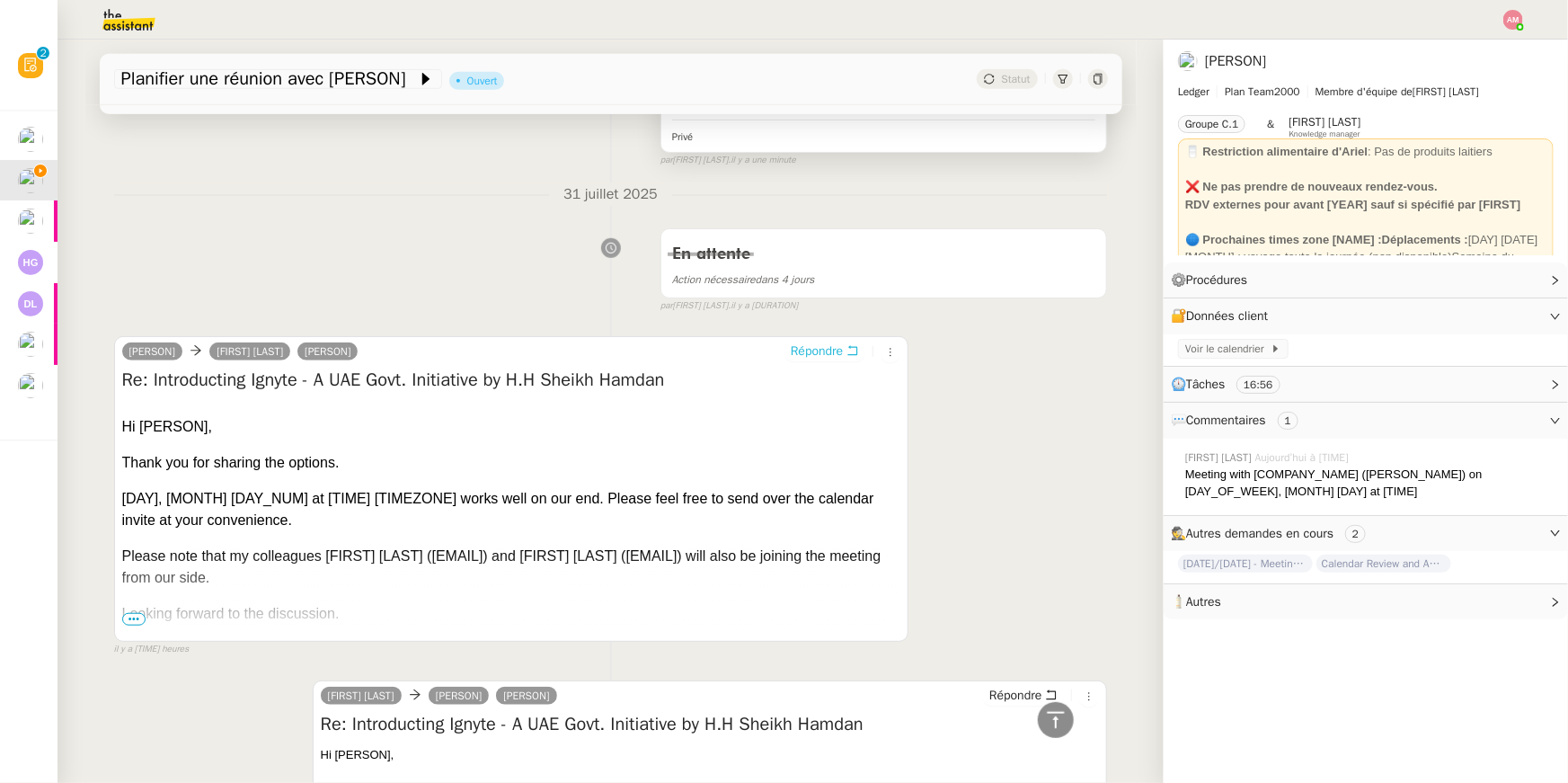 scroll, scrollTop: 499, scrollLeft: 0, axis: vertical 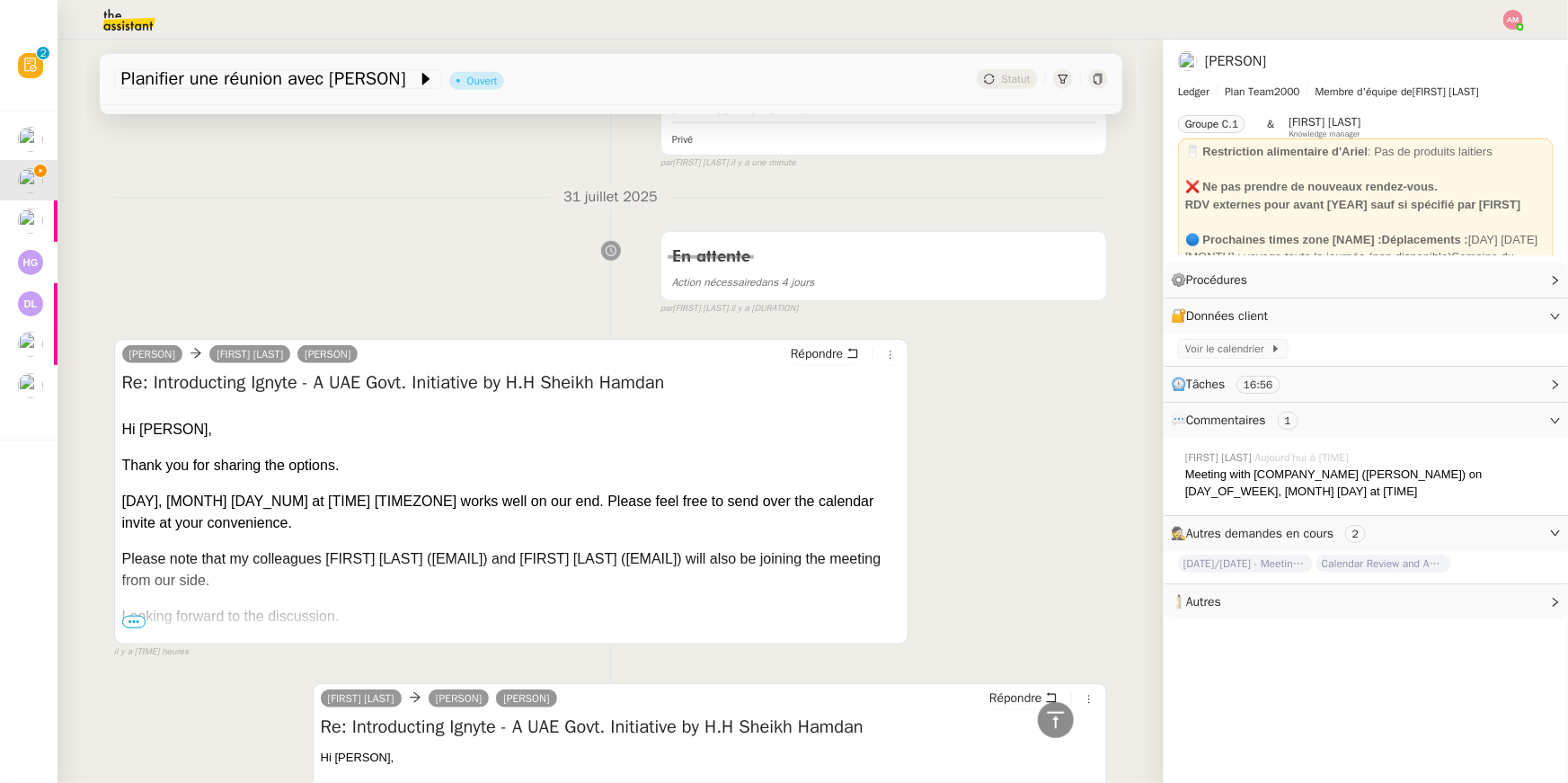 click on "[DAY], [MONTH] [DAY_NUM] at [TIME] [TIMEZONE] works well on our end. Please feel free to send over the calendar invite at your convenience." at bounding box center [511, 512] 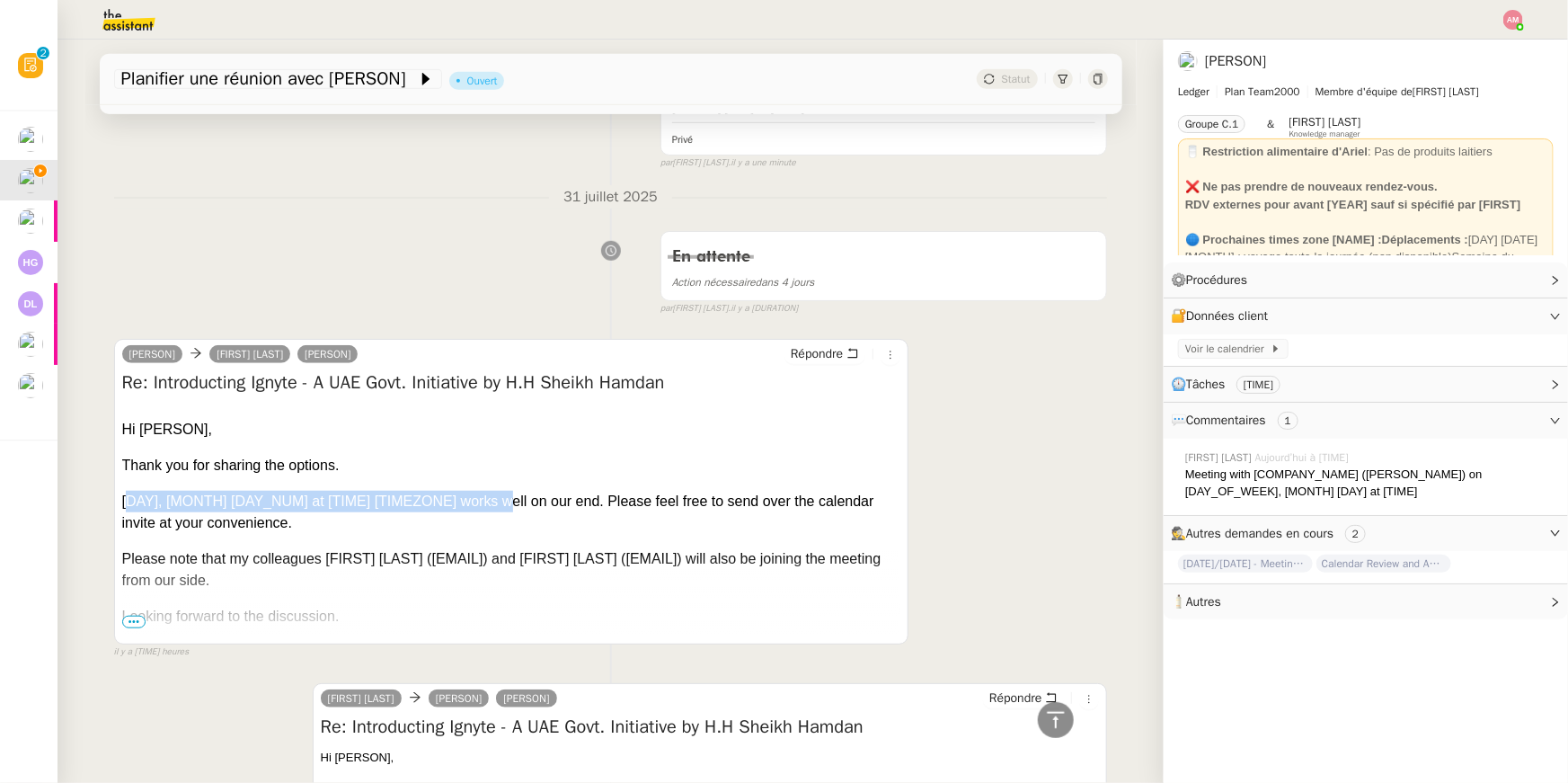 copy on "[DAY], [MONTH] [DAY] at [TIME] [TIMEZONE] / [TIME] [TIMEZONE]" 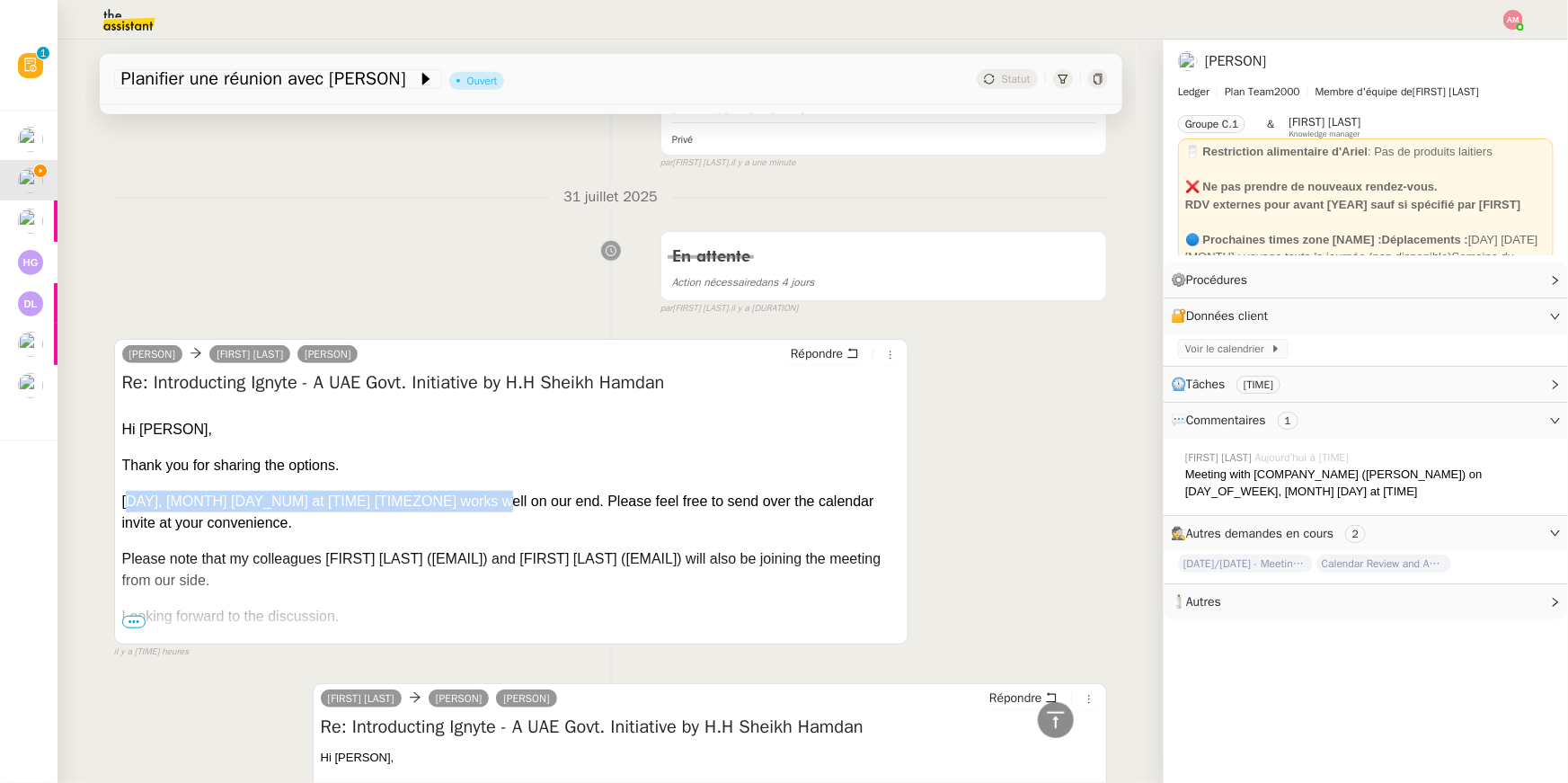 scroll, scrollTop: 0, scrollLeft: 0, axis: both 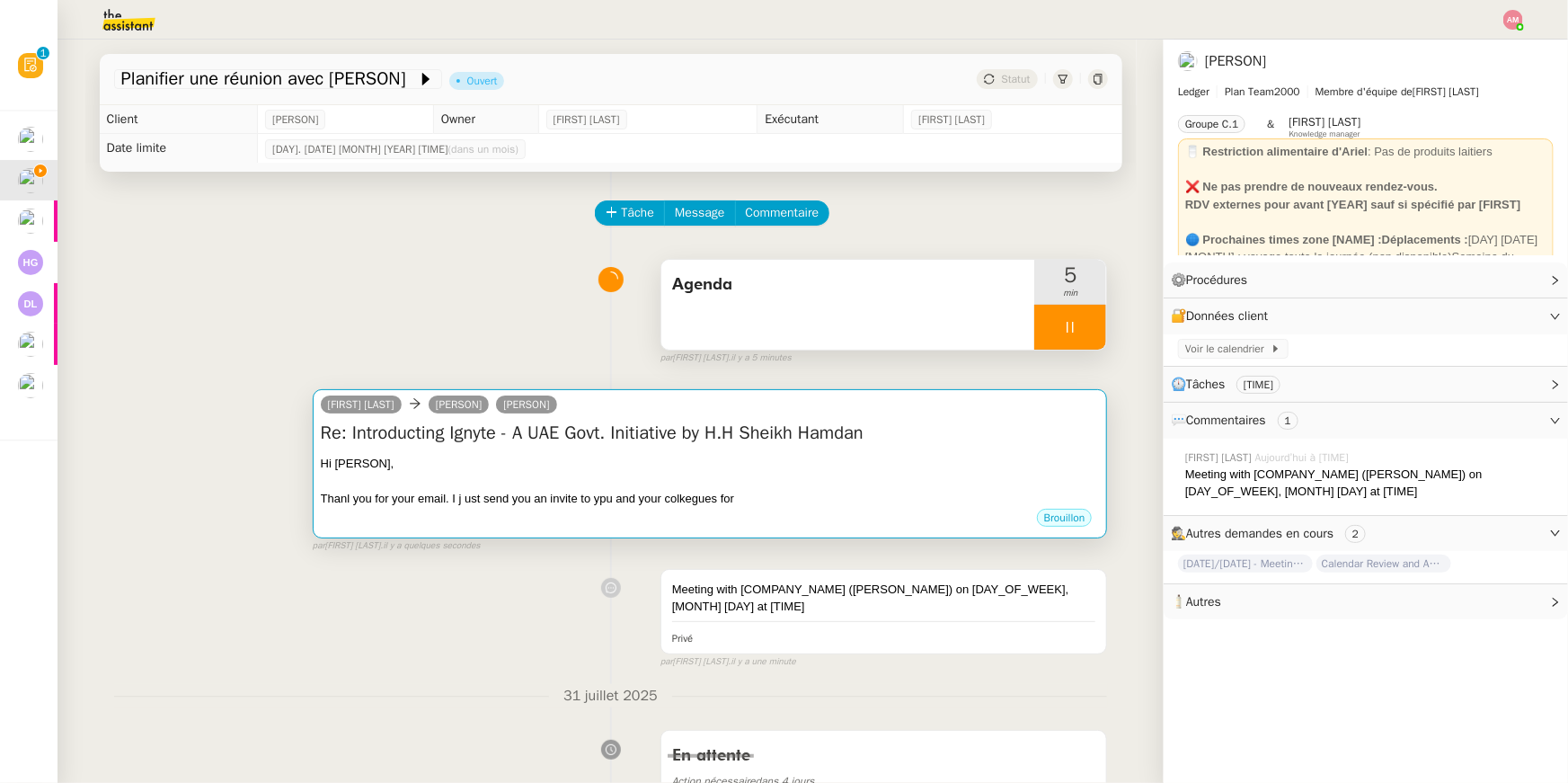 click on "[PERSON_NAME] [PERSON_NAME]   [PERSON_NAME]   [PERSON_NAME]" at bounding box center (442, 407) 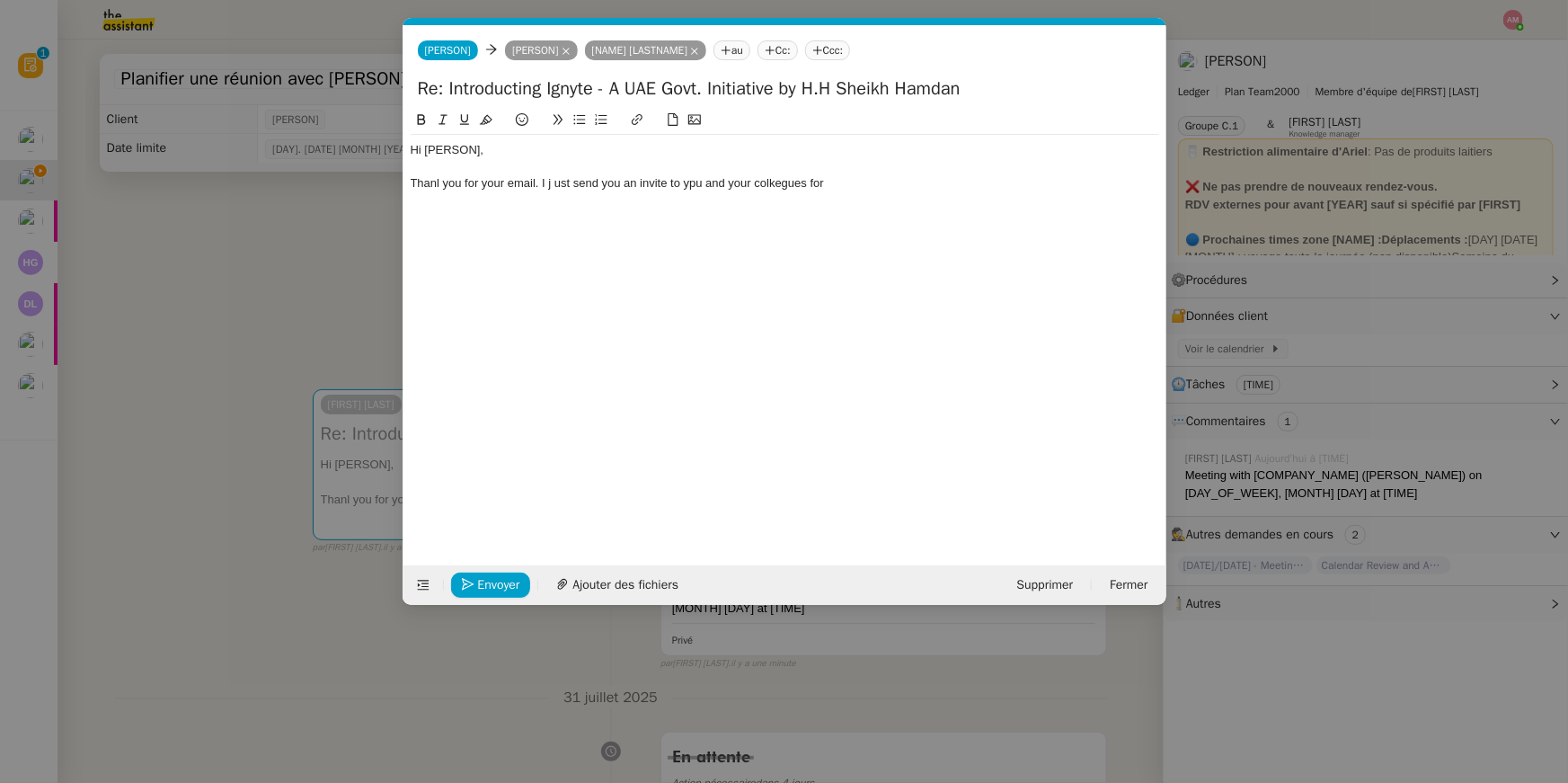 scroll, scrollTop: 0, scrollLeft: 38, axis: horizontal 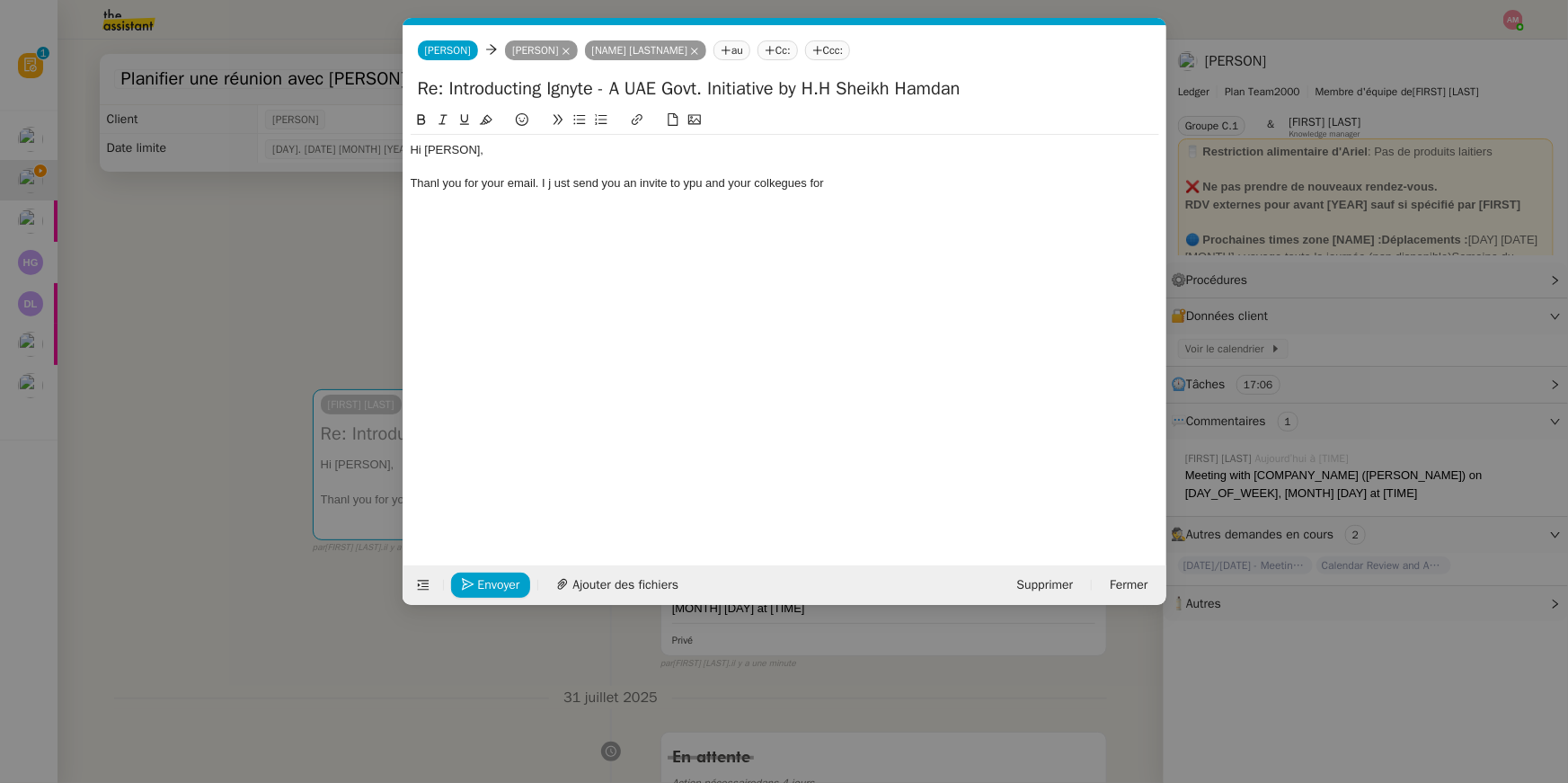 click on "Thanl you for your email. I j ust send you an invite to ypu and your colkegues for" 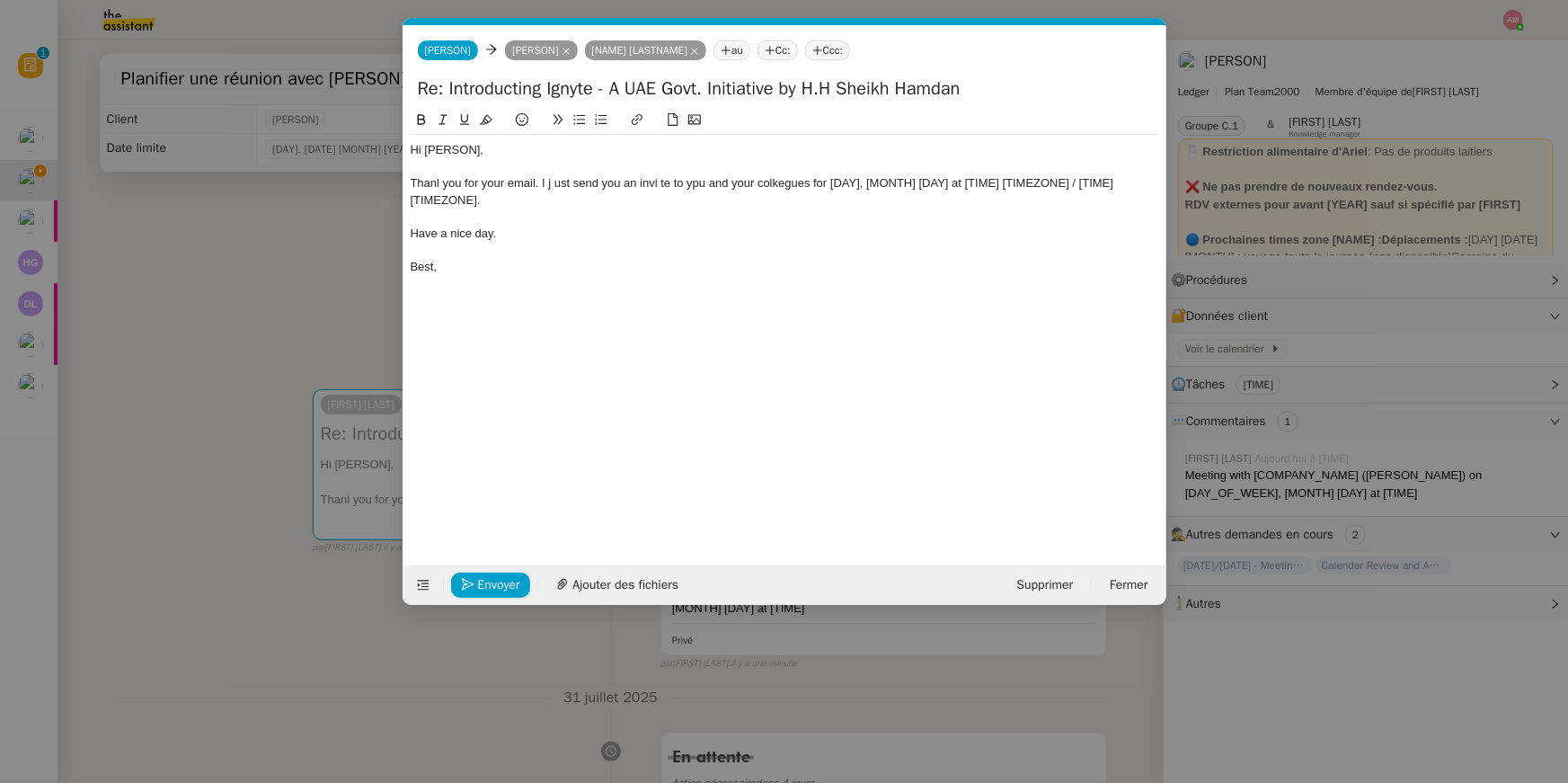 copy on "Hi Annie, Thanl you for your email. I j ust send you an invite to ypu and your colkegues for Friday, September 5th at 10:00 AM CET / 12:00 PM UAE. Have a nice day.  Best," 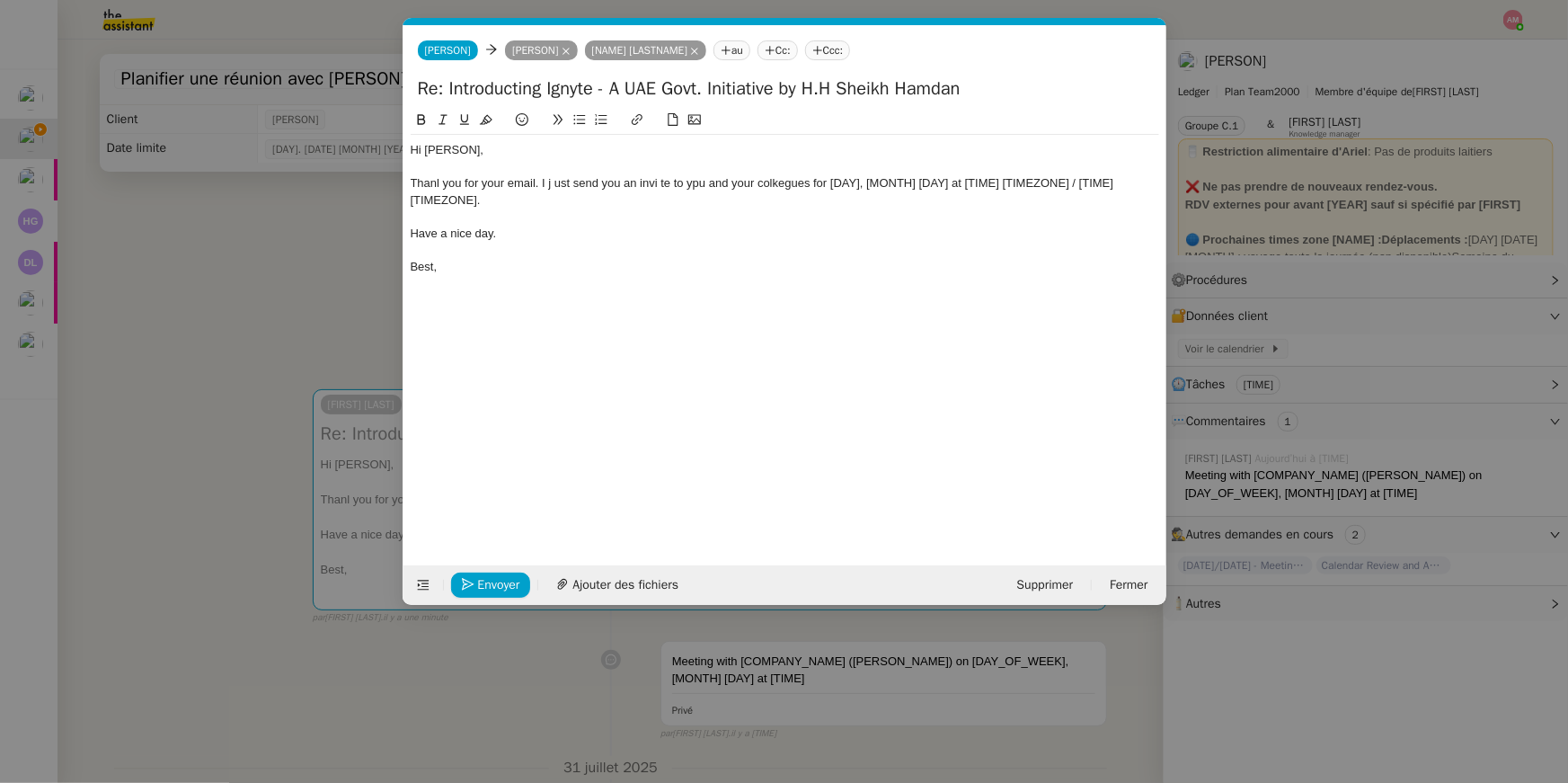 scroll, scrollTop: 0, scrollLeft: 0, axis: both 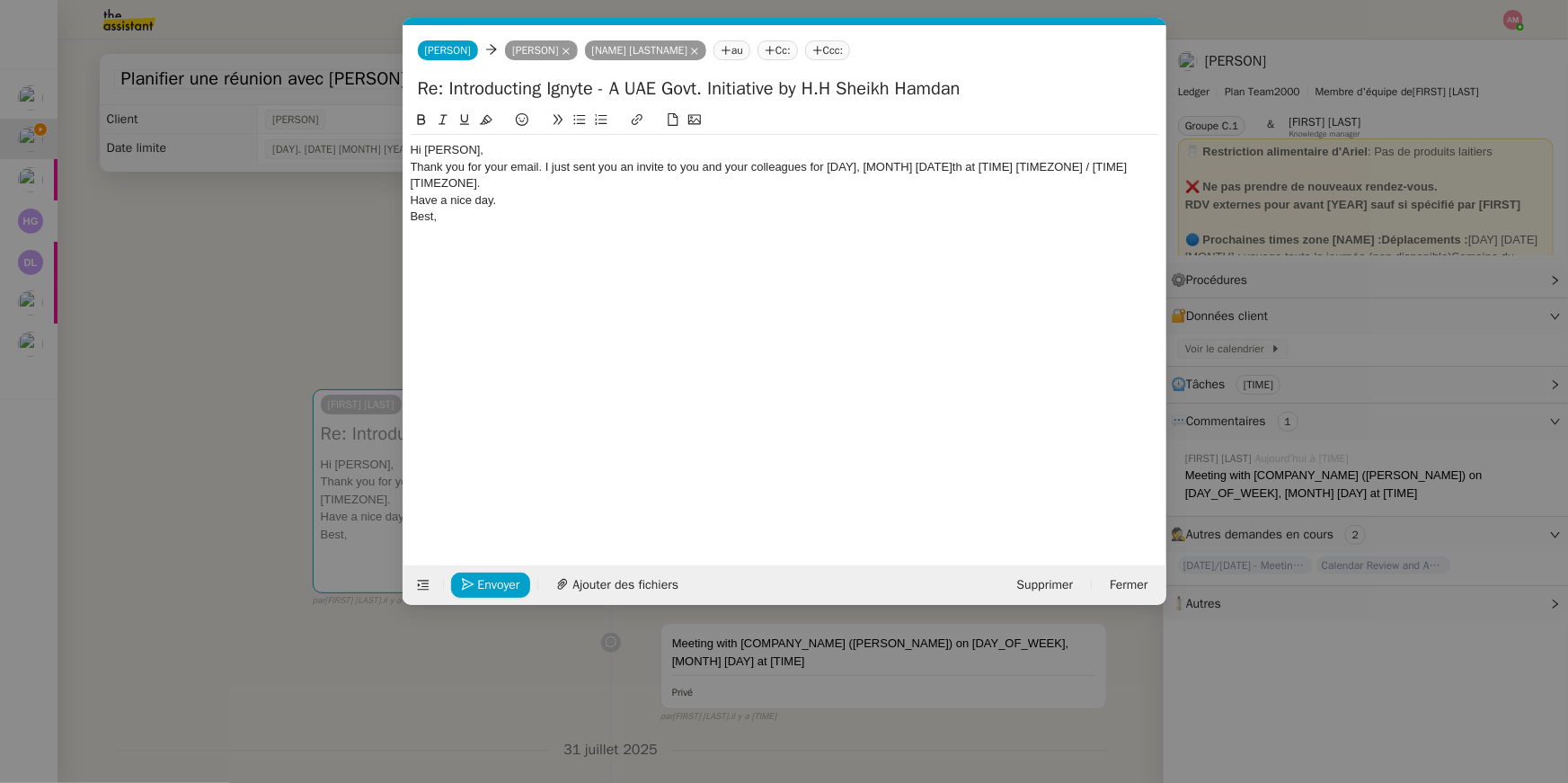 click on "Hi [PERSON]," 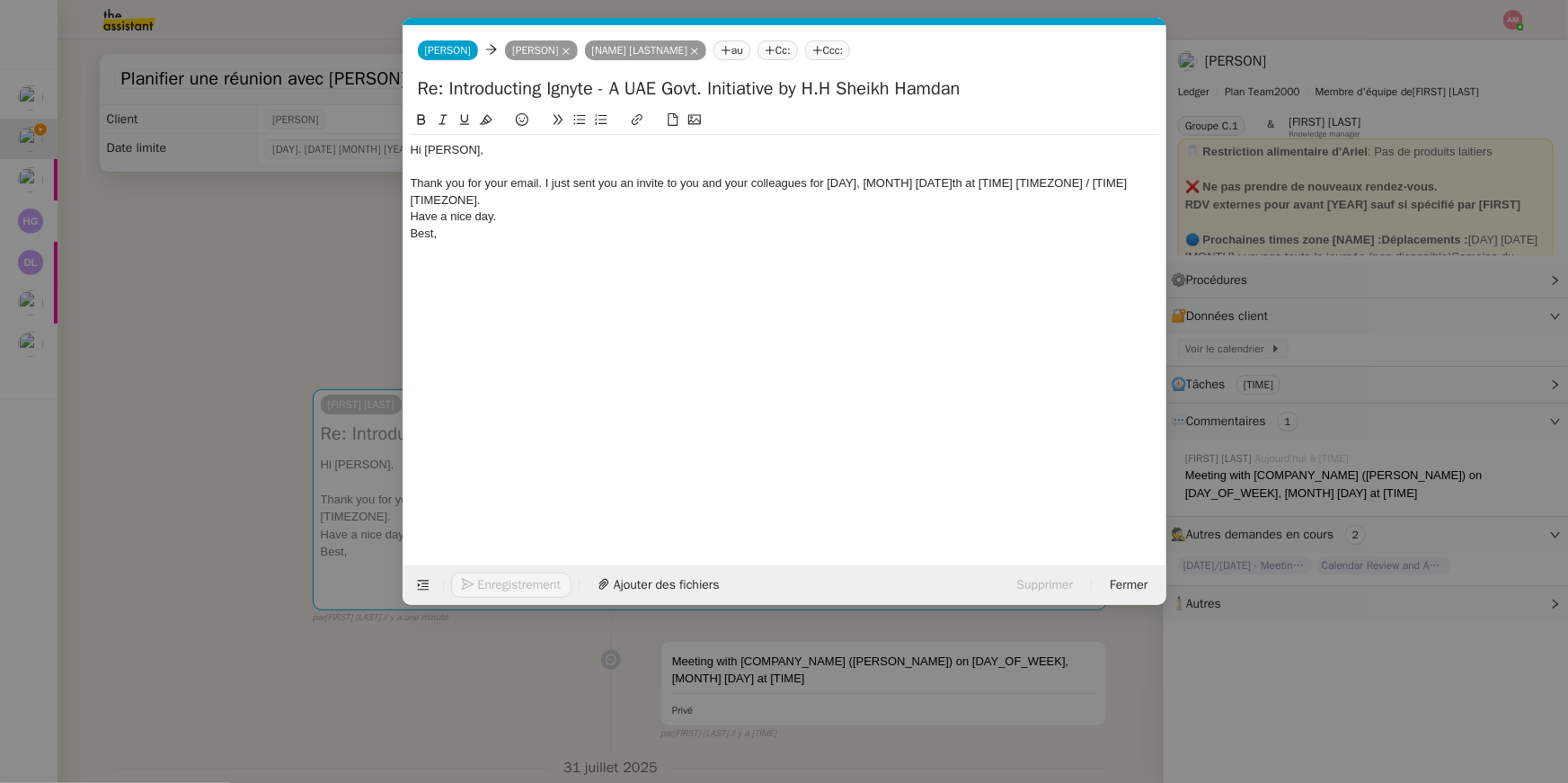 click on "Have a nice day." 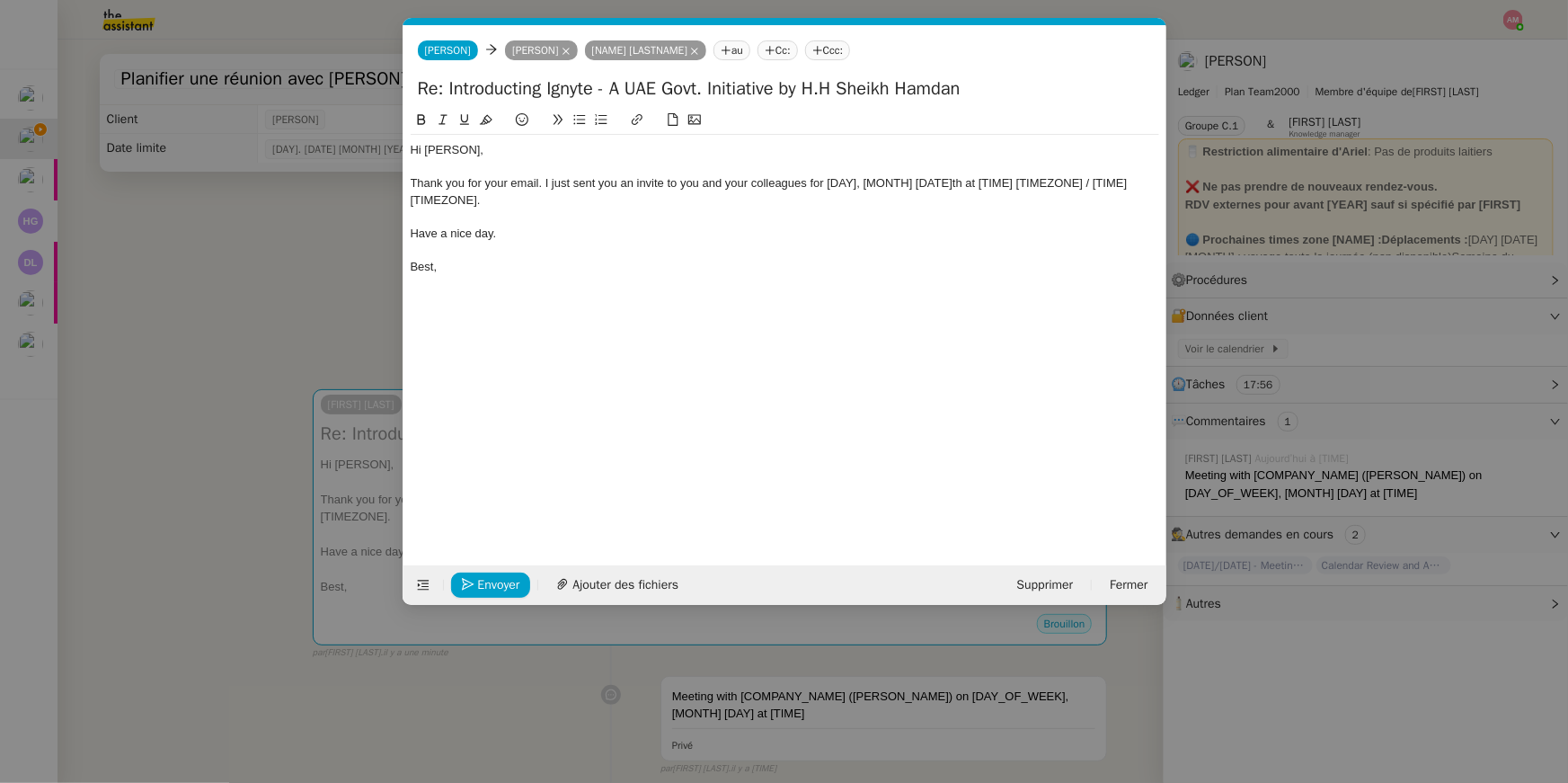 click on "Thank you for your email. I just sent you an invite to you and your colleagues for [DAY], [MONTH] [DATE]th at [TIME] [TIMEZONE] / [TIME] [TIMEZONE]." 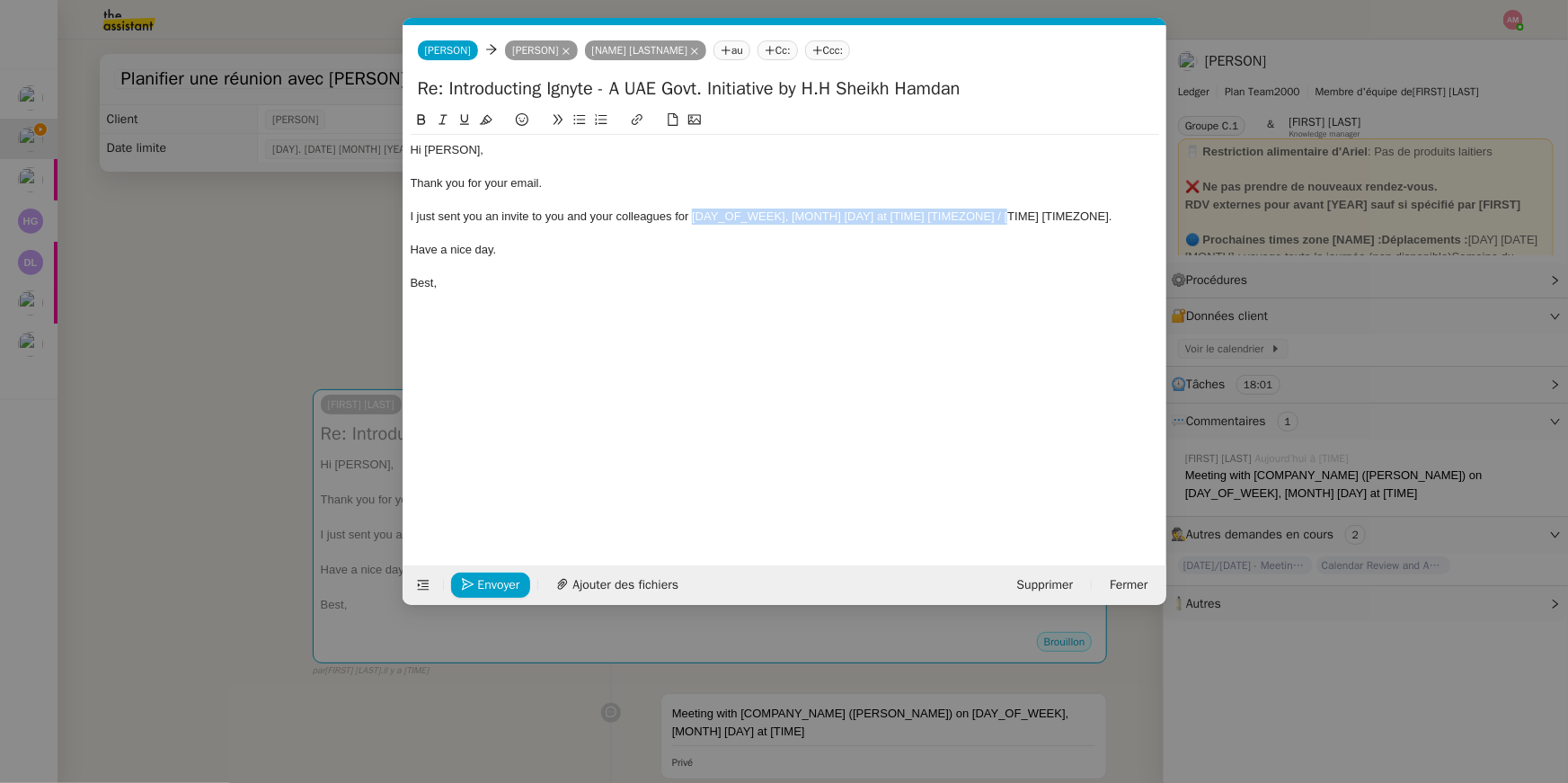 drag, startPoint x: 692, startPoint y: 213, endPoint x: 1026, endPoint y: 214, distance: 334.0015 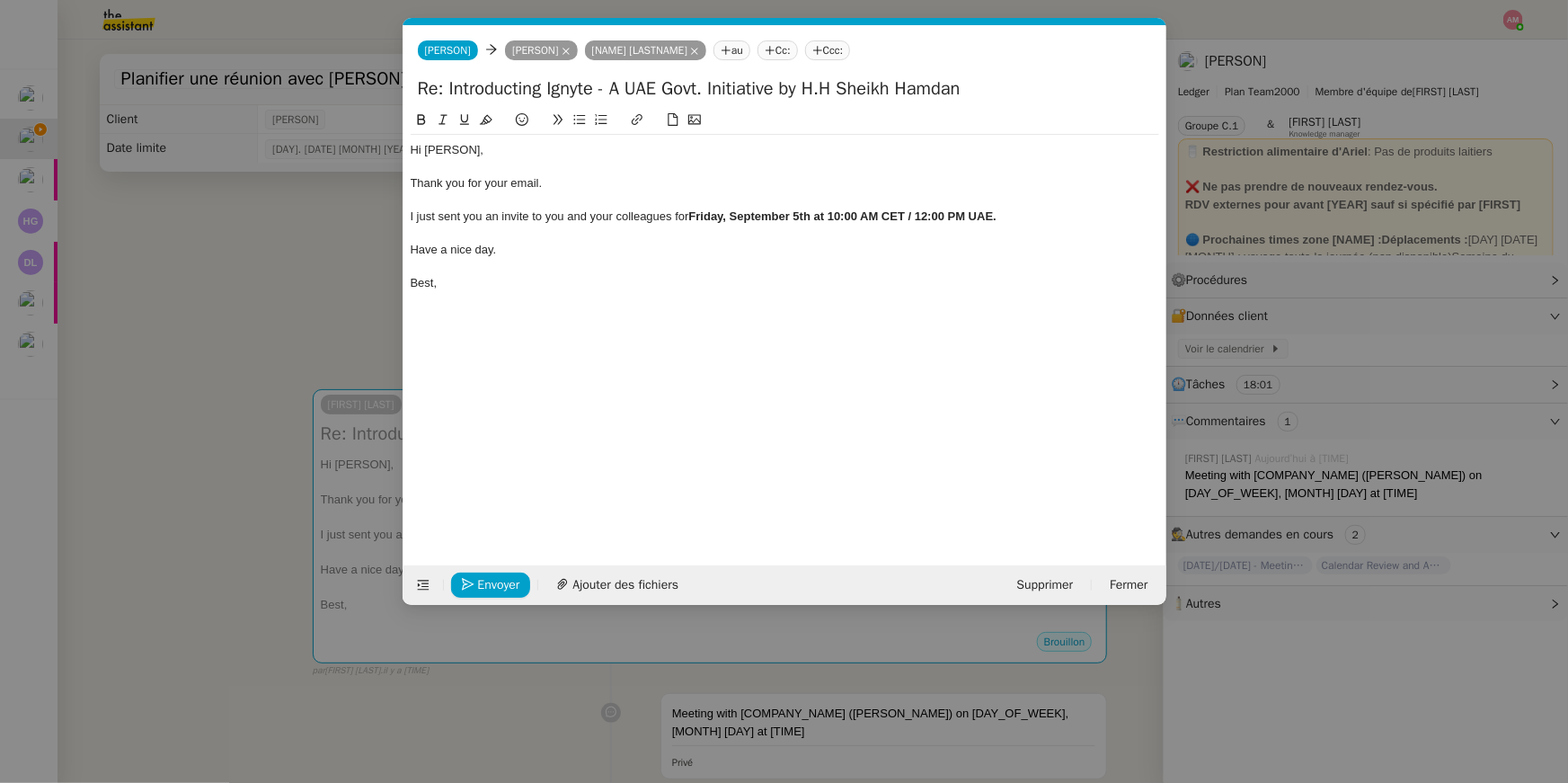 click 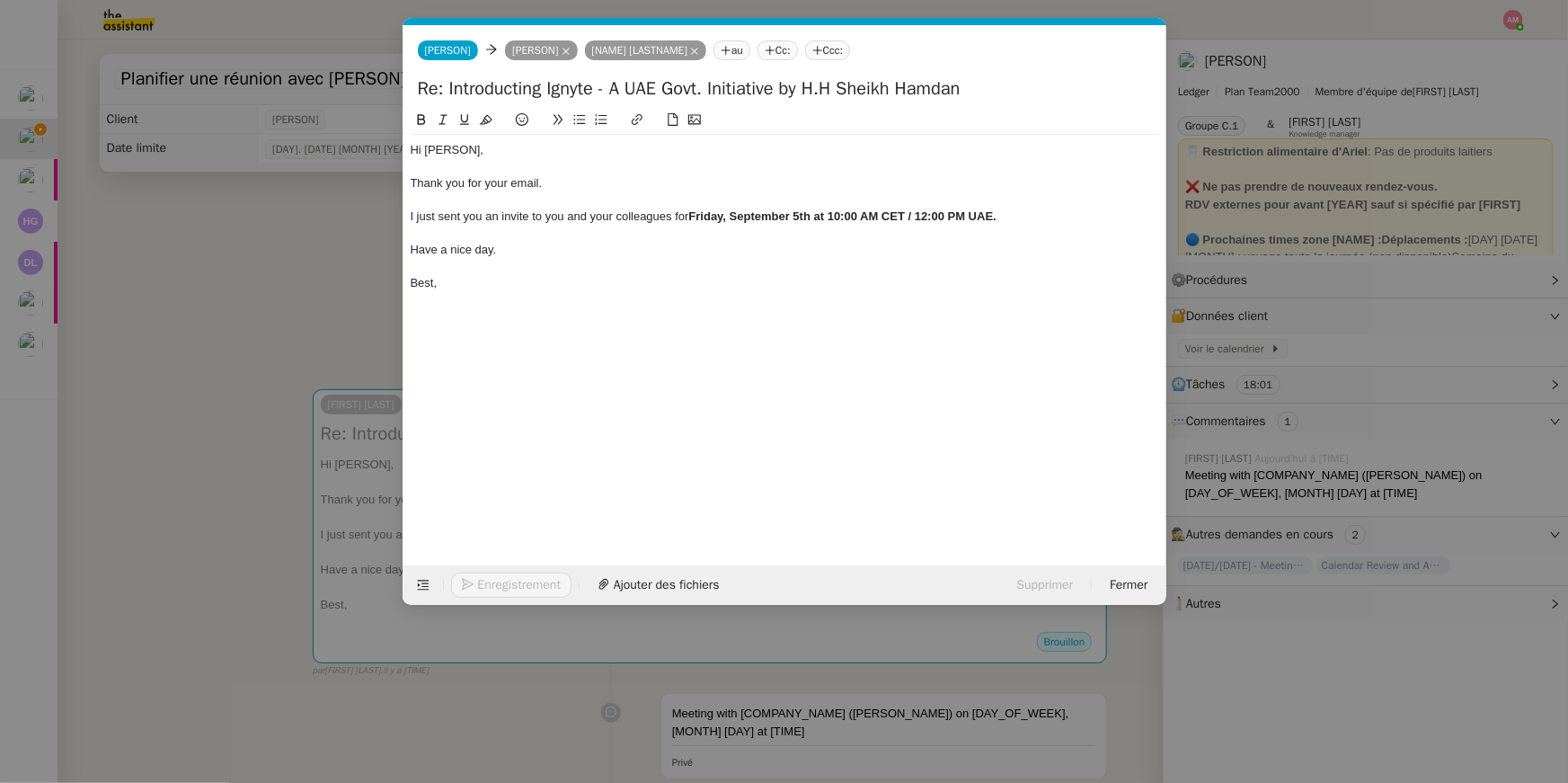 click on "Service TA - VOYAGE - PROPOSITION GLOBALE    A utiliser dans le cadre de proposition de déplacement TA - RELANCE CLIENT (EN)    Relancer un client lorsqu'il n'a pas répondu à un précédent message BAFERTY - MAIL AUDITION    A utiliser dans le cadre de la procédure d'envoi des mails d'audition TA - PUBLICATION OFFRE D'EMPLOI     Organisation du recrutement Discours de présentation du paiement sécurisé    Onboarding LEDGER (ANG) - Relance     [FIRST] [LAST] TA - VOYAGES - PROPOSITION ITINERAIRE    Soumettre les résultats d'une recherche TA - CONFIRMATION PAIEMENT (EN)    Confirmer avec le client de modèle de transaction - Attention Plan Pro nécessaire. Onboarding LEDGER (FR)     [FIRST] [LAST] TA - COURRIER EXPEDIE (recommandé)    A utiliser dans le cadre de l'envoi d'un courrier recommandé TA - PARTAGE DE CALENDRIER (EN)    A utiliser pour demander au client de partager son calendrier afin de faciliter l'accès et la gestion PSPI - Appel de fonds MJL    TA - RELANCE CLIENT" at bounding box center (784, 391) 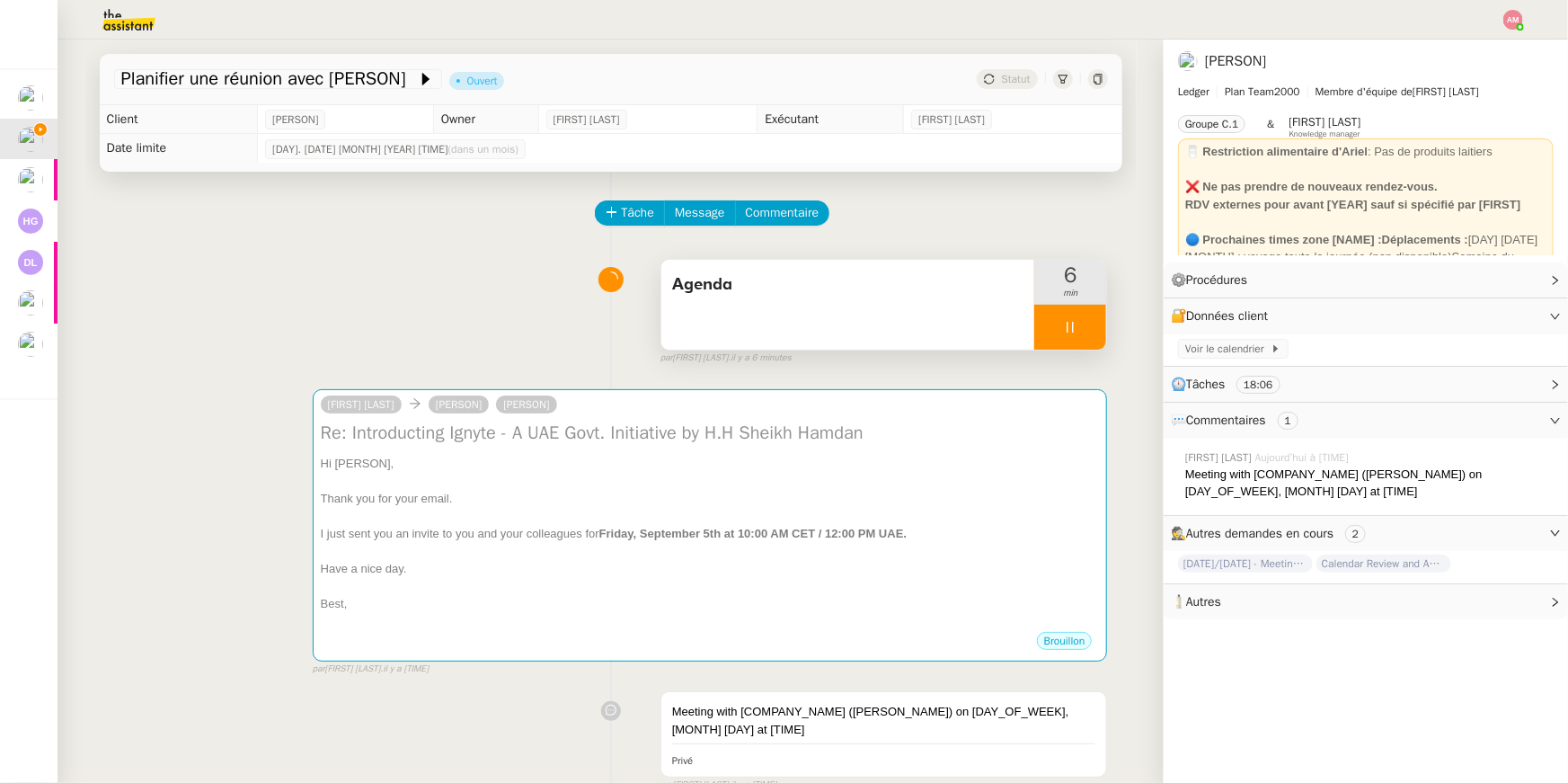 click on "Agenda" at bounding box center (848, 305) 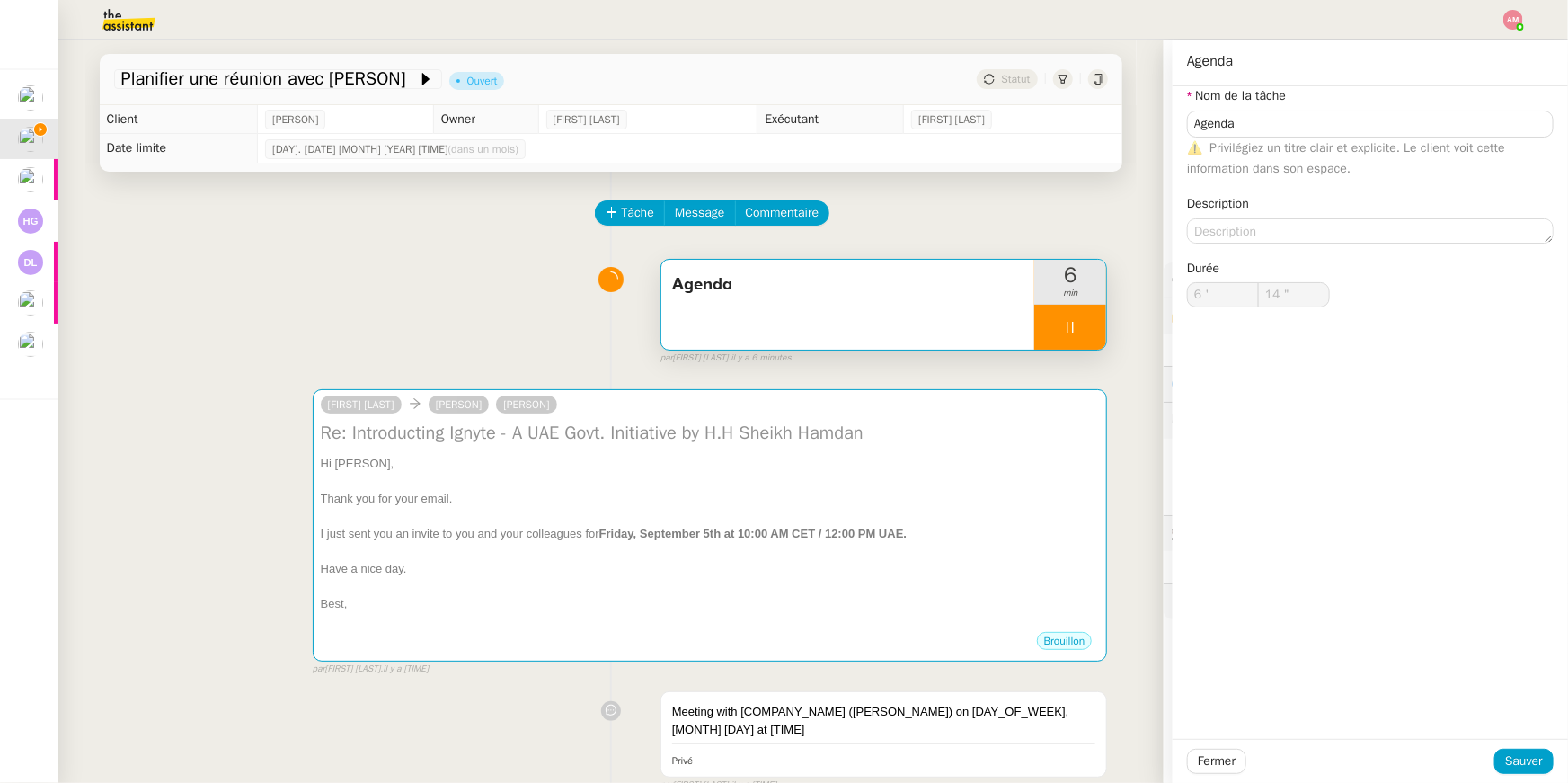 type on "15 "" 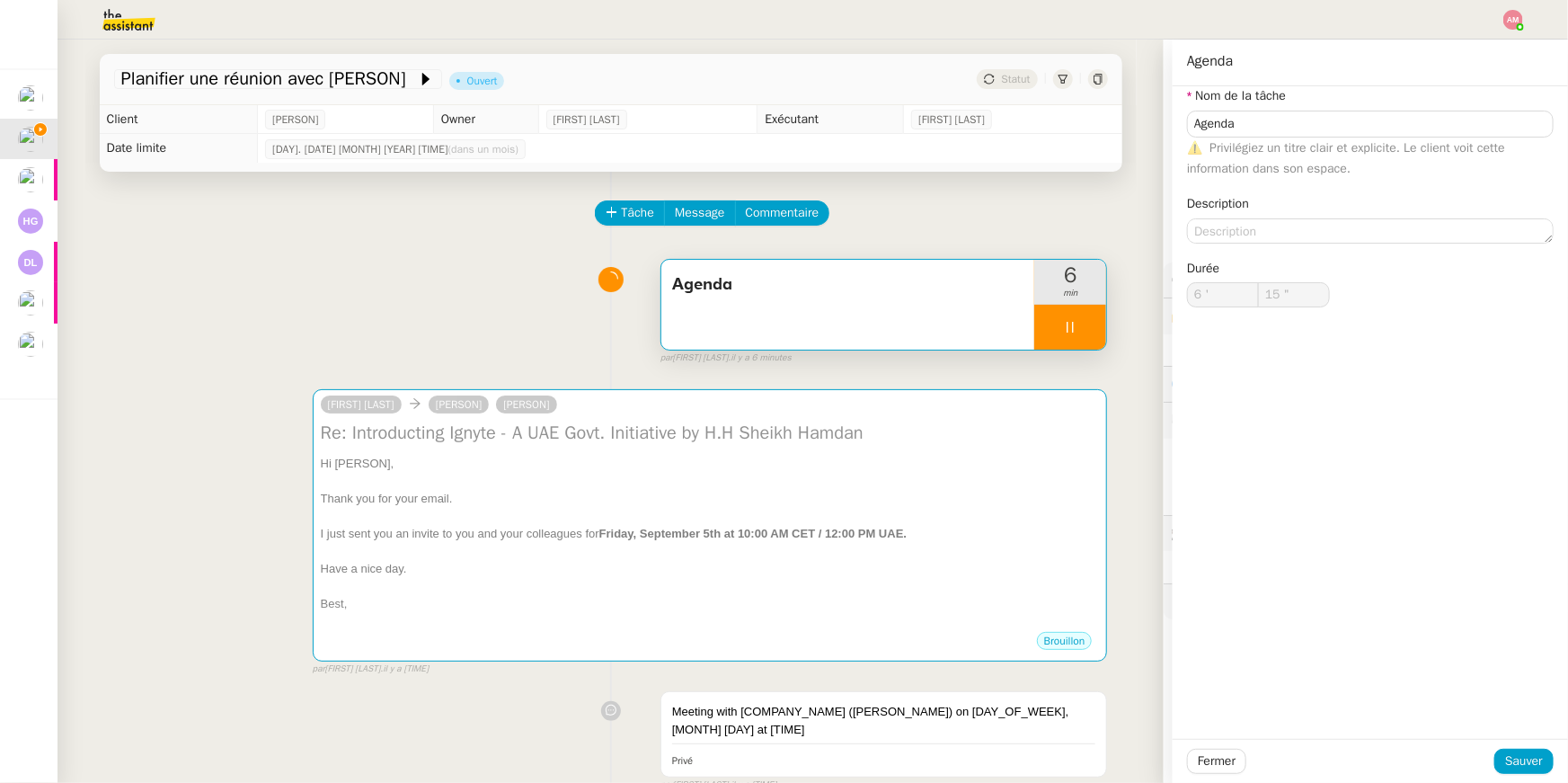 click on "Tâche Message Commentaire" 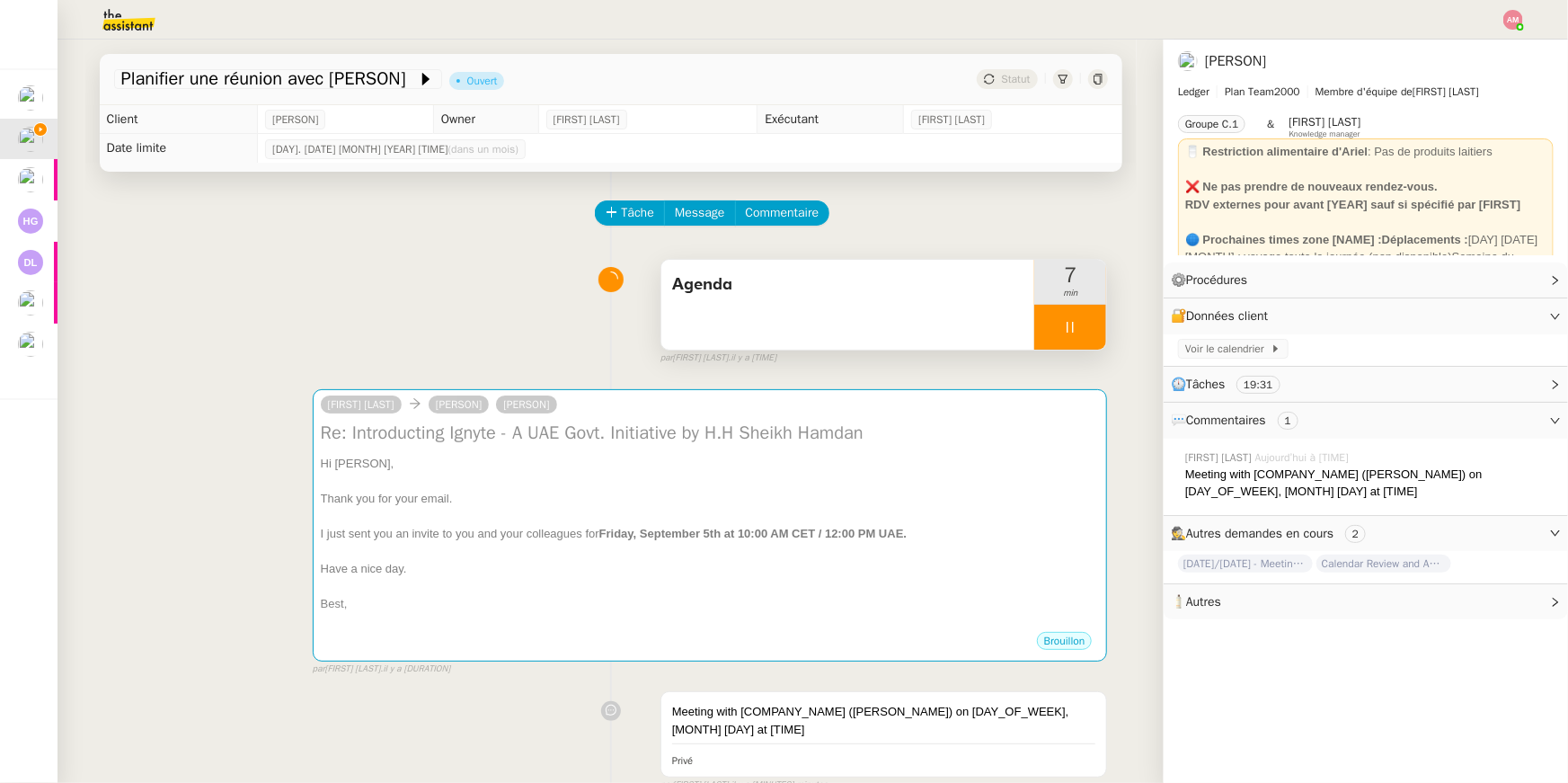 click on "Agenda" at bounding box center [848, 285] 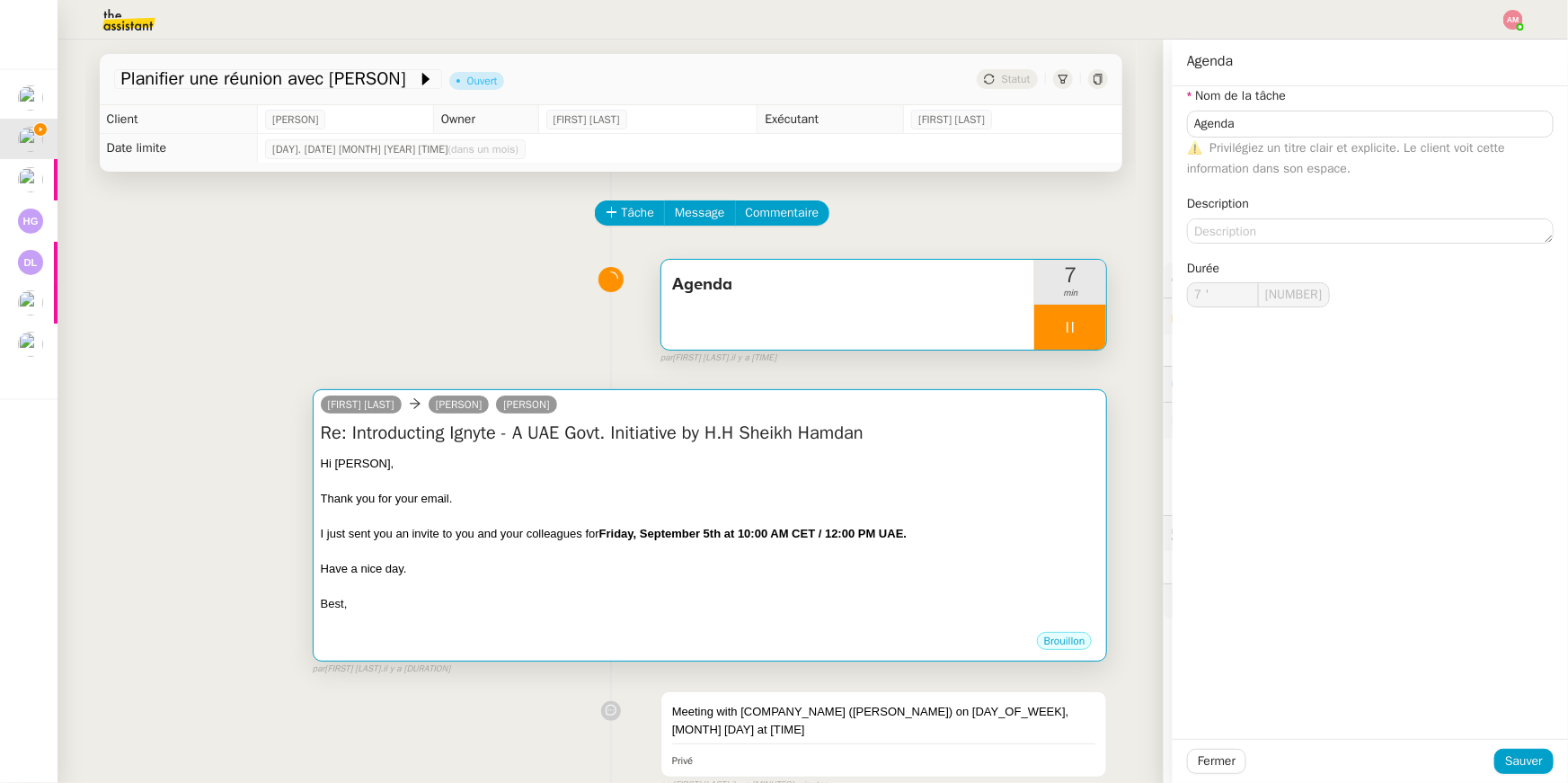 click on "Hi [PERSON]," at bounding box center (710, 464) 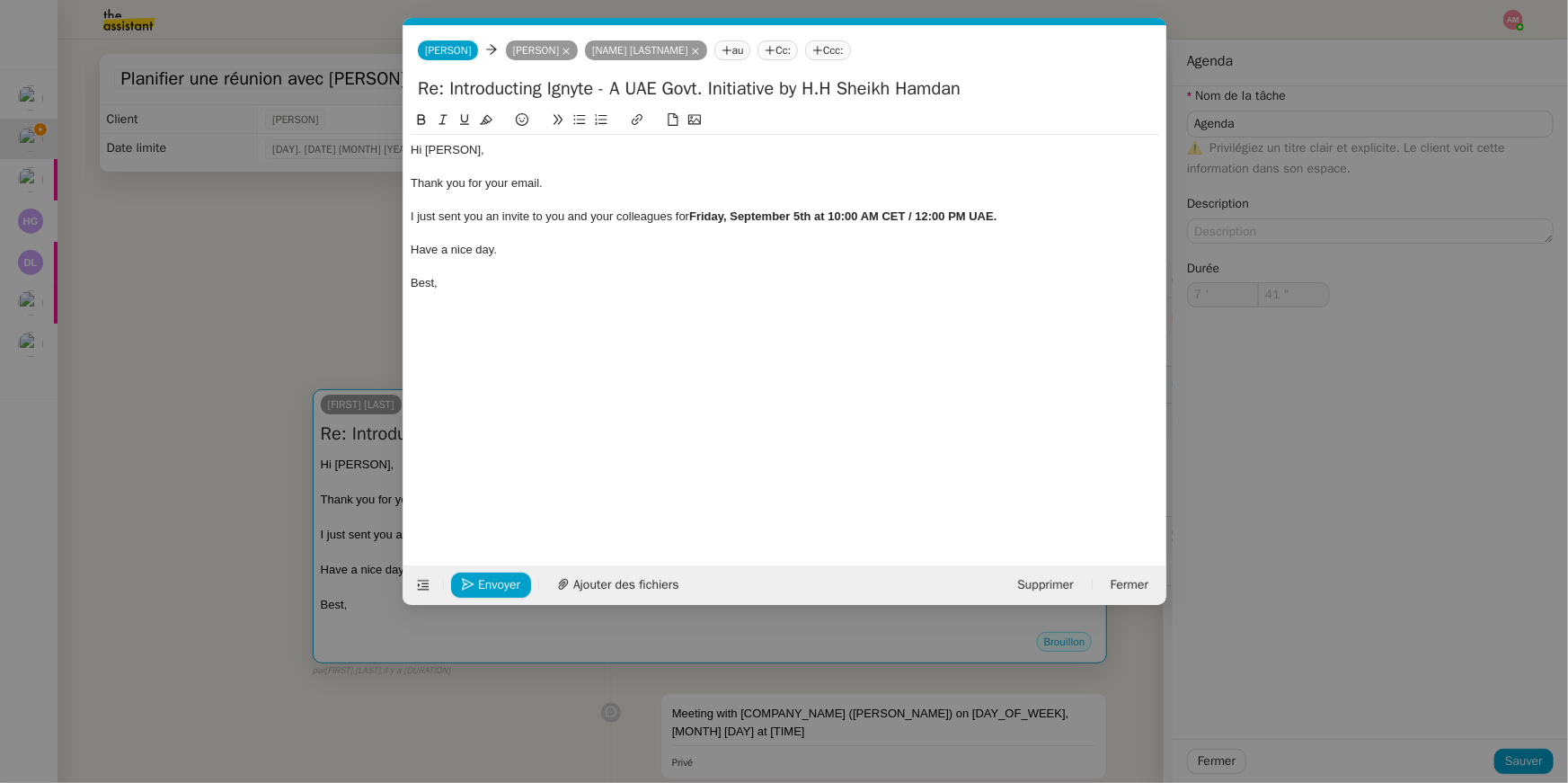 scroll, scrollTop: 0, scrollLeft: 38, axis: horizontal 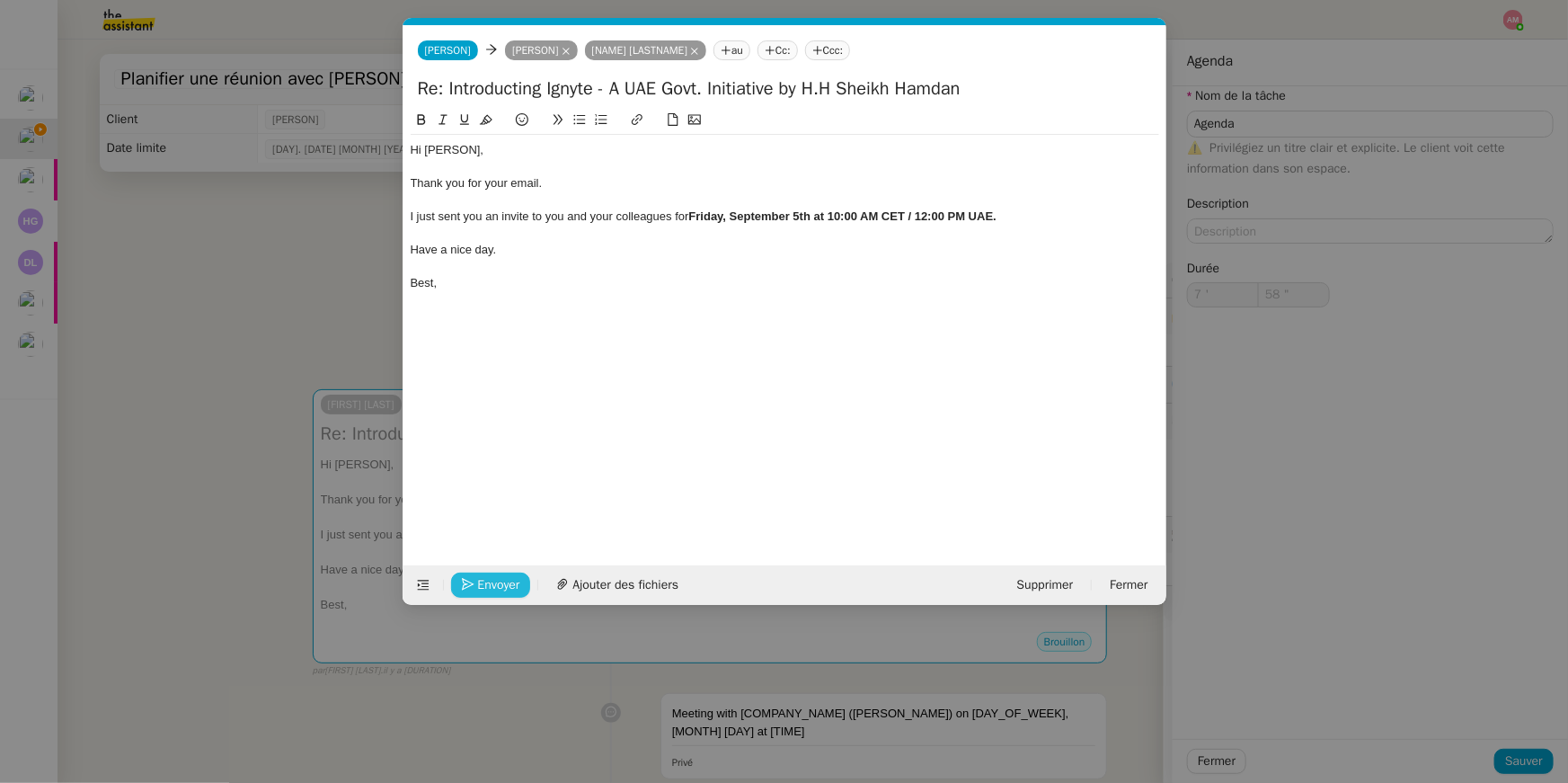 click on "Envoyer" 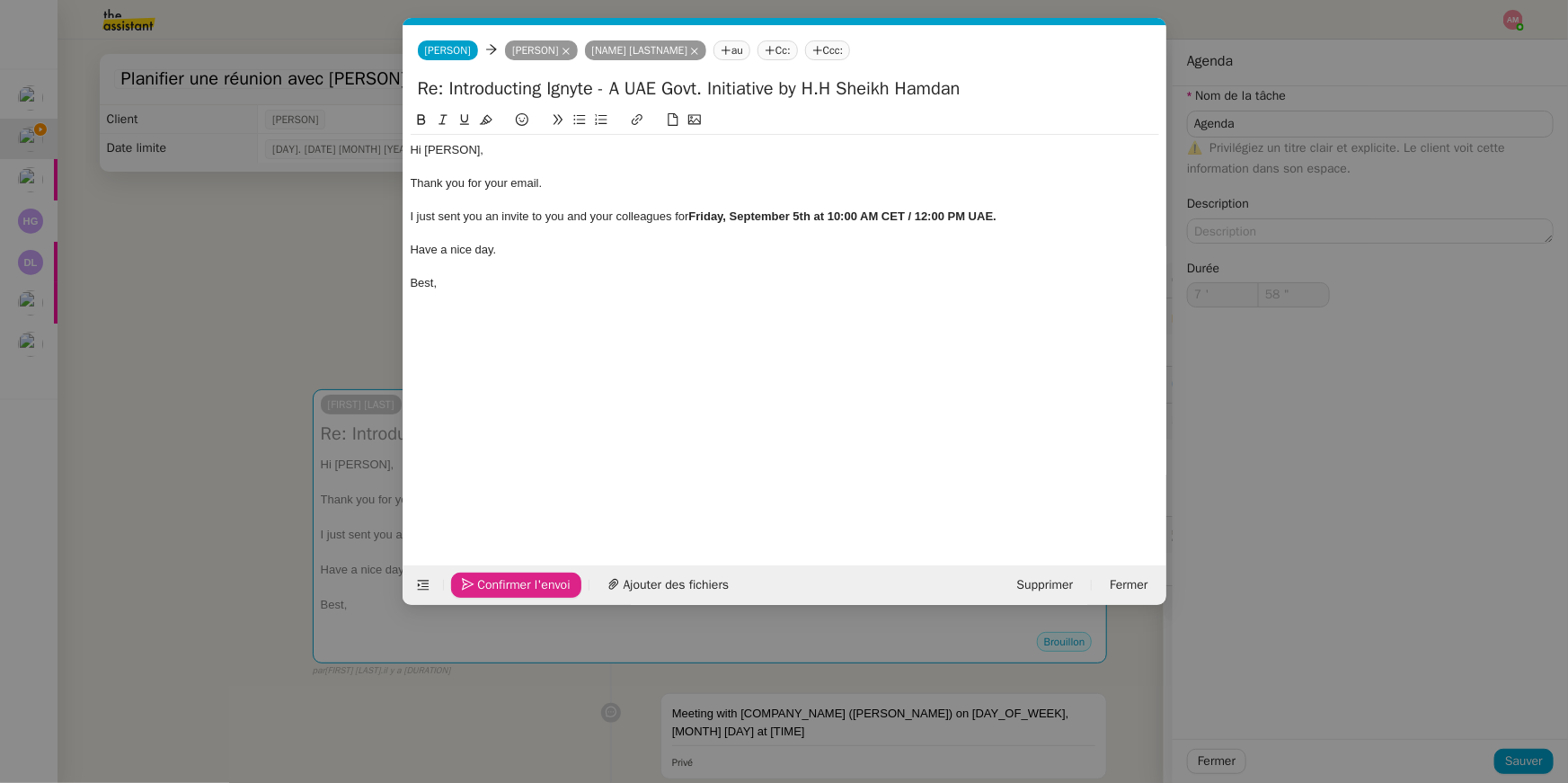 click on "Confirmer l'envoi" 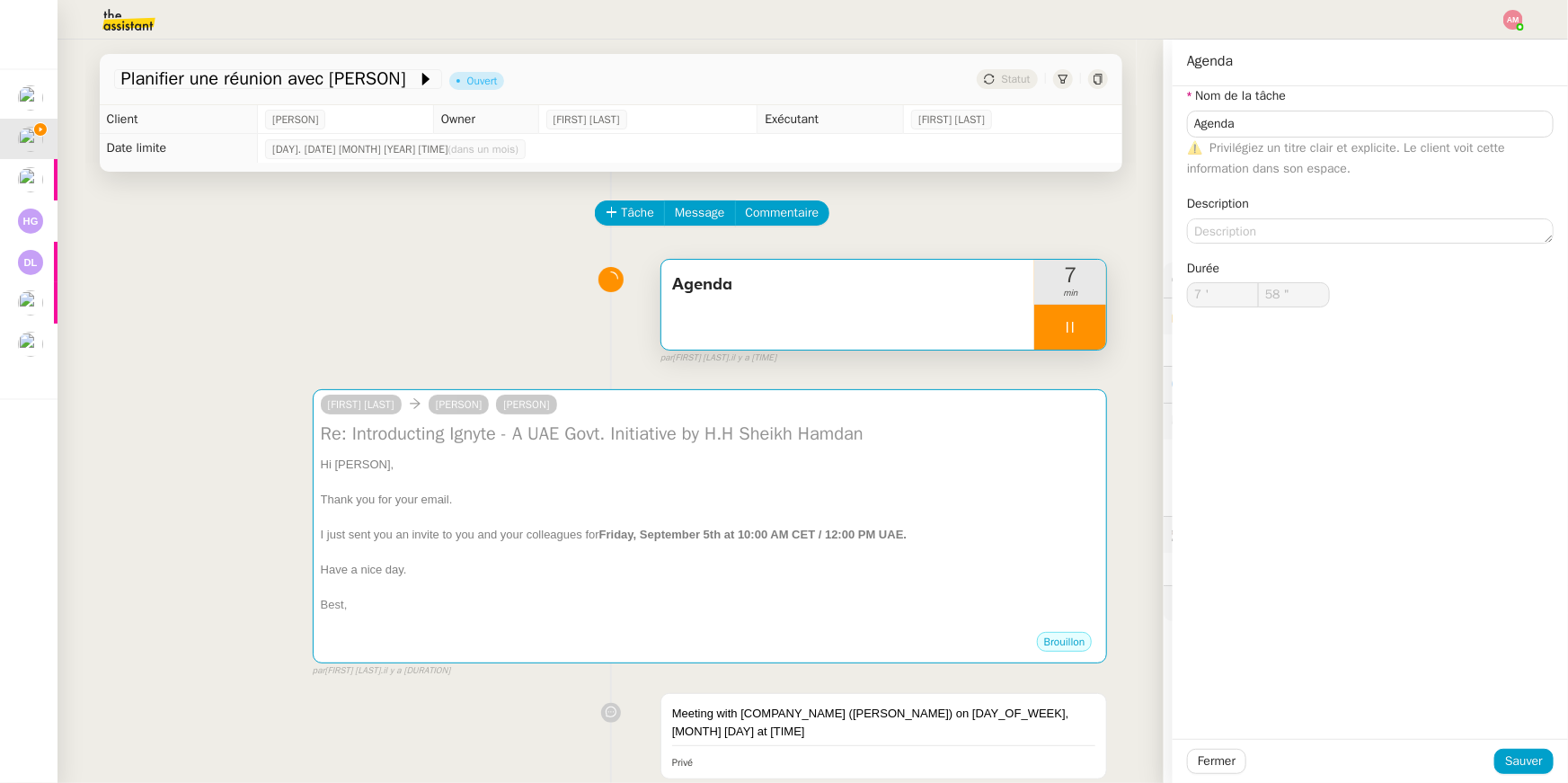 type on "59 "" 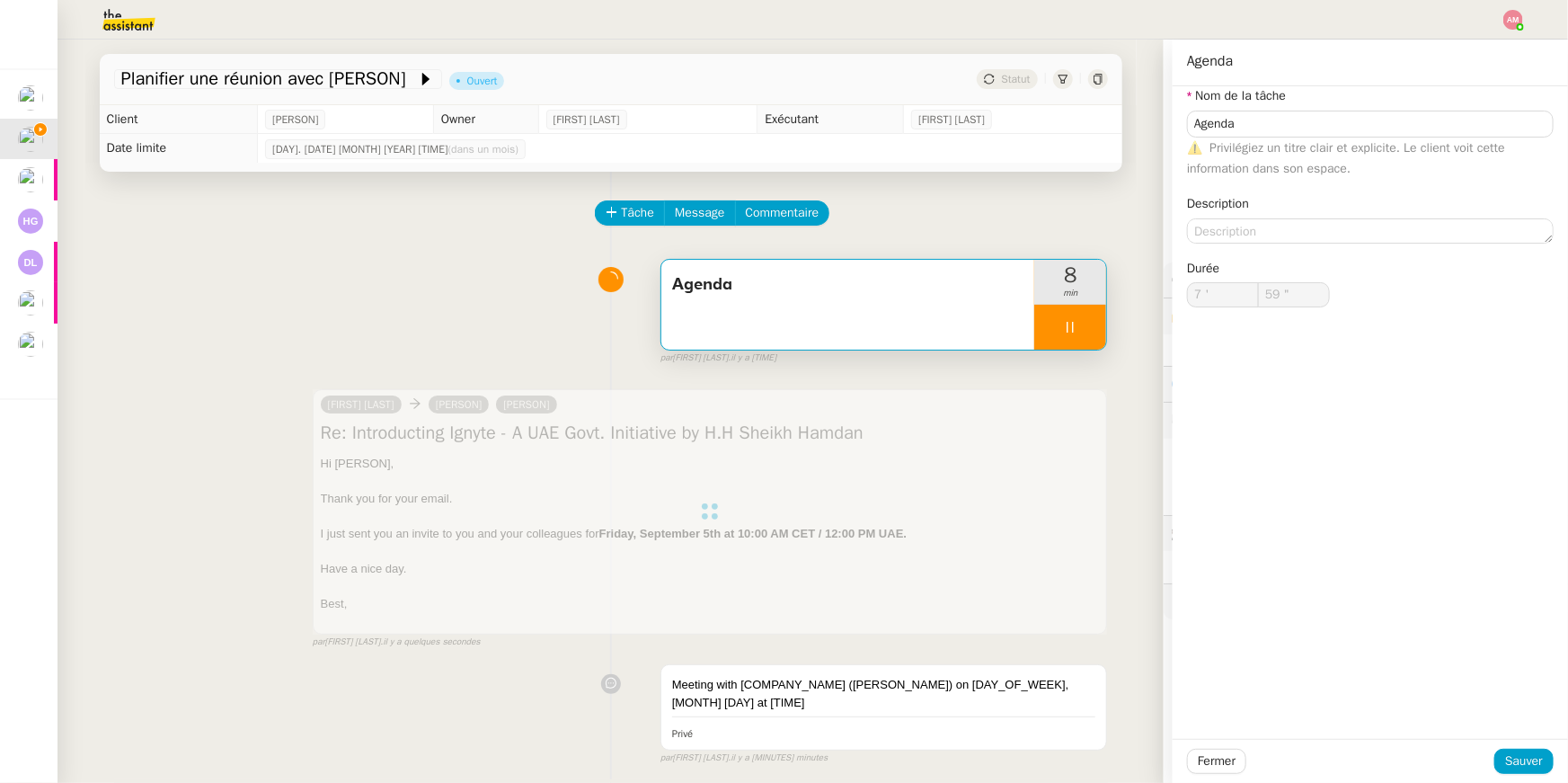 type on "Agenda" 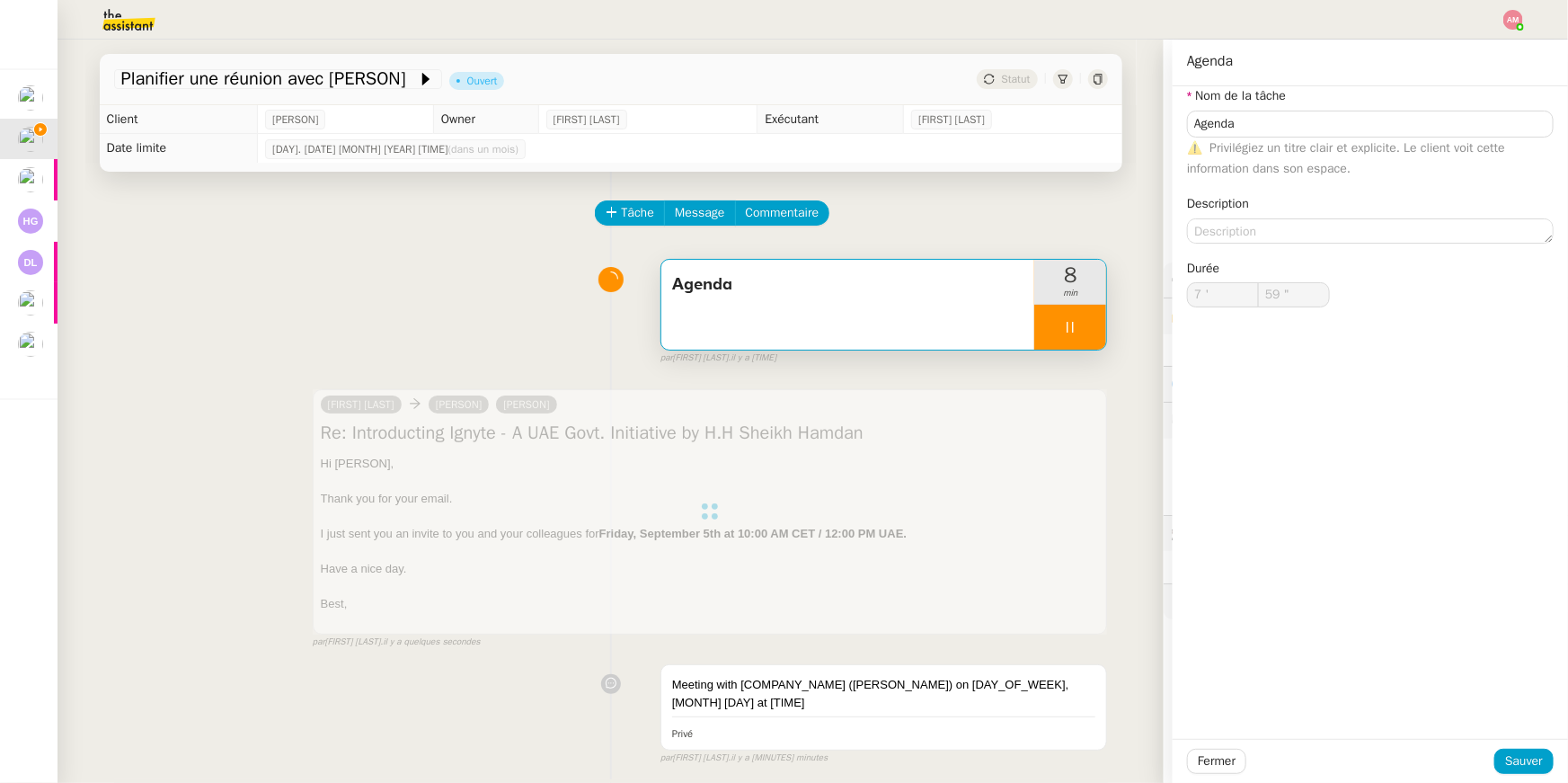 type on "[NUMBER] '" 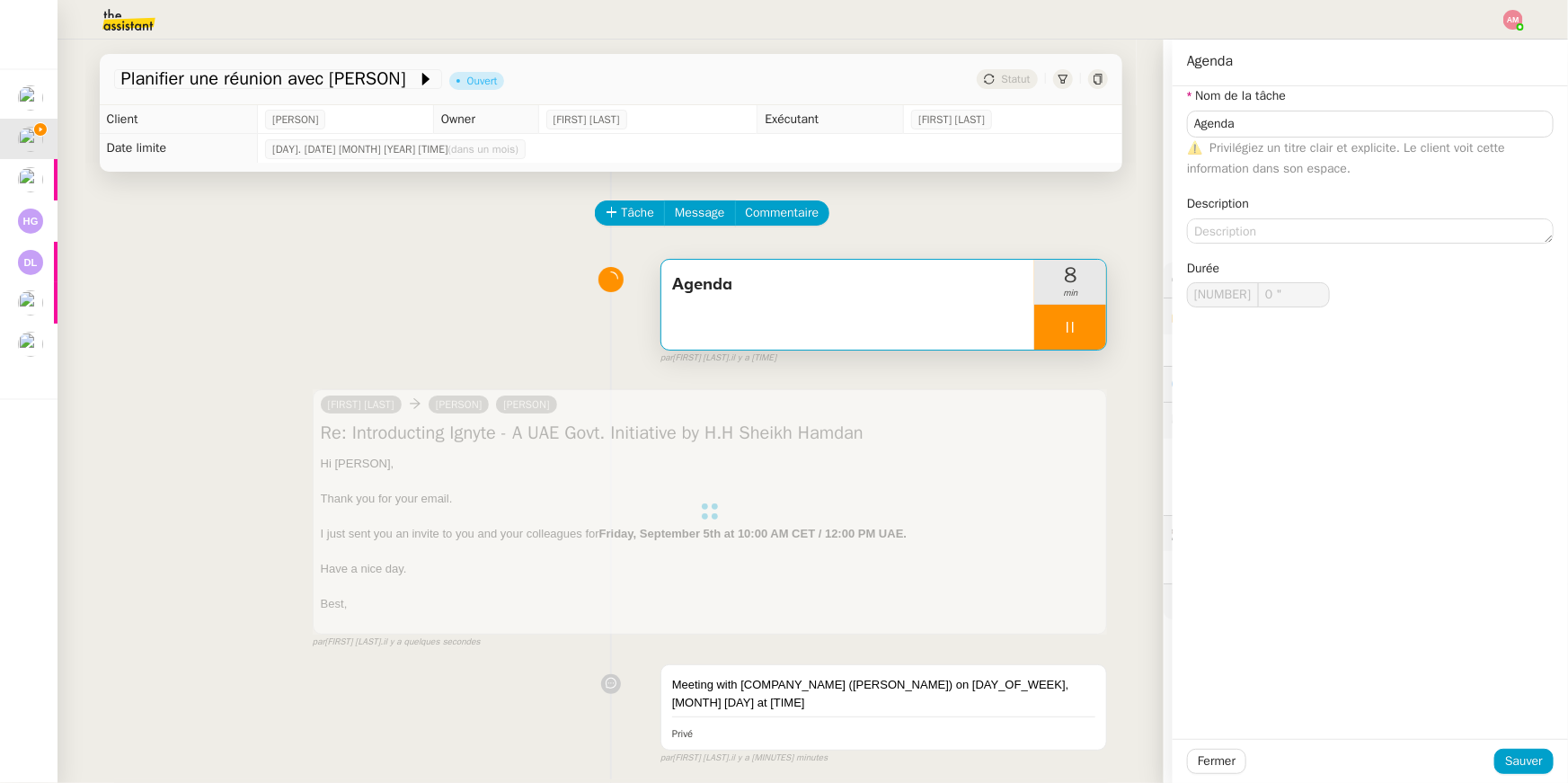type on "[NUMBER] "" 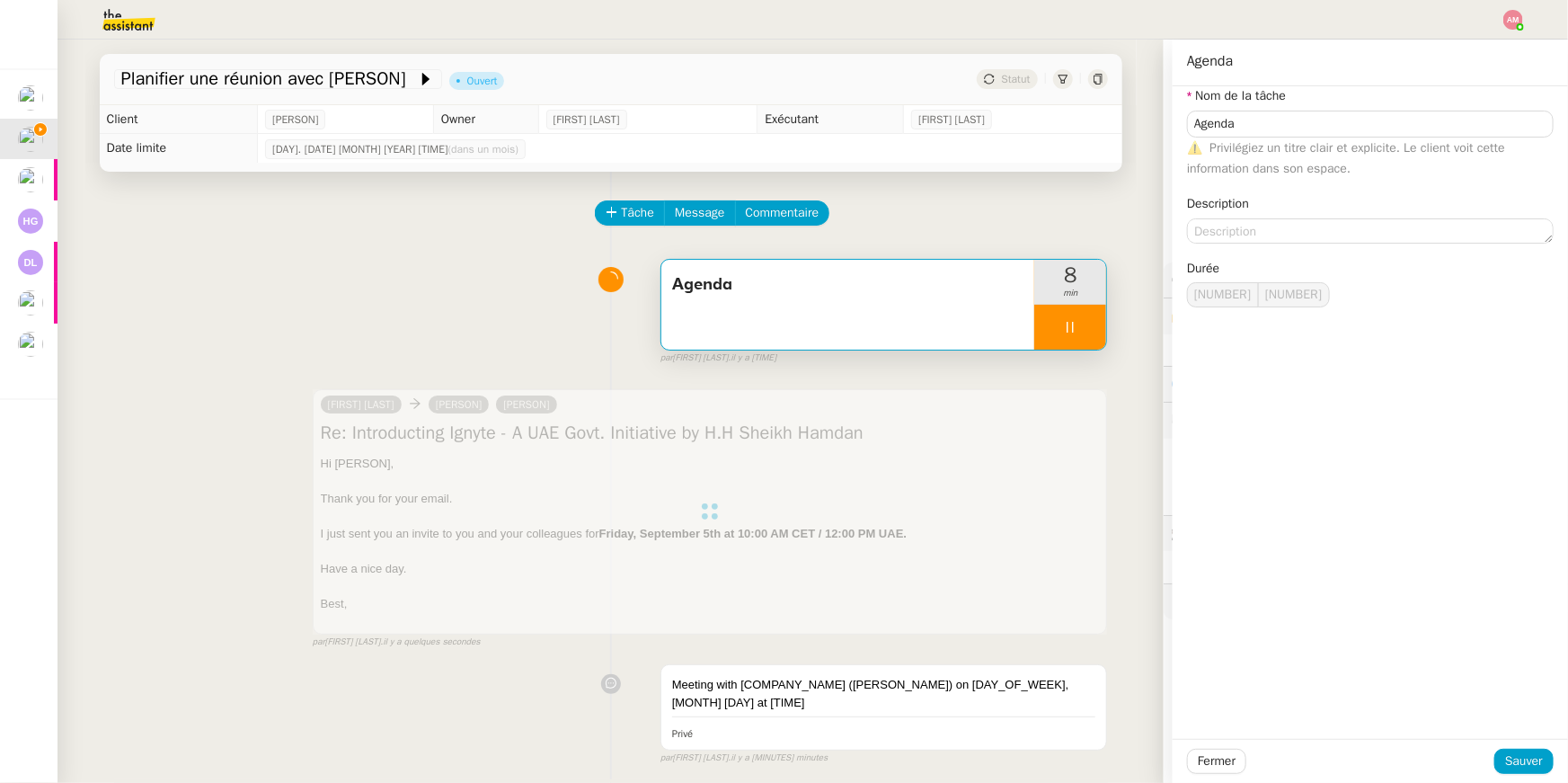 click at bounding box center [1070, 327] 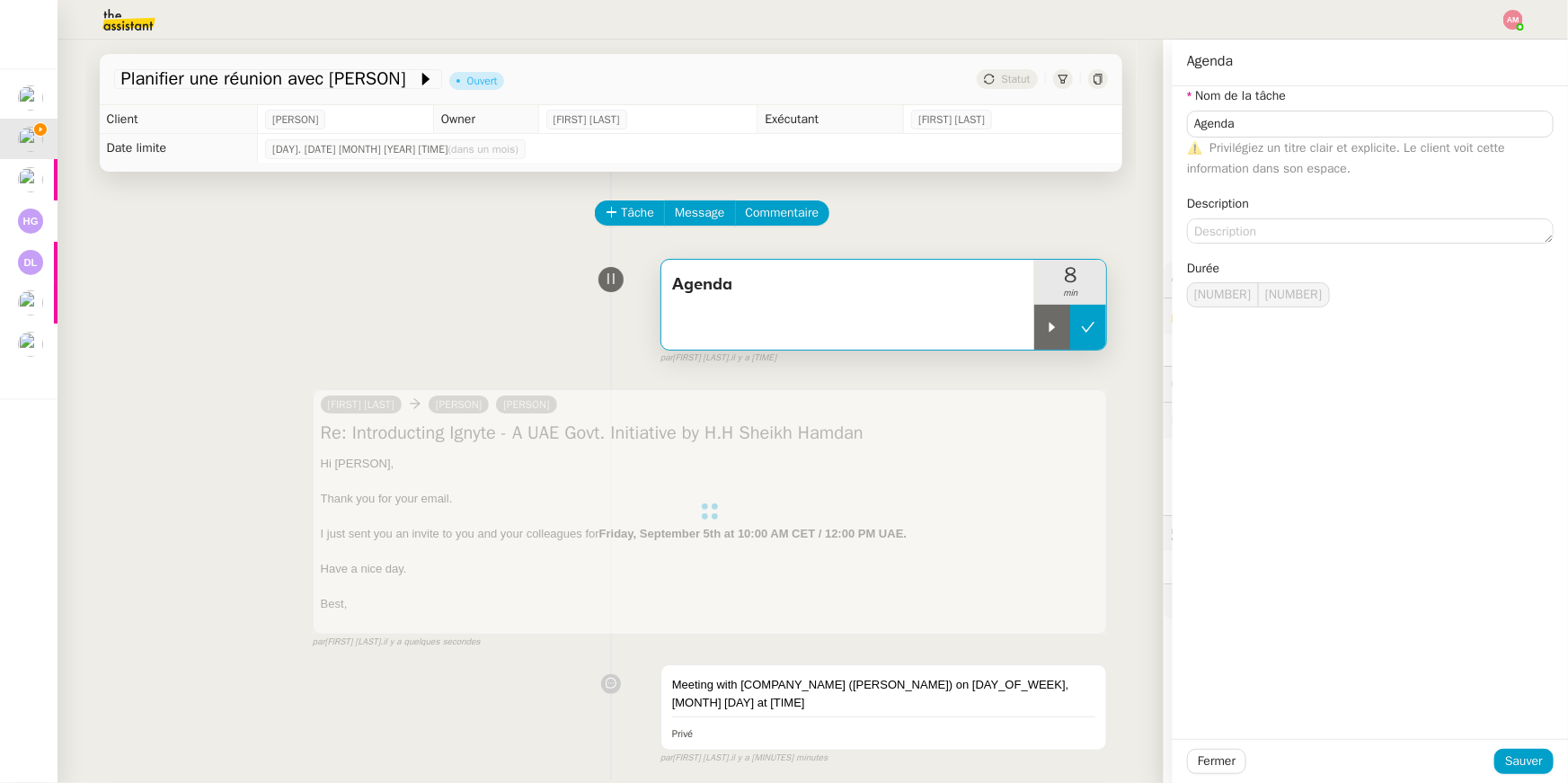 type on "Agenda" 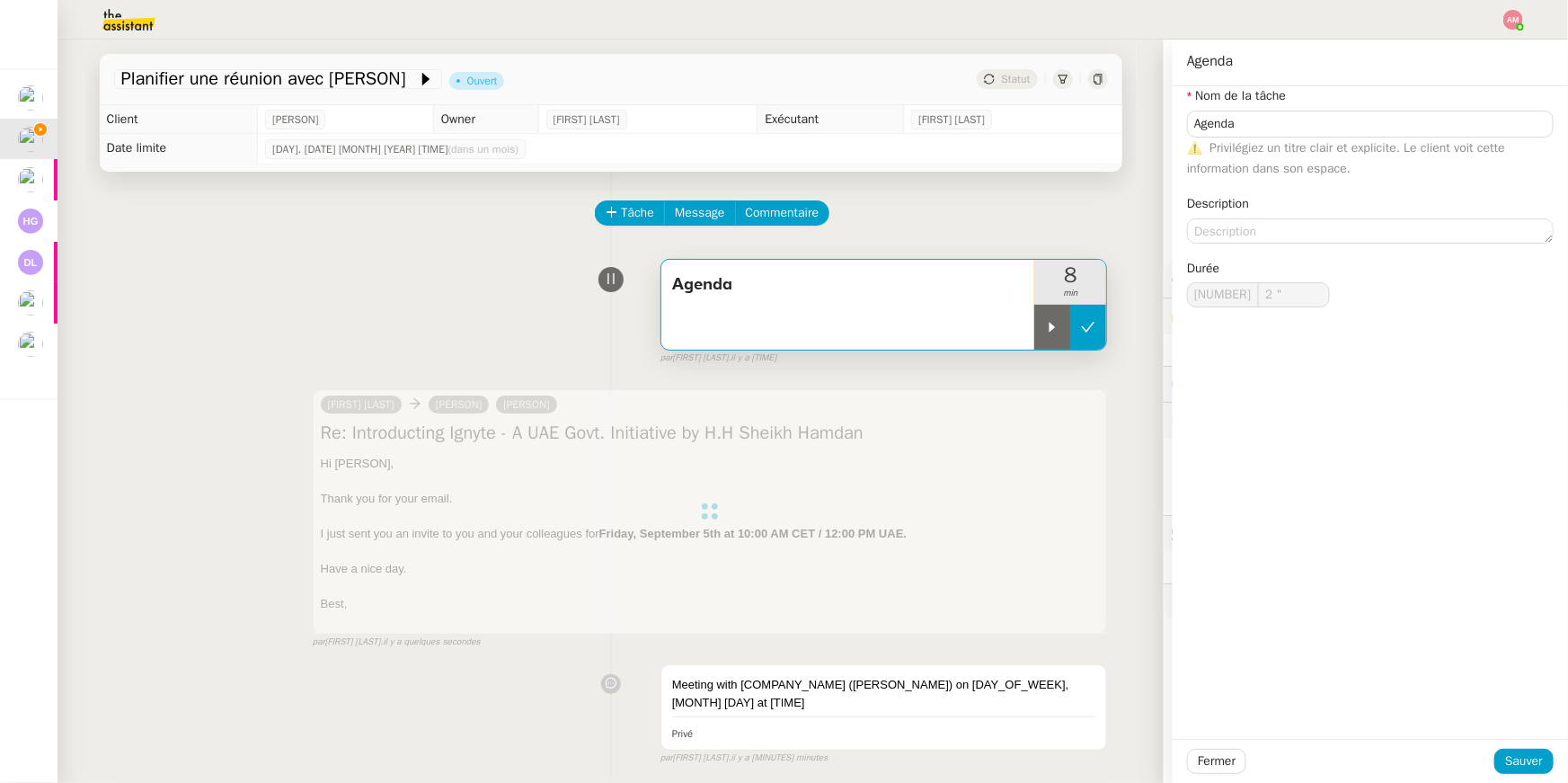 click at bounding box center (1088, 327) 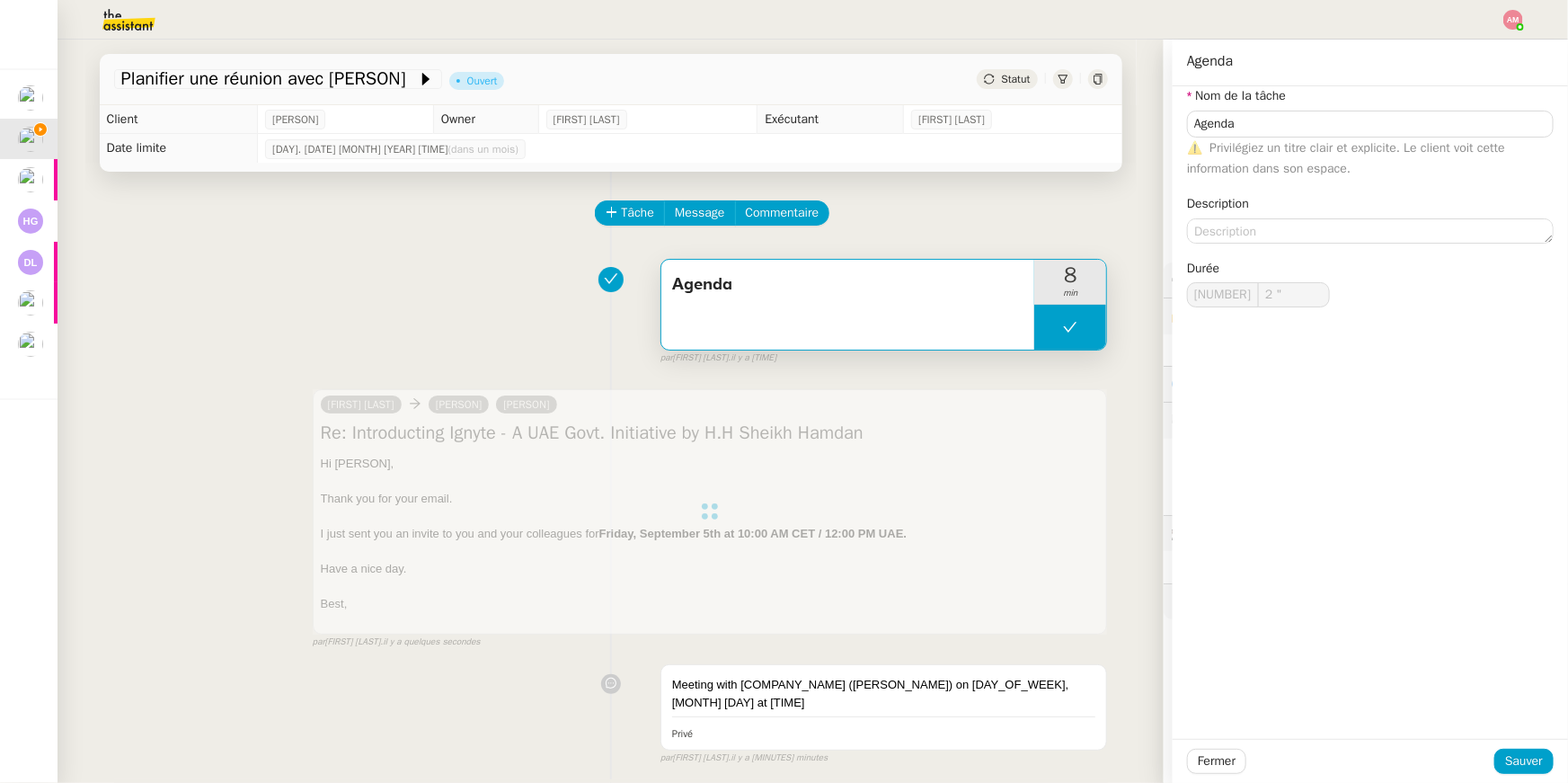 type on "Agenda" 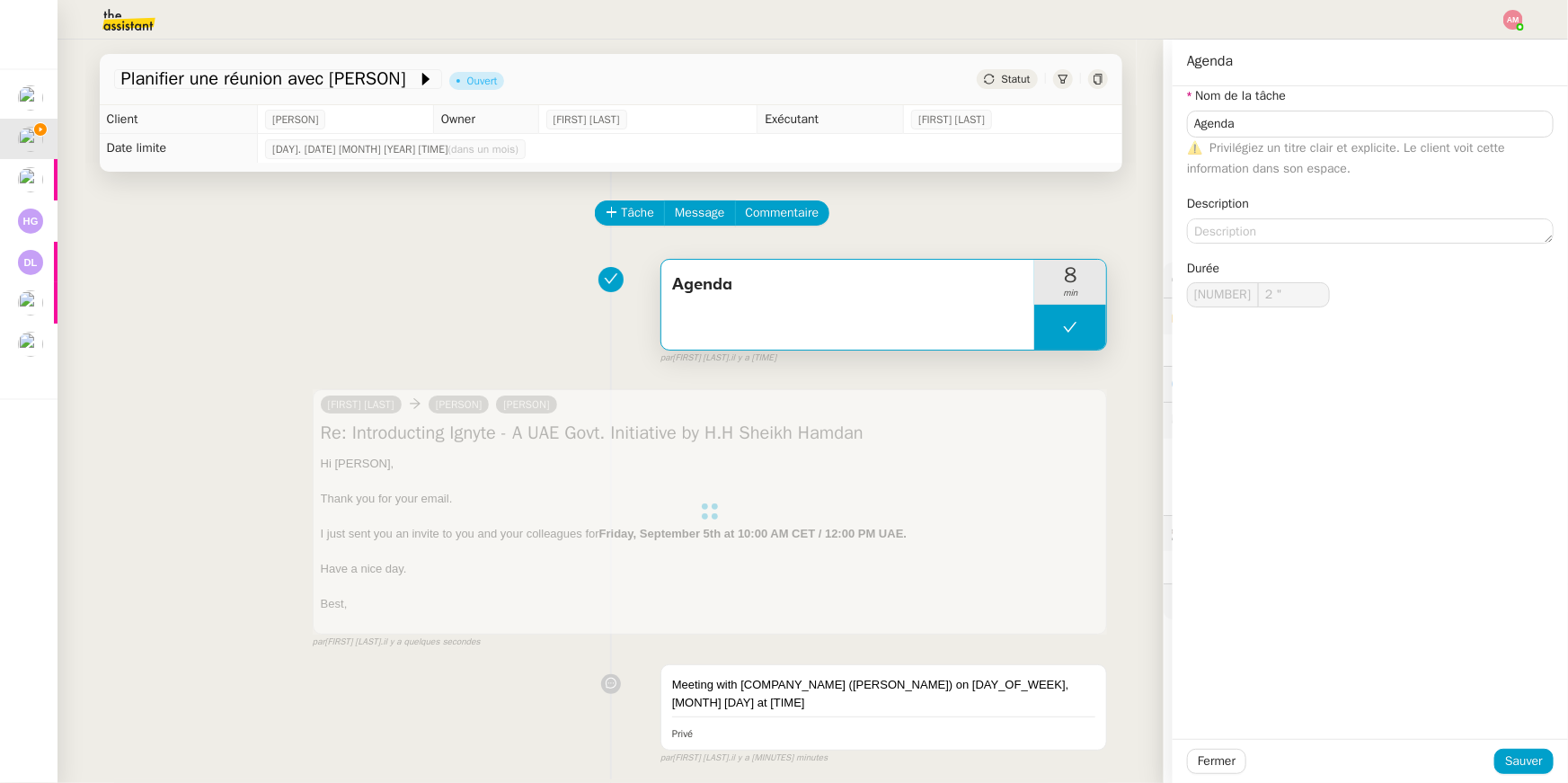 type on "[NUMBER] '" 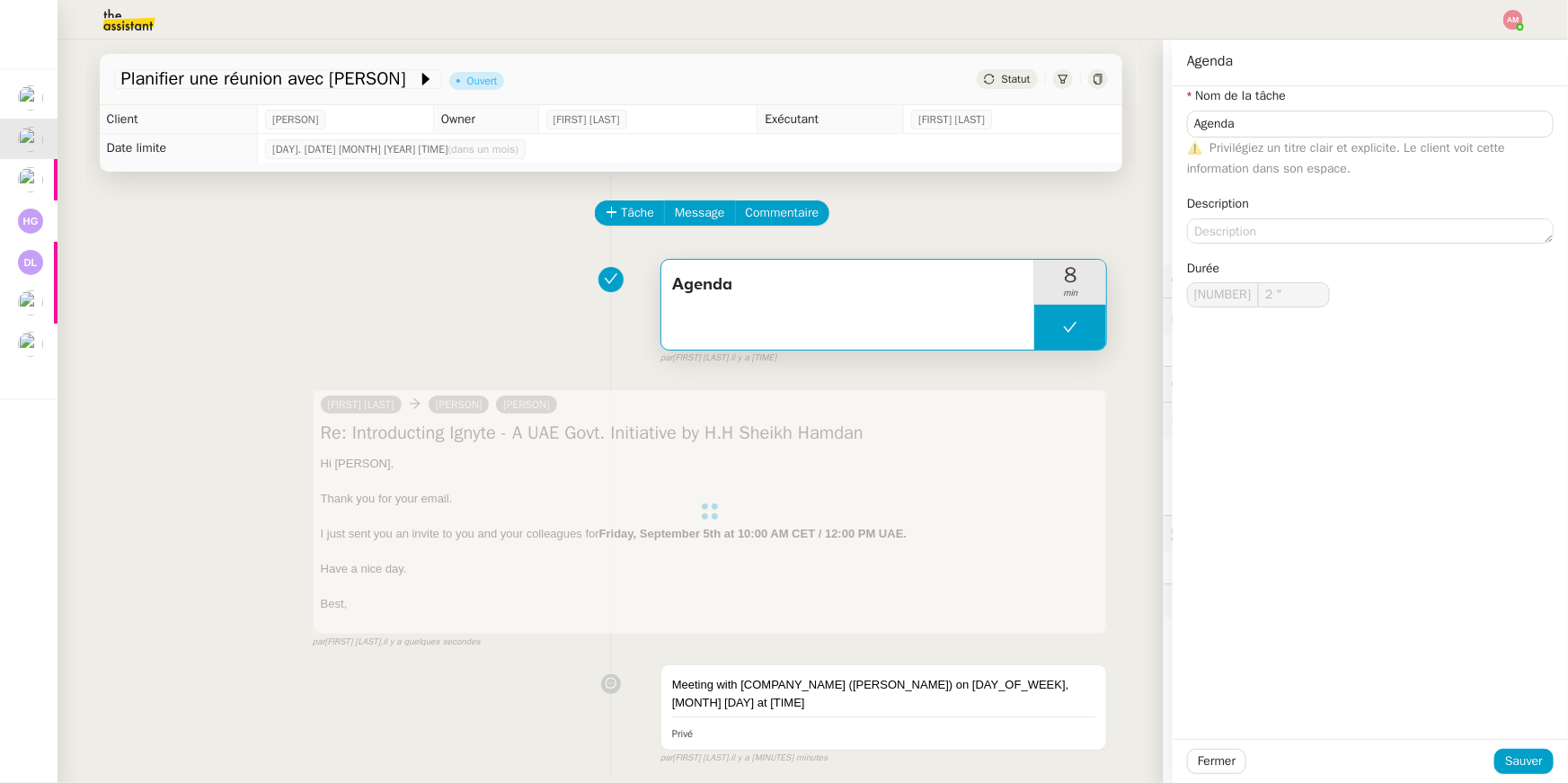 type on "Agenda" 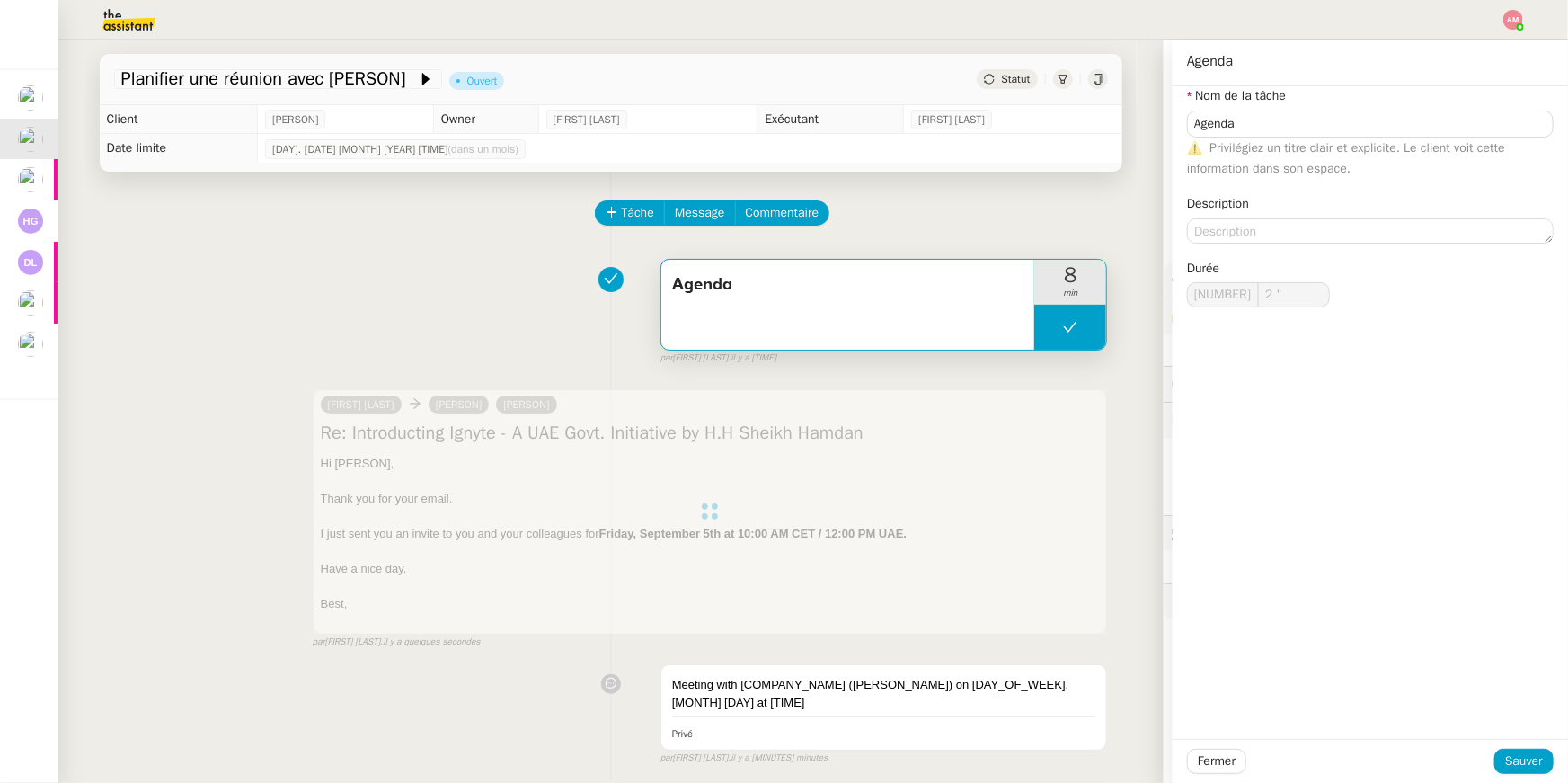 type on "[NUMBER] '" 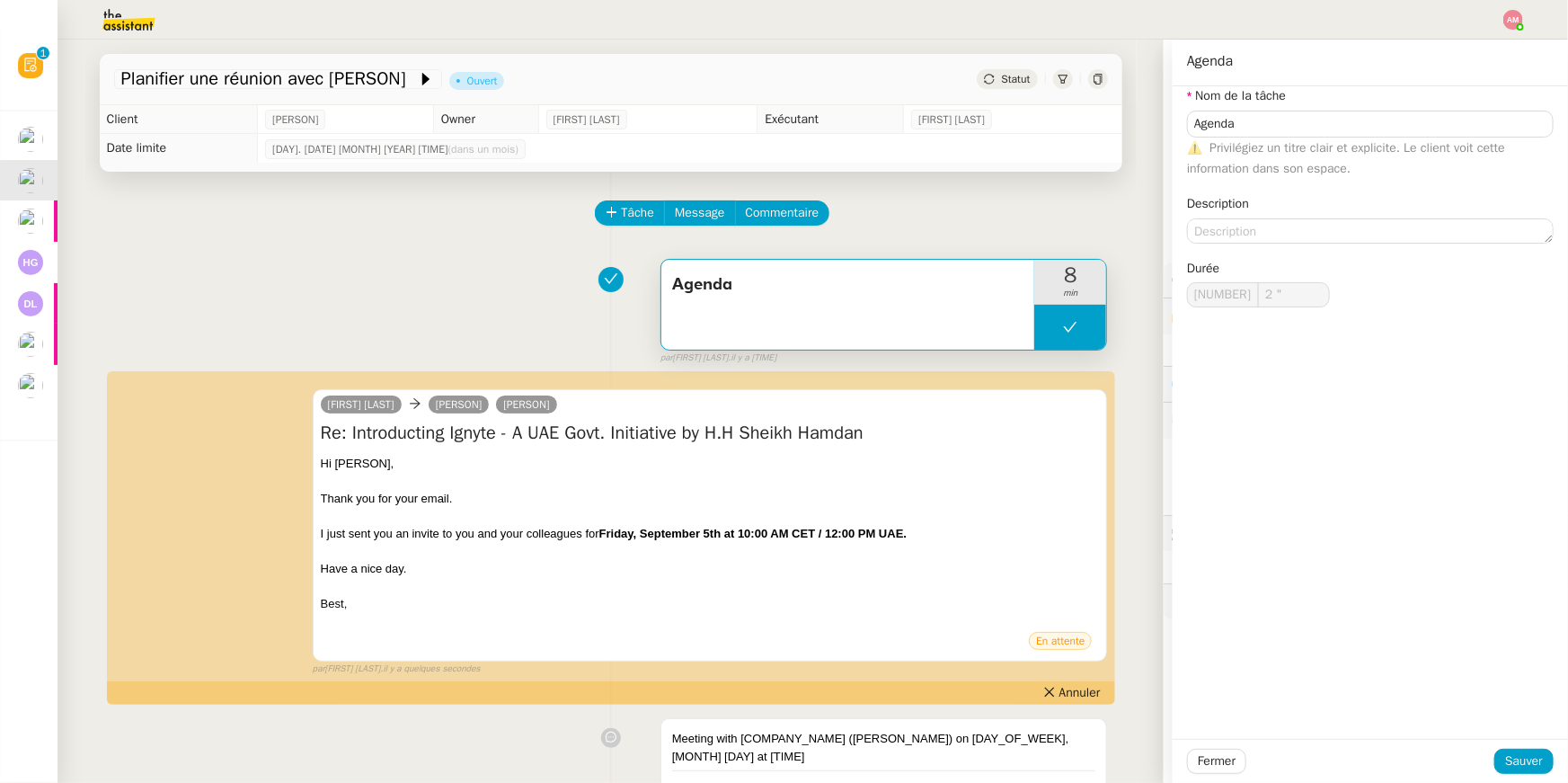 type on "Agenda" 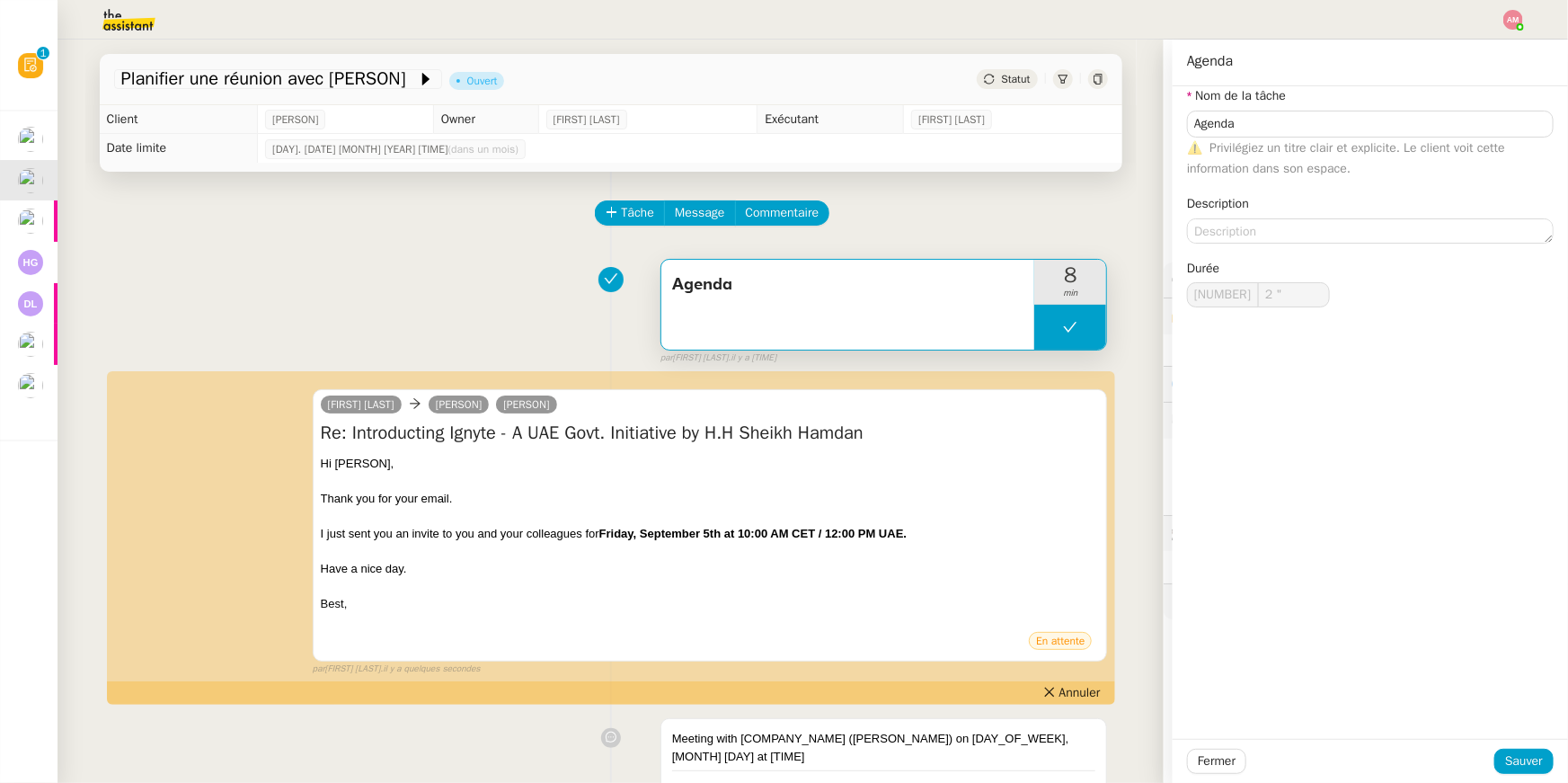 type on "Agenda" 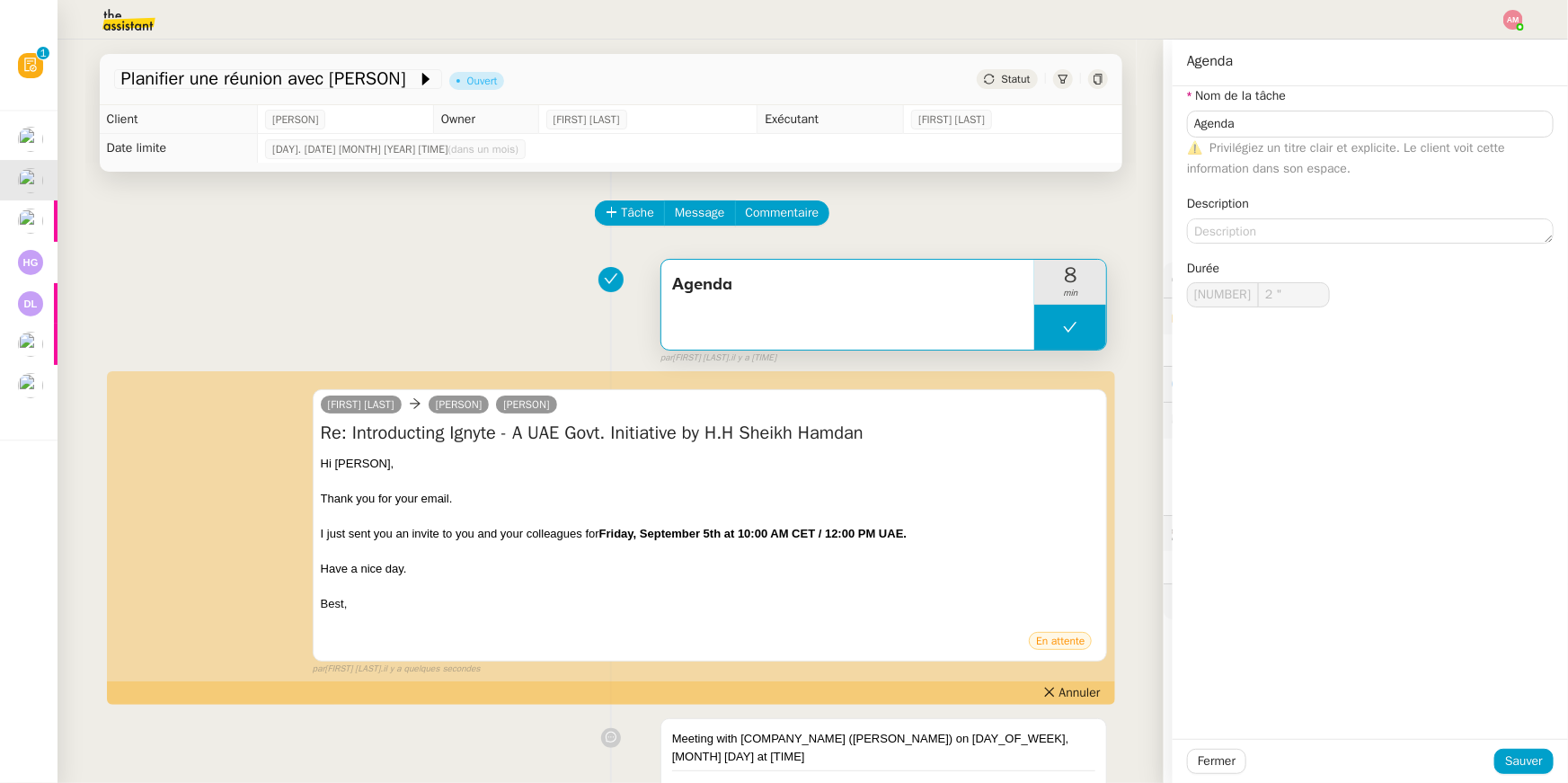 type on "Agenda" 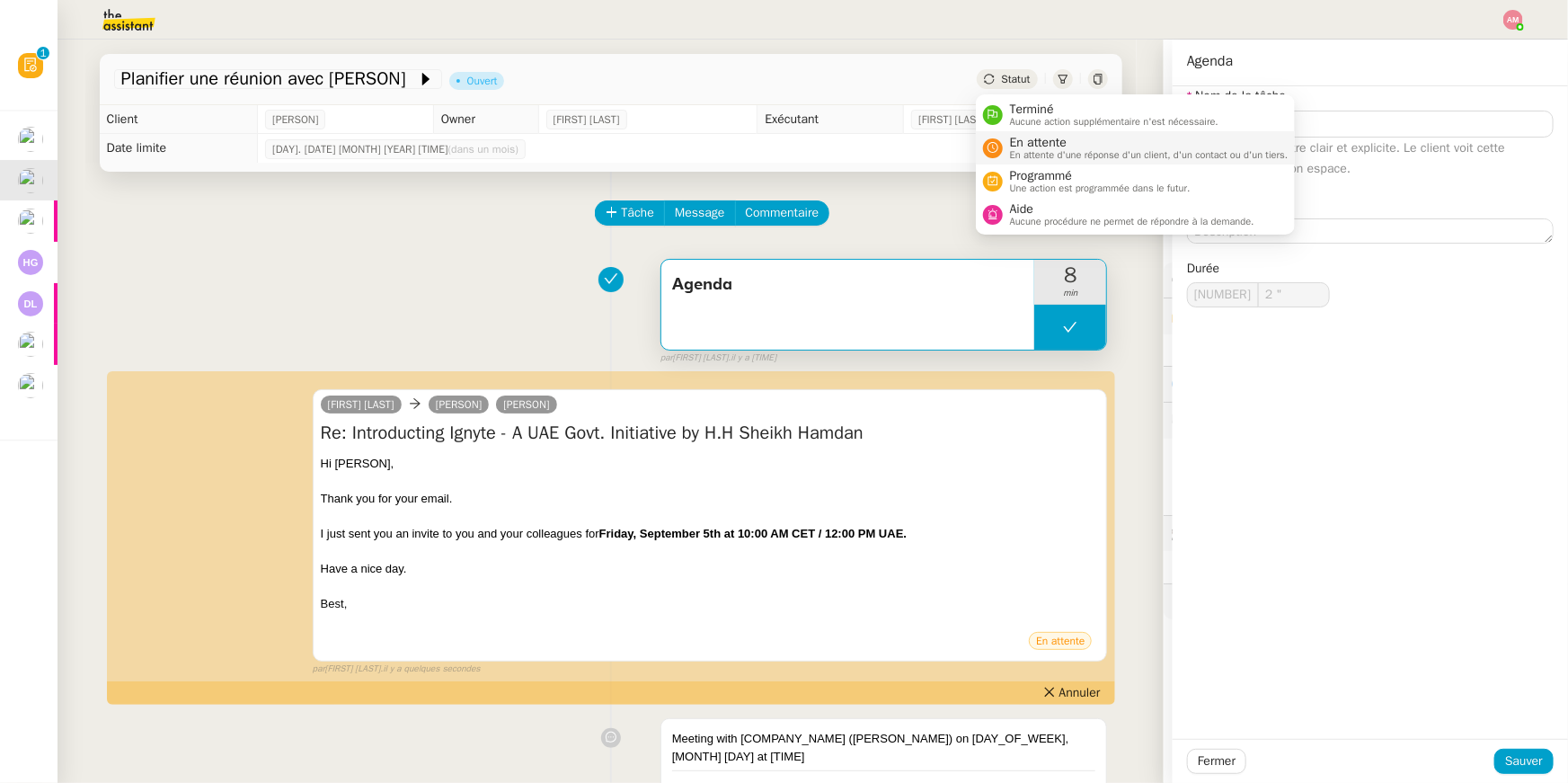 click on "En attente" at bounding box center [1149, 143] 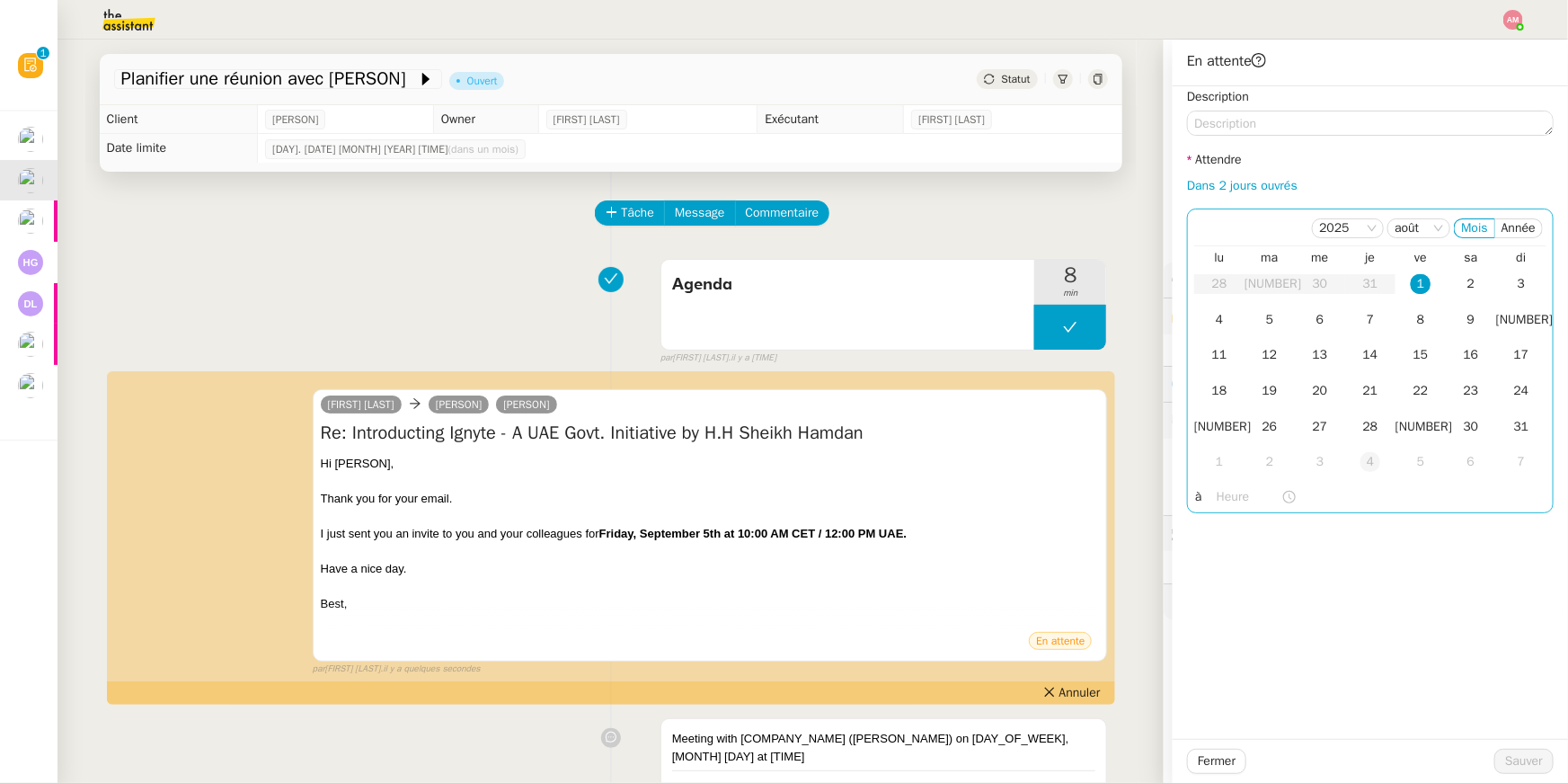 click on "4" 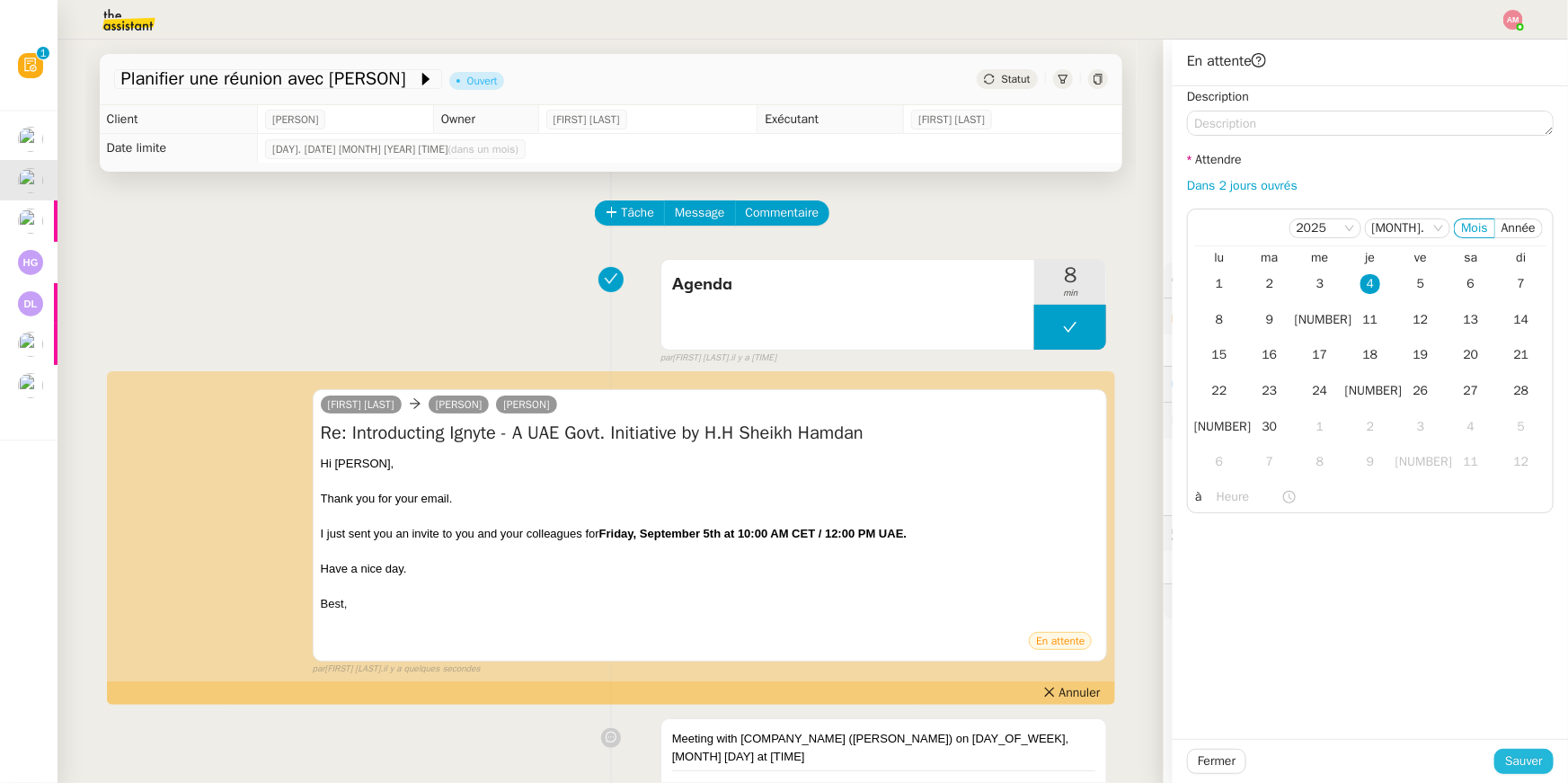 click on "Sauver" 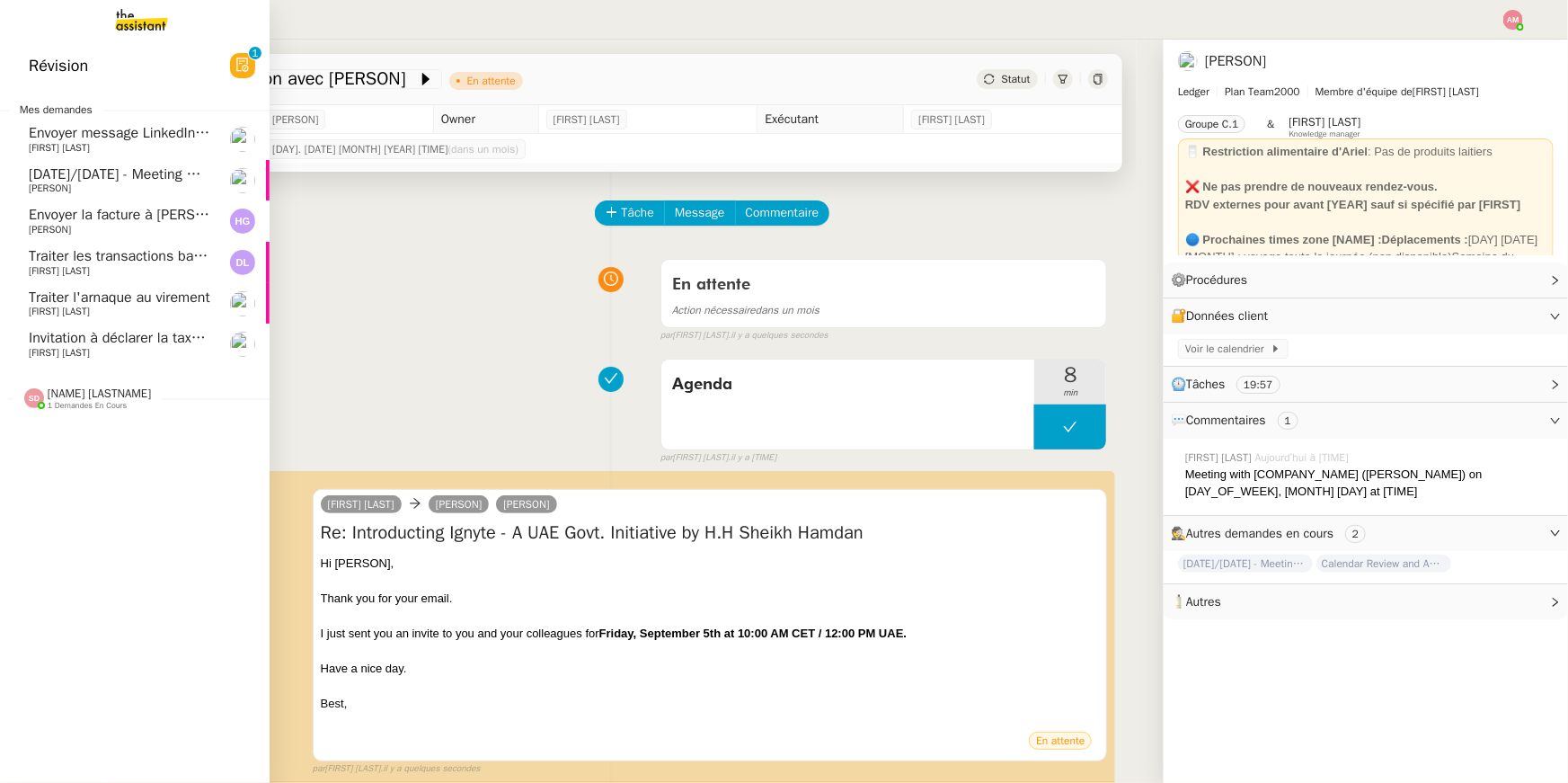 click on "[DATE]/[DATE] - Meeting with [FIRST] [LAST]" 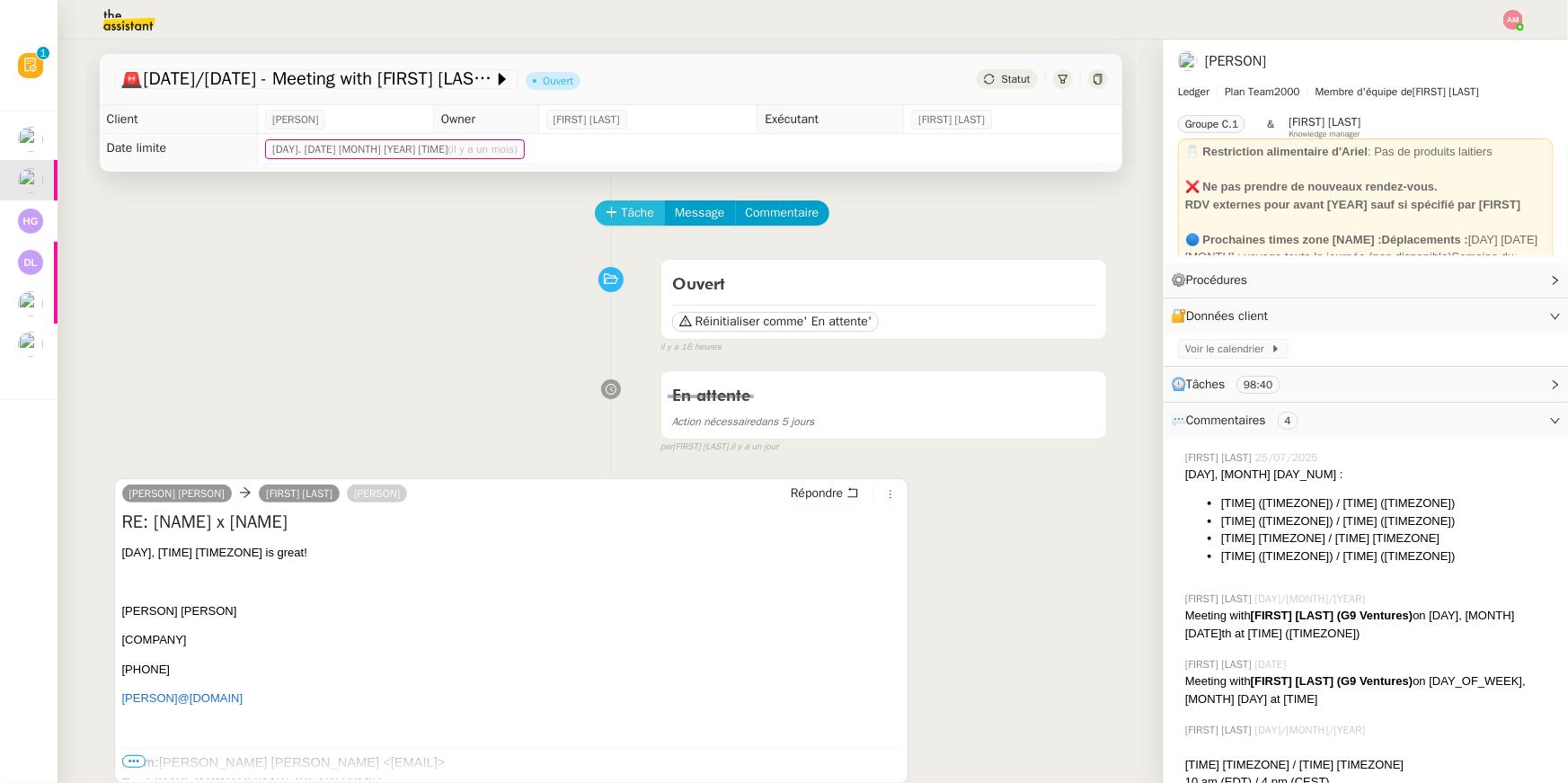 click on "Tâche" 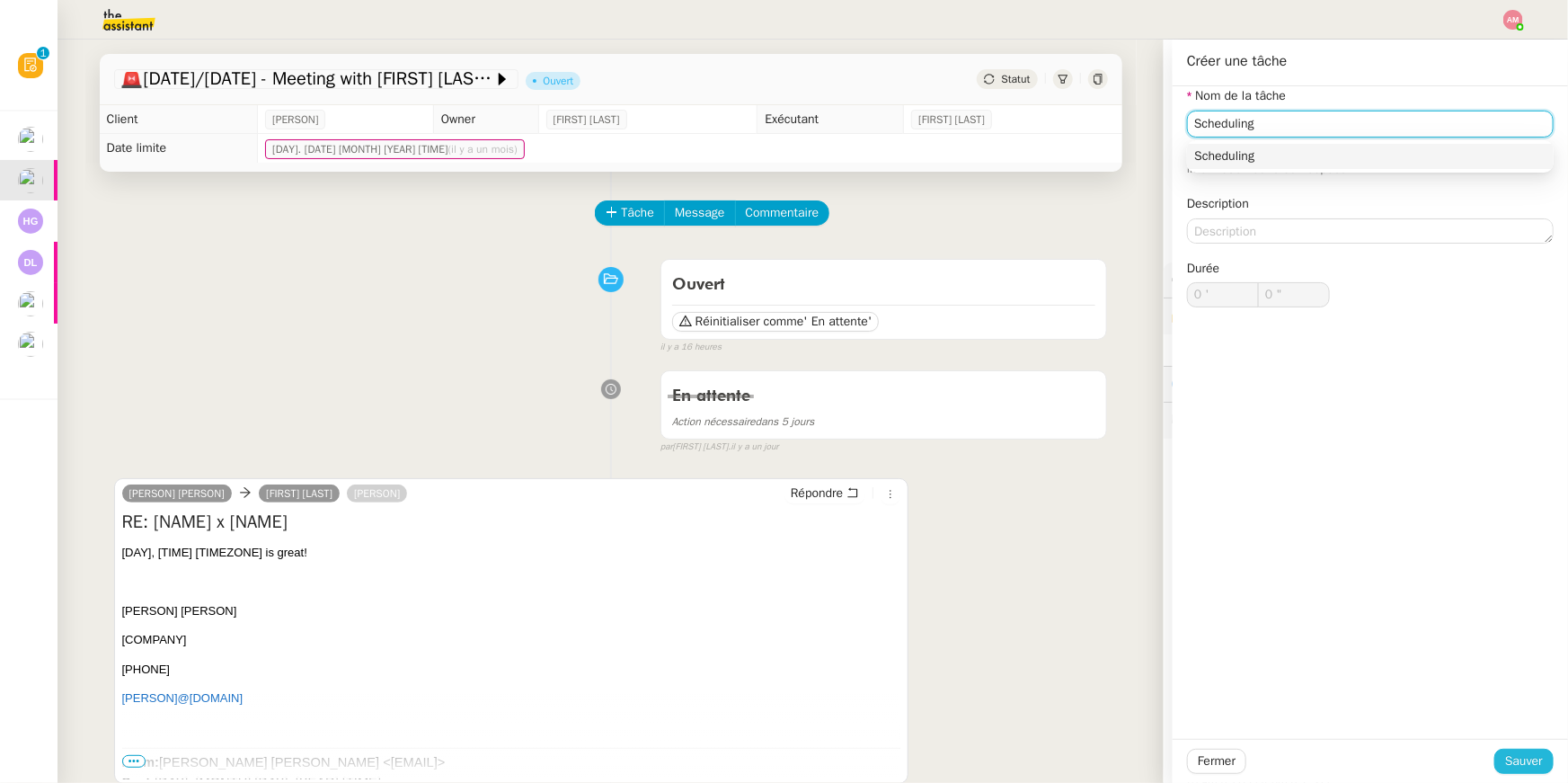 type on "Scheduling" 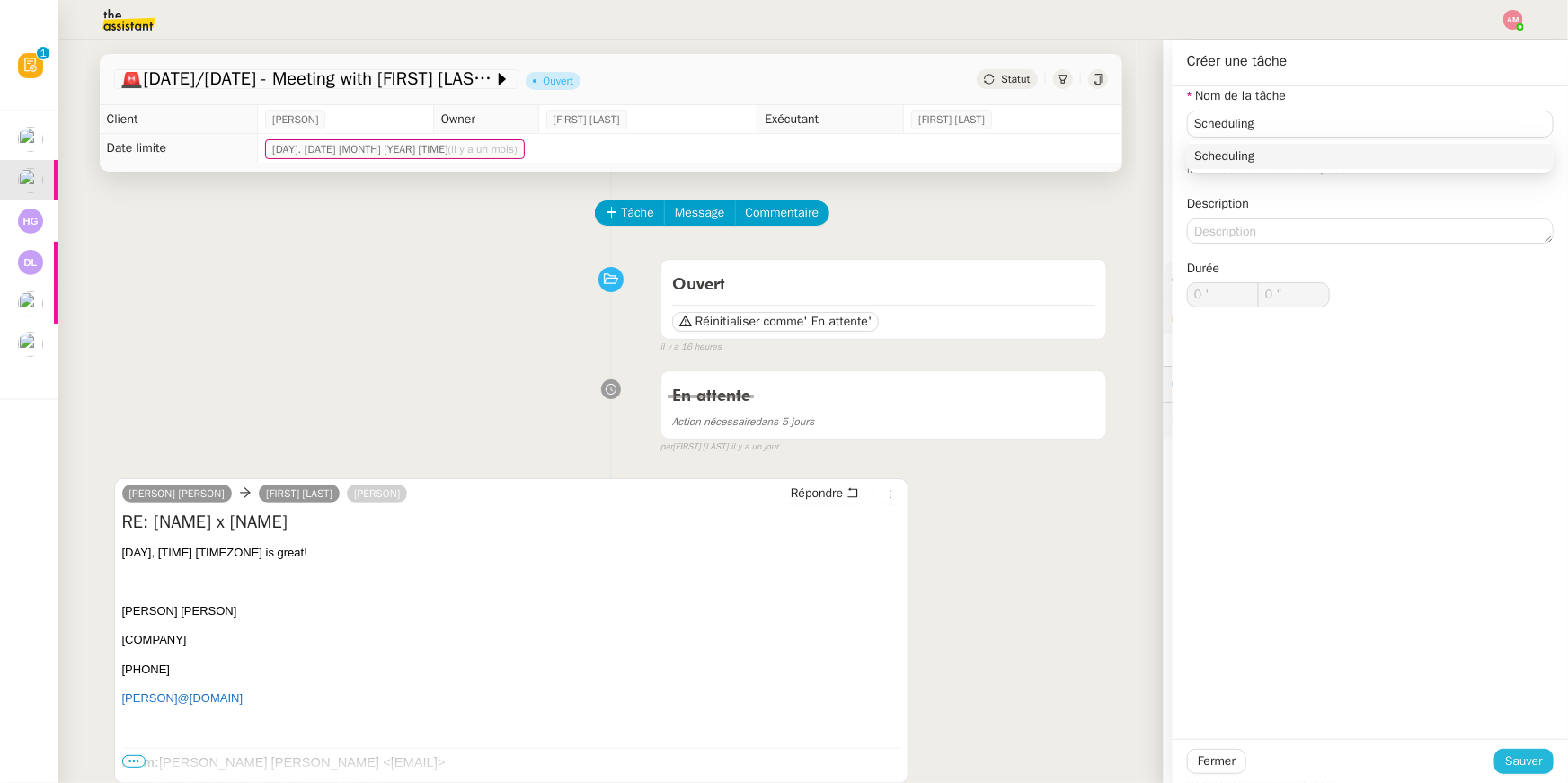 click on "Sauver" 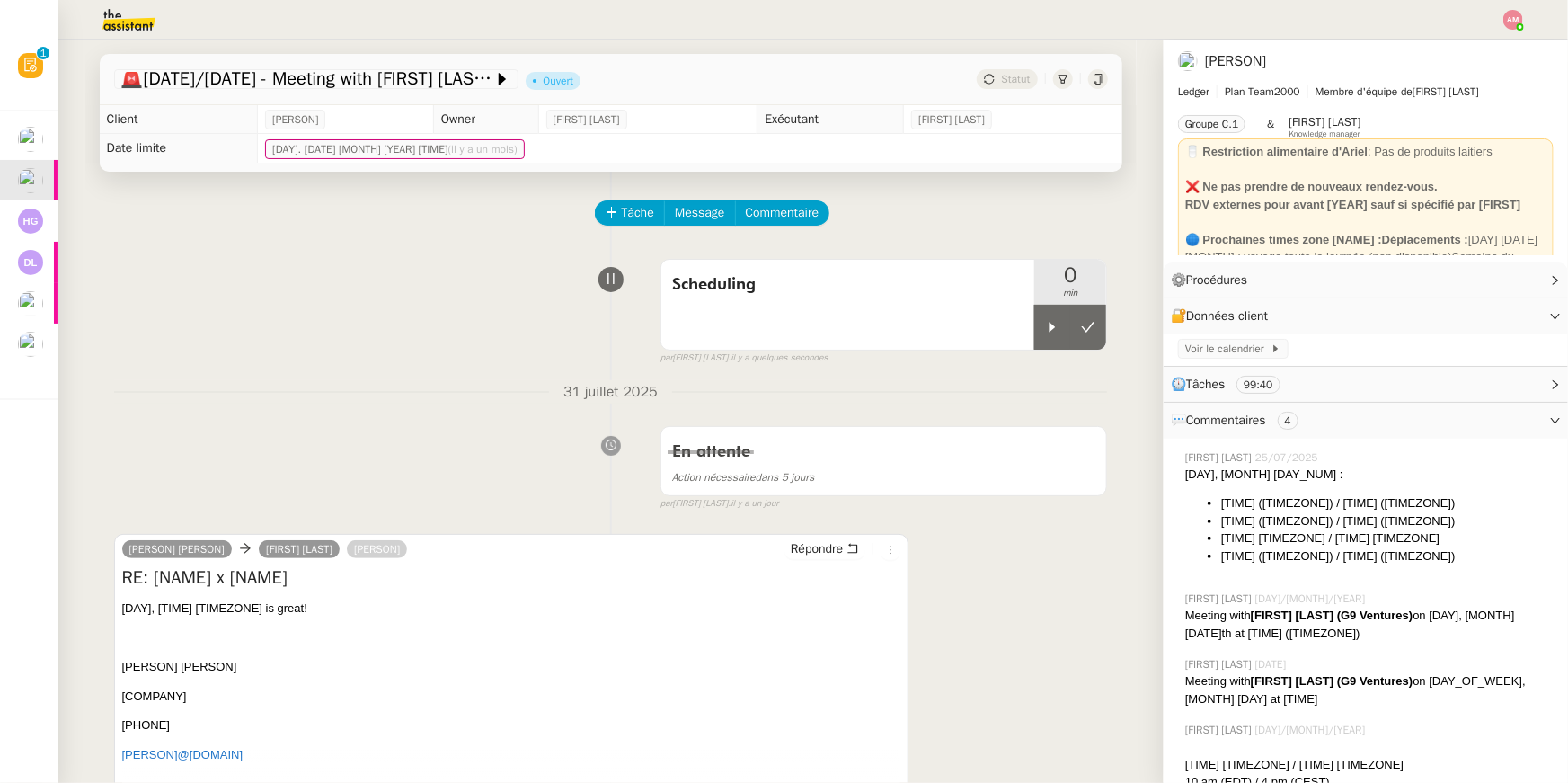click on "par   [NAME] [LASTNAME]  il y a quelques secondes" at bounding box center (884, 358) 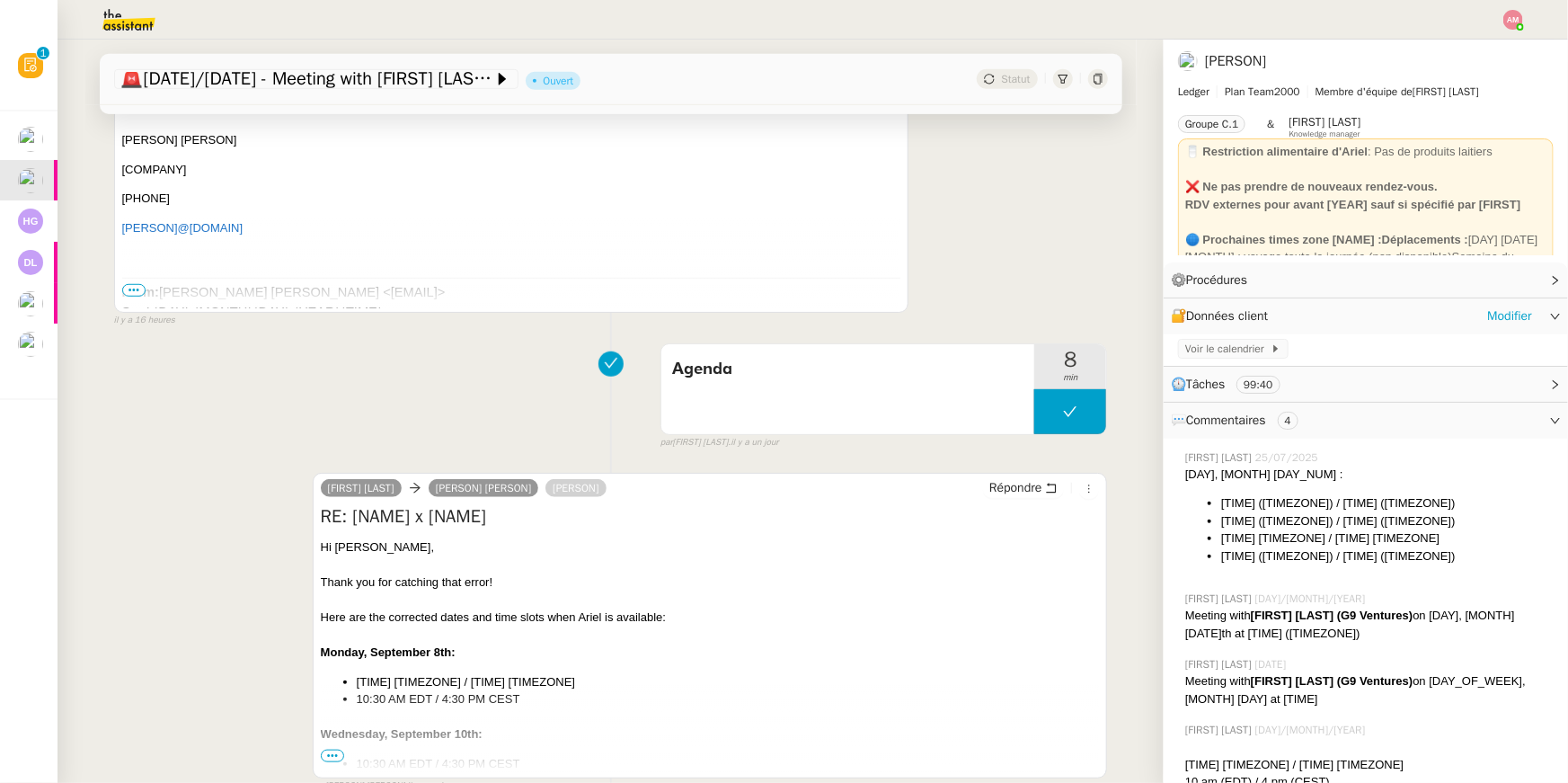 scroll, scrollTop: 631, scrollLeft: 0, axis: vertical 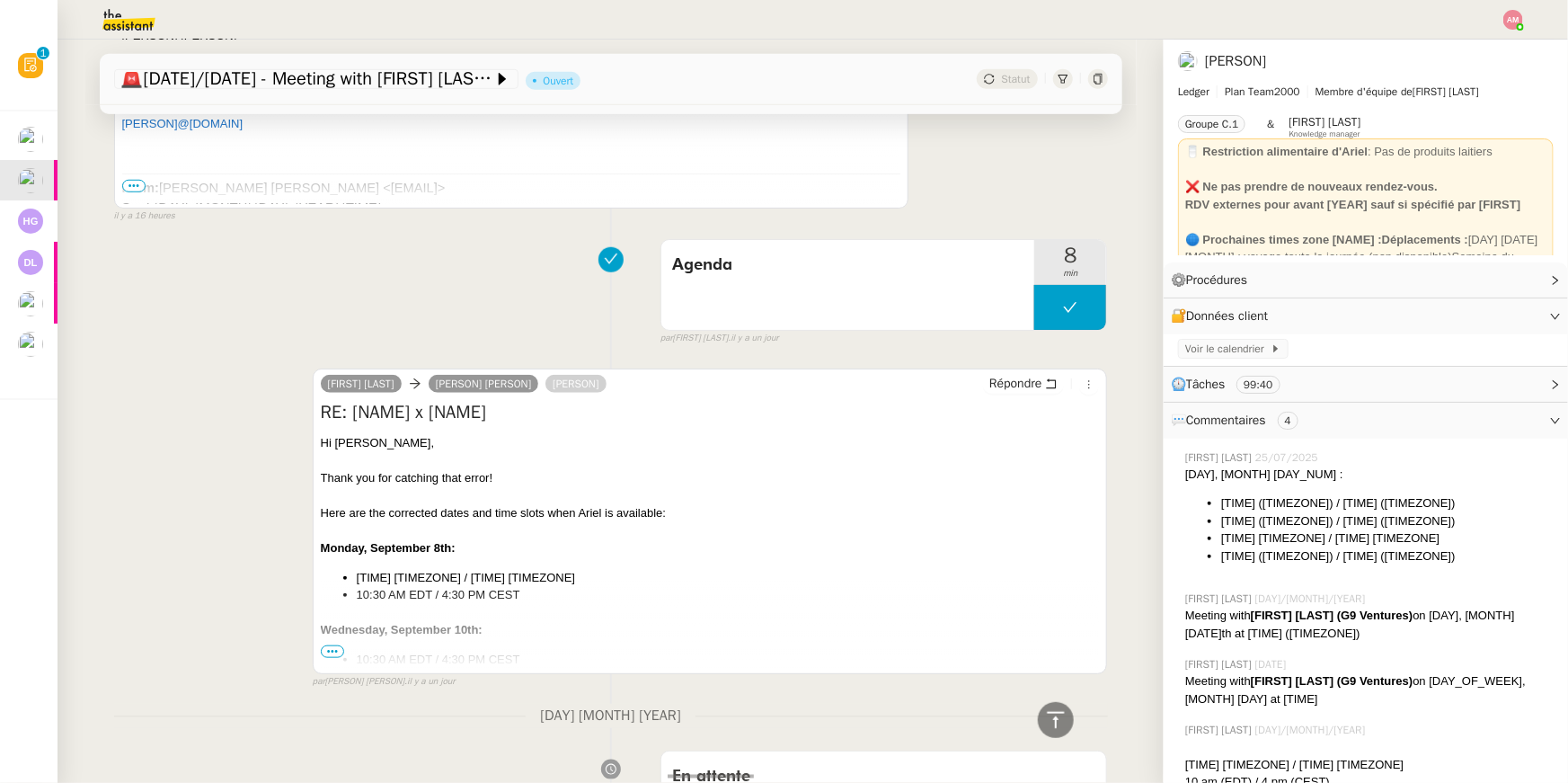 click on "•••" at bounding box center [332, 652] 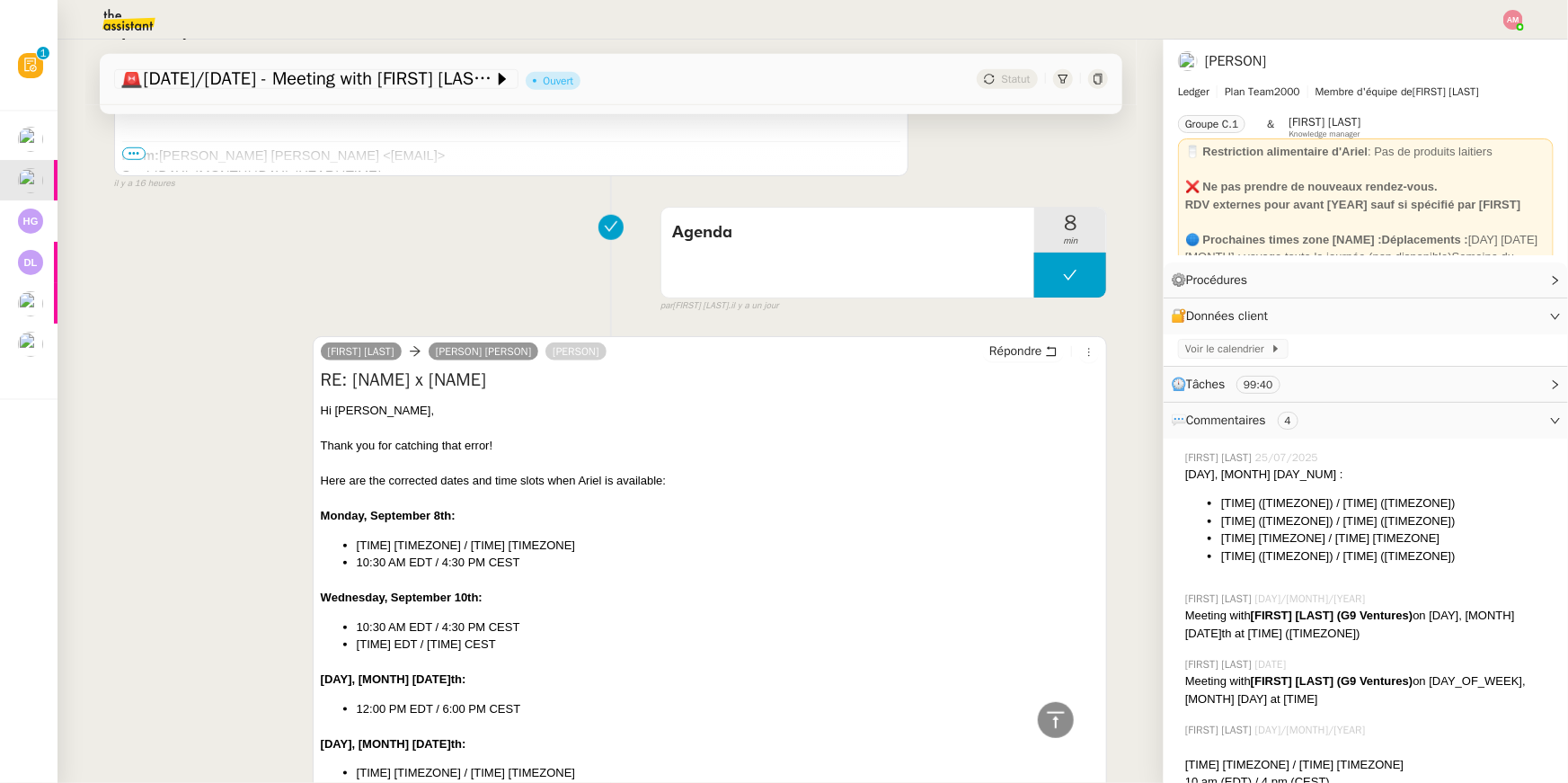 scroll, scrollTop: 181, scrollLeft: 0, axis: vertical 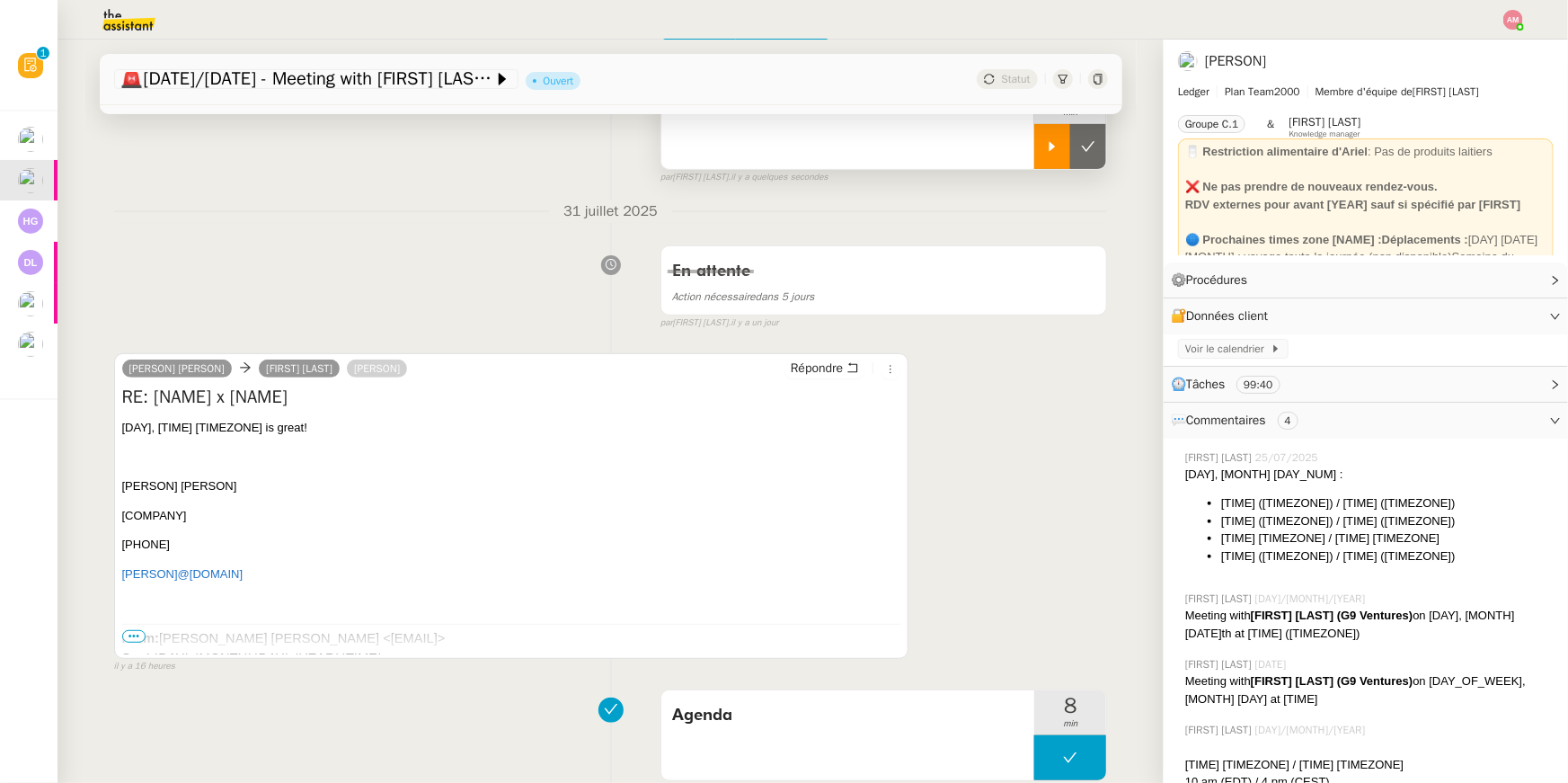 click 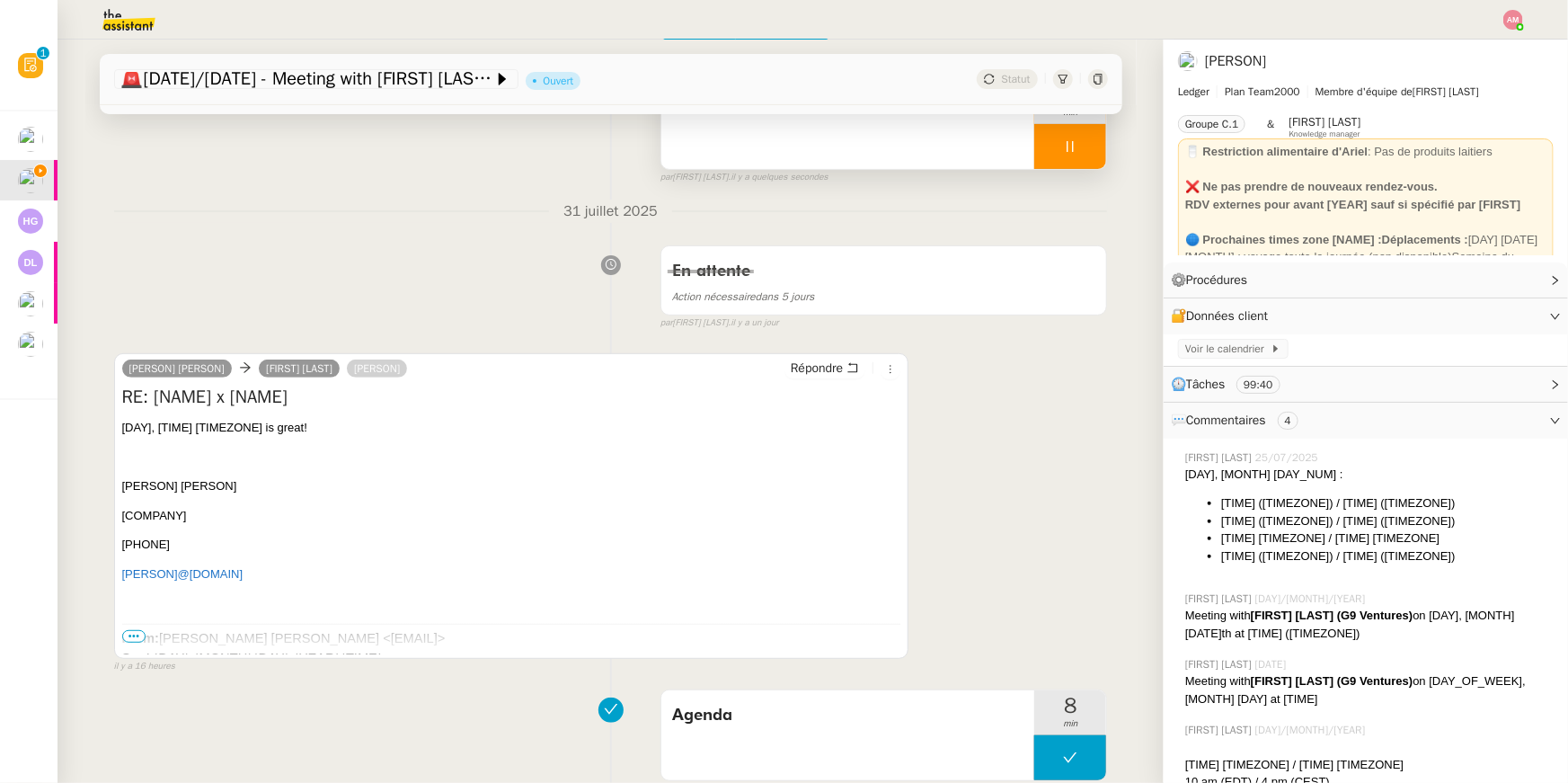 click on "[FIRST] [LAST] (G9 Ventures)" 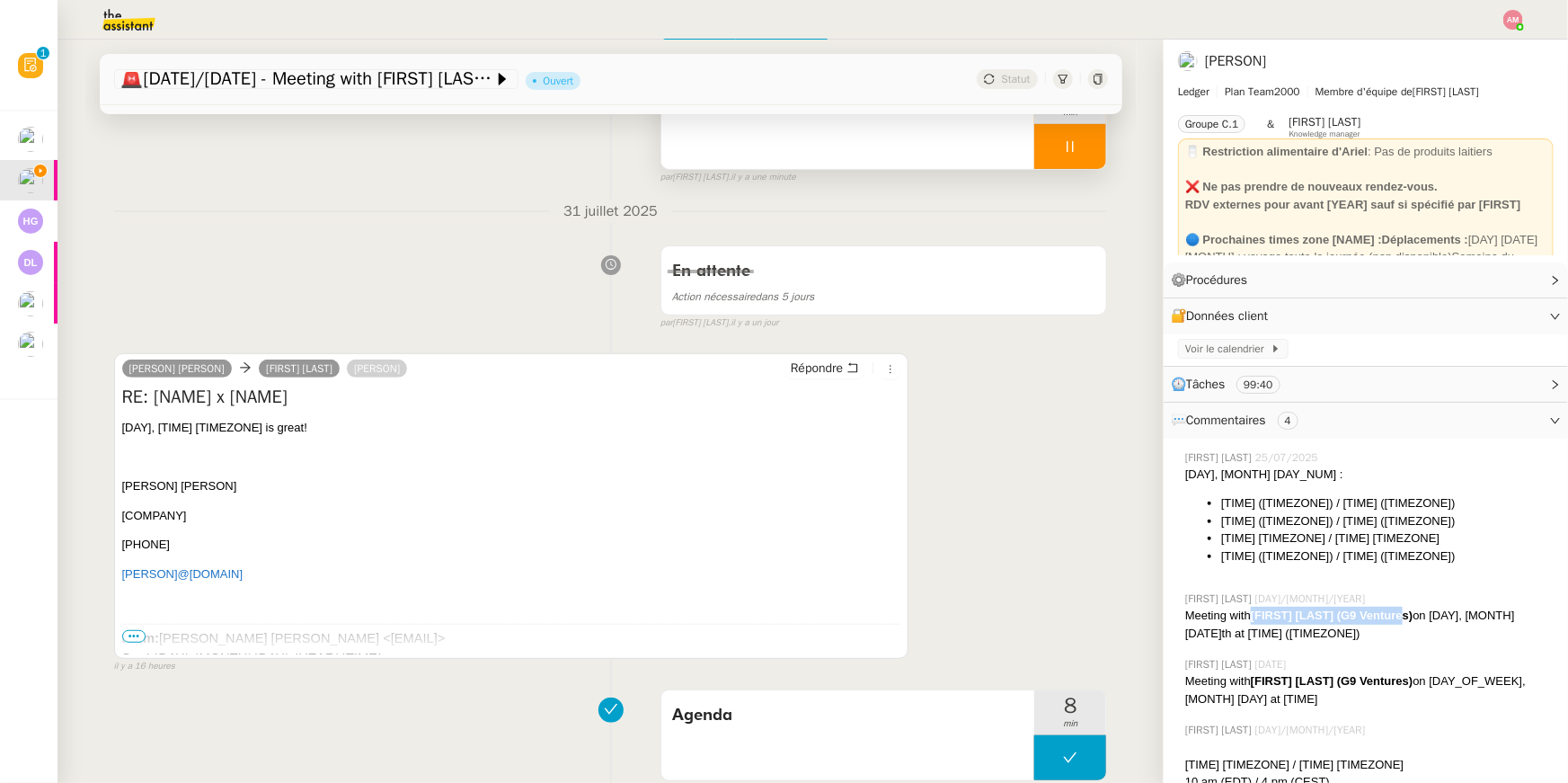 drag, startPoint x: 1255, startPoint y: 618, endPoint x: 1409, endPoint y: 610, distance: 154.20765 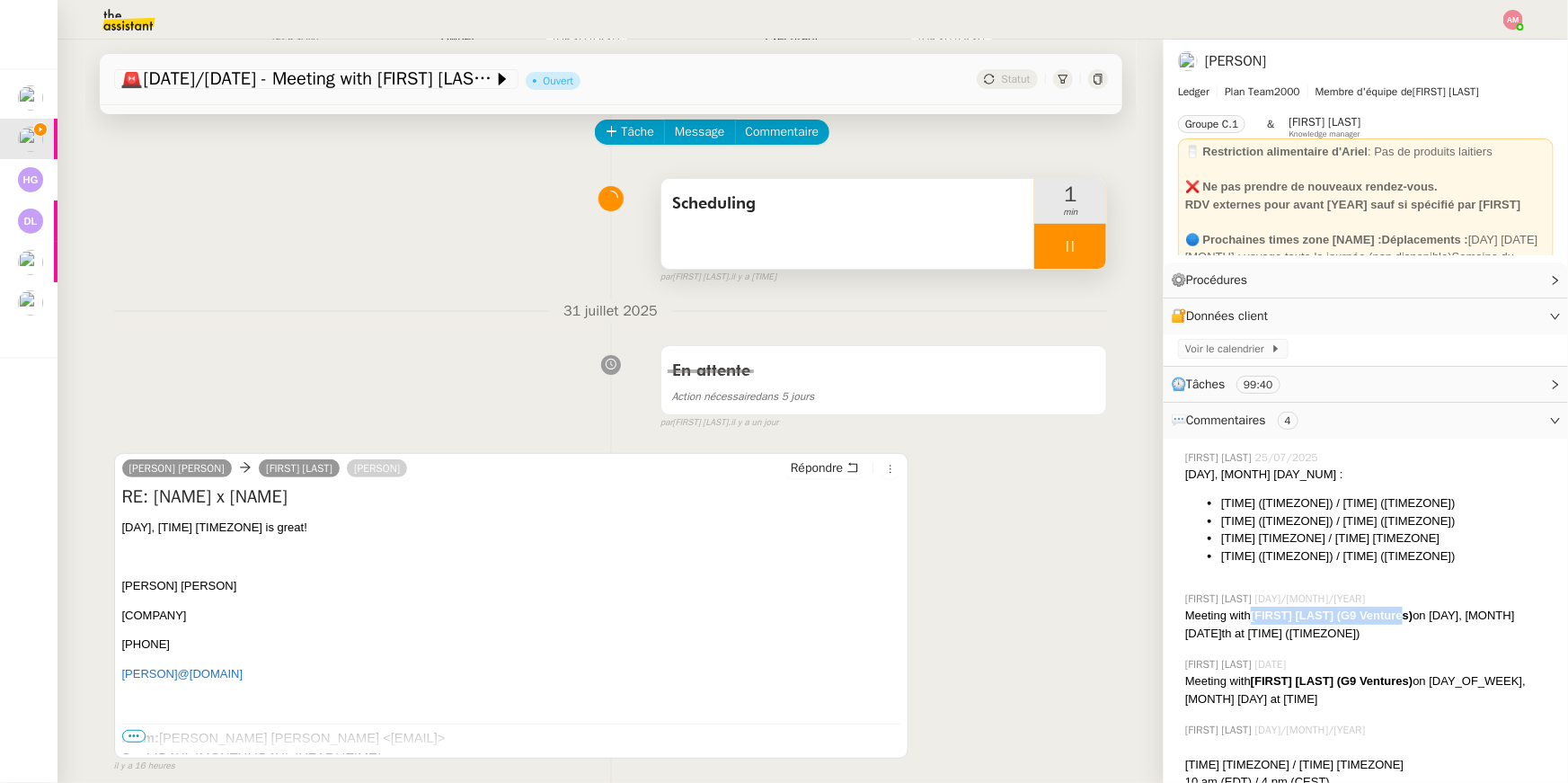 scroll, scrollTop: 49, scrollLeft: 0, axis: vertical 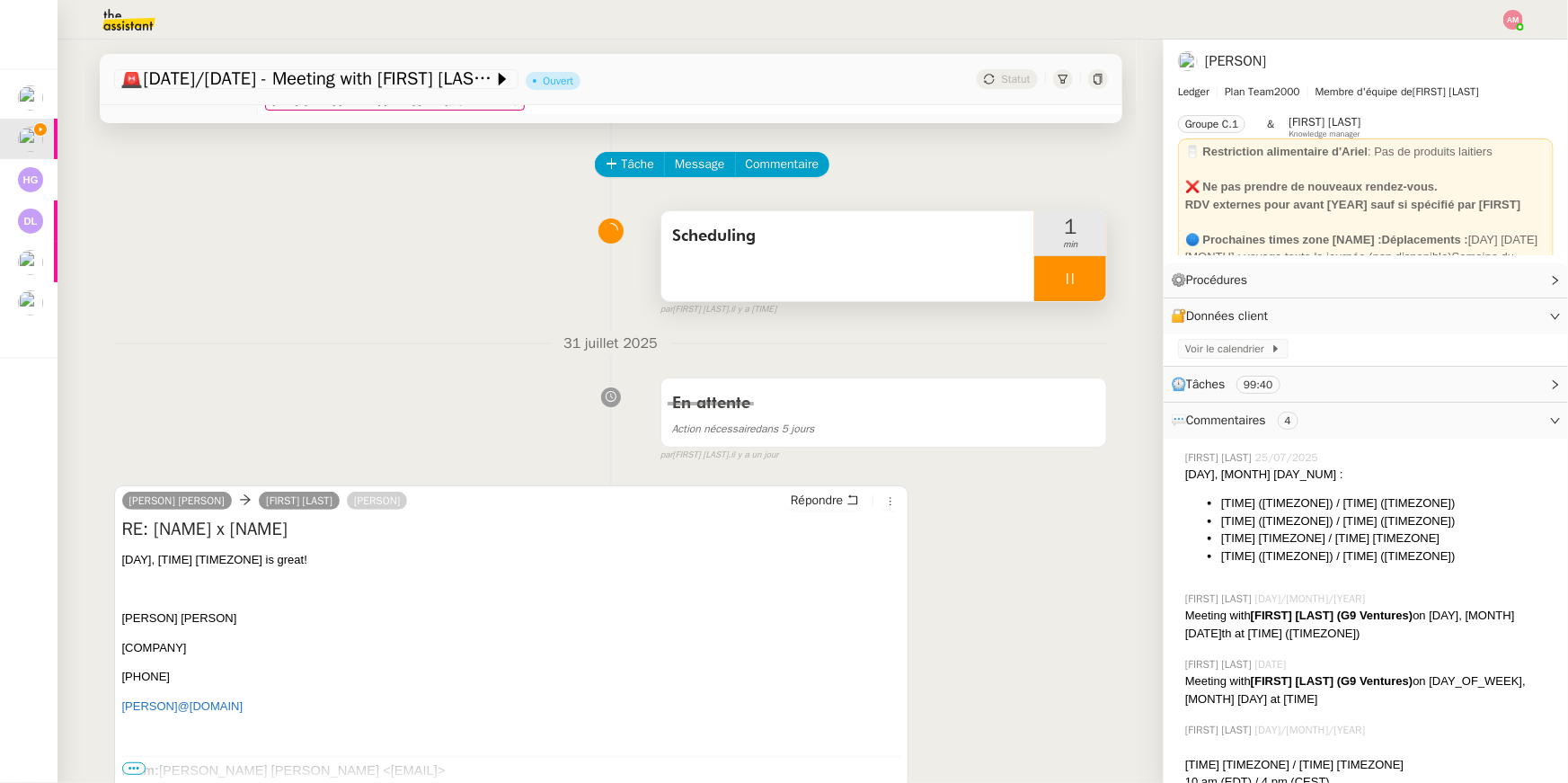 click on "RE: [NAME] x [NAME] Coffee
[MONTH]/[DAY] at [TIME] [TIMEZONE] is great!
[NAME] [LASTNAME]
[COMPANY]
[PHONE]
[EMAIL]
From:  [COMPANY] [COMPANY] <[EMAIL]>
Sent:  [DAY], [MONTH] [DAY], [YEAR] [TIME] [TIMEZONE]
To:  [NAME] [LASTNAME] <[EMAIL]>
Cc:  [NAME] [LASTNAME] <[EMAIL]>
Subject:  RE: [NAME] x [NAME] Coffee
Hi [NAME],
Thank you for catching that error!
Here are the corrected dates and time slots when [NAME] is available:
[DAY], [MONTH] [DAY]th:
[TIME] [TIMEZONE]
[TIME] [TIMEZONE]
[DAY], [MONTH] [DAY]th:
[TIME] [TIMEZONE]
[TIME] [TIMEZONE]
[DAY], [MONTH] [DAY]th:
[TIME] [TIMEZONE]
[DAY], [MONTH] [DAY]th:
[TIME] [TIMEZONE]
[TIME] [TIMEZONE]
[TIME] [TIMEZONE]
Please let me know which time works best for you, and I'll send over the meeting details." at bounding box center (511, 652) 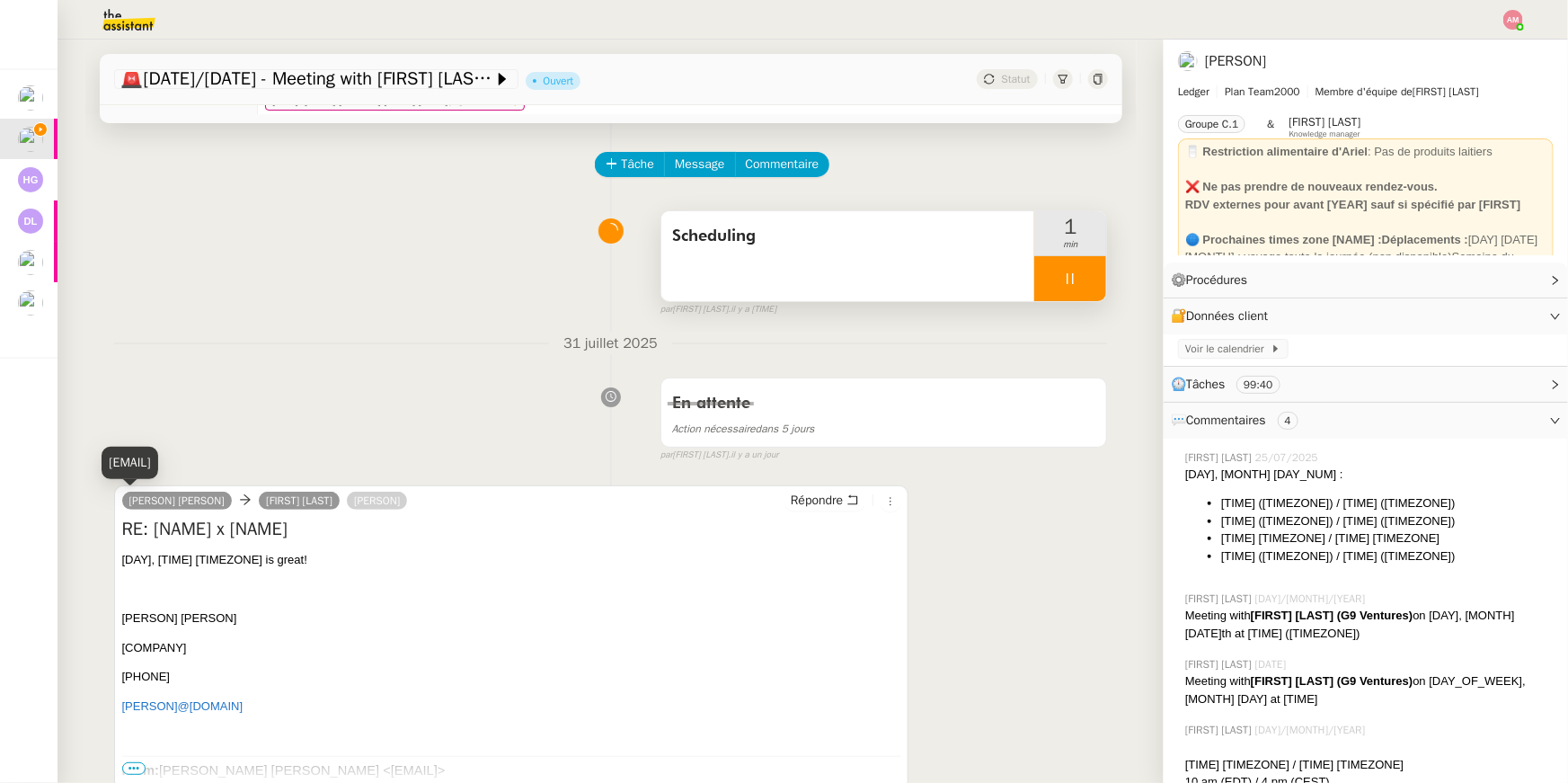 copy on "[EMAIL]" 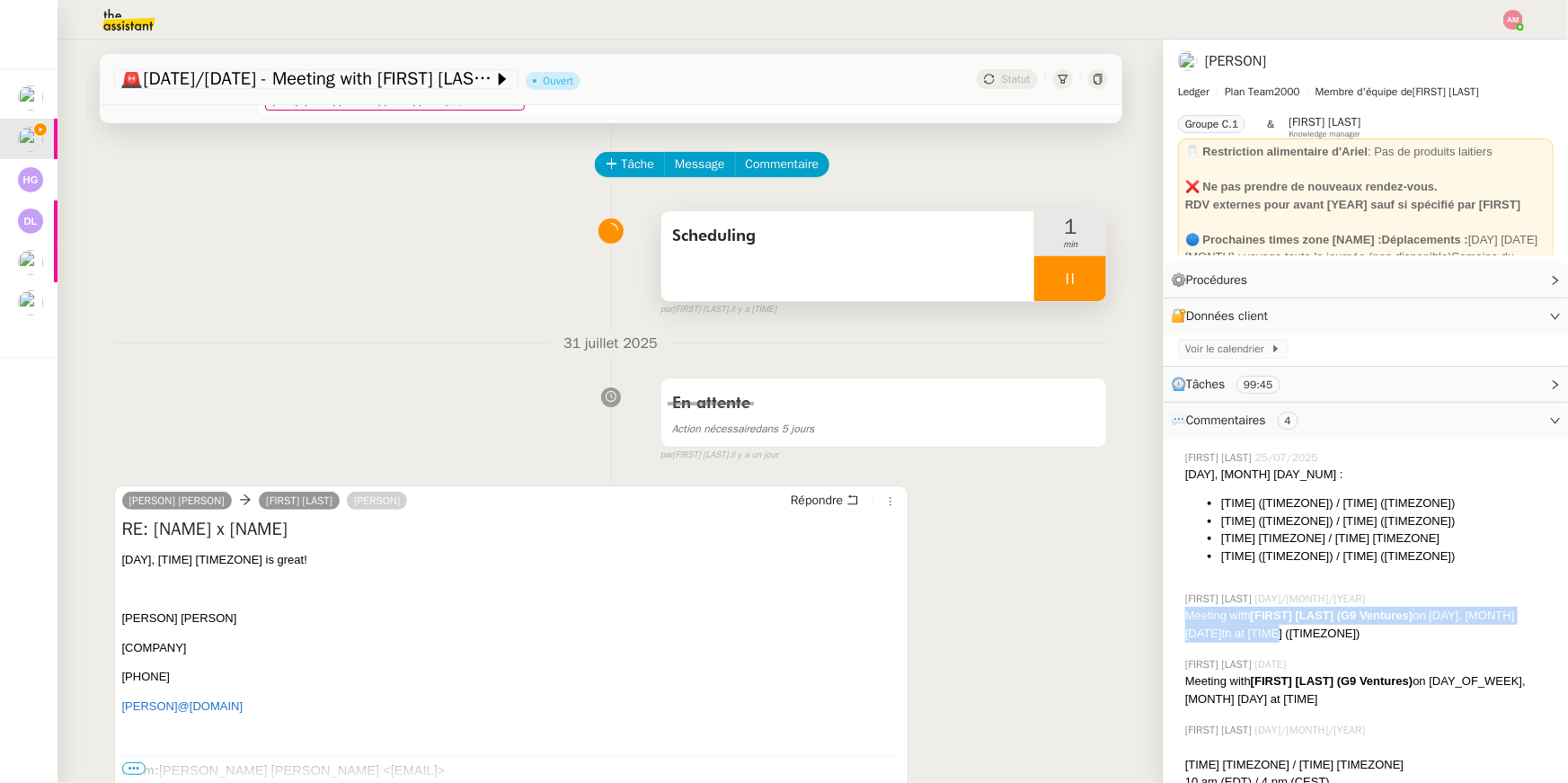 copy on "Meeting with [PERSON_NAME] ([COMPANY_NAME]) on [DAY_OF_WEEK], [MONTH] [DAY] at [TIME] ([TIMEZONE])" 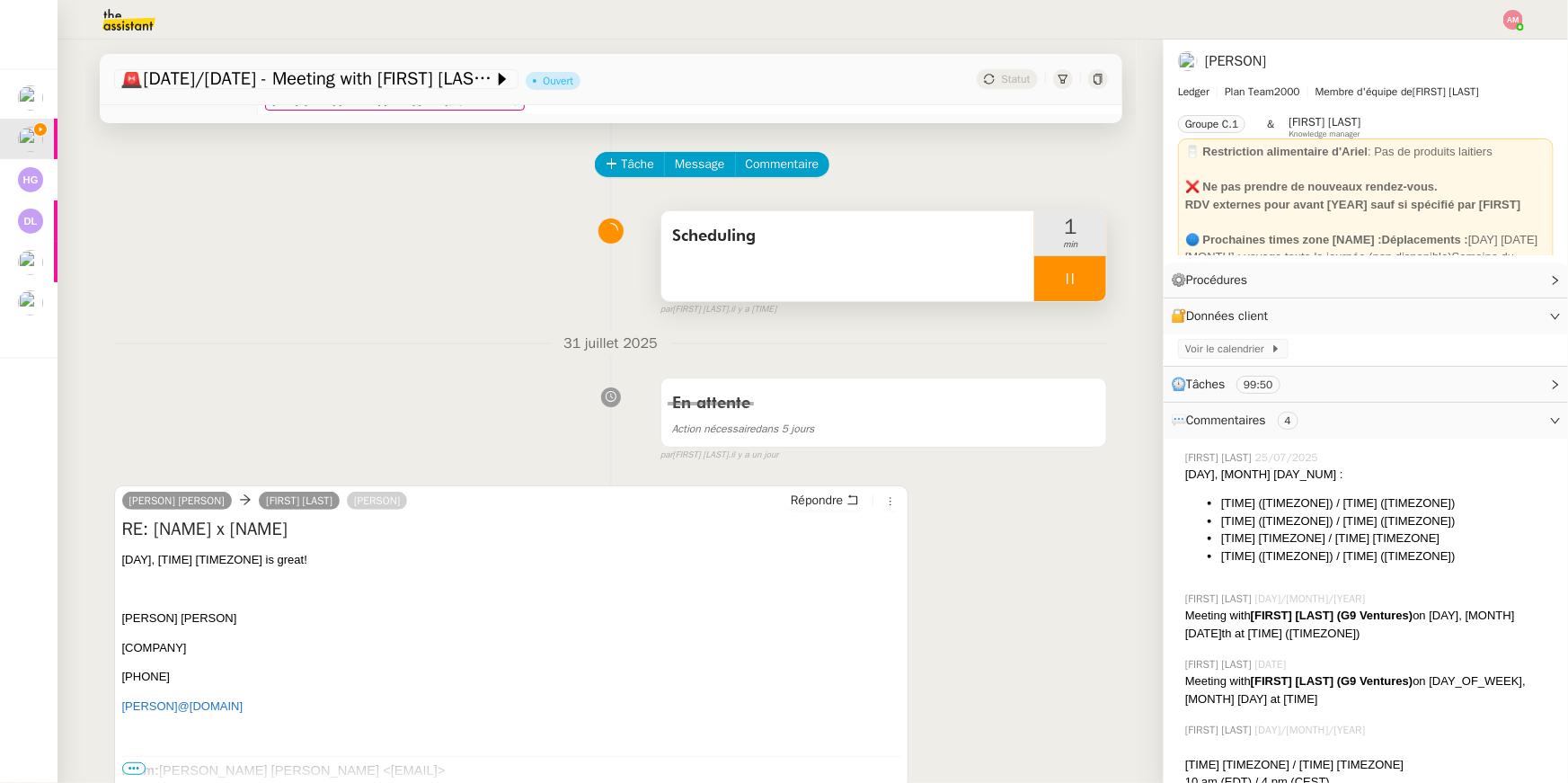 click on "Scheduling     1 min false par   [LAST] [LAST]   il y a 2 minutes 👌👌👌 message envoyé ✌️✌️✌️ une erreur s'est produite 👌👌👌 message envoyé ✌️✌️✌️ Votre message va être revu ✌️✌️✌️ une erreur s'est produite La taille des fichiers doit être de 10Mb au maximum. 31 juillet 2025 En attente Action nécessaire  dans 5 jours  false par   [LAST] [LAST]   il y a un jour 👌👌👌 message envoyé ✌️✌️✌️ une erreur s'est produite 👌👌👌 message envoyé ✌️✌️✌️ Votre message va être revu ✌️✌️✌️ une erreur s'est produite La taille des fichiers doit être de 10Mb au maximum.  [FIRST] [LAST]      [LAST] [LAST]  [FIRST] [LAST]  Répondre RE: [FIRST] x [FIRST] Coffee
9/11 at 12pm ET is great!
[FIRST] [LAST]" 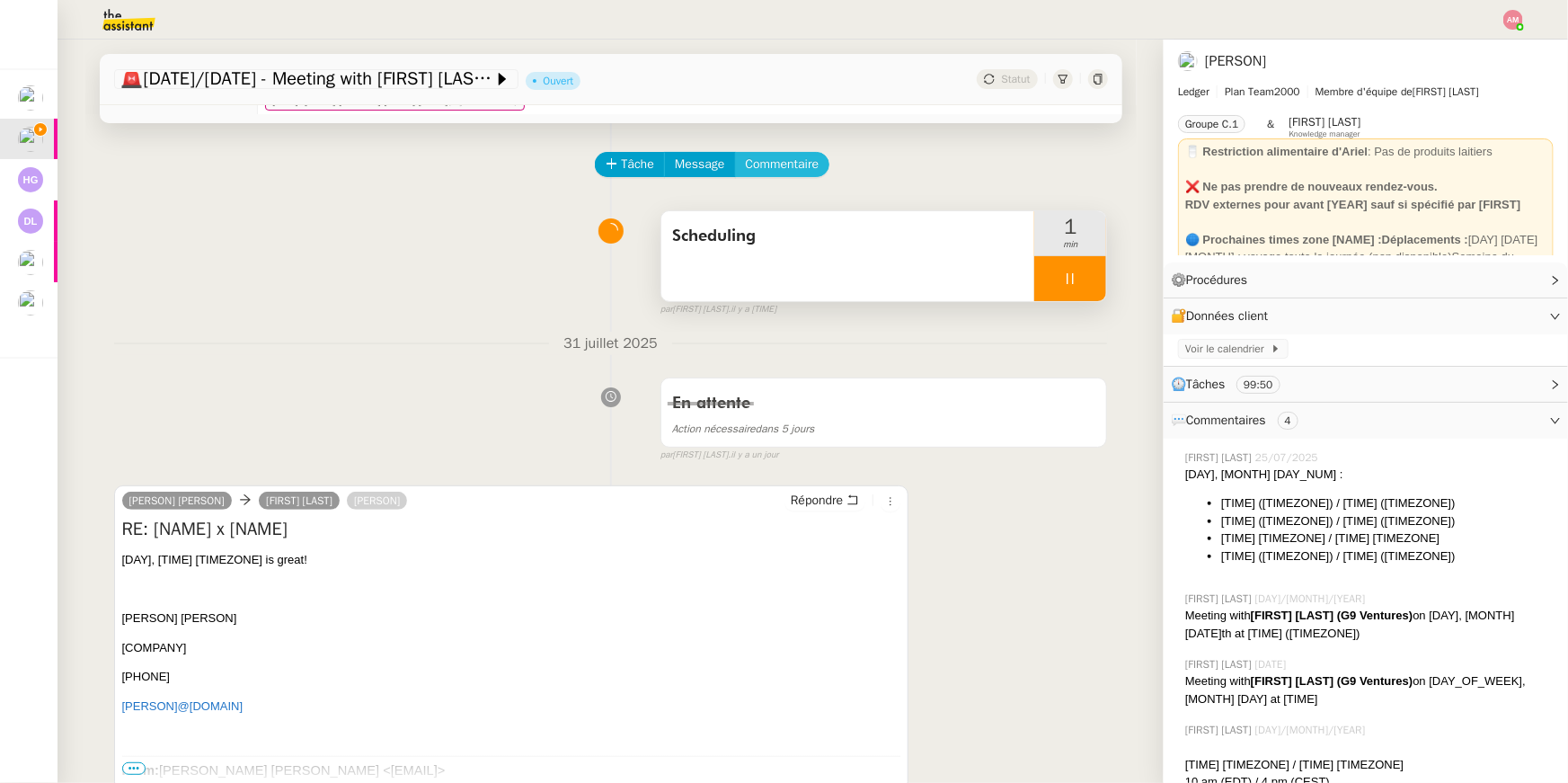 click on "Commentaire" 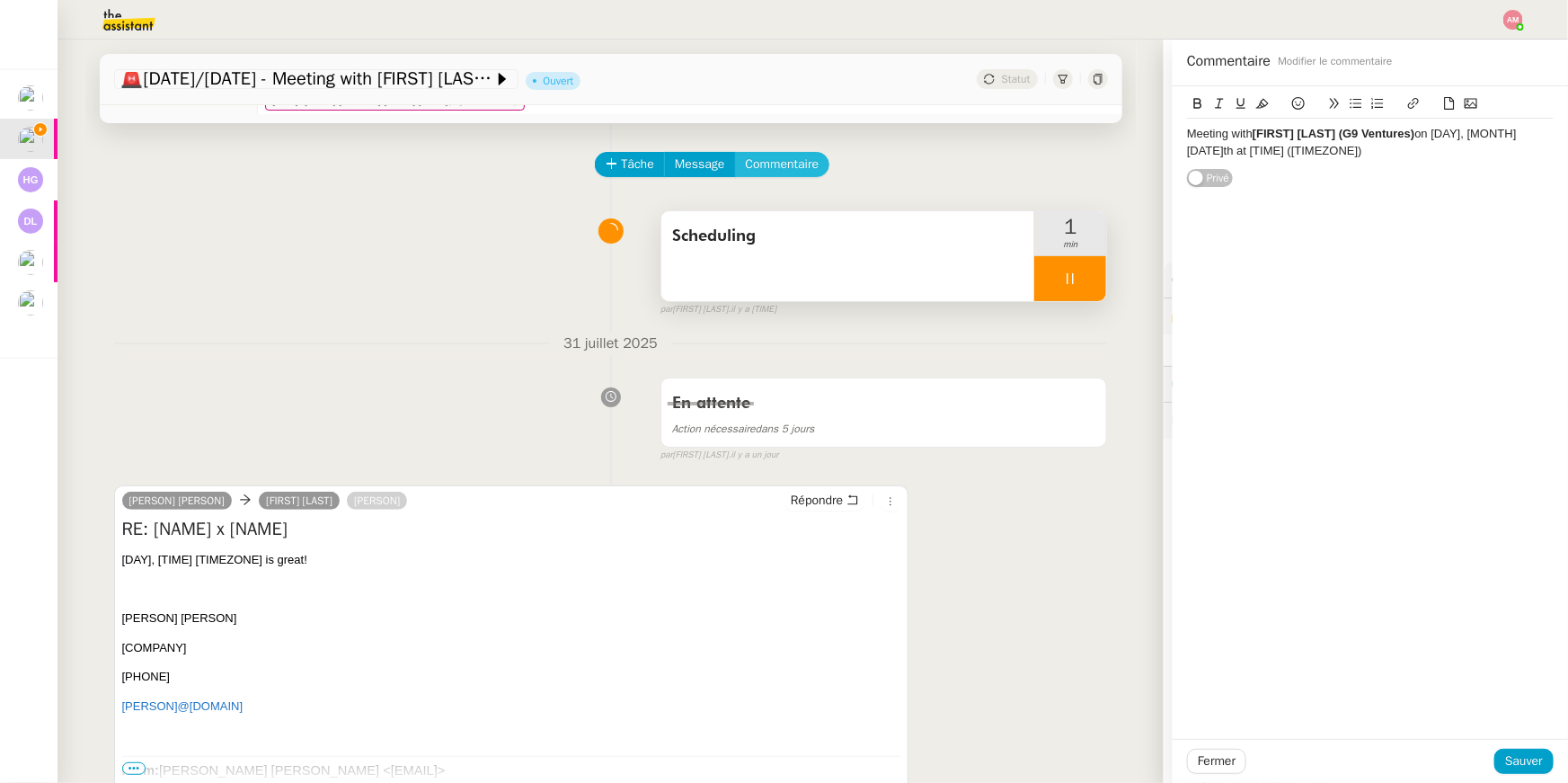 scroll, scrollTop: 0, scrollLeft: 0, axis: both 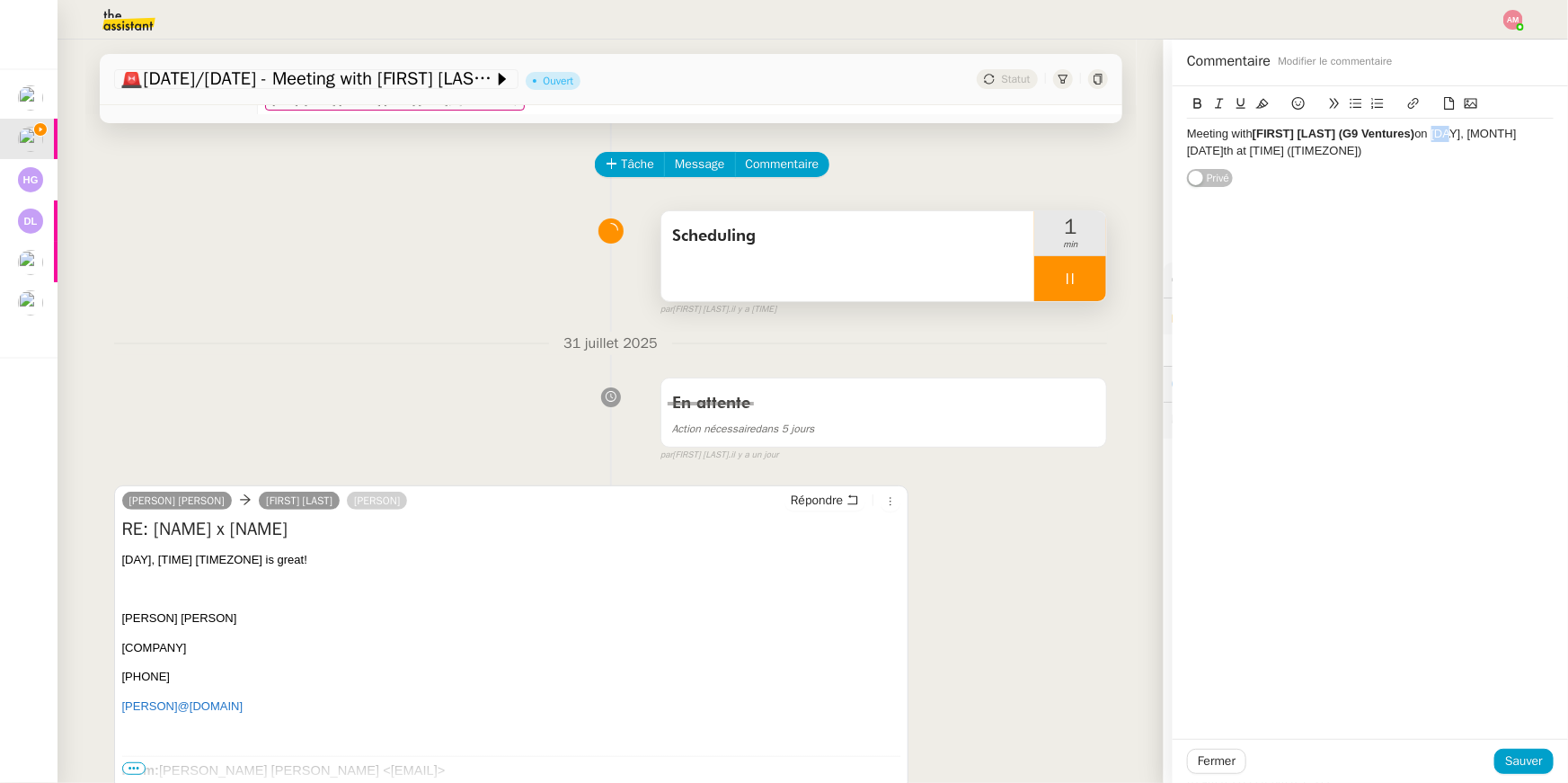 drag, startPoint x: 1446, startPoint y: 134, endPoint x: 1431, endPoint y: 135, distance: 15.033296 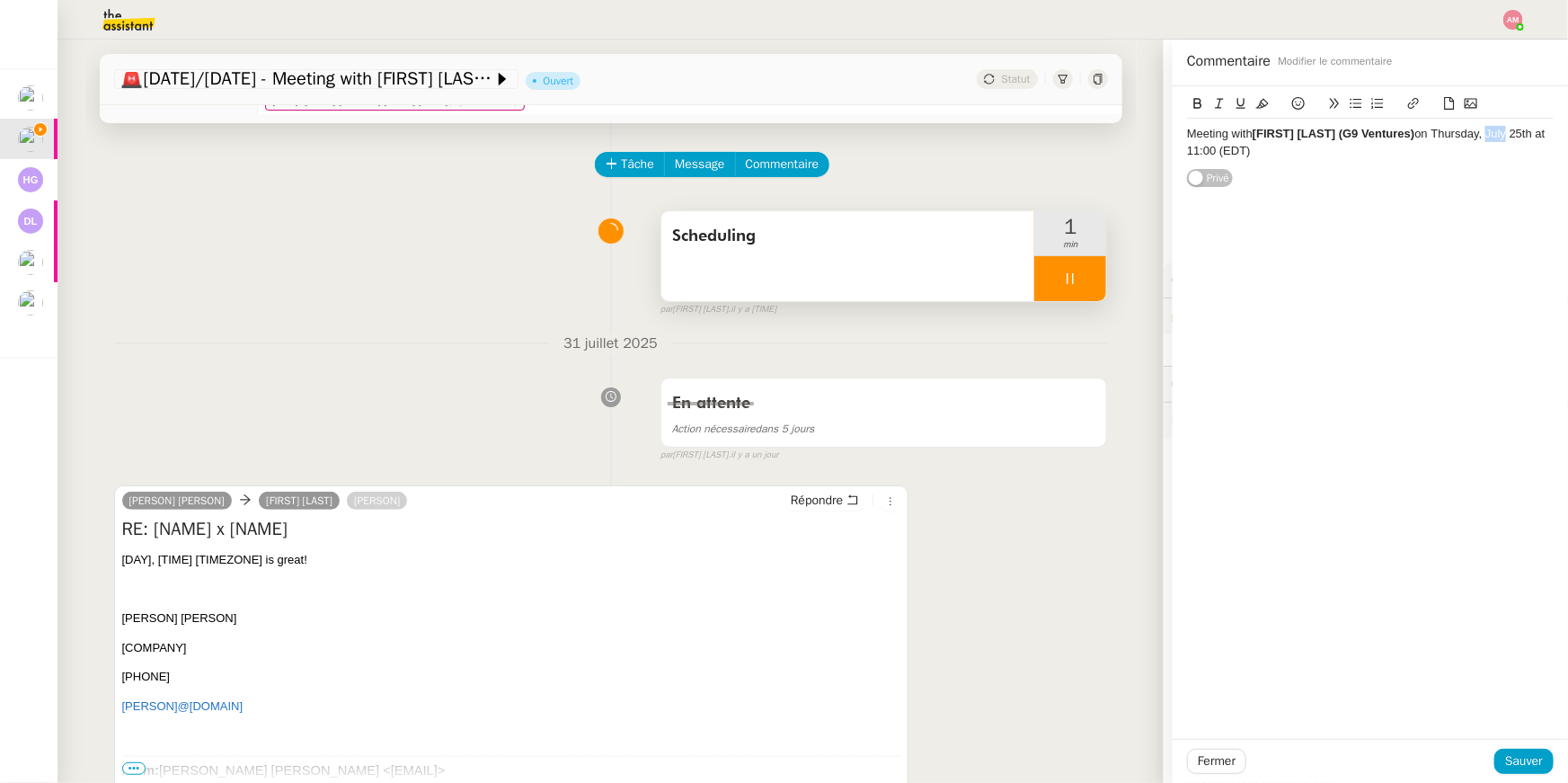 drag, startPoint x: 1487, startPoint y: 130, endPoint x: 1506, endPoint y: 133, distance: 19.235384 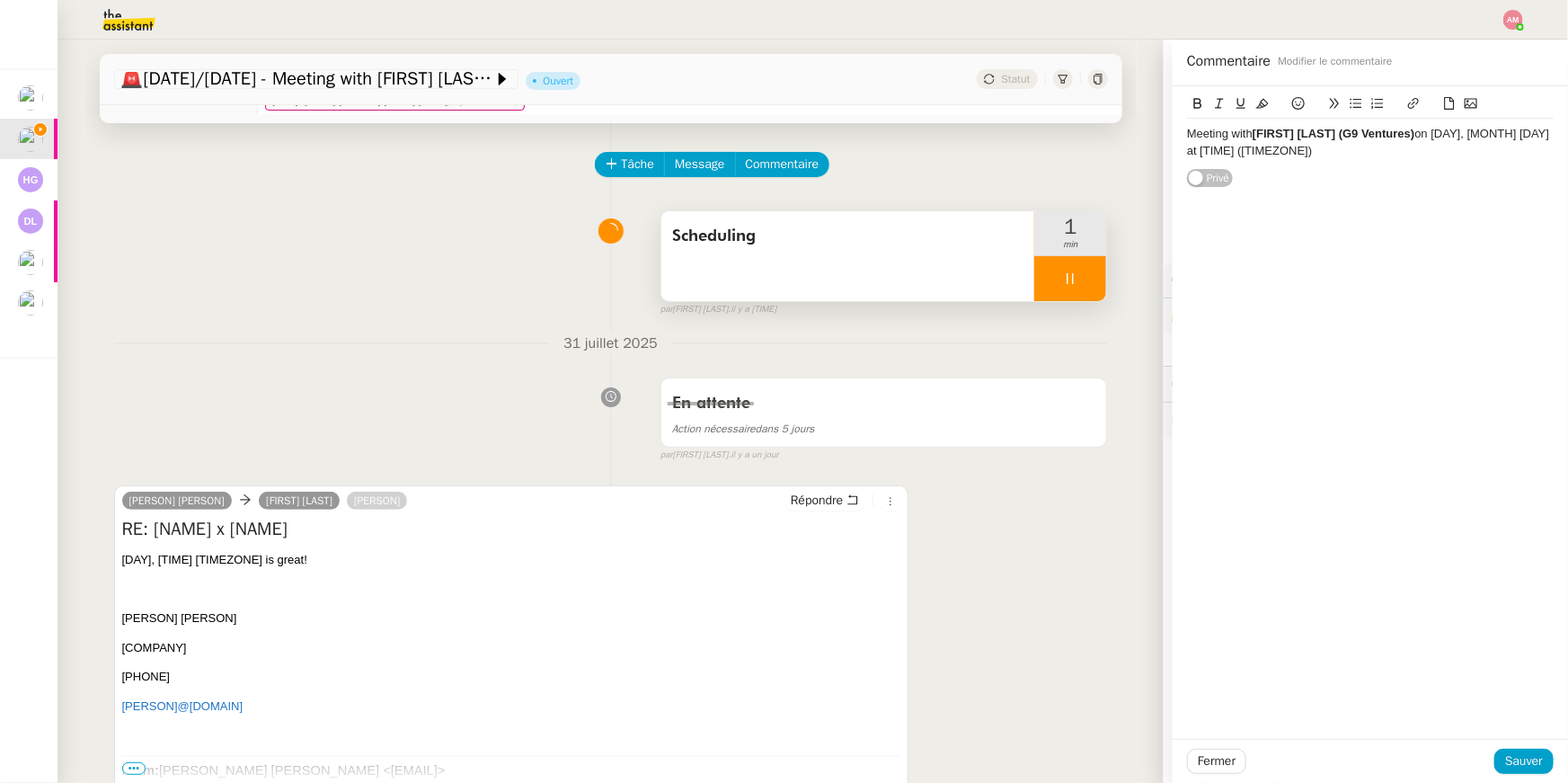 click on "Meeting with  [FIRST] [LAST] (G9 Ventures)  on   Thursday, September 11th at 11:00 (EDT)" 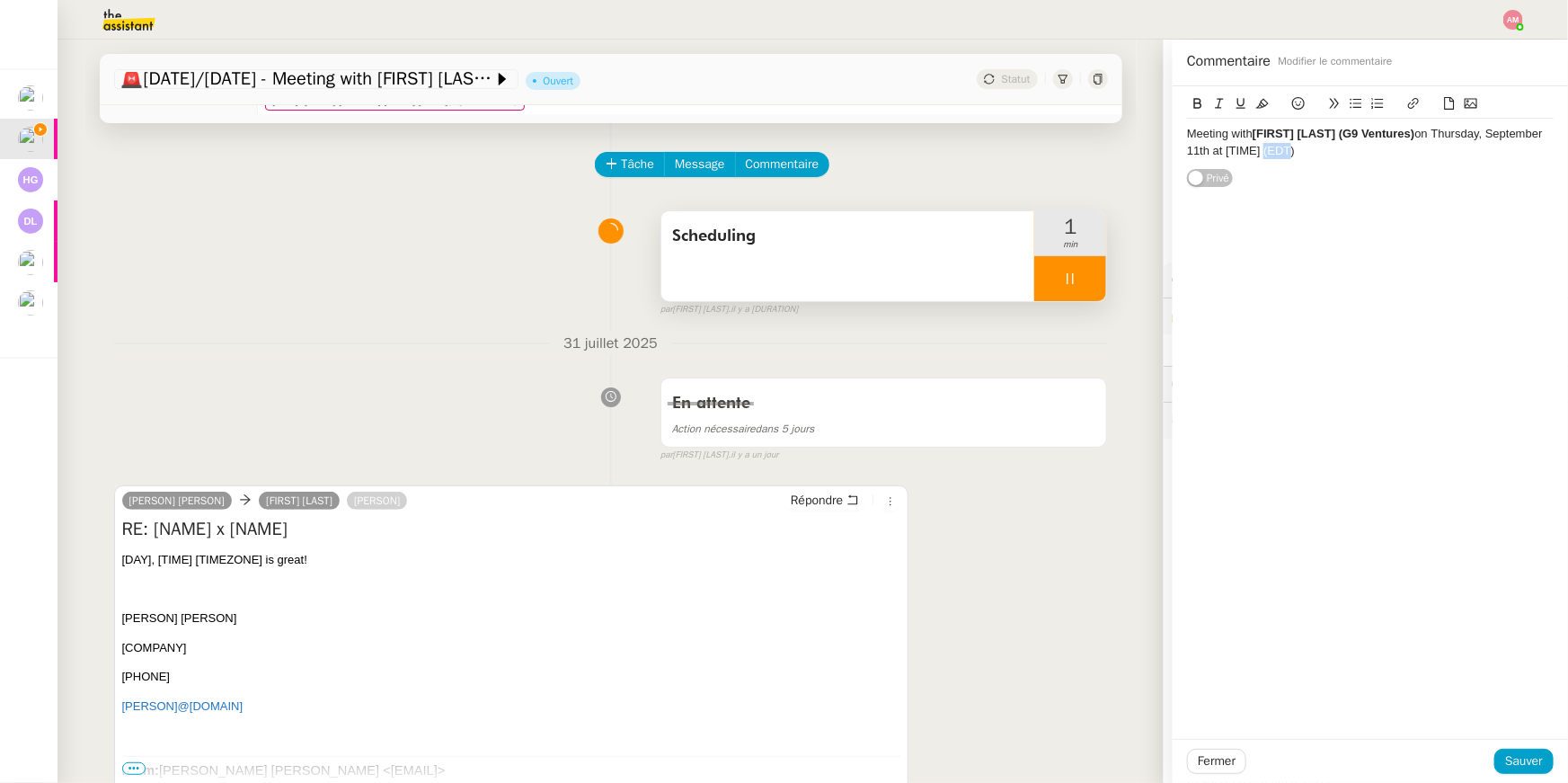 drag, startPoint x: 1262, startPoint y: 152, endPoint x: 1296, endPoint y: 152, distance: 34 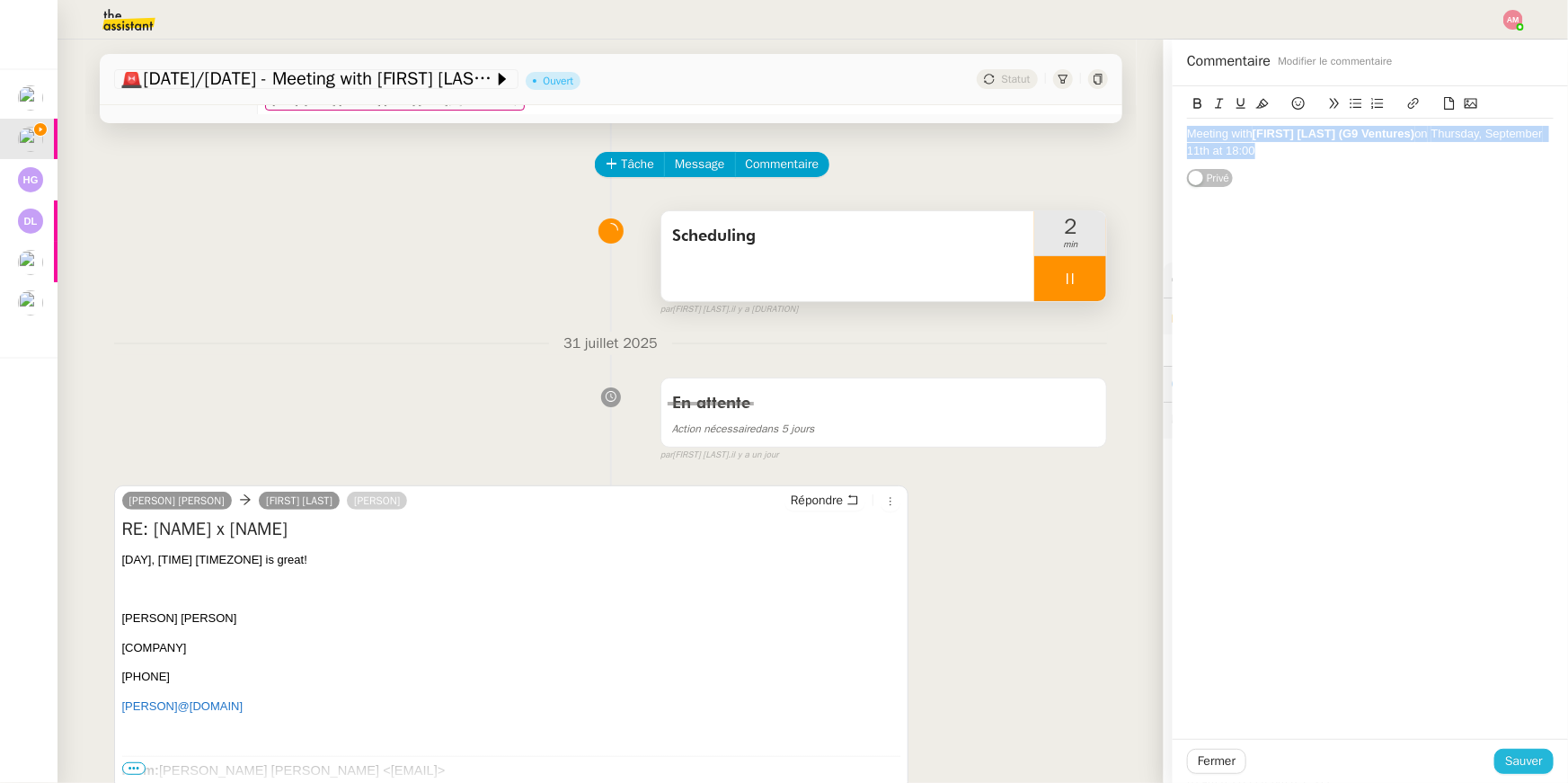 click on "Sauver" 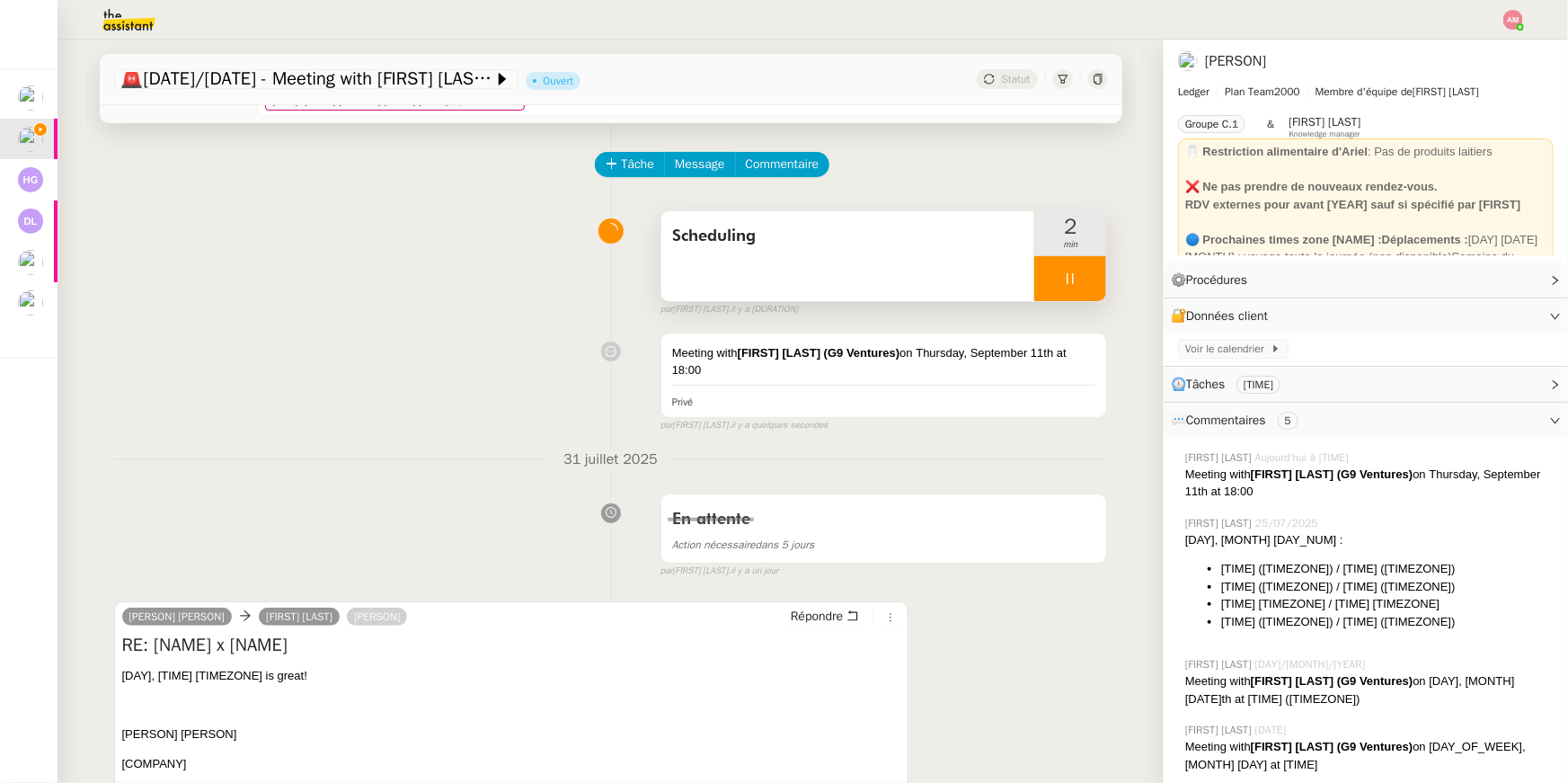 scroll, scrollTop: 227, scrollLeft: 0, axis: vertical 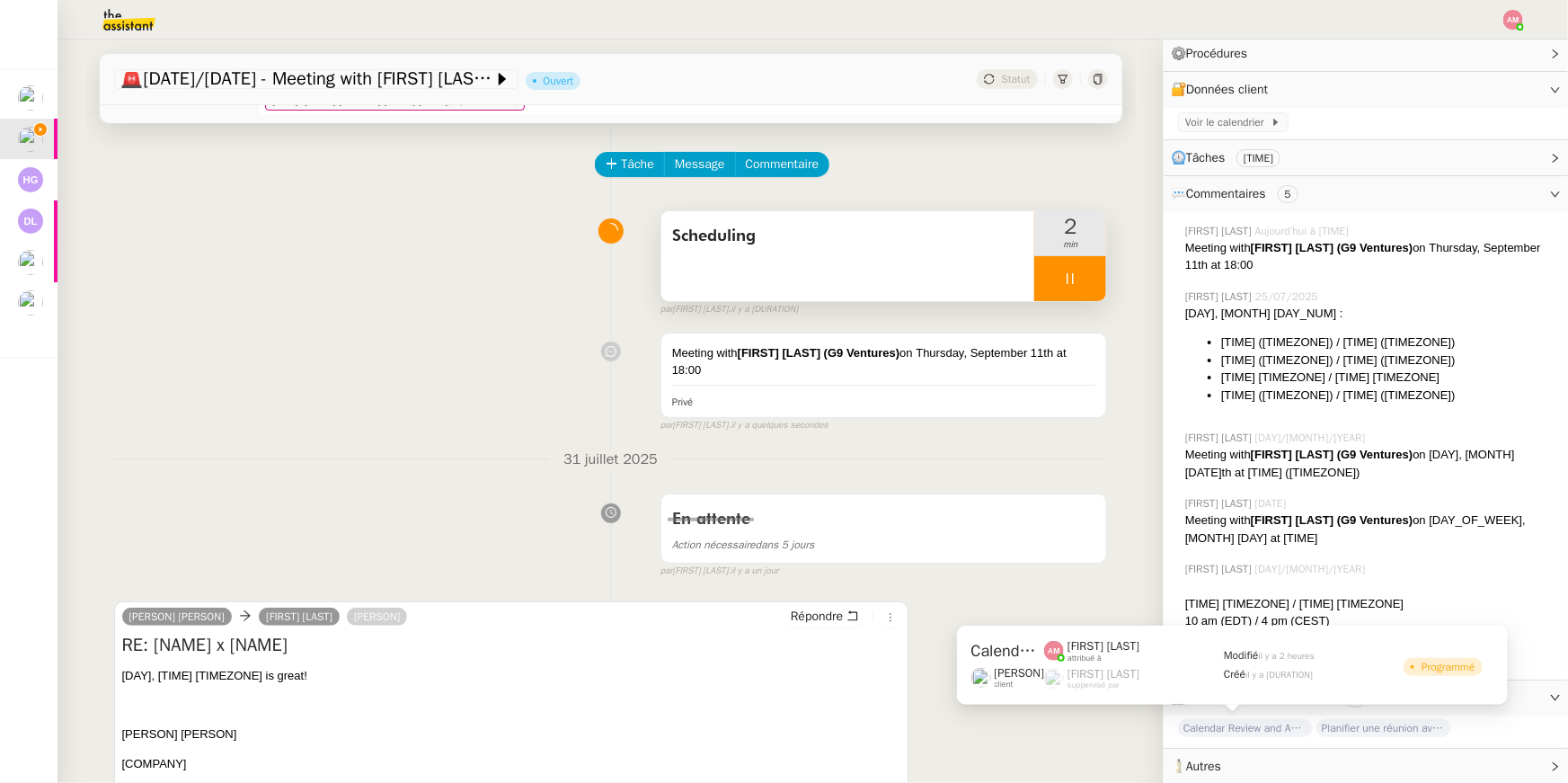 click on "Calendar Review and Appointment Confirmation - 1 août 2025" 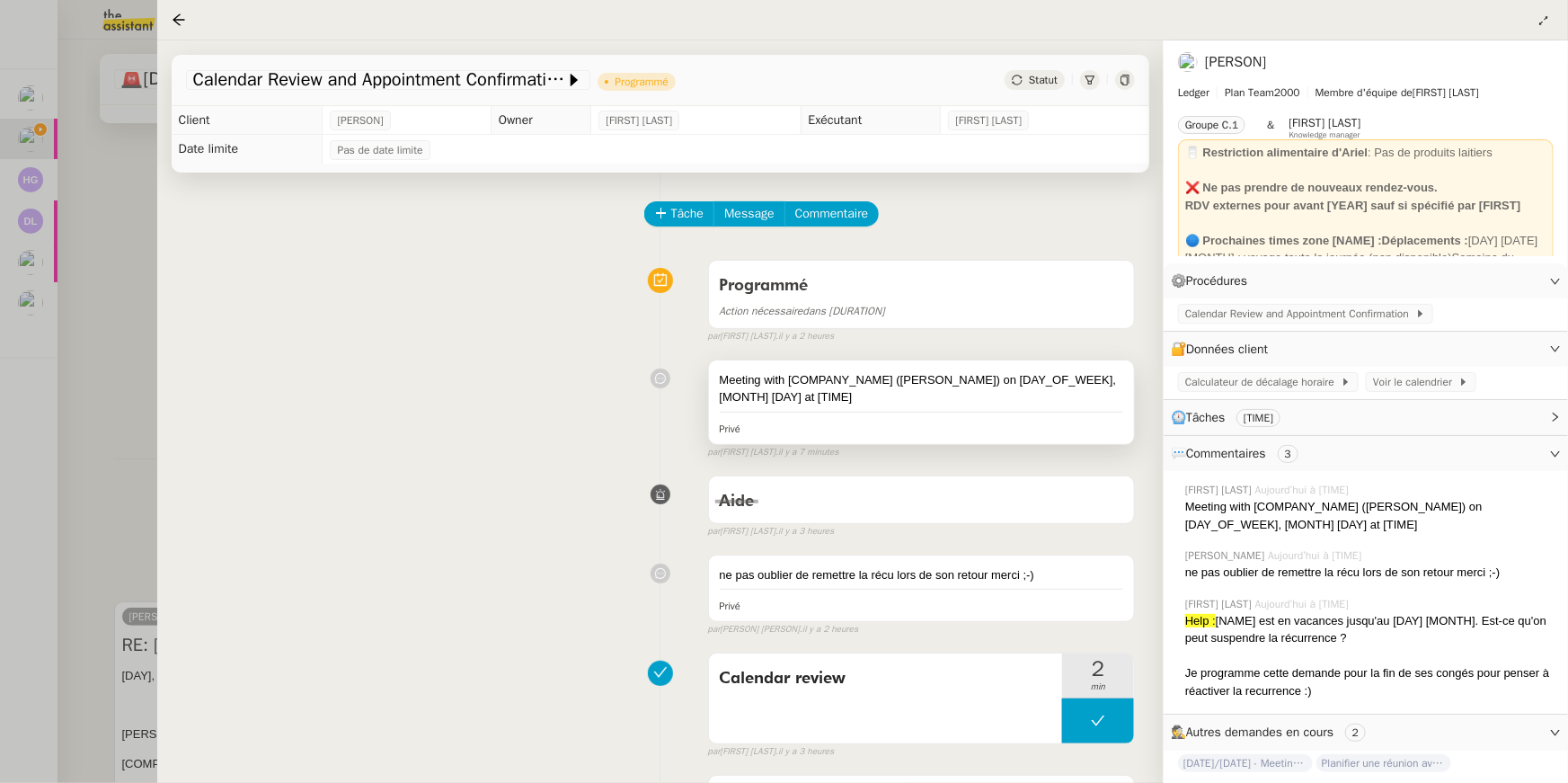 click on "Meeting with [COMPANY_NAME] ([PERSON_NAME]) on [DAY_OF_WEEK], [MONTH] [DAY] at [TIME]" at bounding box center (921, 388) 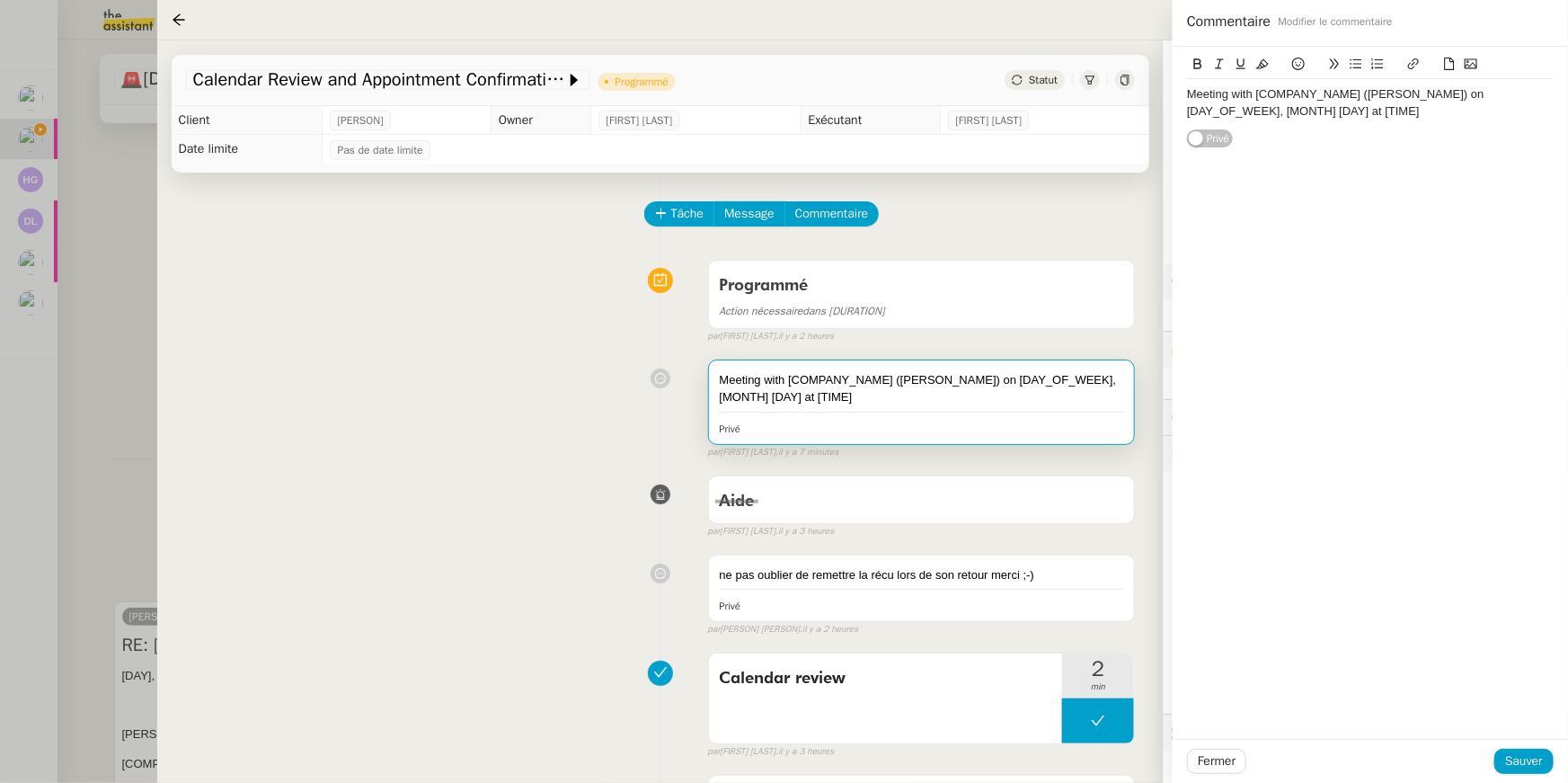 click on "Meeting with [COMPANY_NAME] ([PERSON_NAME]) on [DAY_OF_WEEK], [MONTH] [DAY] at [TIME]" 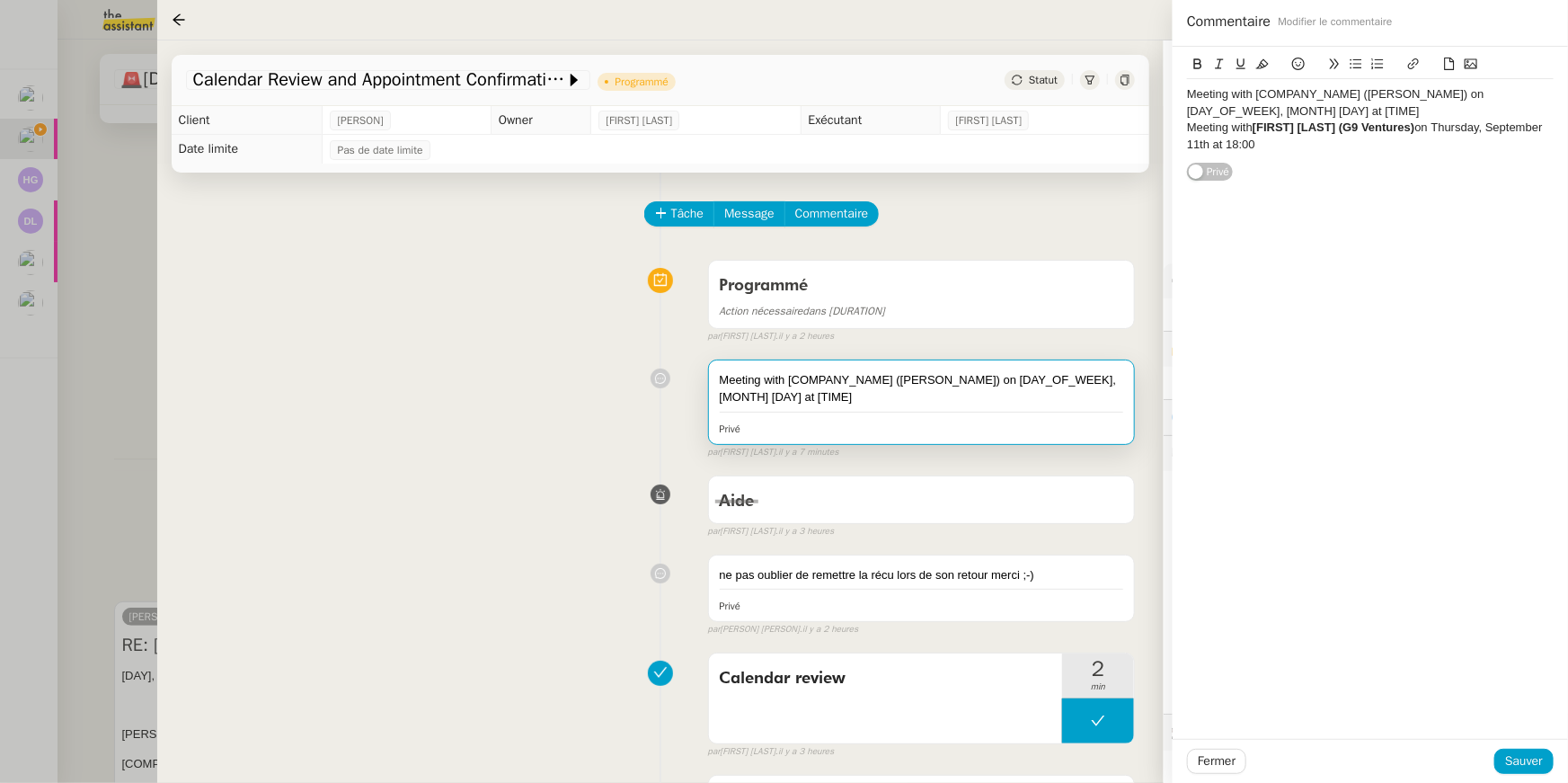 scroll, scrollTop: 0, scrollLeft: 0, axis: both 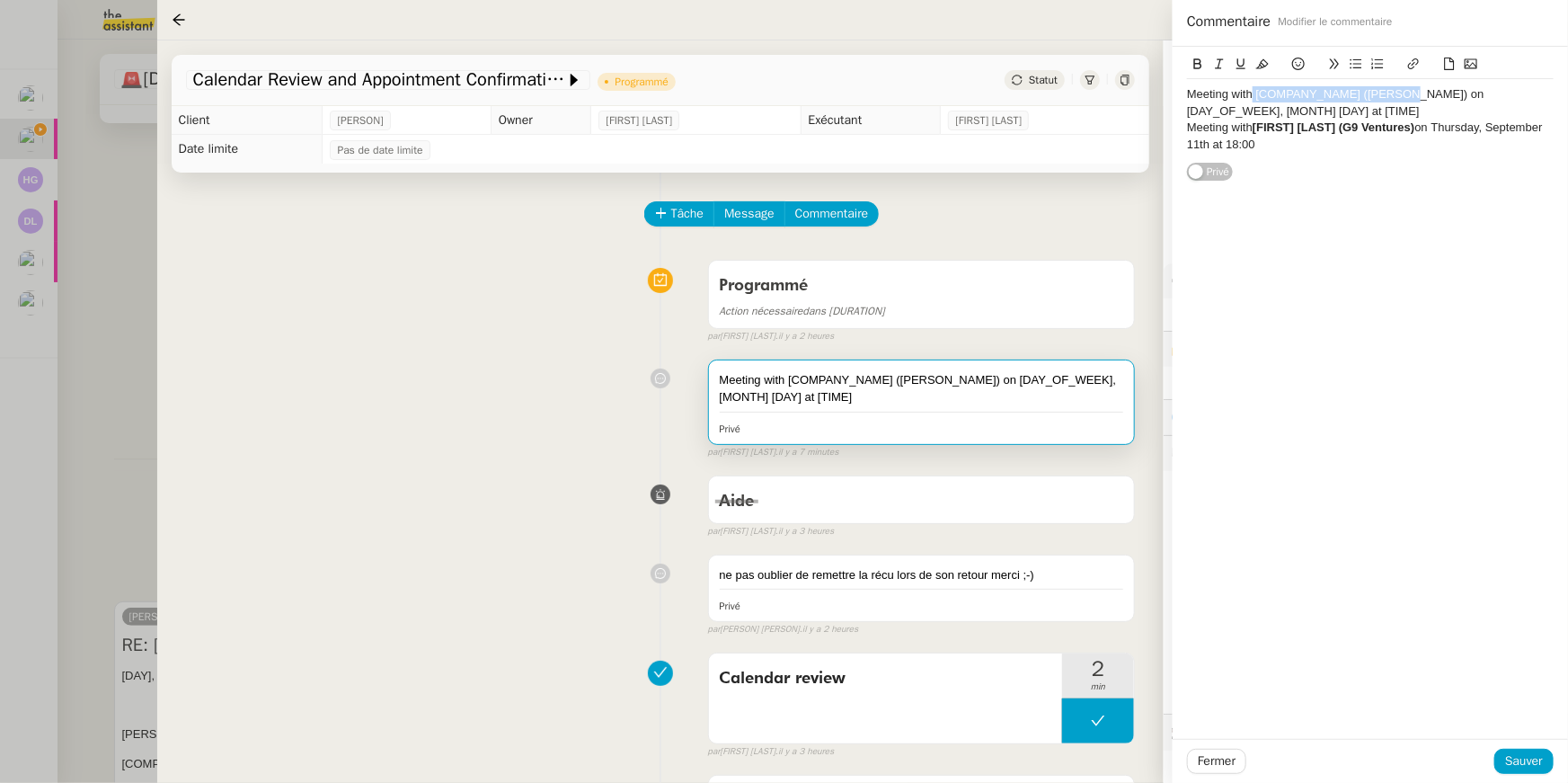 drag, startPoint x: 1254, startPoint y: 93, endPoint x: 1381, endPoint y: 100, distance: 127.19277 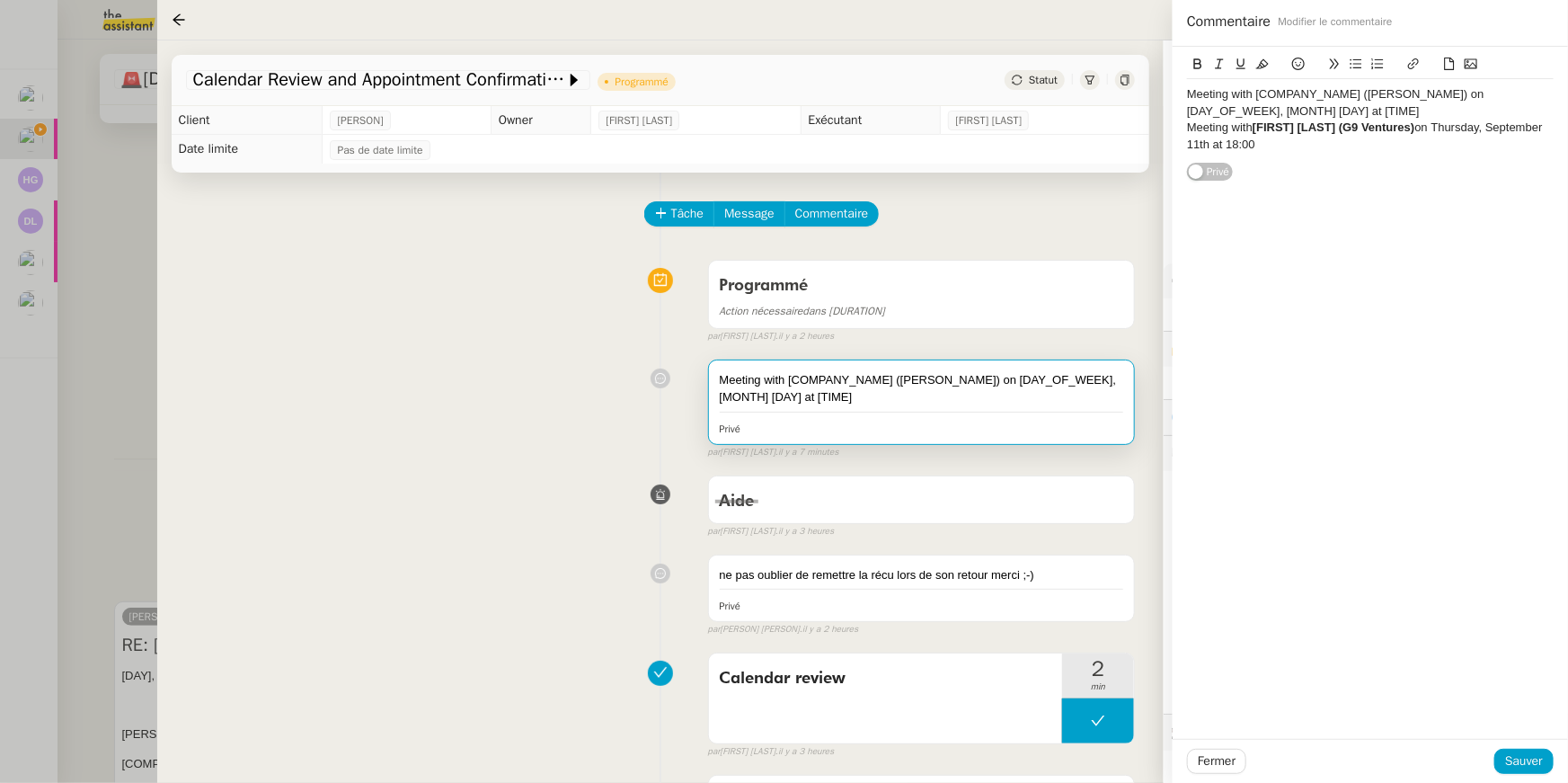 click on "Meeting with [COMPANY_NAME] ([PERSON_NAME]) on [DAY_OF_WEEK], [MONTH] [DAY] at [TIME]" 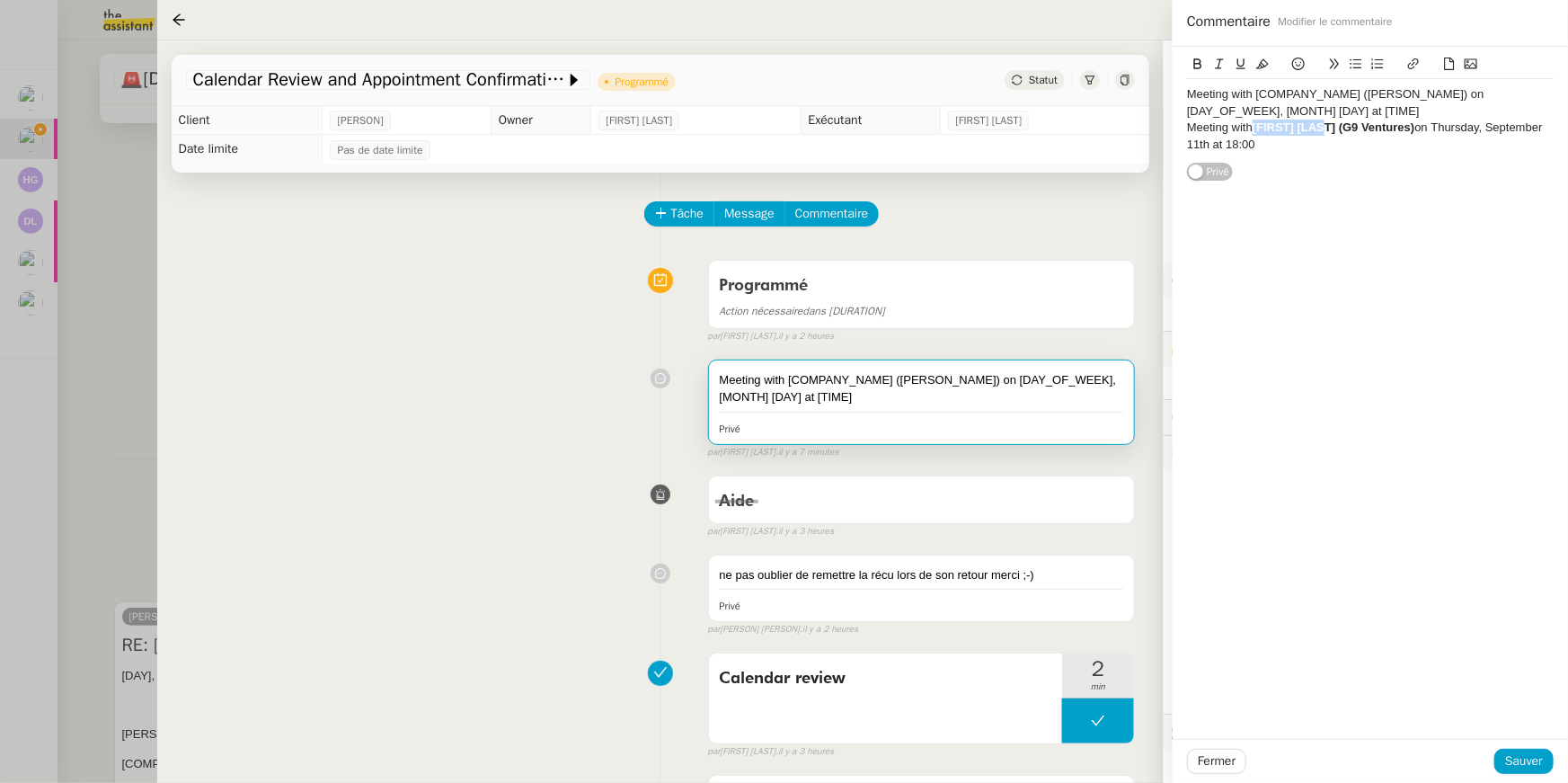 drag, startPoint x: 1330, startPoint y: 124, endPoint x: 1254, endPoint y: 126, distance: 76.0263 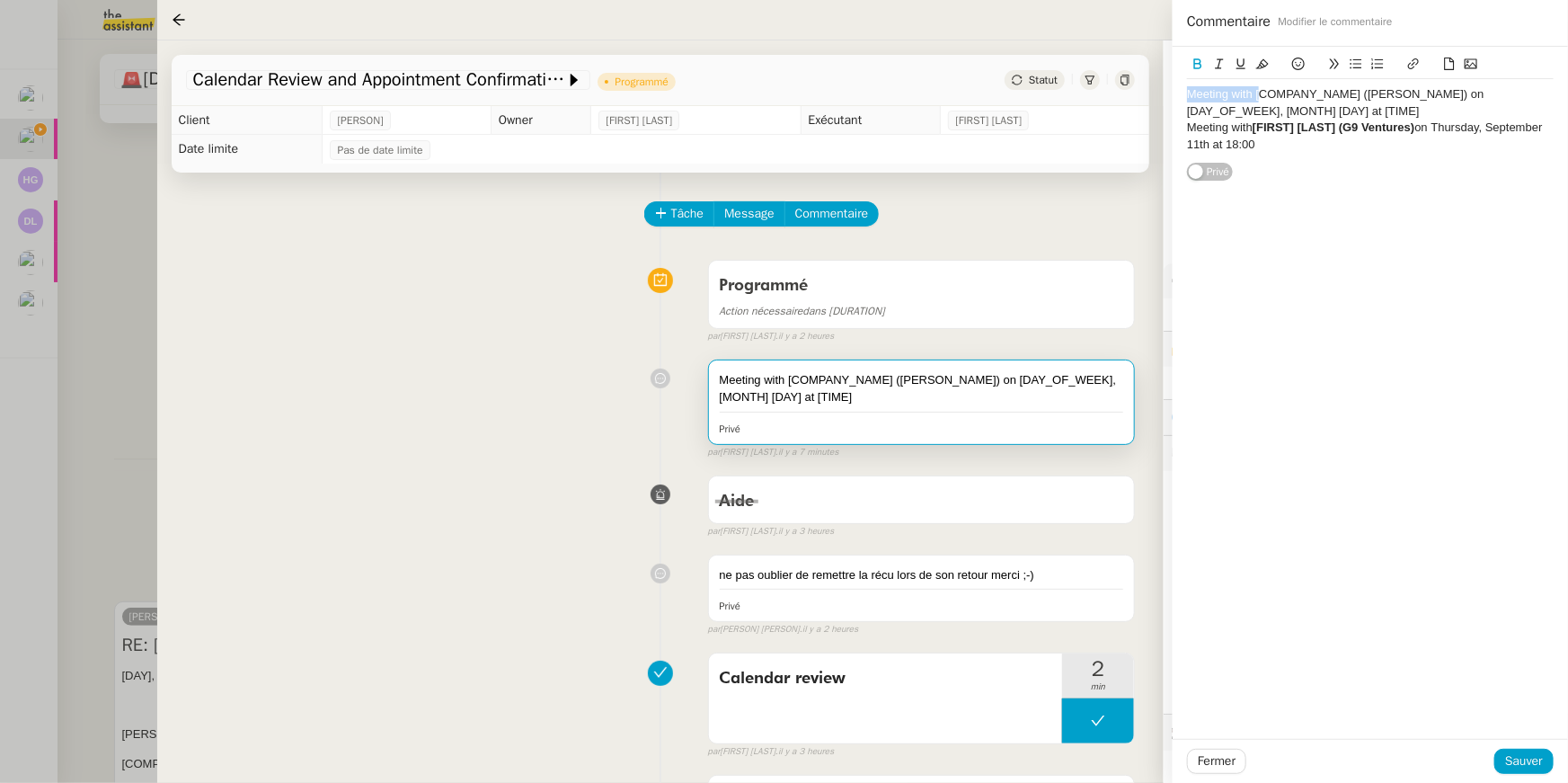click on "Meeting with [COMPANY_NAME] ([PERSON_NAME]) on [DAY_OF_WEEK], [MONTH] [DAY] at [TIME] Meeting with [PERSON_NAME] ([COMPANY_NAME]) on [DAY_OF_WEEK], [MONTH] [DAY] at [TIME]" 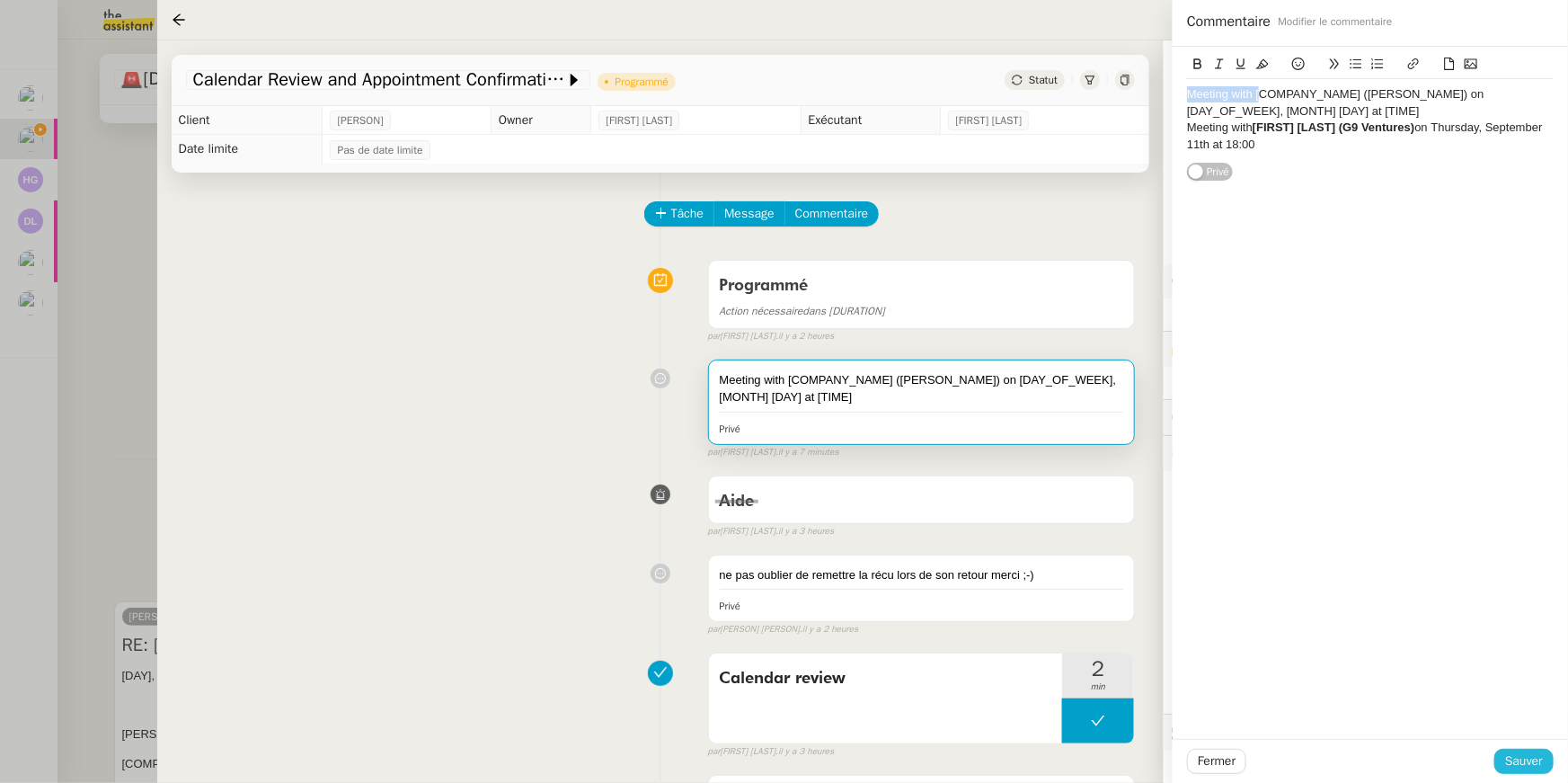 click on "Sauver" 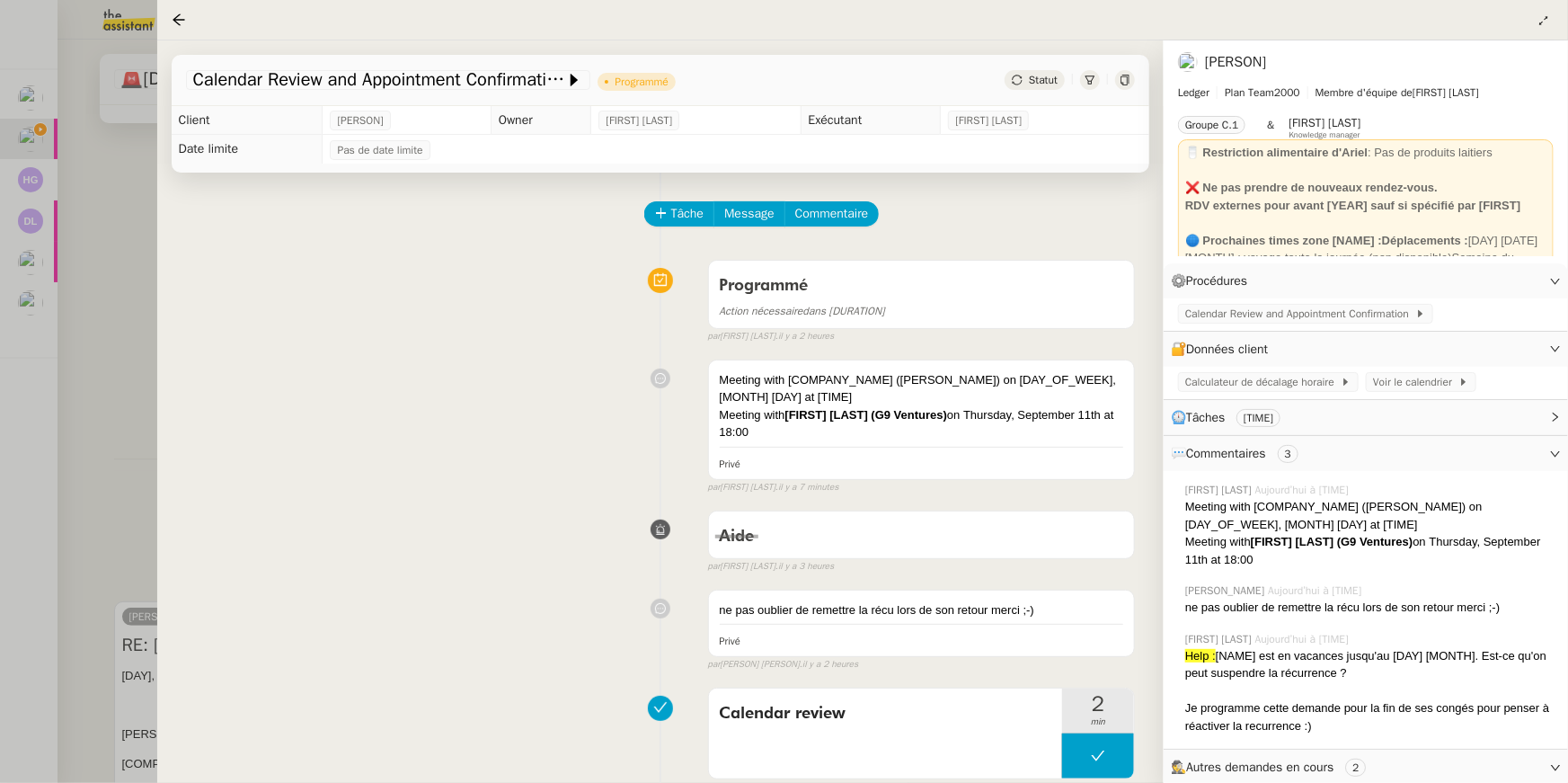 click at bounding box center [784, 391] 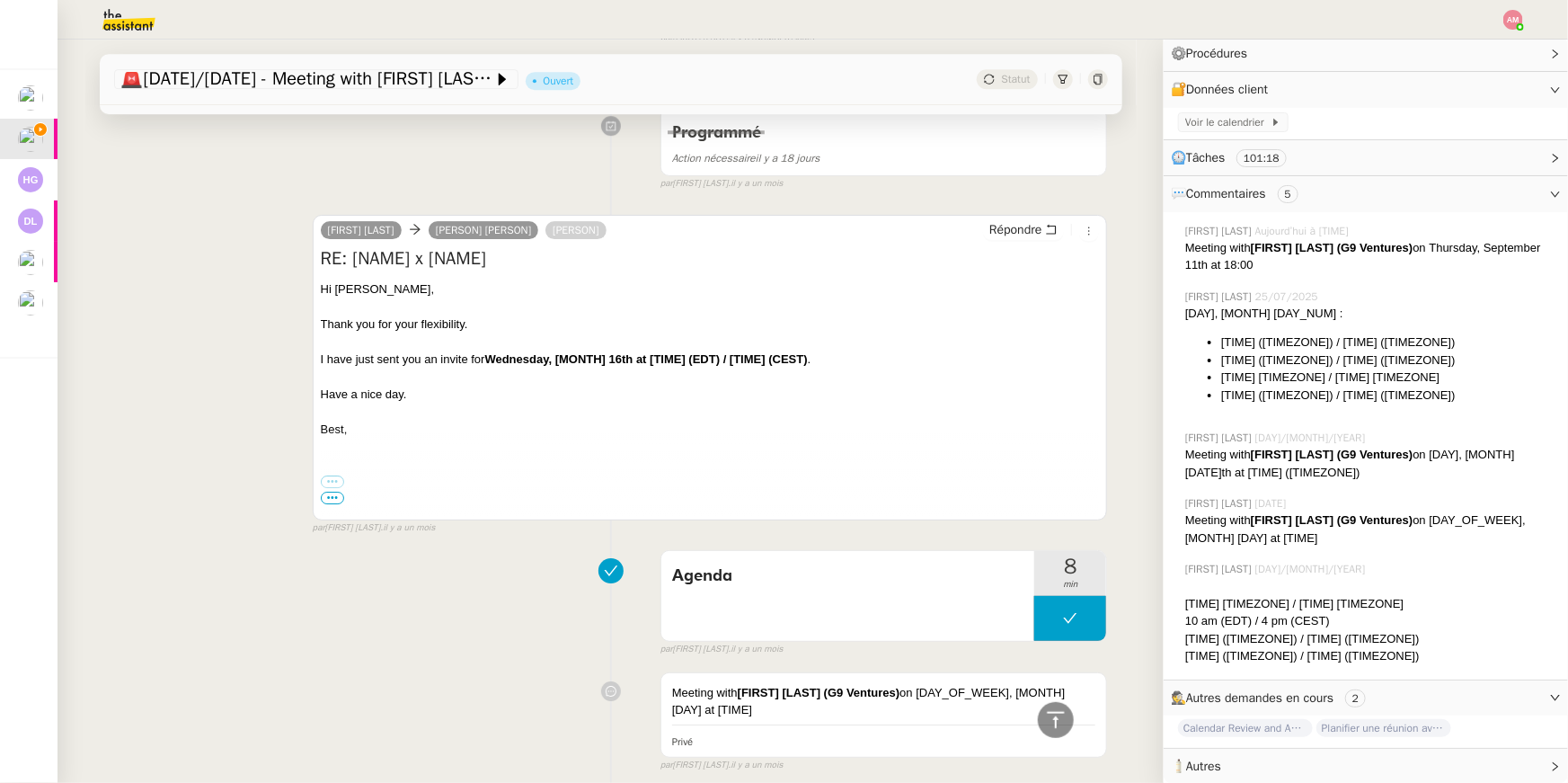 scroll, scrollTop: 16663, scrollLeft: 0, axis: vertical 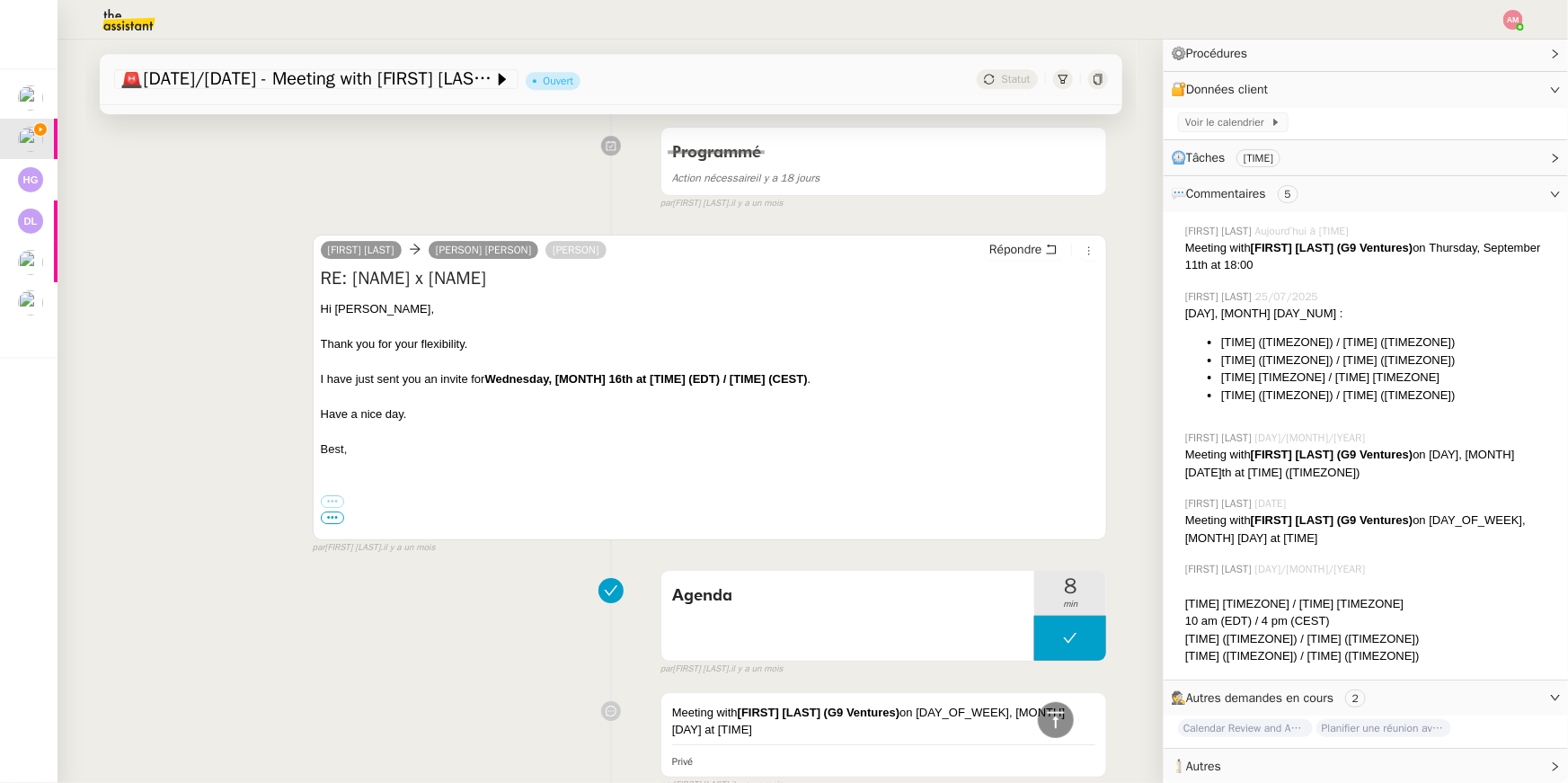 click on "Best," at bounding box center (710, 449) 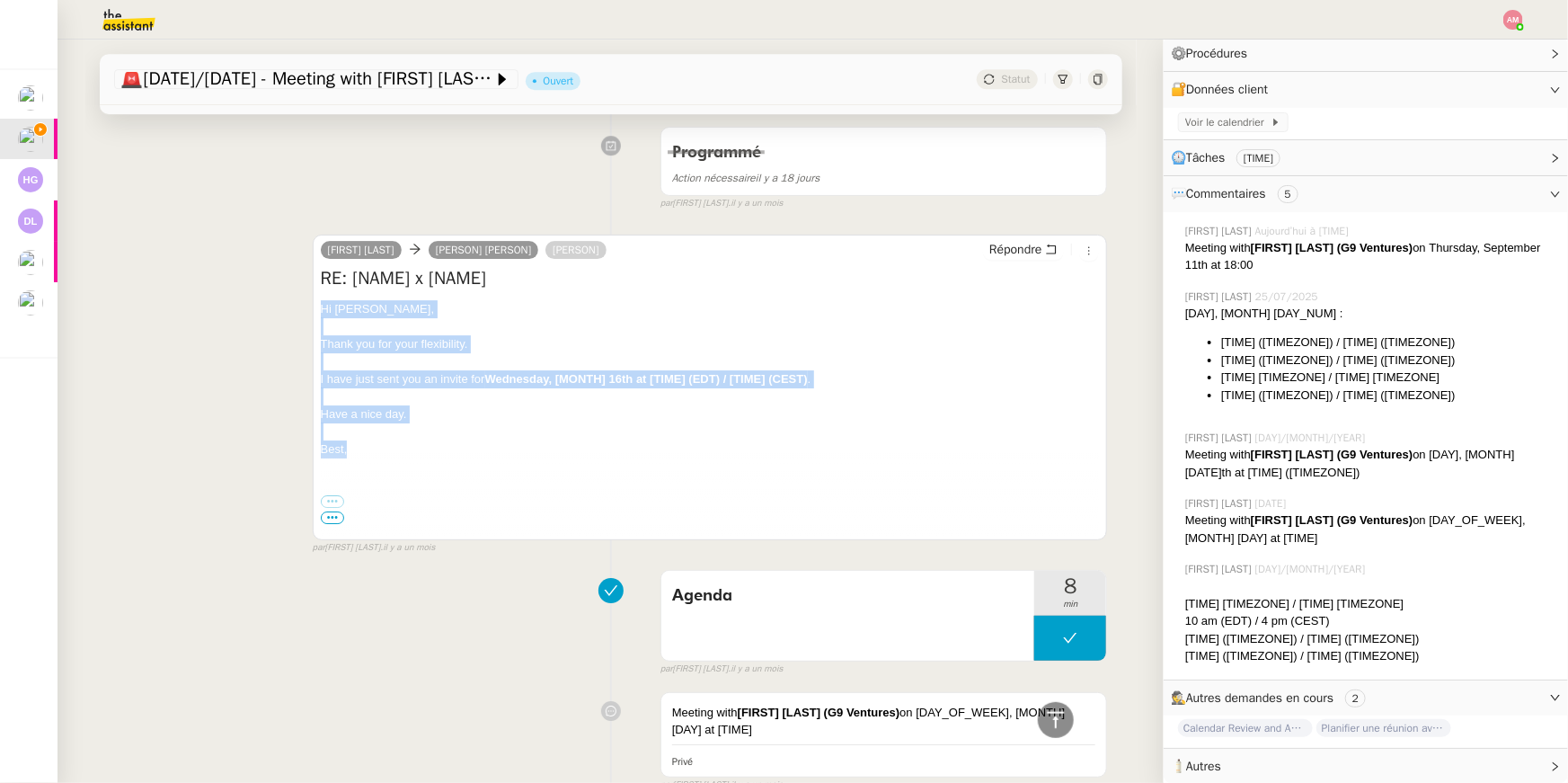 drag, startPoint x: 351, startPoint y: 413, endPoint x: 315, endPoint y: 270, distance: 147.46186 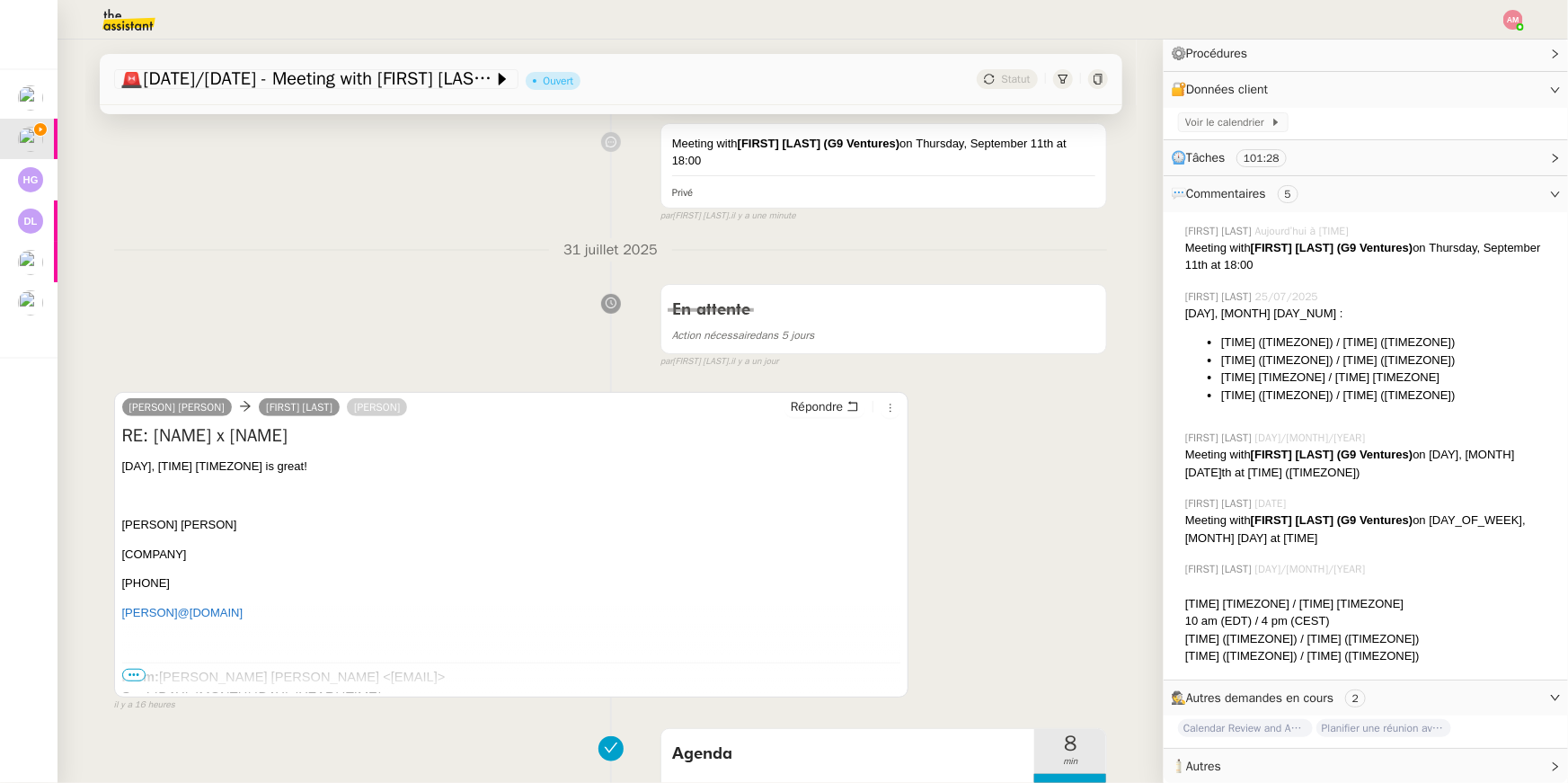 scroll, scrollTop: 120, scrollLeft: 0, axis: vertical 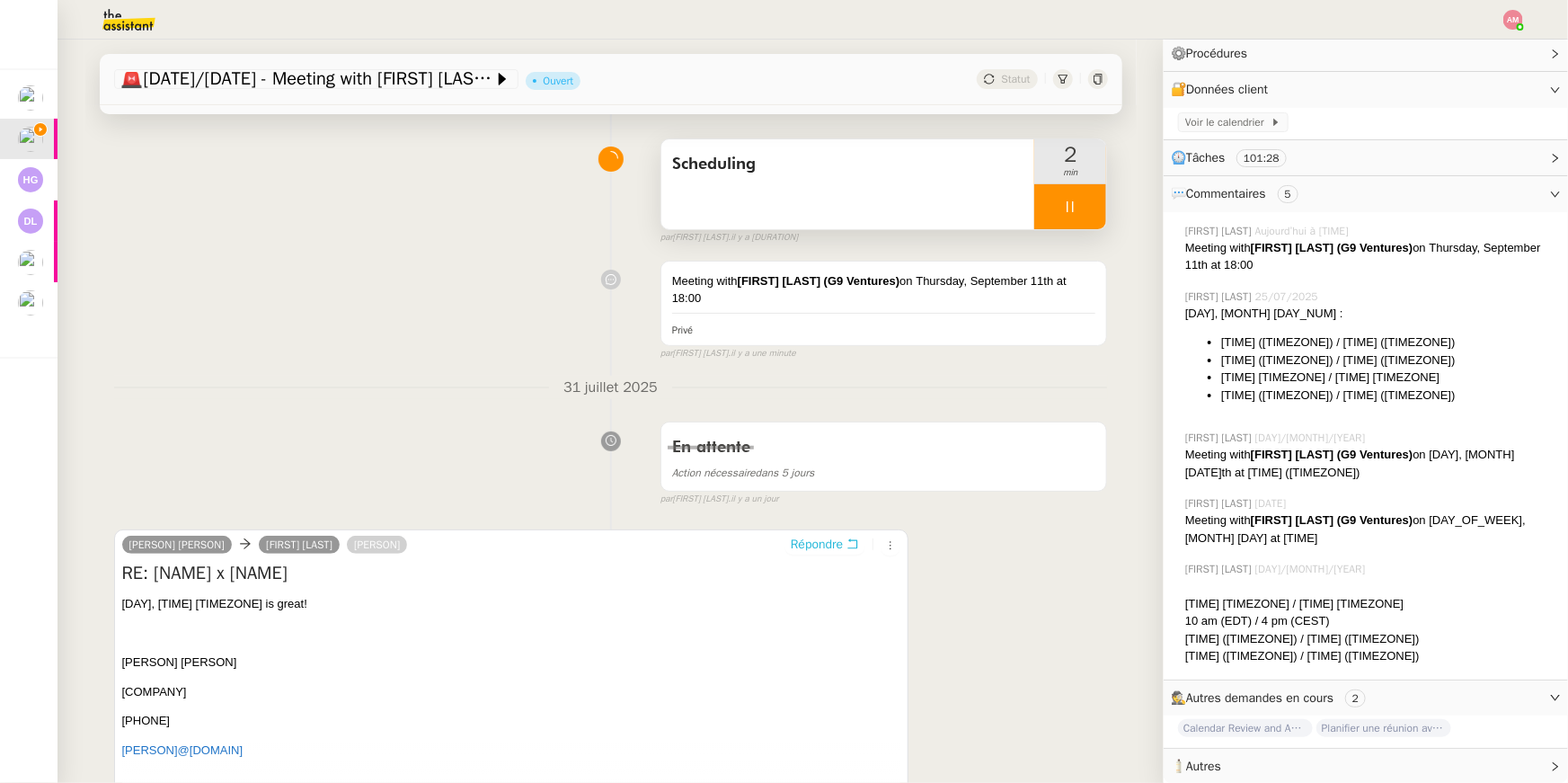 click on "Répondre" at bounding box center (817, 545) 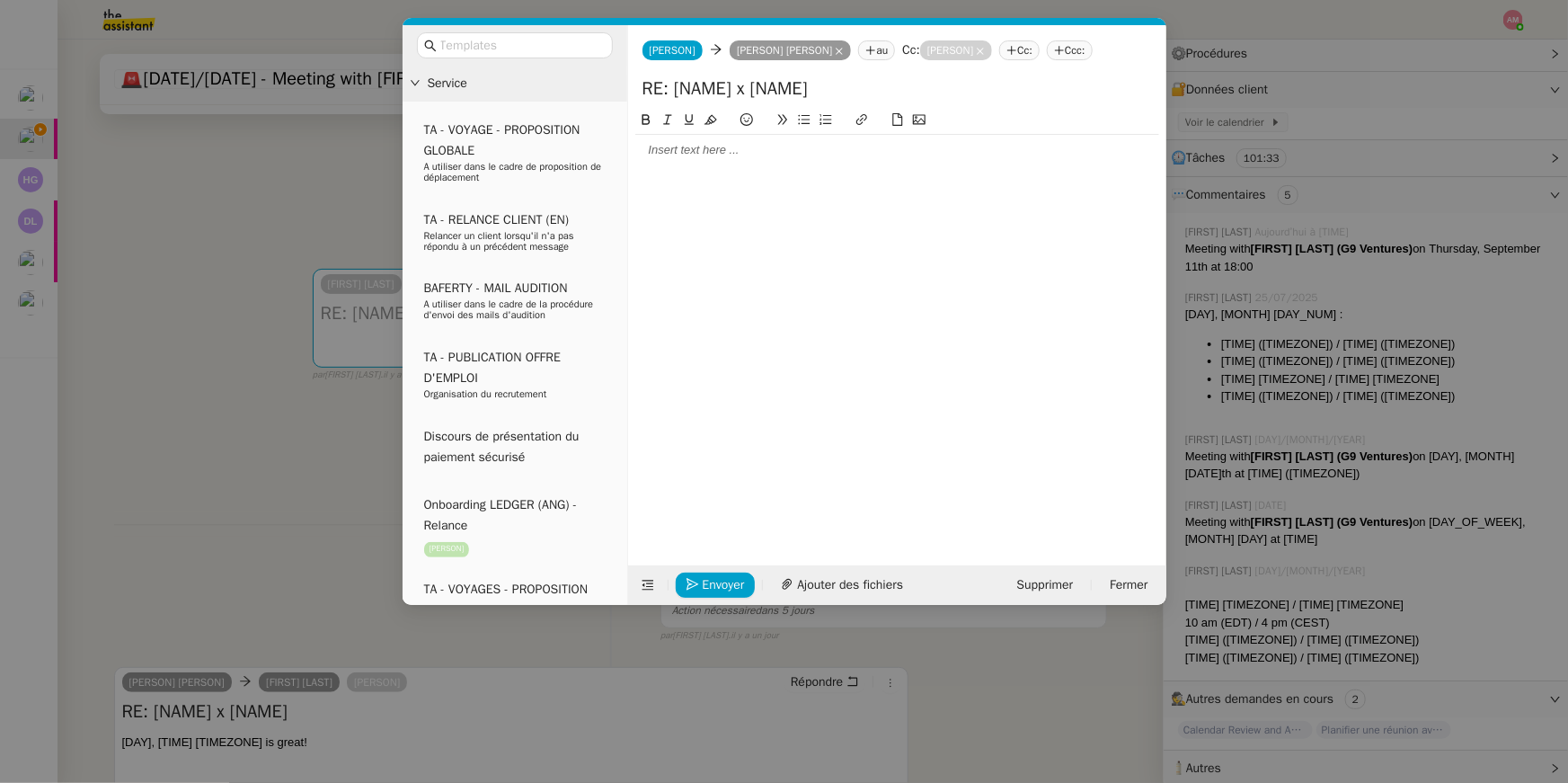 click 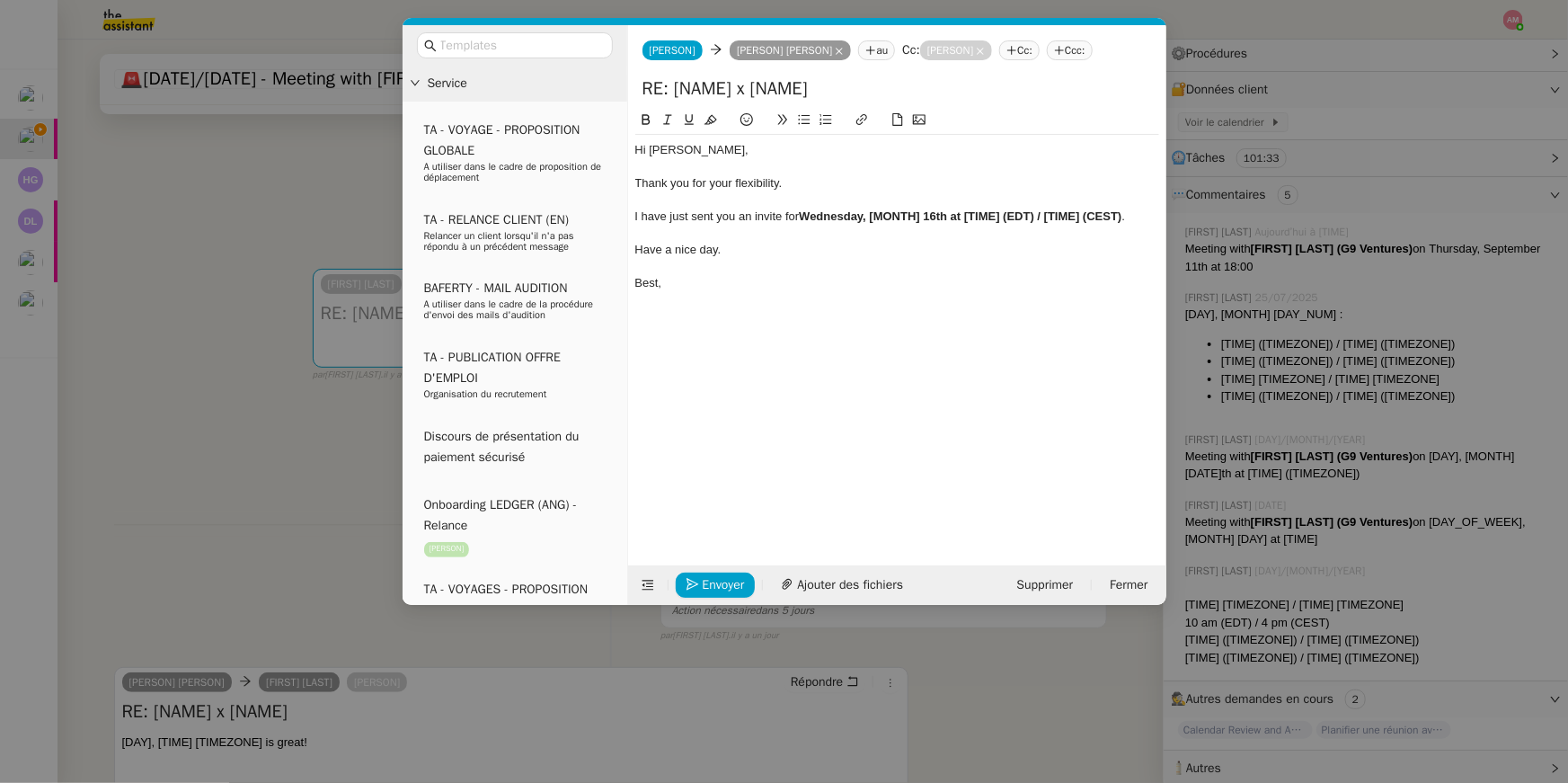 scroll, scrollTop: 0, scrollLeft: 0, axis: both 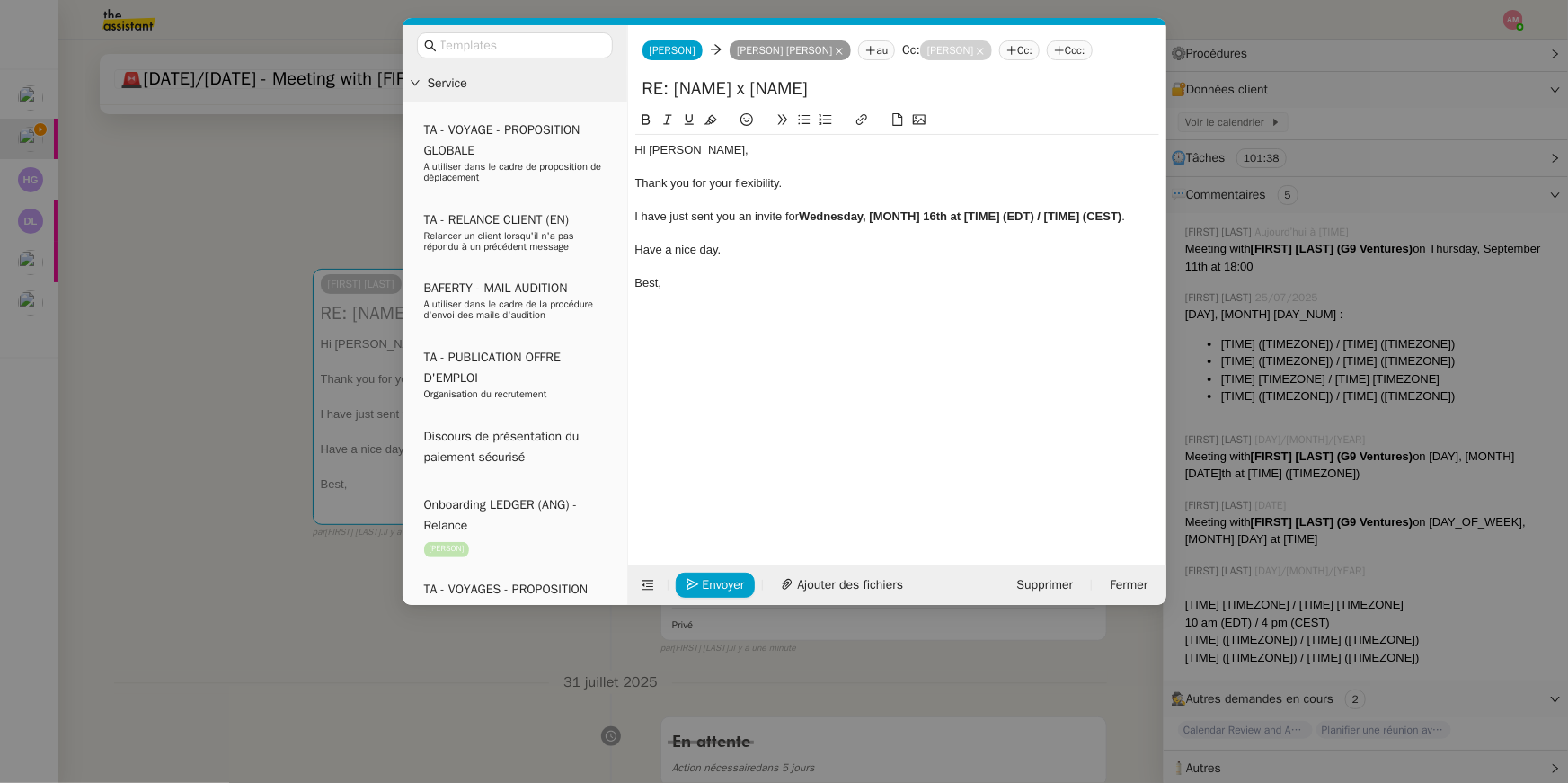 click on "Service TA - VOYAGE - PROPOSITION GLOBALE    A utiliser dans le cadre de proposition de déplacement TA - RELANCE CLIENT (EN)    Relancer un client lorsqu'il n'a pas répondu à un précédent message BAFERTY - MAIL AUDITION    A utiliser dans le cadre de la procédure d'envoi des mails d'audition TA - PUBLICATION OFFRE D'EMPLOI     Organisation du recrutement Discours de présentation du paiement sécurisé    Onboarding LEDGER (ANG) - Relance     [FIRST] [LAST] TA - VOYAGES - PROPOSITION ITINERAIRE    Soumettre les résultats d'une recherche TA - CONFIRMATION PAIEMENT (EN)    Confirmer avec le client de modèle de transaction - Attention Plan Pro nécessaire. Onboarding LEDGER (FR)     [FIRST] [LAST] TA - COURRIER EXPEDIE (recommandé)    A utiliser dans le cadre de l'envoi d'un courrier recommandé TA - PARTAGE DE CALENDRIER (EN)    A utiliser pour demander au client de partager son calendrier afin de faciliter l'accès et la gestion PSPI - Appel de fonds MJL    TA - RELANCE CLIENT" at bounding box center (784, 391) 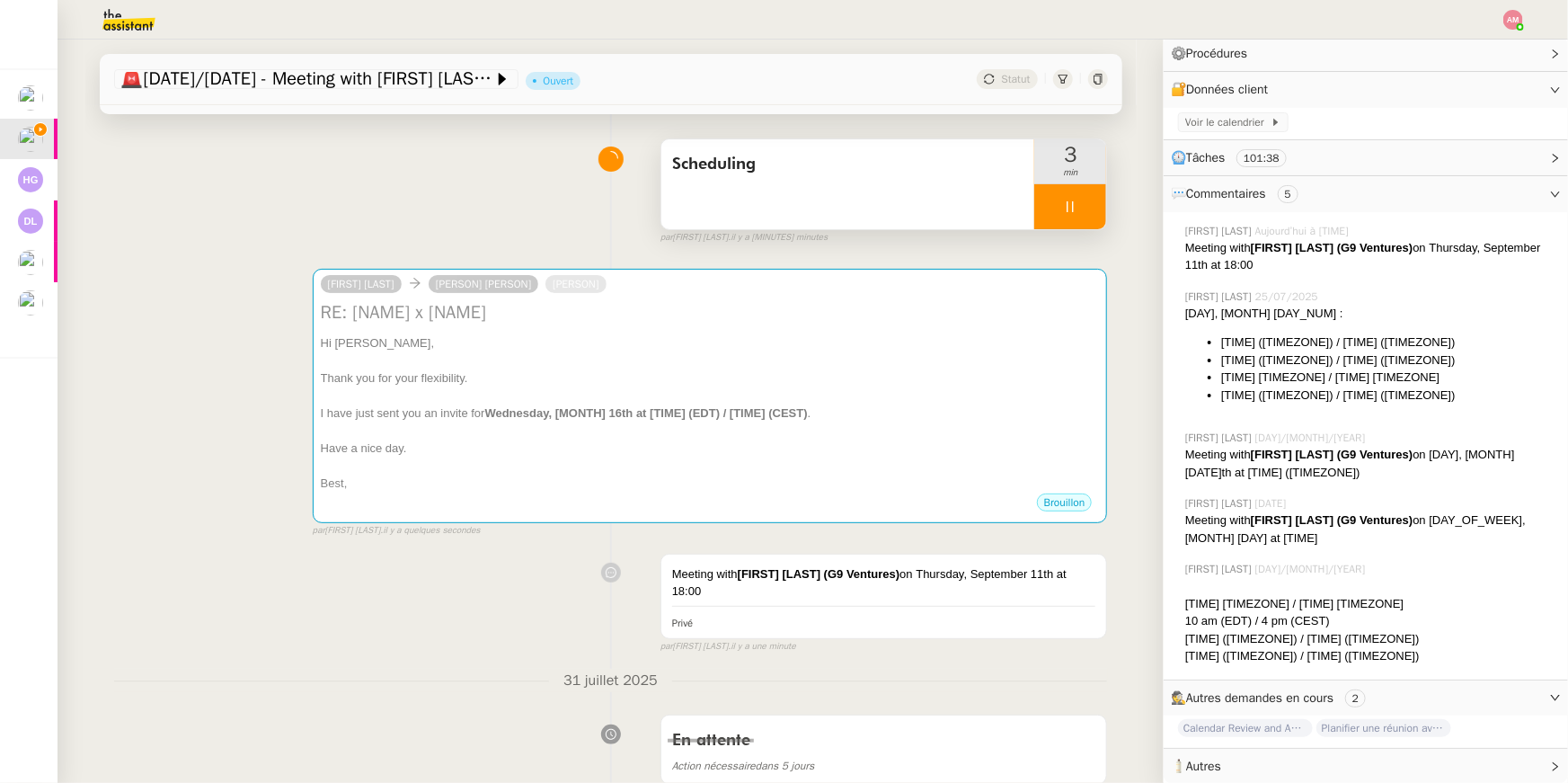 scroll, scrollTop: 547, scrollLeft: 0, axis: vertical 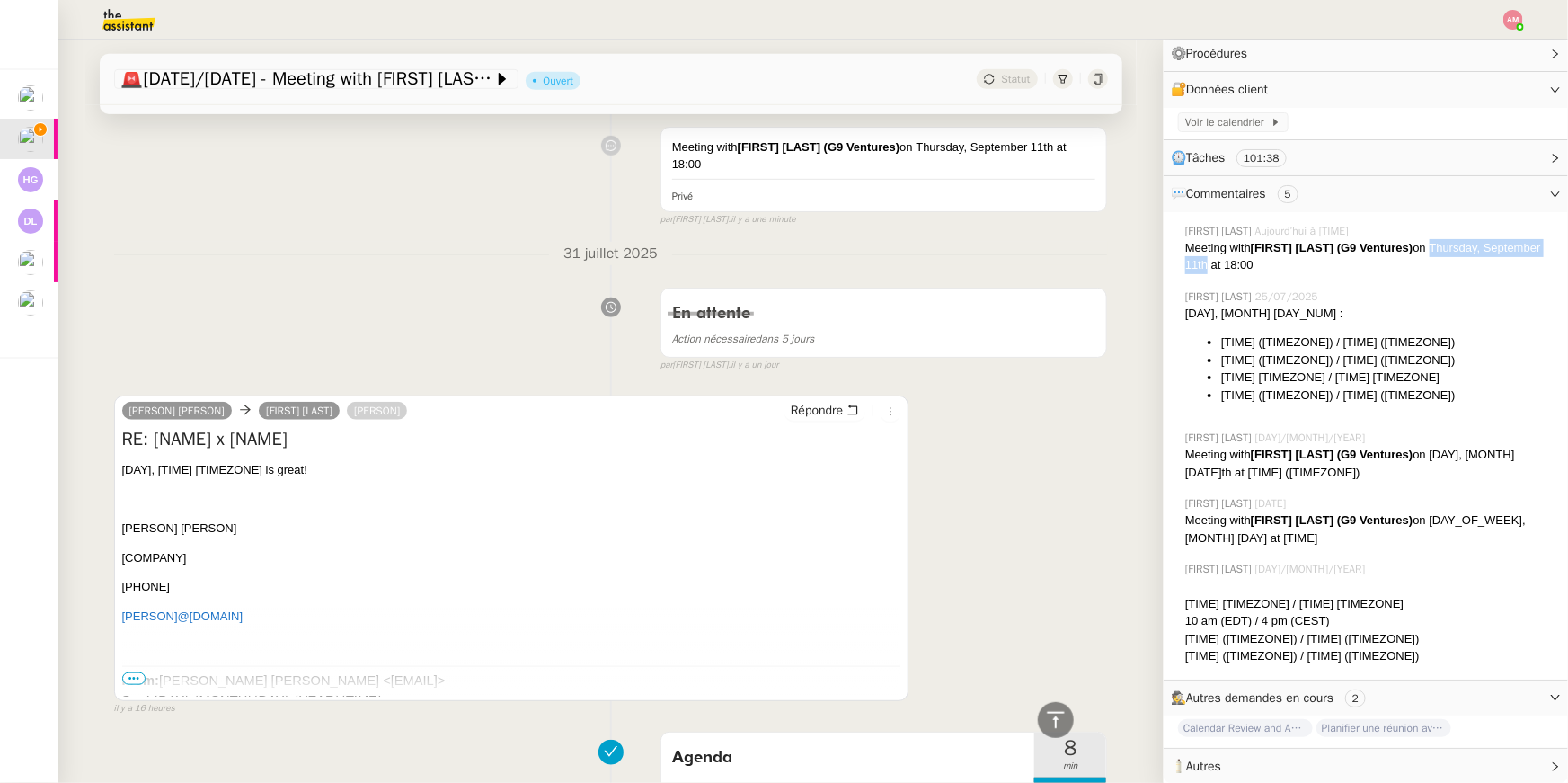 drag, startPoint x: 1430, startPoint y: 247, endPoint x: 1209, endPoint y: 261, distance: 221.44299 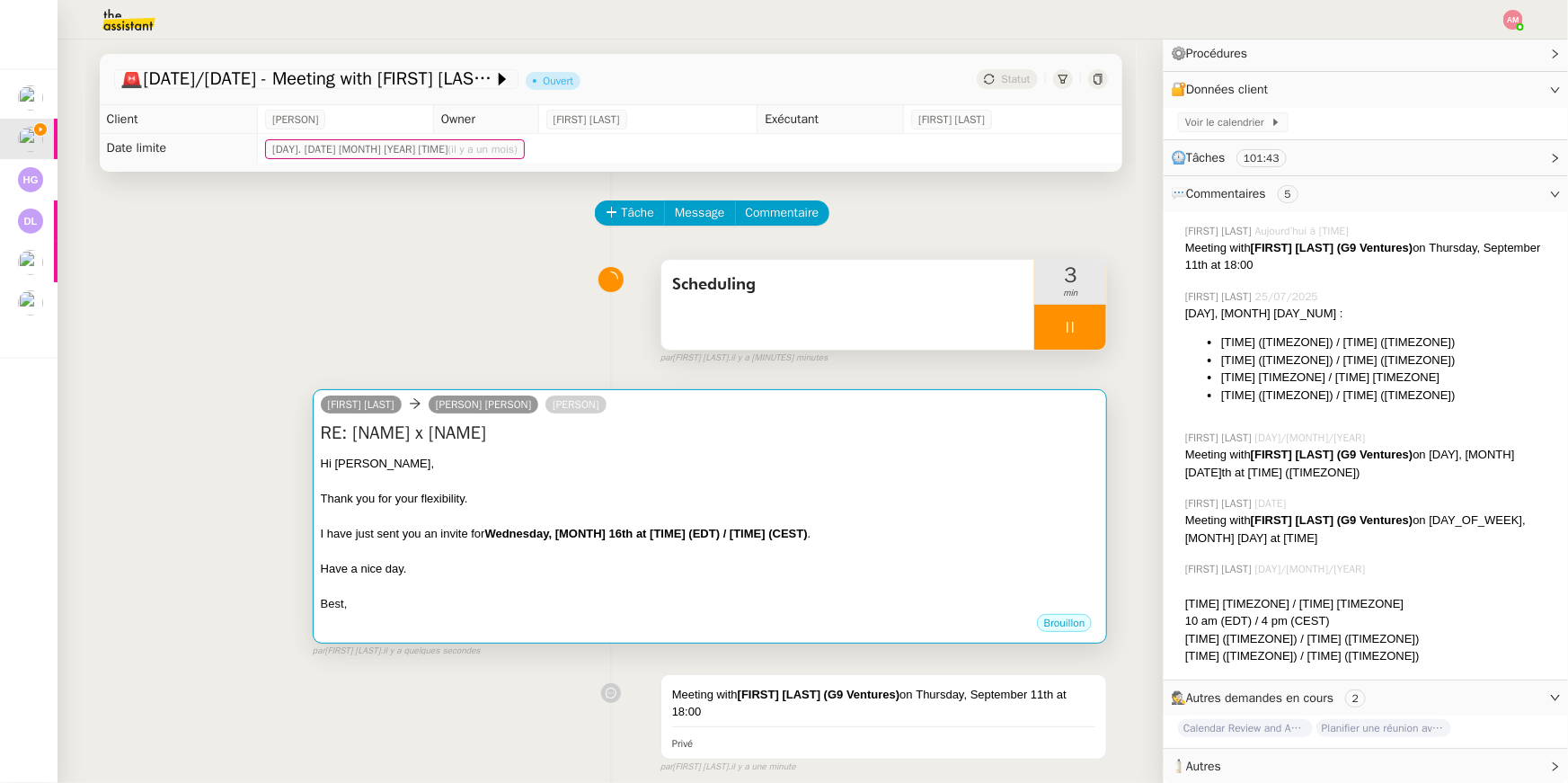 click on "Thank you for your flexibility." at bounding box center [710, 499] 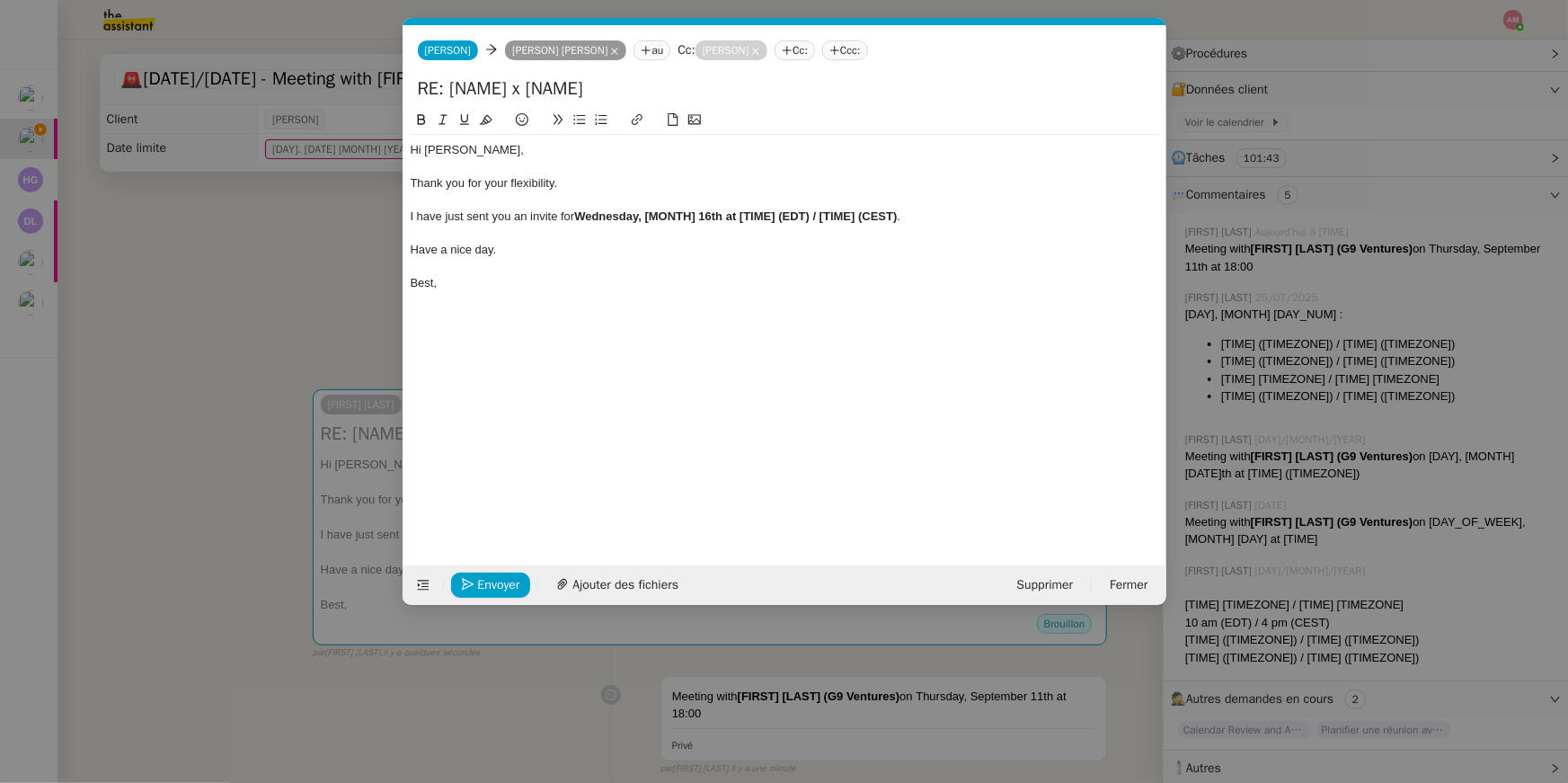 scroll, scrollTop: 0, scrollLeft: 38, axis: horizontal 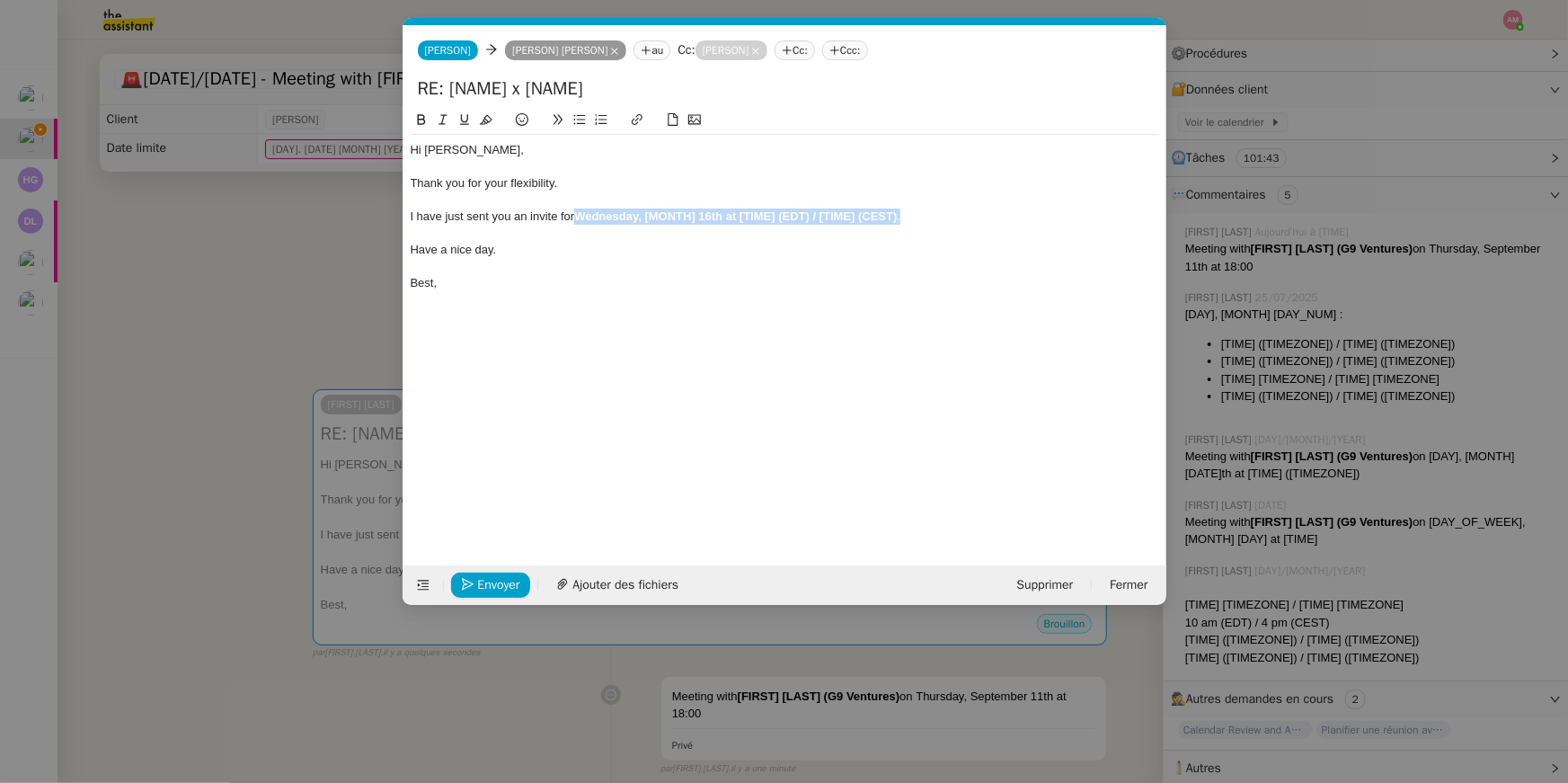 drag, startPoint x: 578, startPoint y: 213, endPoint x: 914, endPoint y: 212, distance: 336.00149 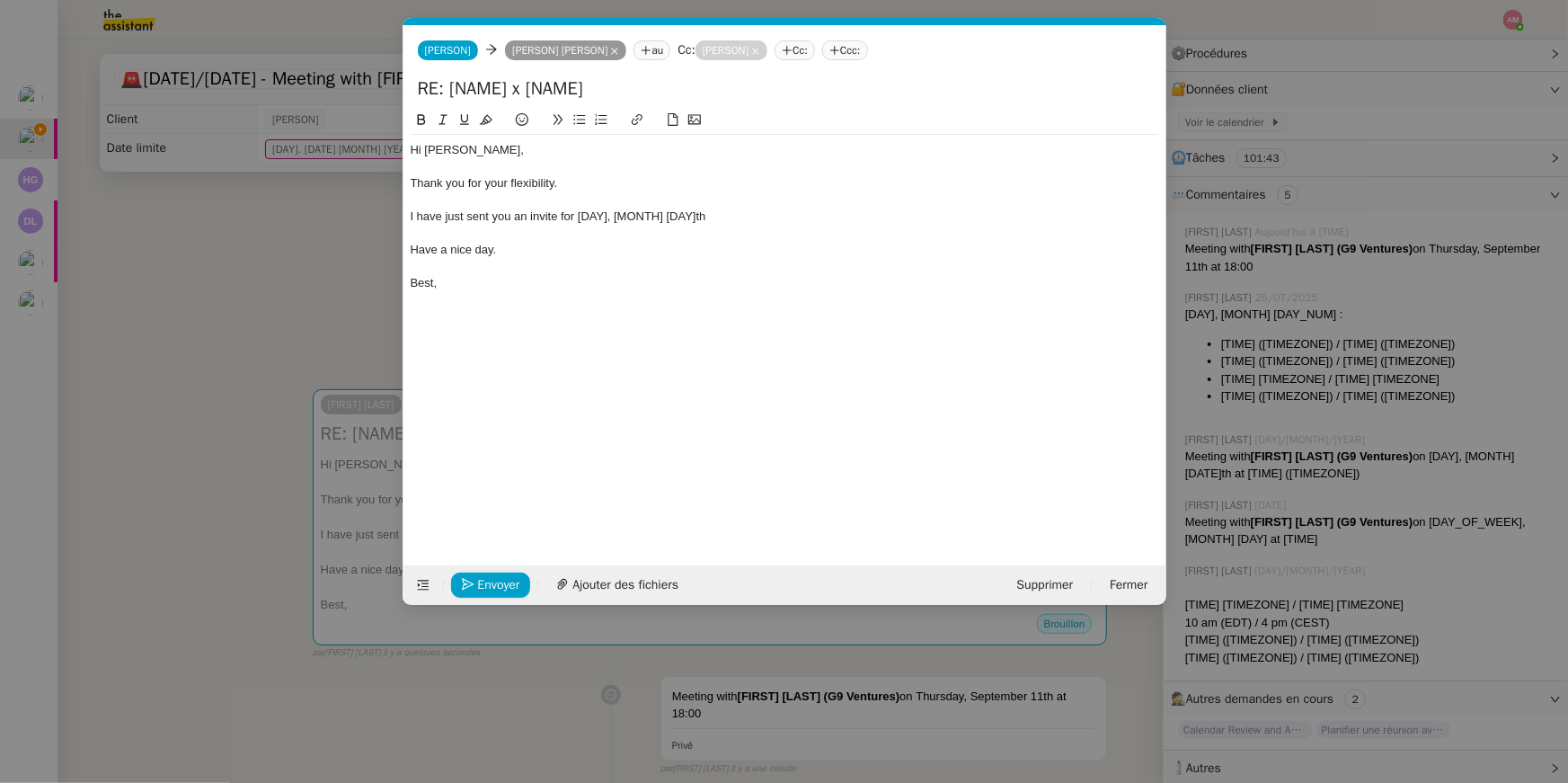 scroll, scrollTop: 0, scrollLeft: 0, axis: both 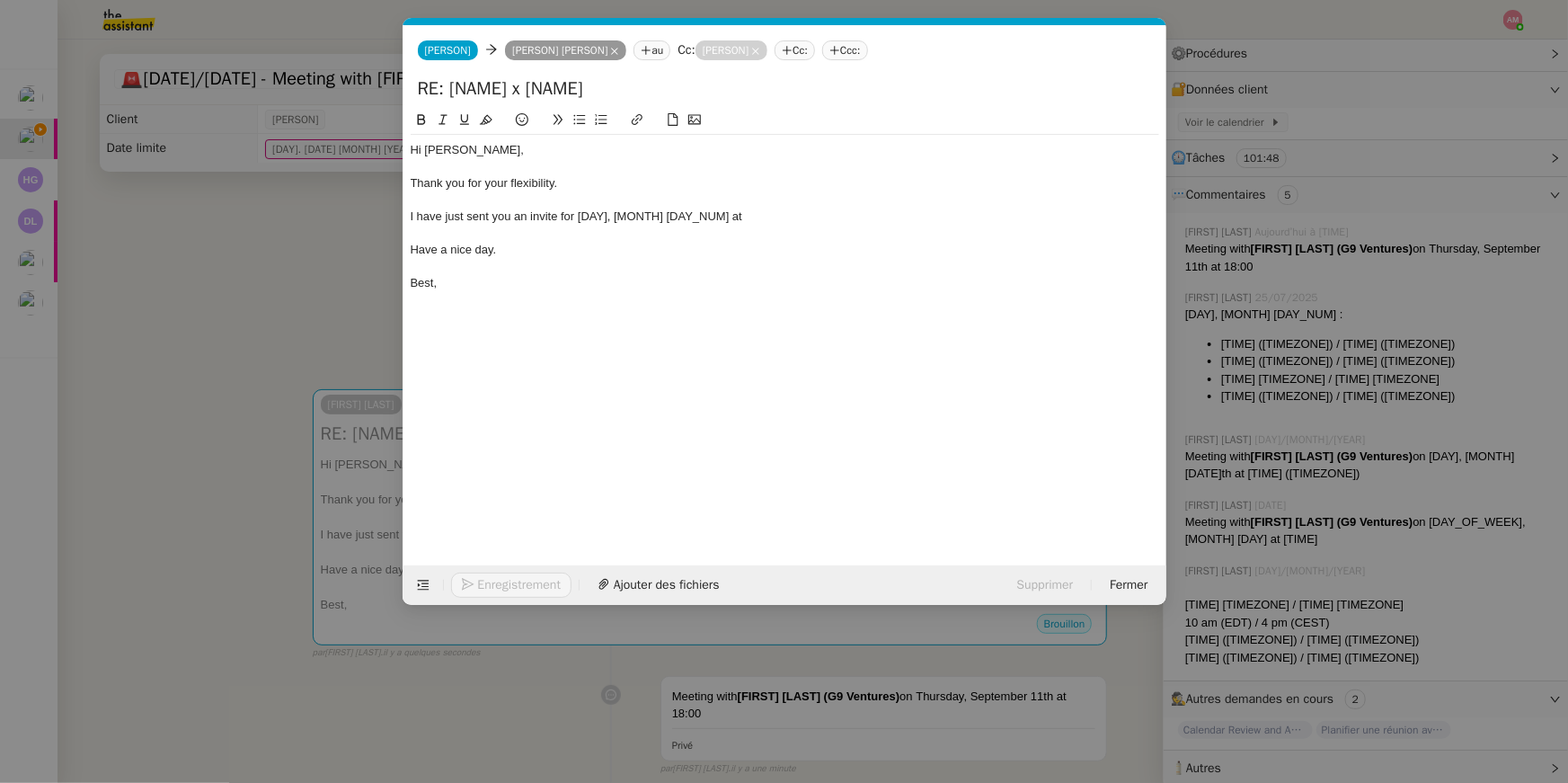click on "Service TA - VOYAGE - PROPOSITION GLOBALE    A utiliser dans le cadre de proposition de déplacement TA - RELANCE CLIENT (EN)    Relancer un client lorsqu'il n'a pas répondu à un précédent message BAFERTY - MAIL AUDITION    A utiliser dans le cadre de la procédure d'envoi des mails d'audition TA - PUBLICATION OFFRE D'EMPLOI     Organisation du recrutement Discours de présentation du paiement sécurisé    Onboarding LEDGER (ANG) - Relance     [FIRST] [LAST] TA - VOYAGES - PROPOSITION ITINERAIRE    Soumettre les résultats d'une recherche TA - CONFIRMATION PAIEMENT (EN)    Confirmer avec le client de modèle de transaction - Attention Plan Pro nécessaire. Onboarding LEDGER (FR)     [FIRST] [LAST] TA - COURRIER EXPEDIE (recommandé)    A utiliser dans le cadre de l'envoi d'un courrier recommandé TA - PARTAGE DE CALENDRIER (EN)    A utiliser pour demander au client de partager son calendrier afin de faciliter l'accès et la gestion PSPI - Appel de fonds MJL    TA - RELANCE CLIENT" at bounding box center (784, 391) 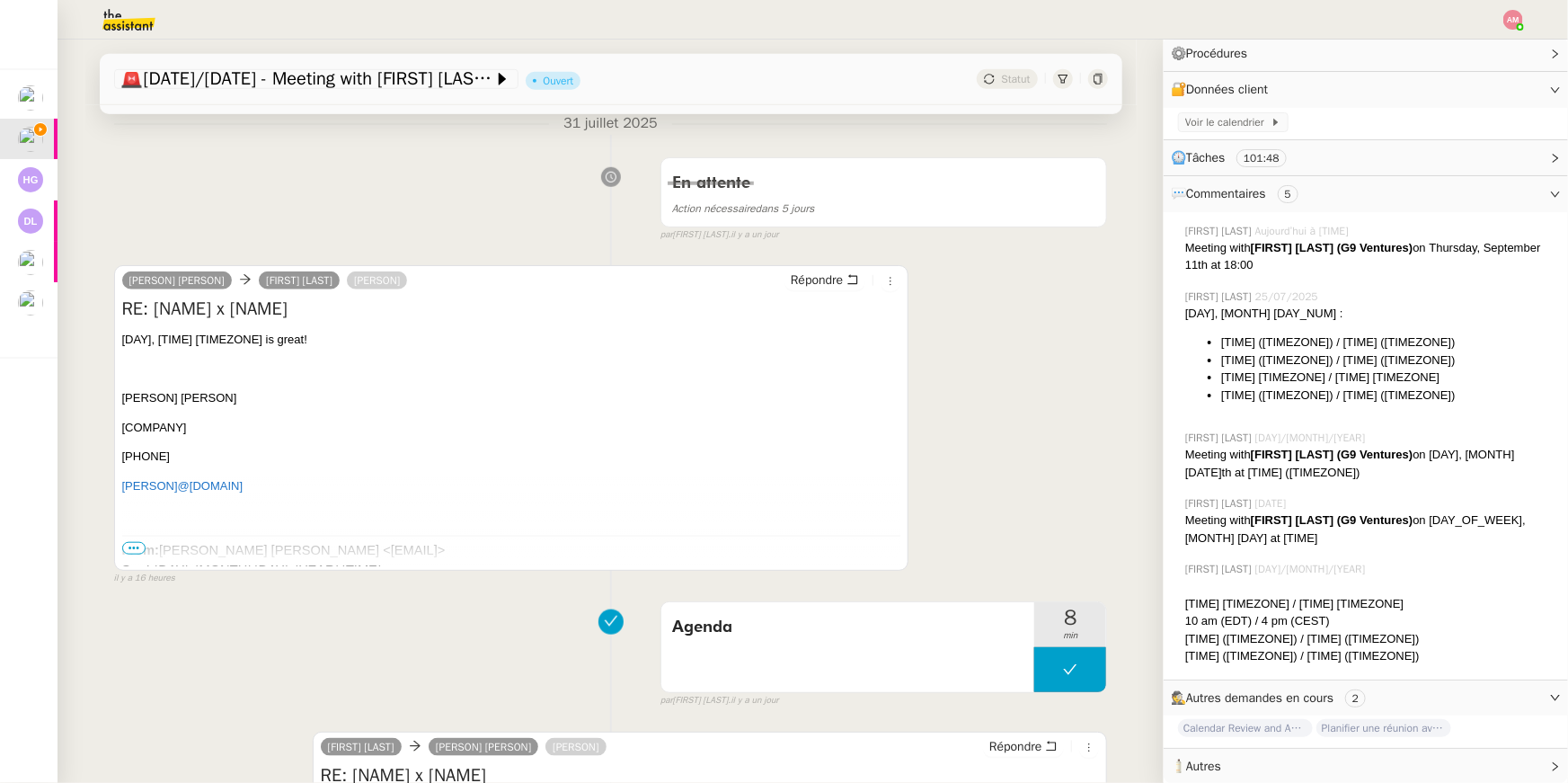 scroll, scrollTop: 1075, scrollLeft: 0, axis: vertical 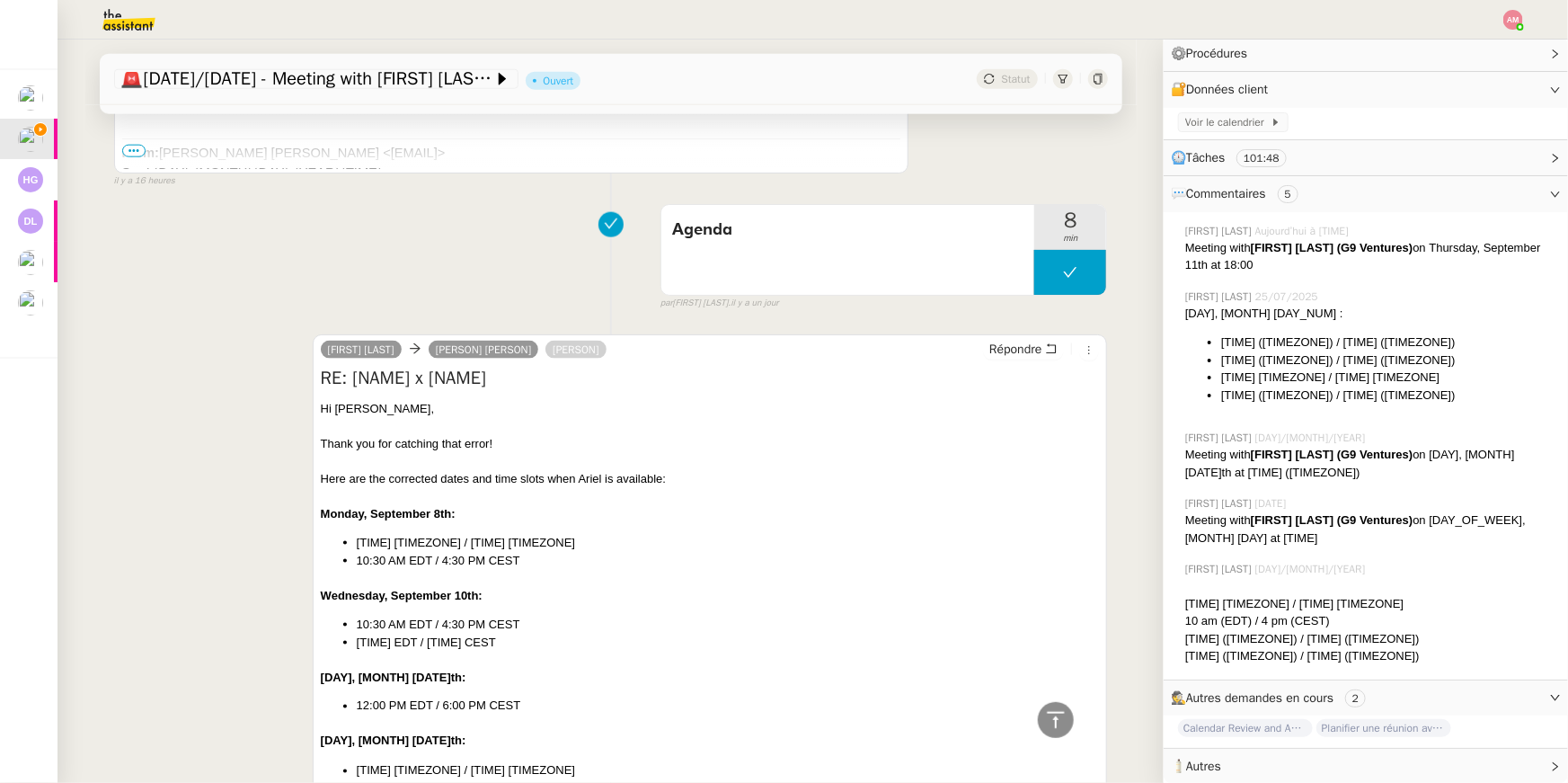 click on "10:30 AM EDT / 4:30 PM CEST" at bounding box center (728, 561) 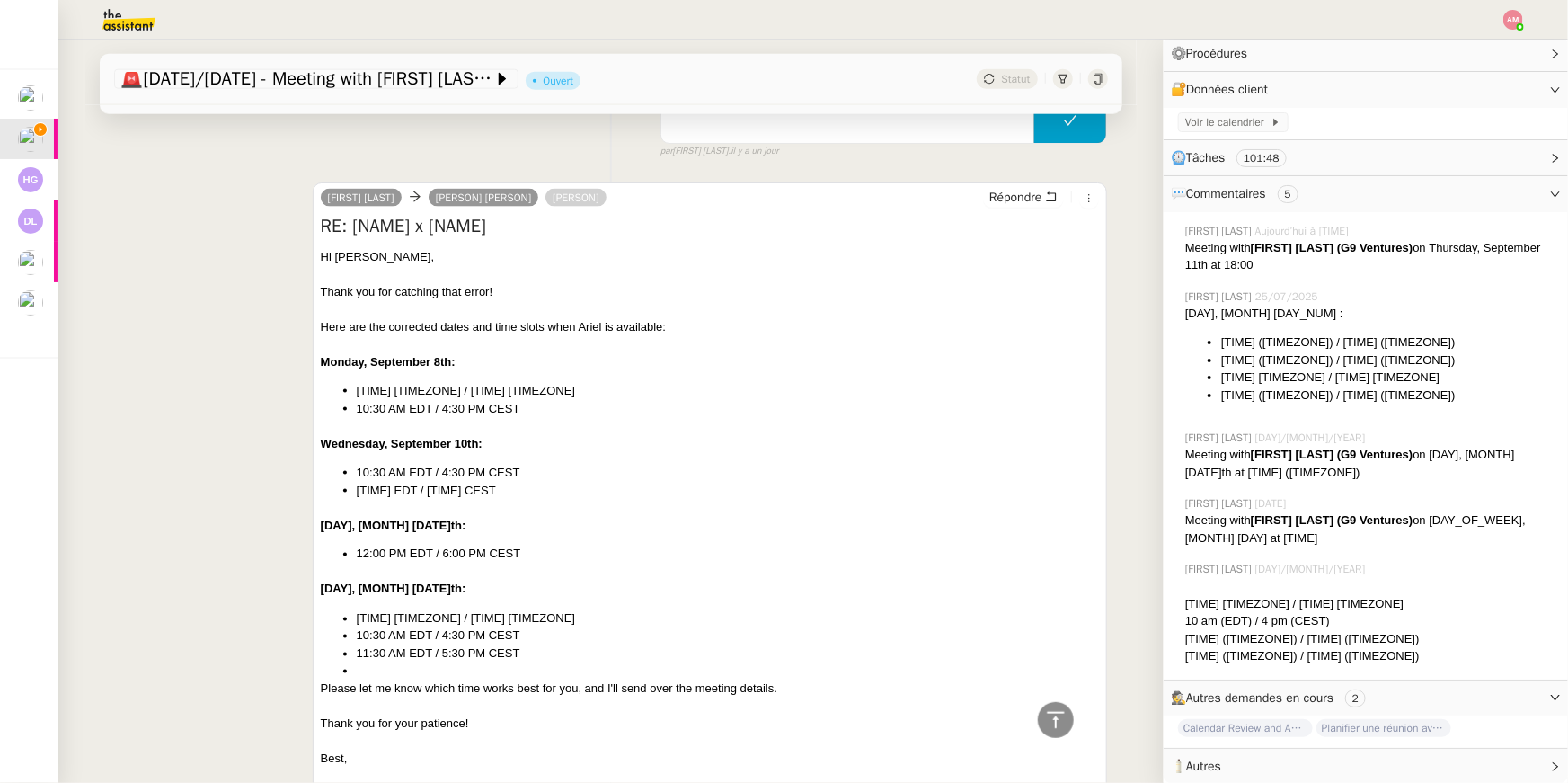 scroll, scrollTop: 1226, scrollLeft: 0, axis: vertical 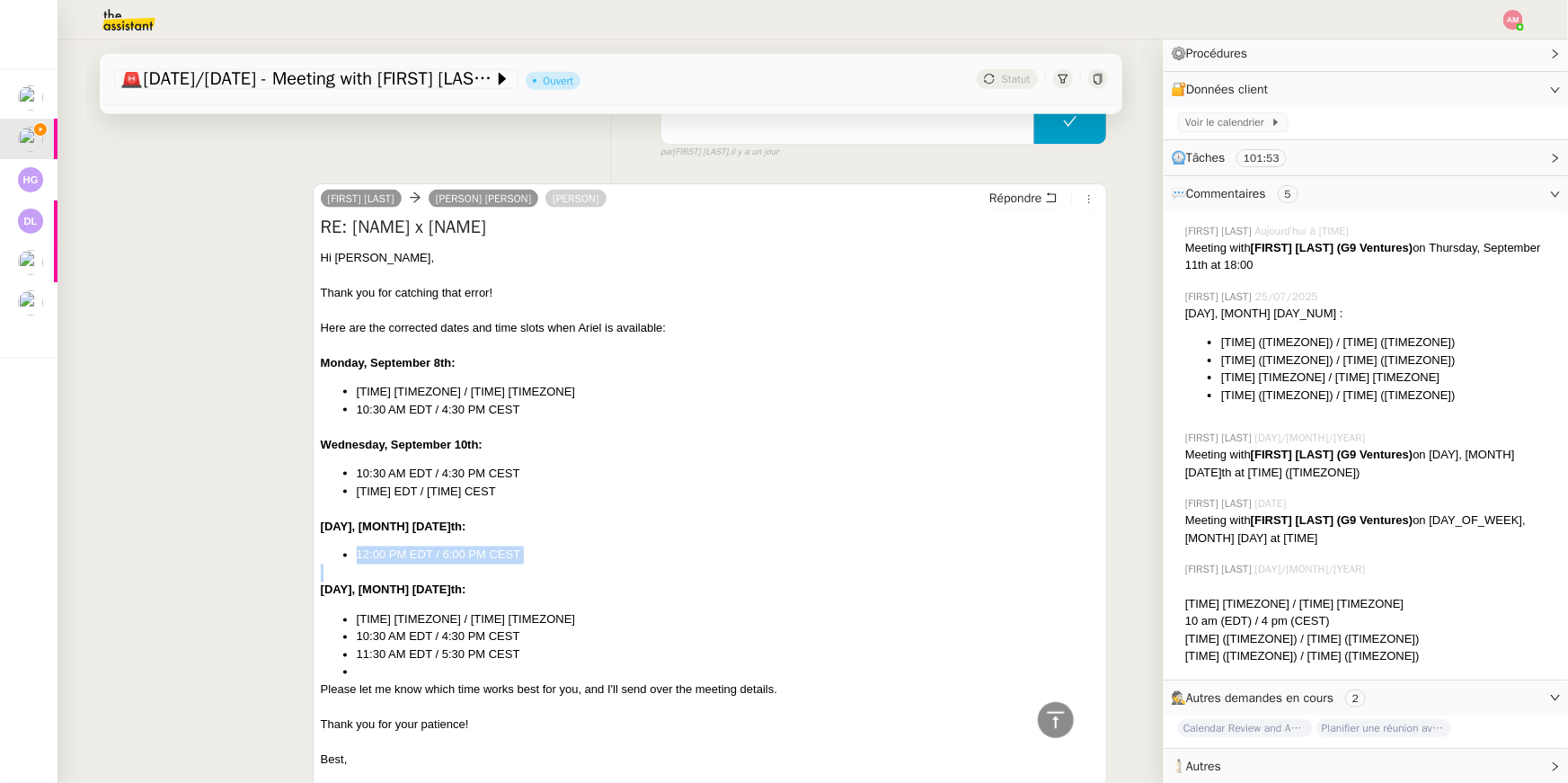 drag, startPoint x: 362, startPoint y: 557, endPoint x: 547, endPoint y: 565, distance: 185.1729 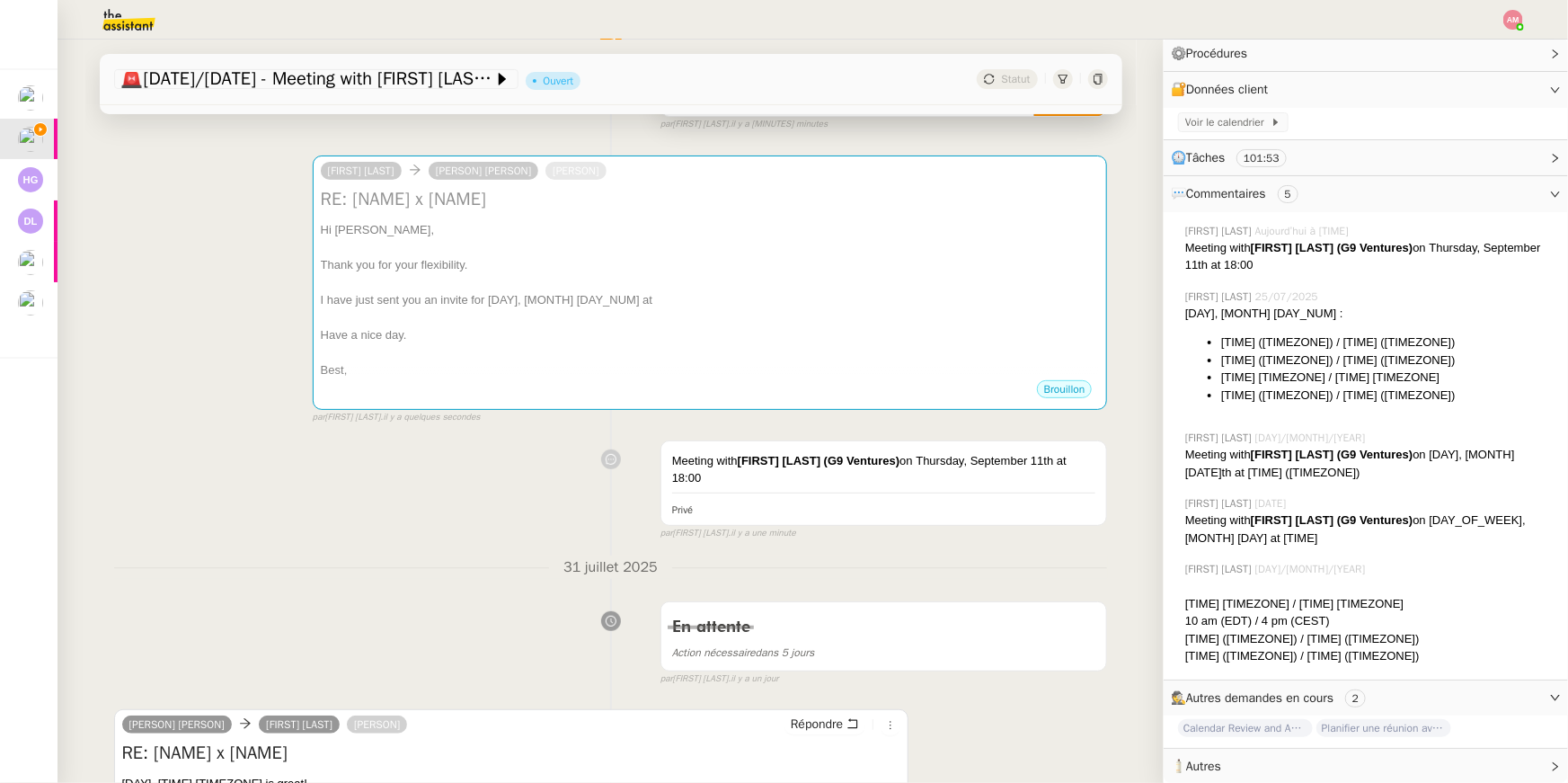 scroll, scrollTop: 0, scrollLeft: 0, axis: both 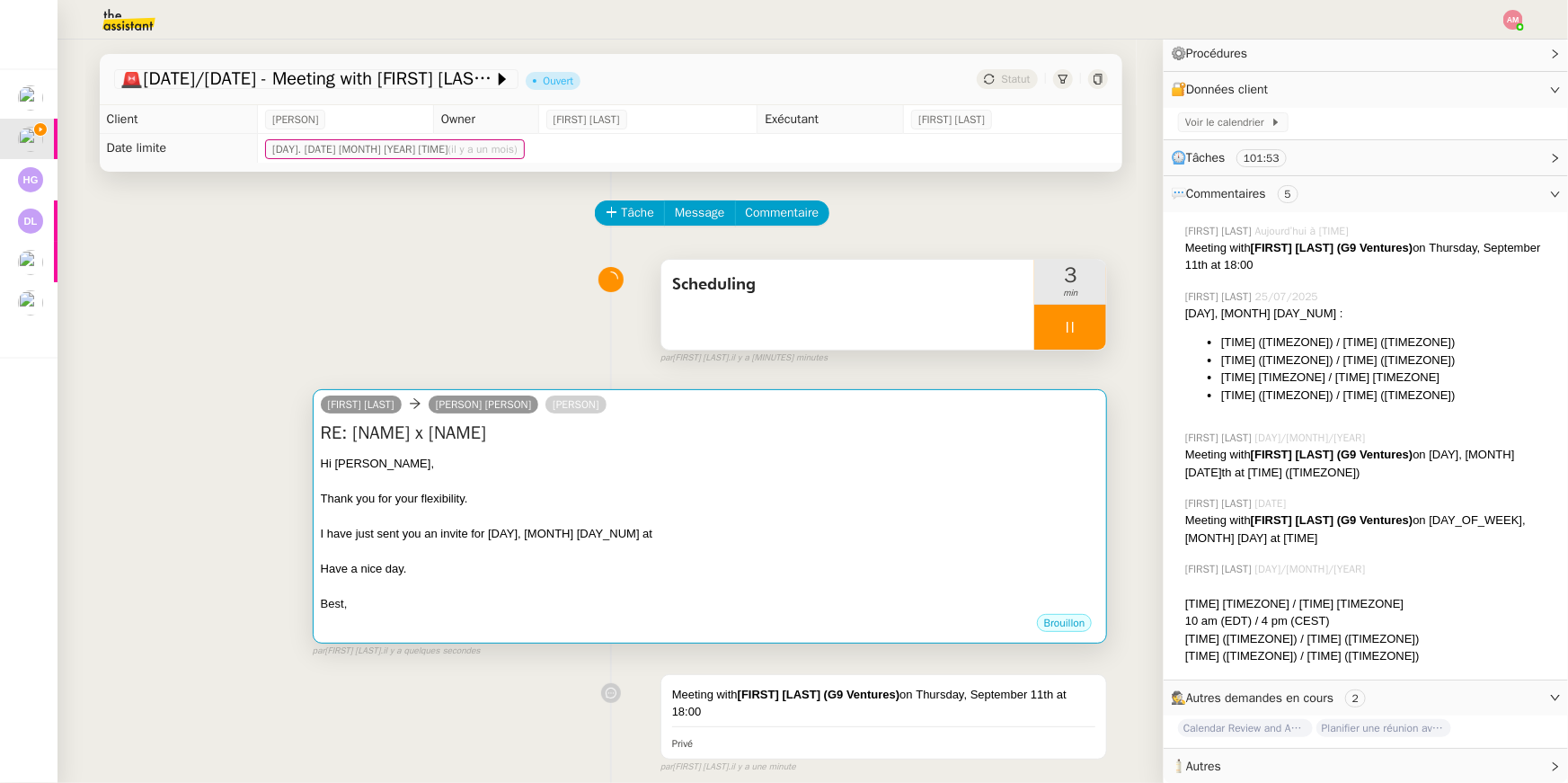 drag, startPoint x: 578, startPoint y: 478, endPoint x: 800, endPoint y: 458, distance: 222.89908 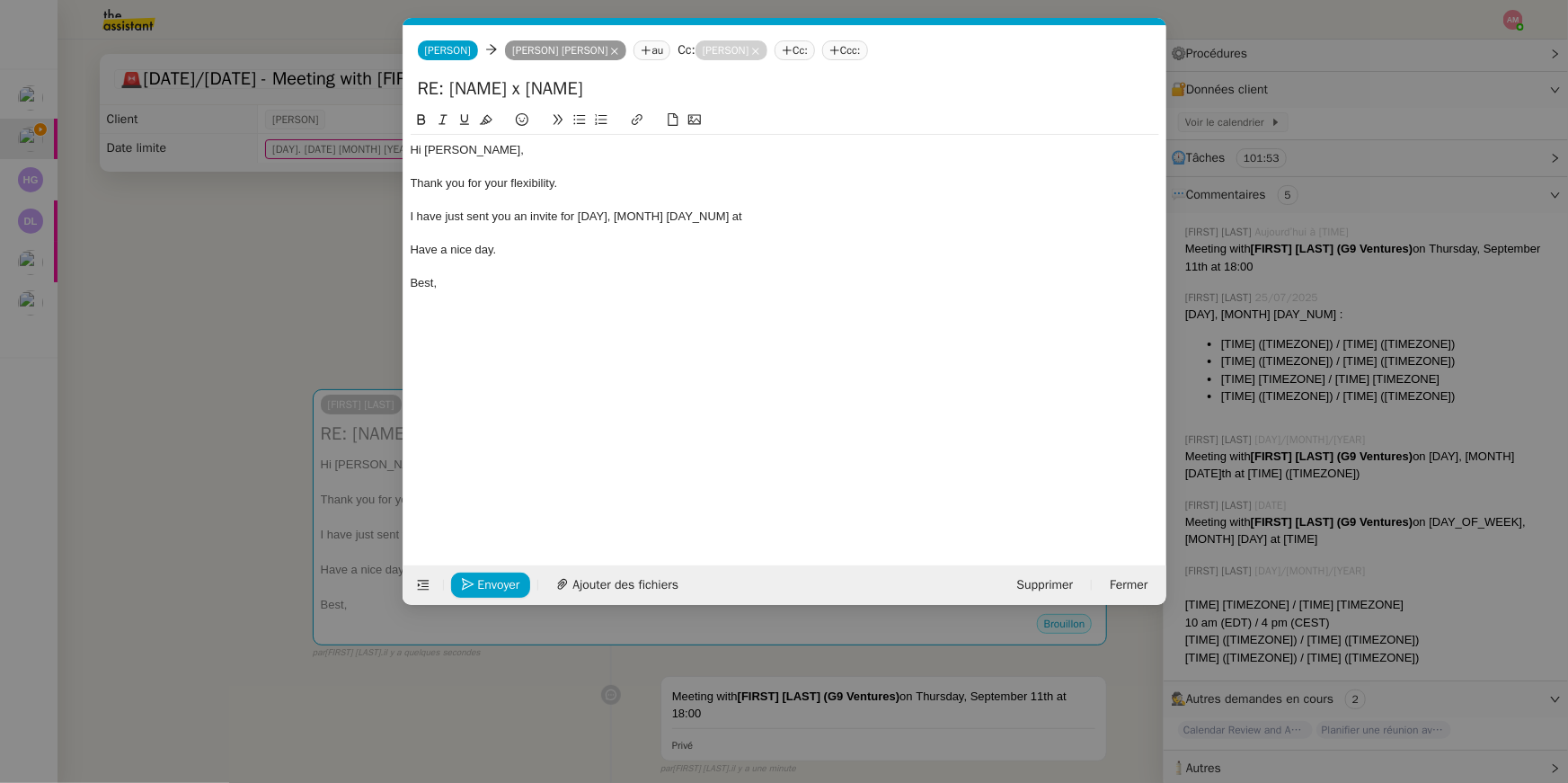 scroll, scrollTop: 0, scrollLeft: 38, axis: horizontal 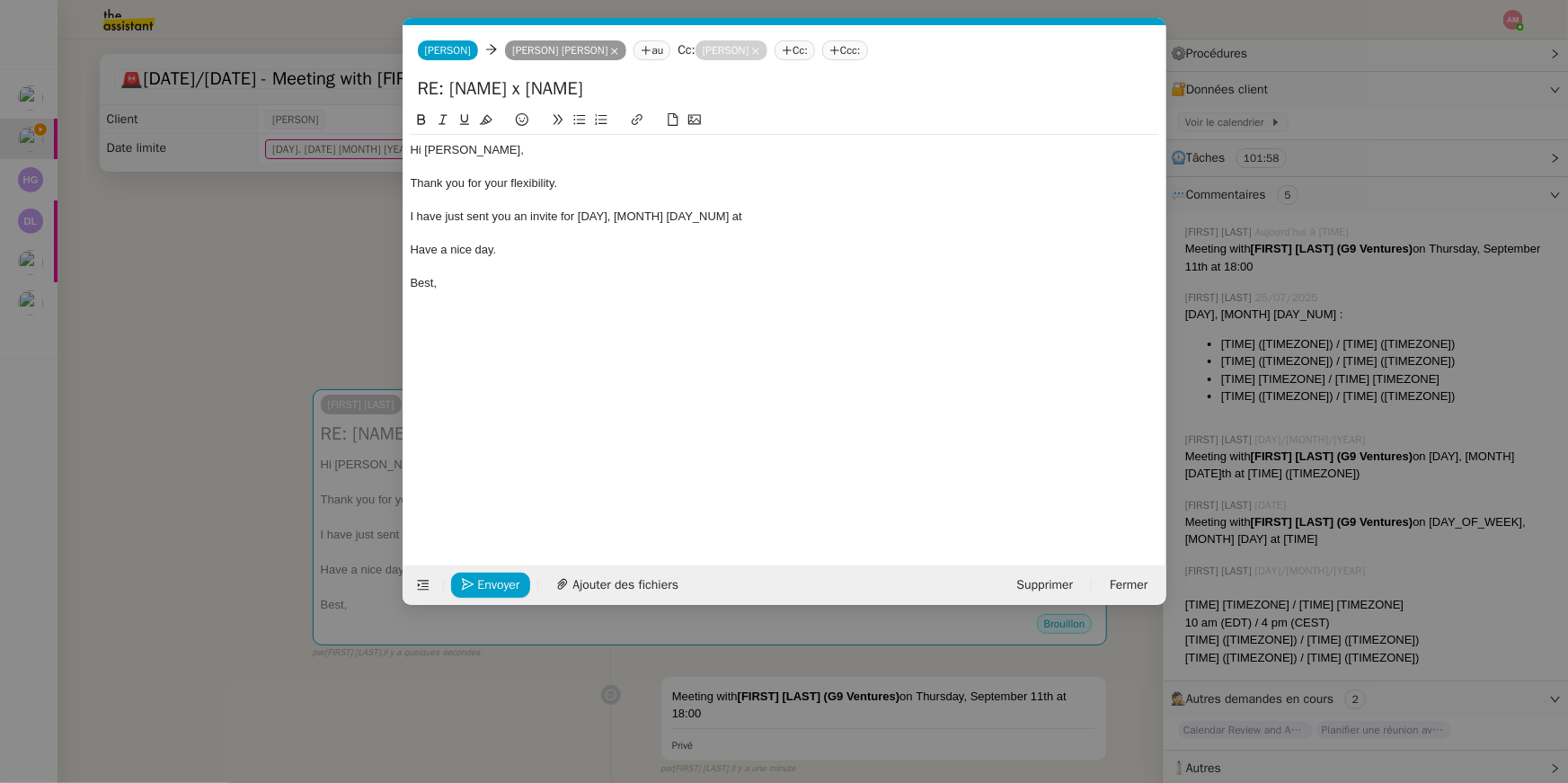 click on "I have just sent you an invite for [DAY], [MONTH] [DAY_NUM] at" 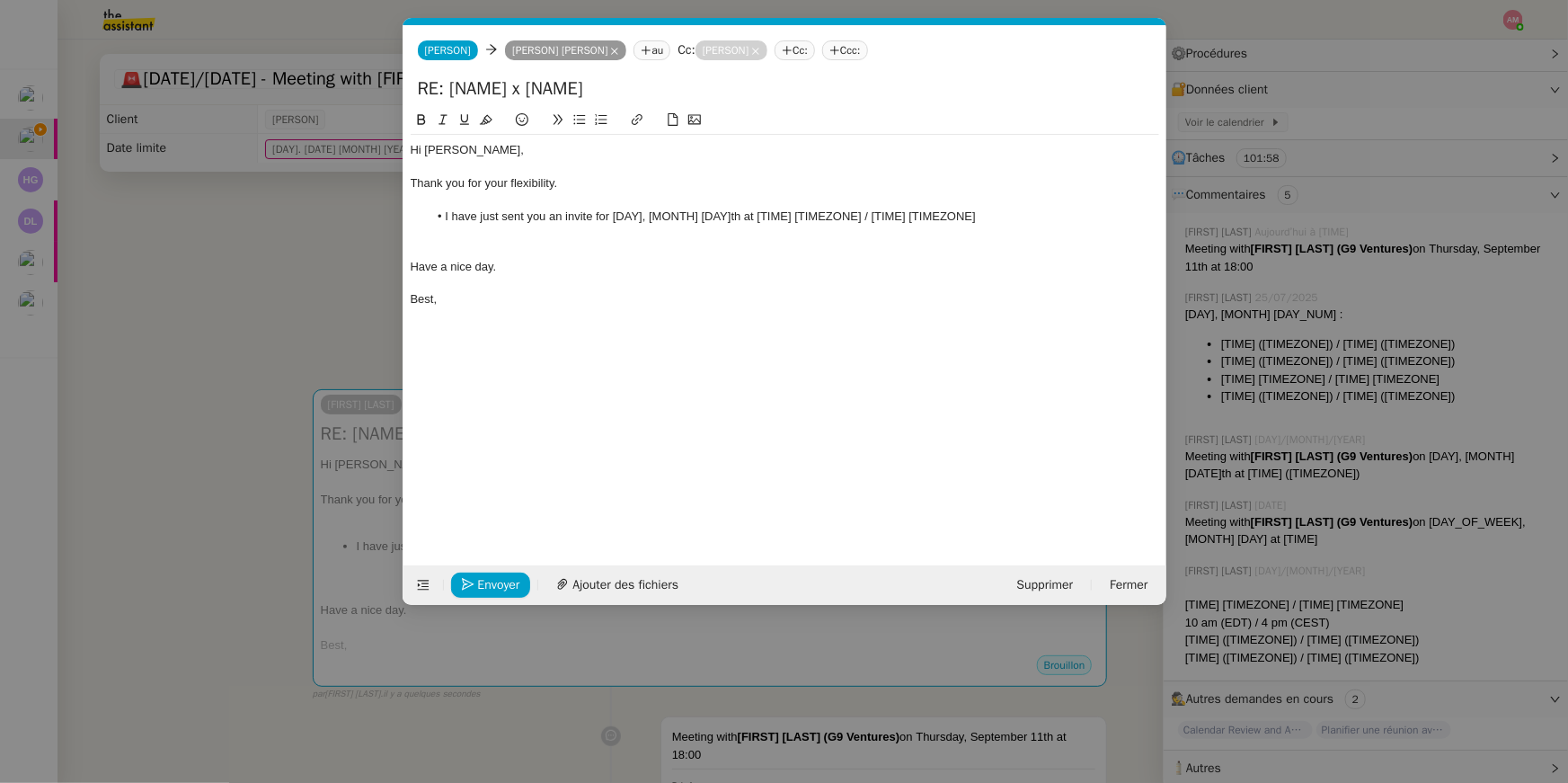 click on "I have just sent you an invite for [DAY], [MONTH] [DAY]th at [TIME] [TIMEZONE] / [TIME] [TIMEZONE]" 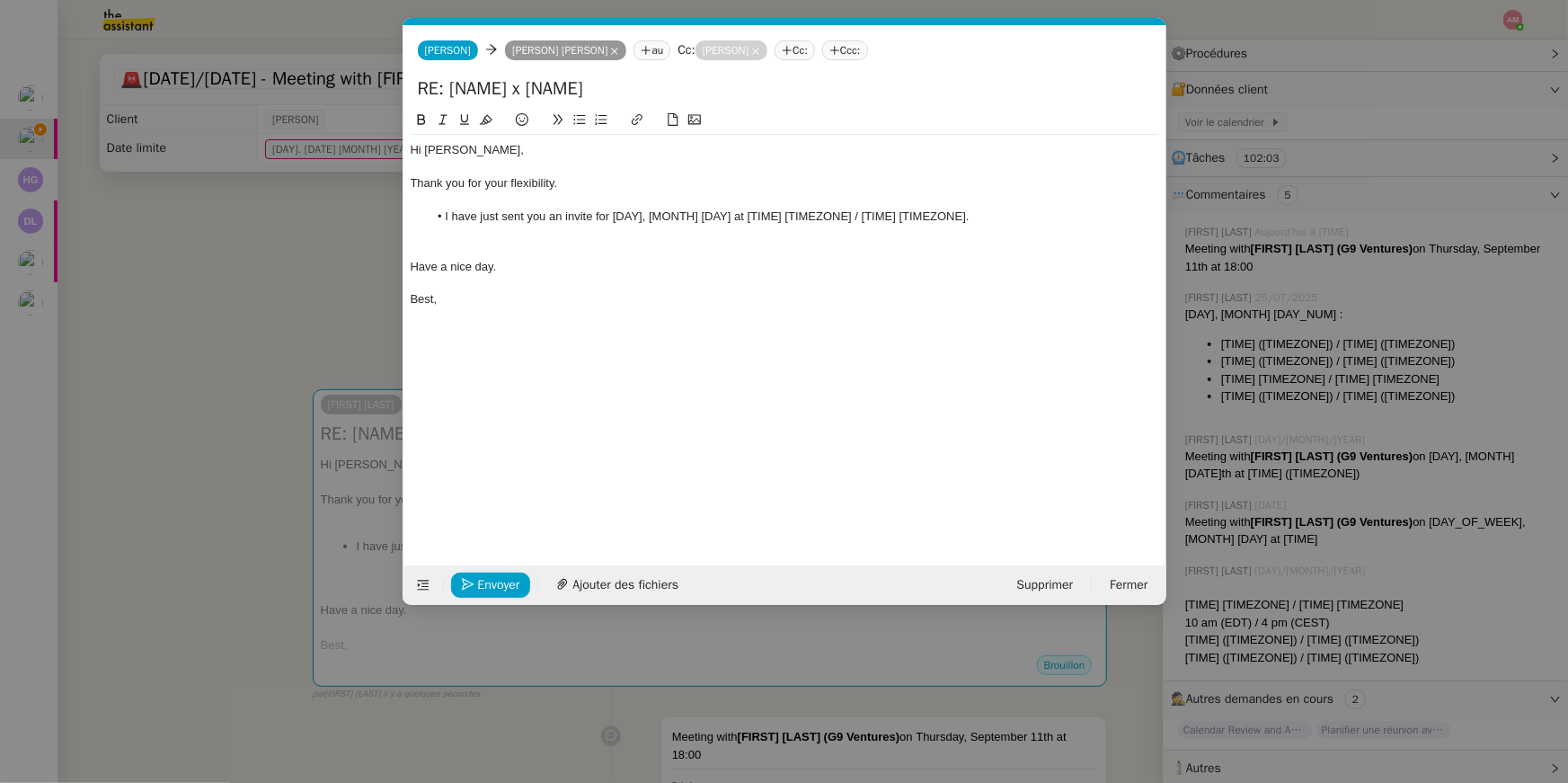 click on "I have just sent you an invite for [DAY], [MONTH] [DAY] at [TIME] [TIMEZONE] / [TIME] [TIMEZONE]." 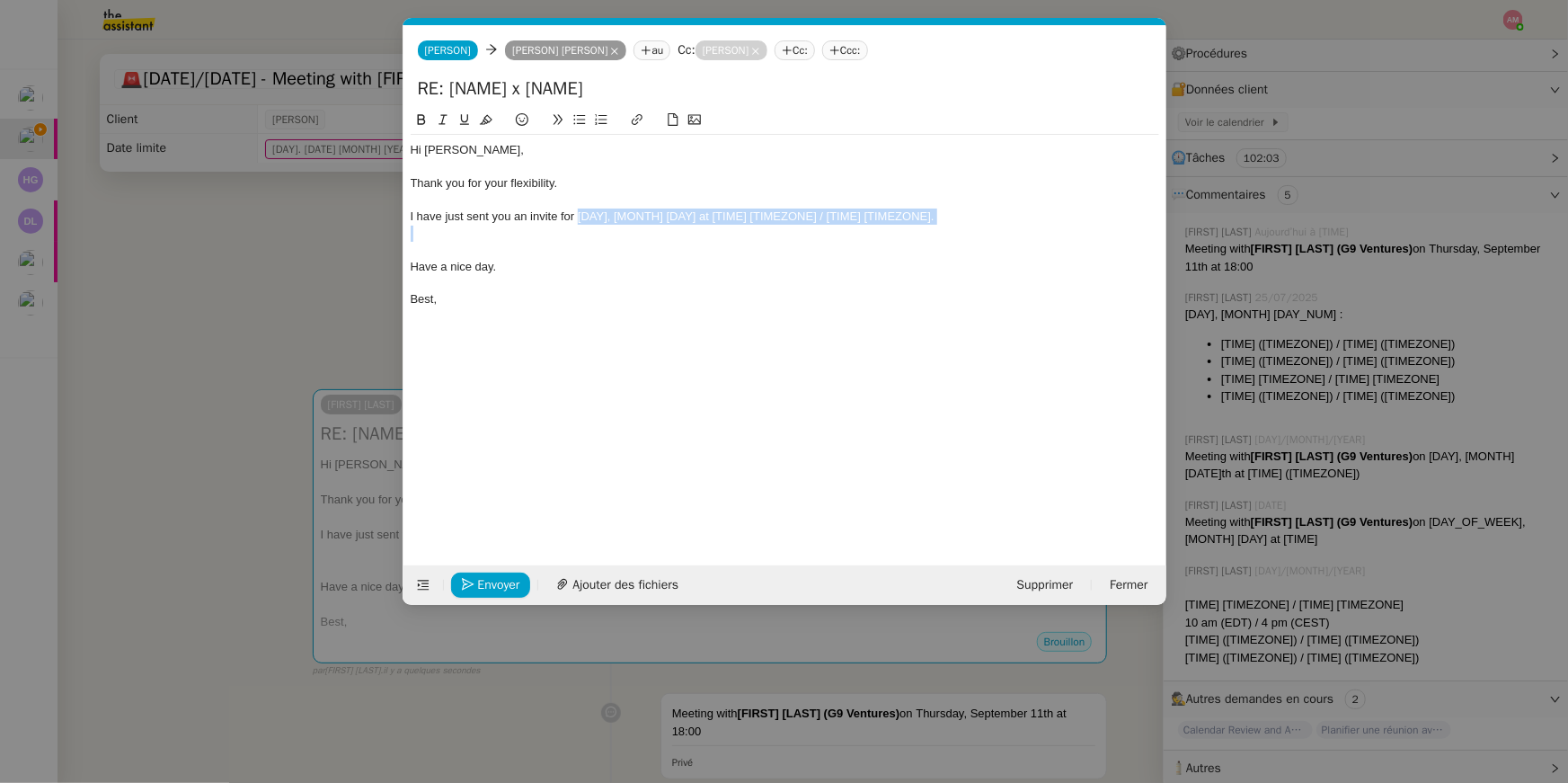 drag, startPoint x: 579, startPoint y: 218, endPoint x: 894, endPoint y: 237, distance: 315.5725 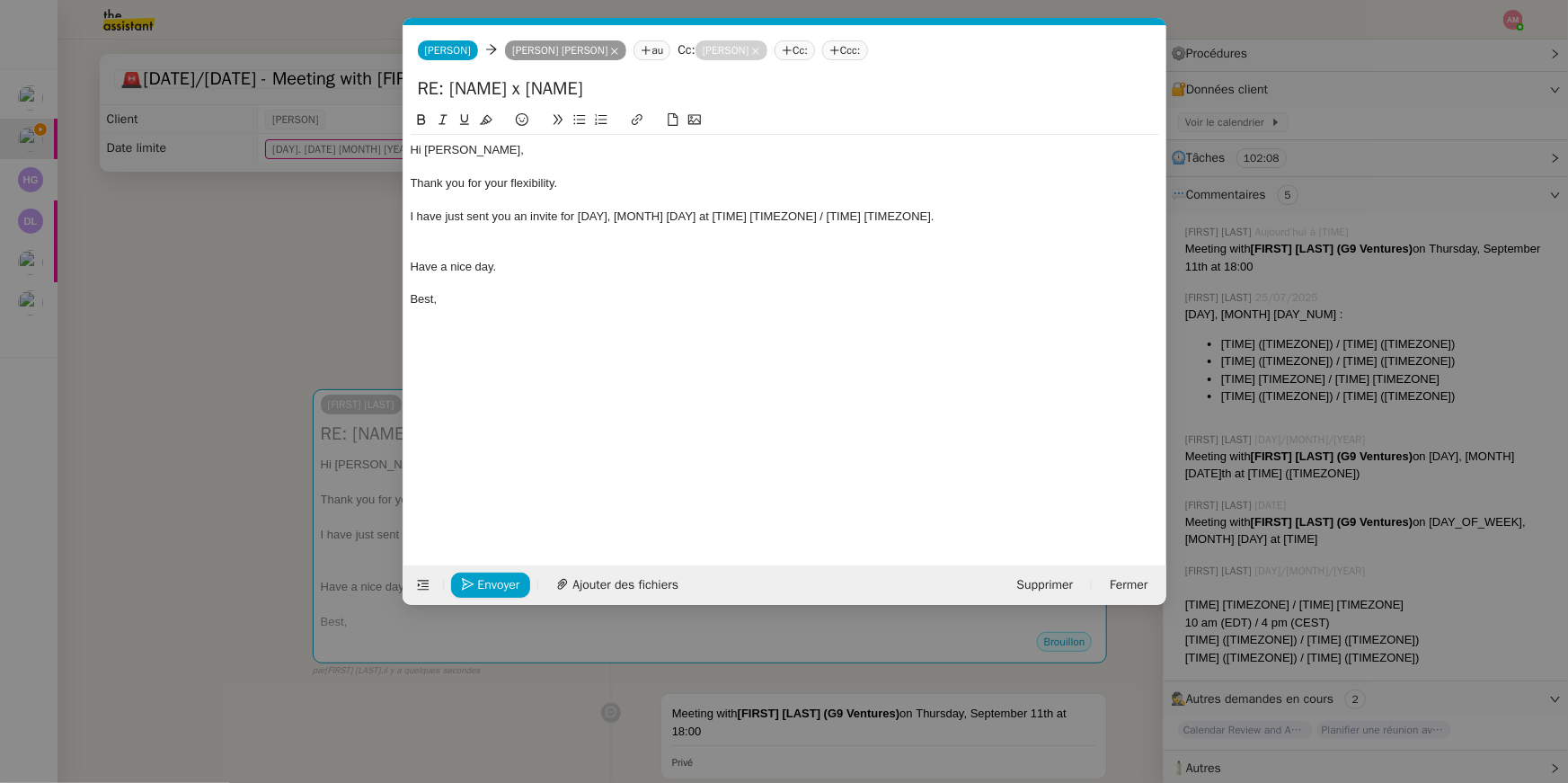 click on "Hi [PERSON], Thank you for your flexibility. I have just sent you an invite for [DAY], [MONTH] [DATE]th at [TIME] [TIMEZONE] / [TIME] [TIMEZONE]. Have a nice day. Best," 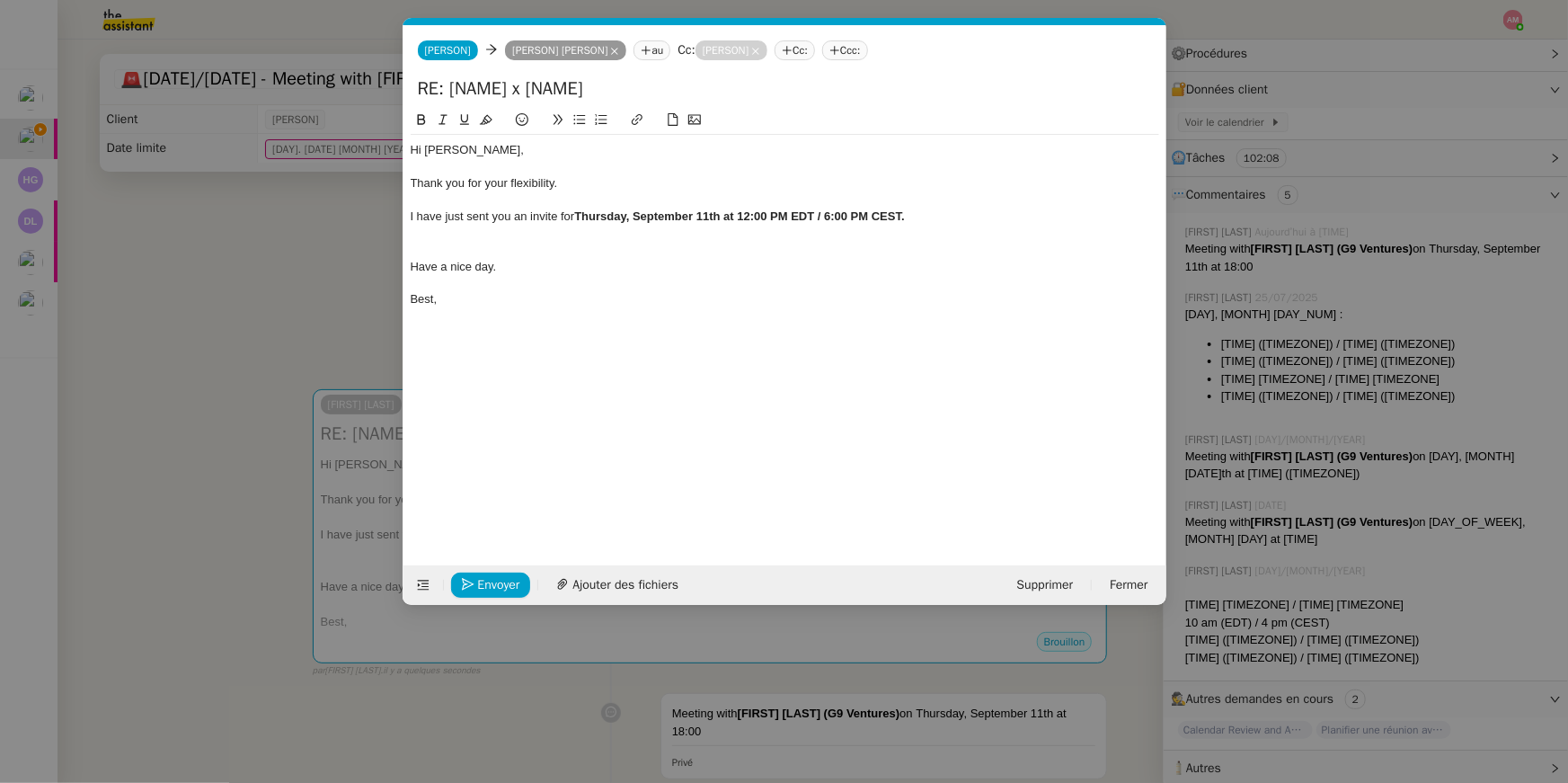 click on "Hi [FIRST], Thank you for your flexibility. I have just sent you an invite for Thursday, September 11th at 12:00 PM EDT / 6:00 PM CEST. Have a nice day. Best," 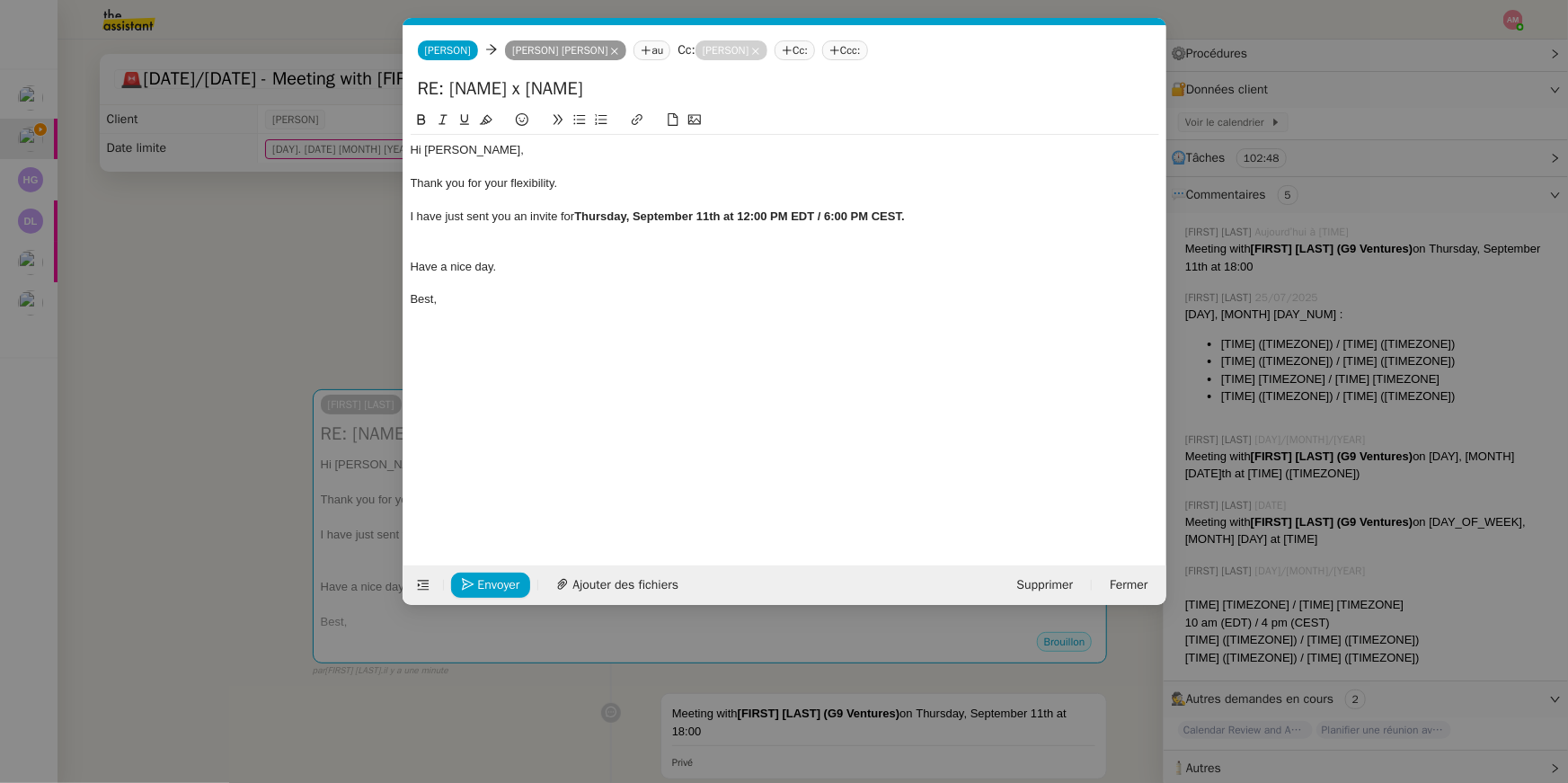 click on "I have just sent you an invite for  Thursday, [MONTH] [DAY]th at [TIME] [TIMEZONE] / [TIME] [TIMEZONE]." 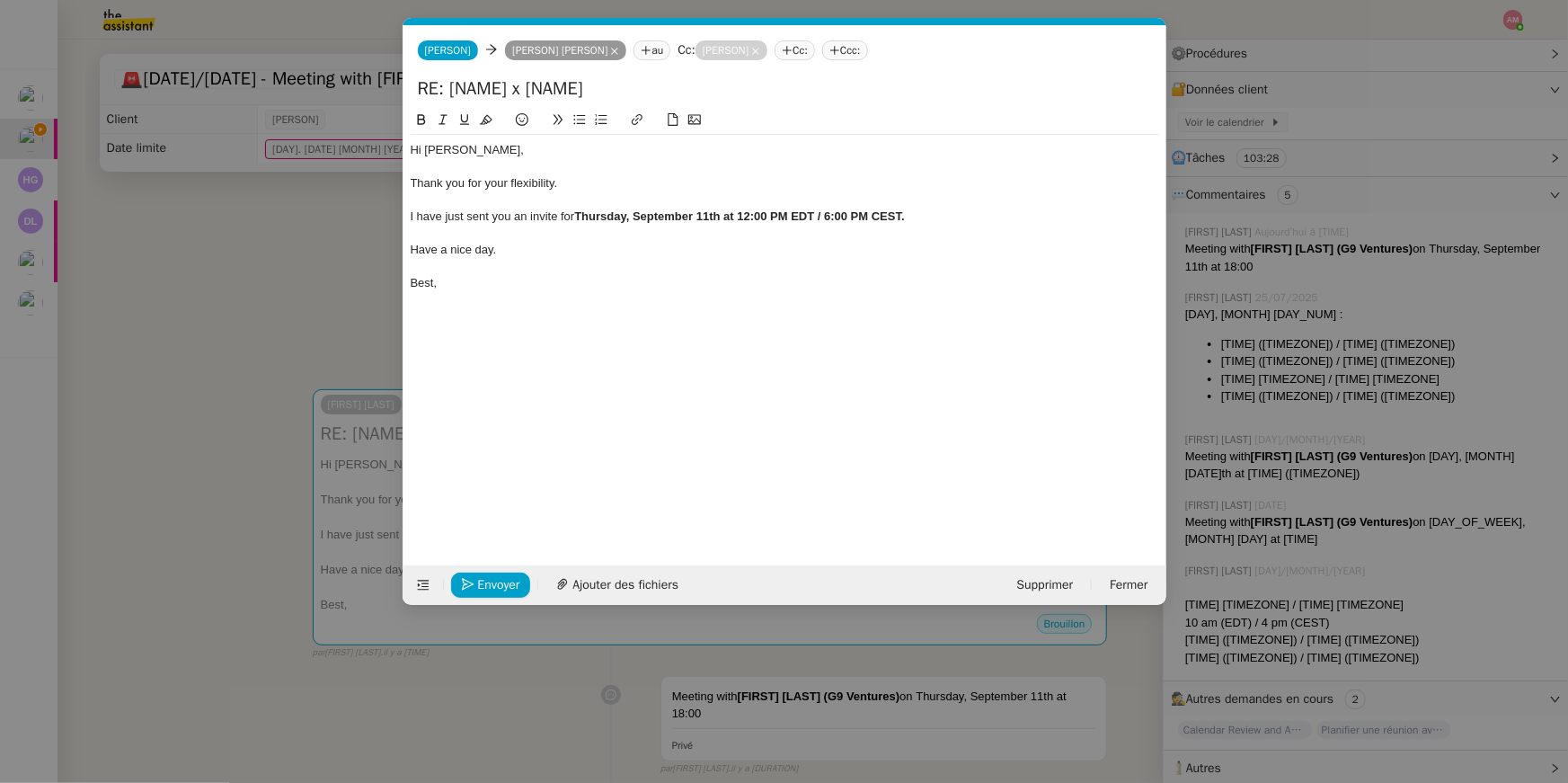 click on "Service TA - VOYAGE - PROPOSITION GLOBALE    A utiliser dans le cadre de proposition de déplacement TA - RELANCE CLIENT (EN)    Relancer un client lorsqu'il n'a pas répondu à un précédent message BAFERTY - MAIL AUDITION    A utiliser dans le cadre de la procédure d'envoi des mails d'audition TA - PUBLICATION OFFRE D'EMPLOI     Organisation du recrutement Discours de présentation du paiement sécurisé    Onboarding LEDGER (ANG) - Relance     [FIRST] [LAST] TA - VOYAGES - PROPOSITION ITINERAIRE    Soumettre les résultats d'une recherche TA - CONFIRMATION PAIEMENT (EN)    Confirmer avec le client de modèle de transaction - Attention Plan Pro nécessaire. Onboarding LEDGER (FR)     [FIRST] [LAST] TA - COURRIER EXPEDIE (recommandé)    A utiliser dans le cadre de l'envoi d'un courrier recommandé TA - PARTAGE DE CALENDRIER (EN)    A utiliser pour demander au client de partager son calendrier afin de faciliter l'accès et la gestion PSPI - Appel de fonds MJL    TA - RELANCE CLIENT" at bounding box center (784, 391) 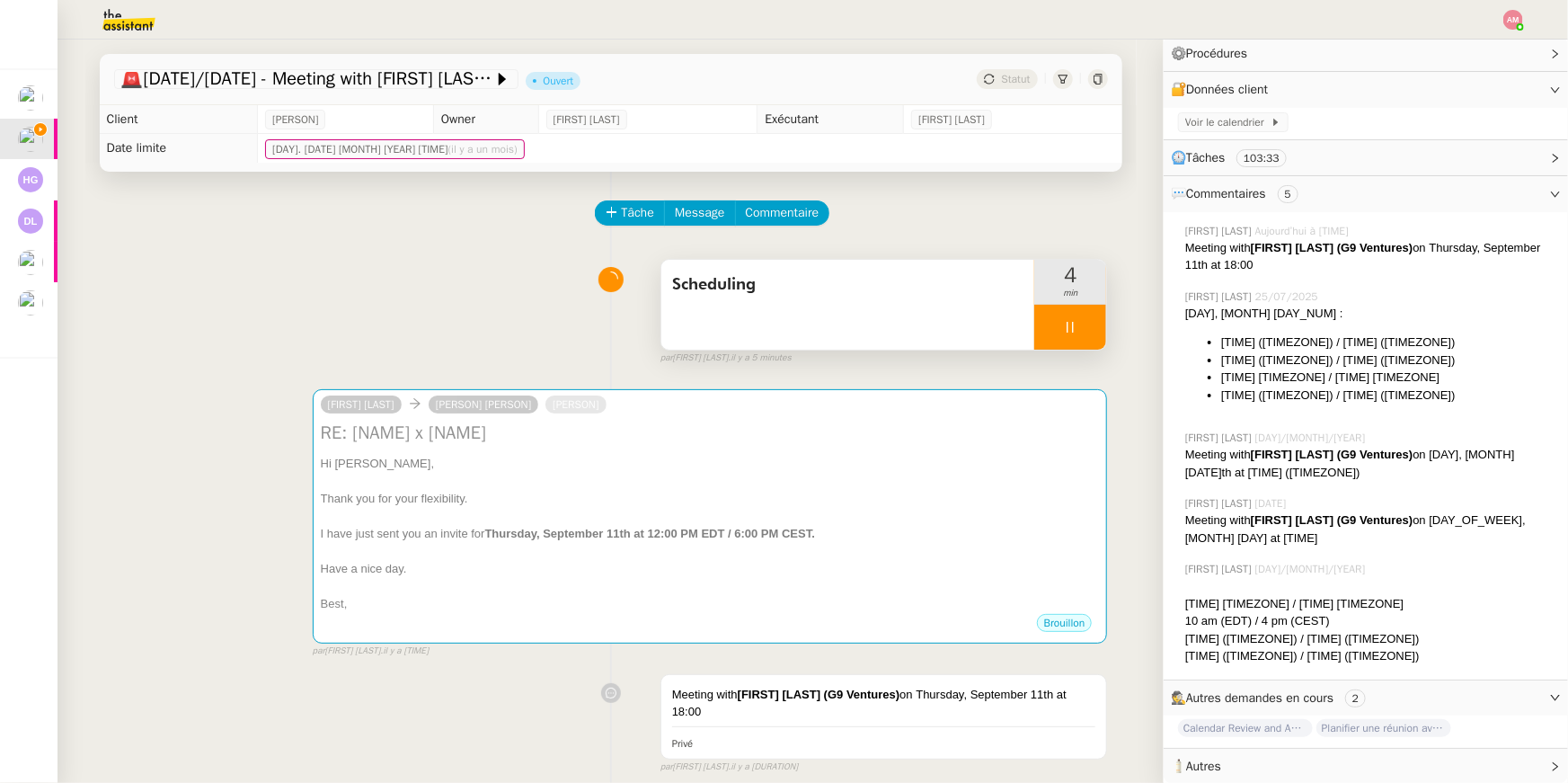 click on "Scheduling" at bounding box center [848, 305] 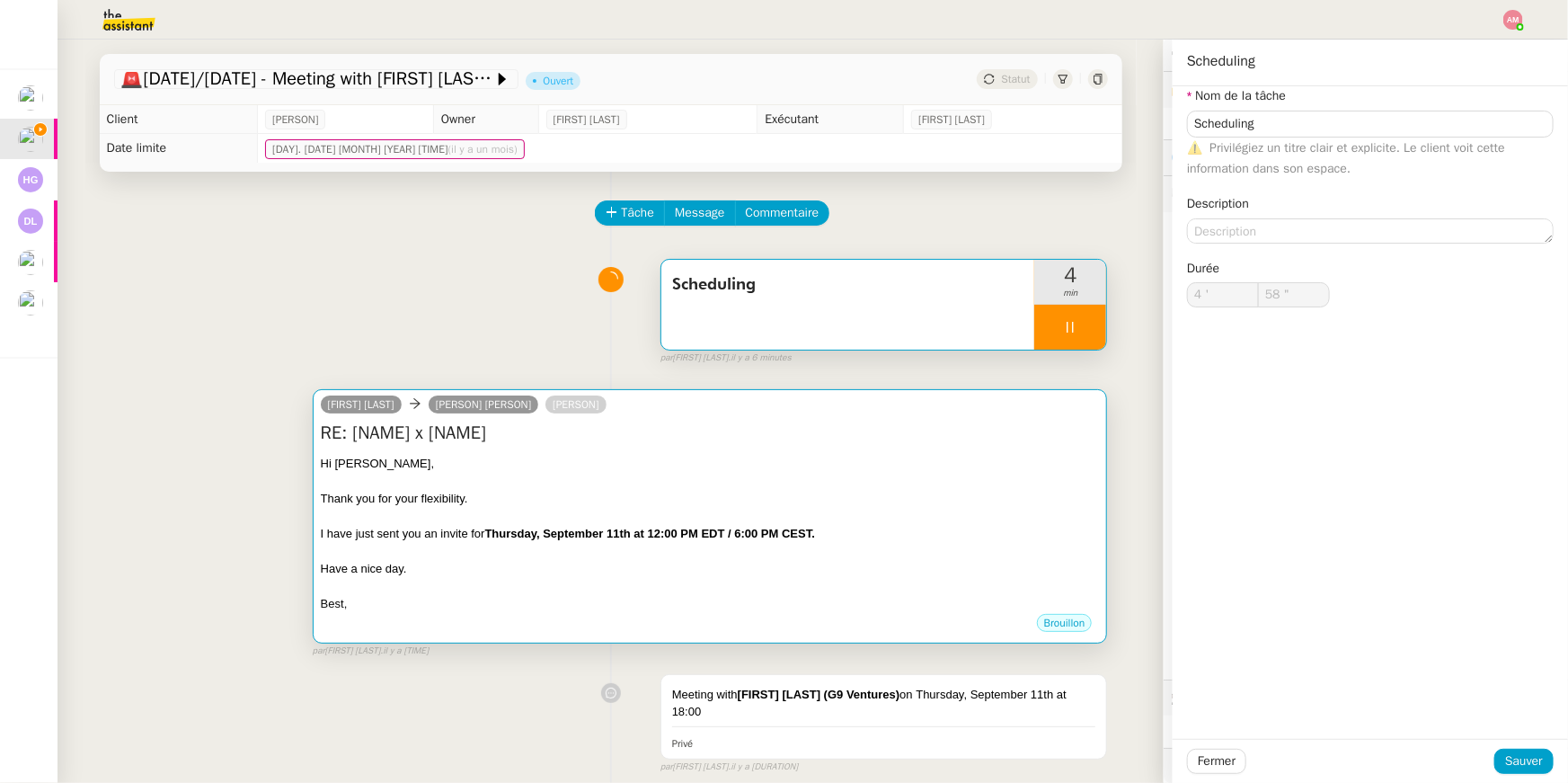 type on "59 "" 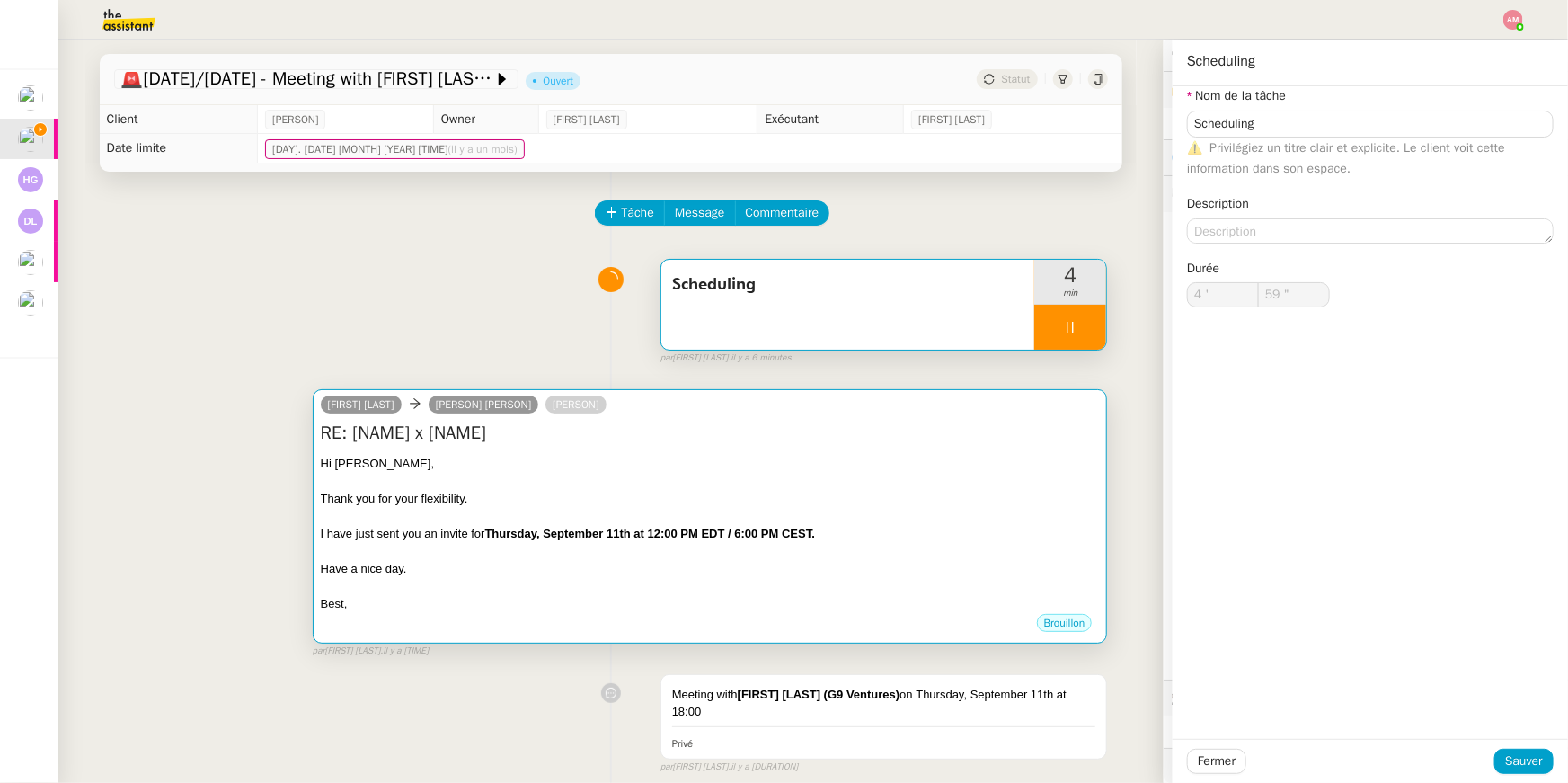 type on "5 '" 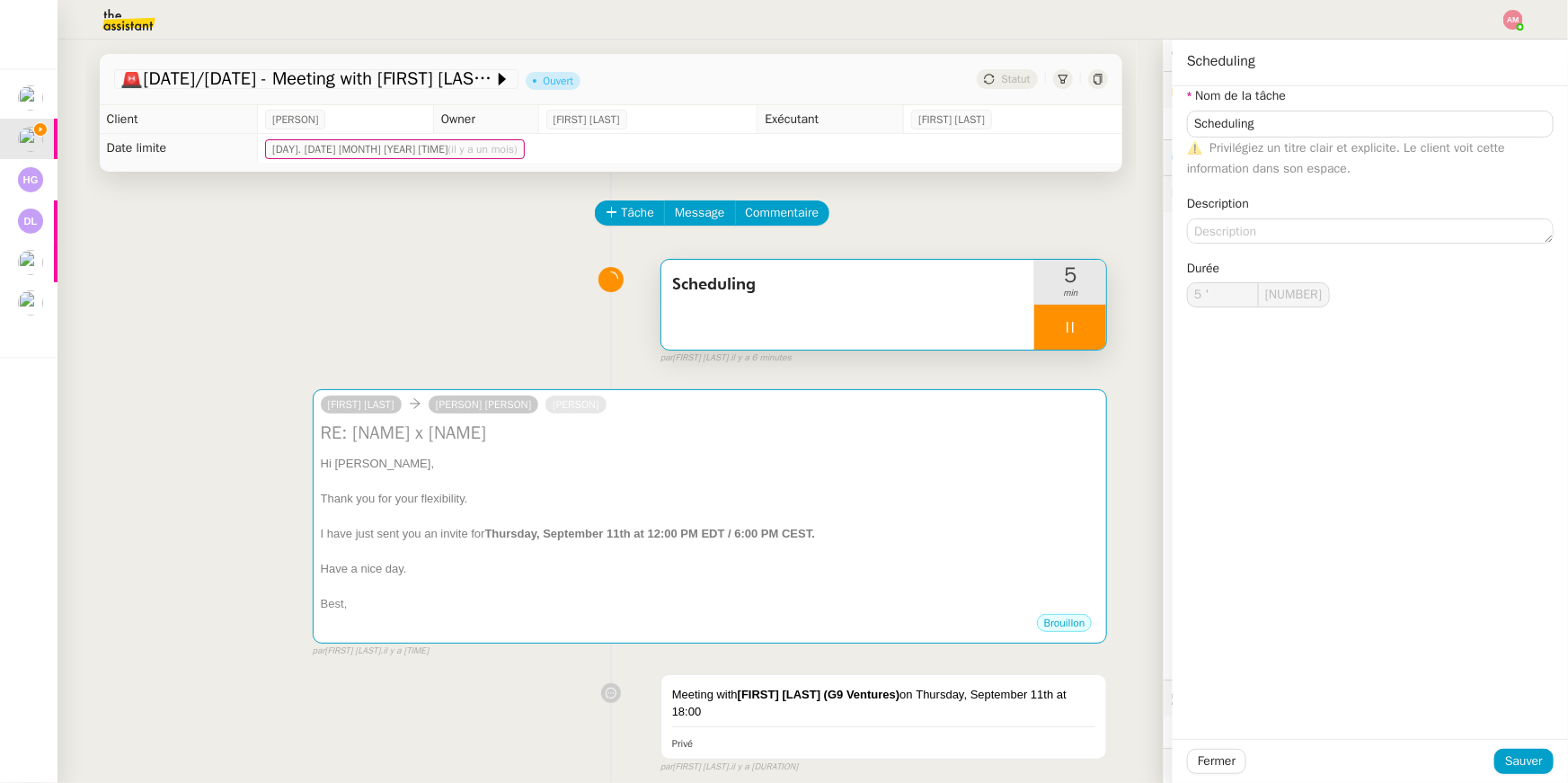 type on "2 "" 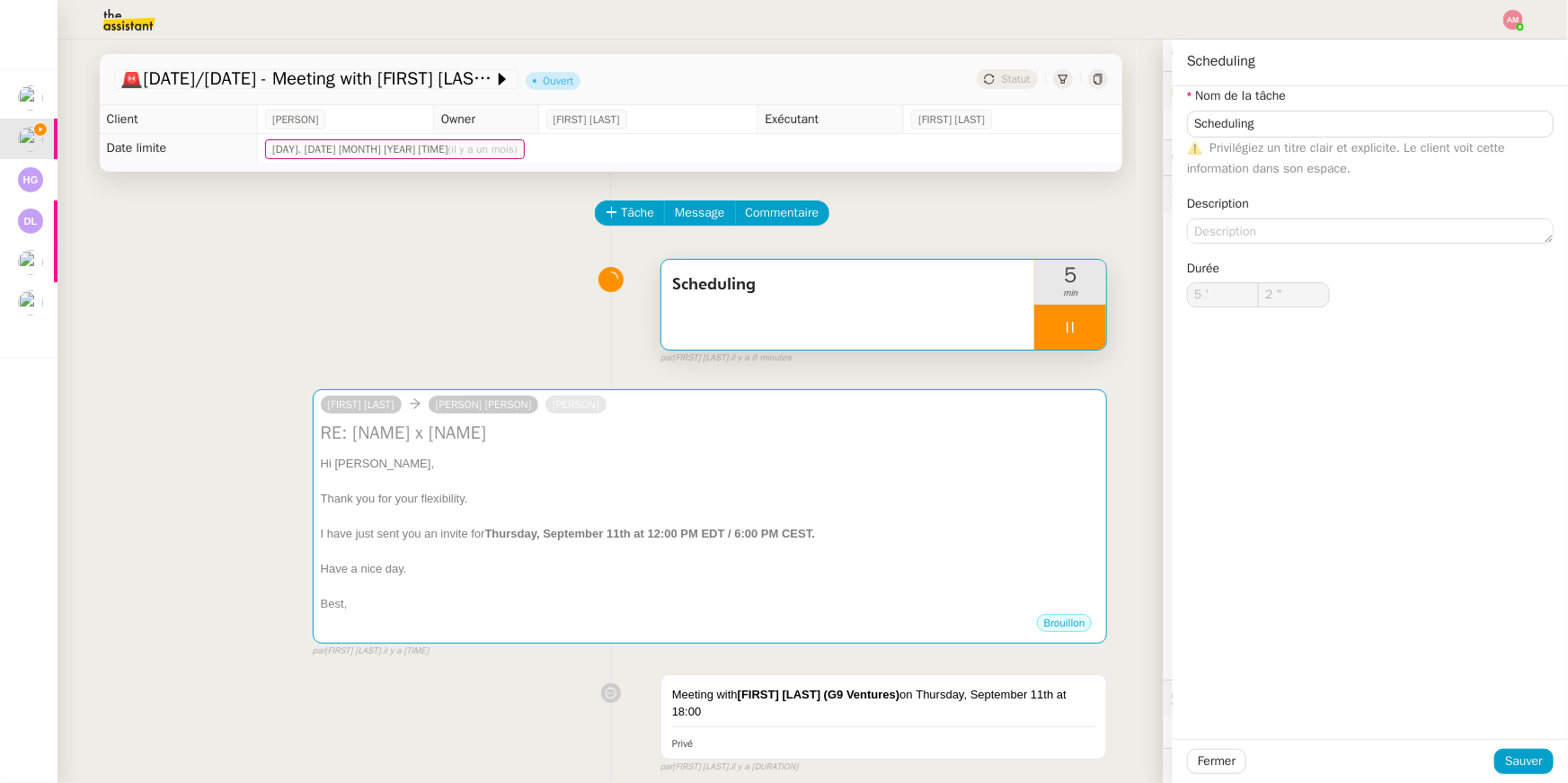 drag, startPoint x: 915, startPoint y: 500, endPoint x: 840, endPoint y: 367, distance: 152.689 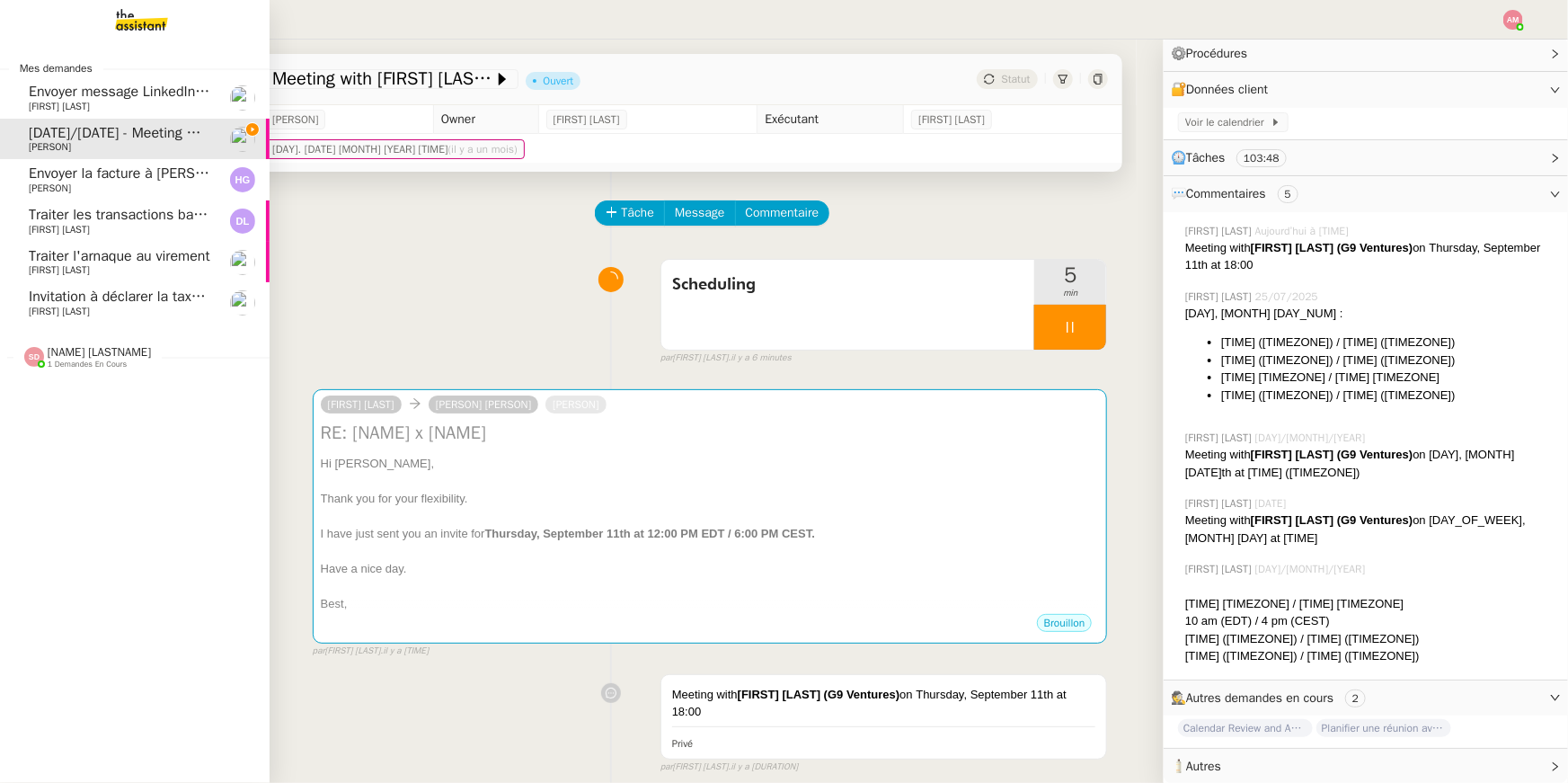 click on "[LAST] [LAST]    1 demandes en cours" 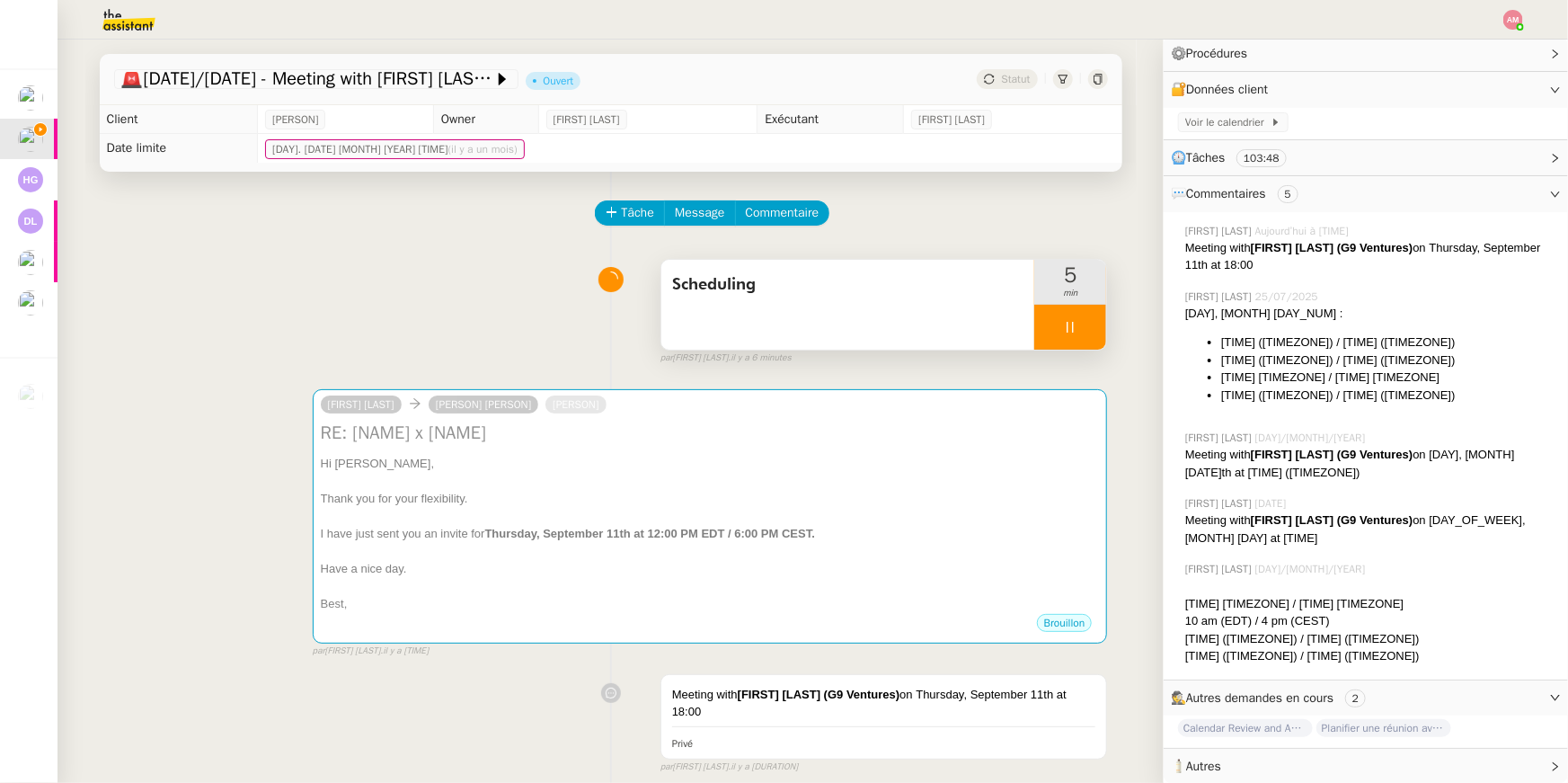 click on "Scheduling" at bounding box center (848, 305) 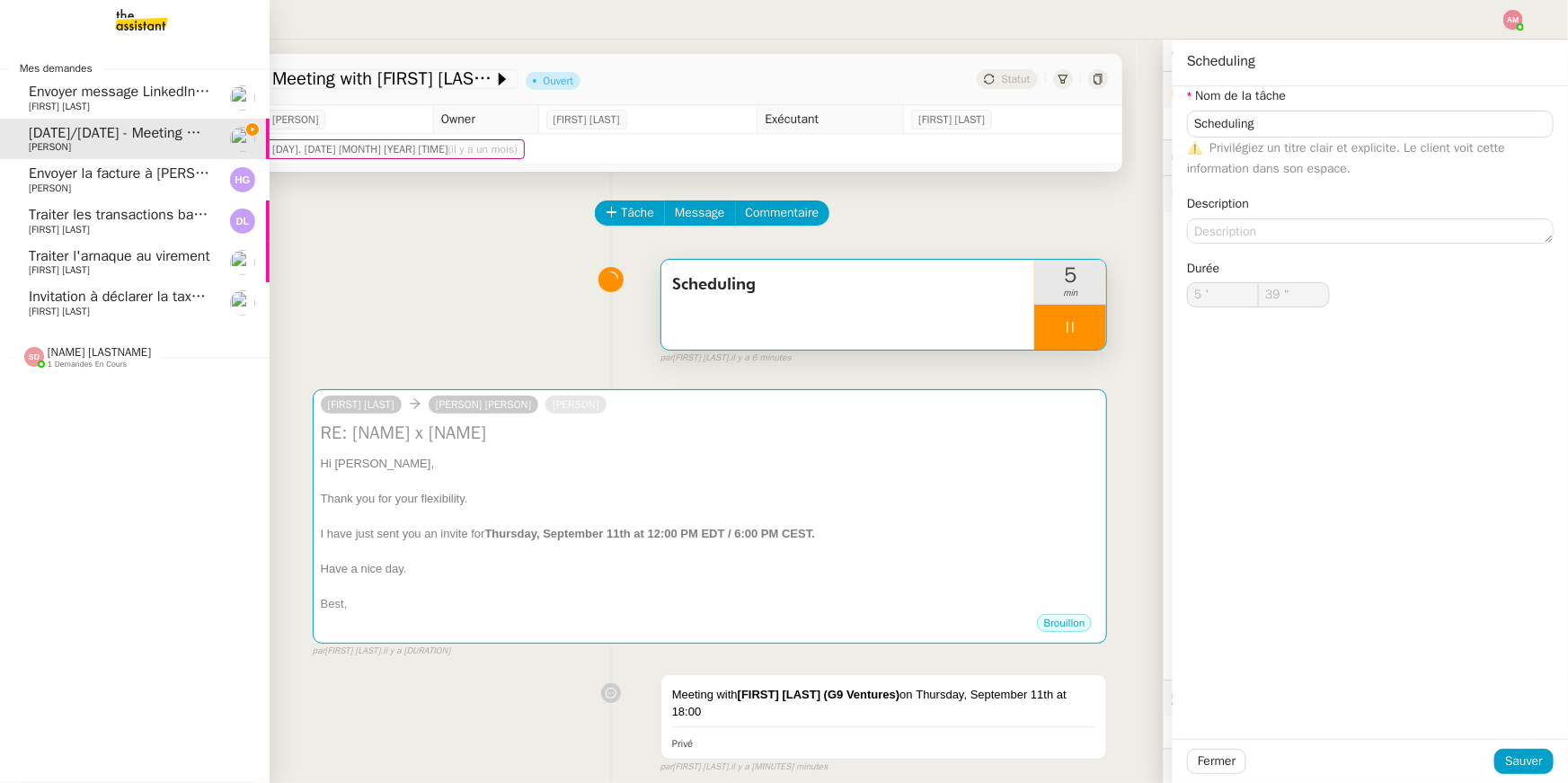 type on "[NUMBER] "" 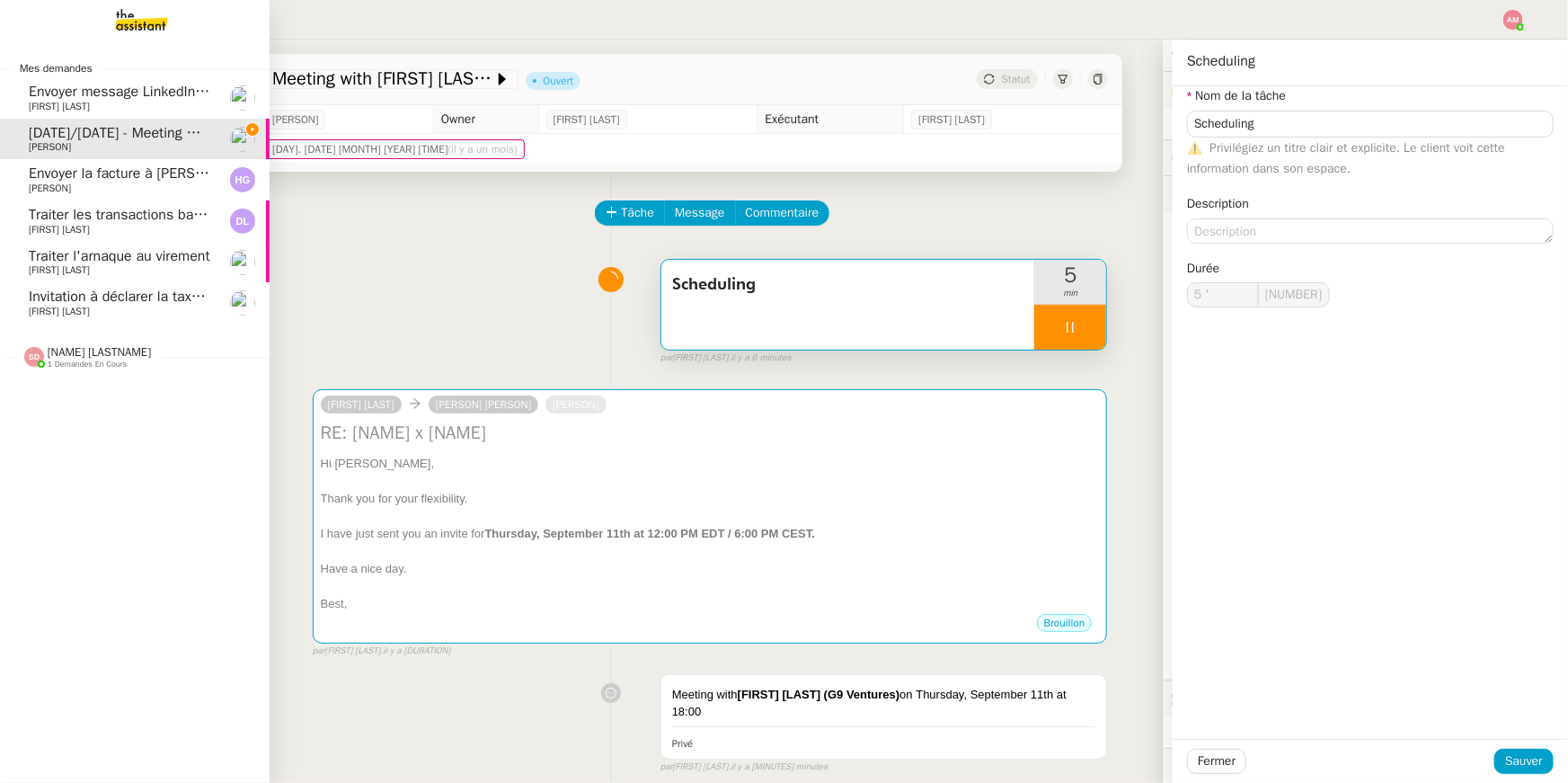 click on "[PERSON]" 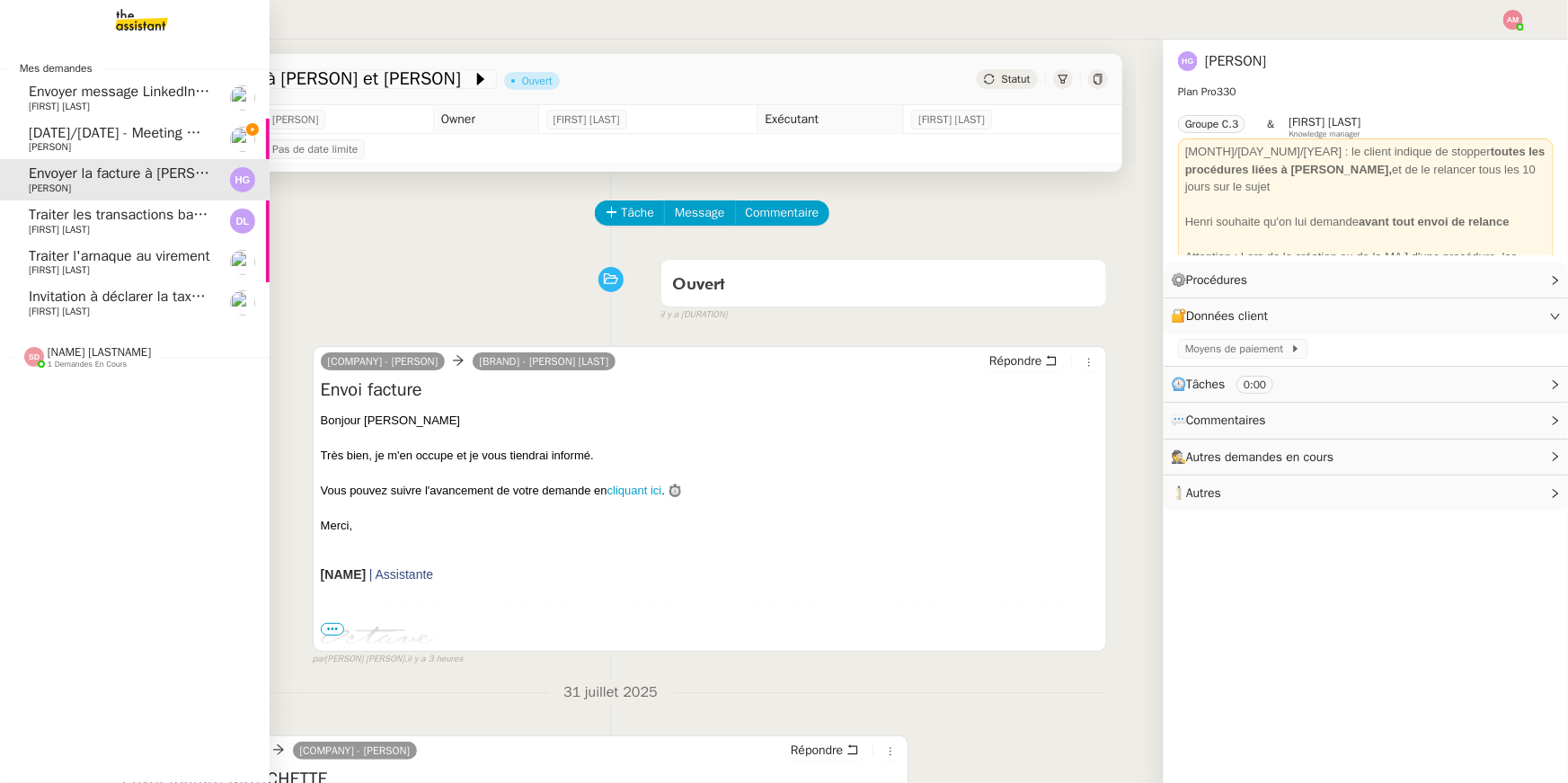 scroll, scrollTop: 0, scrollLeft: 0, axis: both 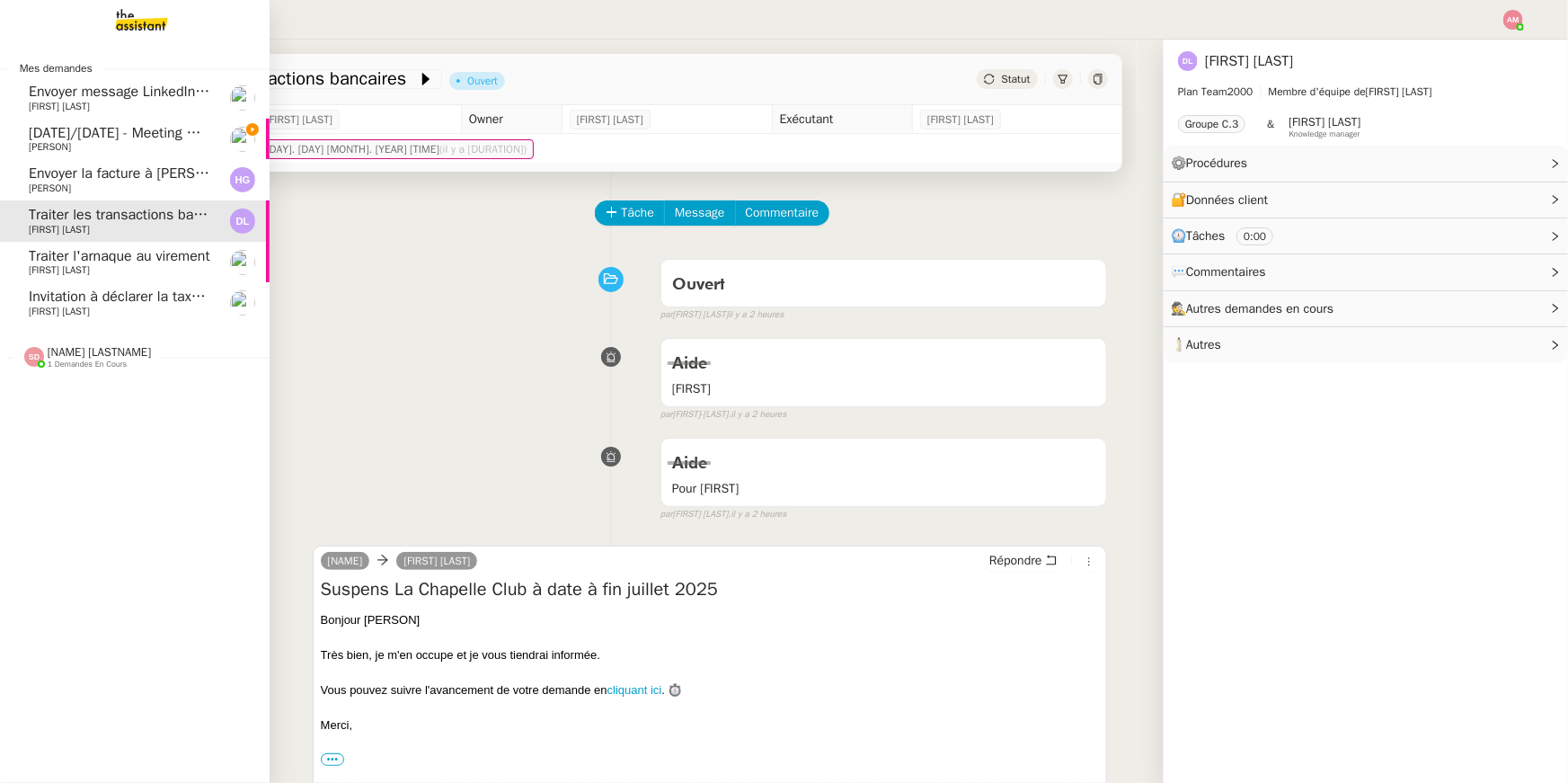 click on "[PERSON]" 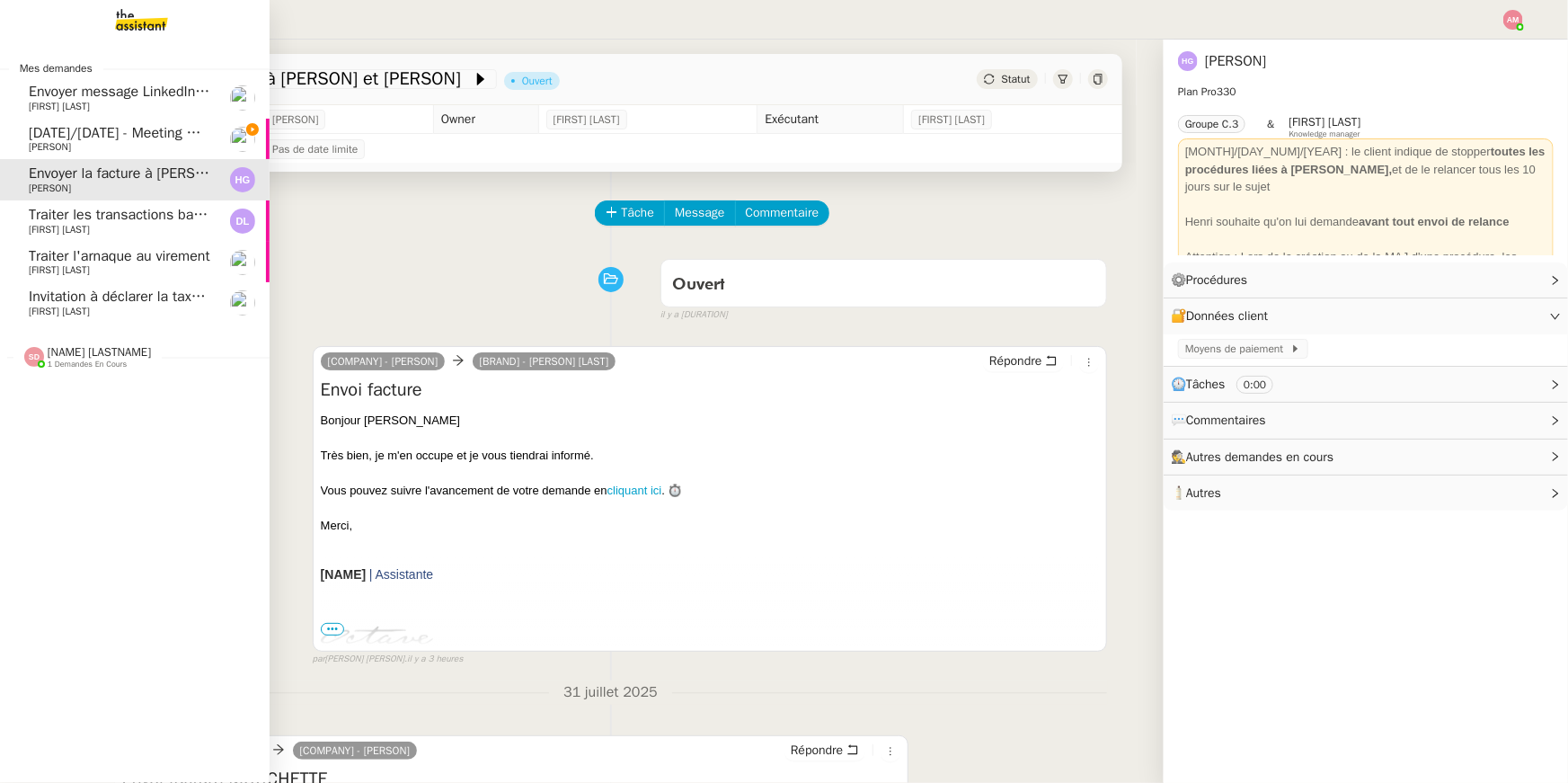 click on "[FIRST] [LAST]" 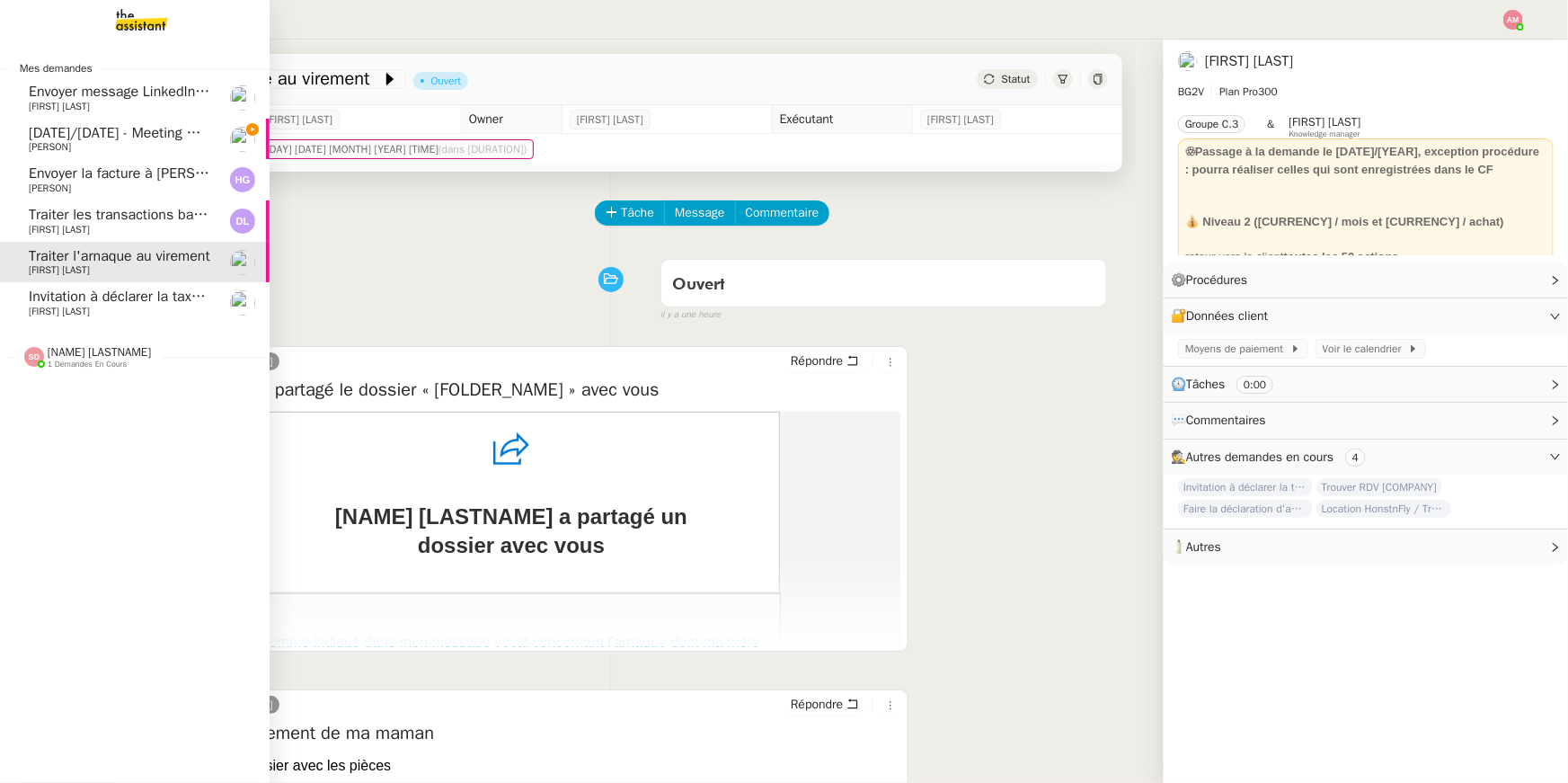 click on "[FIRST] [LAST]" 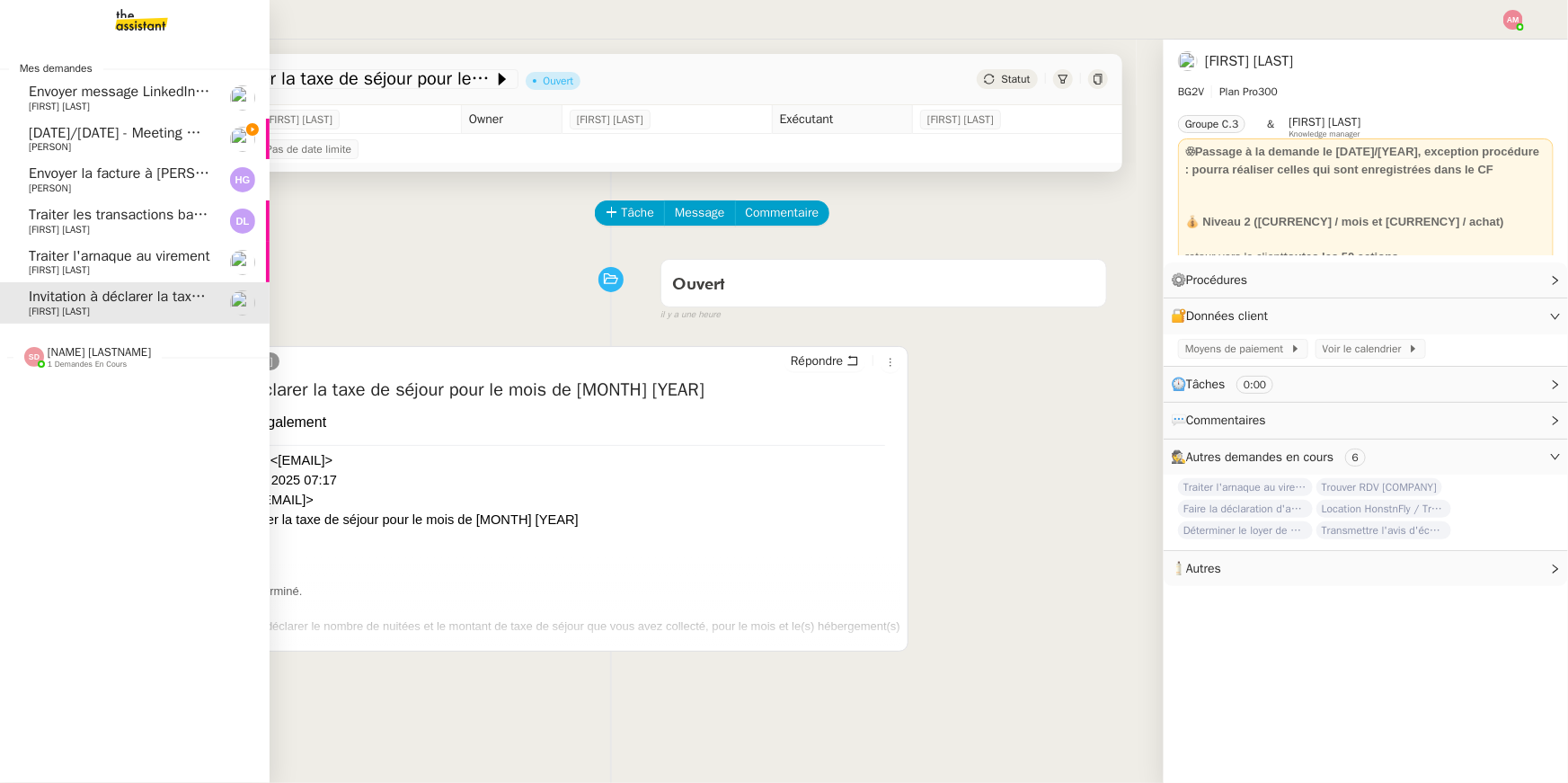 click on "Traiter l'arnaque au virement" 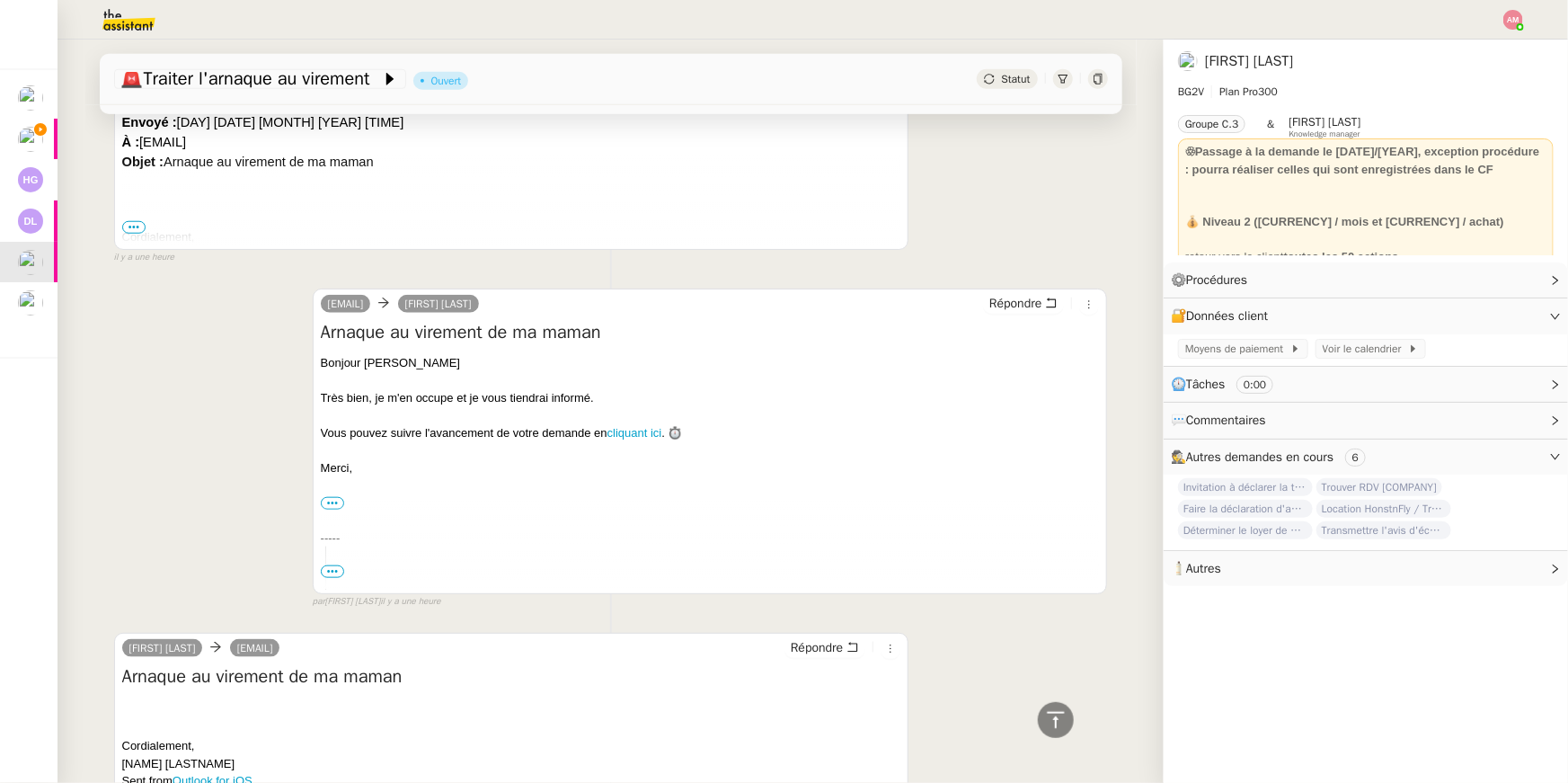 scroll, scrollTop: 931, scrollLeft: 0, axis: vertical 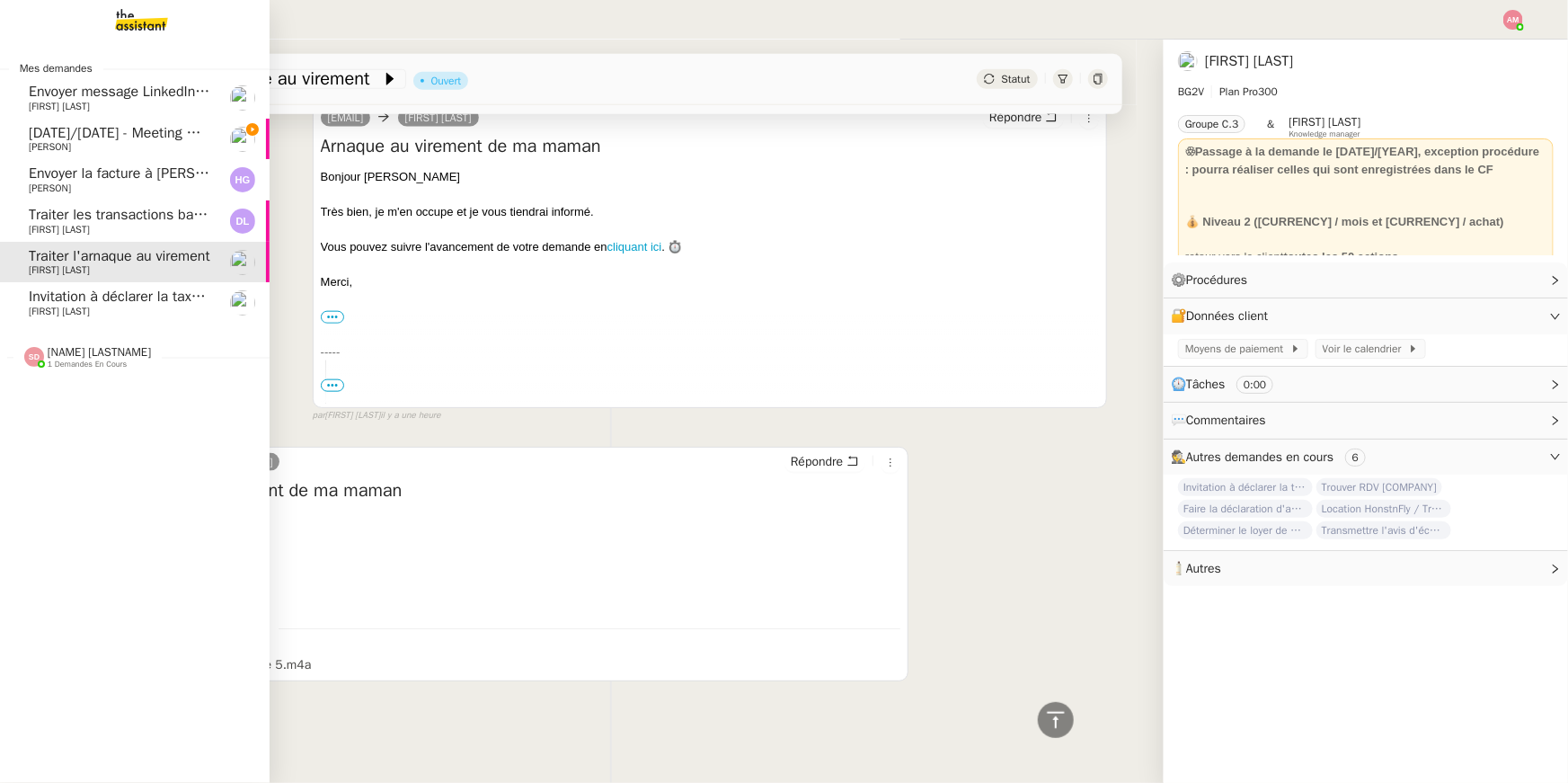 click on "[PERSON]" 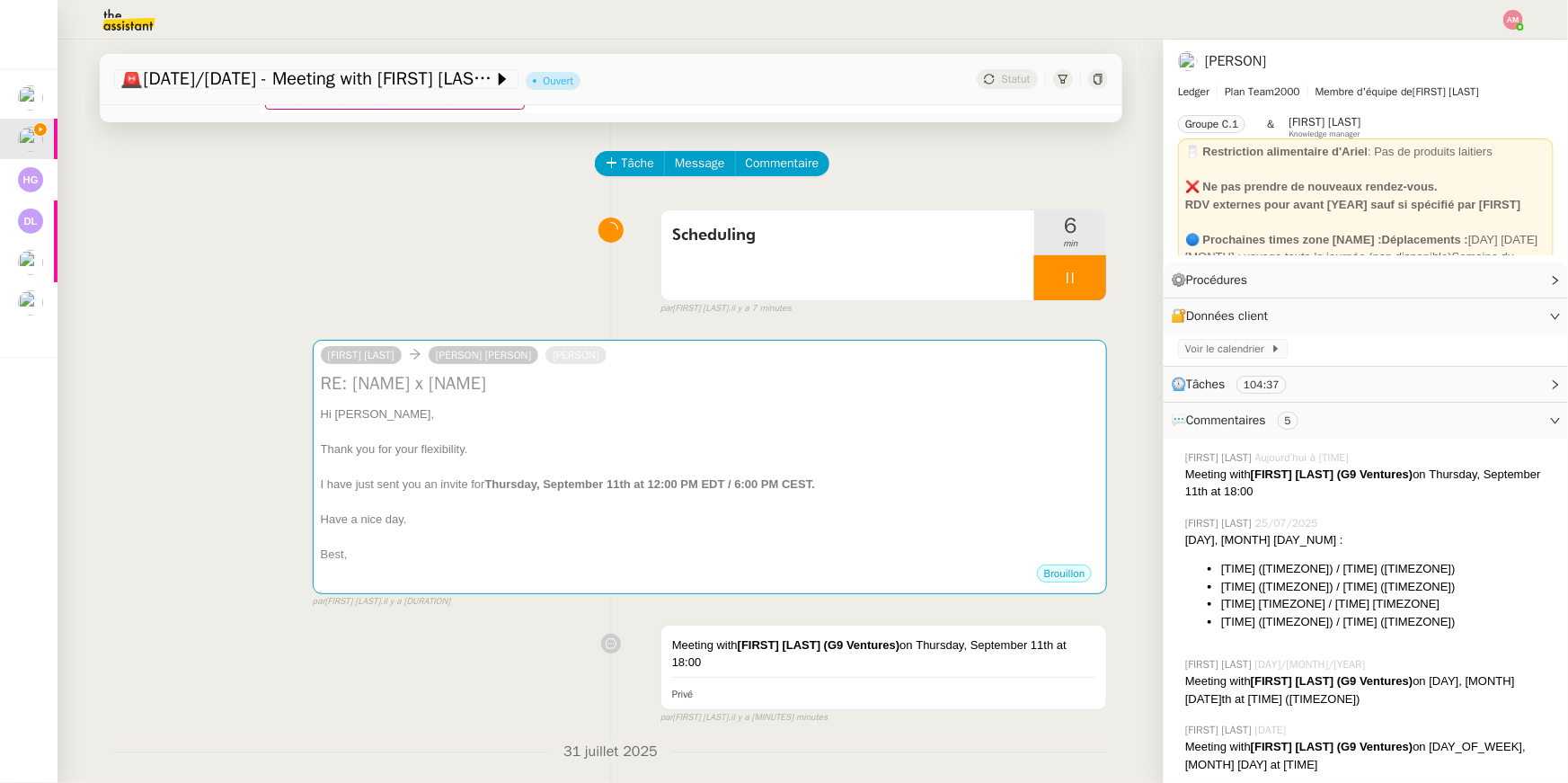 scroll, scrollTop: 0, scrollLeft: 0, axis: both 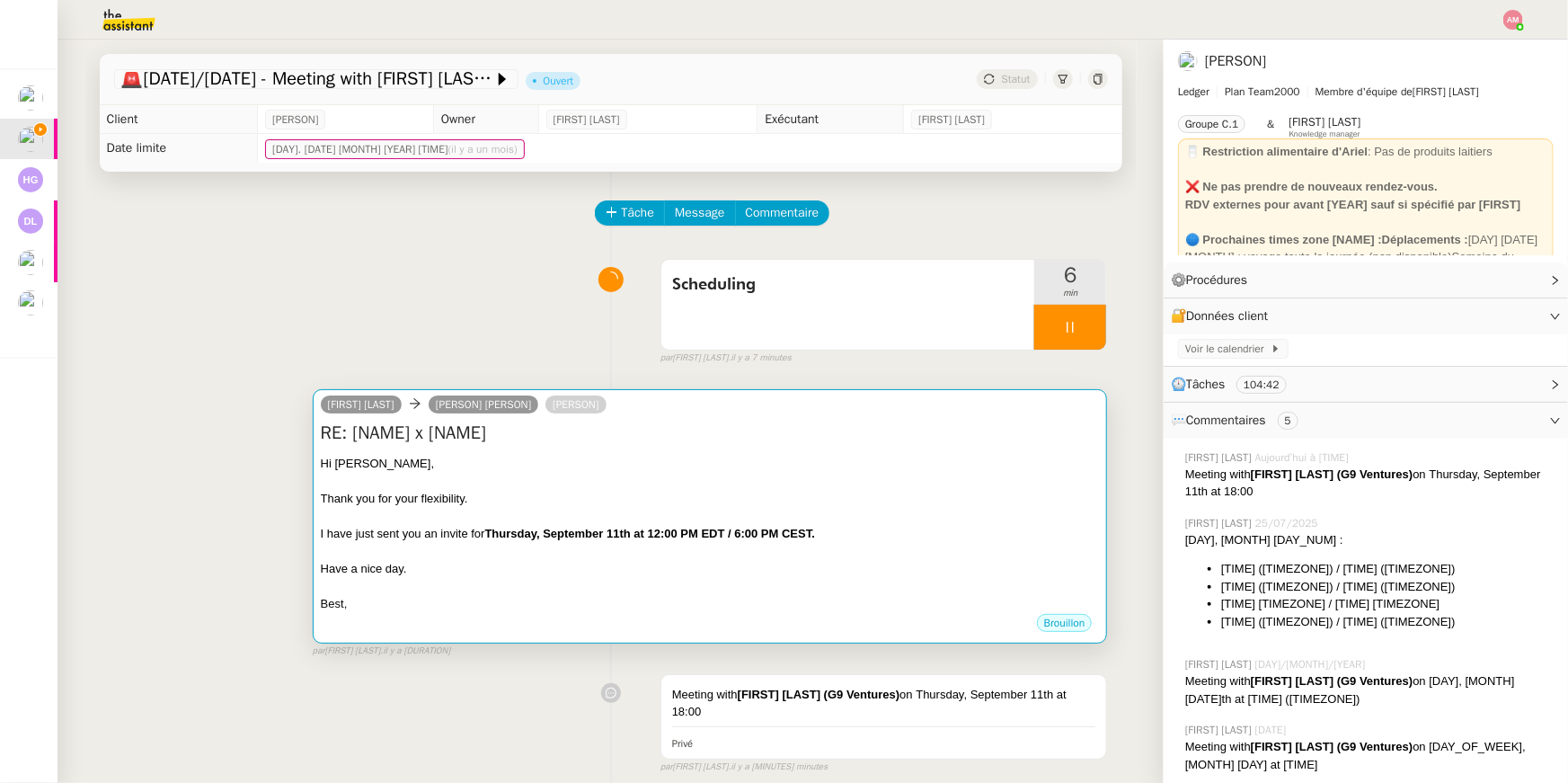 click at bounding box center (710, 481) 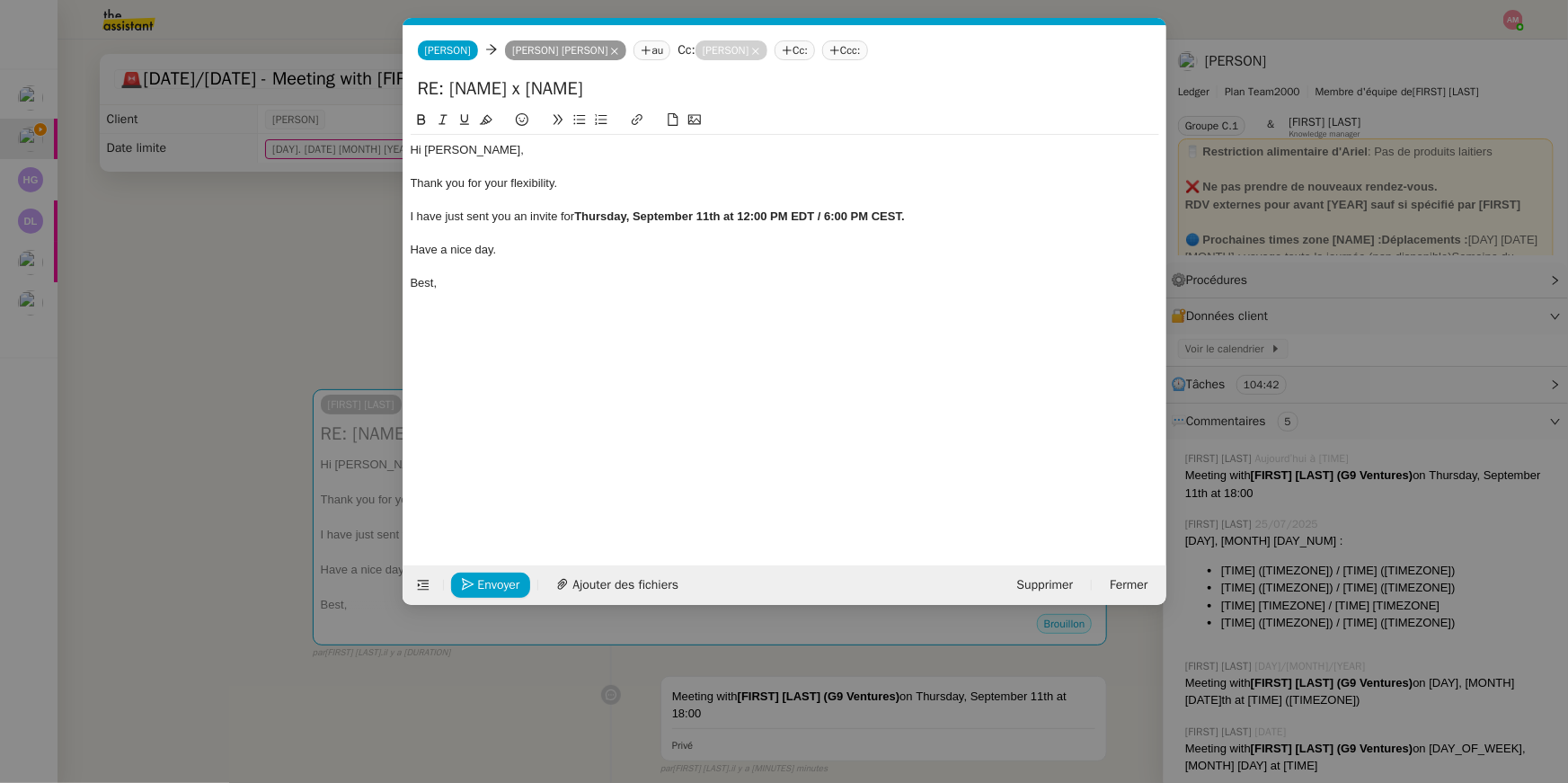 scroll, scrollTop: 0, scrollLeft: 38, axis: horizontal 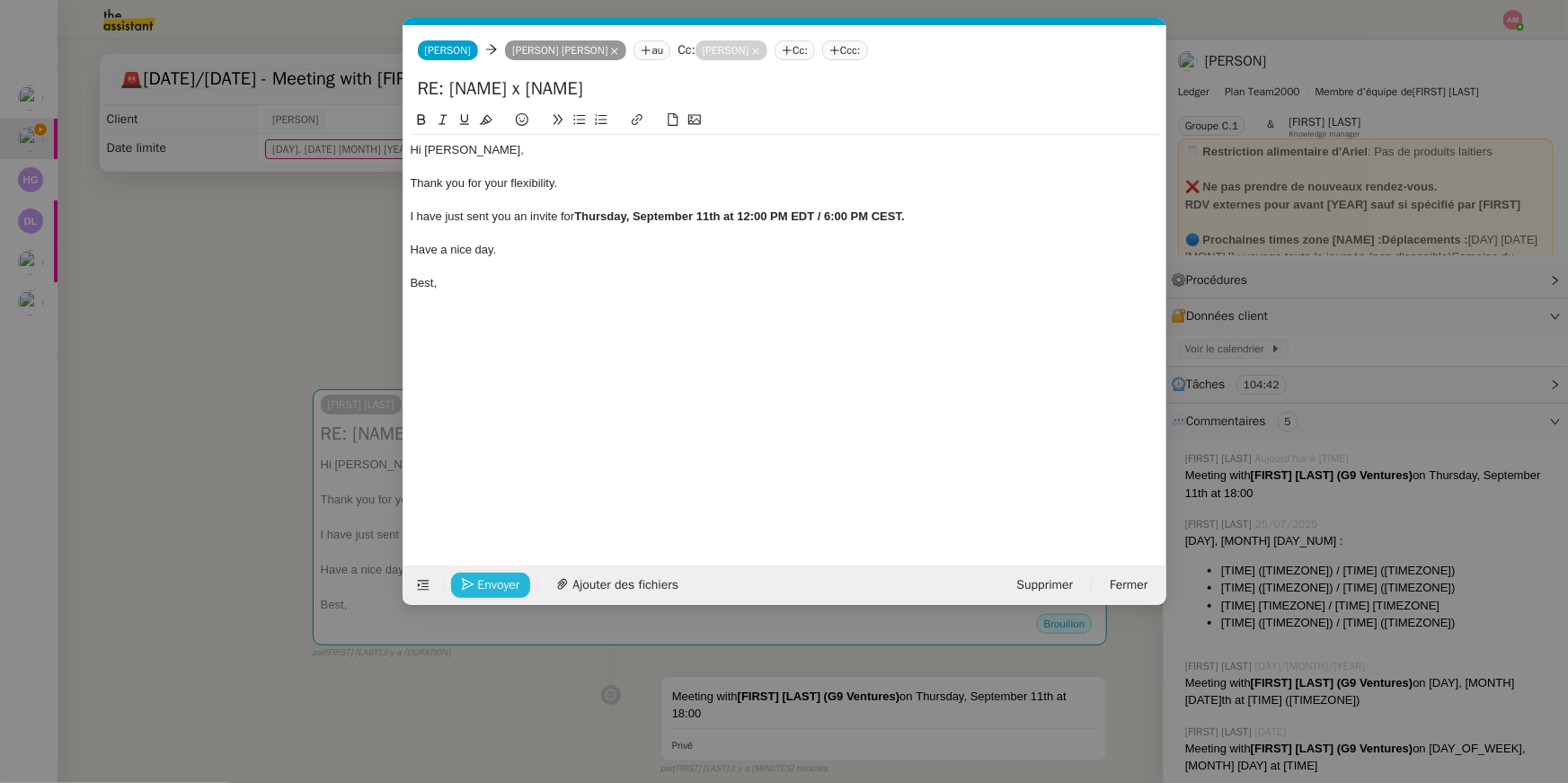 click on "Envoyer" 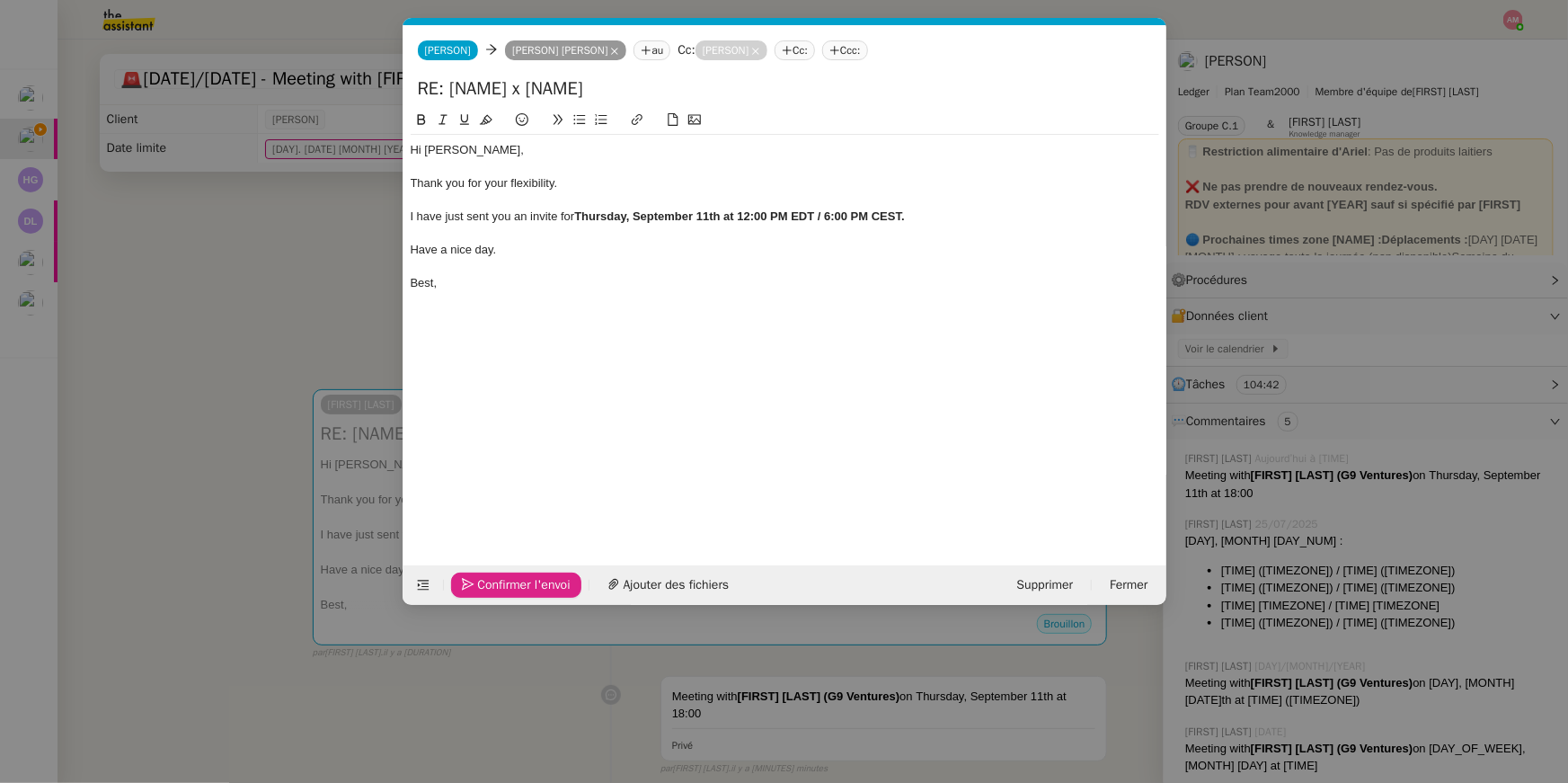 click on "Confirmer l'envoi" 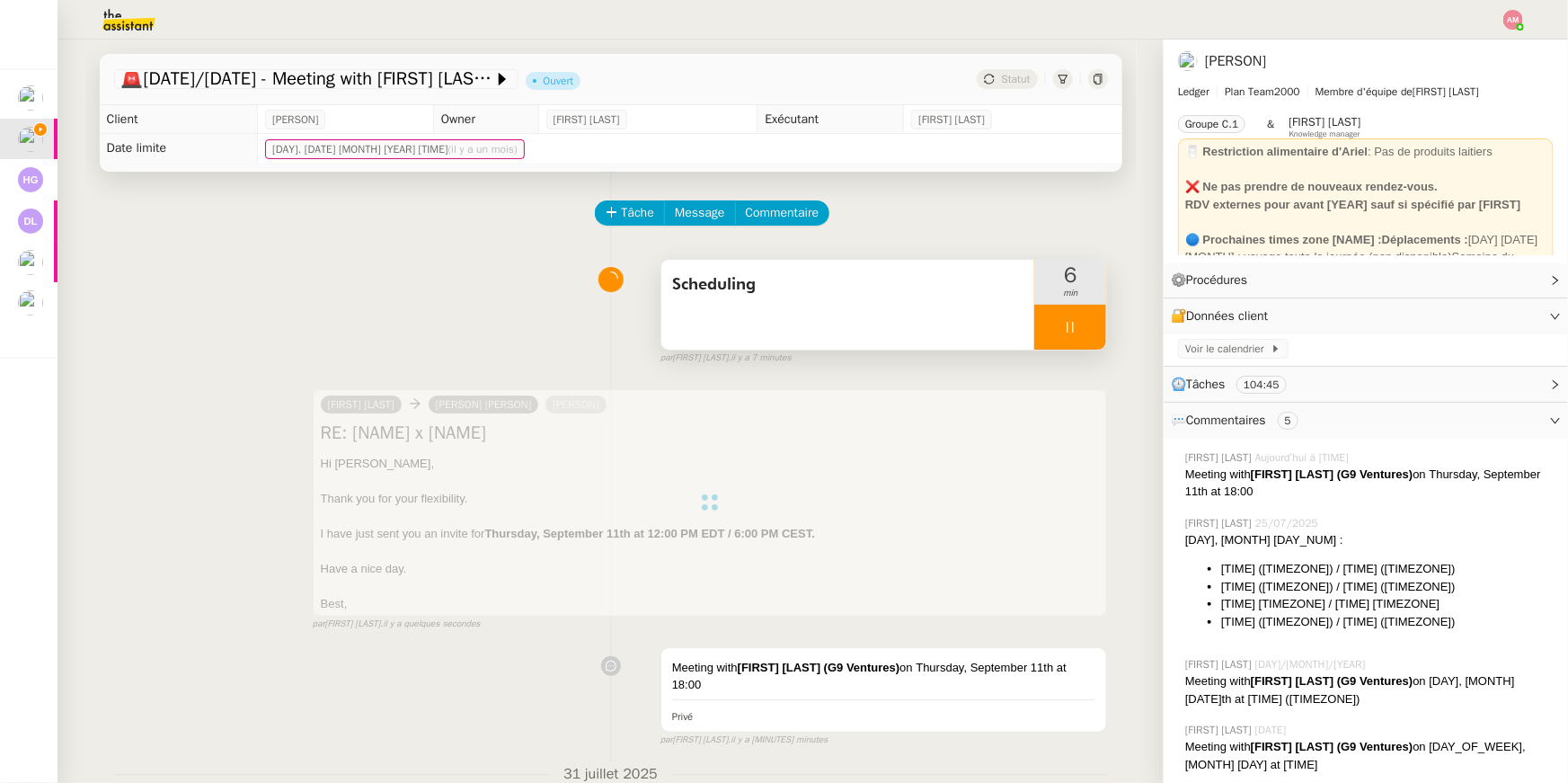 click at bounding box center (1070, 327) 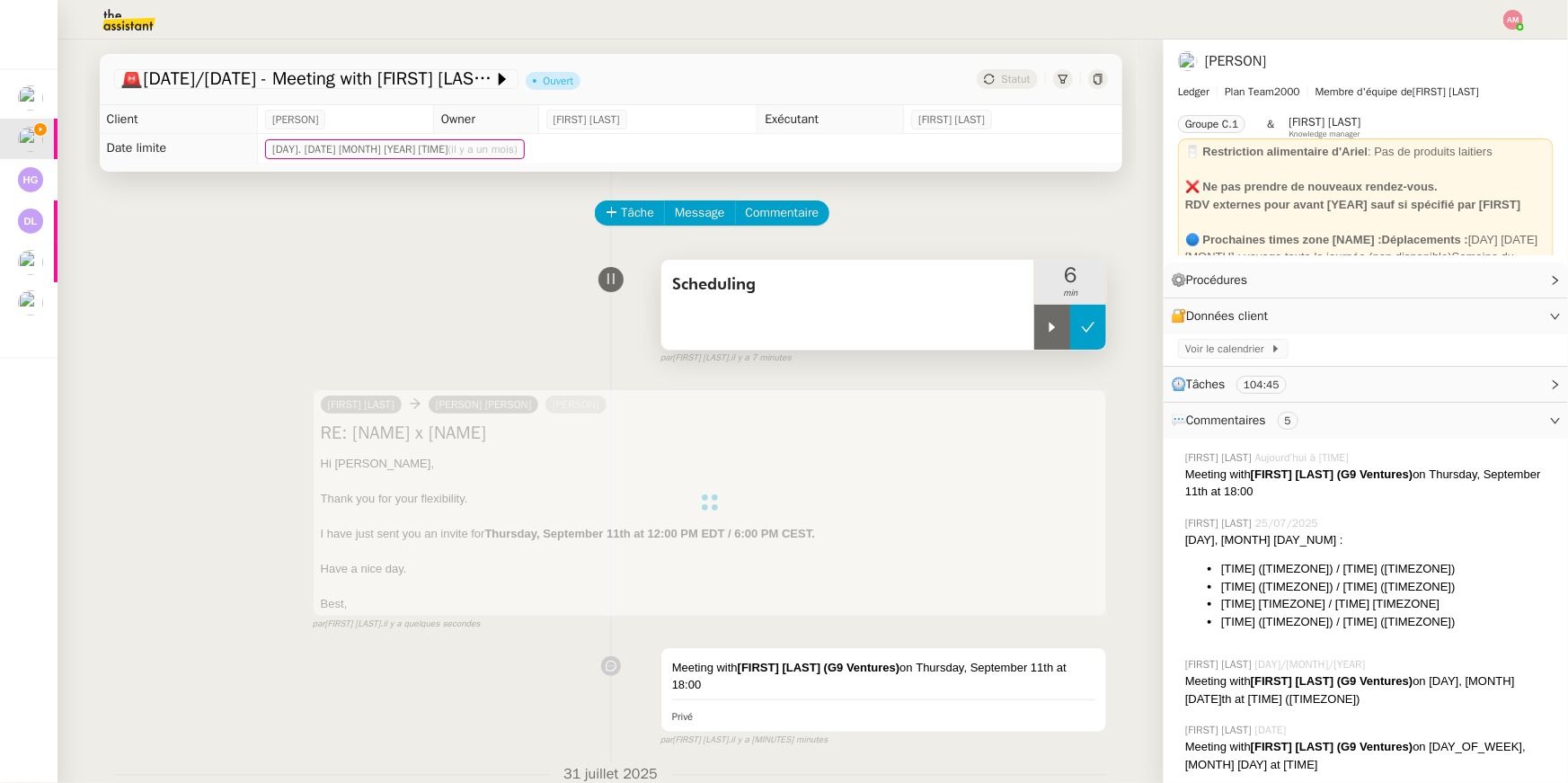 click at bounding box center [1088, 327] 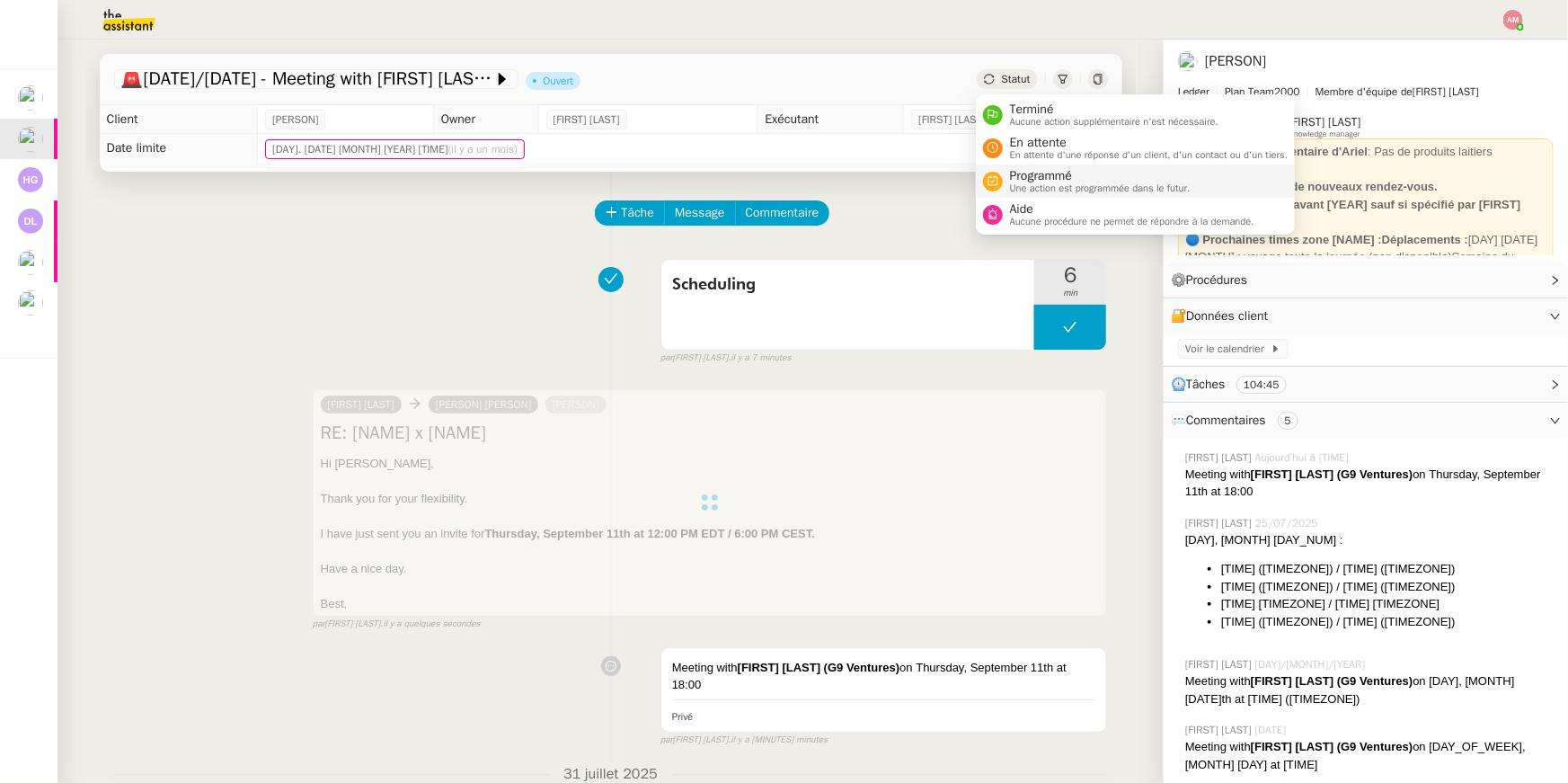 click on "Programmé" at bounding box center [1100, 176] 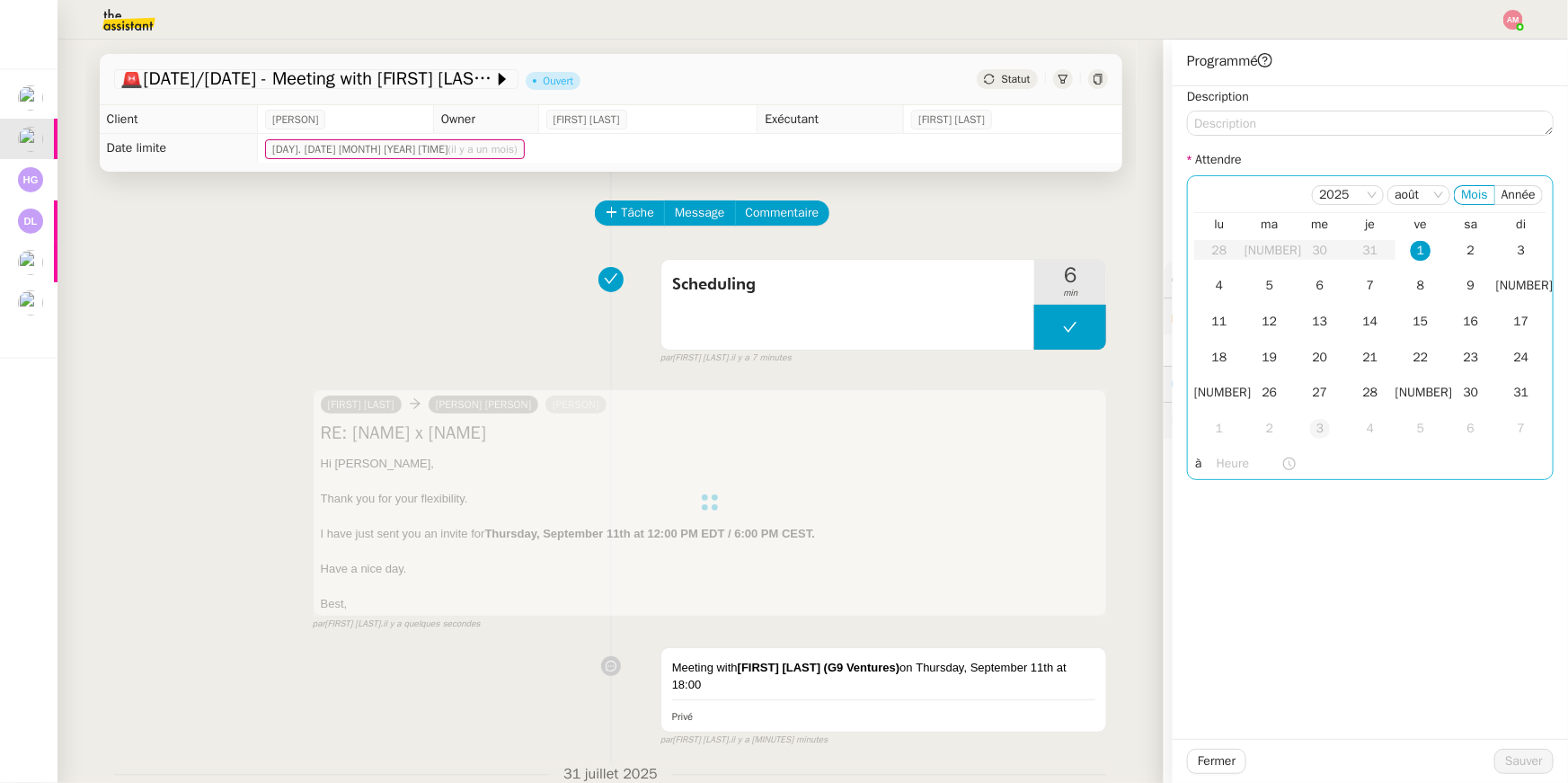 click on "3" 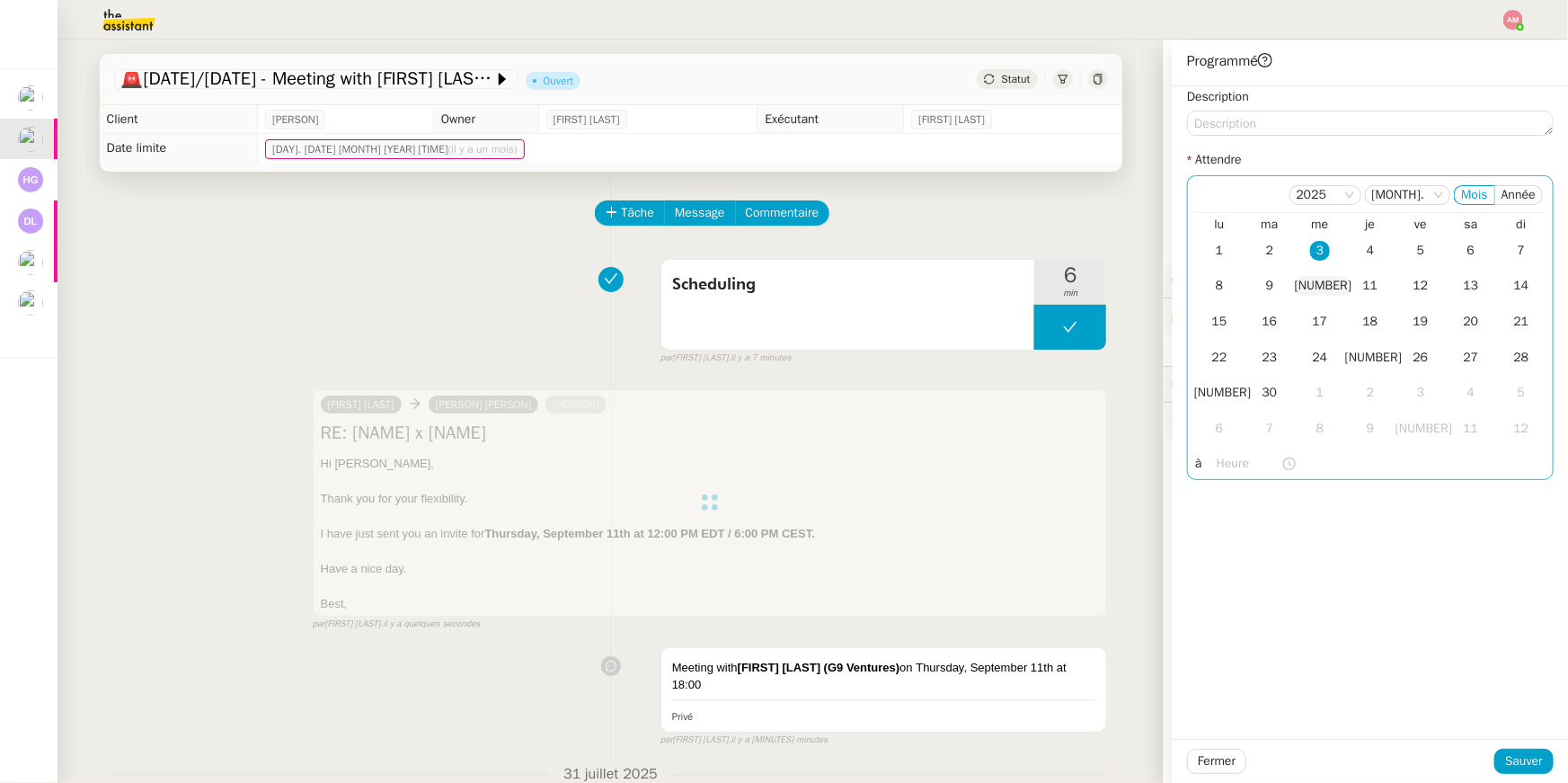 click on "[NUMBER]" 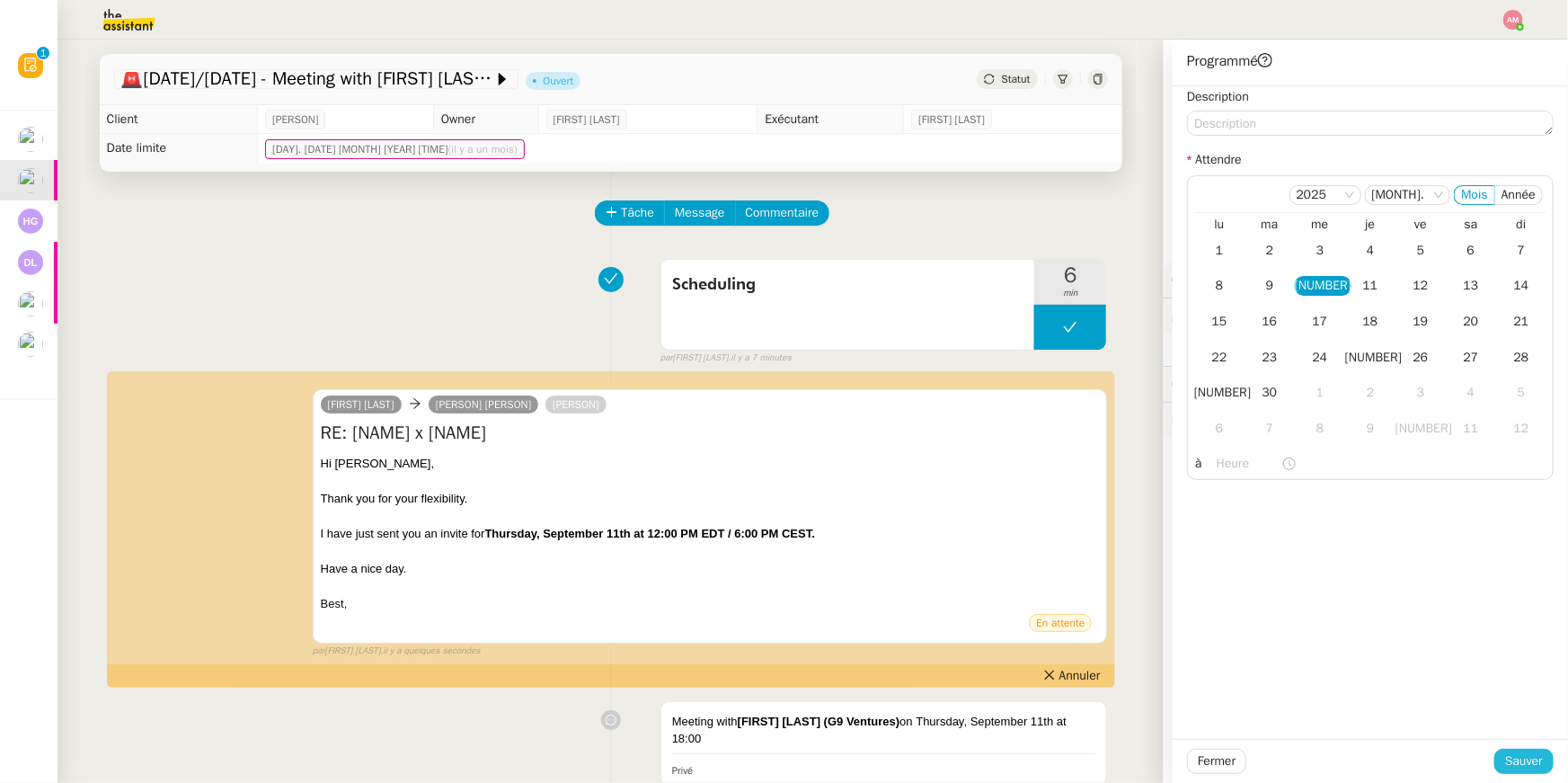 click on "Sauver" 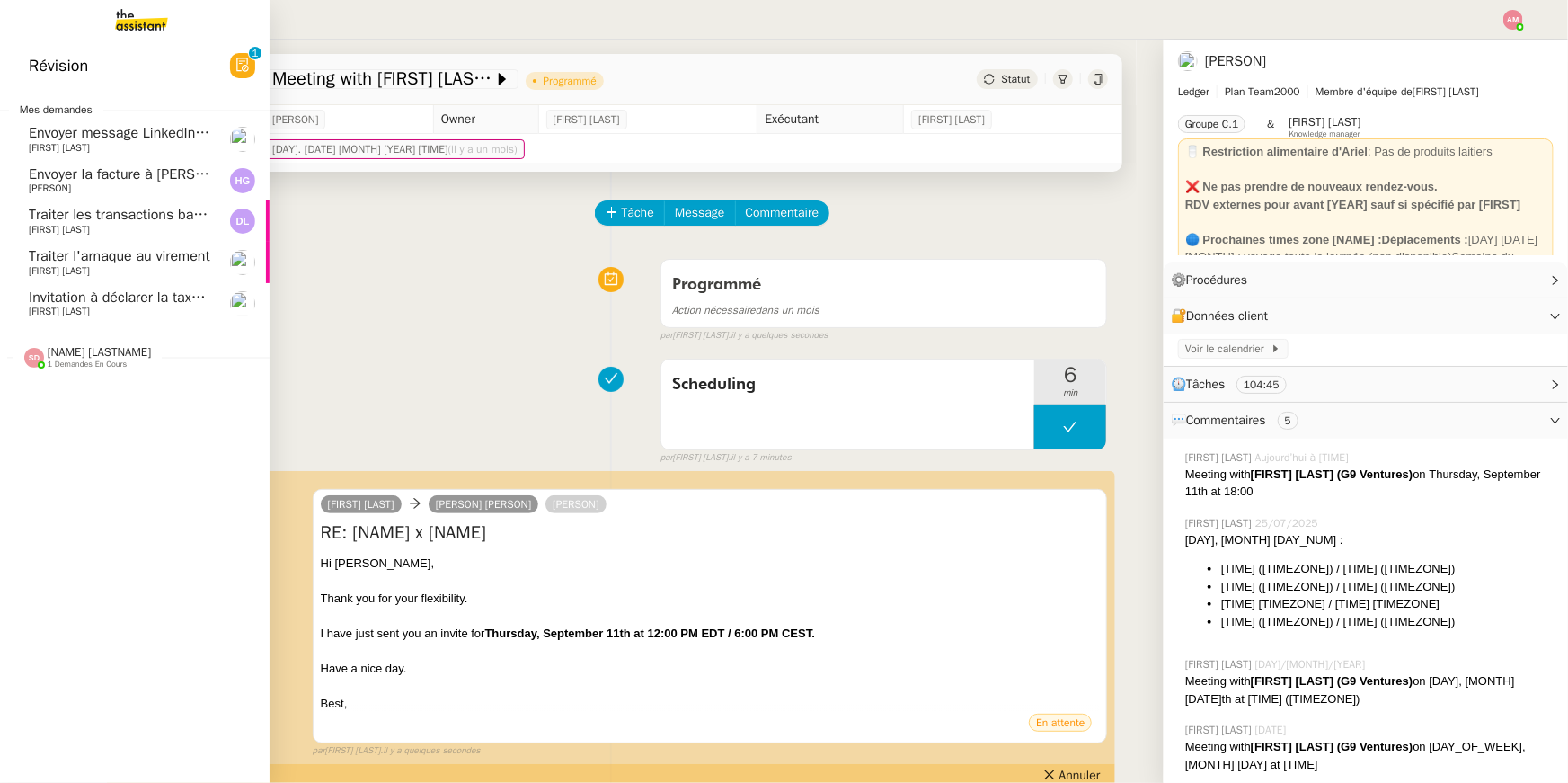 click on "Invitation à déclarer la taxe de séjour pour le mois de [MONTH] [YEAR]" 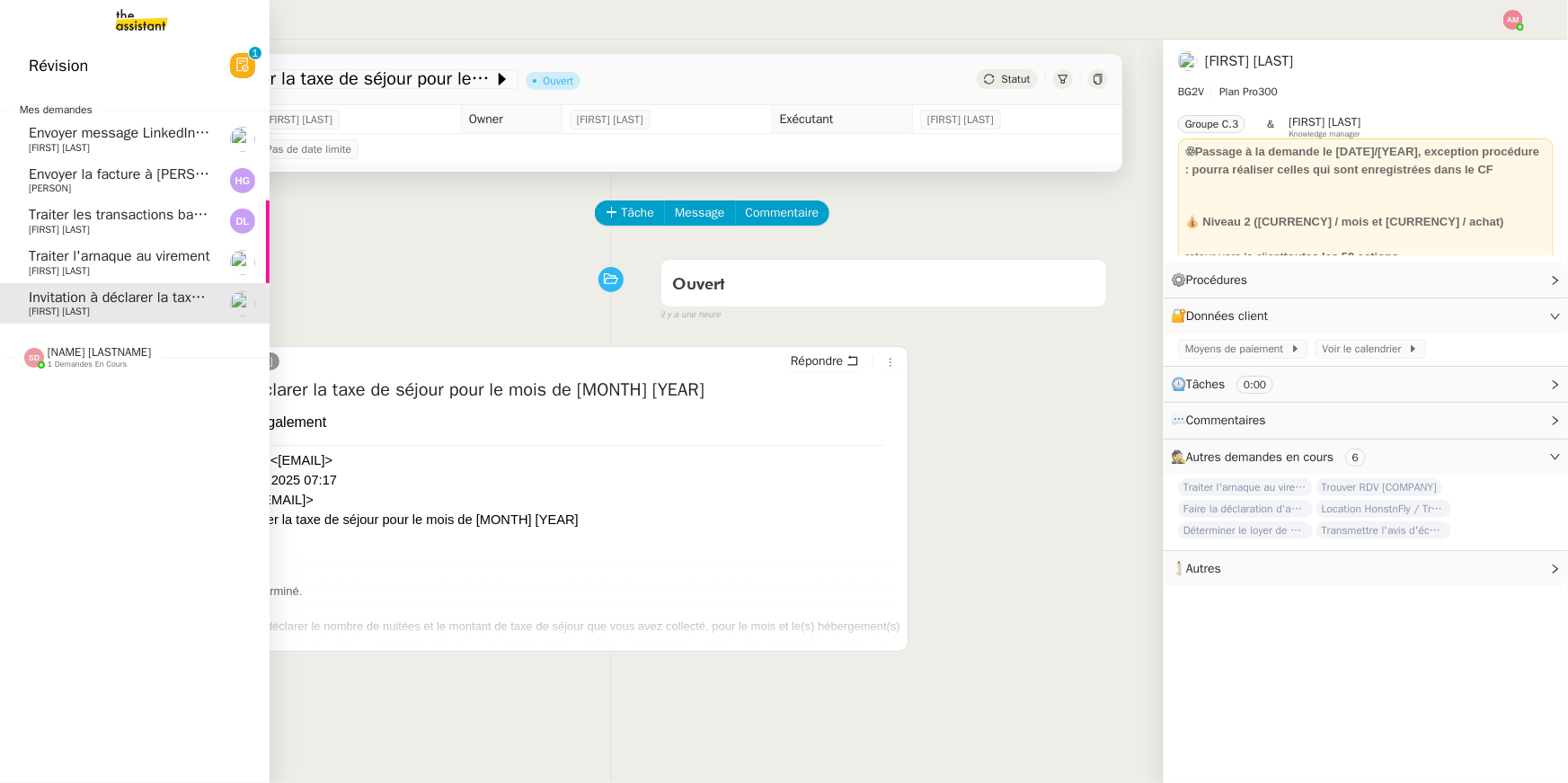 click on "Traiter l'arnaque au virement [PERSON] [LAST]" 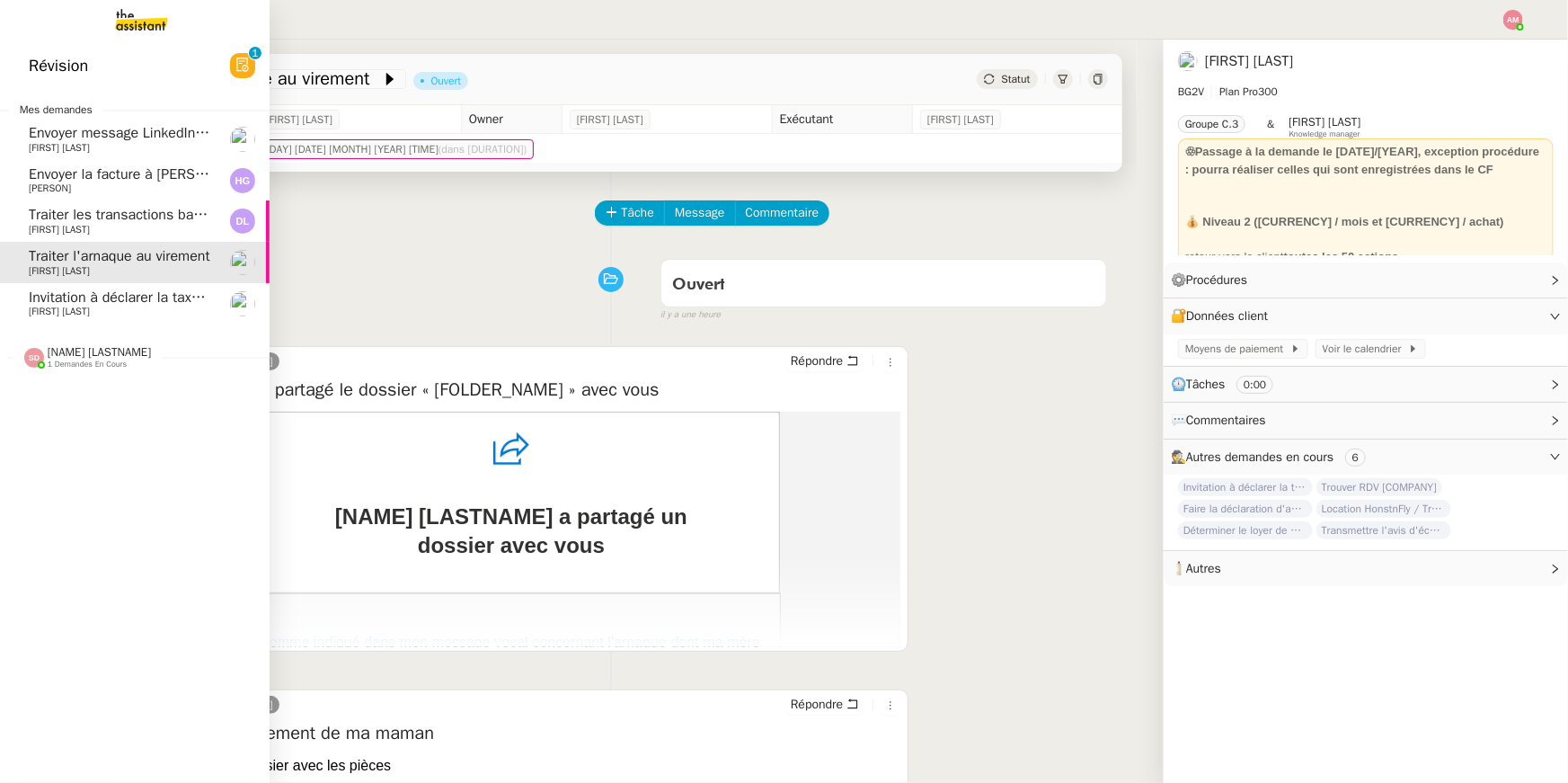 click on "Invitation à déclarer la taxe de séjour pour le mois de [MONTH] [YEAR]" 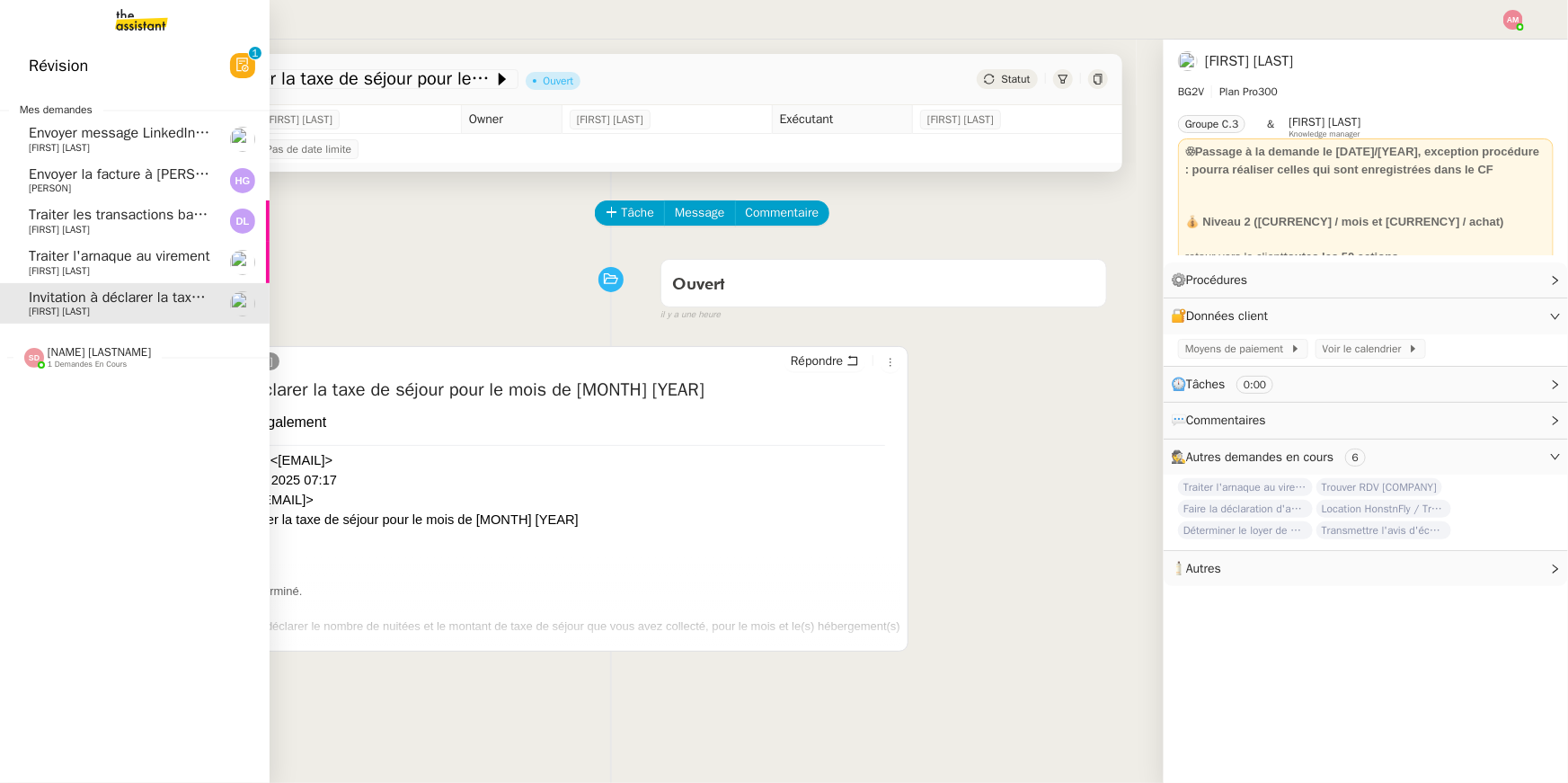 click on "[PERSON]" 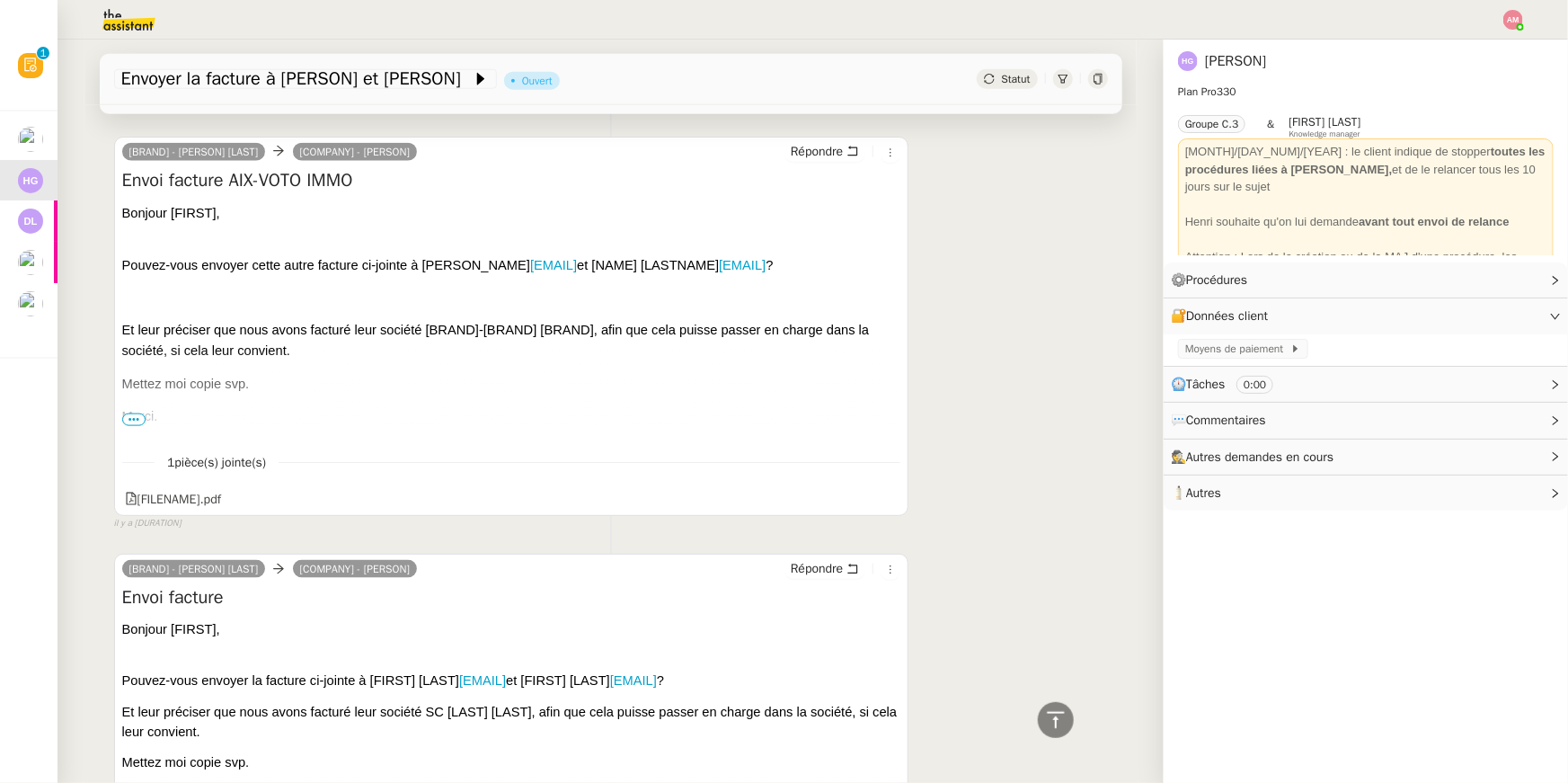 scroll, scrollTop: 0, scrollLeft: 0, axis: both 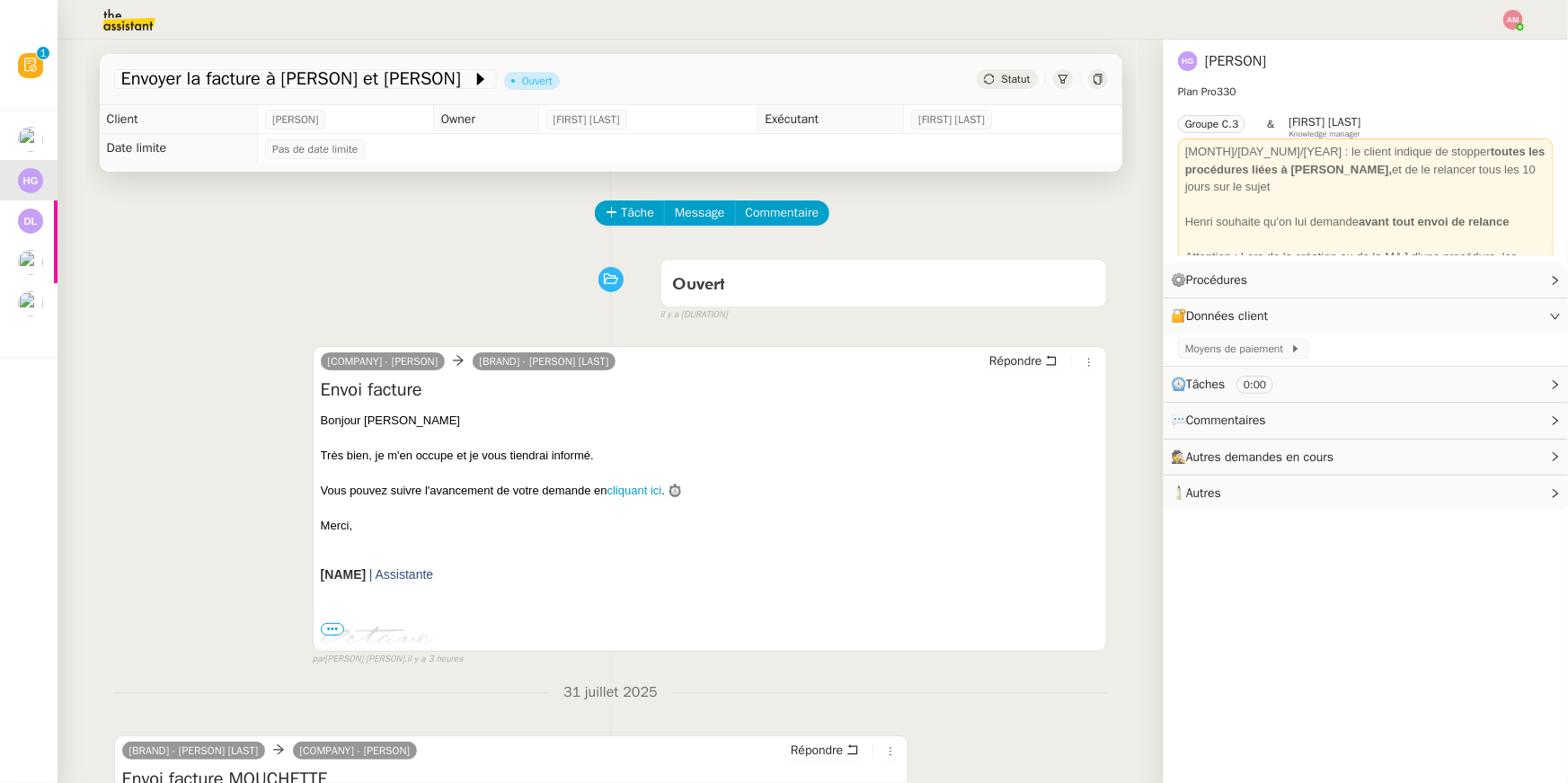 click on "Tâche Message Commentaire Veuillez patienter une erreur s'est produite 👌👌👌 message envoyé ✌️✌️✌️ Veuillez d'abord attribuer un client Une erreur s'est produite, veuillez réessayer Ouvert false il y a [NUMBER] heures 👌👌👌 message envoyé ✌️✌️✌️ une erreur s'est produite 👌👌👌 message envoyé ✌️✌️✌️ Votre message va être revu ✌️✌️✌️ une erreur s'est produite La taille des fichiers doit être de [NUMBER]Mb au maximum.  [COMPANY] - [NAME] [LASTNAME]      [COMPANY] - [NAME] [LASTNAME] Répondre Envoi facture
Bonjour [NAME] Très bien, je m'en occupe et je vous tiendrai informé. Vous pouvez suivre l'avancement de votre demande en  cliquant ici . ⏱️ Merci,
[NAME]
| Assistante" 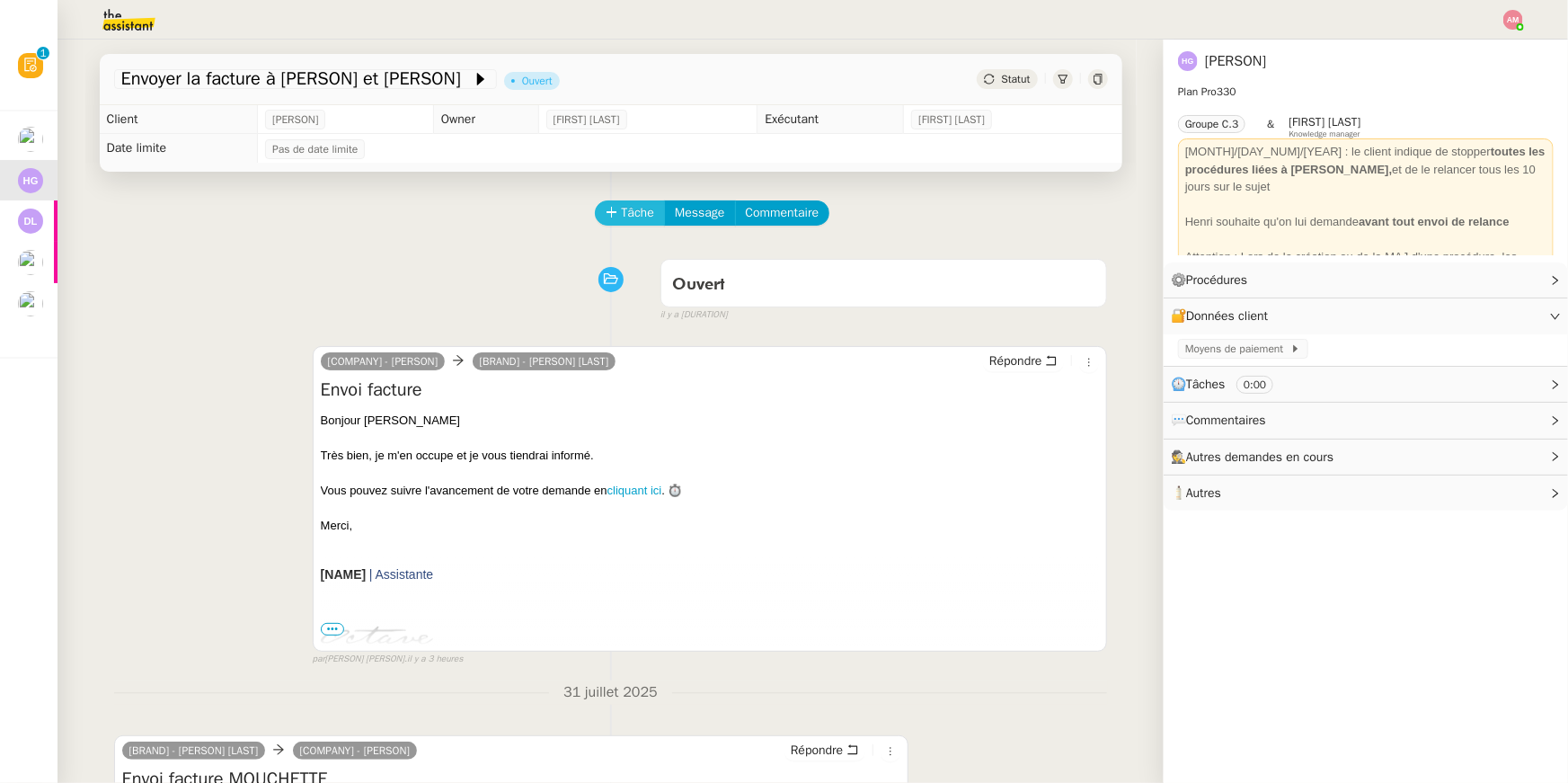 click 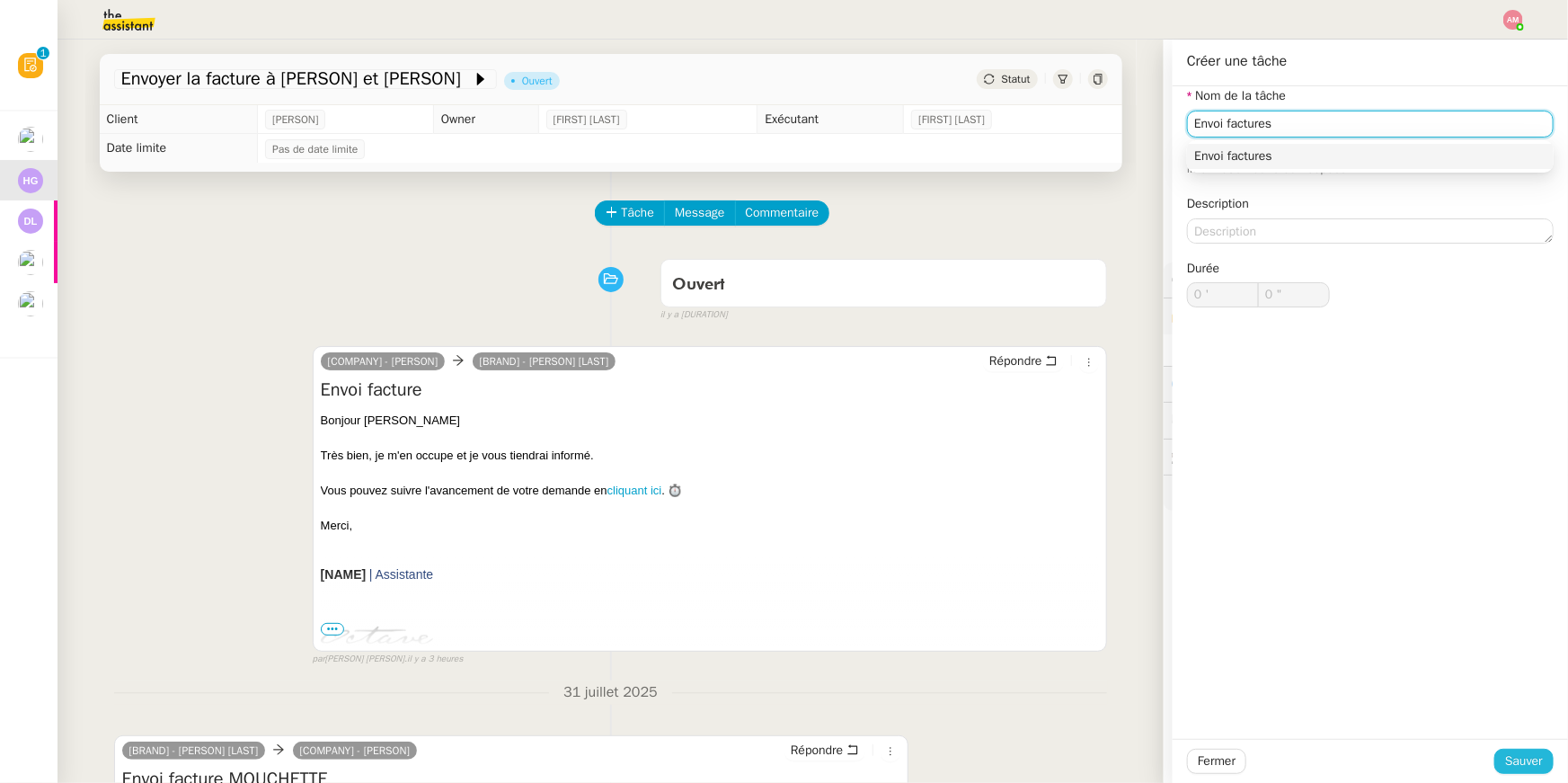 type on "Envoi factures" 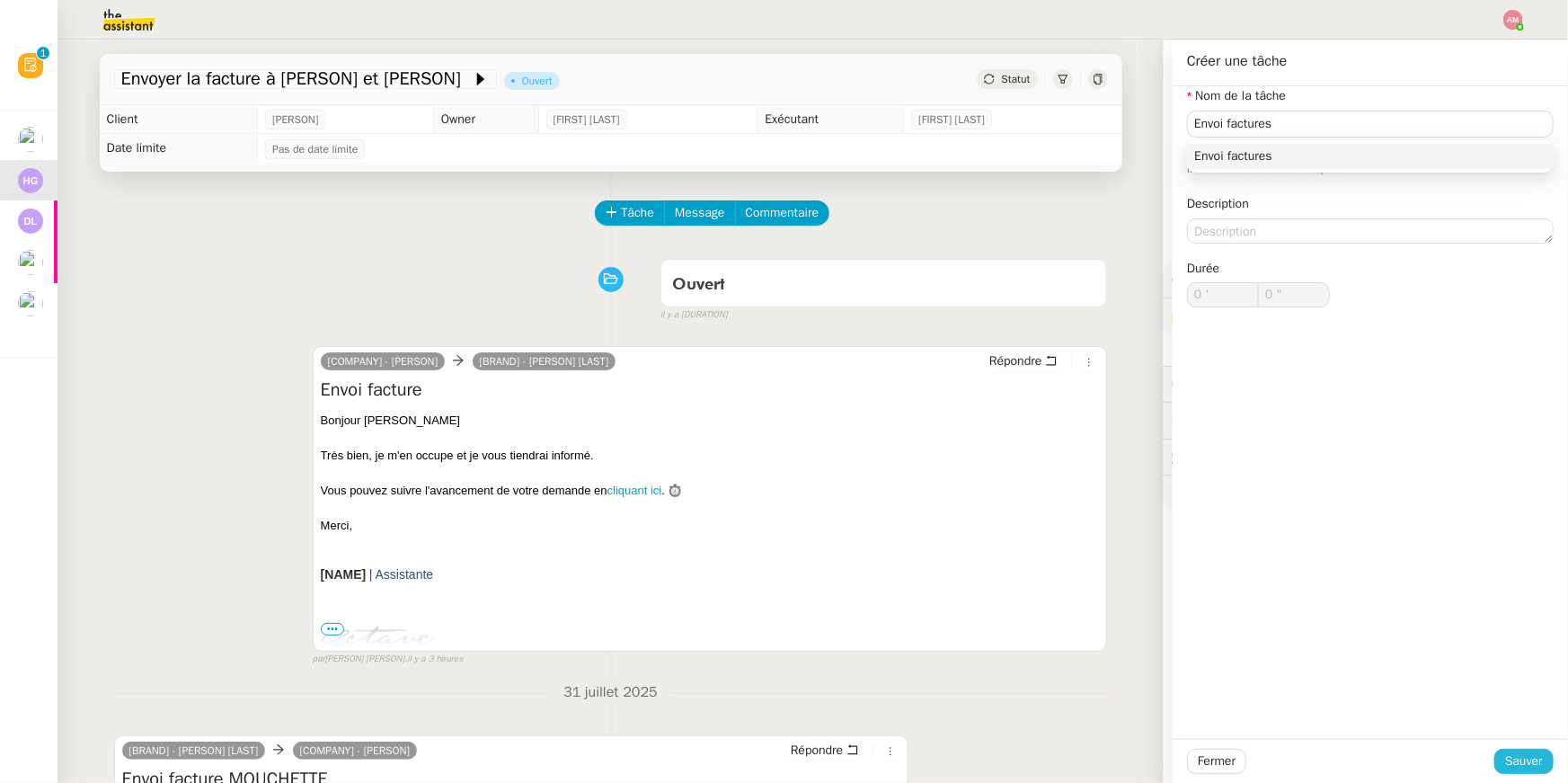 click on "Sauver" 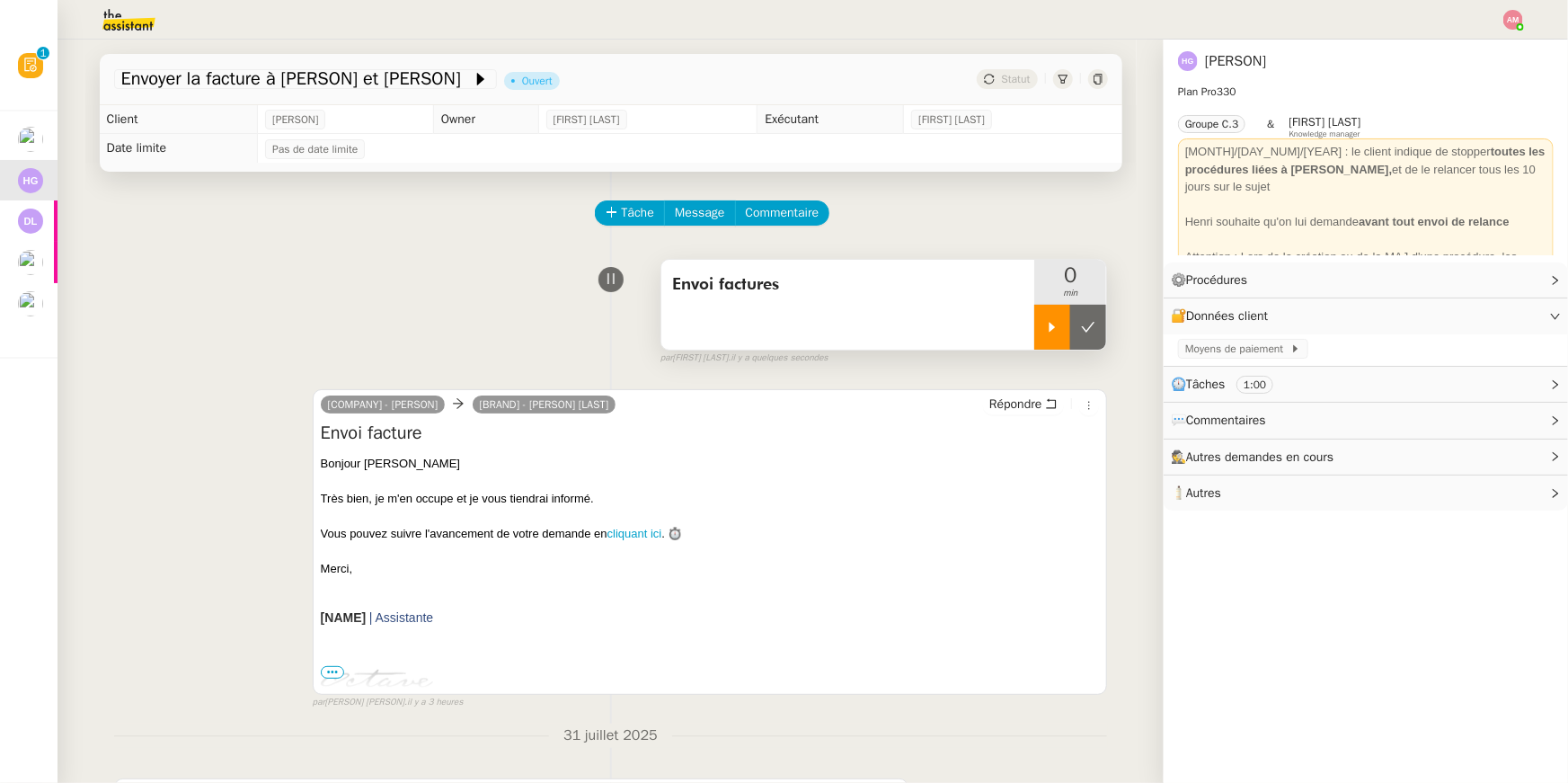 click at bounding box center [1052, 327] 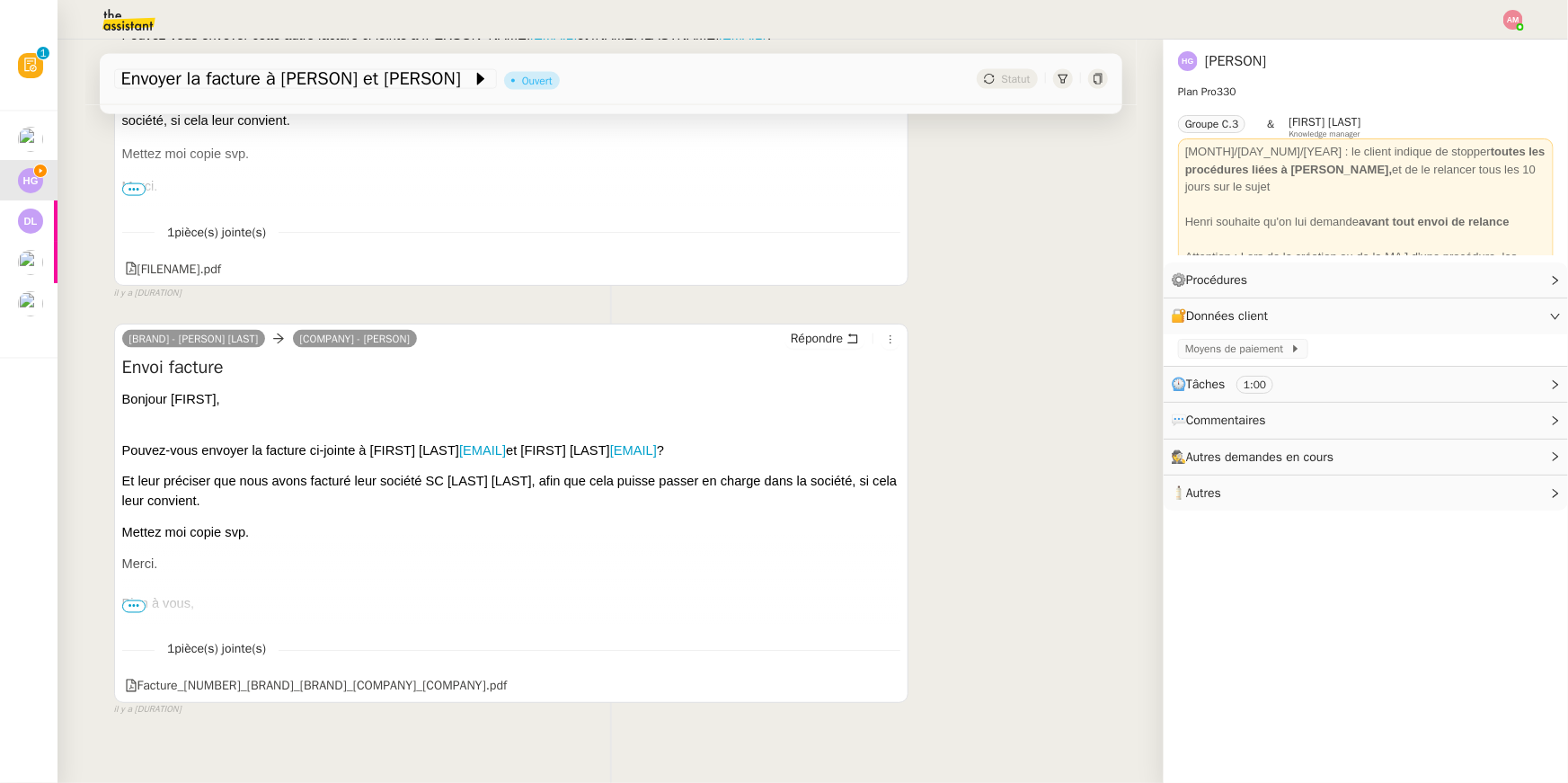 scroll, scrollTop: 1312, scrollLeft: 0, axis: vertical 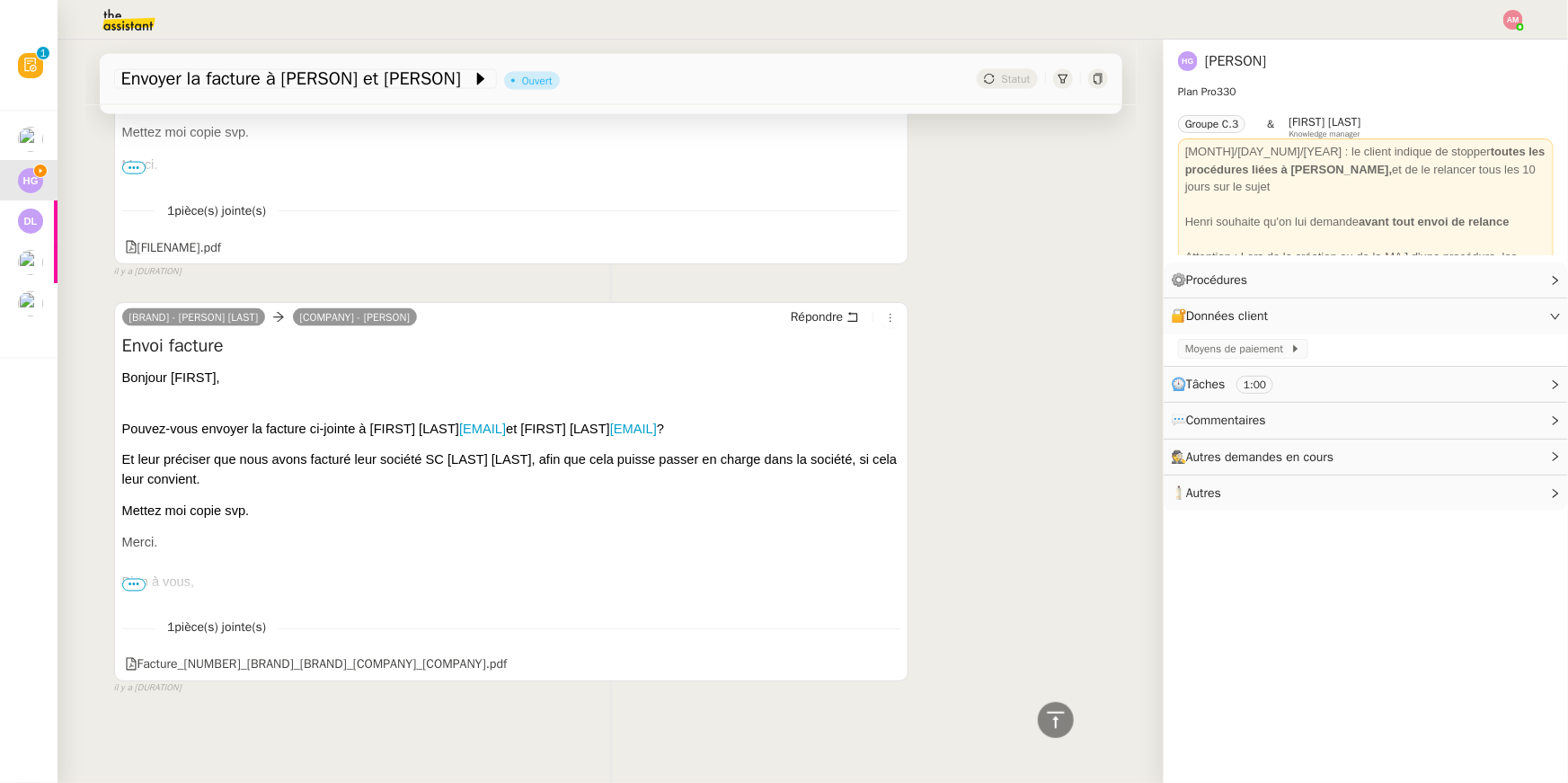 click on "1  pièce(s) jointe(s)  Facture_000180_OCTAVE_FAMILY_OFFICE_SC_LEFEVRE_BISSIERE.pdf" at bounding box center (511, 640) 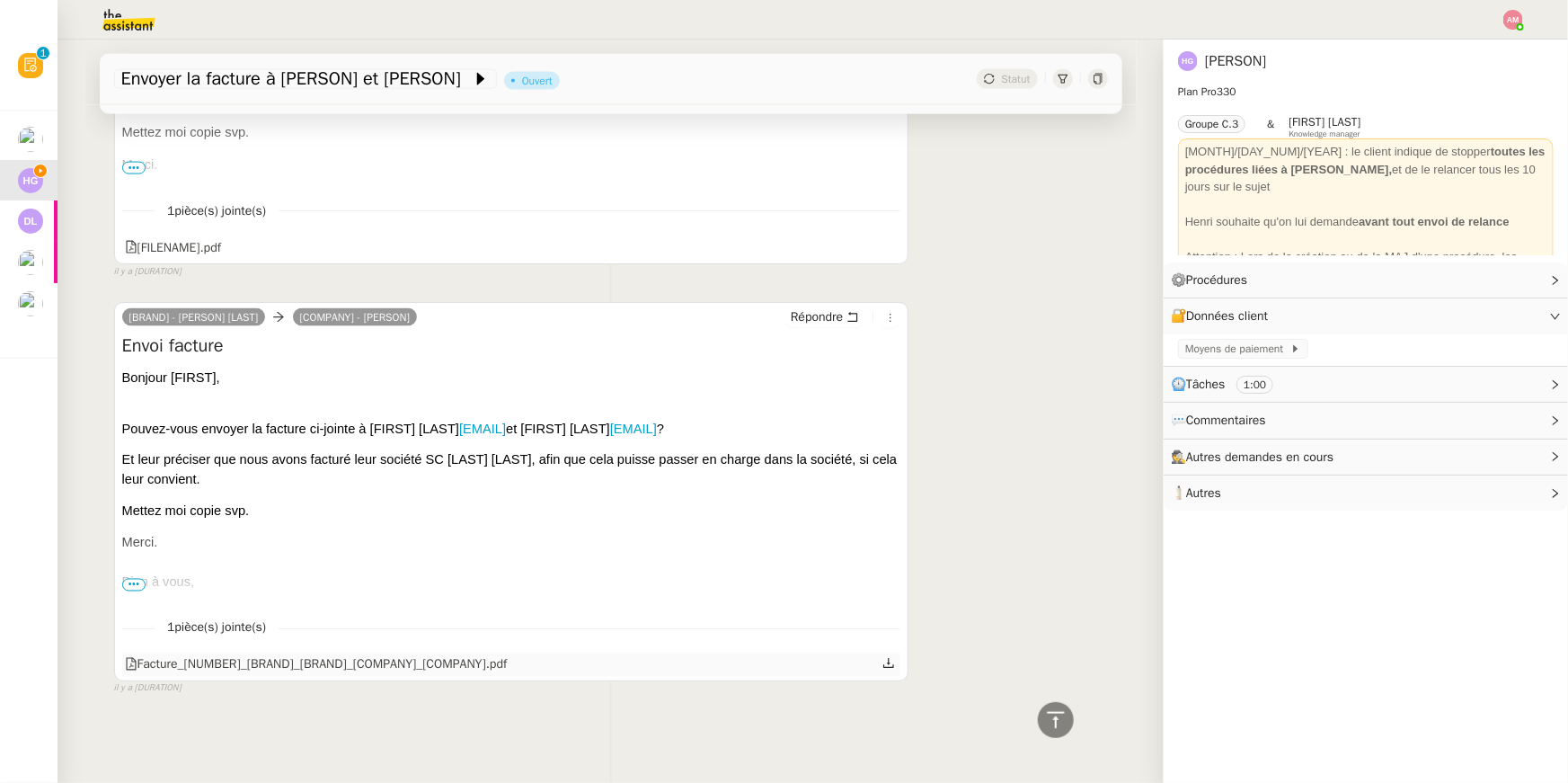 click 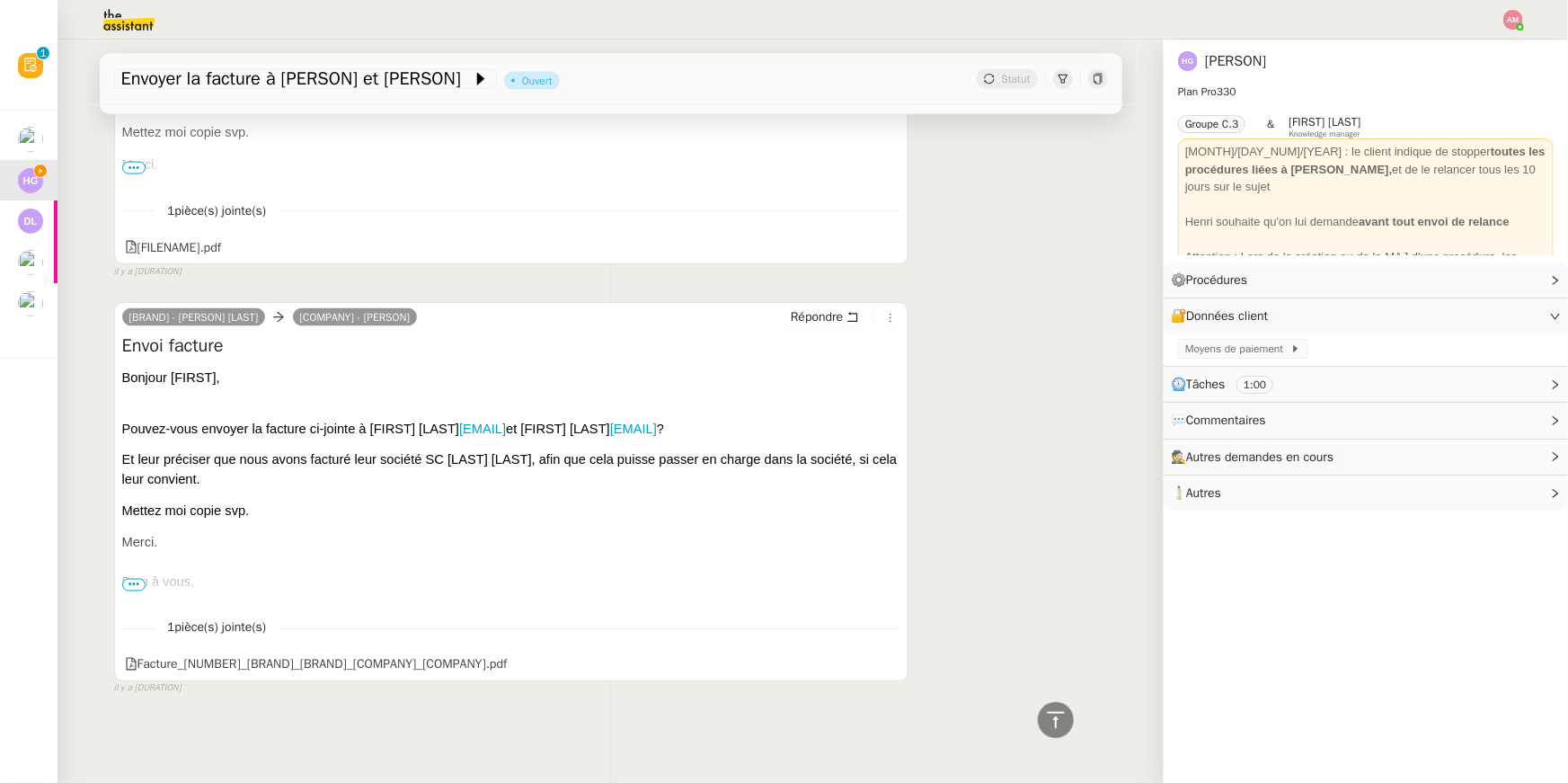 scroll, scrollTop: 0, scrollLeft: 0, axis: both 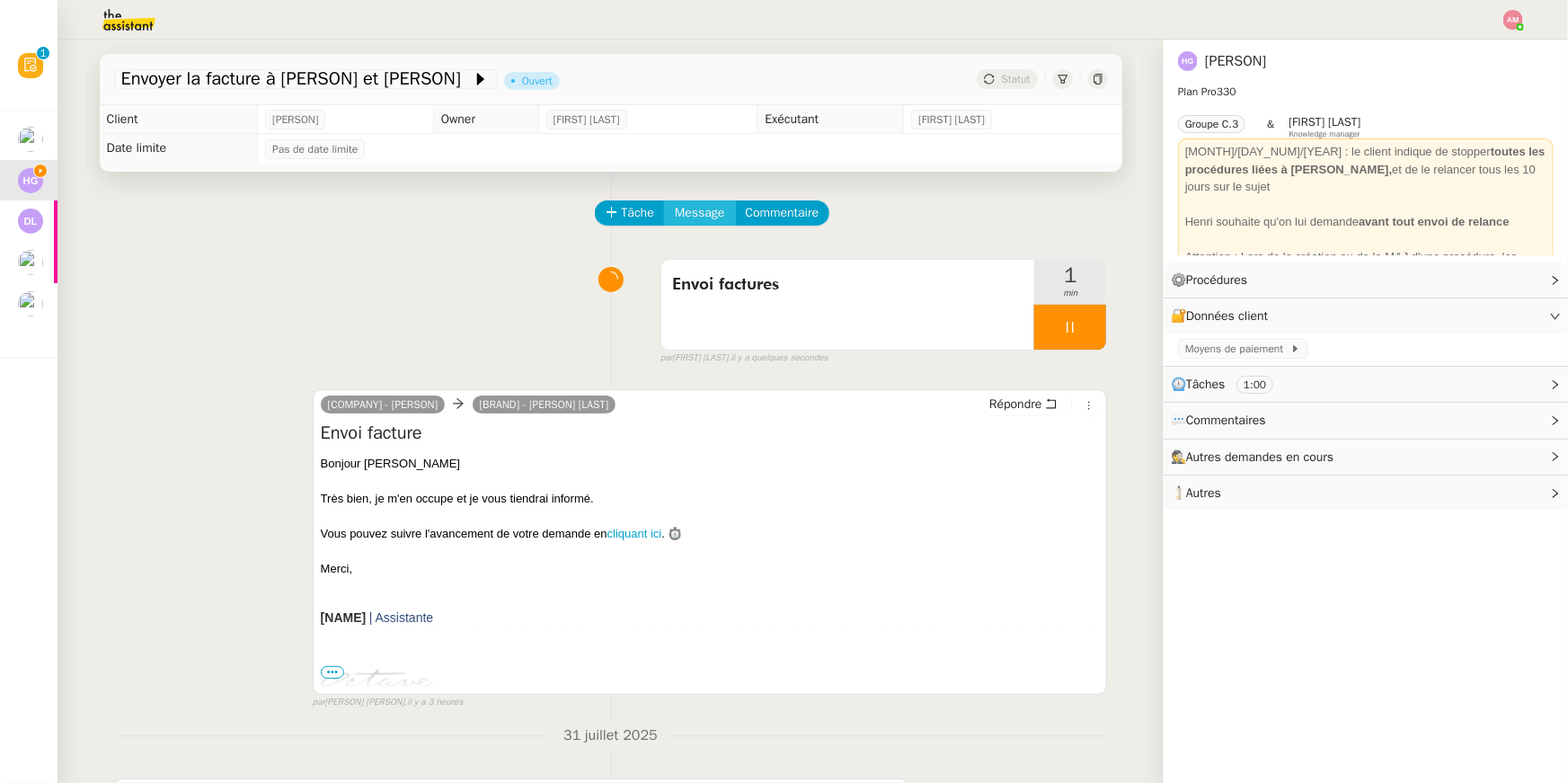 click on "Message" 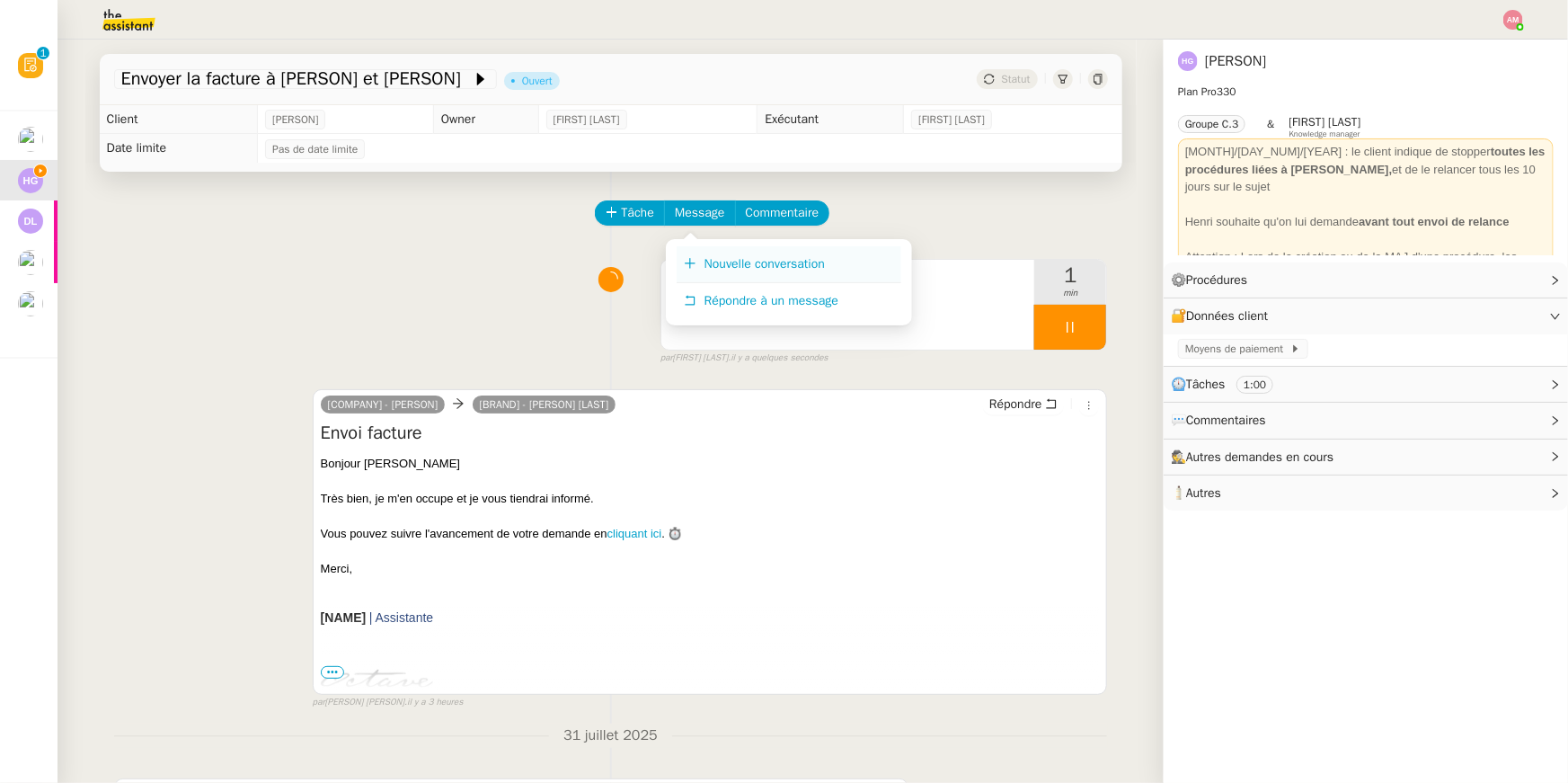 click on "Nouvelle conversation" at bounding box center [765, 263] 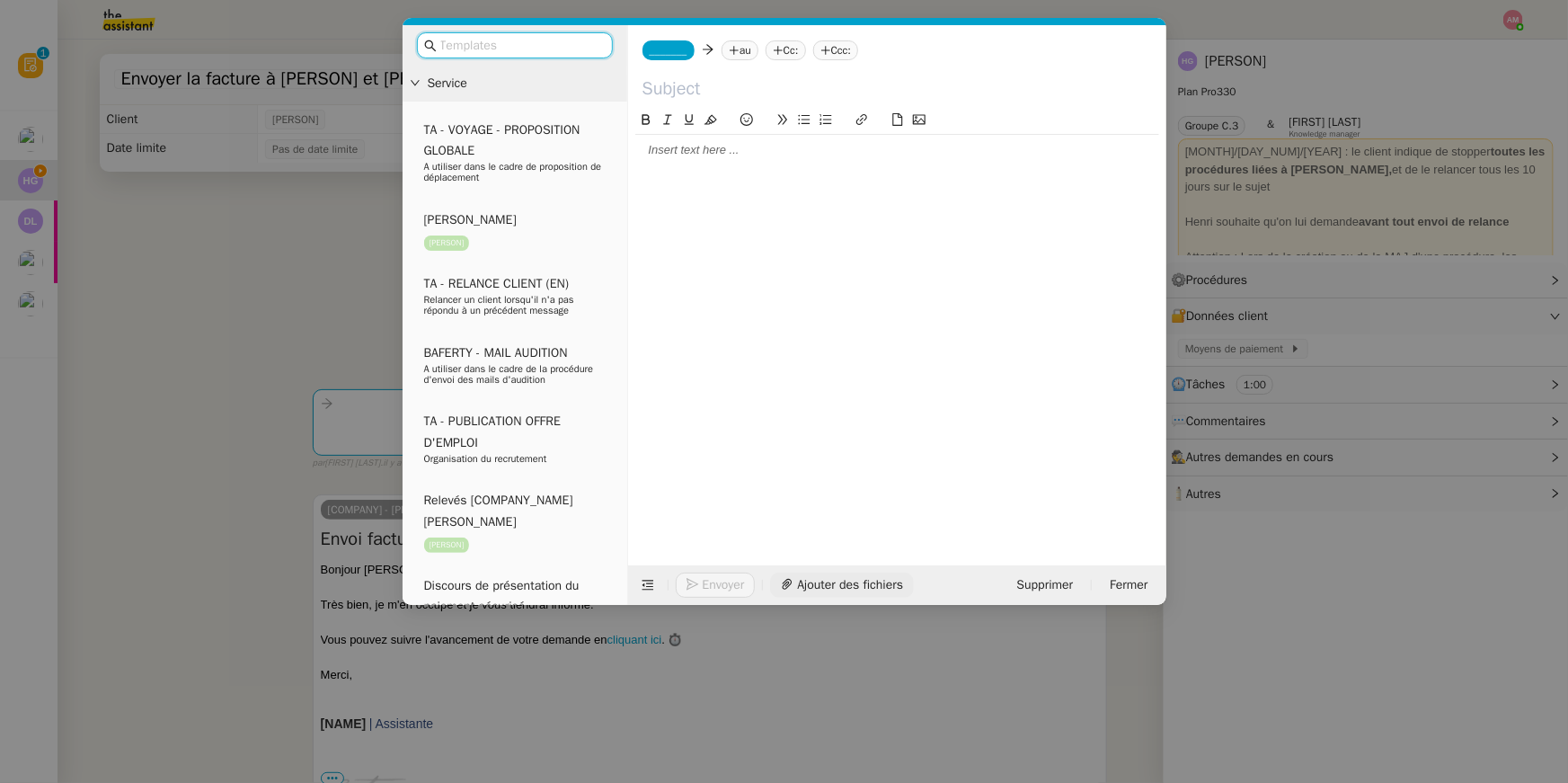click on "Ajouter des fichiers" 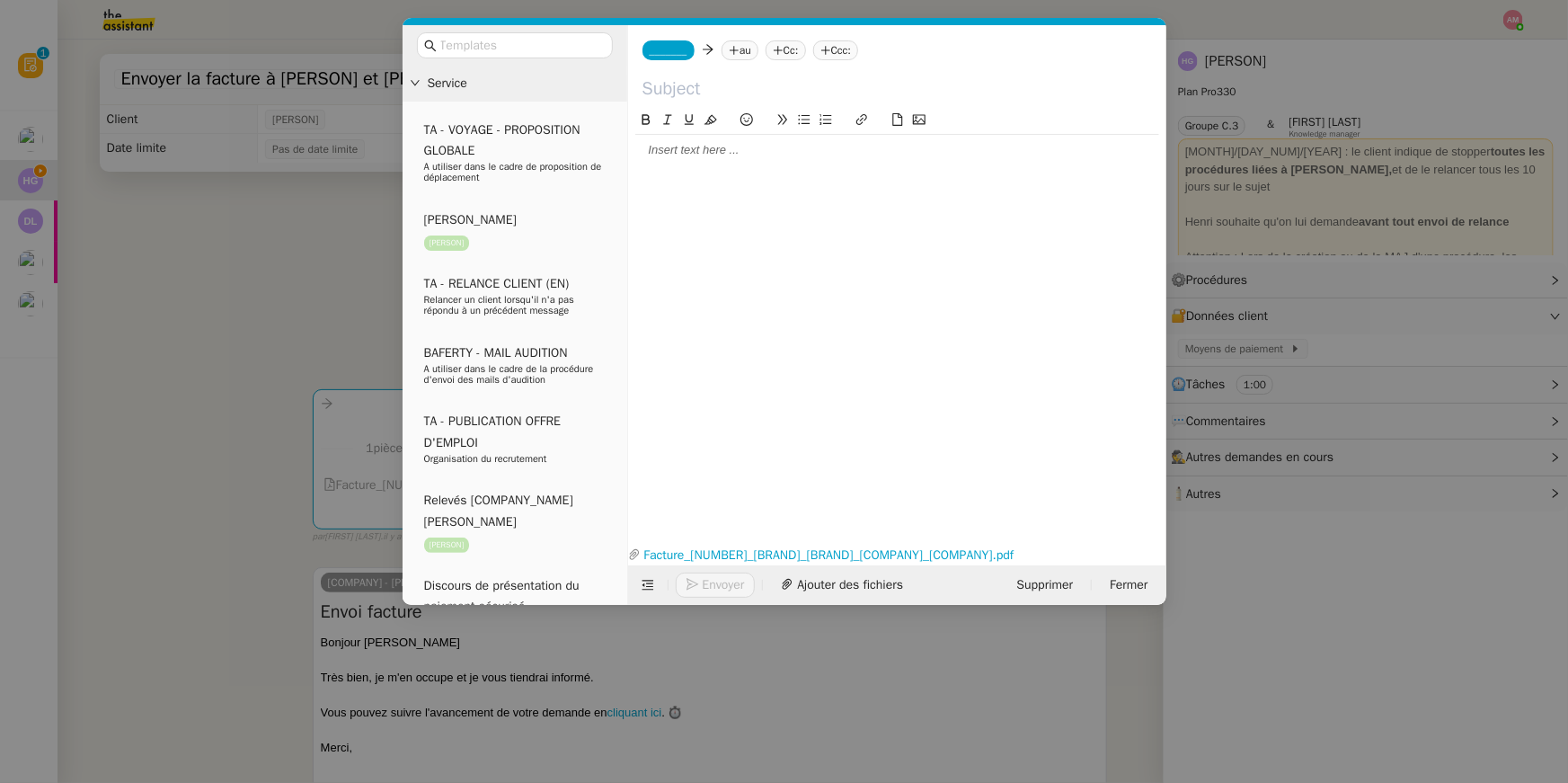 click on "Service TA - VOYAGE - PROPOSITION GLOBALE A utiliser dans le cadre de proposition de déplacement [PERSON_NAME] [PERSON_NAME] TA - RELANCE CLIENT (EN) Relancer un client lorsqu'il n'a pas répondu à un précédent message BAFERTY - MAIL AUDITION A utiliser dans le cadre de la procédure d'envoi des mails d'audition TA - PUBLICATION OFFRE D'EMPLOI Organisation du recrutement Relevés CIC [PERSON_NAME] [PERSON_NAME] Discours de présentation du paiement sécurisé TA - VOYAGES - PROPOSITION ITINERAIRE Soumettre les résultats d'une recherche TA - CONFIRMATION PAIEMENT (EN) Confirmer avec le client de modèle de transaction - Attention Plan Pro nécessaire. TA - COURRIER EXPEDIE (recommandé) A utiliser dans le cadre de l'envoi d'un courrier recommandé Relevés Portzamparc [PERSON_NAME] [PERSON_NAME] souhaite obtenir, mensuellement, un relevé portefeuille de [PERSON_NAME]. [PERSON_NAME] TA - PARTAGE DE CALENDRIER (EN)" at bounding box center [784, 391] 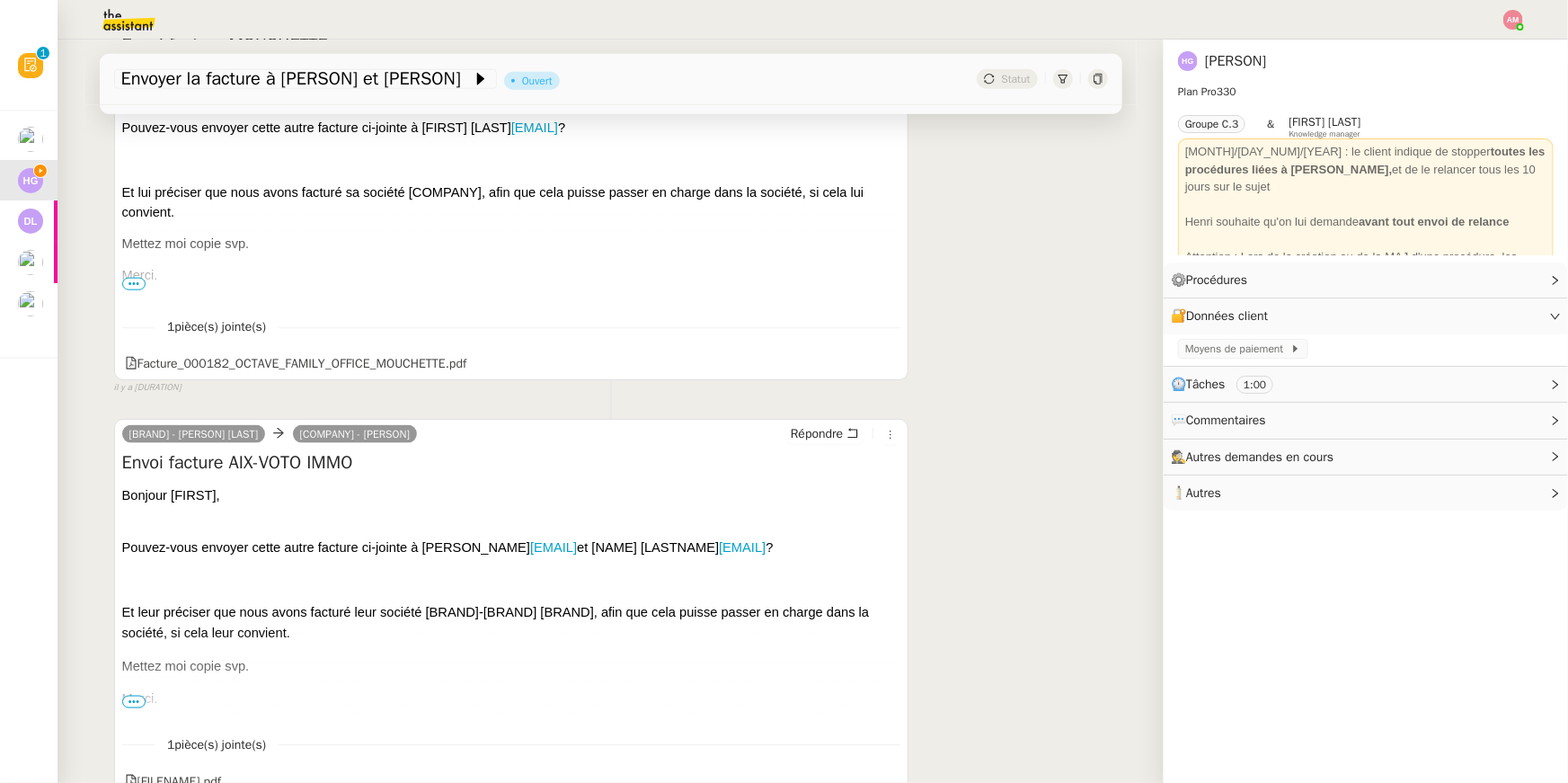 scroll, scrollTop: 1490, scrollLeft: 0, axis: vertical 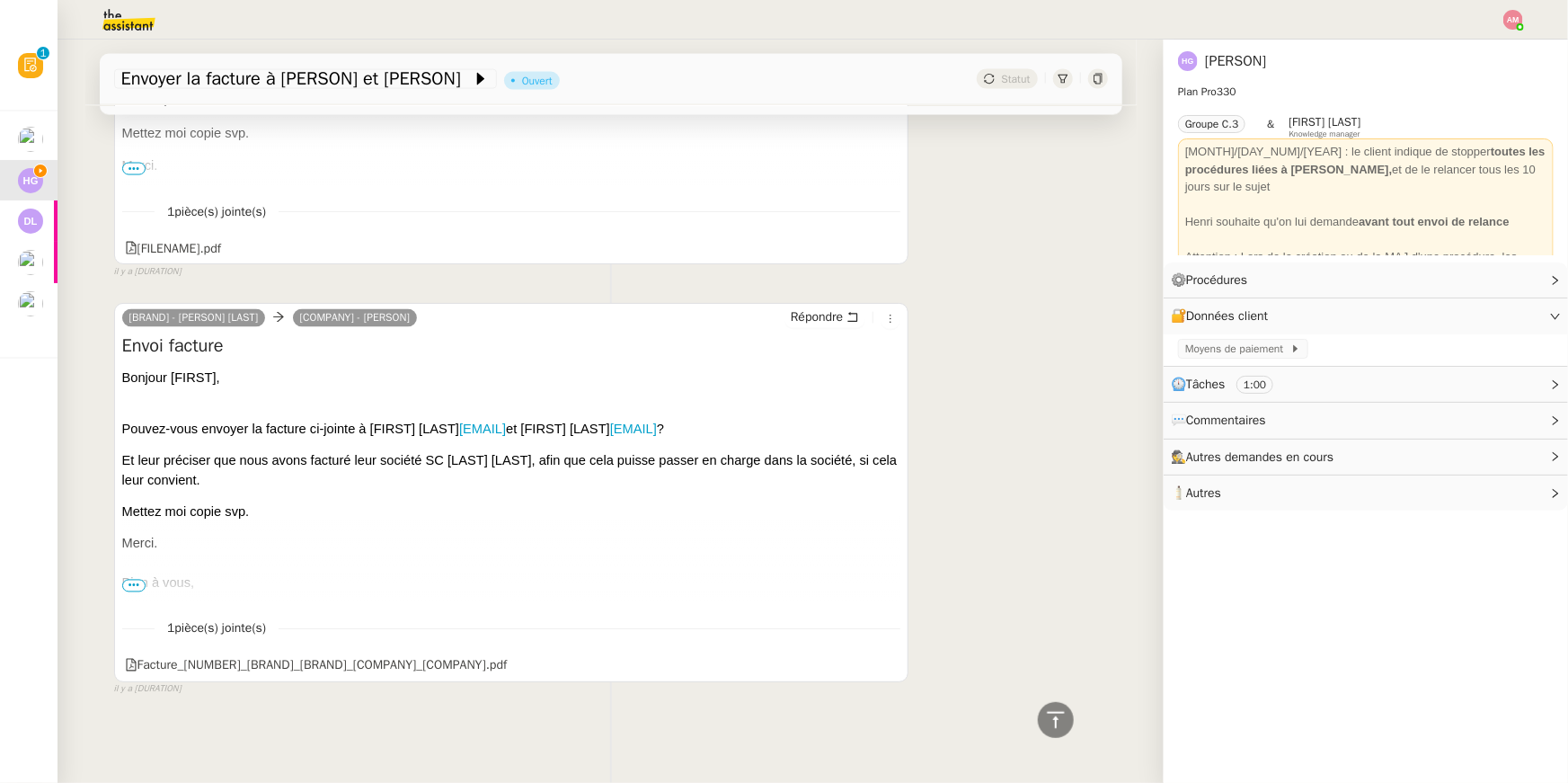 click on "Bonjour [PERSON], Pouvez-vous envoyer la facture ci-jointe à [PERSON] [EMAIL] et [PERSON] [EMAIL]  ? Et leur préciser que nous avons facturé leur société [COMPANY], afin que cela puisse passer en charge dans la société, si cela leur convient. Mettez moi copie svp. Merci. Bien à vous,   [PERSON]   | Associé [PHONE]   [WEBSITE]   [LOCATION] / [LOCATION] / [LOCATION]   Membre actif de l’Association Française du Family Office   [EMAIL]   [EMAIL]" at bounding box center [511, 711] 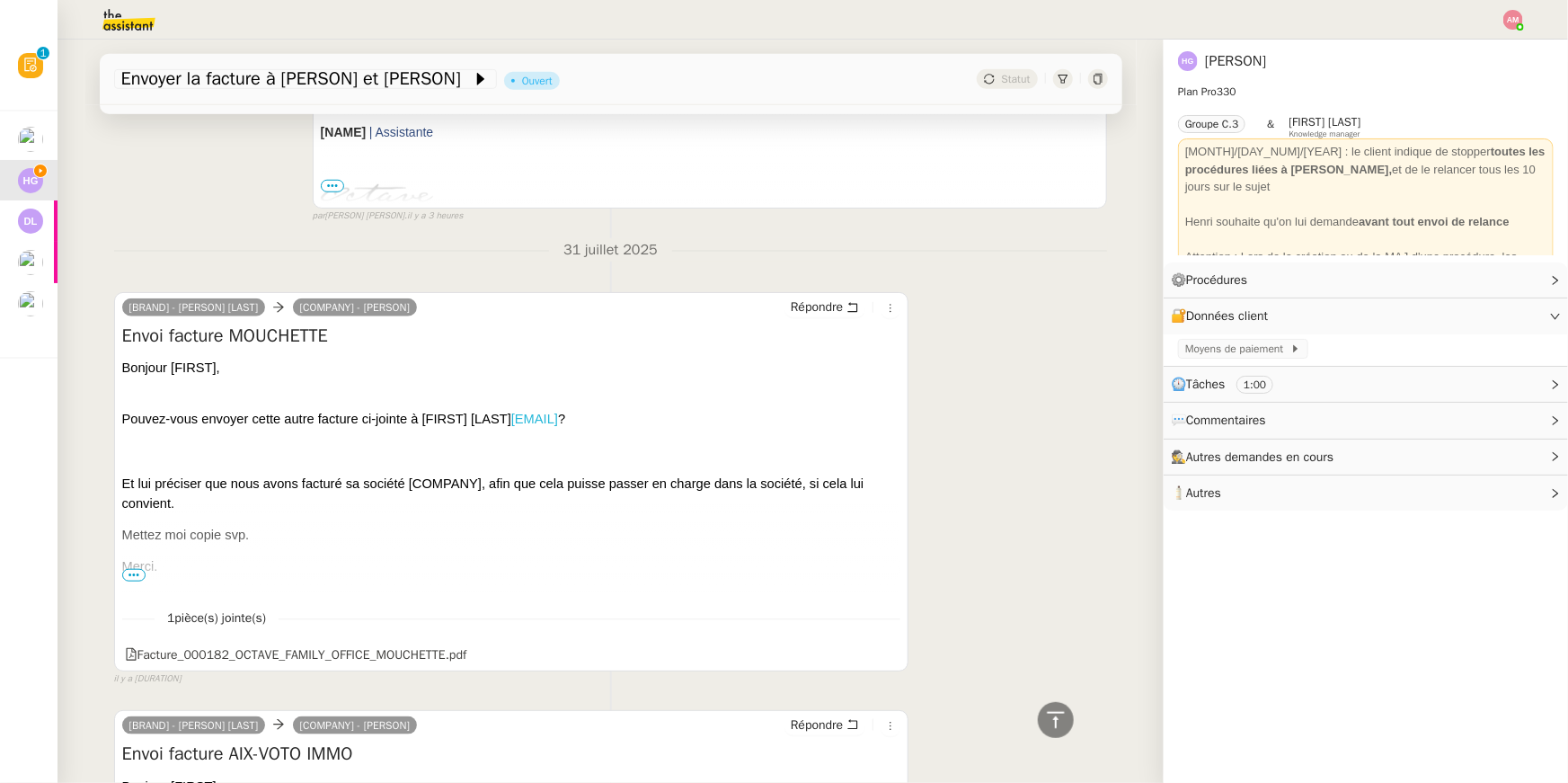 scroll, scrollTop: 0, scrollLeft: 0, axis: both 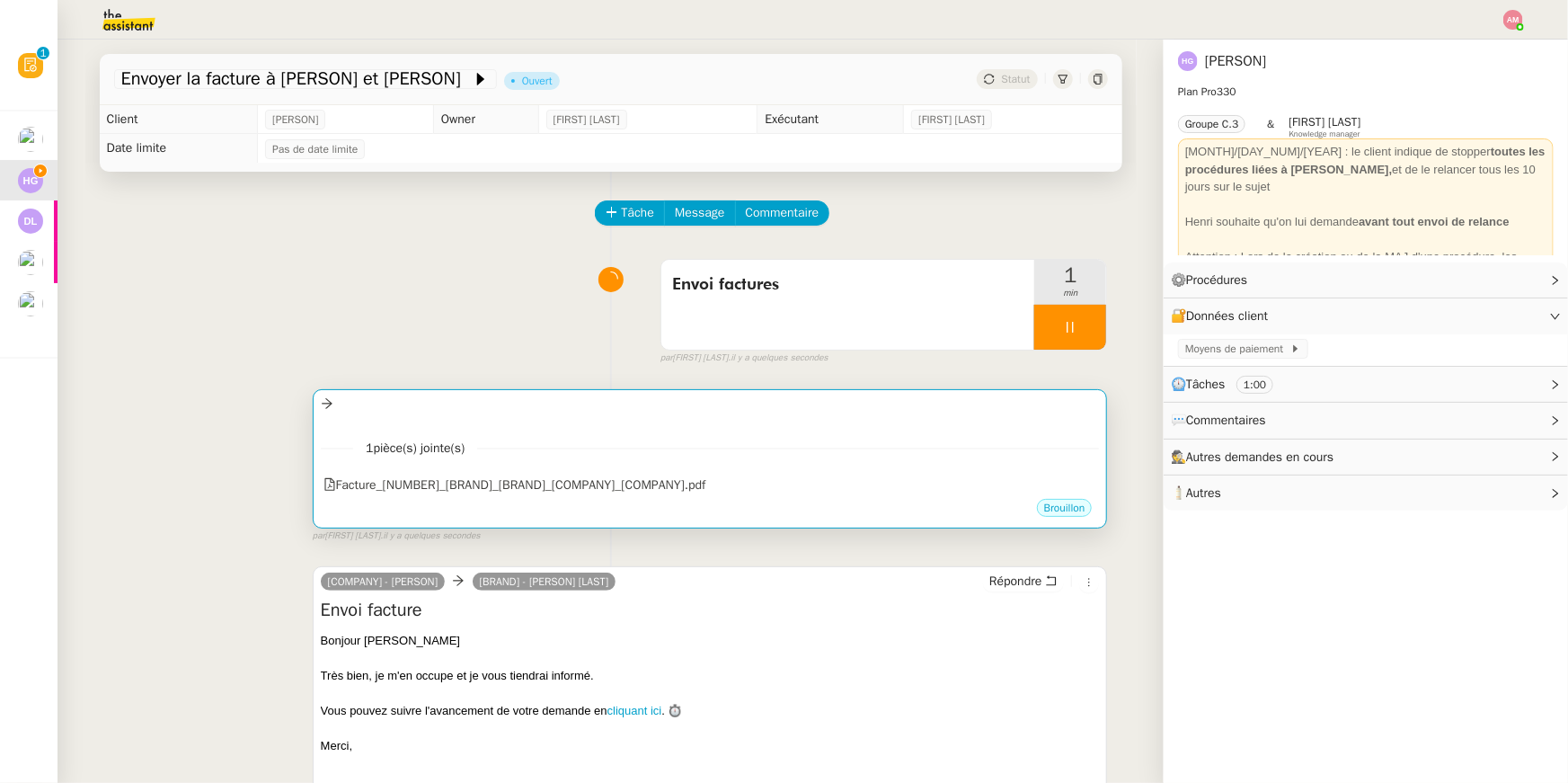 click on "•••" at bounding box center (710, 419) 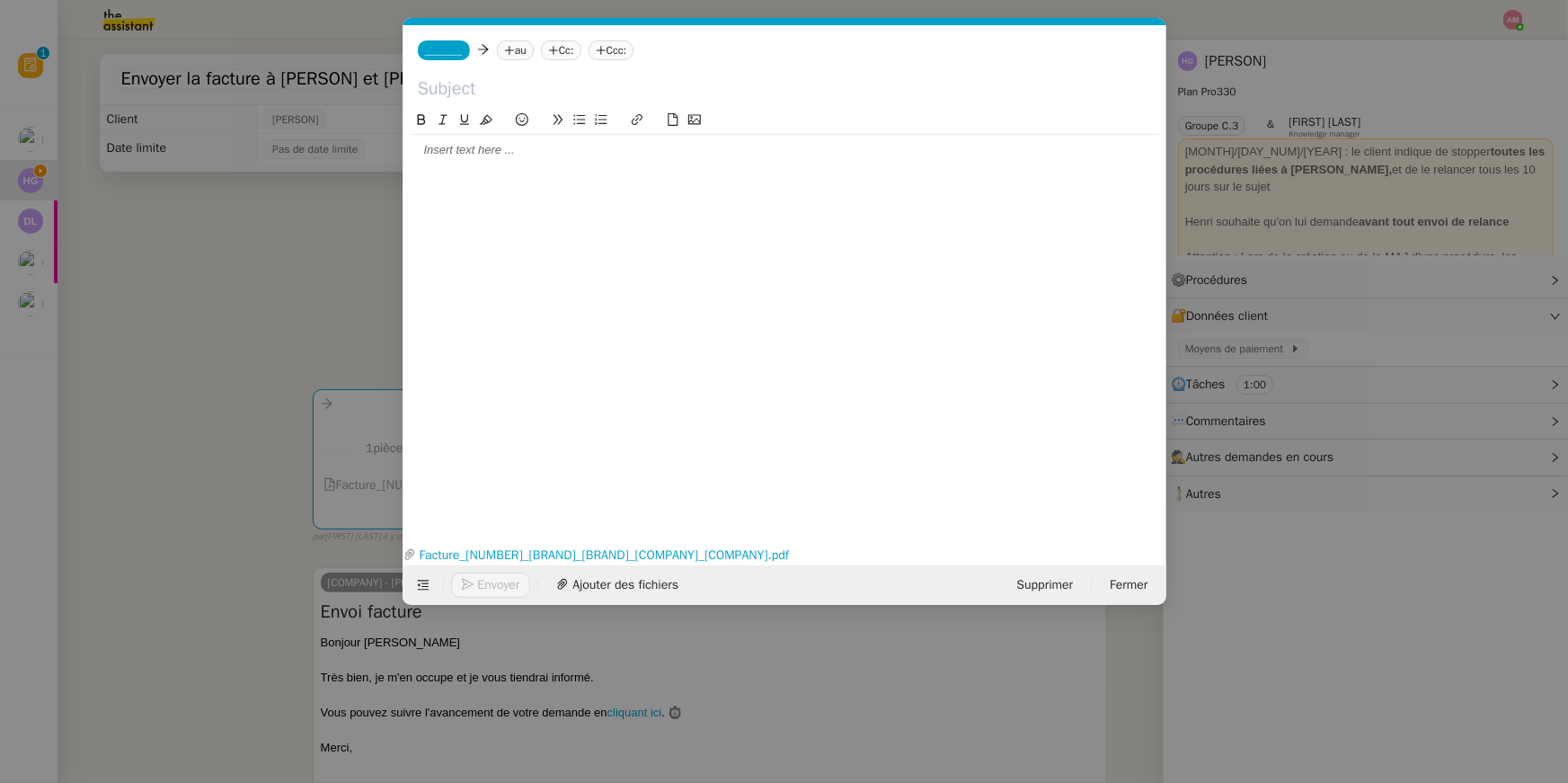 scroll, scrollTop: 0, scrollLeft: 38, axis: horizontal 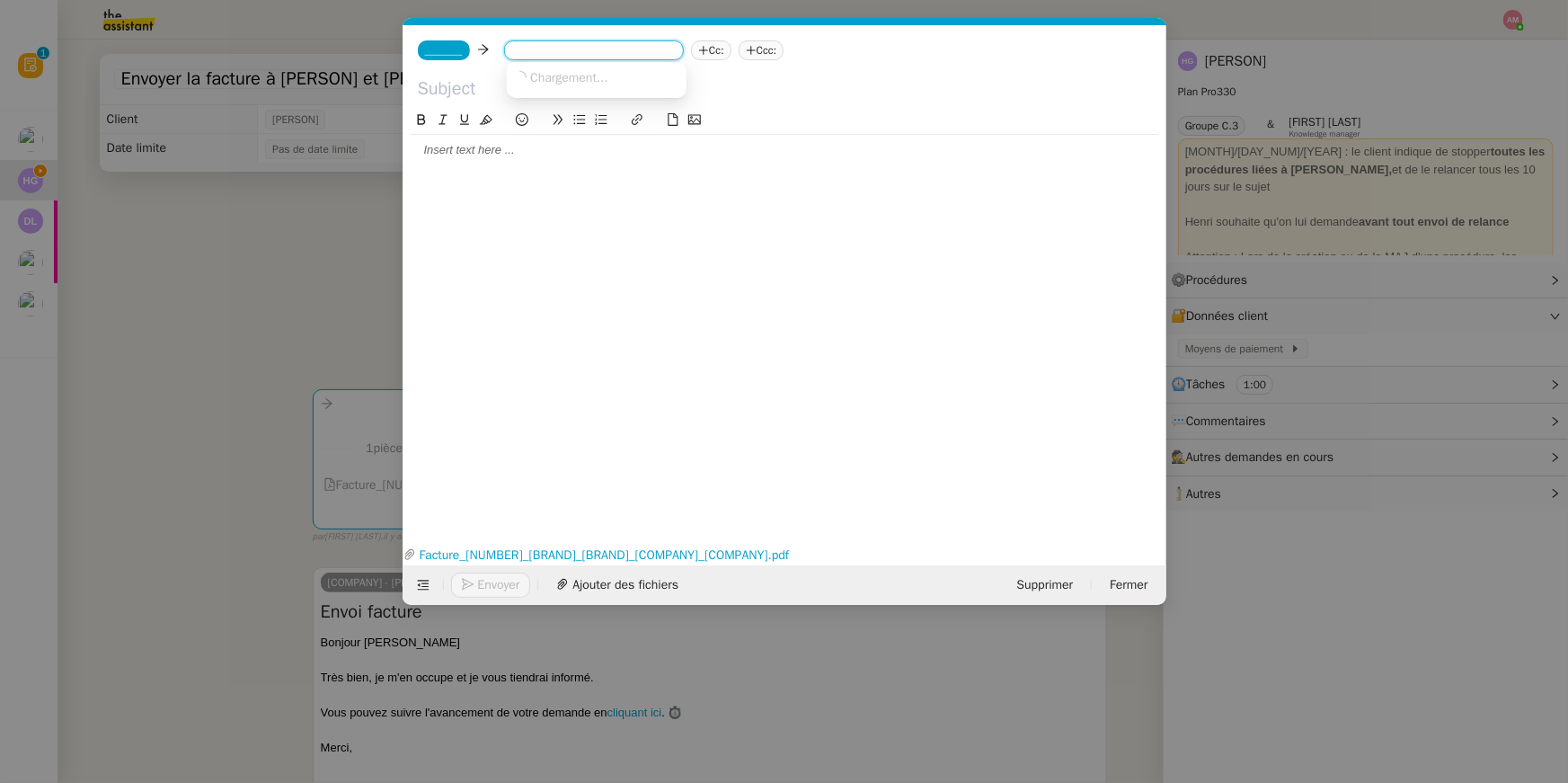 paste on "[EMAIL]" 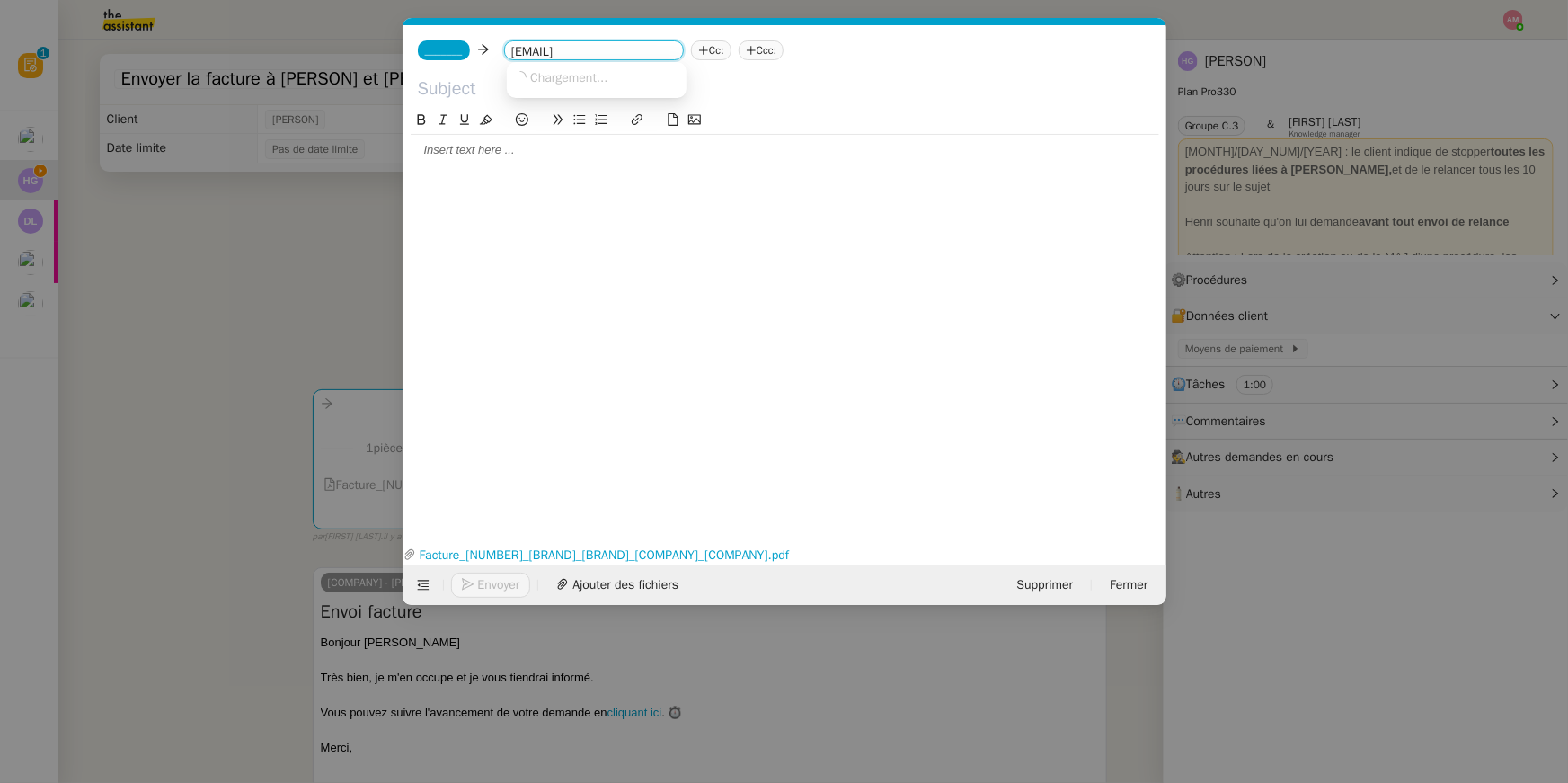 scroll, scrollTop: 0, scrollLeft: 9, axis: horizontal 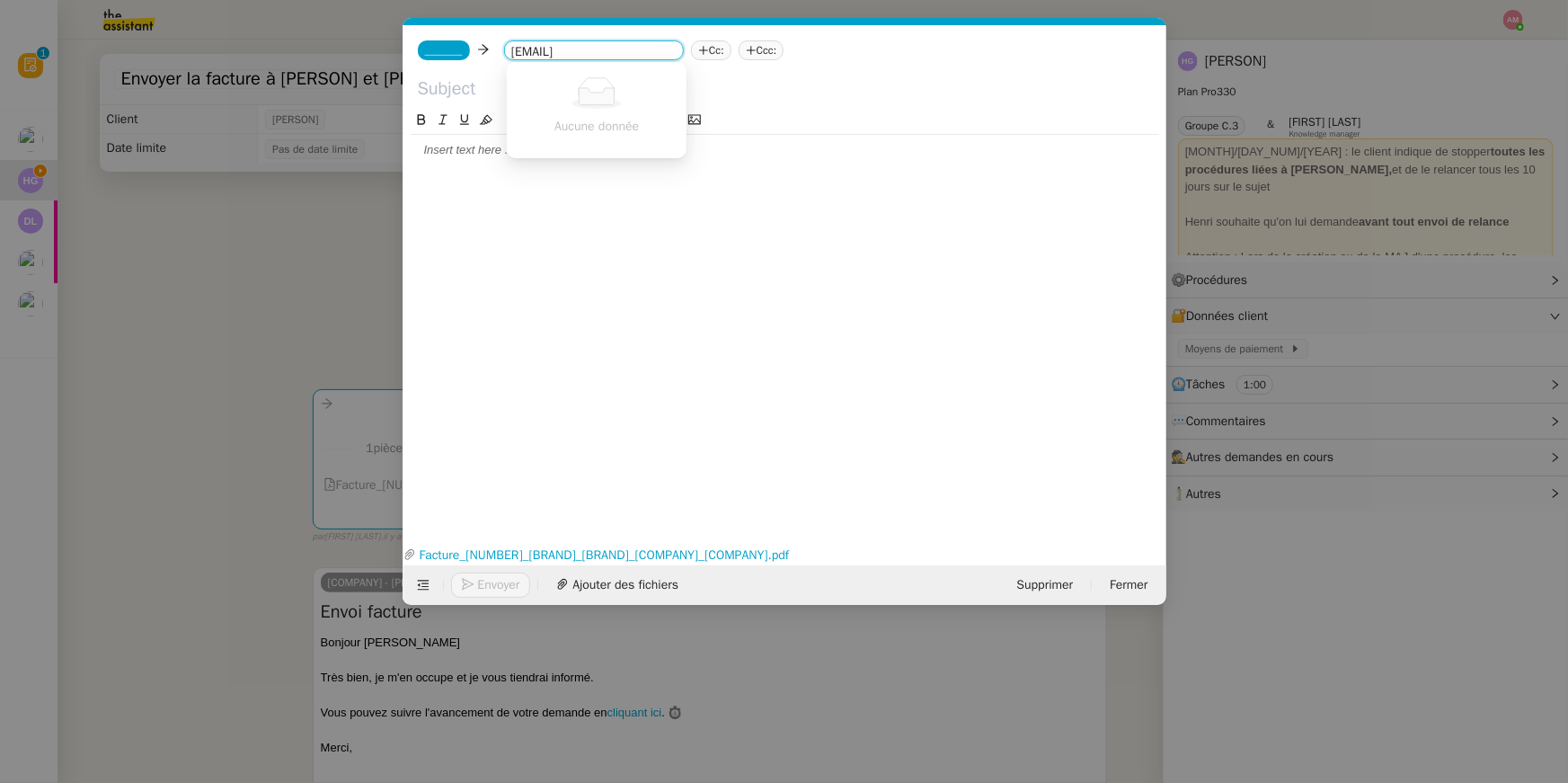 type on "[EMAIL]" 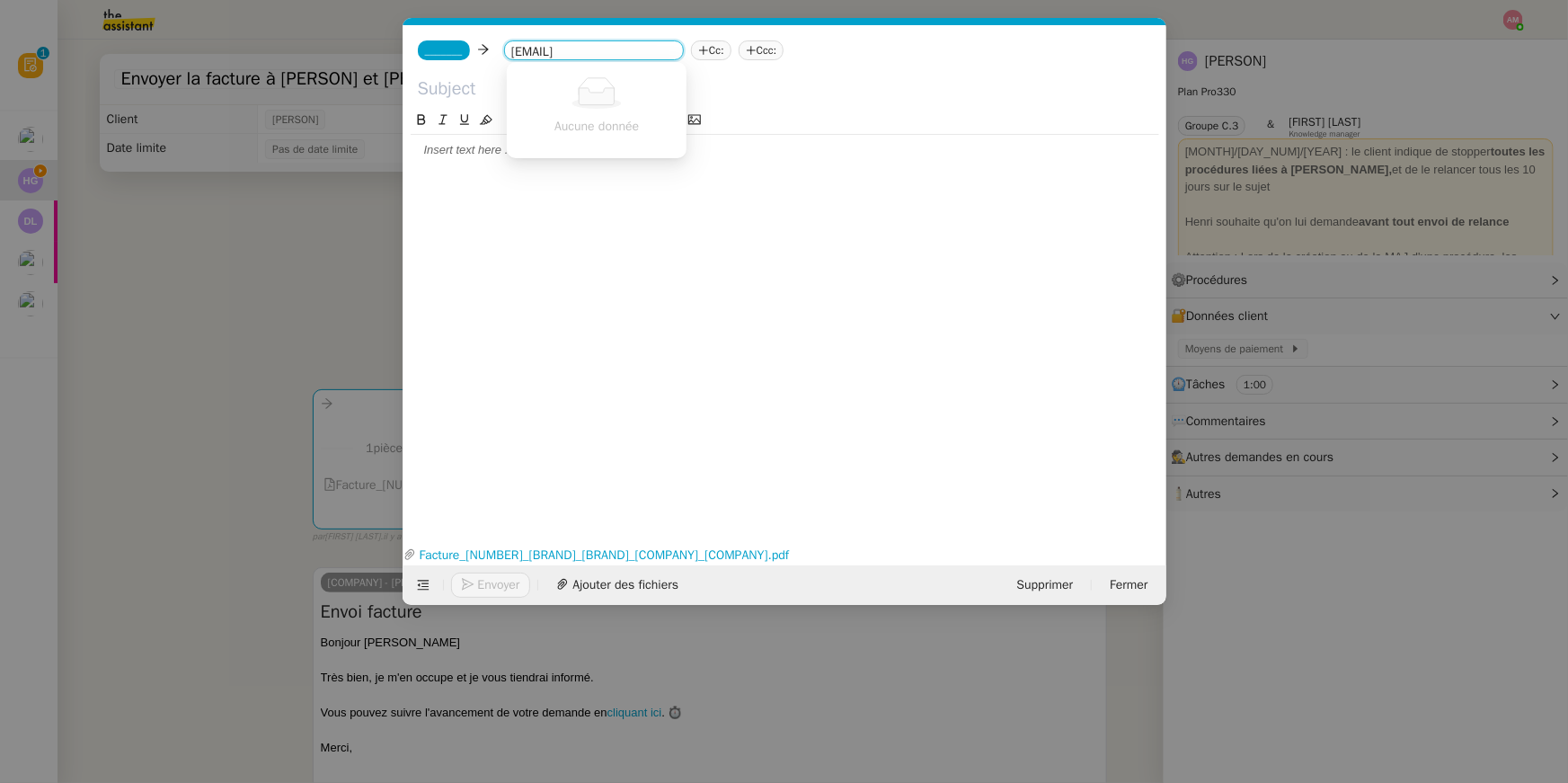 scroll, scrollTop: 0, scrollLeft: 0, axis: both 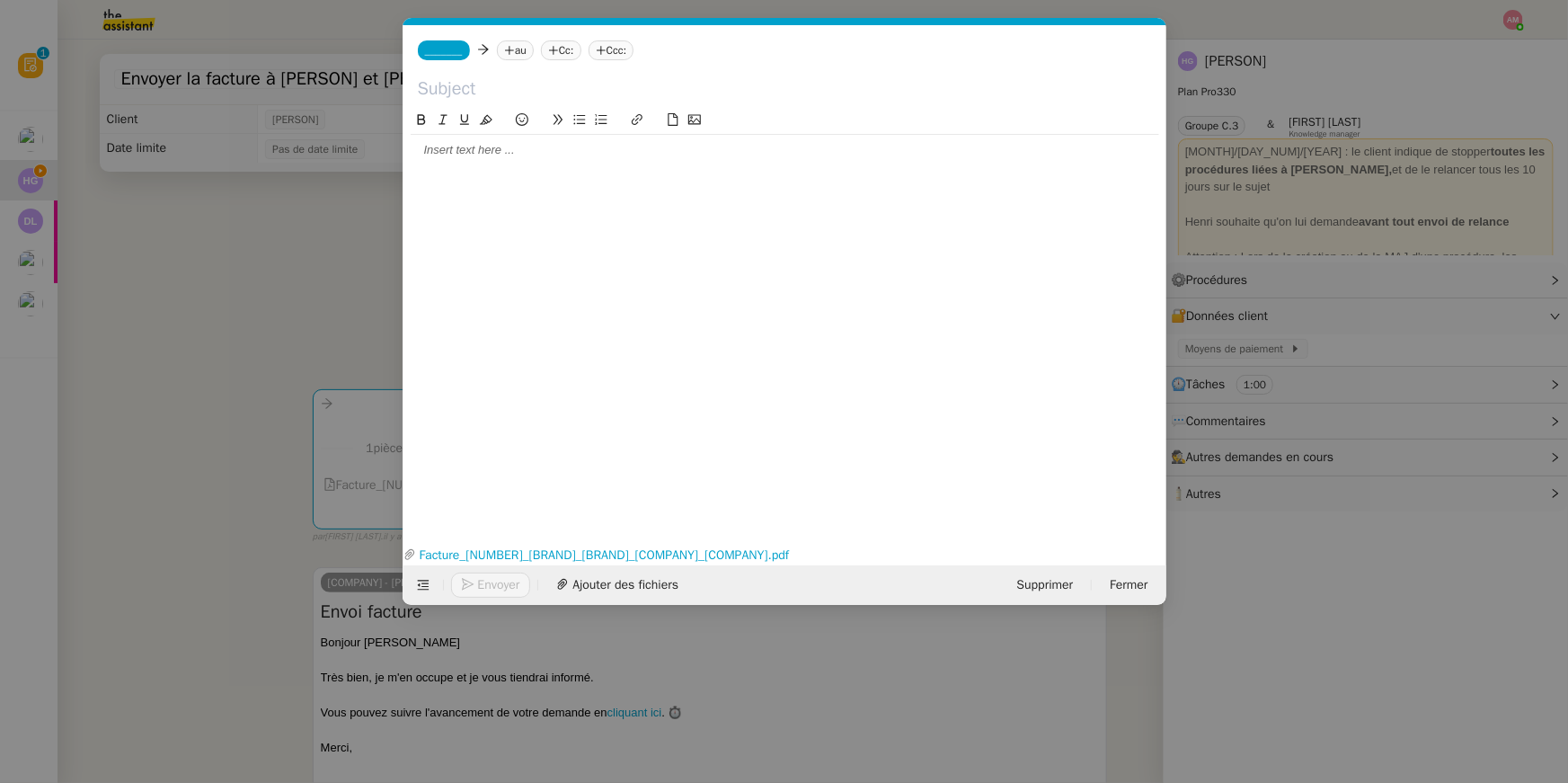 click on "au" 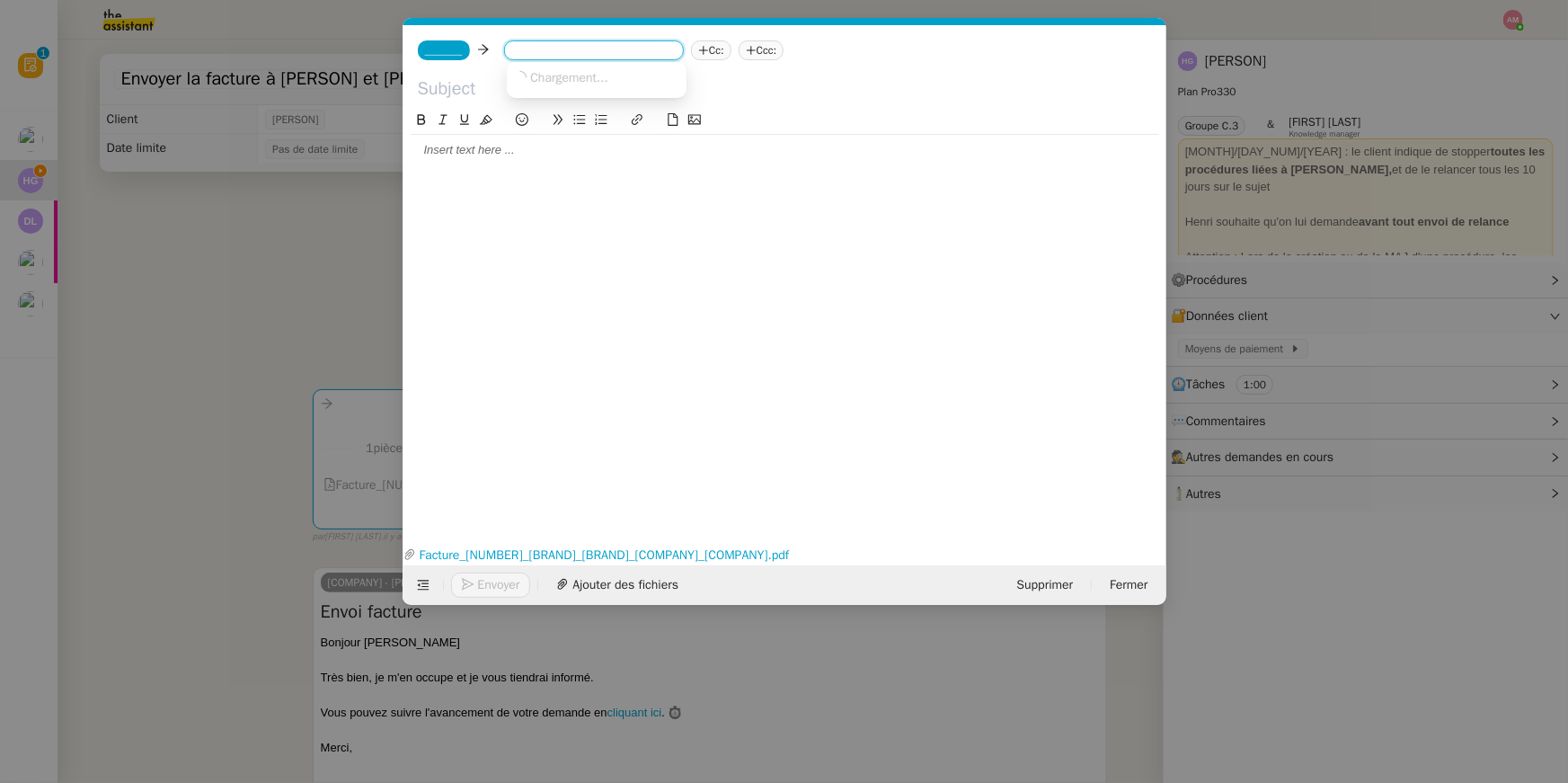 paste on "[EMAIL]" 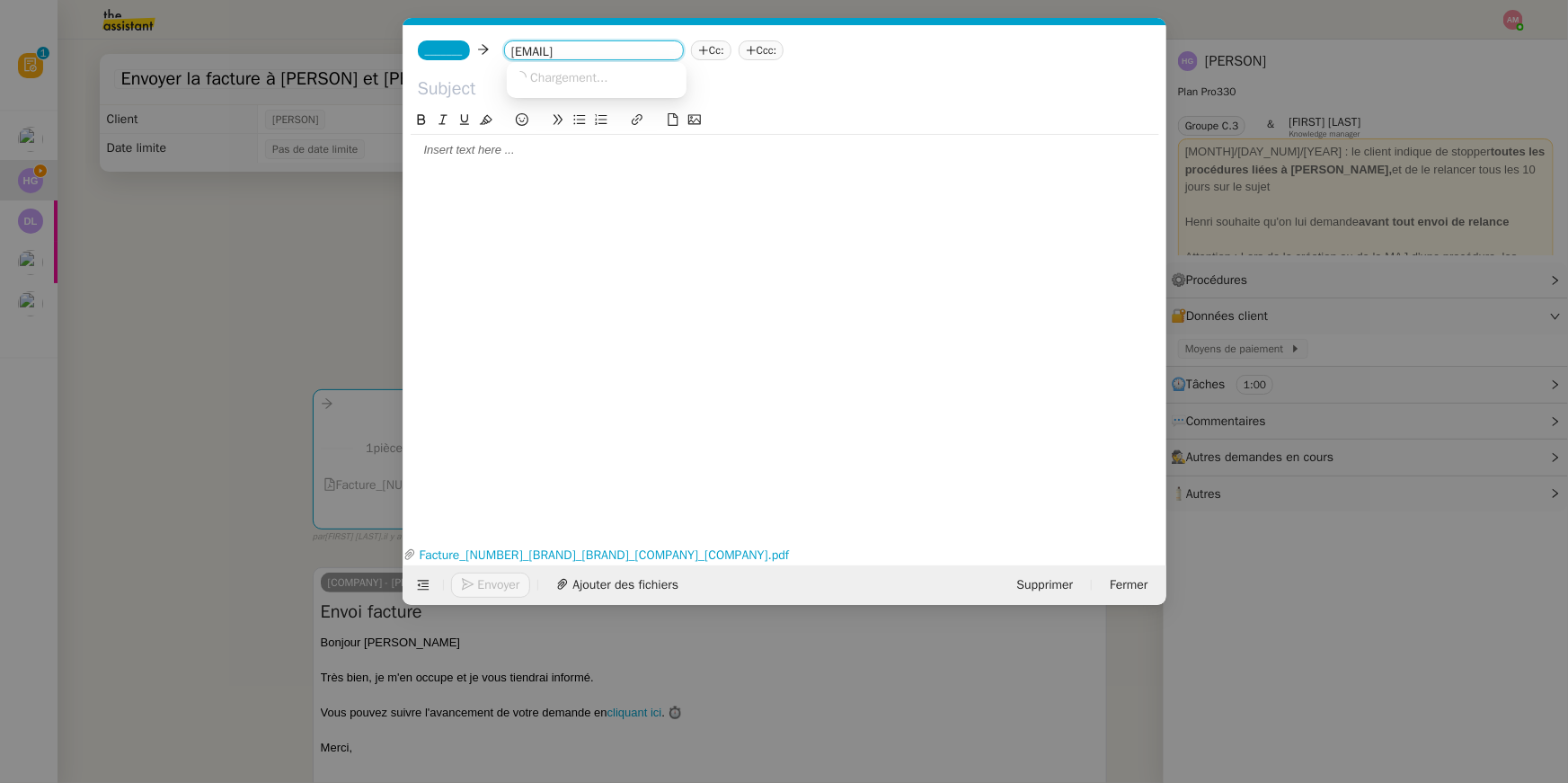 scroll, scrollTop: 0, scrollLeft: 9, axis: horizontal 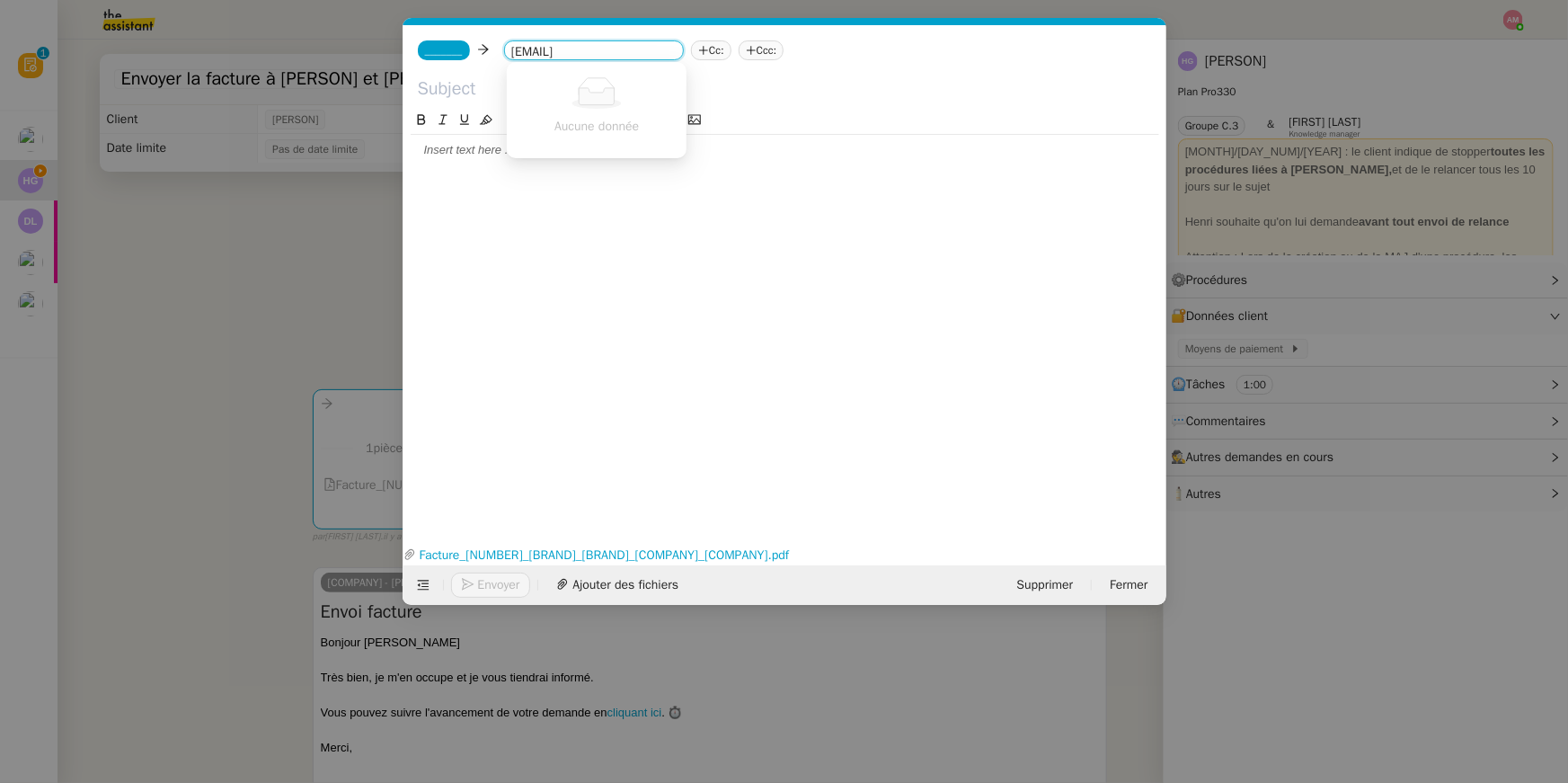 click on "[EMAIL]" at bounding box center [594, 52] 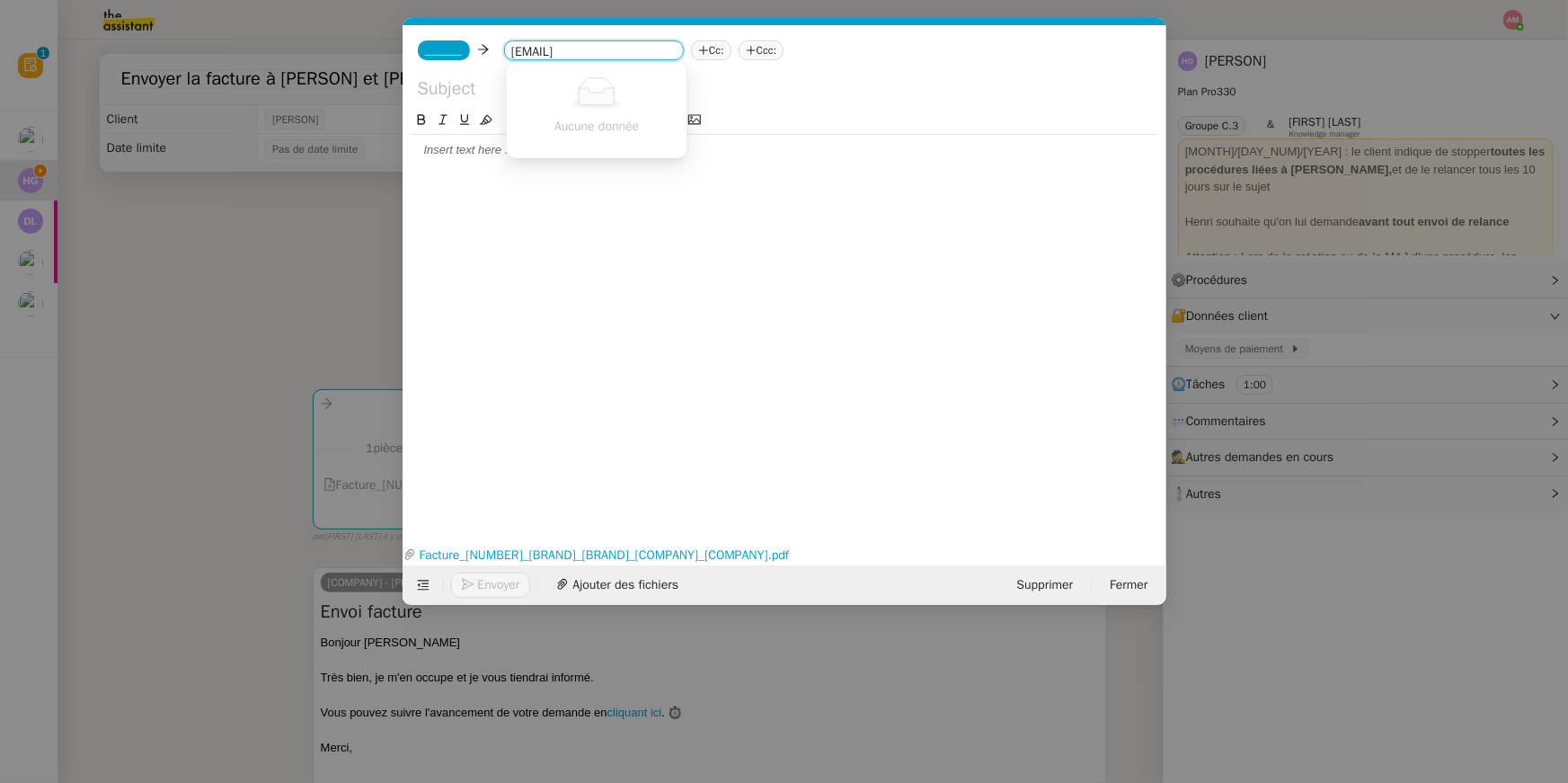 scroll, scrollTop: 0, scrollLeft: 0, axis: both 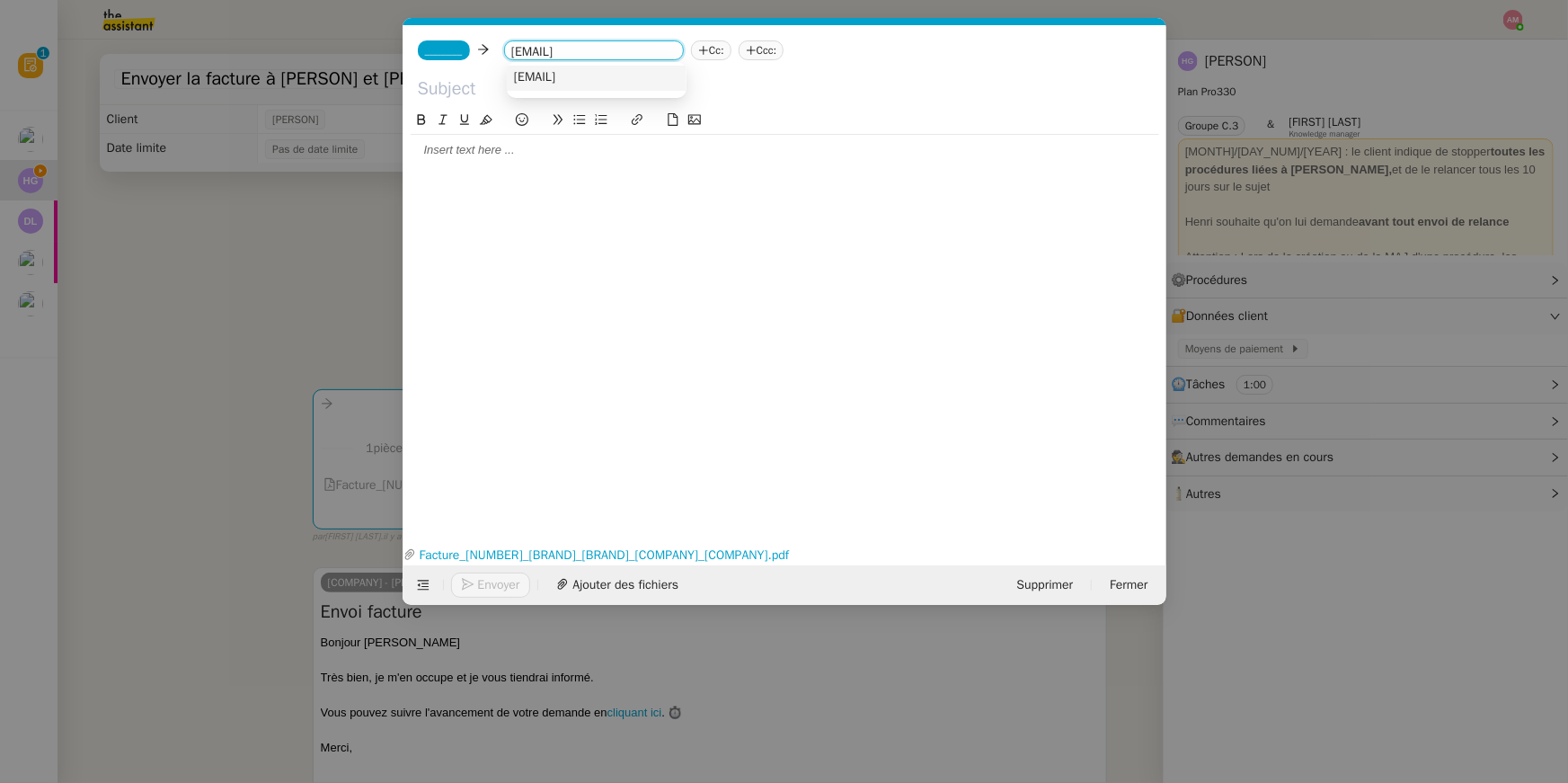 type on "[EMAIL]" 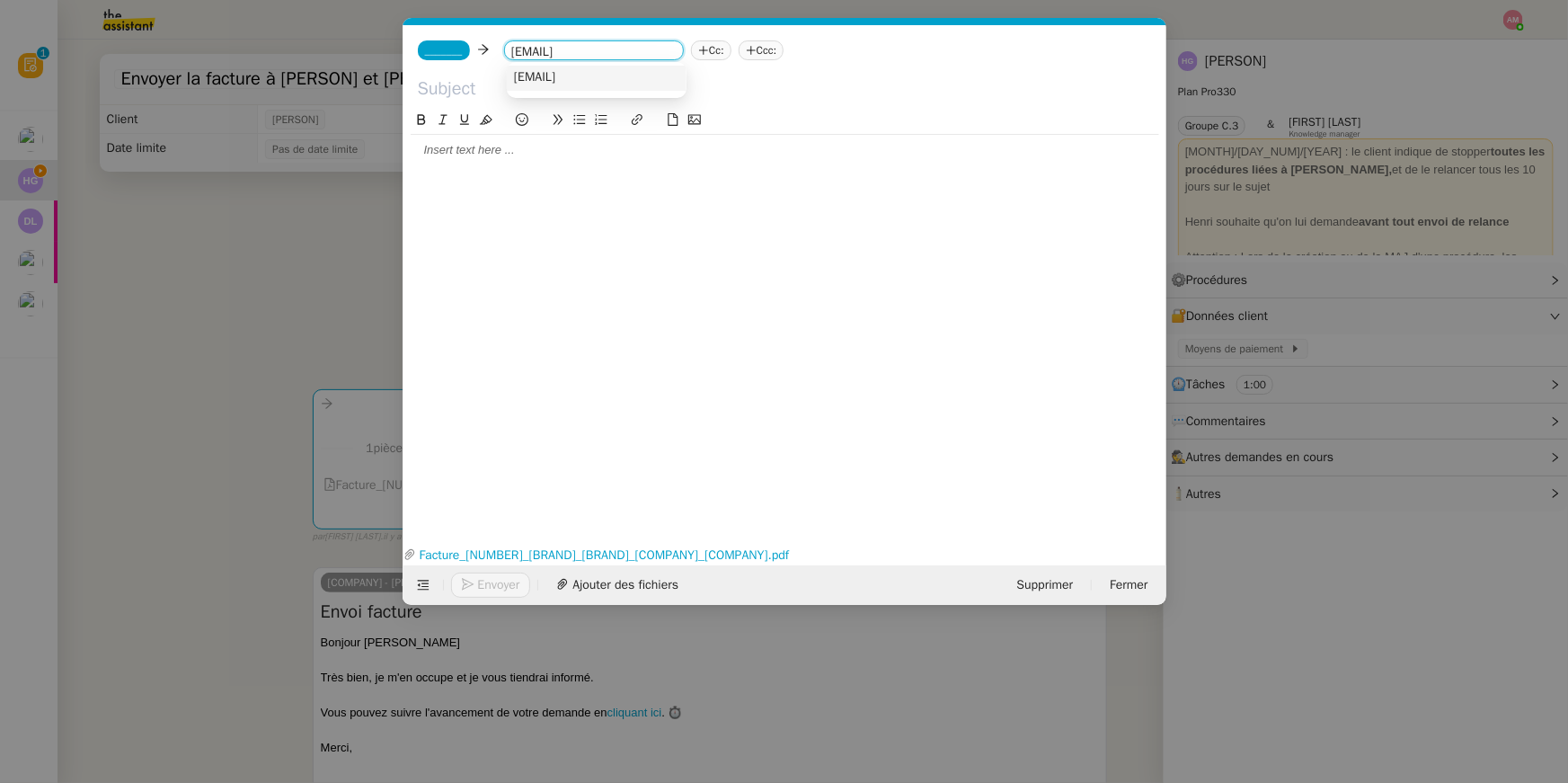 click on "[EMAIL]" at bounding box center (597, 78) 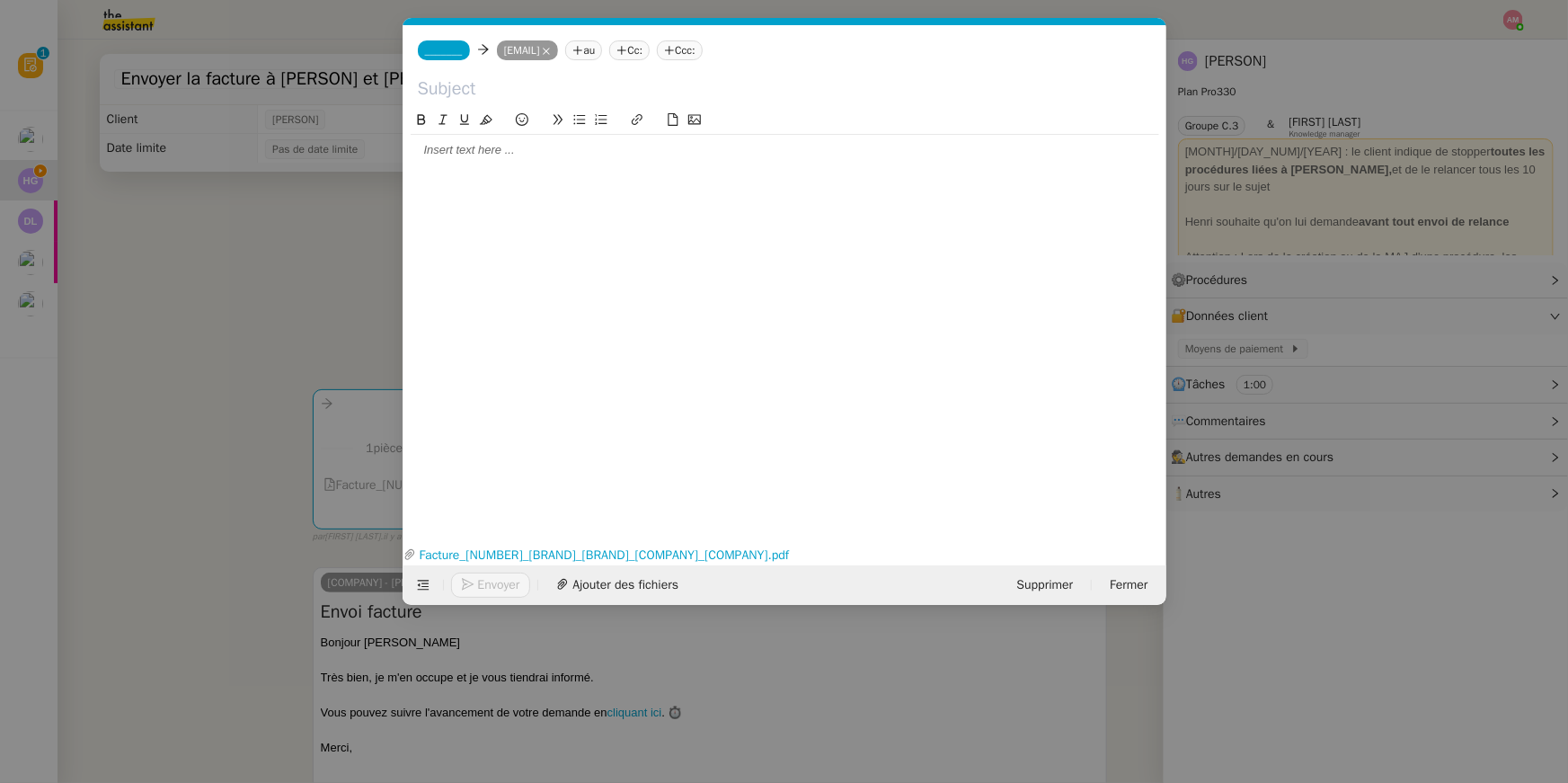 click on "Service TA - VOYAGE - PROPOSITION GLOBALE A utiliser dans le cadre de proposition de déplacement [PERSON_NAME] [PERSON_NAME] TA - RELANCE CLIENT (EN) Relancer un client lorsqu'il n'a pas répondu à un précédent message BAFERTY - MAIL AUDITION A utiliser dans le cadre de la procédure d'envoi des mails d'audition TA - PUBLICATION OFFRE D'EMPLOI Organisation du recrutement Relevés CIC [PERSON_NAME] [PERSON_NAME] Discours de présentation du paiement sécurisé TA - VOYAGES - PROPOSITION ITINERAIRE Soumettre les résultats d'une recherche TA - CONFIRMATION PAIEMENT (EN) Confirmer avec le client de modèle de transaction - Attention Plan Pro nécessaire. TA - COURRIER EXPEDIE (recommandé) A utiliser dans le cadre de l'envoi d'un courrier recommandé Relevés Portzamparc [PERSON_NAME] [PERSON_NAME] souhaite obtenir, mensuellement, un relevé portefeuille de [PERSON_NAME]. [PERSON_NAME] TA - PARTAGE DE CALENDRIER (EN)" at bounding box center [784, 391] 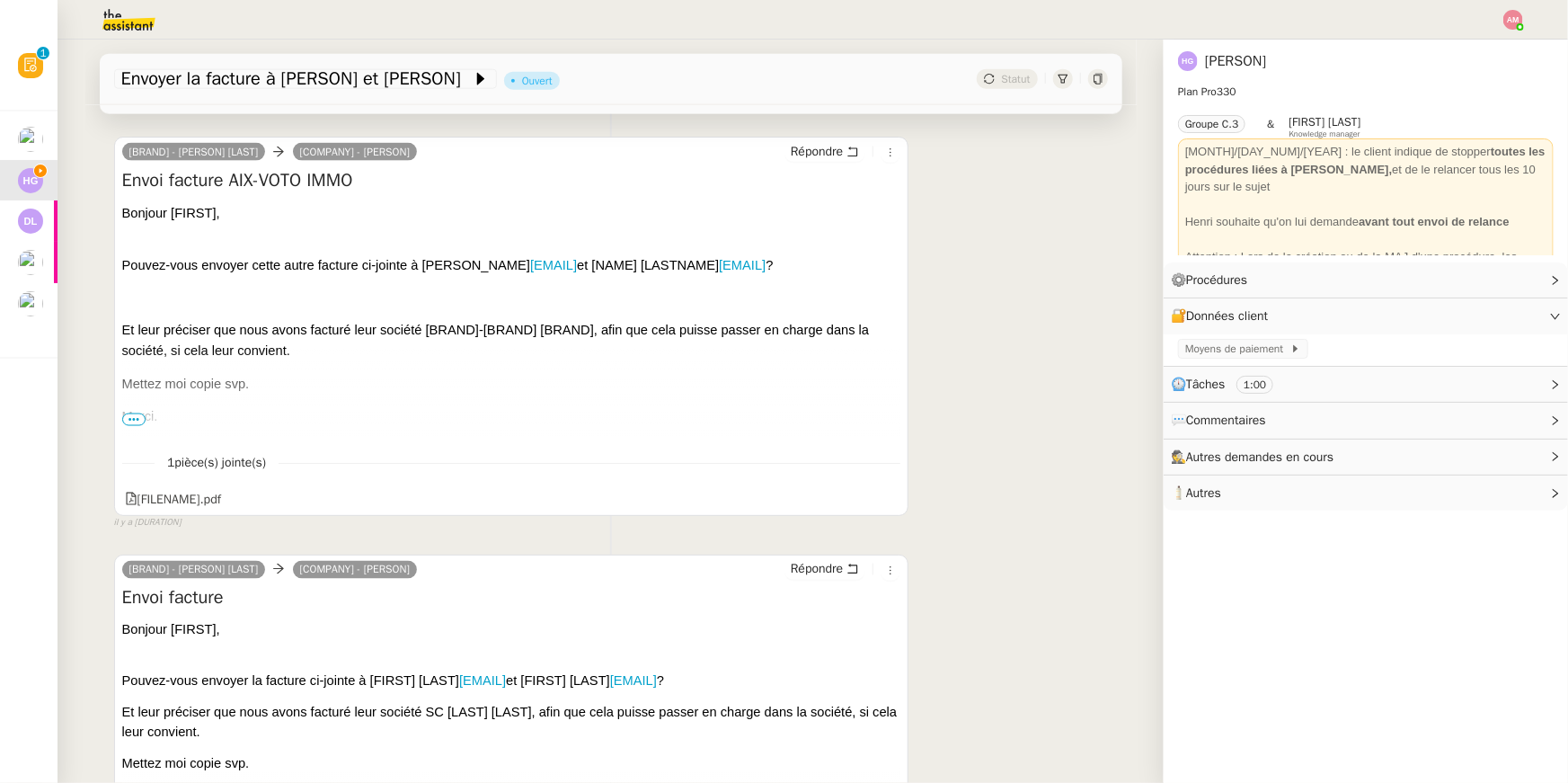 scroll, scrollTop: 1495, scrollLeft: 0, axis: vertical 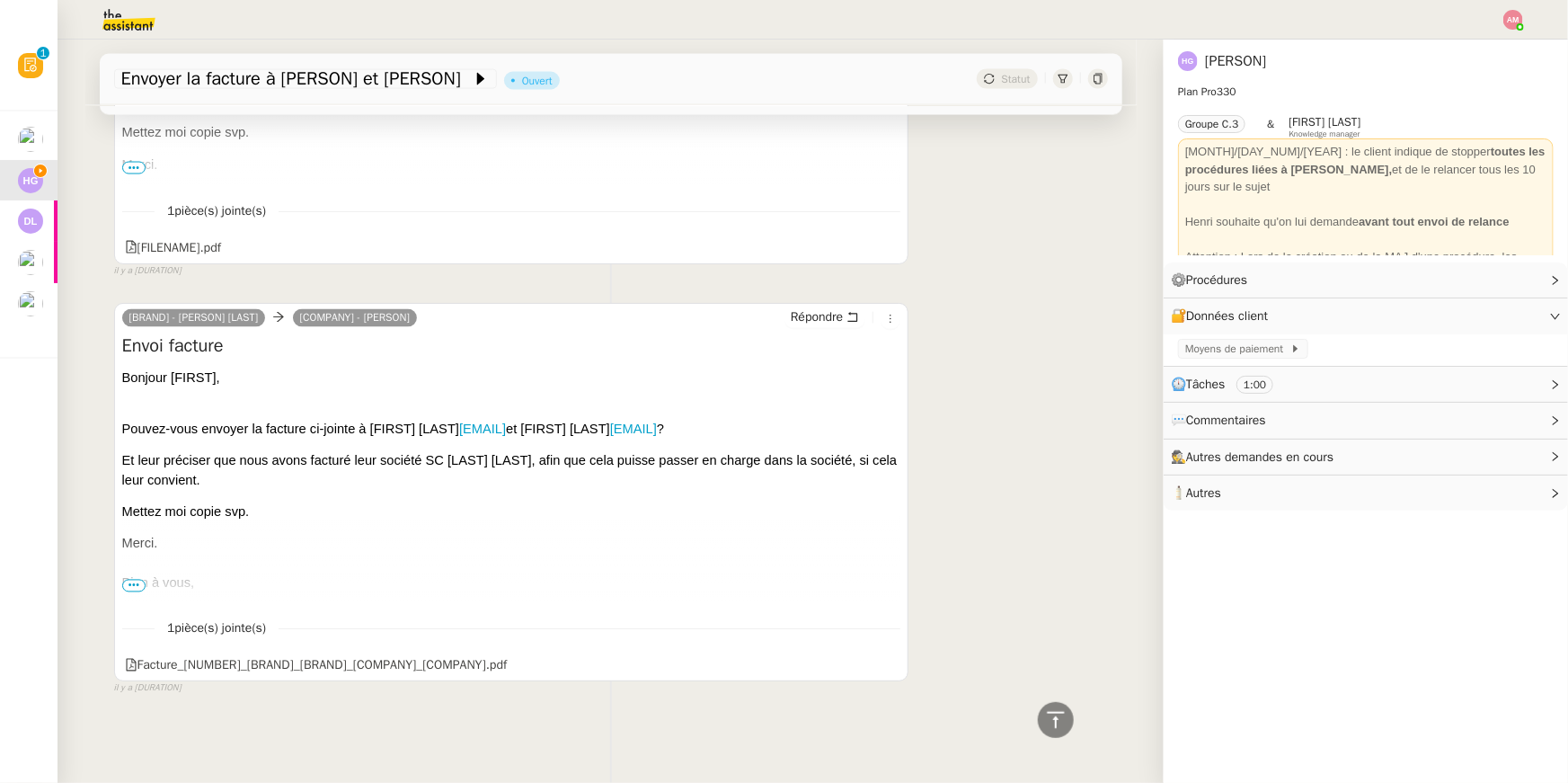 click on "Pouvez-vous envoyer la facture ci-jointe à [FIRST] [LAST]  [EMAIL]  et [FIRST] [LAST] ?" at bounding box center (511, 420) 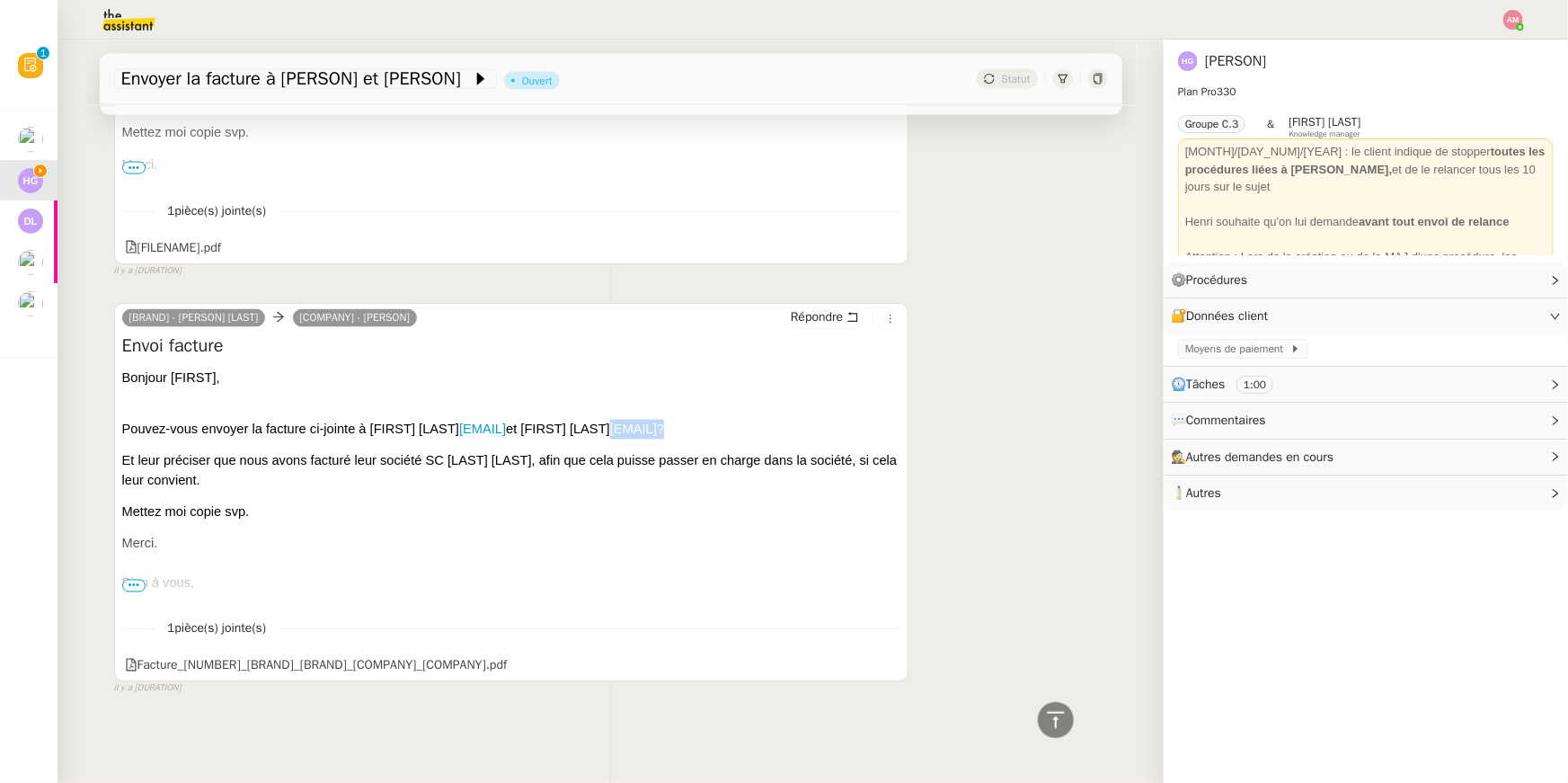 drag, startPoint x: 280, startPoint y: 449, endPoint x: 119, endPoint y: 452, distance: 161.028 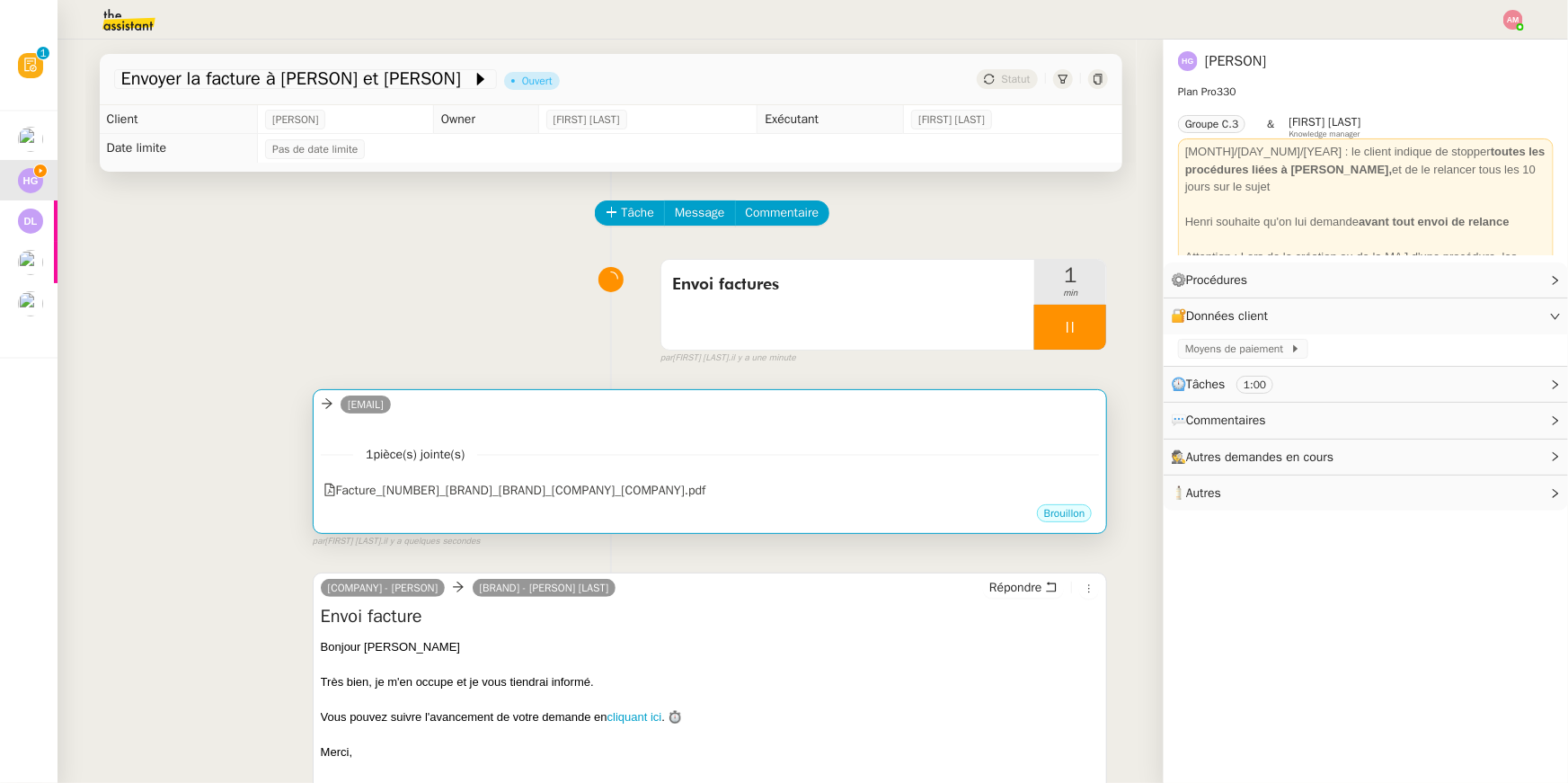 click on "1  pièce(s) jointe(s)" at bounding box center (710, 454) 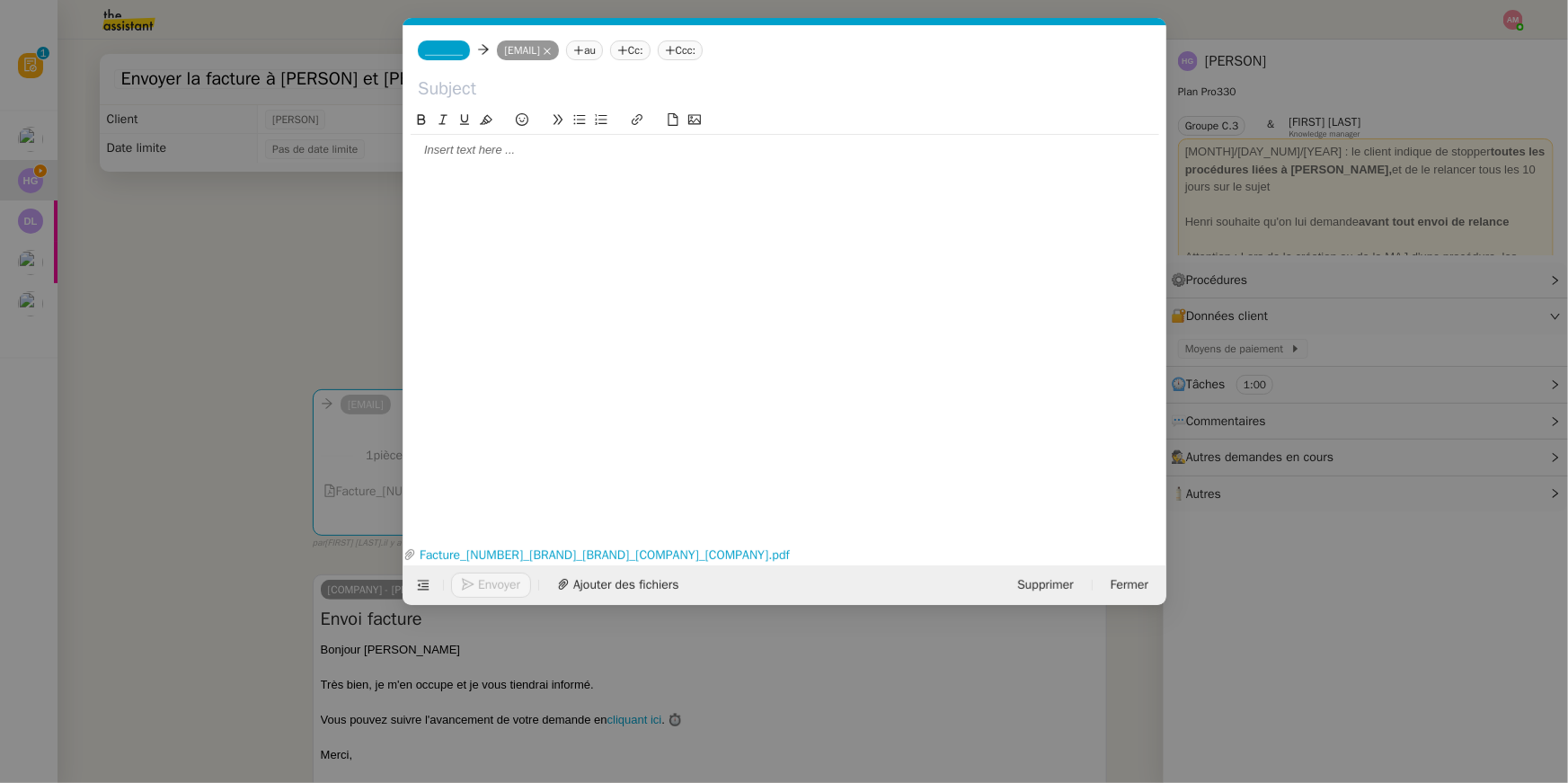 scroll, scrollTop: 0, scrollLeft: 38, axis: horizontal 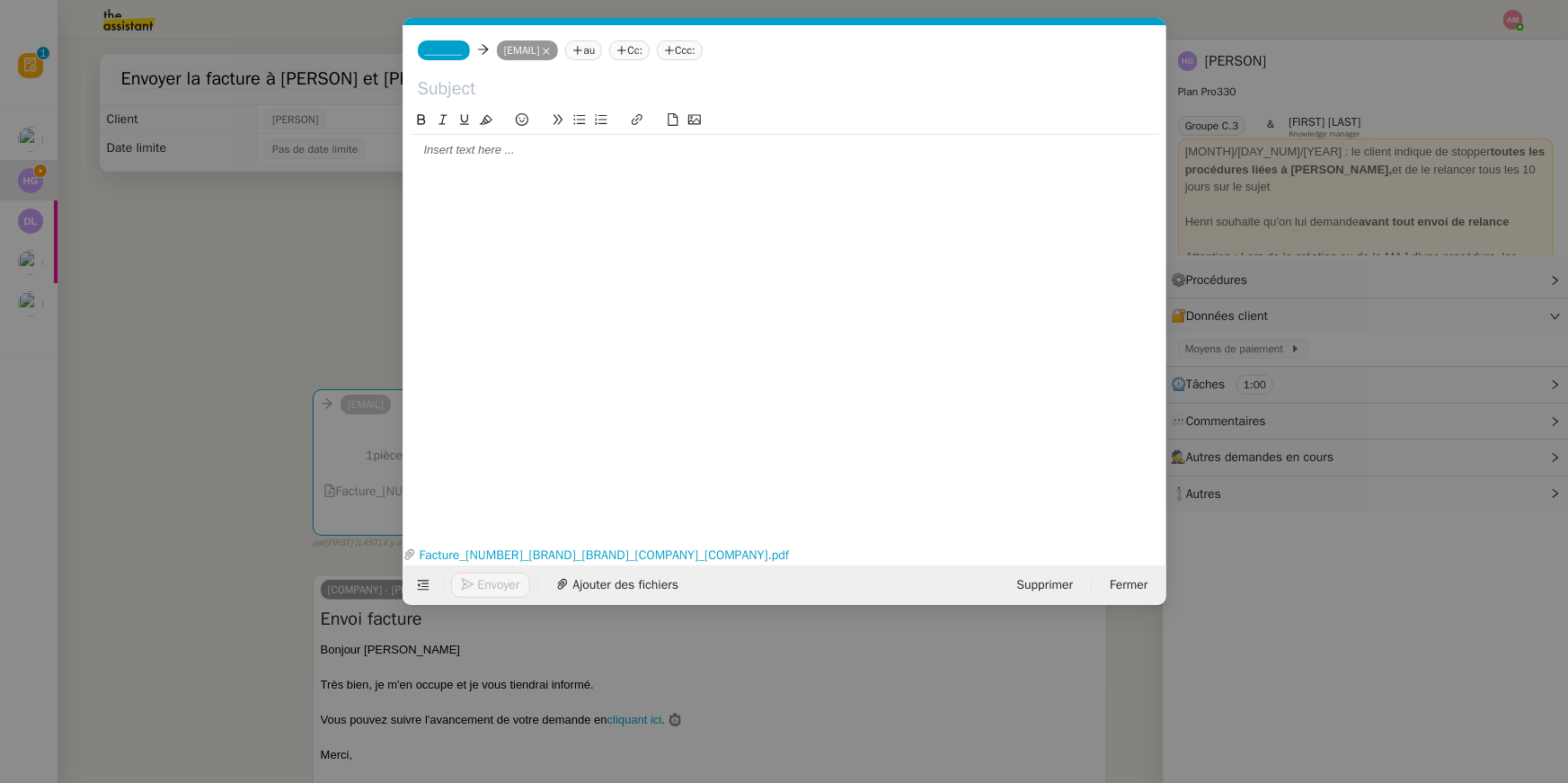 click on "au" 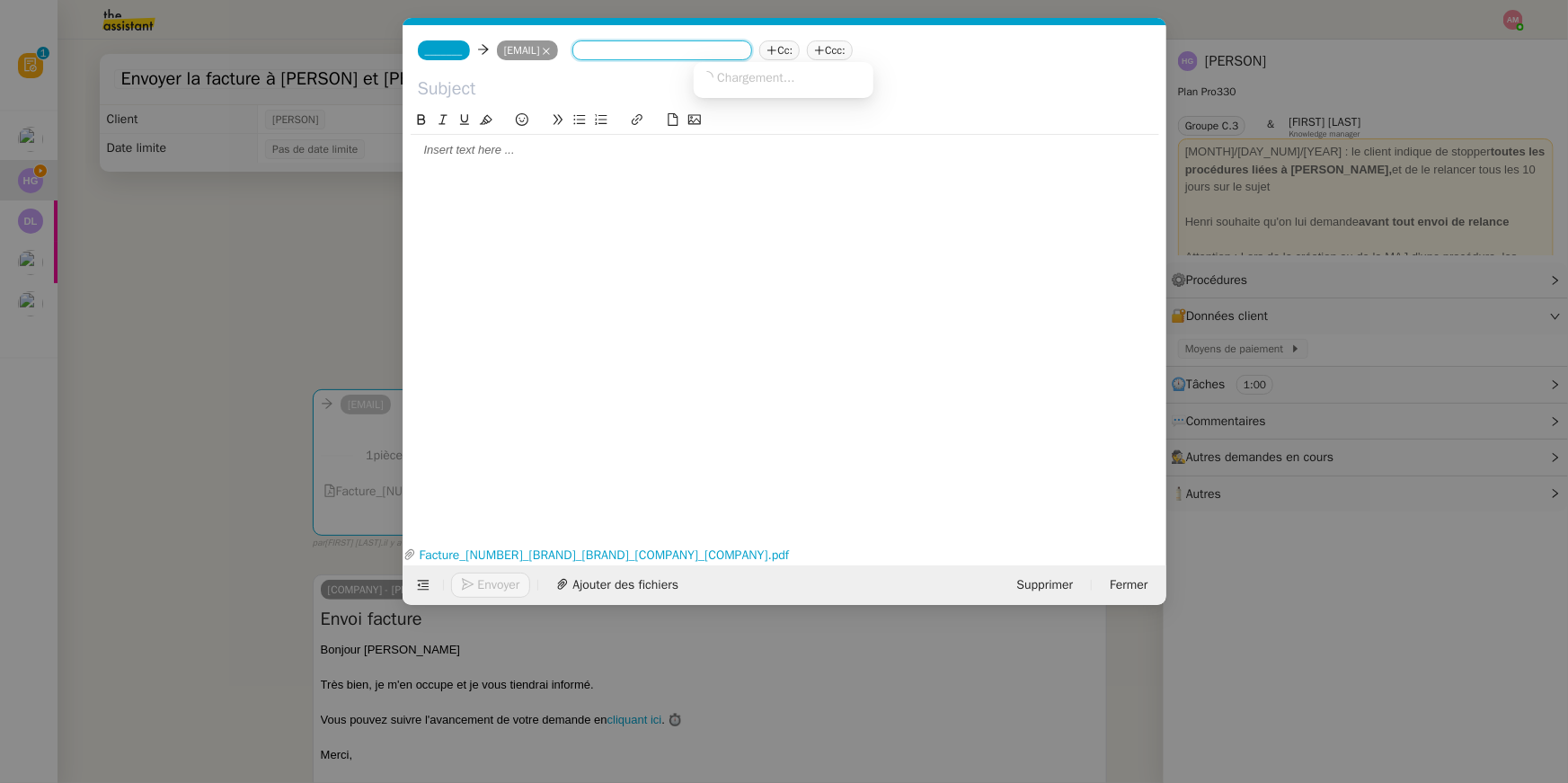 paste on "[EMAIL]" 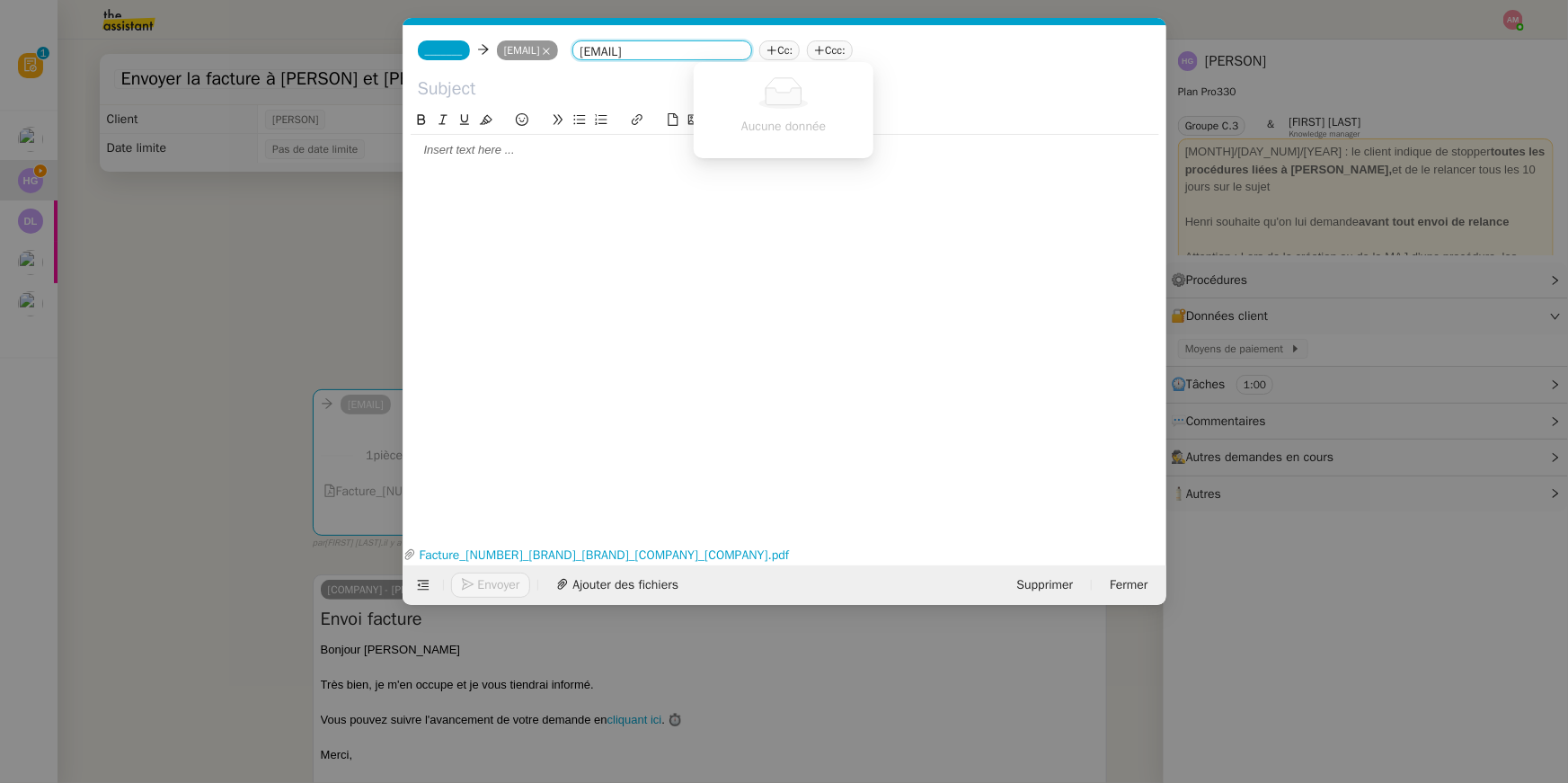 click at bounding box center (784, 93) 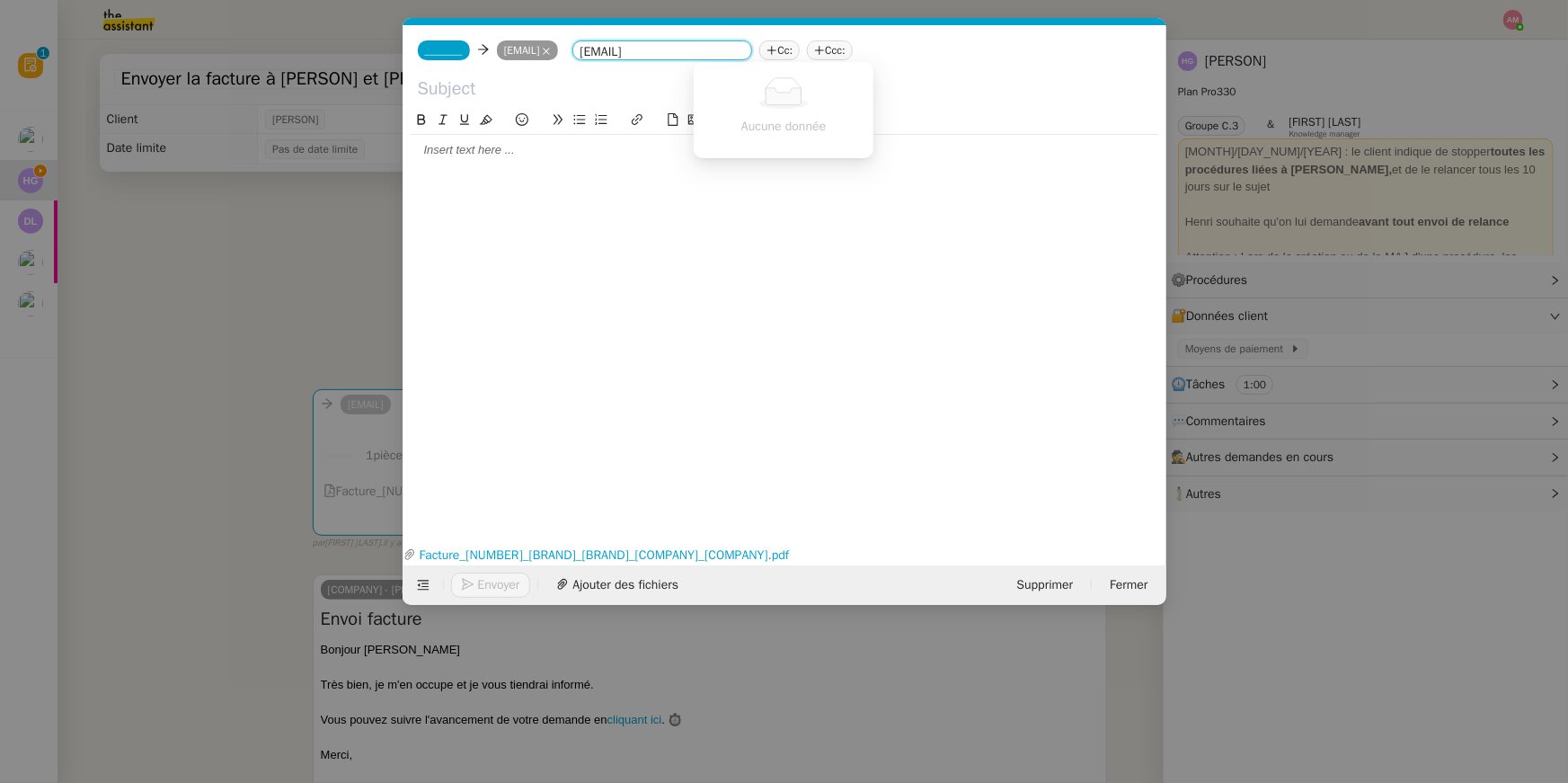 click on "[EMAIL]" at bounding box center (662, 50) 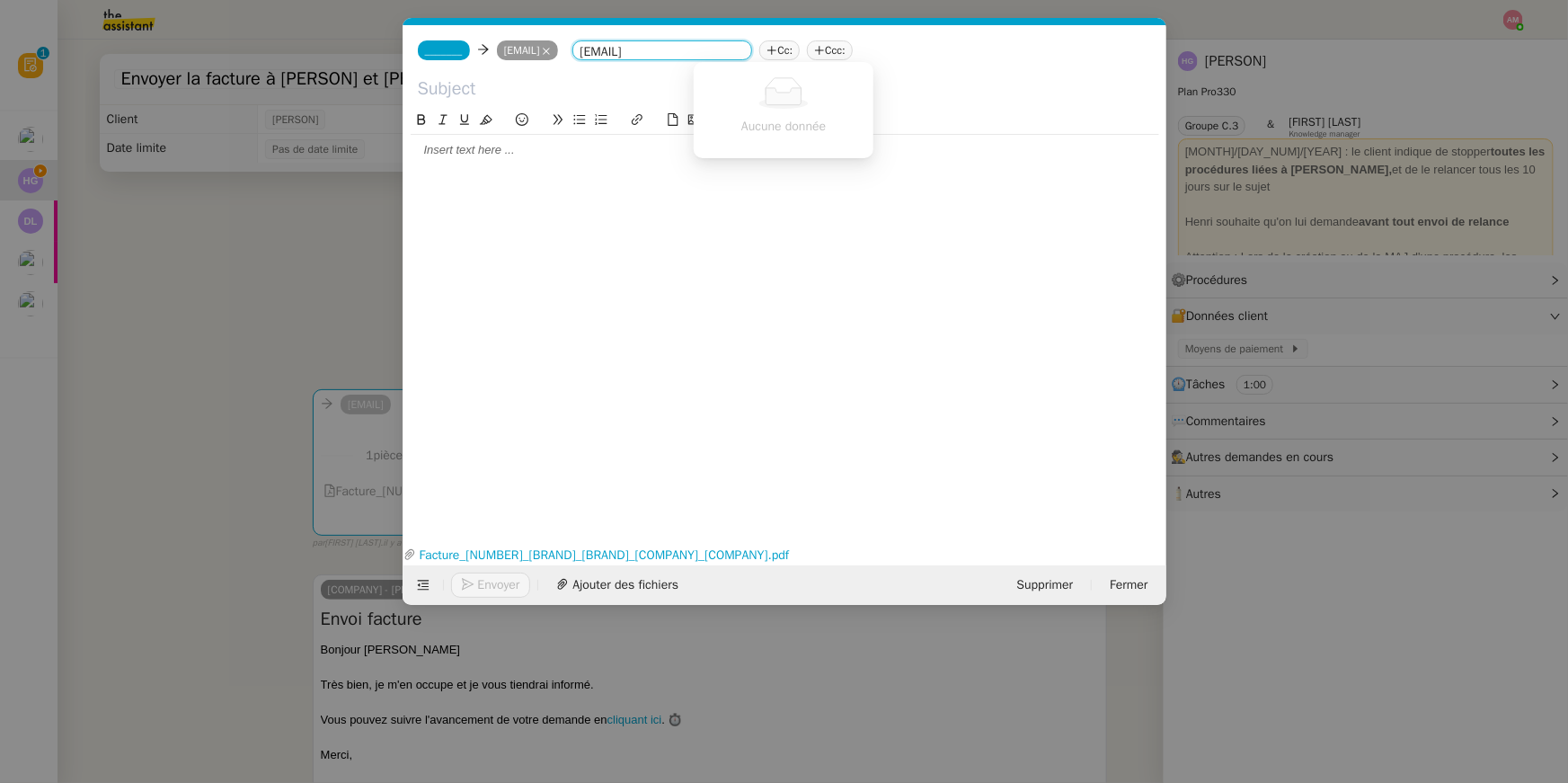click on "[EMAIL]" at bounding box center (662, 52) 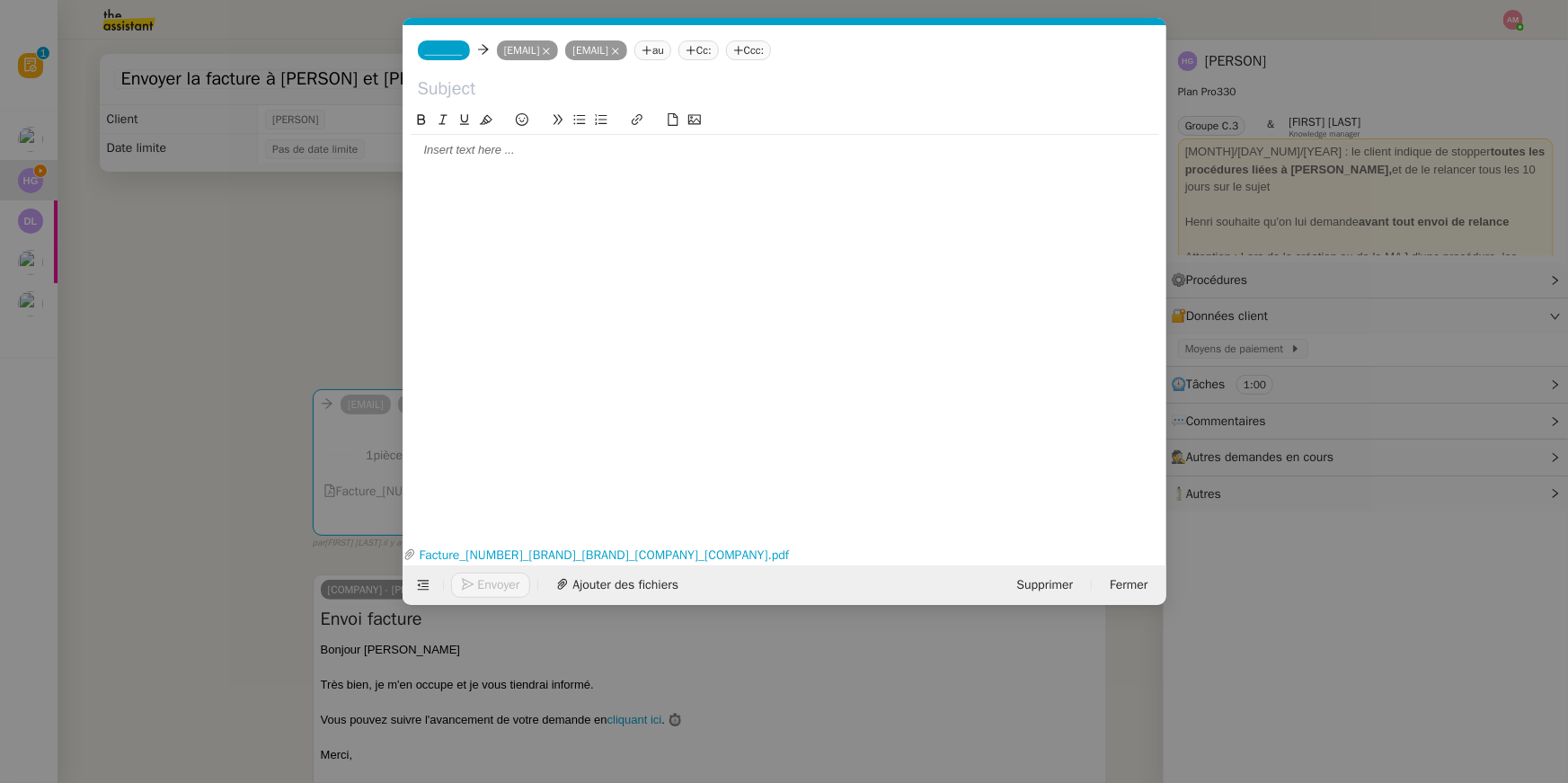 click on "_______" 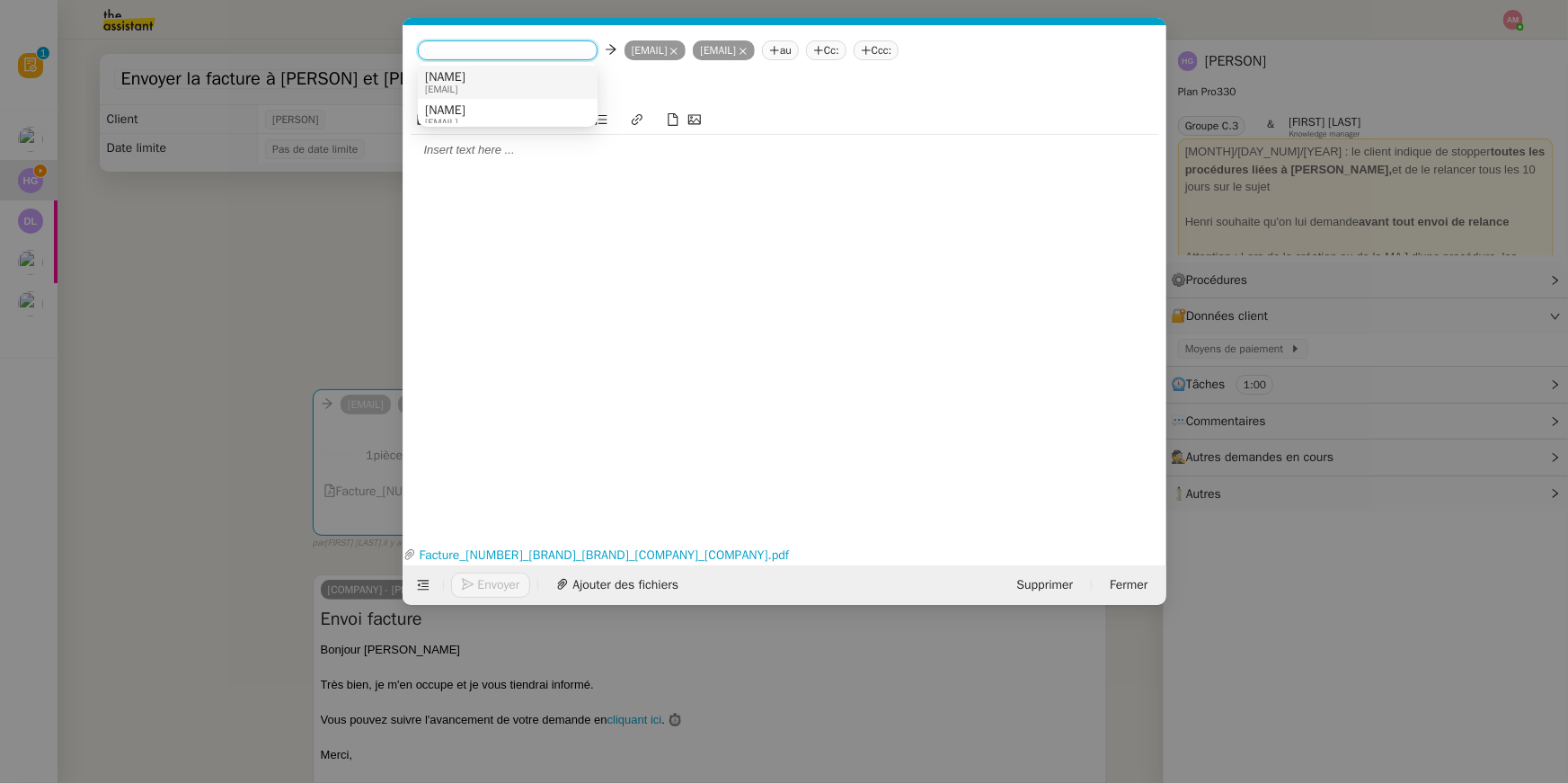 click on "[NAME]" at bounding box center (445, 77) 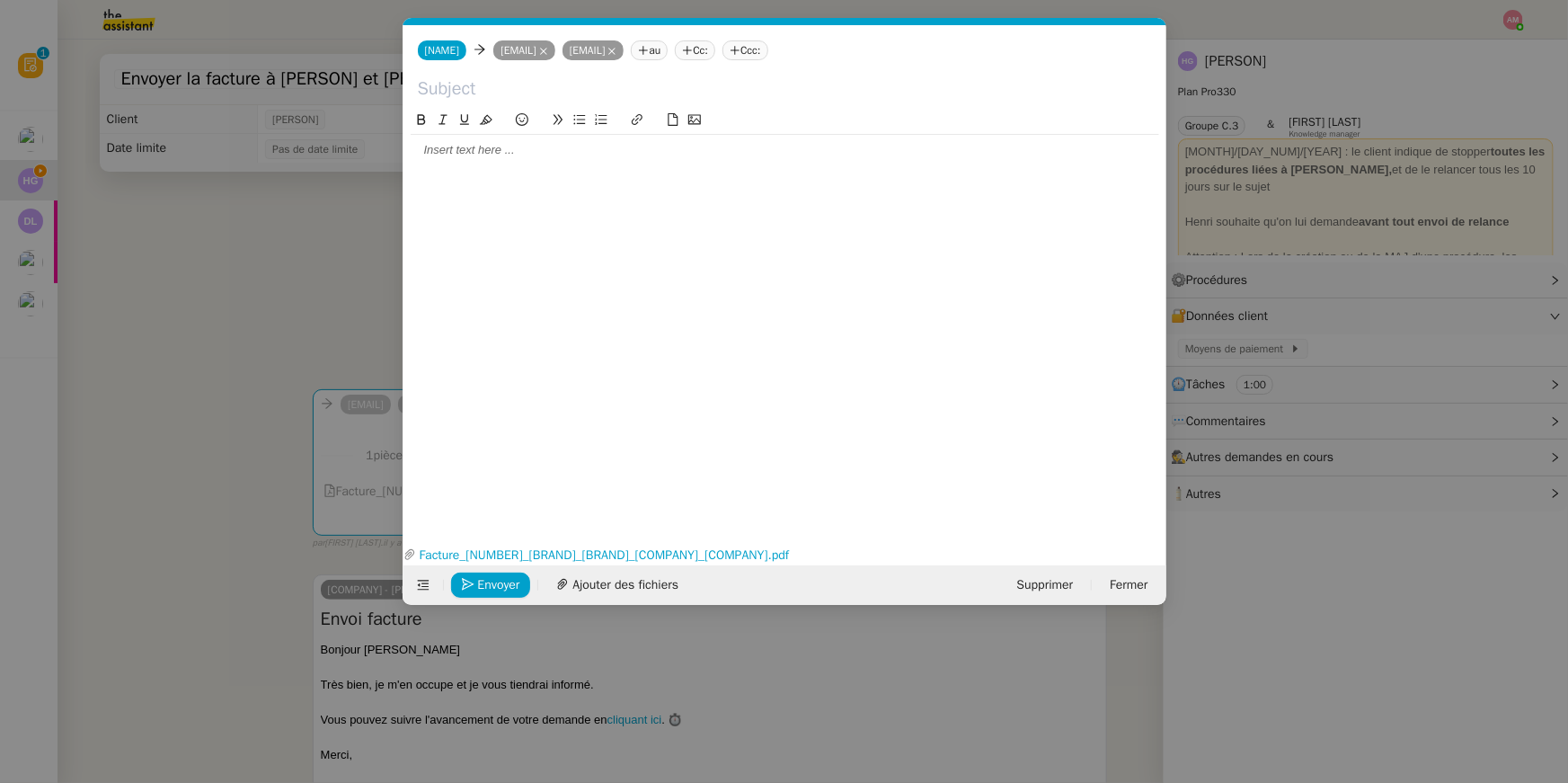 click on "Service TA - VOYAGE - PROPOSITION GLOBALE A utiliser dans le cadre de proposition de déplacement [PERSON_NAME] [PERSON_NAME] TA - RELANCE CLIENT (EN) Relancer un client lorsqu'il n'a pas répondu à un précédent message BAFERTY - MAIL AUDITION A utiliser dans le cadre de la procédure d'envoi des mails d'audition TA - PUBLICATION OFFRE D'EMPLOI Organisation du recrutement Relevés CIC [PERSON_NAME] [PERSON_NAME] Discours de présentation du paiement sécurisé TA - VOYAGES - PROPOSITION ITINERAIRE Soumettre les résultats d'une recherche TA - CONFIRMATION PAIEMENT (EN) Confirmer avec le client de modèle de transaction - Attention Plan Pro nécessaire. TA - COURRIER EXPEDIE (recommandé) A utiliser dans le cadre de l'envoi d'un courrier recommandé Relevés Portzamparc [PERSON_NAME] [PERSON_NAME] souhaite obtenir, mensuellement, un relevé portefeuille de [PERSON_NAME]. [PERSON_NAME] TA - PARTAGE DE CALENDRIER (EN)" at bounding box center [784, 391] 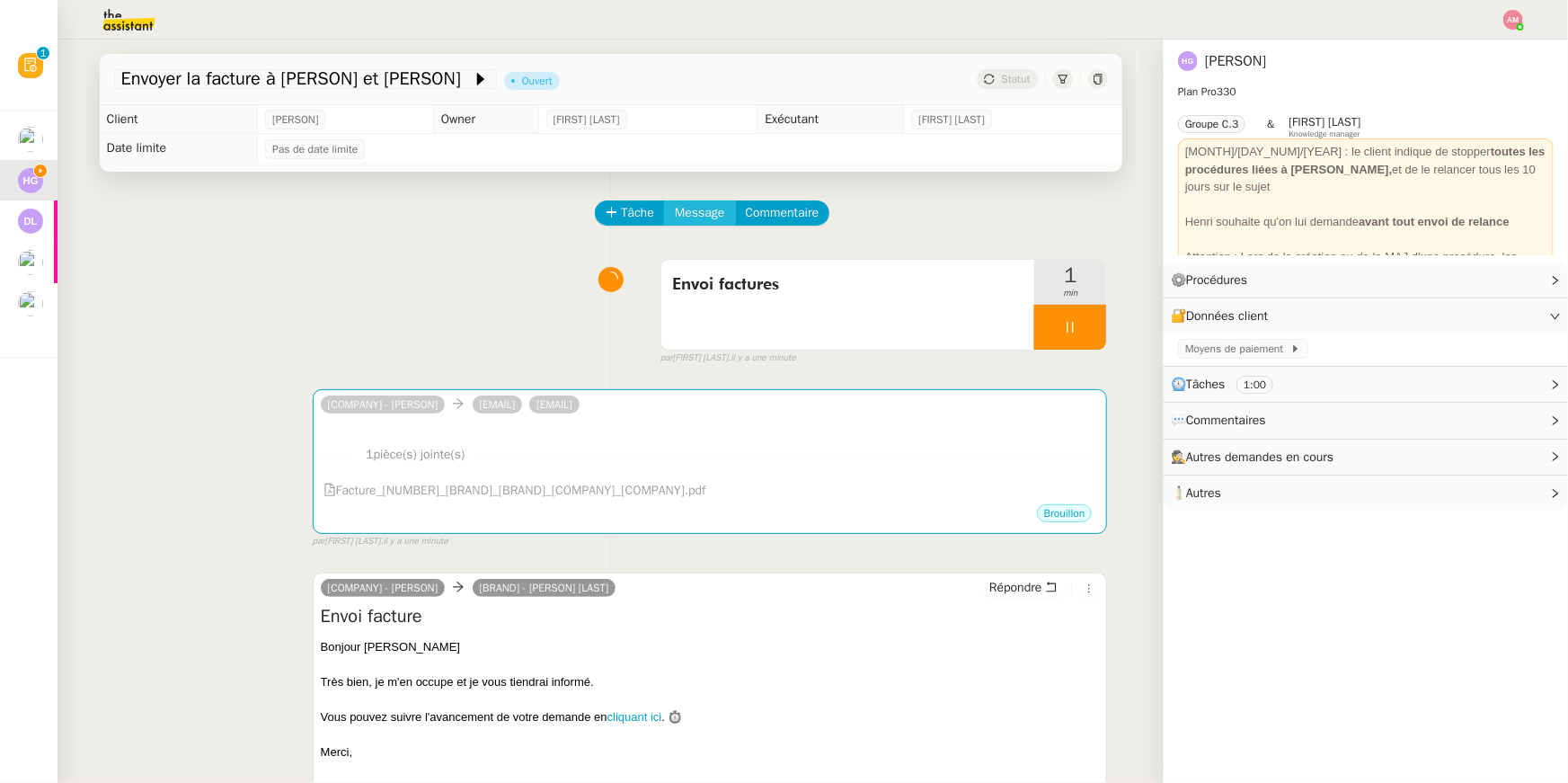 click on "Message" 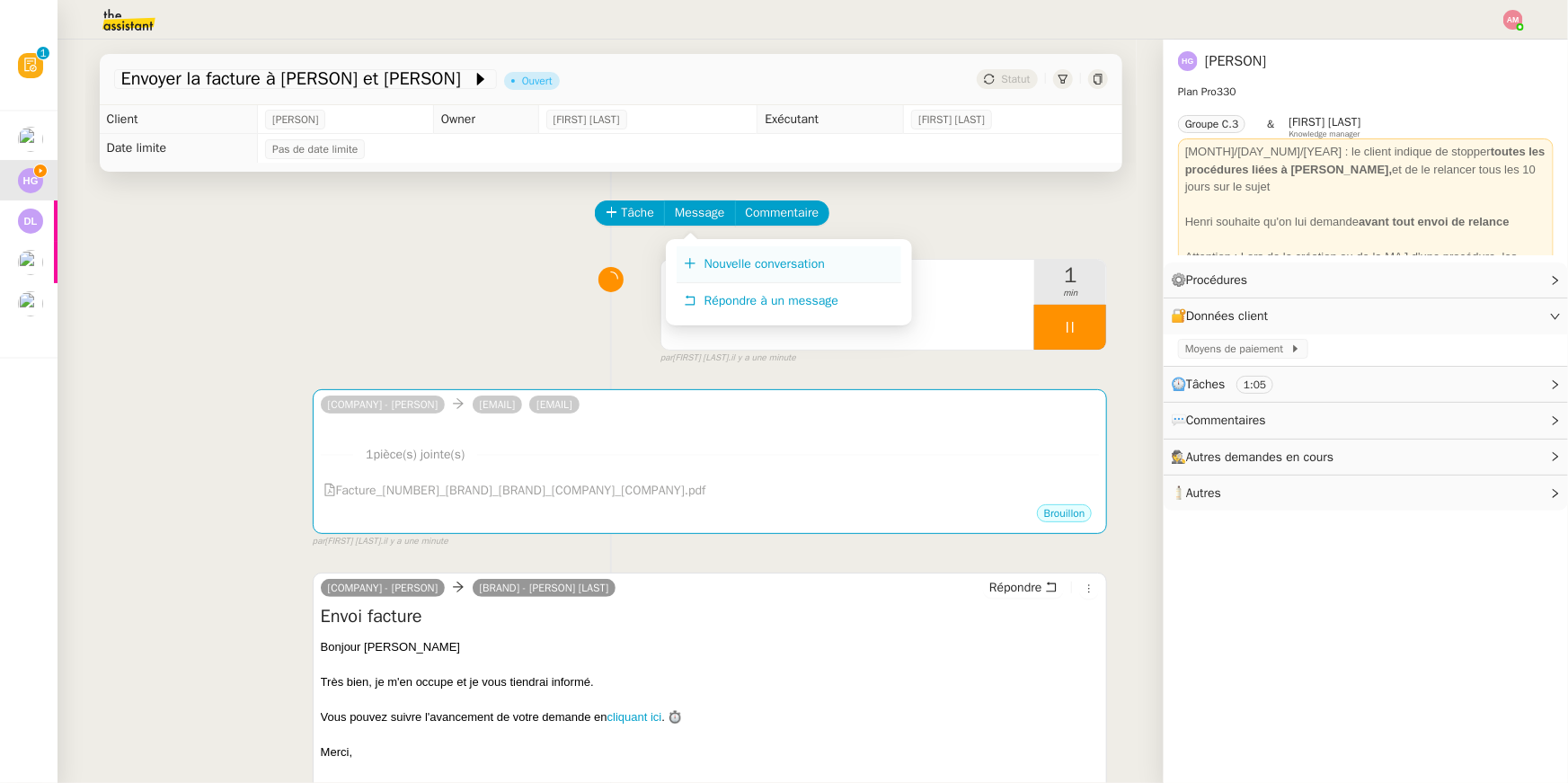 click on "Nouvelle conversation" at bounding box center [765, 263] 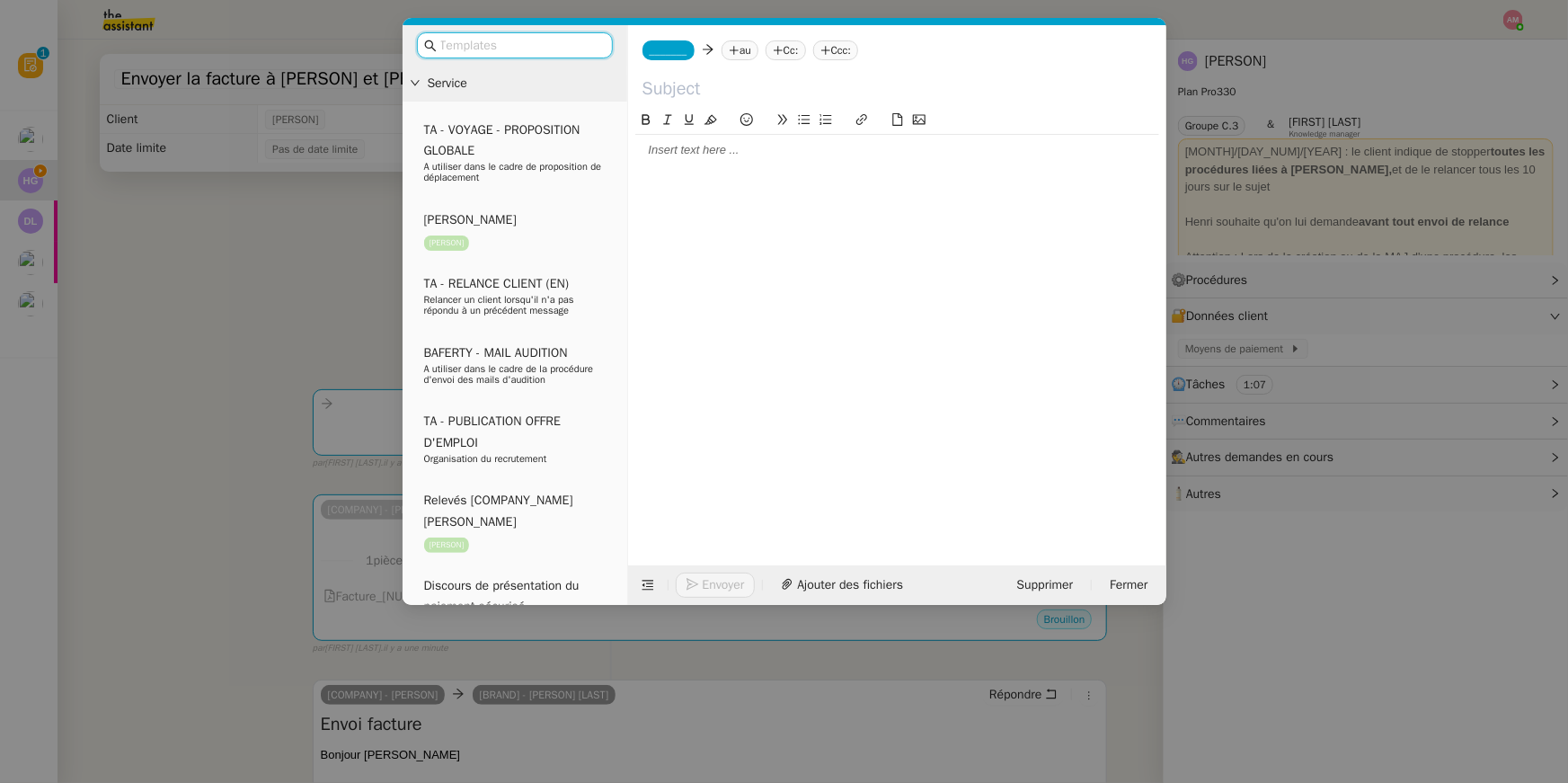 click on "Service TA - VOYAGE - PROPOSITION GLOBALE A utiliser dans le cadre de proposition de déplacement [PERSON_NAME] [PERSON_NAME] TA - RELANCE CLIENT (EN) Relancer un client lorsqu'il n'a pas répondu à un précédent message BAFERTY - MAIL AUDITION A utiliser dans le cadre de la procédure d'envoi des mails d'audition TA - PUBLICATION OFFRE D'EMPLOI Organisation du recrutement Relevés CIC [PERSON_NAME] [PERSON_NAME] Discours de présentation du paiement sécurisé TA - VOYAGES - PROPOSITION ITINERAIRE Soumettre les résultats d'une recherche TA - CONFIRMATION PAIEMENT (EN) Confirmer avec le client de modèle de transaction - Attention Plan Pro nécessaire. TA - COURRIER EXPEDIE (recommandé) A utiliser dans le cadre de l'envoi d'un courrier recommandé Relevés Portzamparc [PERSON_NAME] [PERSON_NAME] souhaite obtenir, mensuellement, un relevé portefeuille de [PERSON_NAME]. [PERSON_NAME] TA - PARTAGE DE CALENDRIER (EN)" at bounding box center [784, 391] 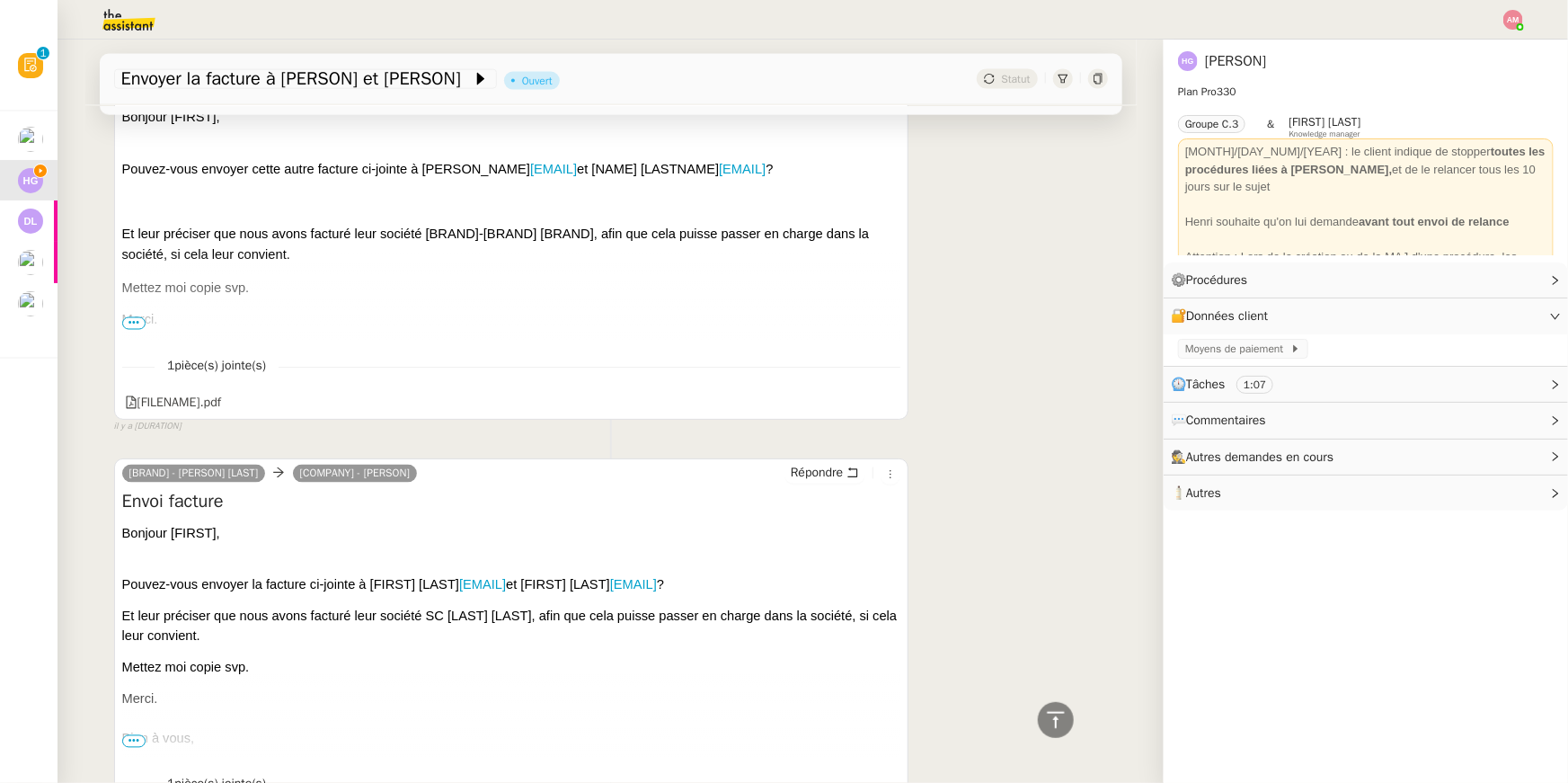scroll, scrollTop: 1348, scrollLeft: 0, axis: vertical 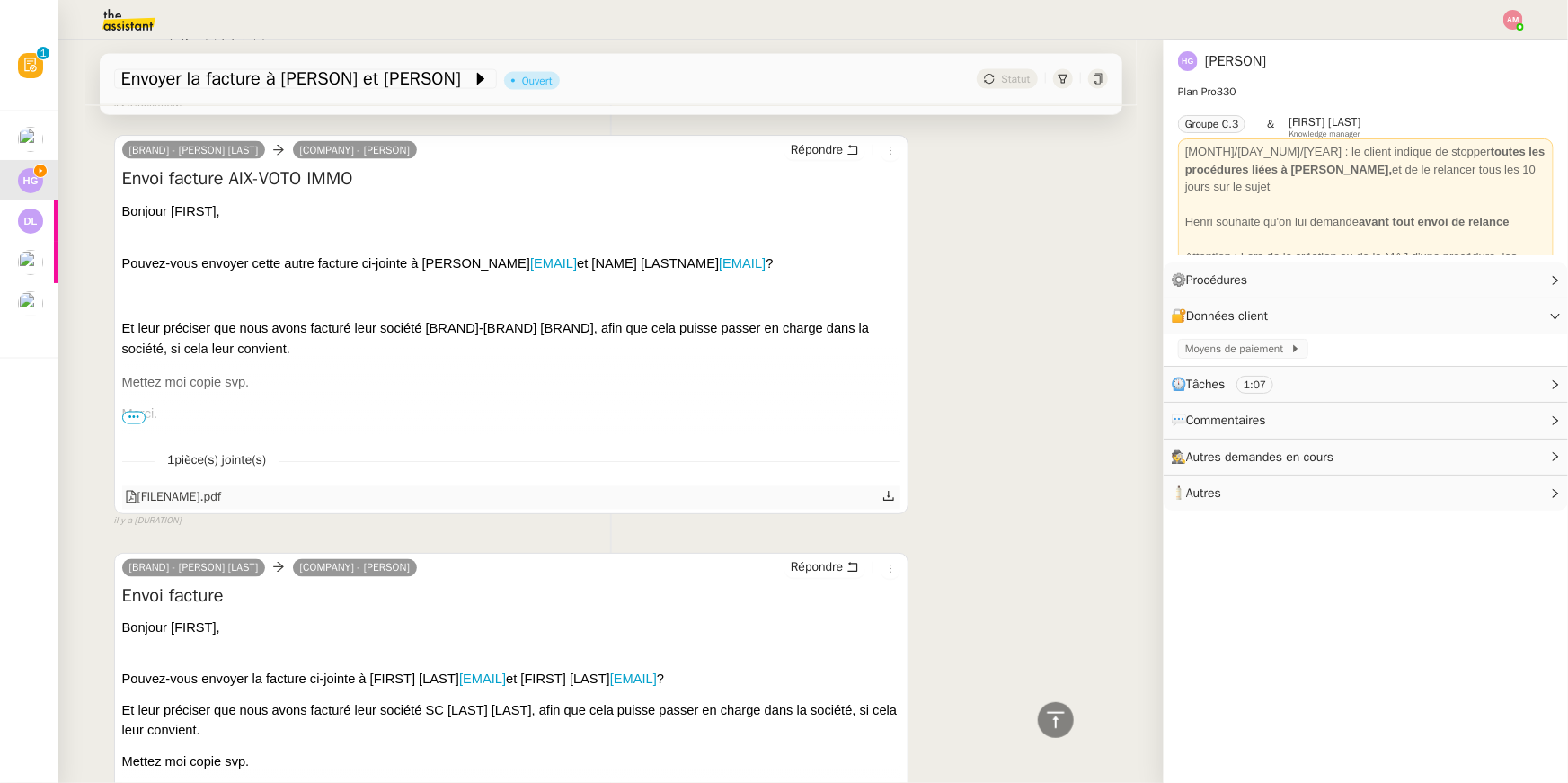 click 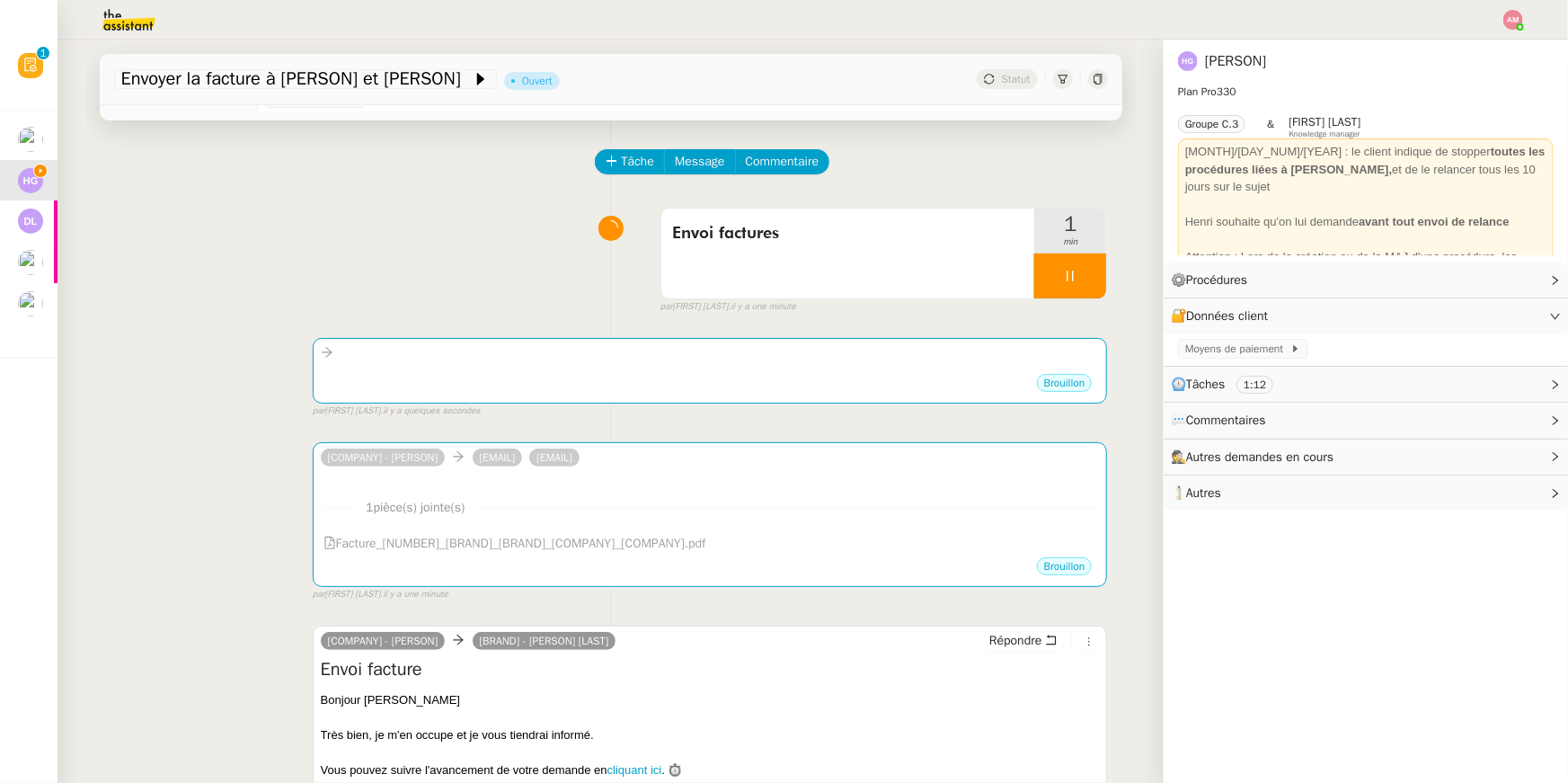 scroll, scrollTop: 0, scrollLeft: 0, axis: both 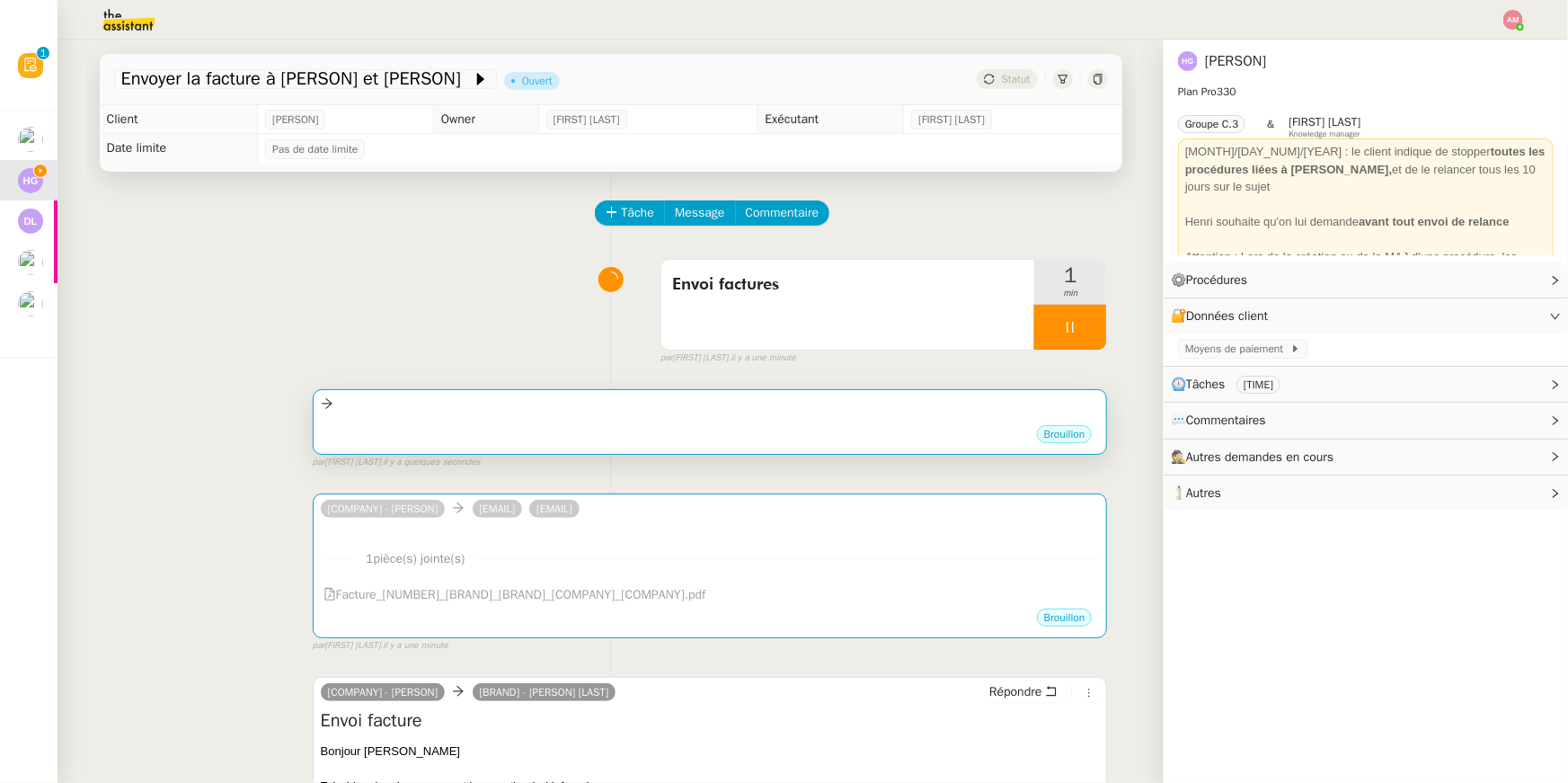 click on "Brouillon" at bounding box center (710, 437) 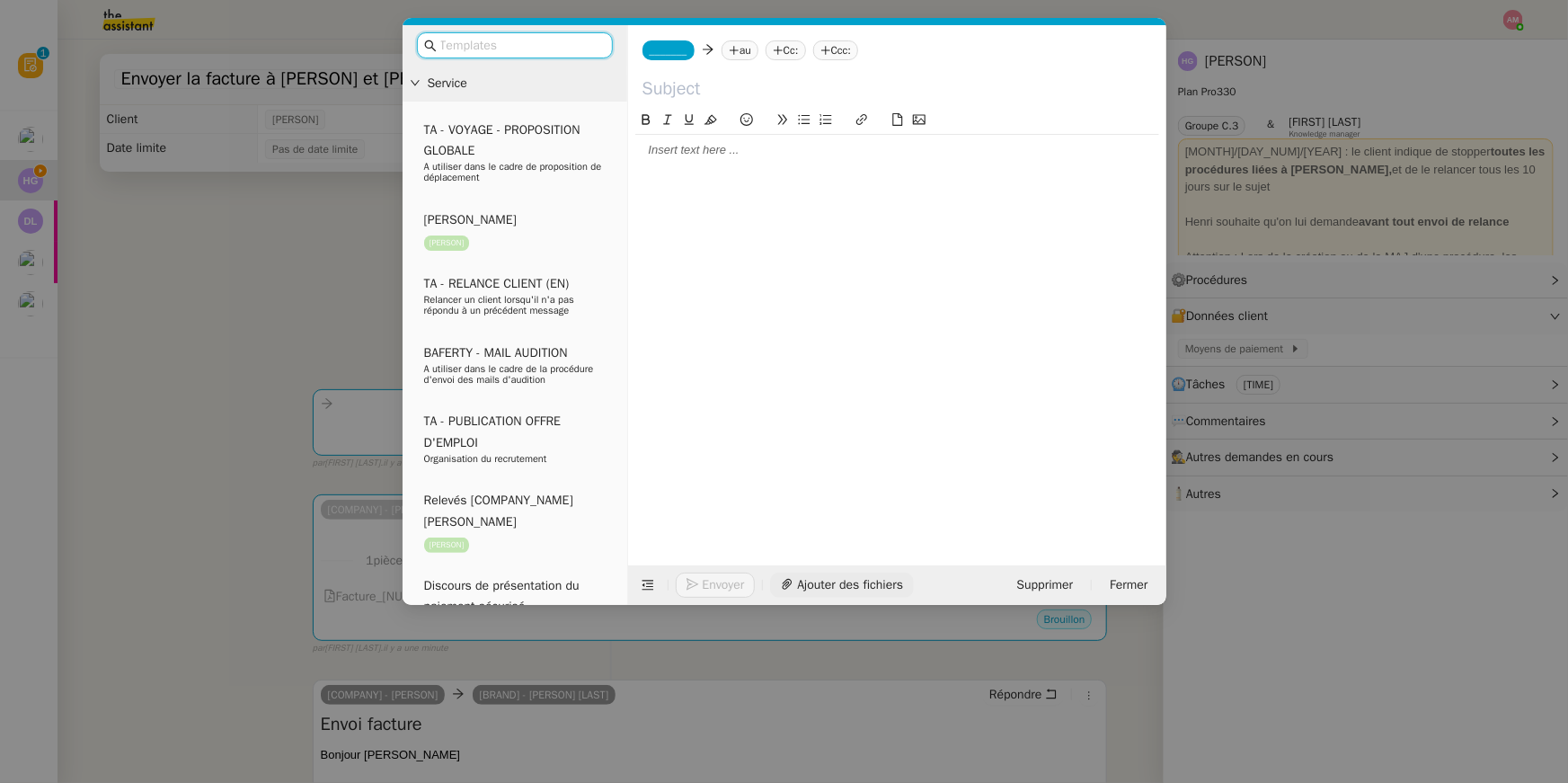 click on "Ajouter des fichiers" 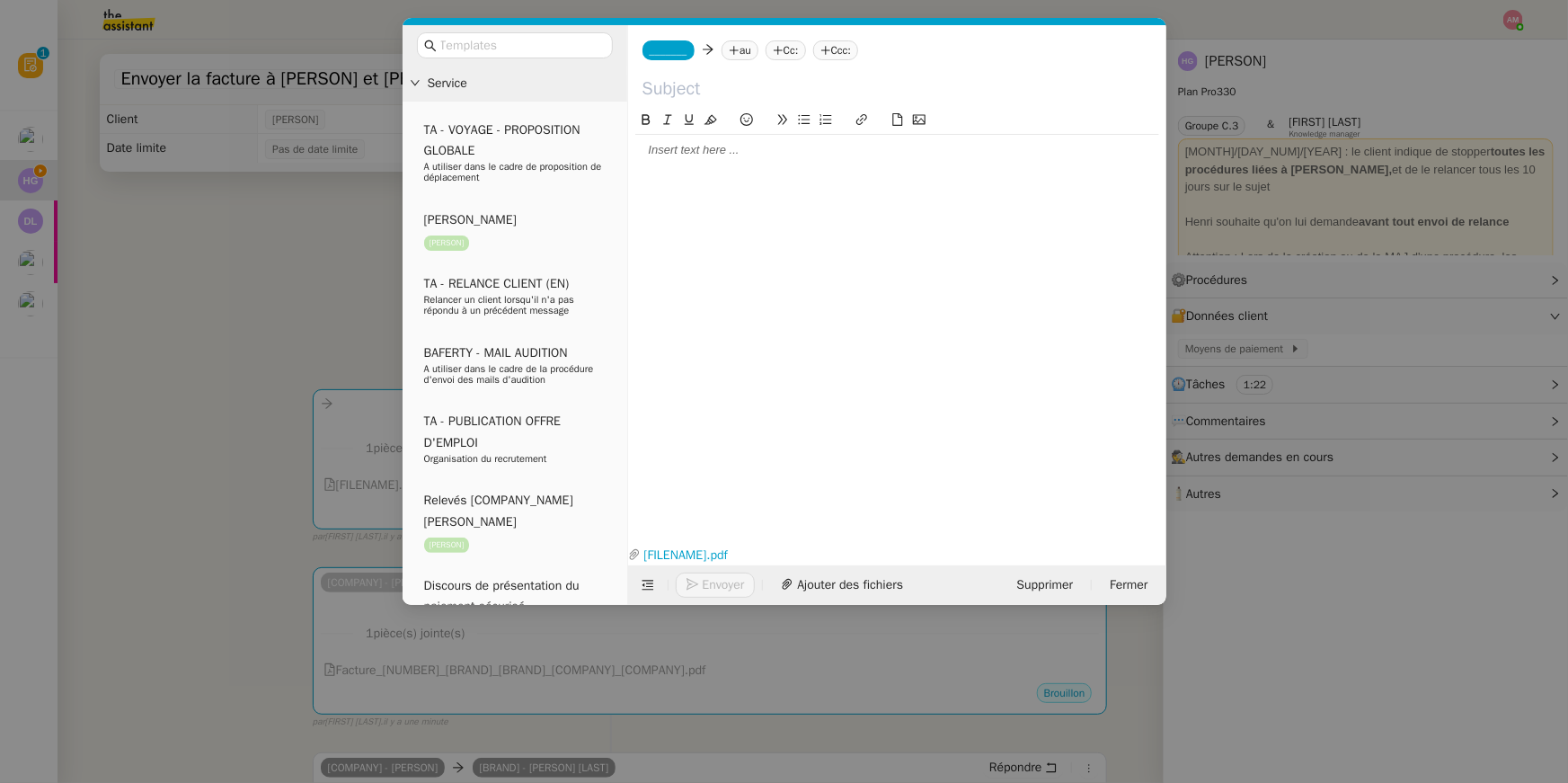 click on "Service TA - VOYAGE - PROPOSITION GLOBALE A utiliser dans le cadre de proposition de déplacement [PERSON_NAME] [PERSON_NAME] TA - RELANCE CLIENT (EN) Relancer un client lorsqu'il n'a pas répondu à un précédent message BAFERTY - MAIL AUDITION A utiliser dans le cadre de la procédure d'envoi des mails d'audition TA - PUBLICATION OFFRE D'EMPLOI Organisation du recrutement Relevés CIC [PERSON_NAME] [PERSON_NAME] Discours de présentation du paiement sécurisé TA - VOYAGES - PROPOSITION ITINERAIRE Soumettre les résultats d'une recherche TA - CONFIRMATION PAIEMENT (EN) Confirmer avec le client de modèle de transaction - Attention Plan Pro nécessaire. TA - COURRIER EXPEDIE (recommandé) A utiliser dans le cadre de l'envoi d'un courrier recommandé Relevés Portzamparc [PERSON_NAME] [PERSON_NAME] souhaite obtenir, mensuellement, un relevé portefeuille de [PERSON_NAME]. [PERSON_NAME] TA - PARTAGE DE CALENDRIER (EN)" at bounding box center [784, 391] 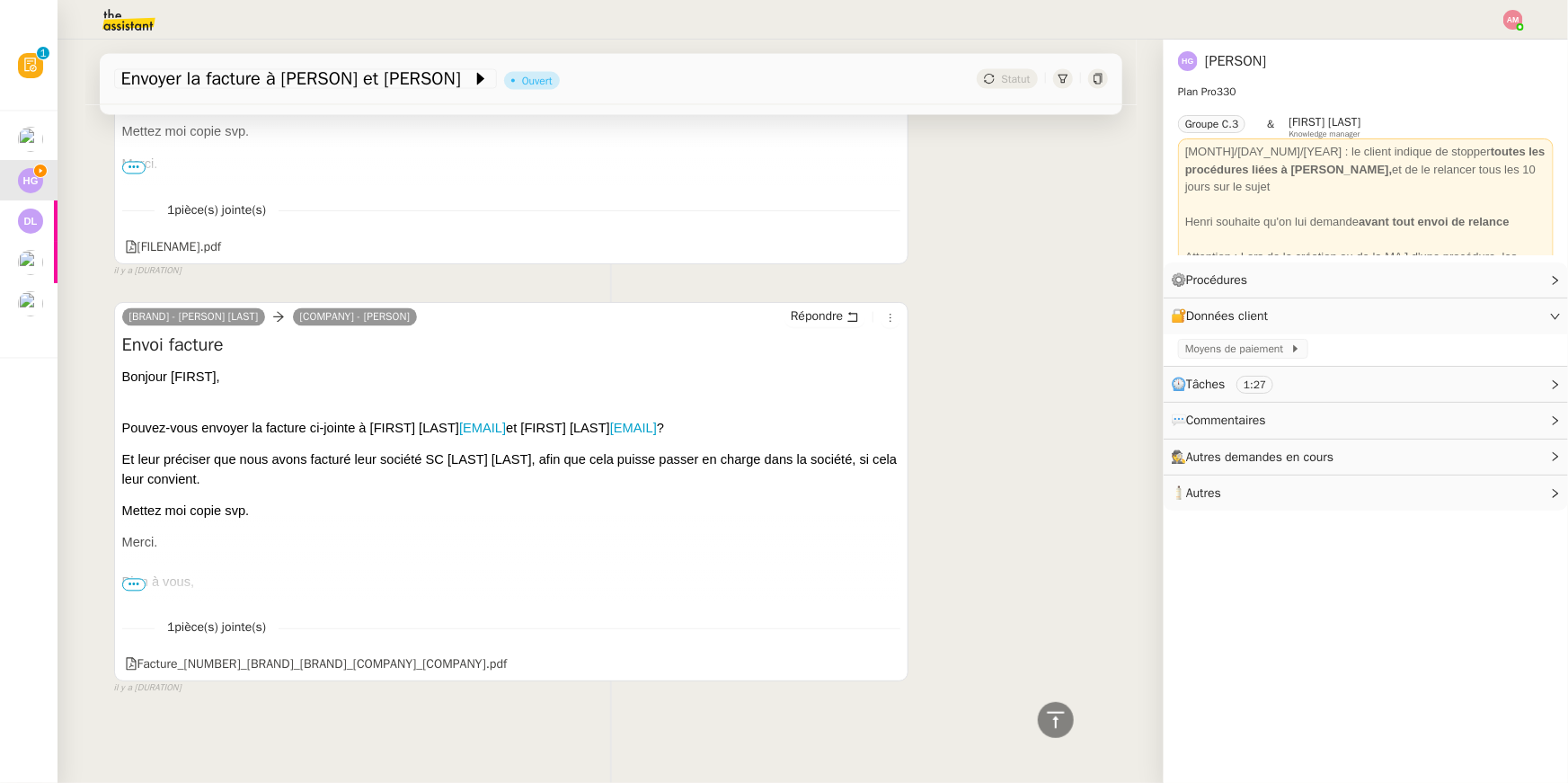 scroll, scrollTop: 1241, scrollLeft: 0, axis: vertical 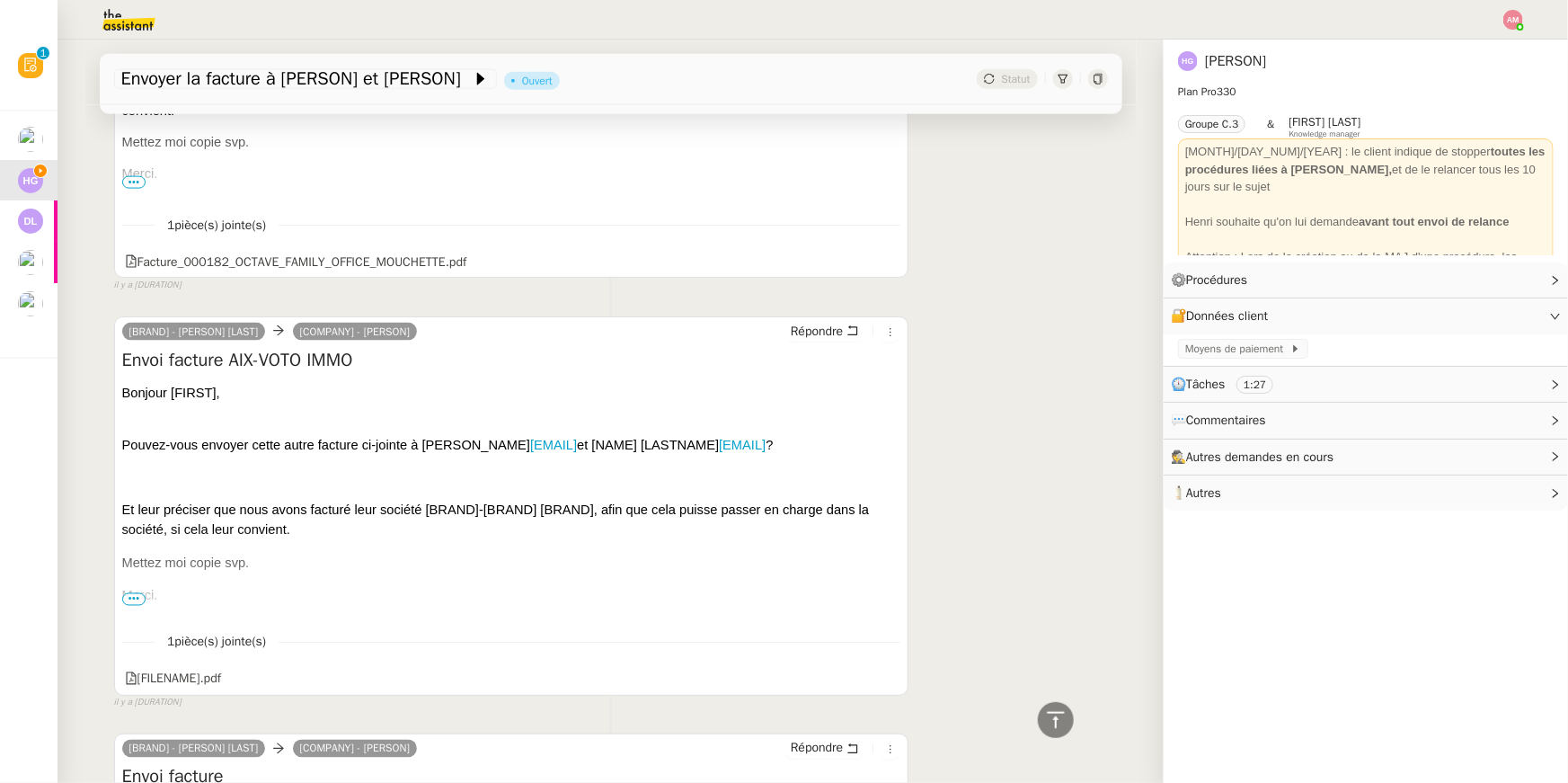 click at bounding box center (511, 477) 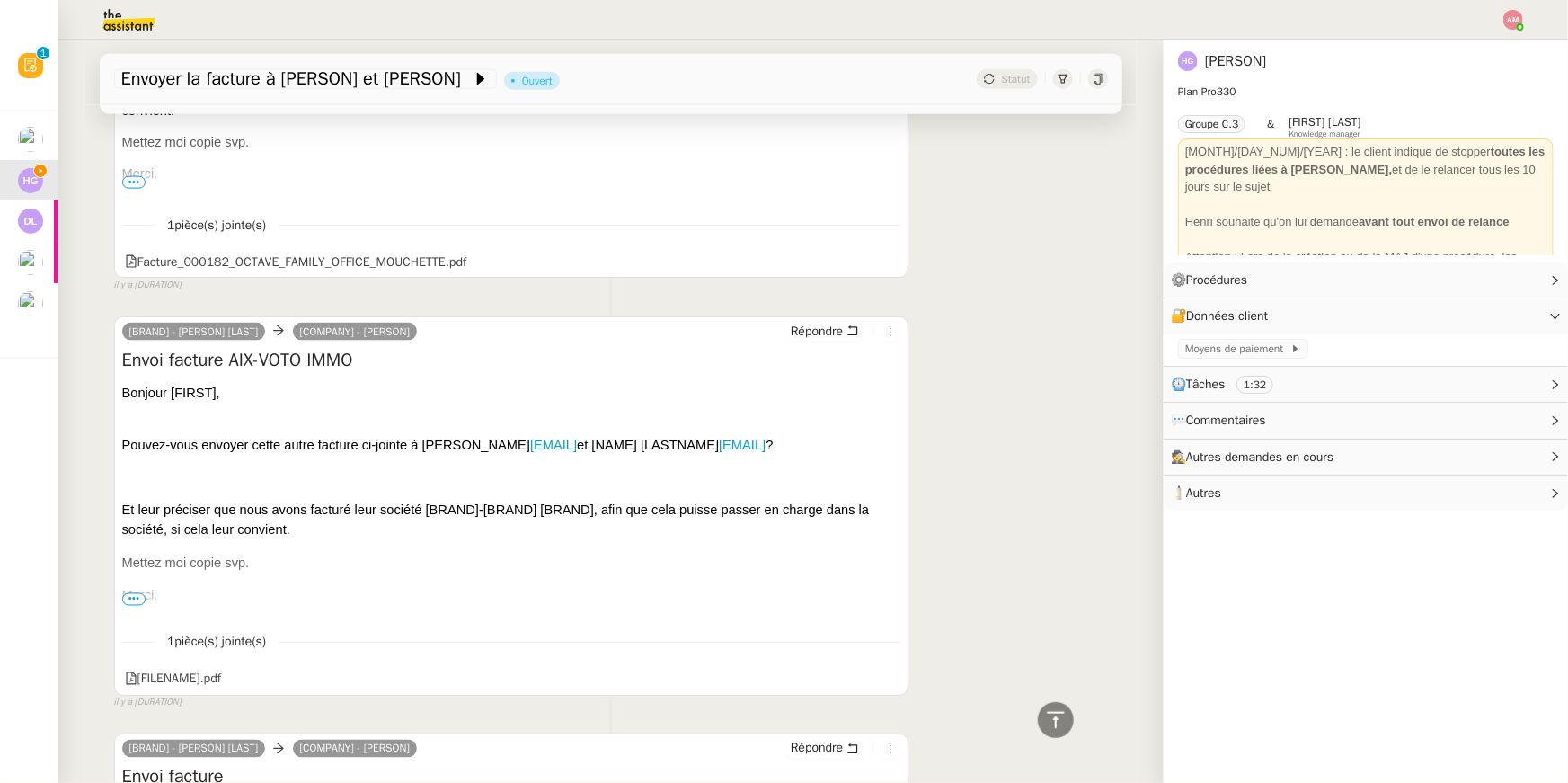 click on "Pouvez-vous envoyer cette autre facture ci-jointe à [FIRST] [LAST]  [EMAIL]  et [FIRST] [LAST]  [EMAIL]  ?" at bounding box center [511, 435] 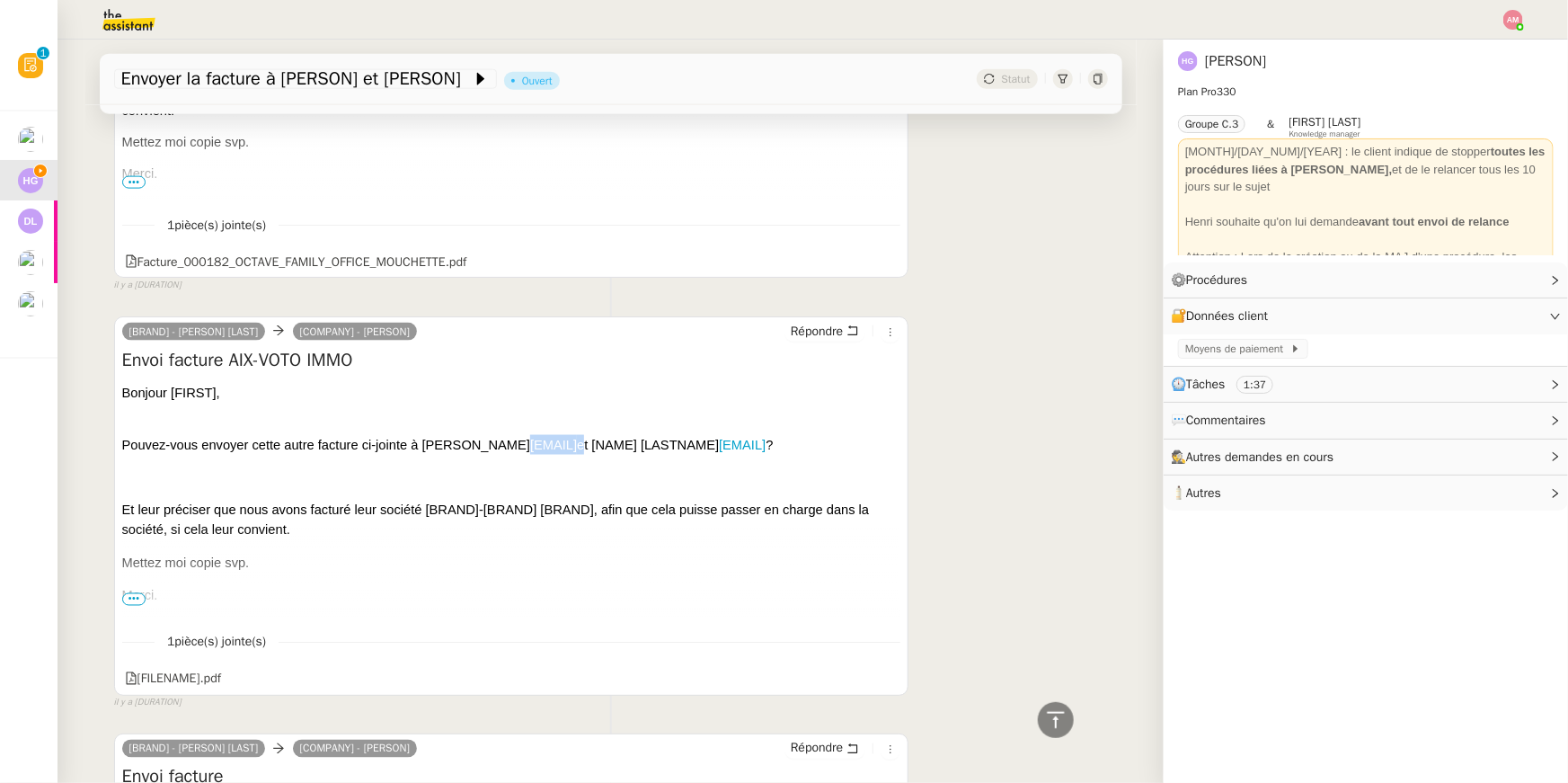 drag, startPoint x: 717, startPoint y: 449, endPoint x: 571, endPoint y: 449, distance: 146 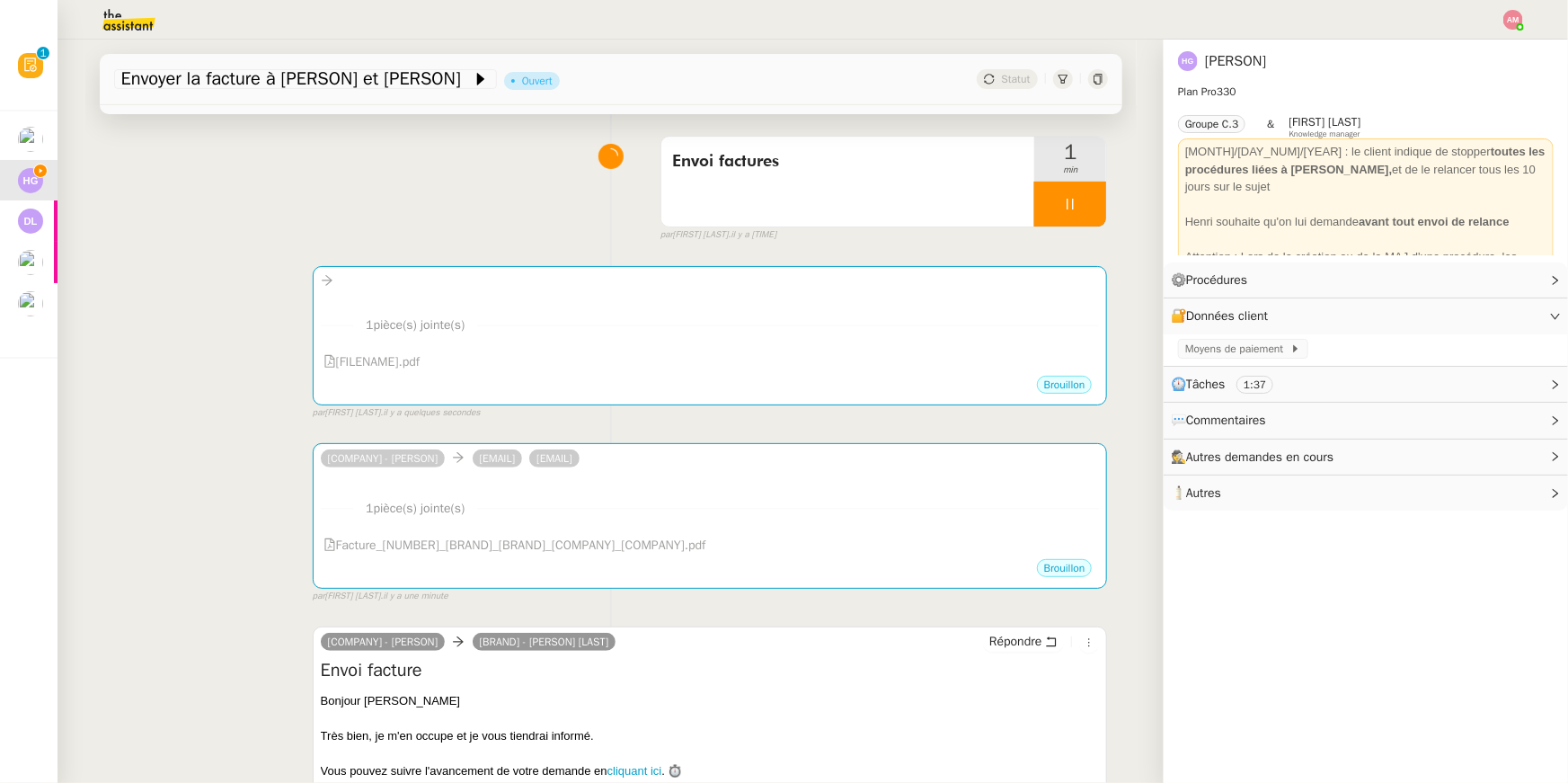 scroll, scrollTop: 0, scrollLeft: 0, axis: both 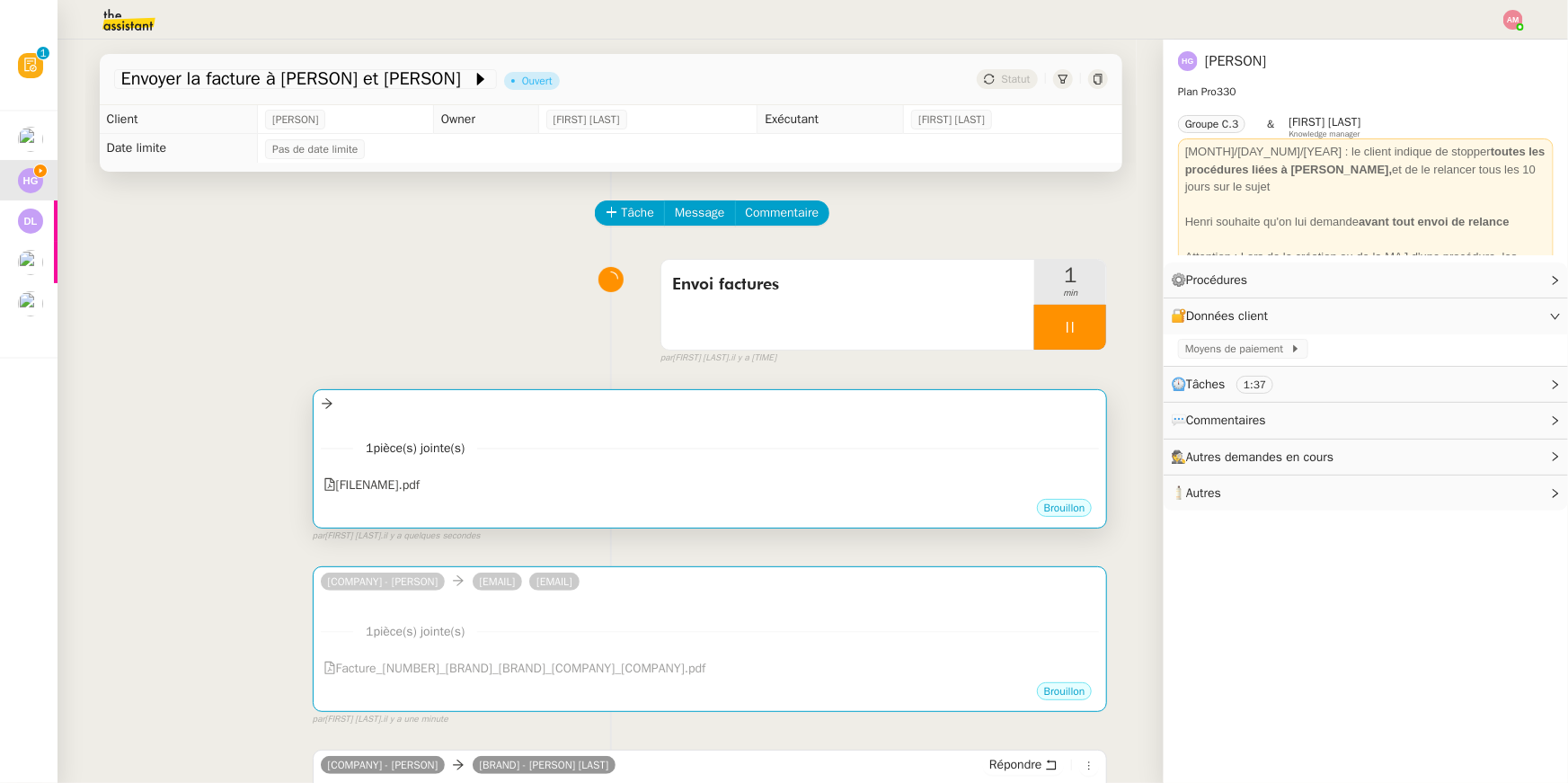 click on "1  pièce(s) jointe(s)  [FILE_NAME].pdf" at bounding box center [710, 460] 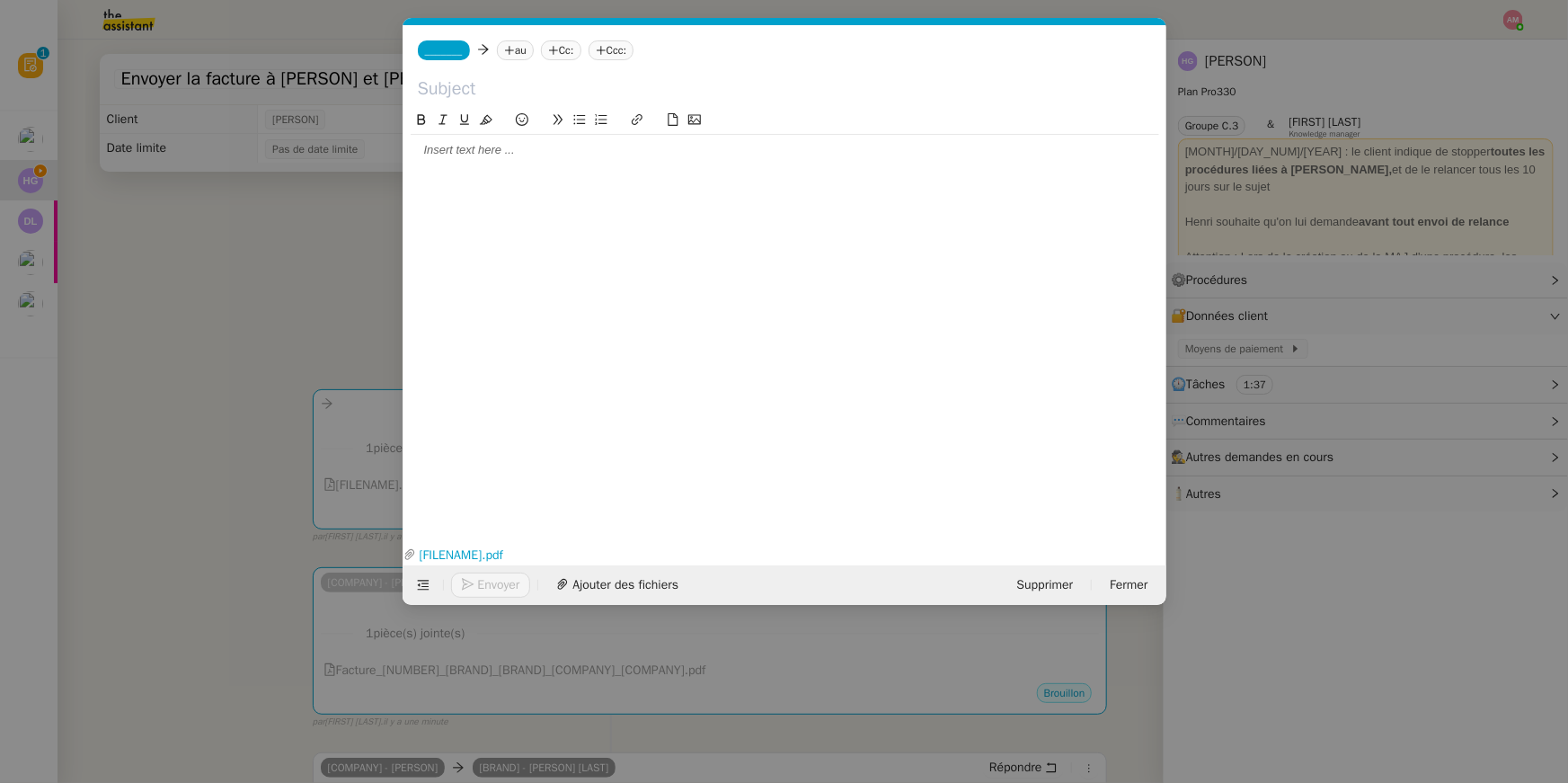 scroll, scrollTop: 0, scrollLeft: 38, axis: horizontal 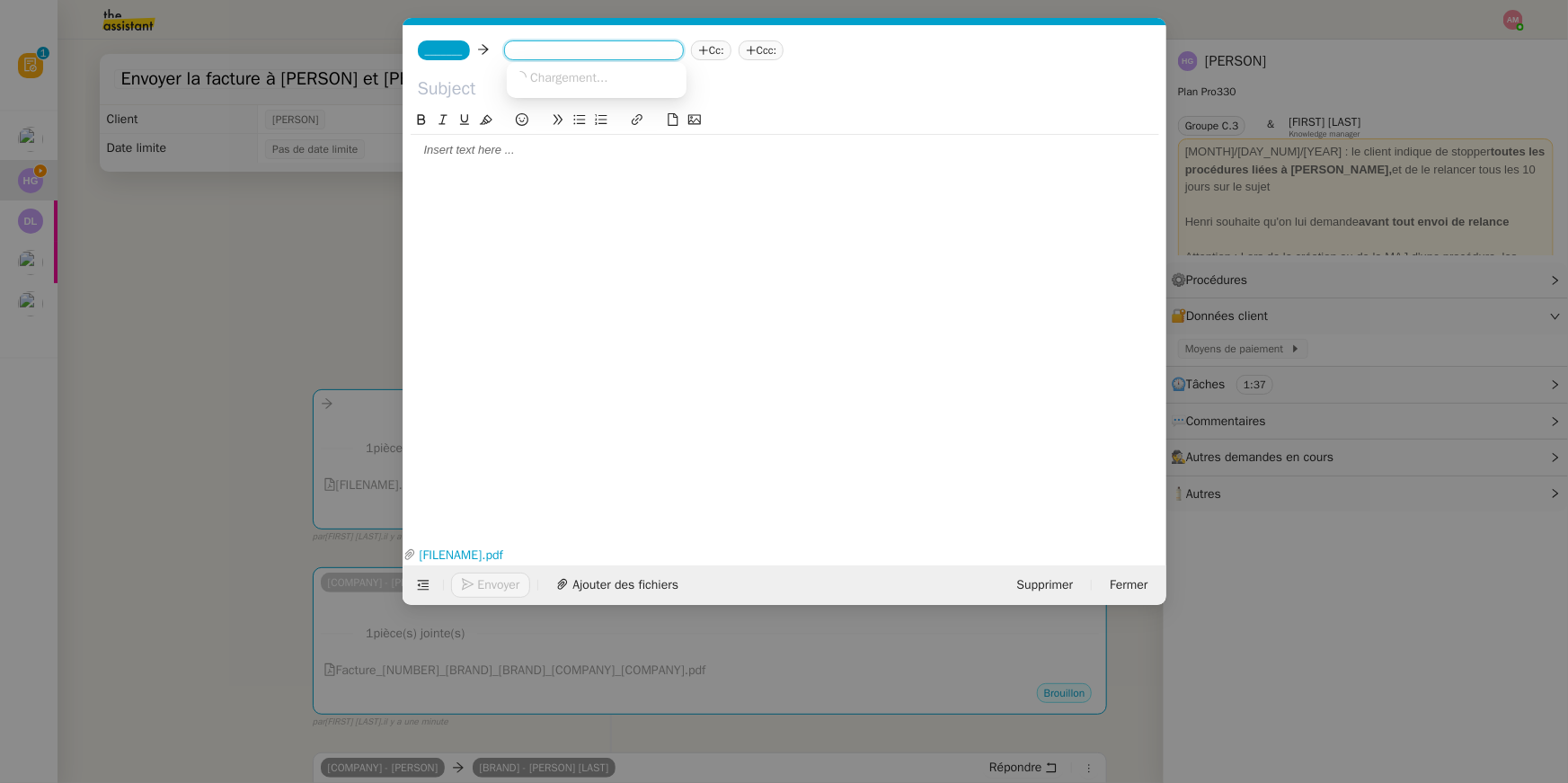 paste on "[EMAIL]" 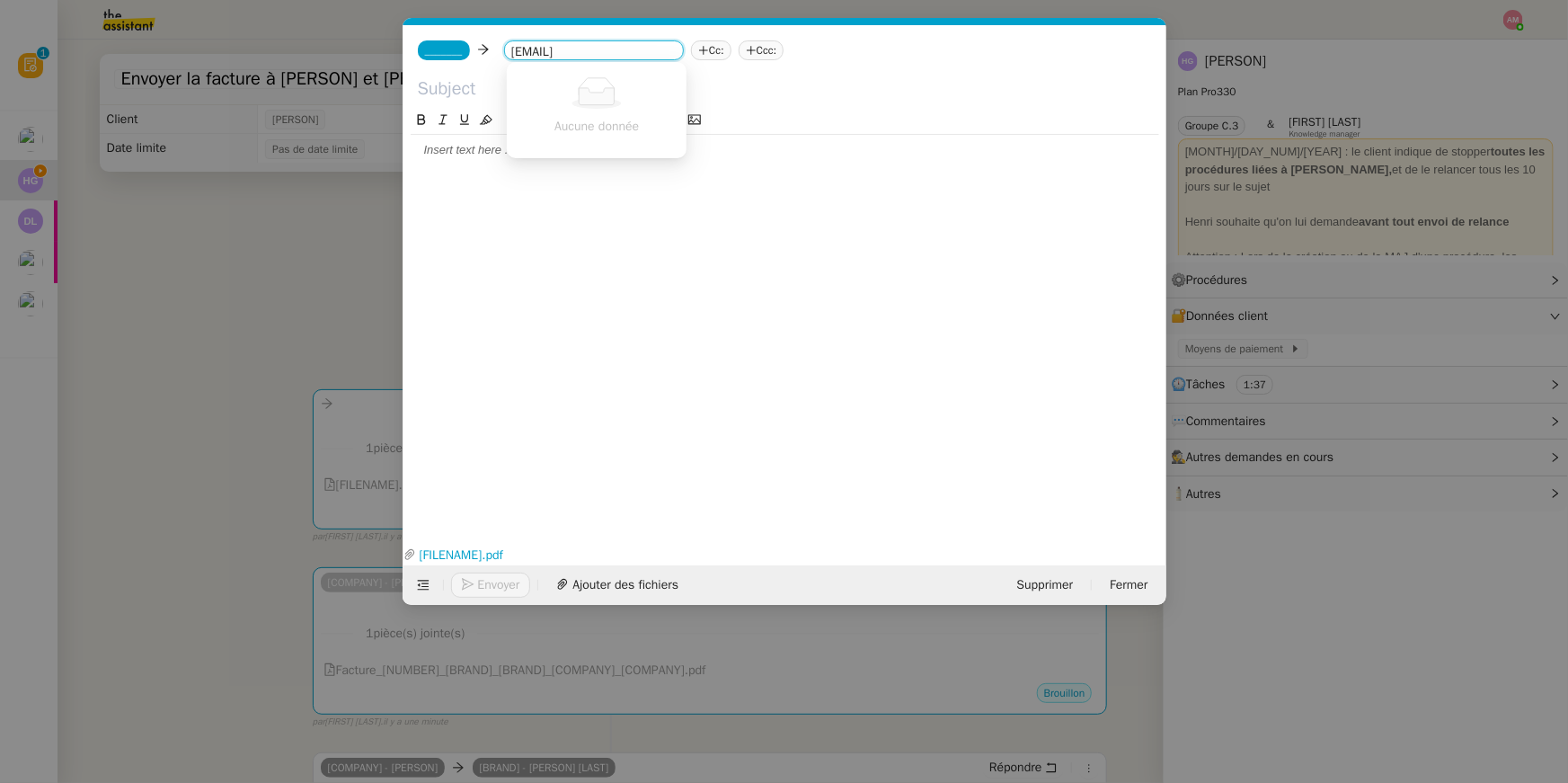 click at bounding box center [597, 93] 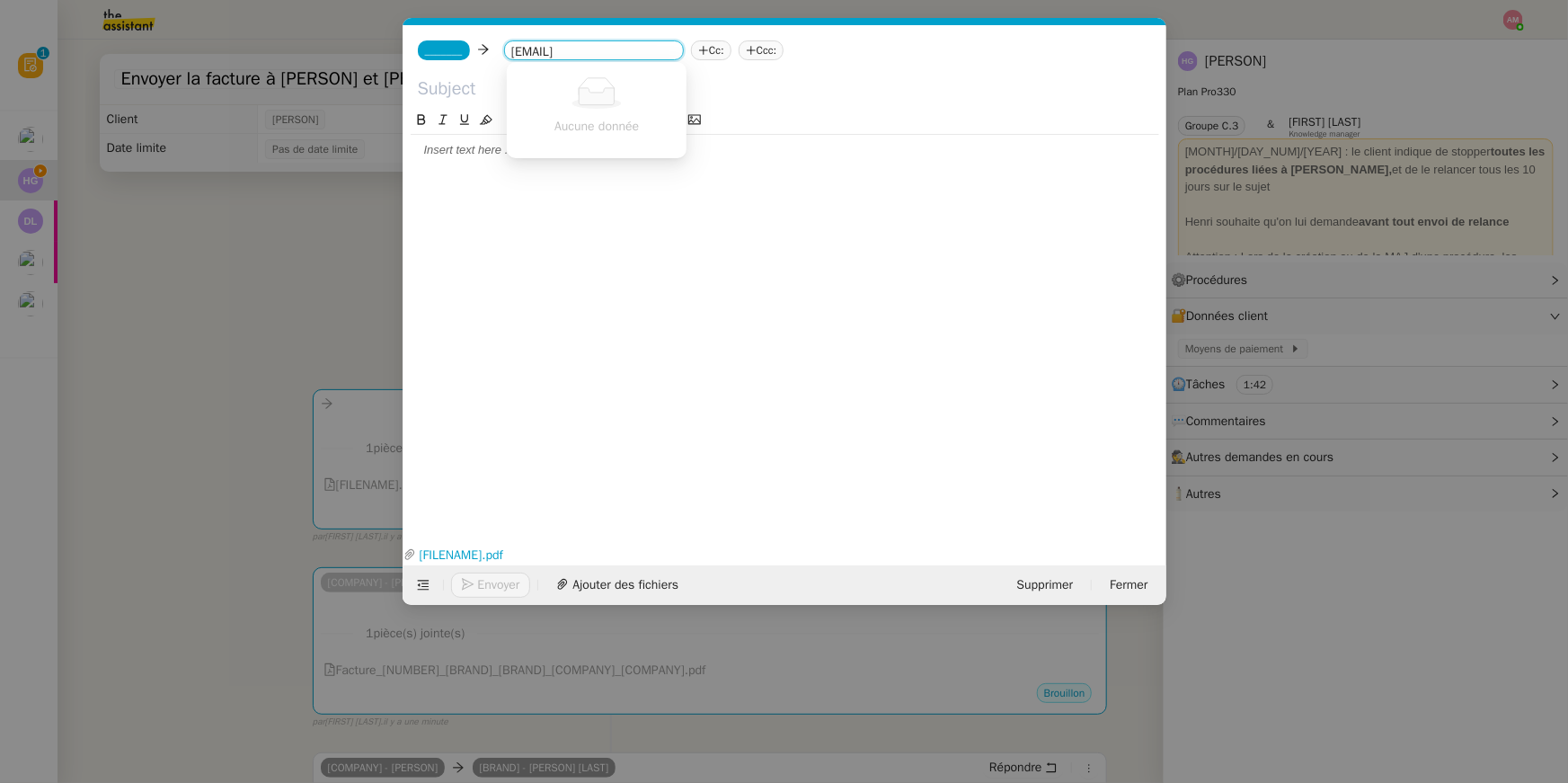 click on "[EMAIL]" at bounding box center [594, 52] 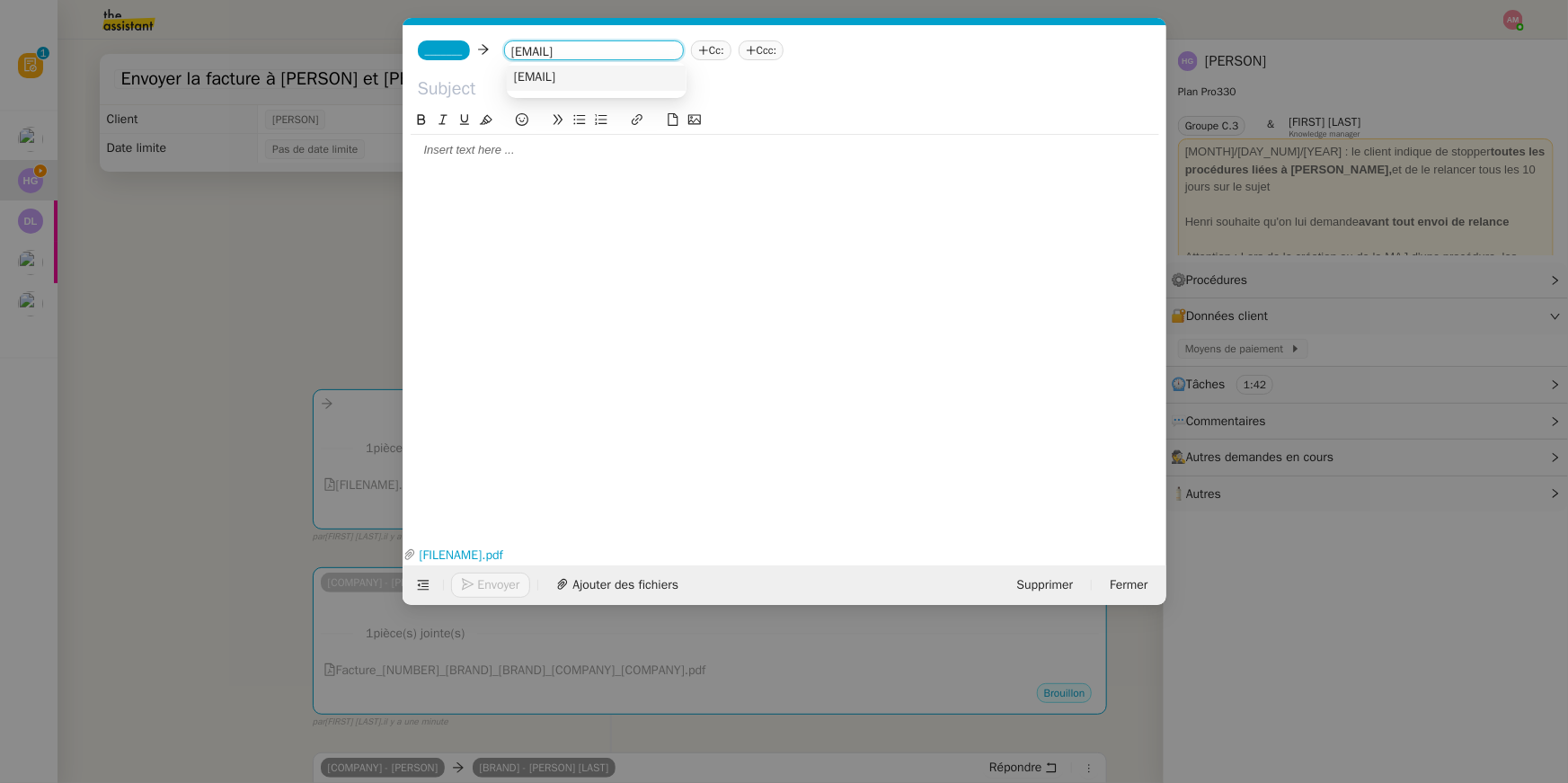 type on "[EMAIL]" 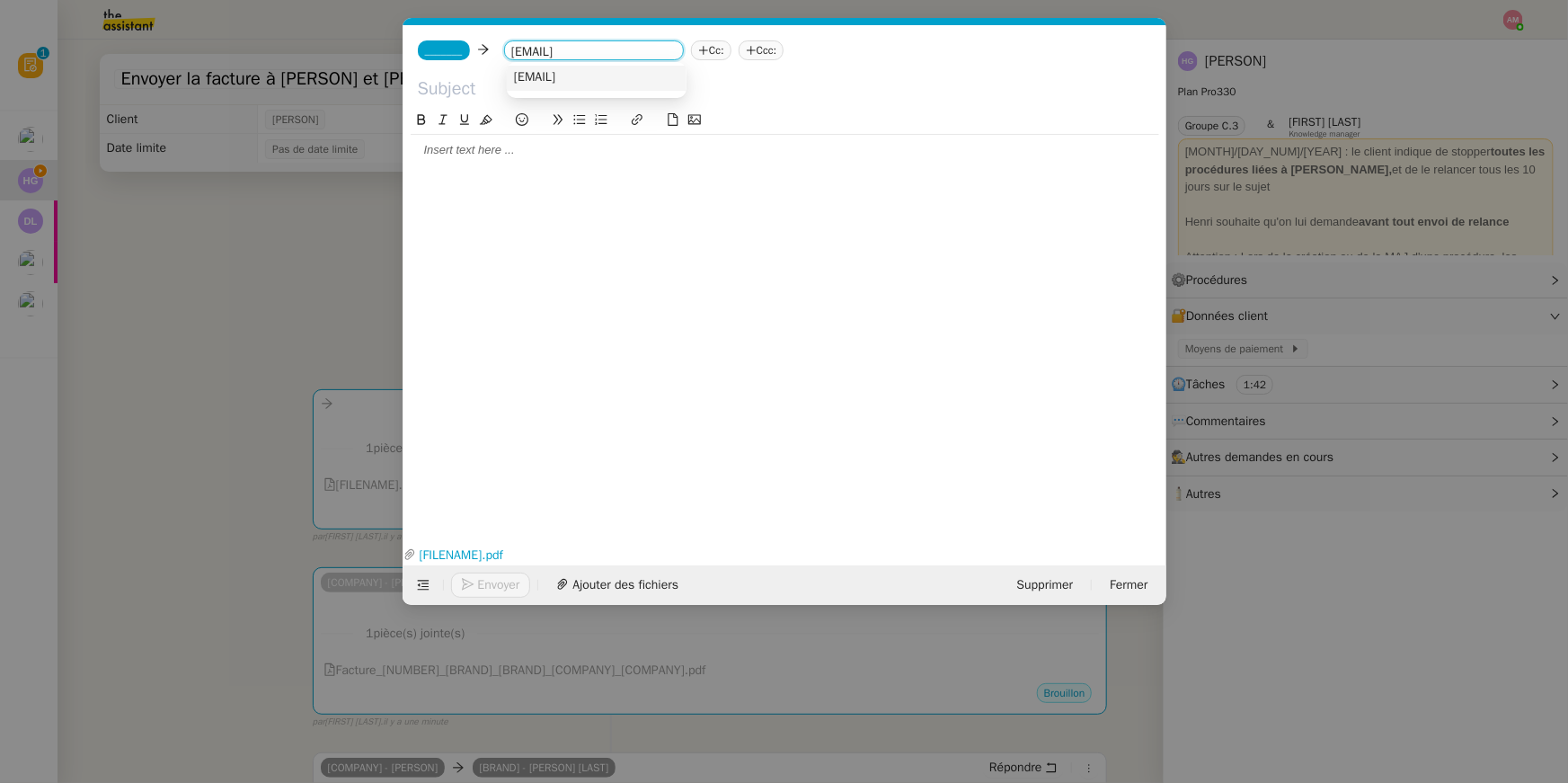 click on "[EMAIL]" at bounding box center [597, 78] 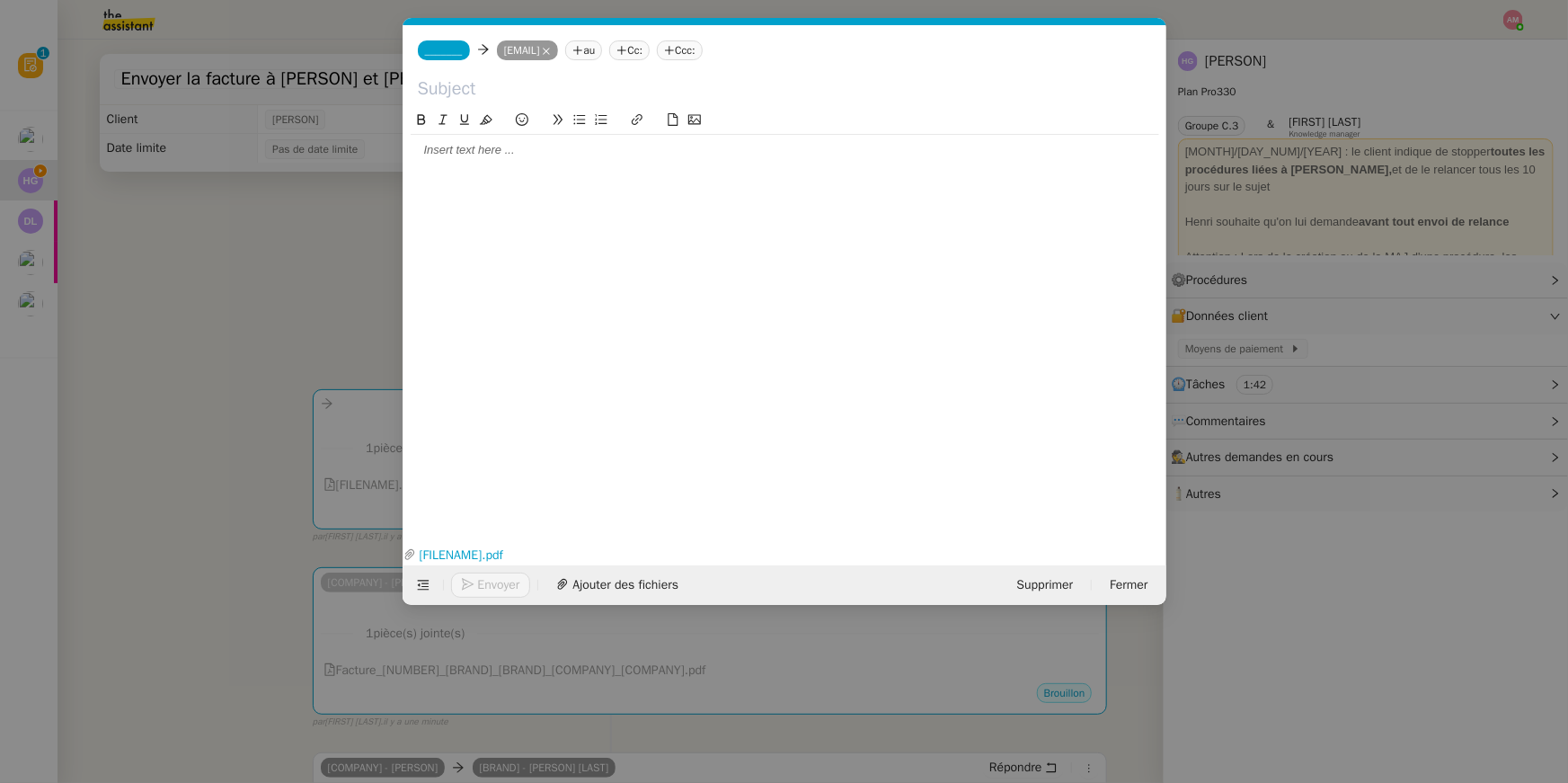 click on "Service TA - VOYAGE - PROPOSITION GLOBALE A utiliser dans le cadre de proposition de déplacement [PERSON_NAME] [PERSON_NAME] TA - RELANCE CLIENT (EN) Relancer un client lorsqu'il n'a pas répondu à un précédent message BAFERTY - MAIL AUDITION A utiliser dans le cadre de la procédure d'envoi des mails d'audition TA - PUBLICATION OFFRE D'EMPLOI Organisation du recrutement Relevés CIC [PERSON_NAME] [PERSON_NAME] Discours de présentation du paiement sécurisé TA - VOYAGES - PROPOSITION ITINERAIRE Soumettre les résultats d'une recherche TA - CONFIRMATION PAIEMENT (EN) Confirmer avec le client de modèle de transaction - Attention Plan Pro nécessaire. TA - COURRIER EXPEDIE (recommandé) A utiliser dans le cadre de l'envoi d'un courrier recommandé Relevés Portzamparc [PERSON_NAME] [PERSON_NAME] souhaite obtenir, mensuellement, un relevé portefeuille de [PERSON_NAME]. [PERSON_NAME] TA - PARTAGE DE CALENDRIER (EN)" at bounding box center (784, 391) 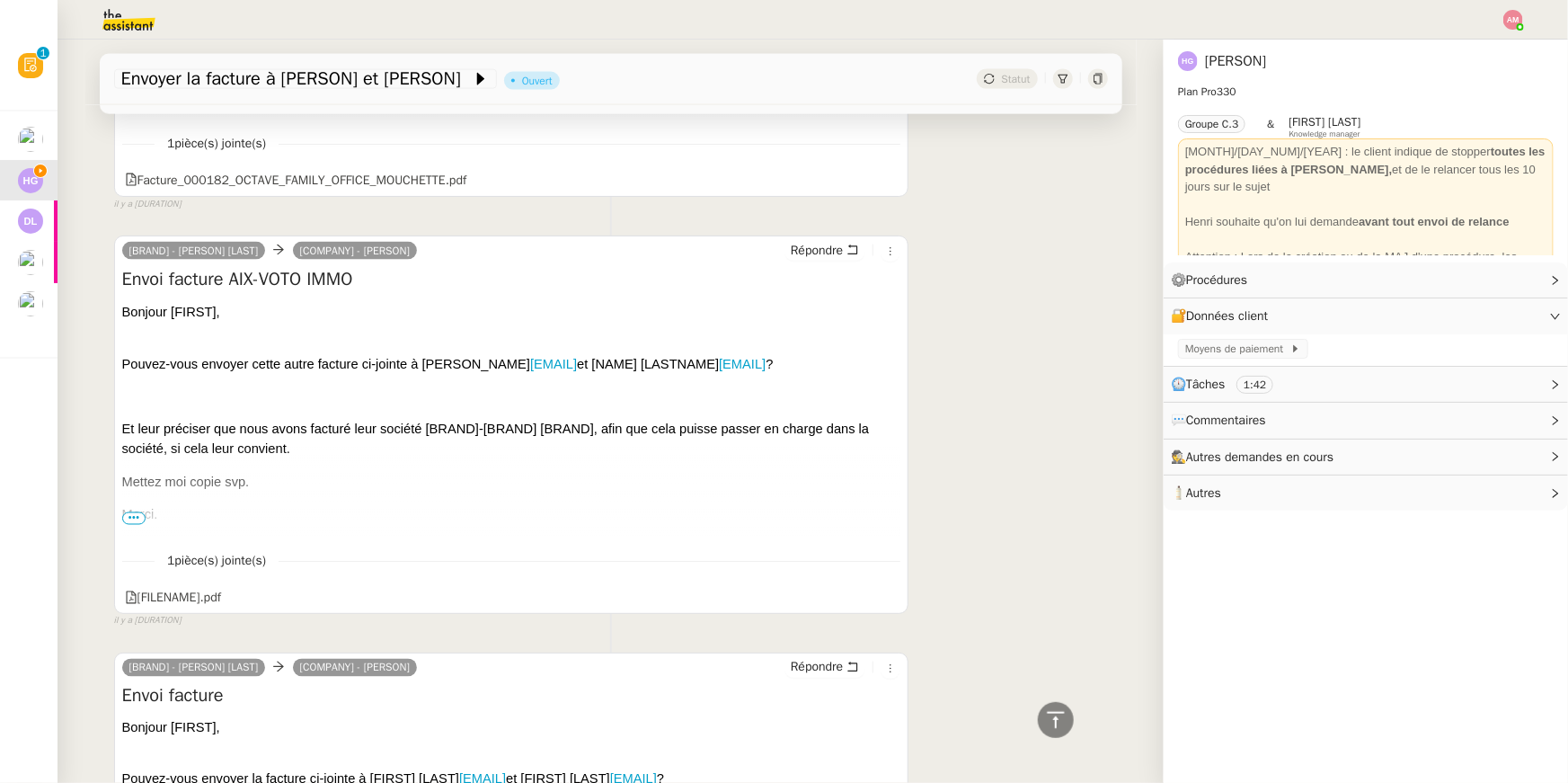 scroll, scrollTop: 1317, scrollLeft: 0, axis: vertical 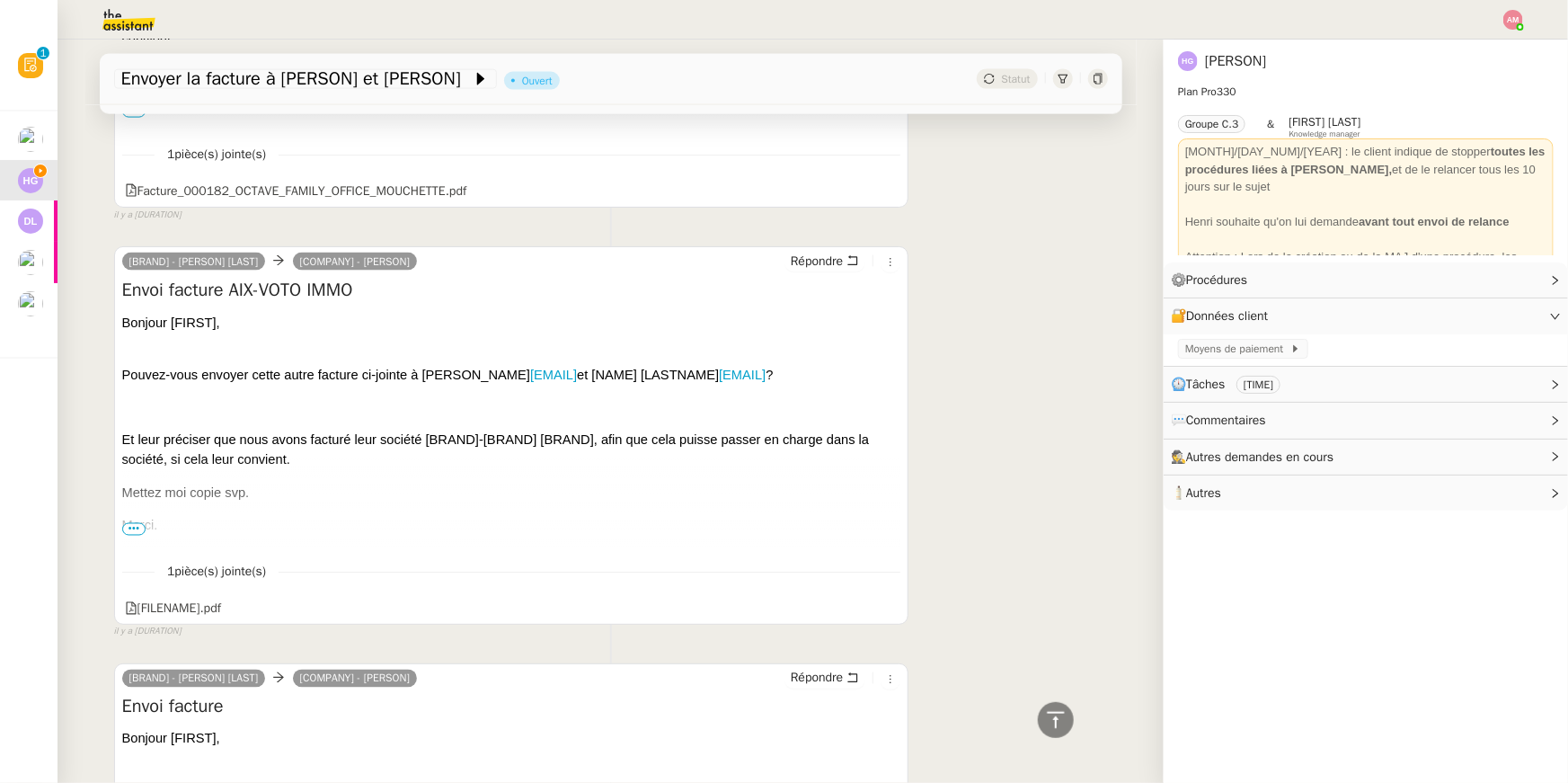drag, startPoint x: 270, startPoint y: 397, endPoint x: 87, endPoint y: 401, distance: 183.0437 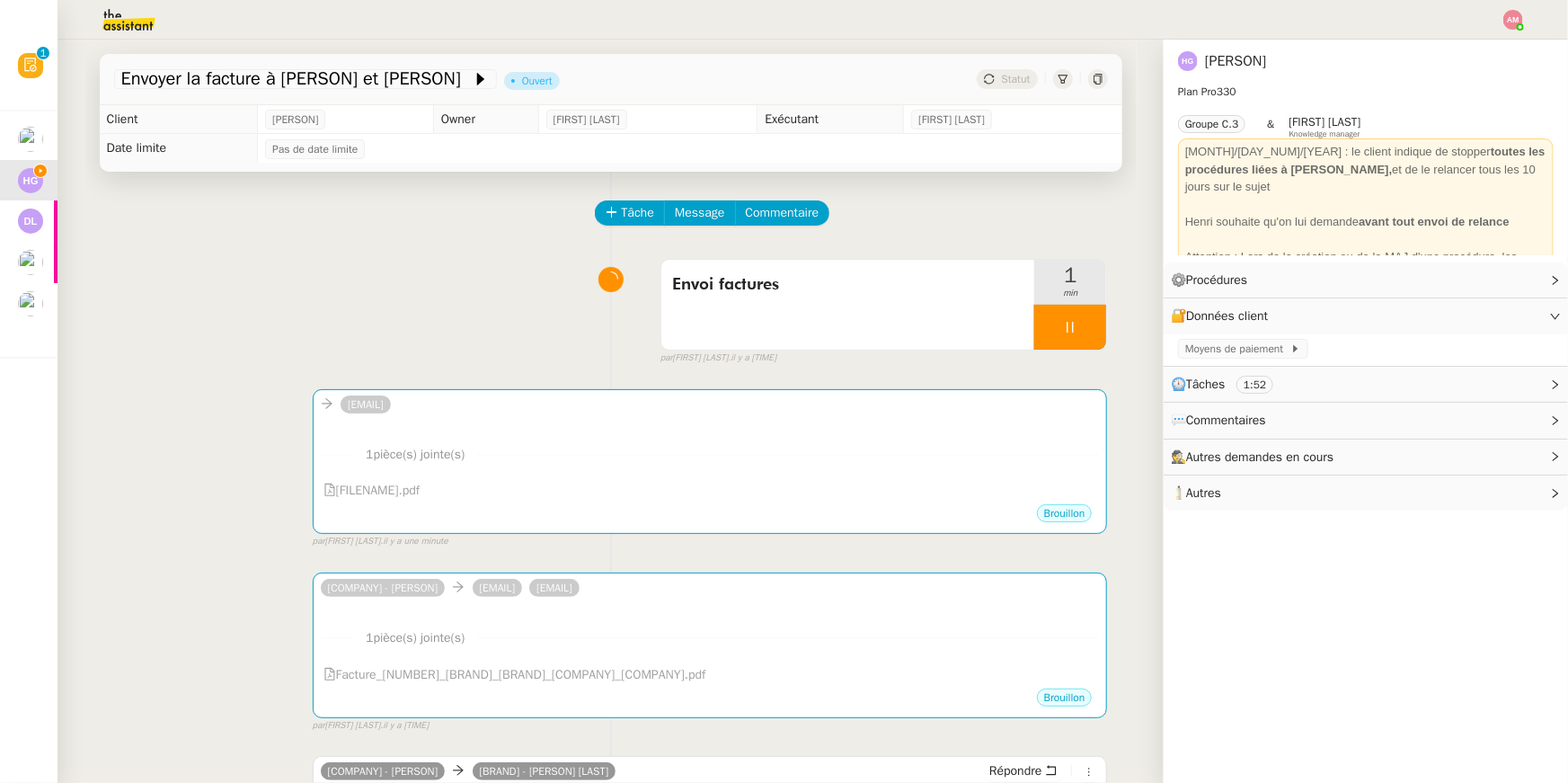 click on "[EMAIL]    •••  1  pièce(s) jointe(s)  [FILE_NAME].pdf  Brouillon false par  [PERSON_NAME]  il y a une minute" at bounding box center (611, 461) 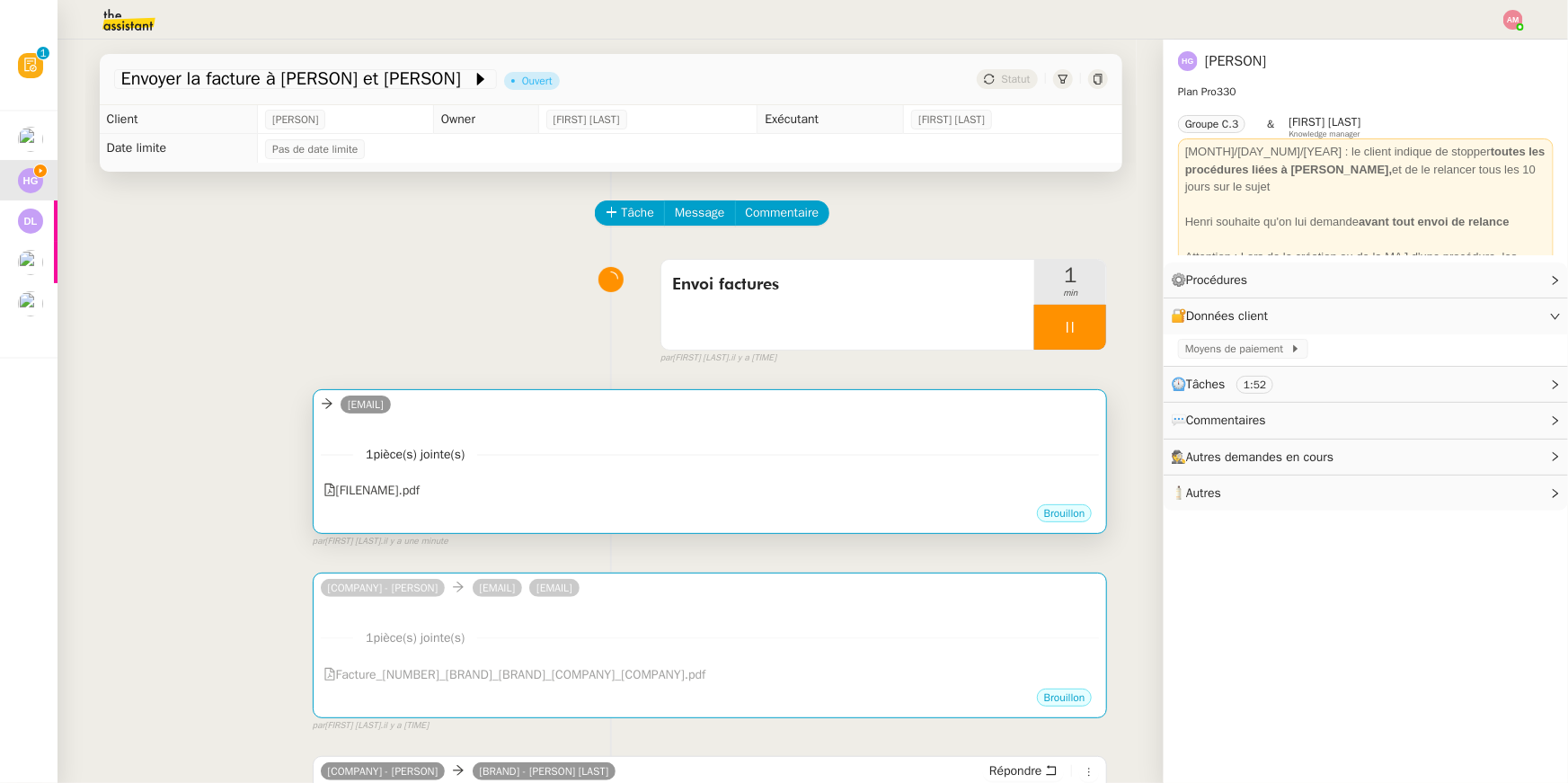 click on "[EMAIL]" at bounding box center [710, 407] 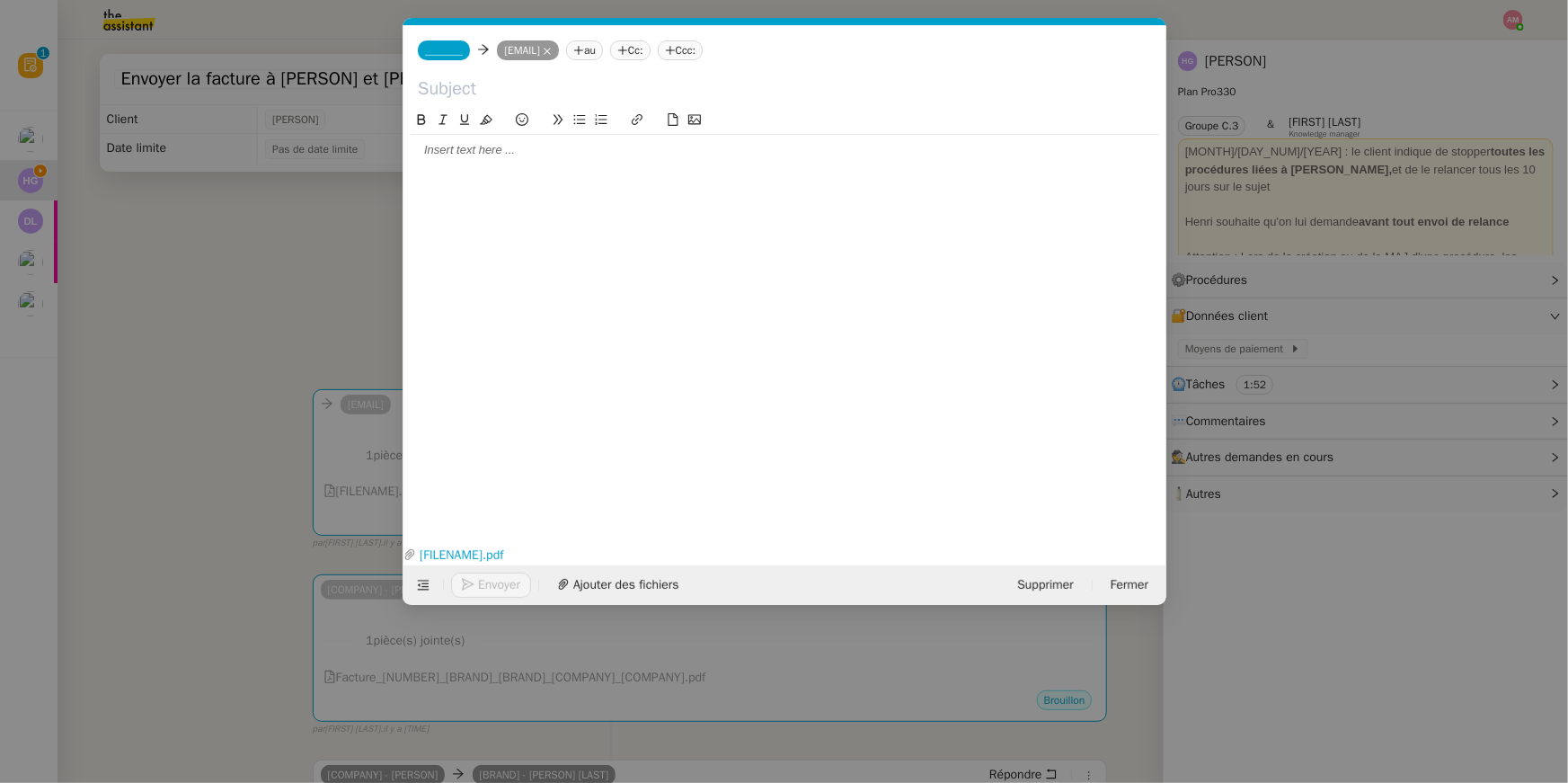 scroll, scrollTop: 0, scrollLeft: 38, axis: horizontal 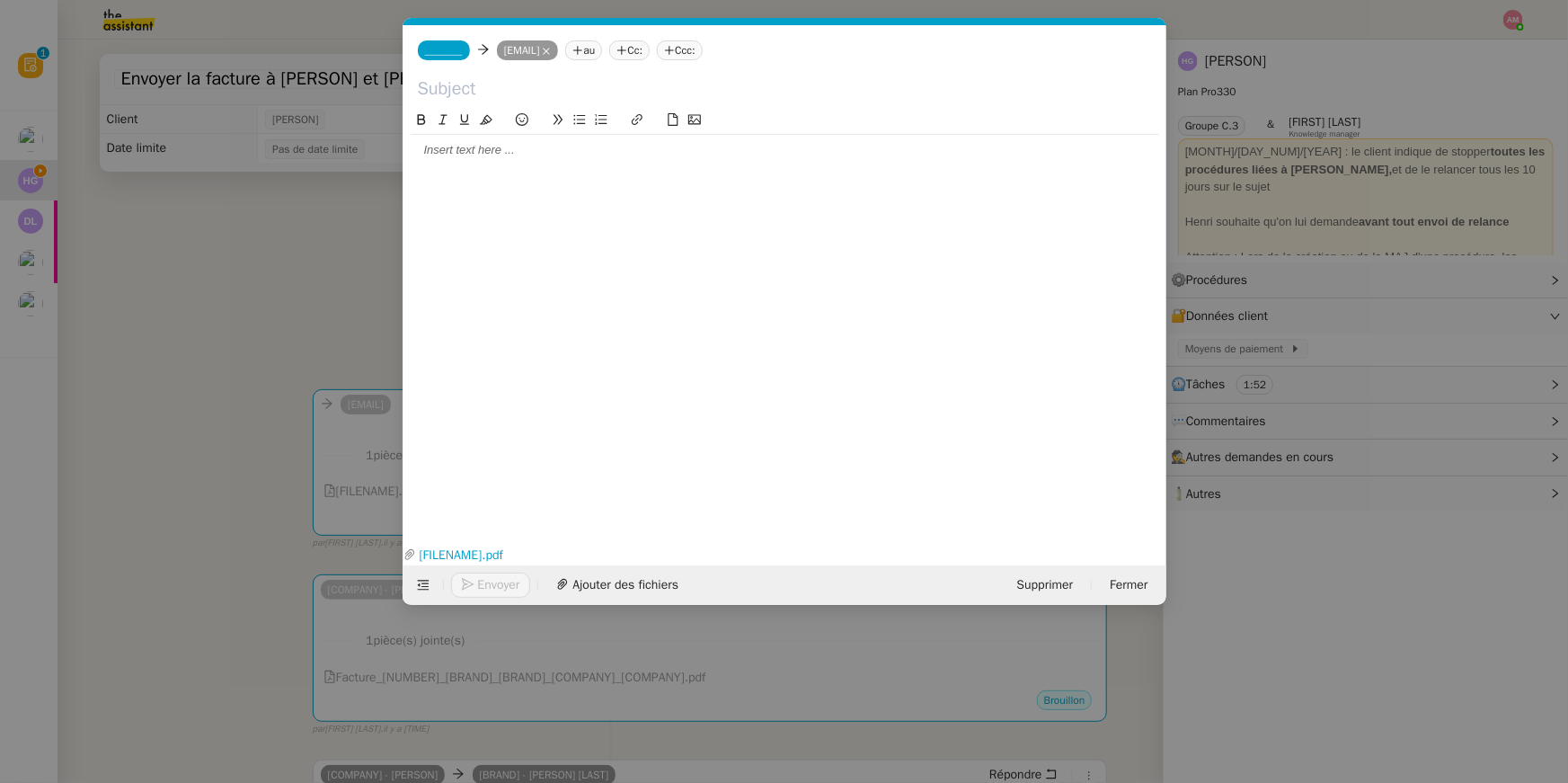 click on "au" 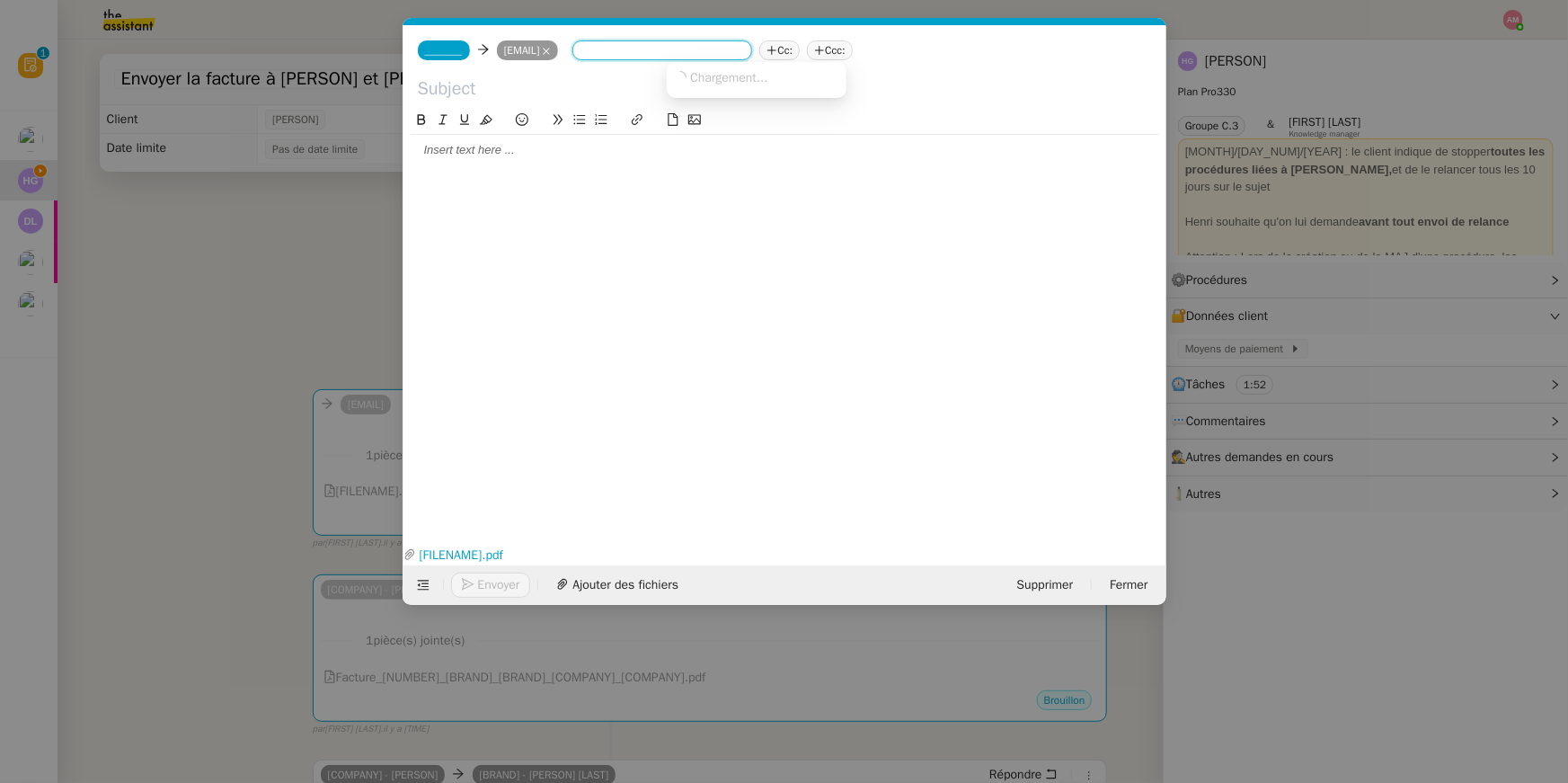 paste on "[EMAIL] ?" 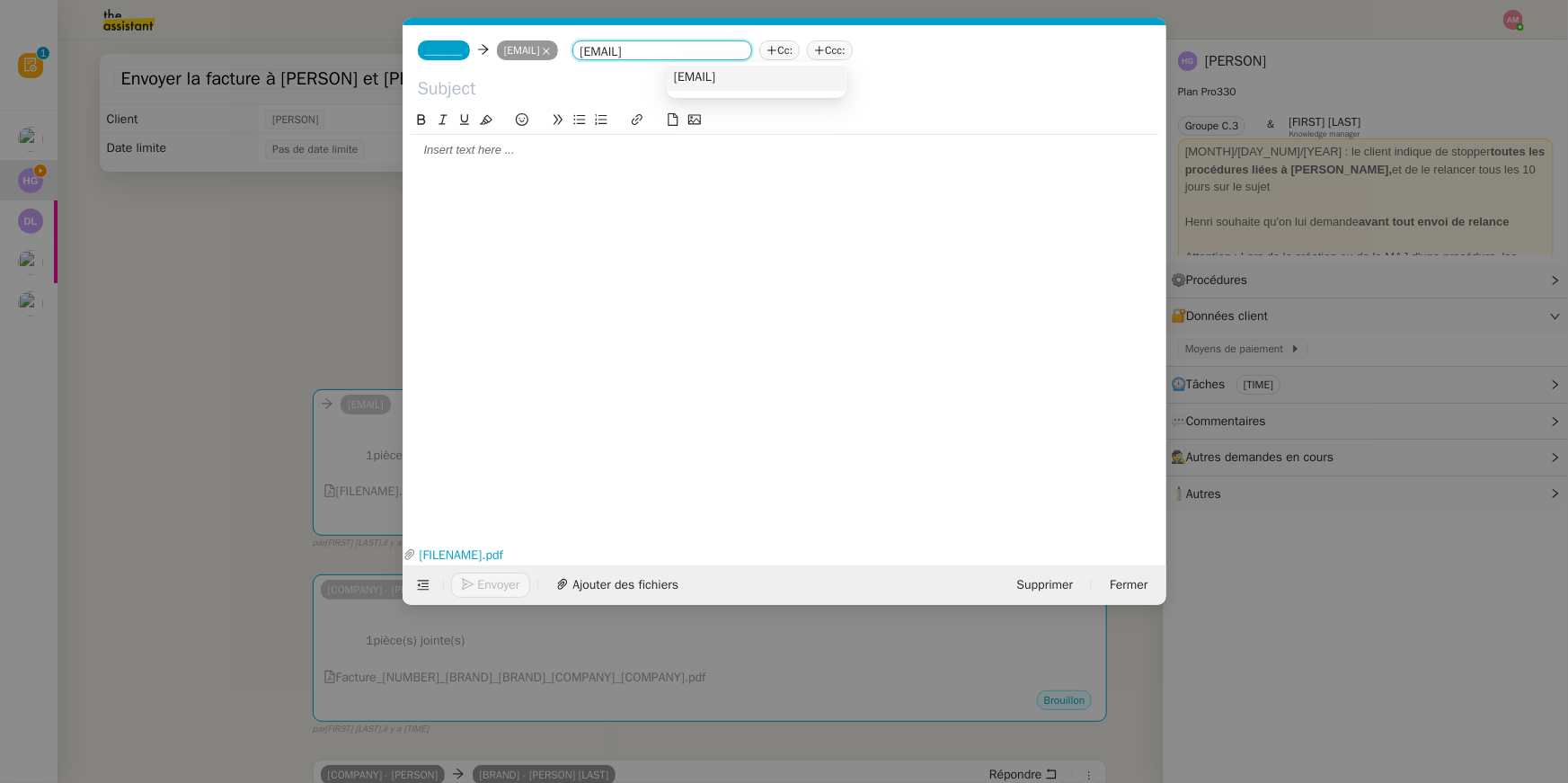 type on "[EMAIL]" 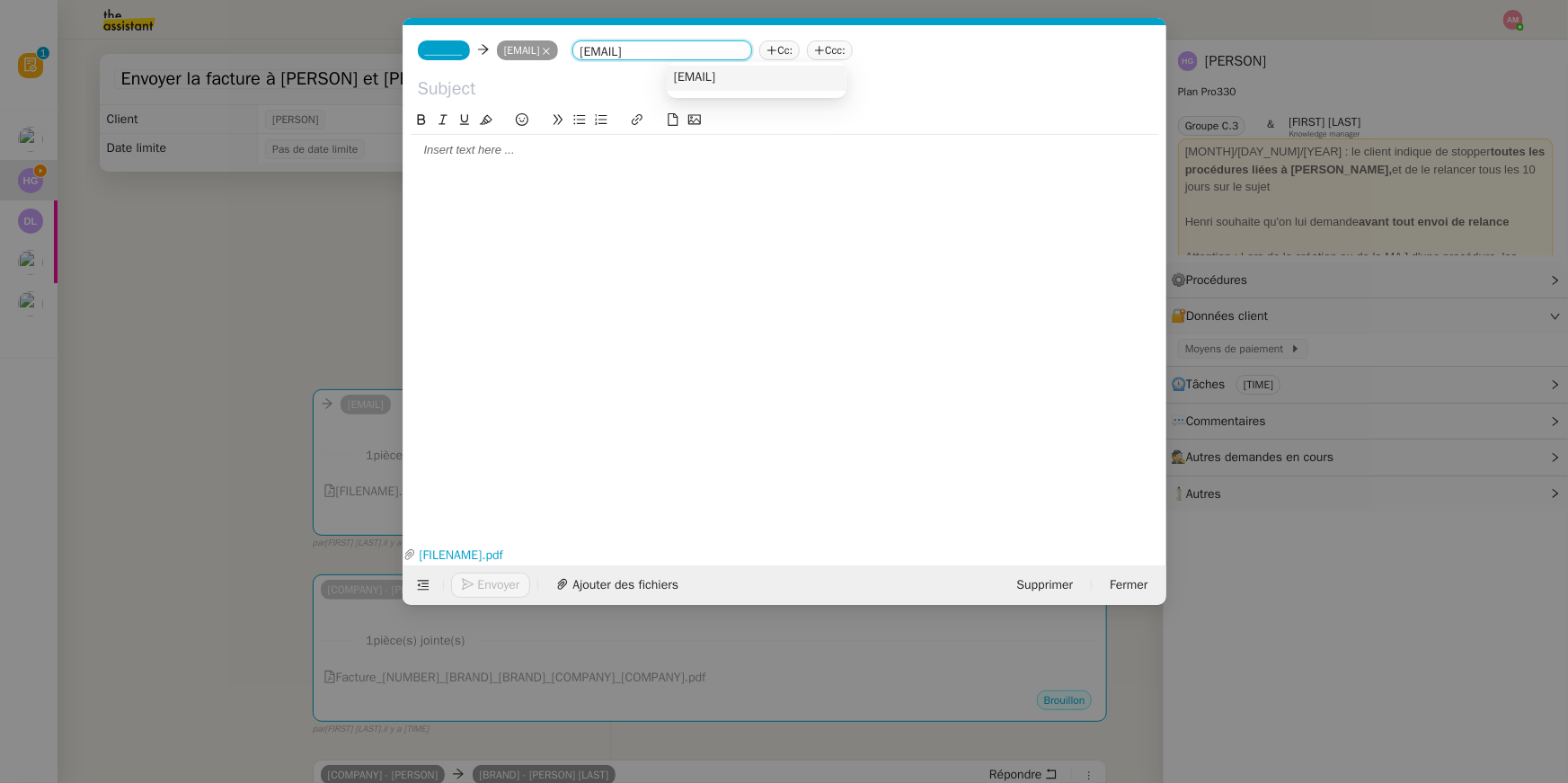 click at bounding box center (757, 80) 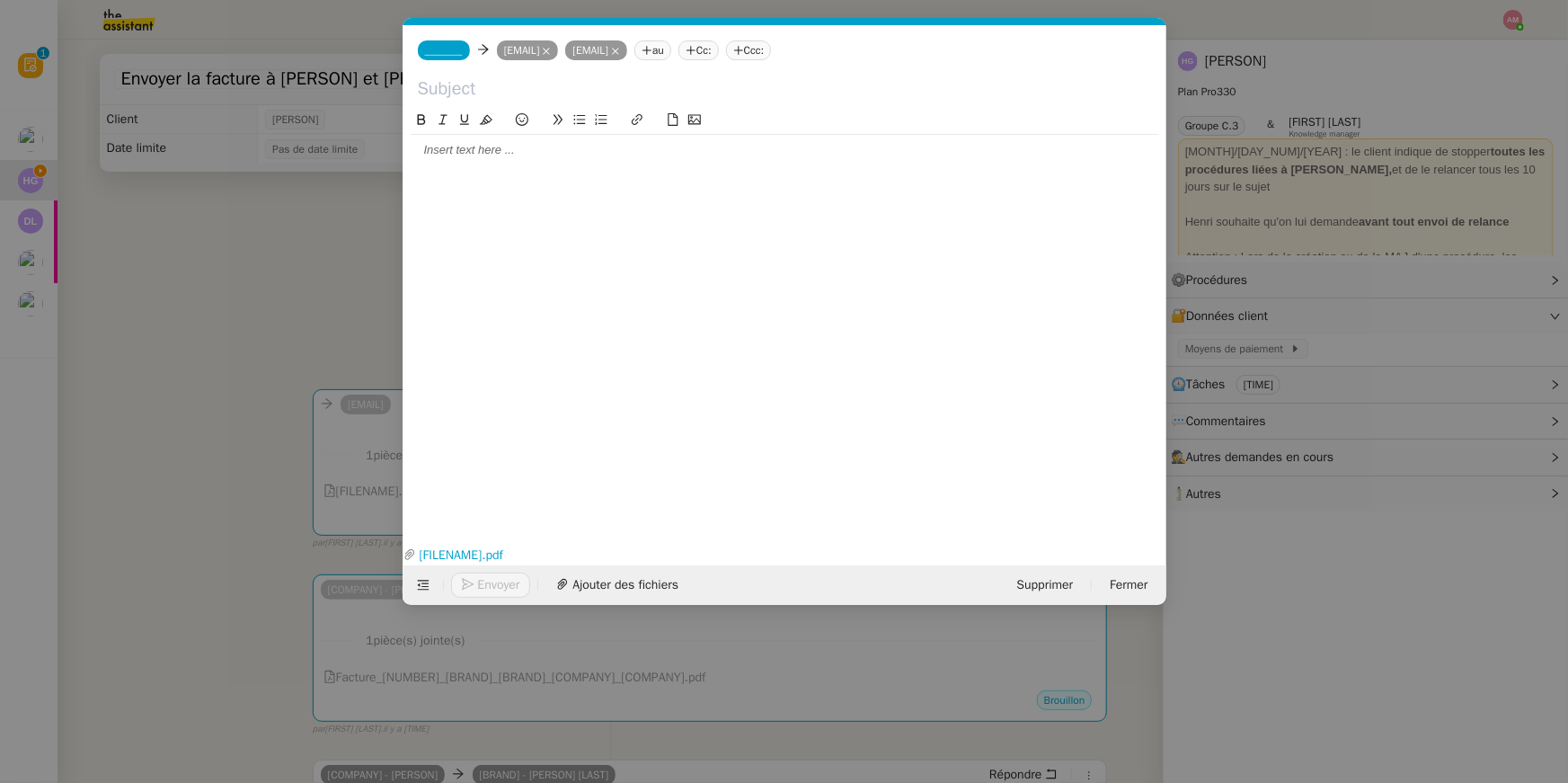click on "Service TA - VOYAGE - PROPOSITION GLOBALE A utiliser dans le cadre de proposition de déplacement [PERSON_NAME] [PERSON_NAME] TA - RELANCE CLIENT (EN) Relancer un client lorsqu'il n'a pas répondu à un précédent message BAFERTY - MAIL AUDITION A utiliser dans le cadre de la procédure d'envoi des mails d'audition TA - PUBLICATION OFFRE D'EMPLOI Organisation du recrutement Relevés CIC [PERSON_NAME] [PERSON_NAME] Discours de présentation du paiement sécurisé TA - VOYAGES - PROPOSITION ITINERAIRE Soumettre les résultats d'une recherche TA - CONFIRMATION PAIEMENT (EN) Confirmer avec le client de modèle de transaction - Attention Plan Pro nécessaire. TA - COURRIER EXPEDIE (recommandé) A utiliser dans le cadre de l'envoi d'un courrier recommandé Relevés Portzamparc [PERSON_NAME] [PERSON_NAME] souhaite obtenir, mensuellement, un relevé portefeuille de [PERSON_NAME]. [PERSON_NAME] TA - PARTAGE DE CALENDRIER (EN)" at bounding box center [784, 391] 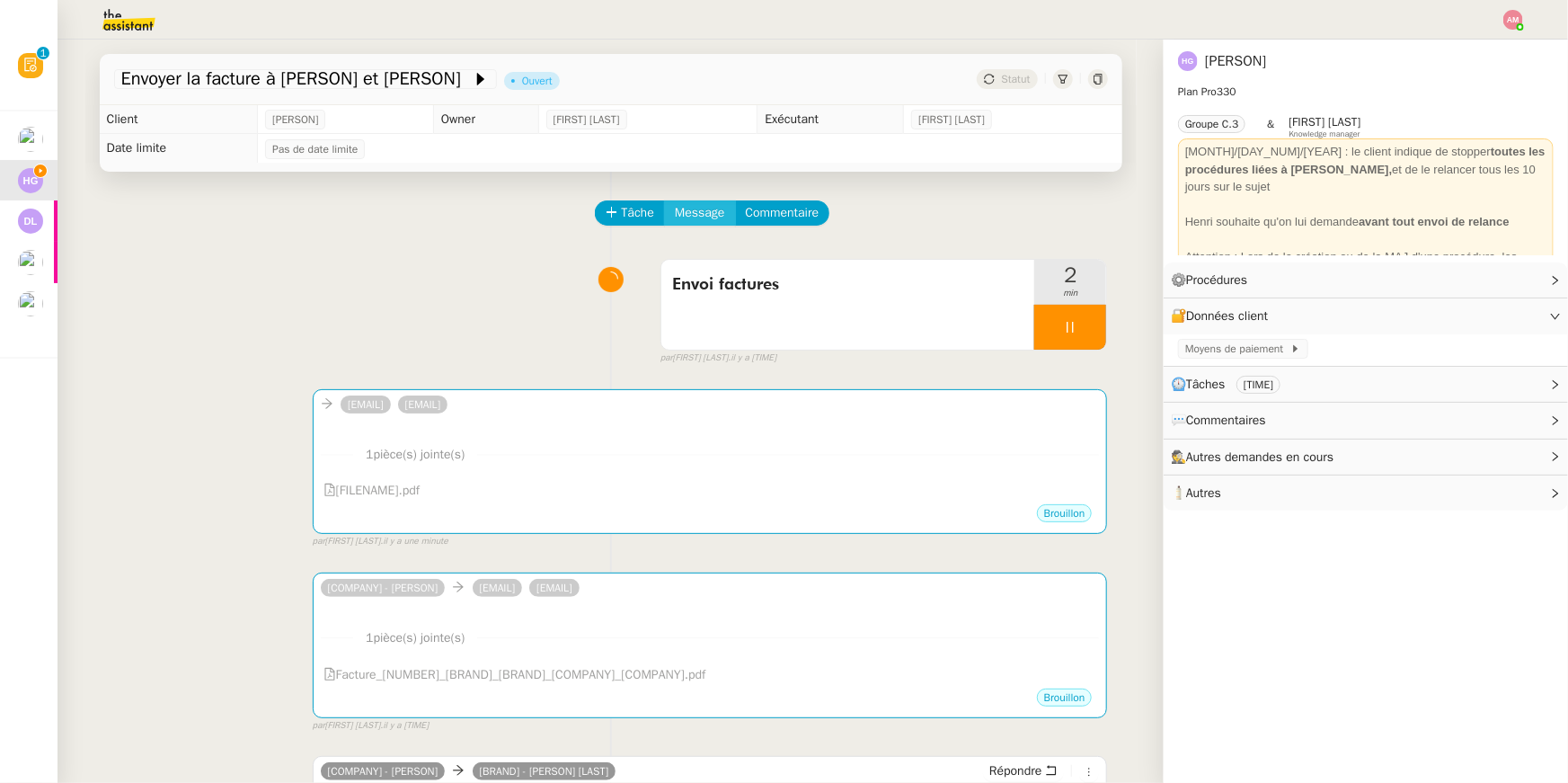 click on "Message" 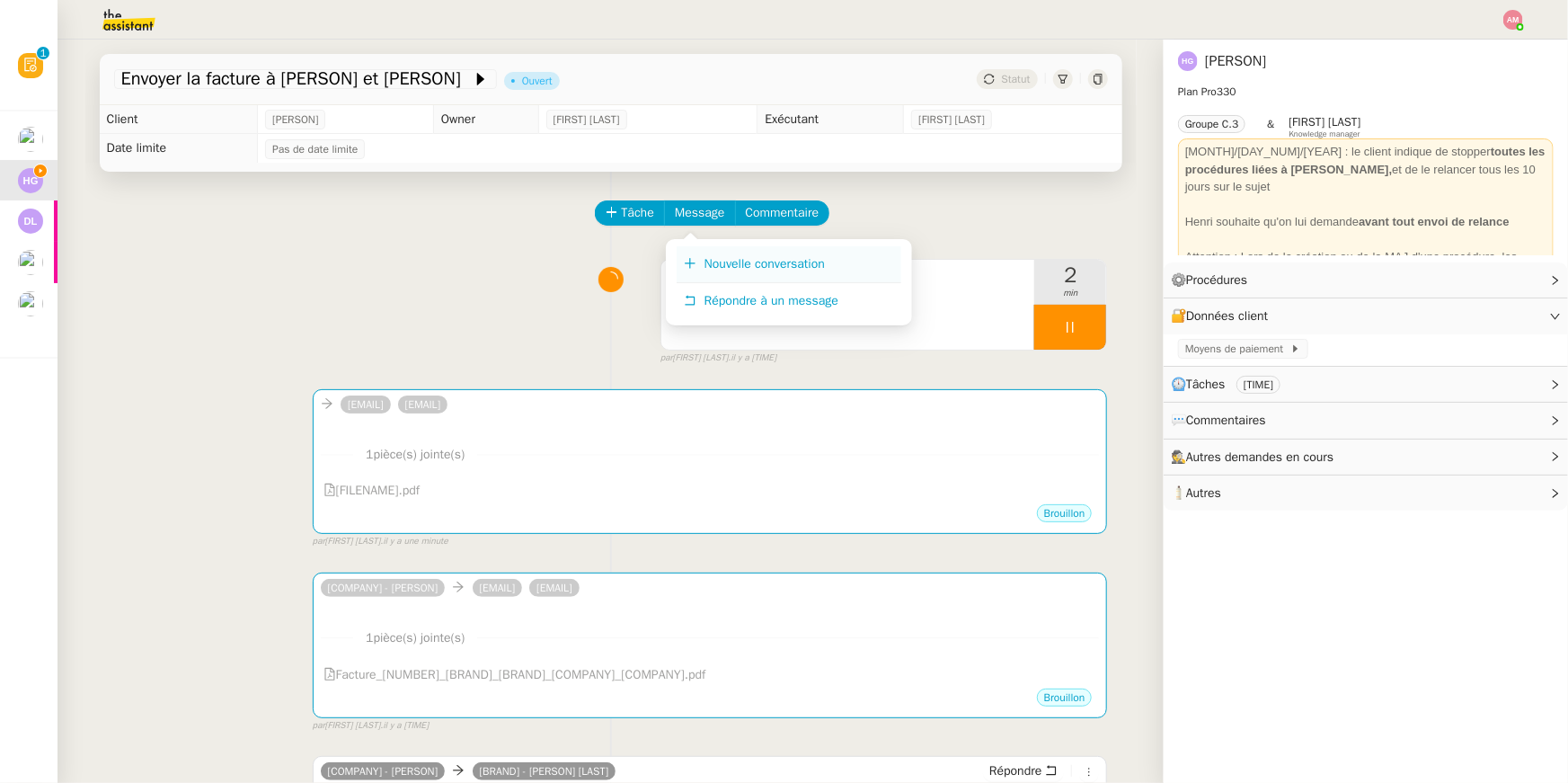 click on "Nouvelle conversation" at bounding box center (789, 264) 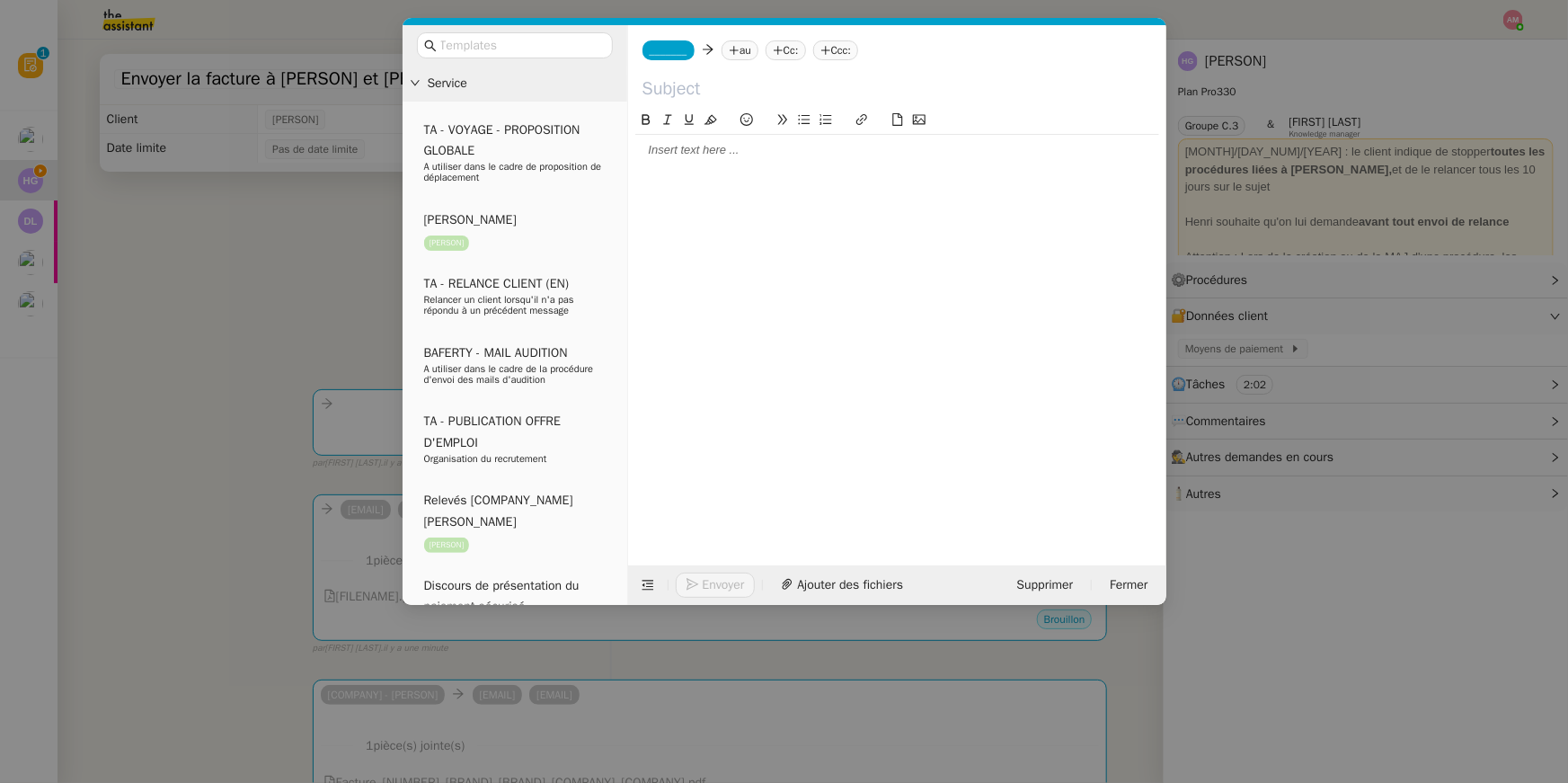 click on "Service TA - VOYAGE - PROPOSITION GLOBALE A utiliser dans le cadre de proposition de déplacement [PERSON_NAME] [PERSON_NAME] TA - RELANCE CLIENT (EN) Relancer un client lorsqu'il n'a pas répondu à un précédent message BAFERTY - MAIL AUDITION A utiliser dans le cadre de la procédure d'envoi des mails d'audition TA - PUBLICATION OFFRE D'EMPLOI Organisation du recrutement Relevés CIC [PERSON_NAME] [PERSON_NAME] Discours de présentation du paiement sécurisé TA - VOYAGES - PROPOSITION ITINERAIRE Soumettre les résultats d'une recherche TA - CONFIRMATION PAIEMENT (EN) Confirmer avec le client de modèle de transaction - Attention Plan Pro nécessaire. TA - COURRIER EXPEDIE (recommandé) A utiliser dans le cadre de l'envoi d'un courrier recommandé Relevés Portzamparc [PERSON_NAME] [PERSON_NAME] souhaite obtenir, mensuellement, un relevé portefeuille de [PERSON_NAME]. [PERSON_NAME] TA - PARTAGE DE CALENDRIER (EN)" at bounding box center (784, 391) 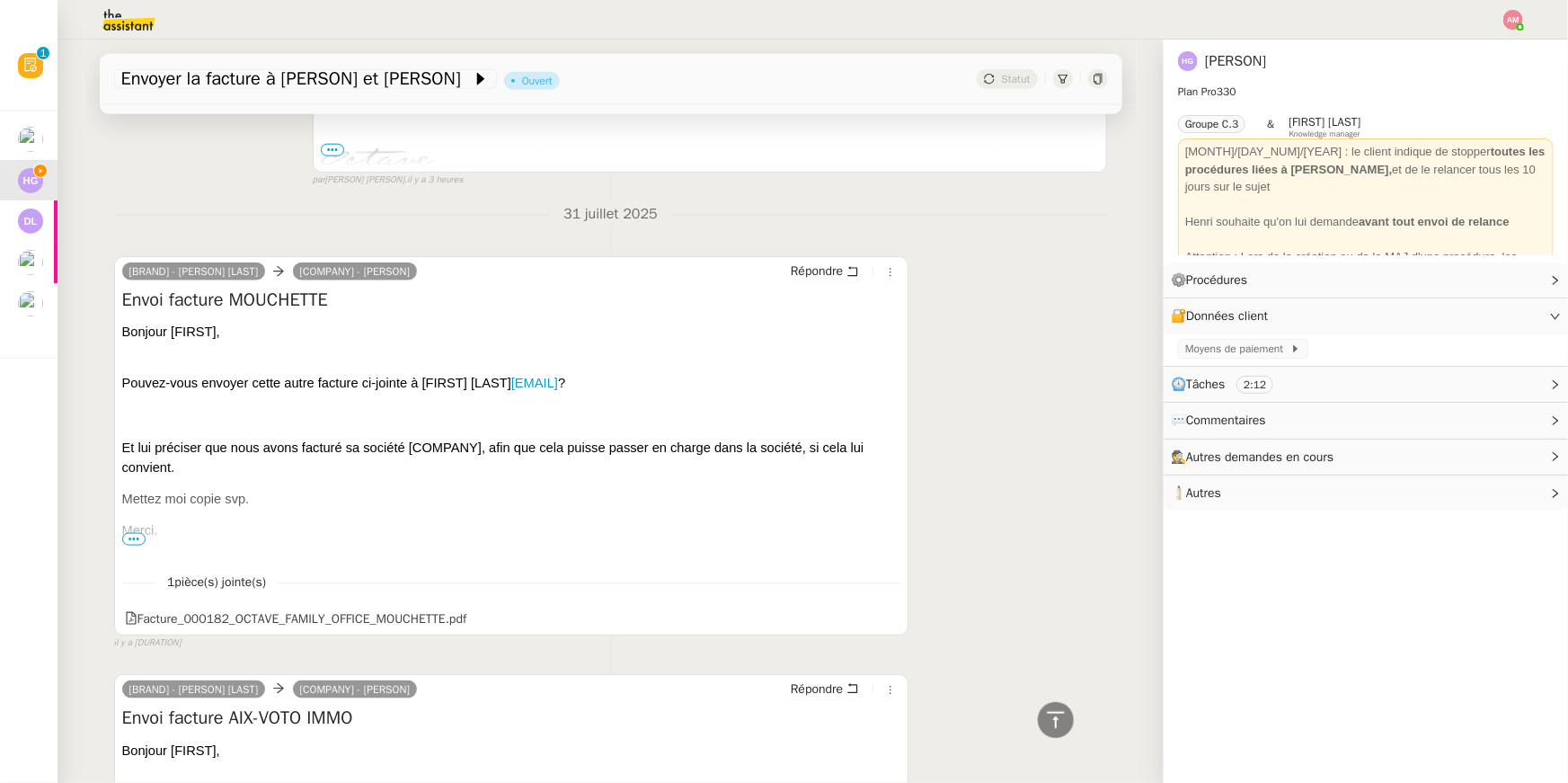 scroll, scrollTop: 1032, scrollLeft: 0, axis: vertical 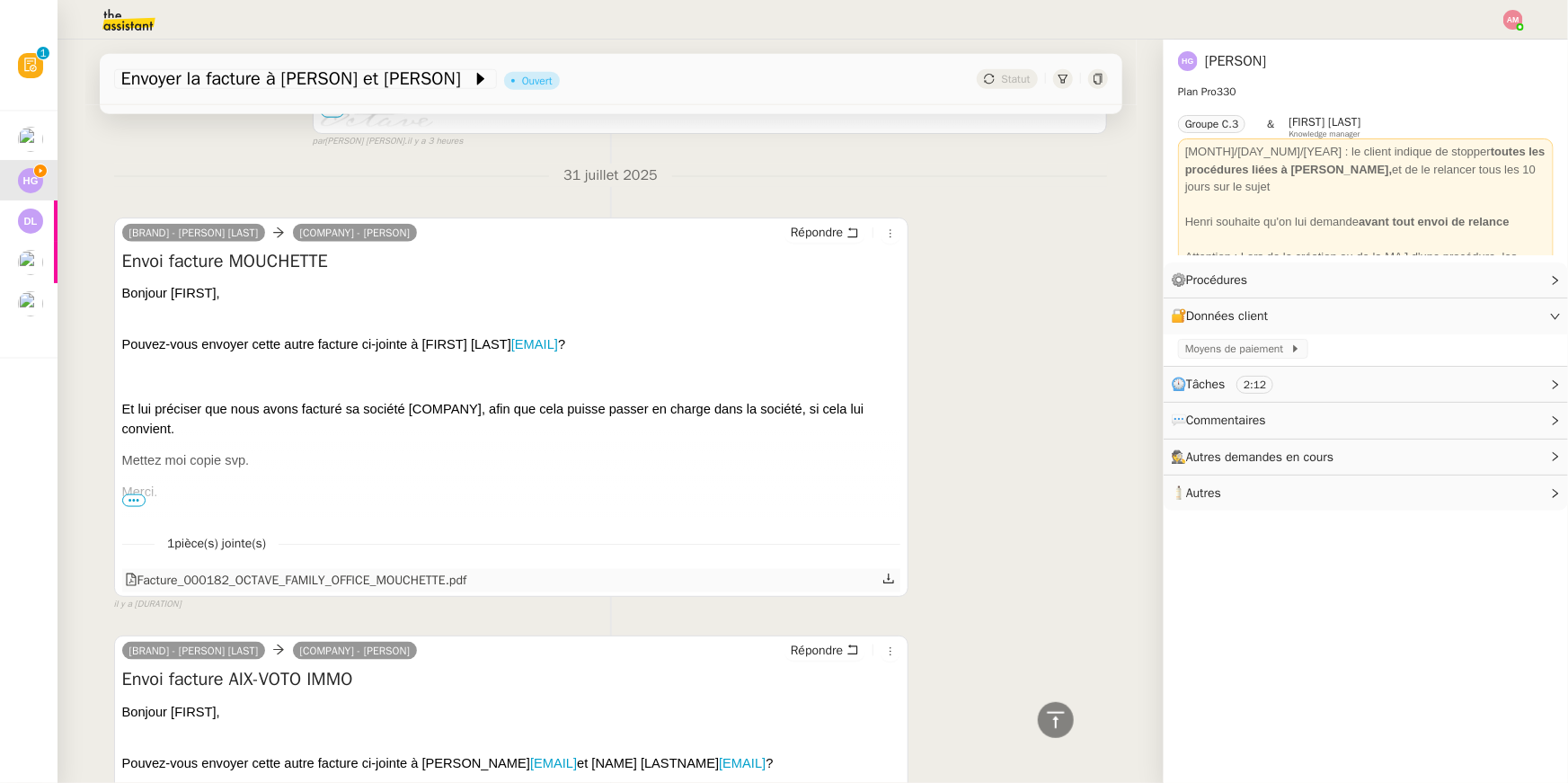 click on "Facture_000182_OCTAVE_FAMILY_OFFICE_MOUCHETTE.pdf" 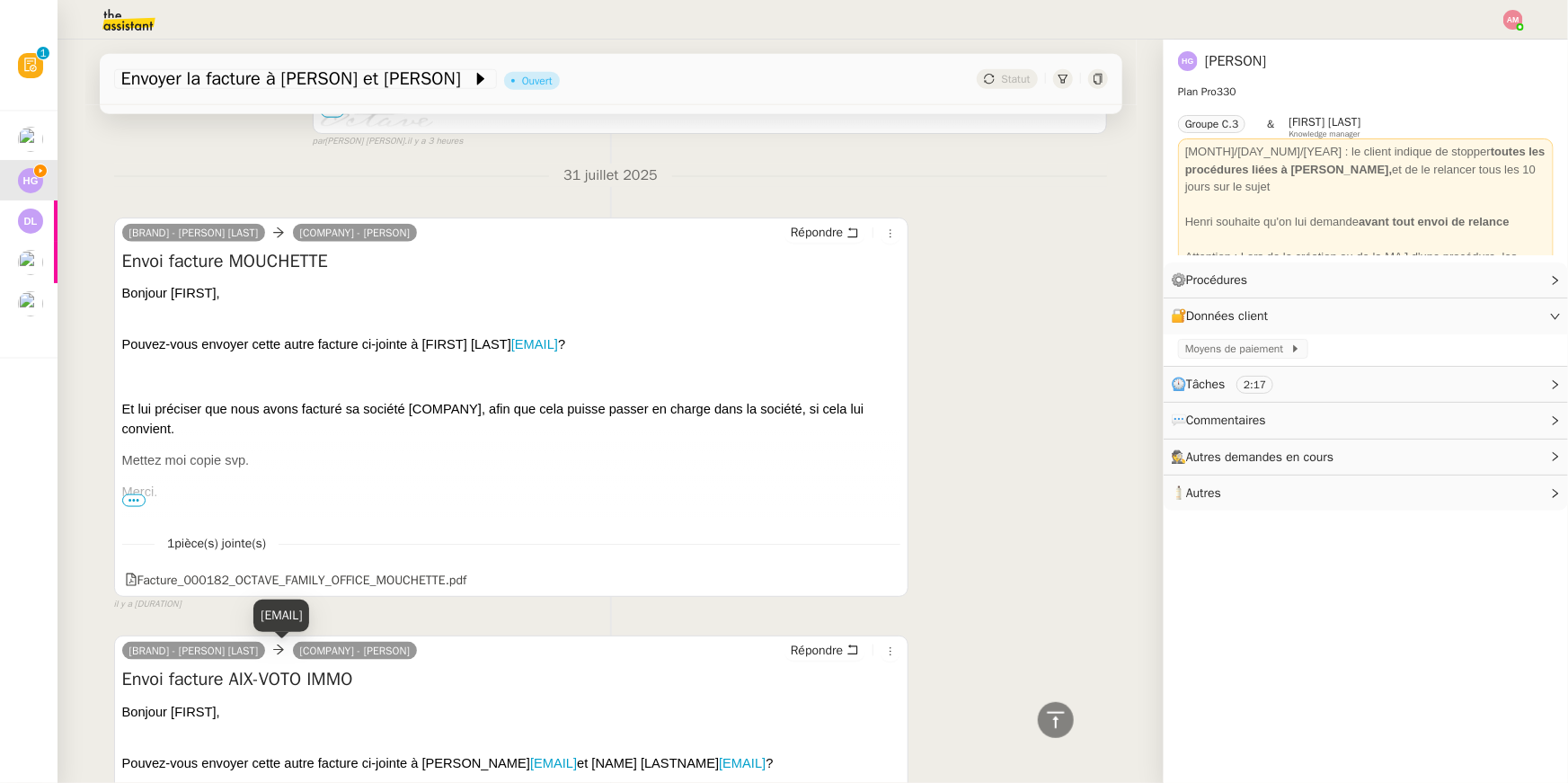click on "1  pièce(s) jointe(s)" at bounding box center [511, 543] 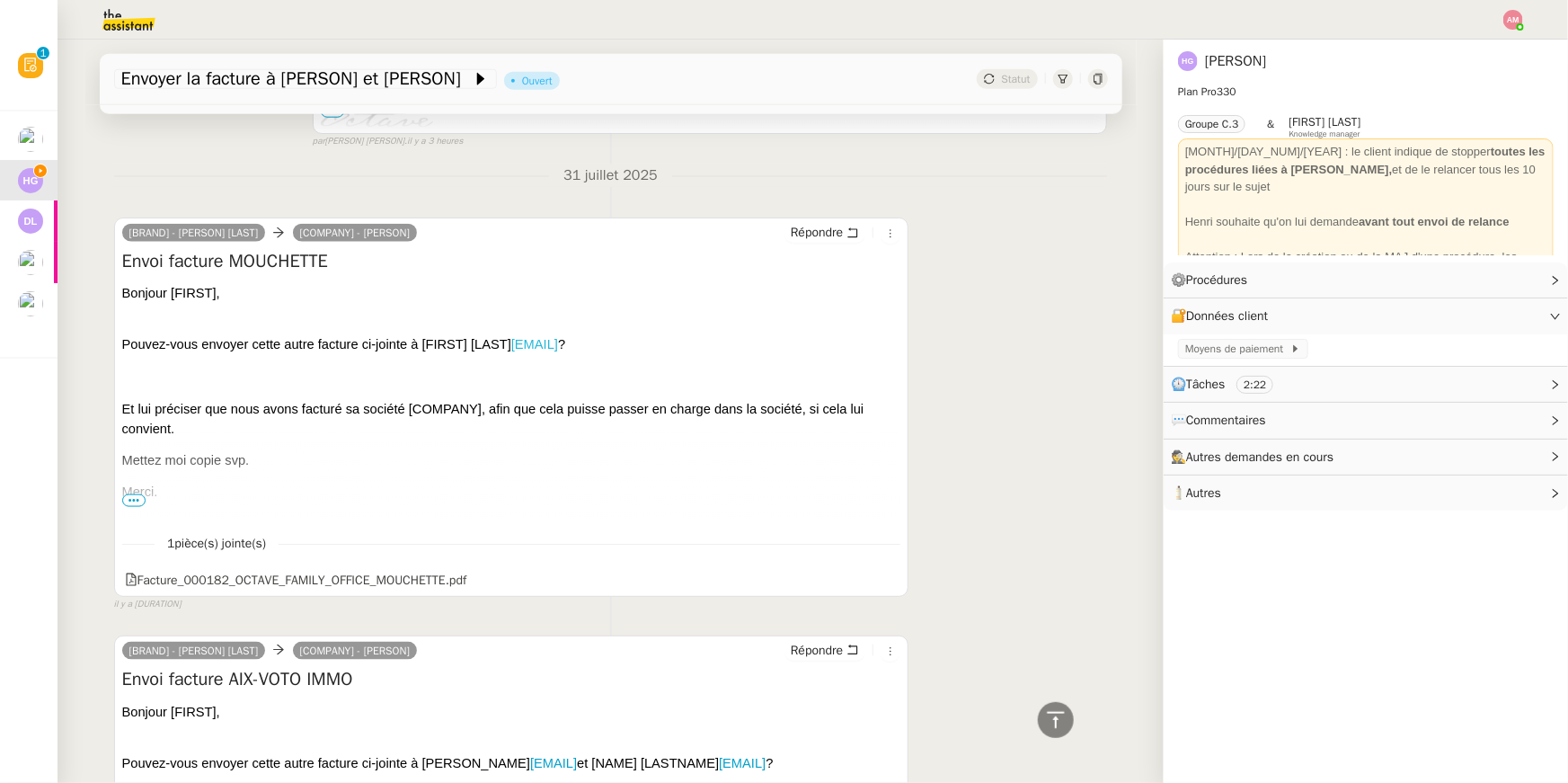 drag, startPoint x: 715, startPoint y: 349, endPoint x: 541, endPoint y: 353, distance: 174.04597 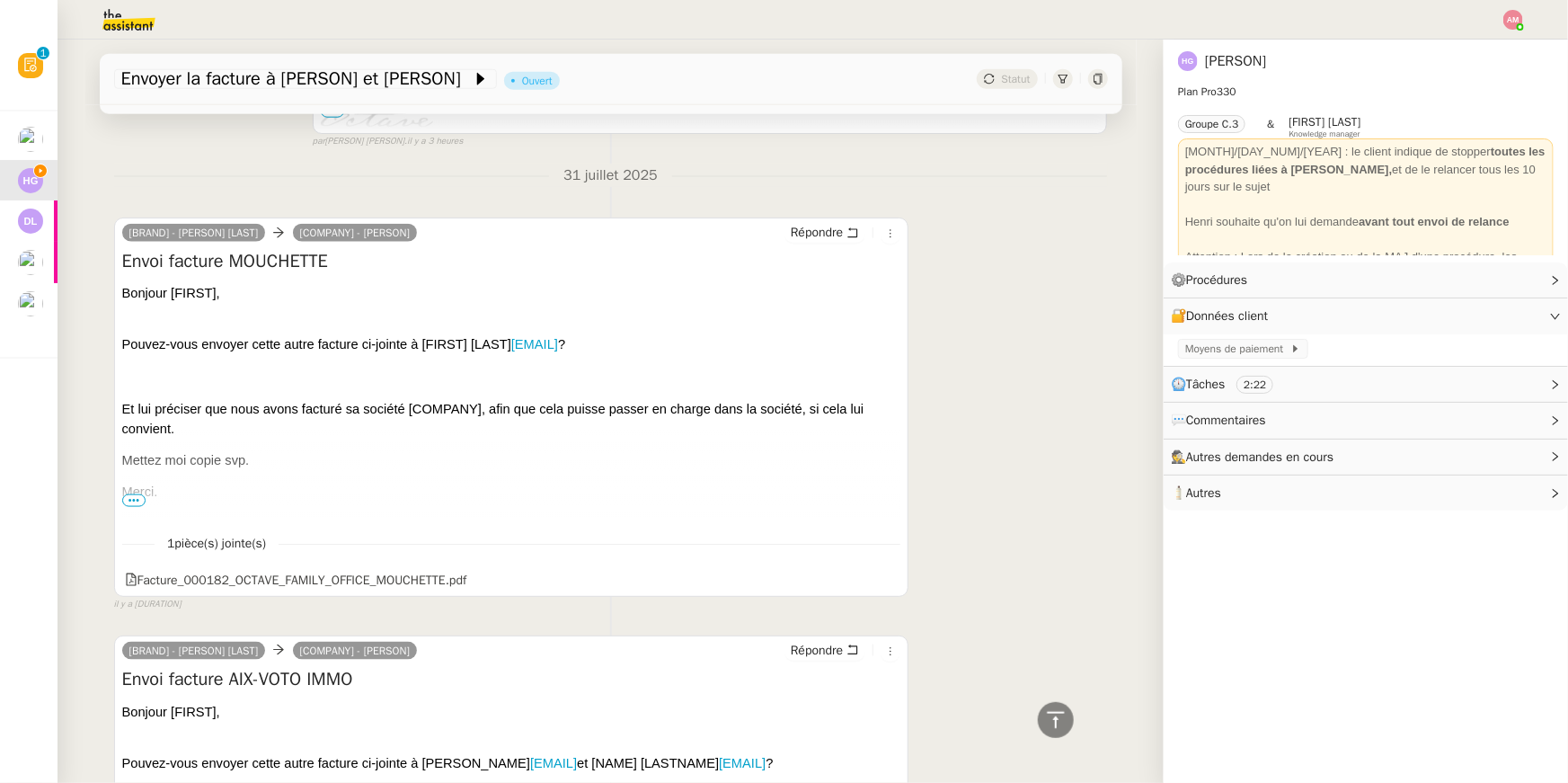 scroll, scrollTop: 0, scrollLeft: 0, axis: both 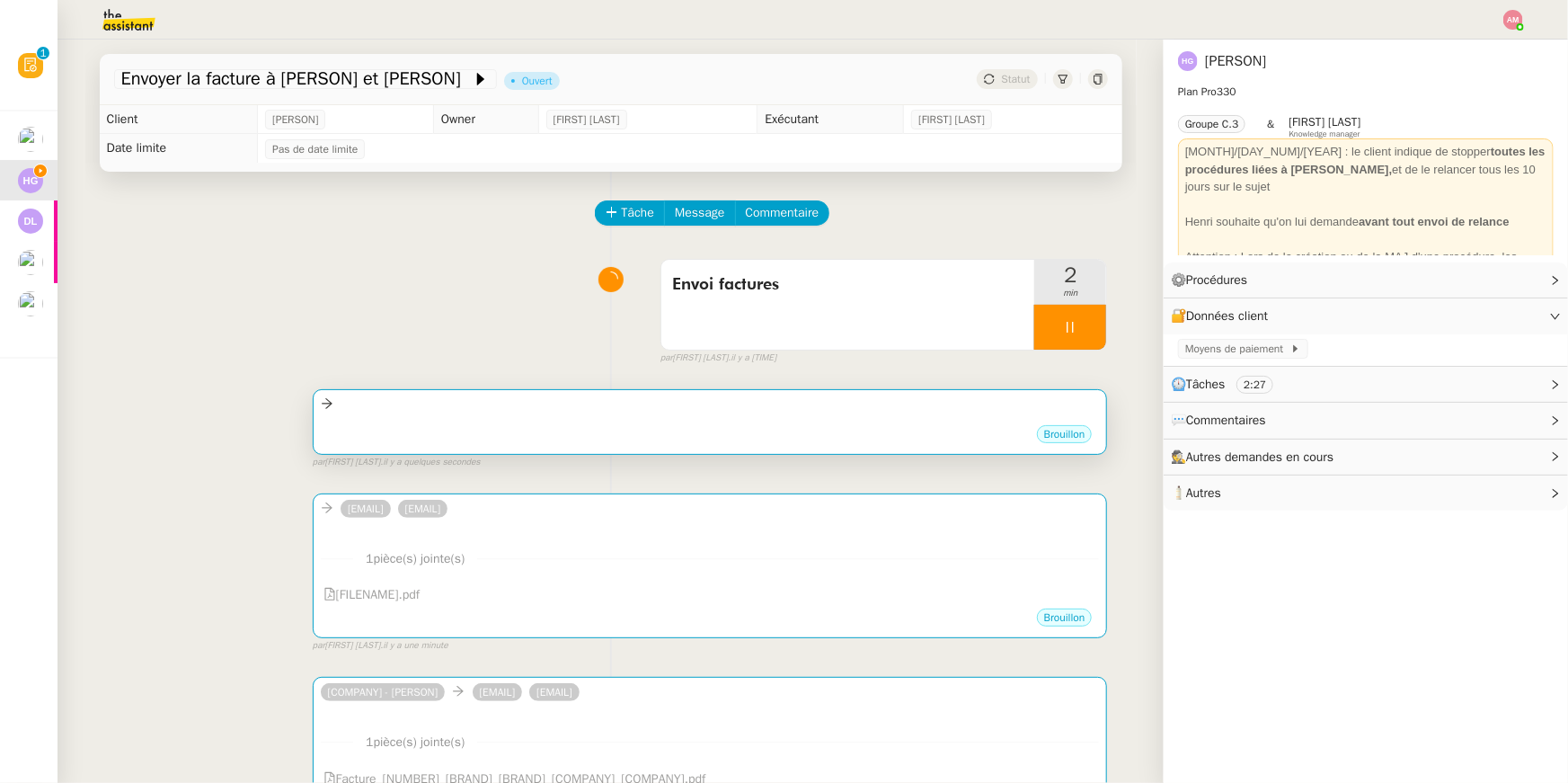 click at bounding box center [710, 404] 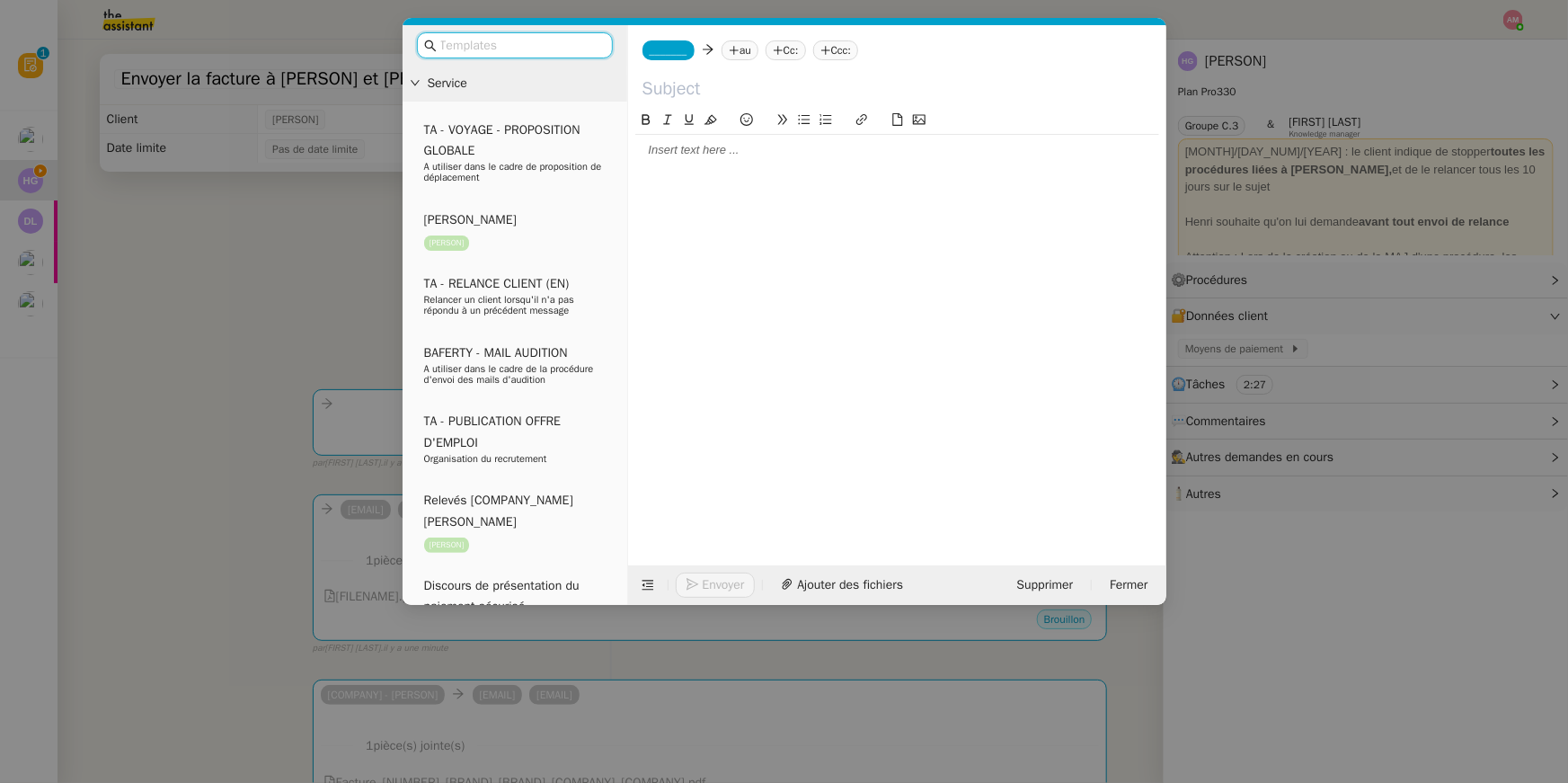 click on "_______         au
Cc:
Ccc:" 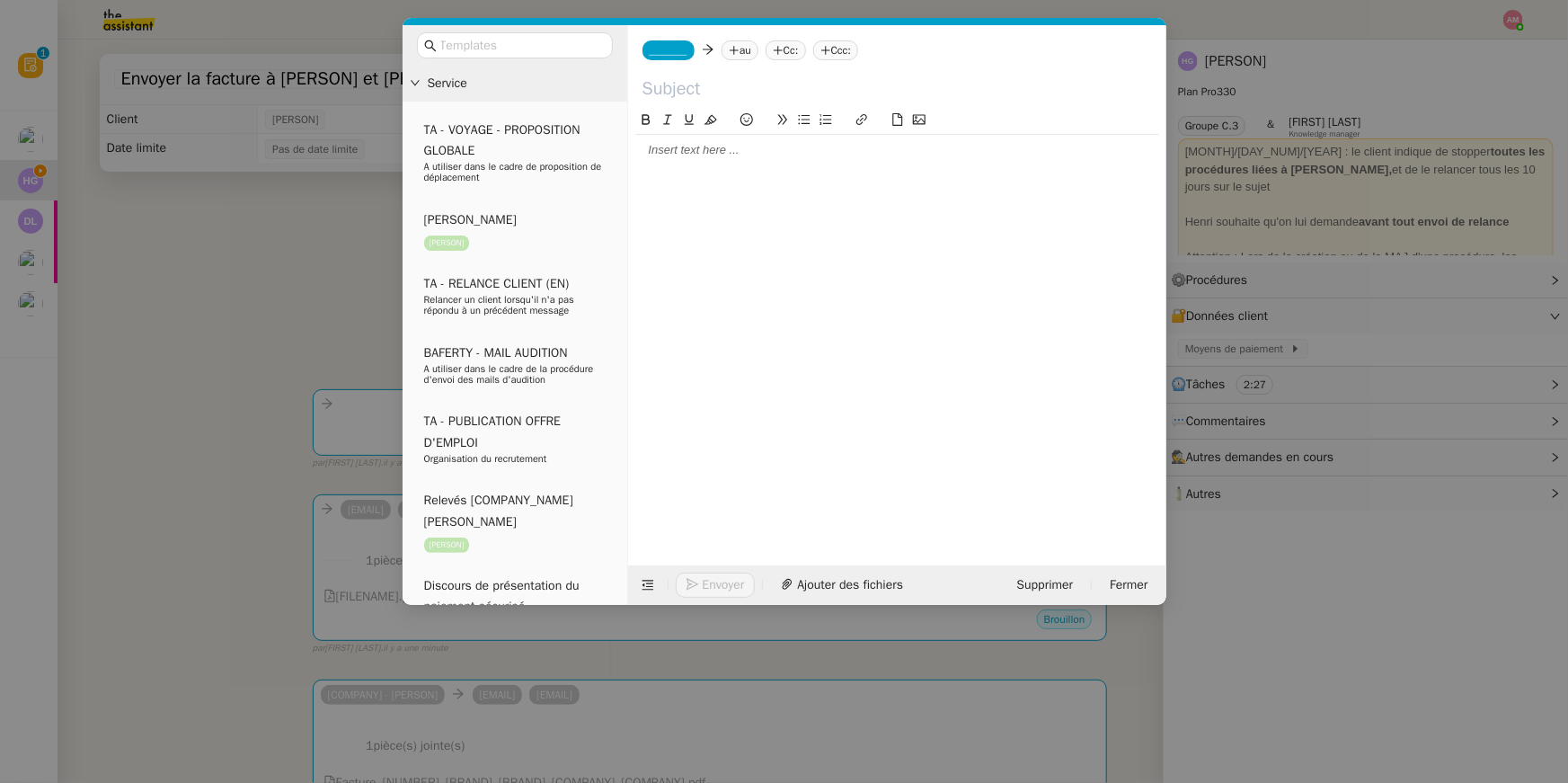 click on "_______         au
Cc:
Ccc:" 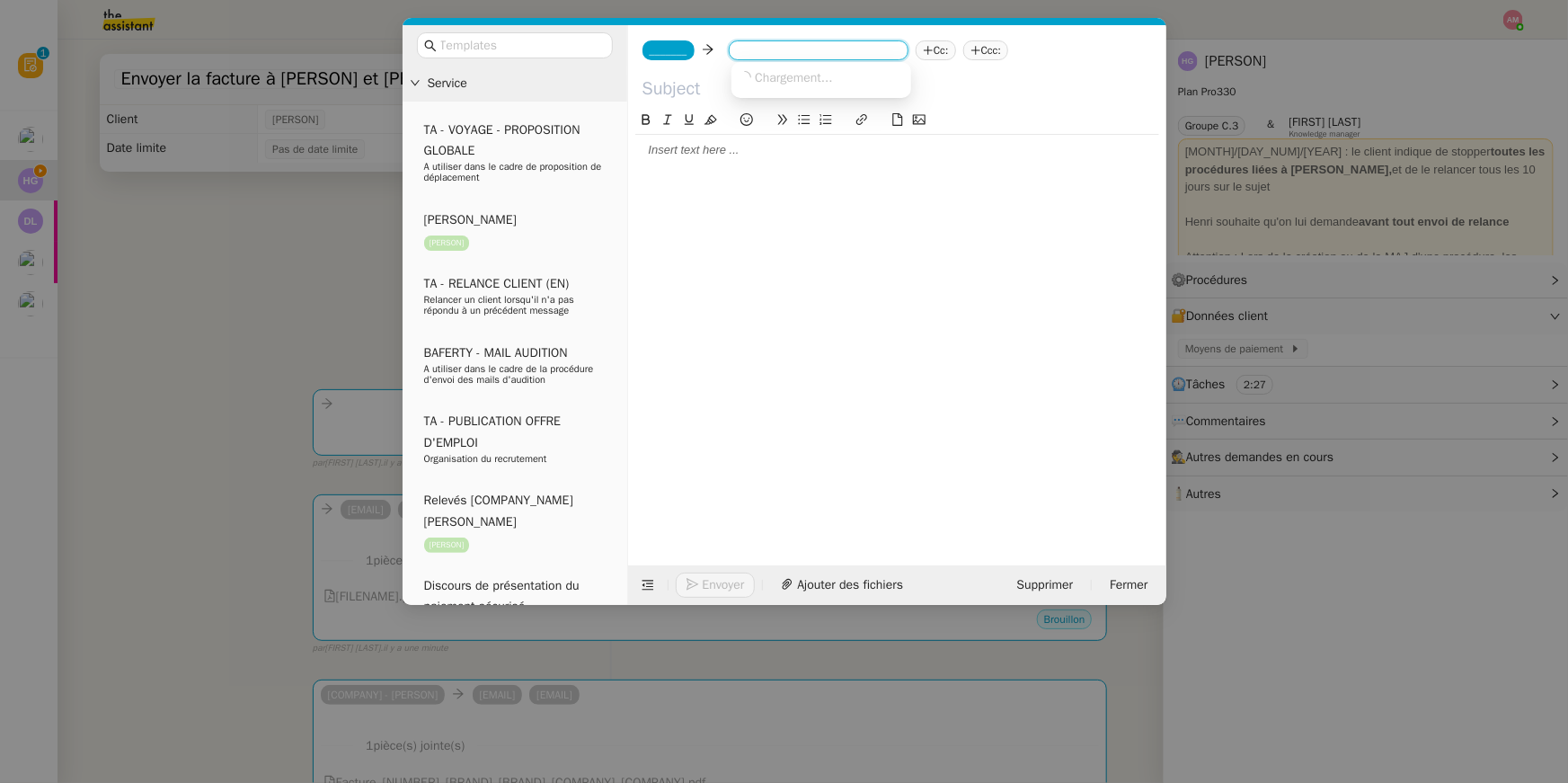 paste on "[EMAIL]" 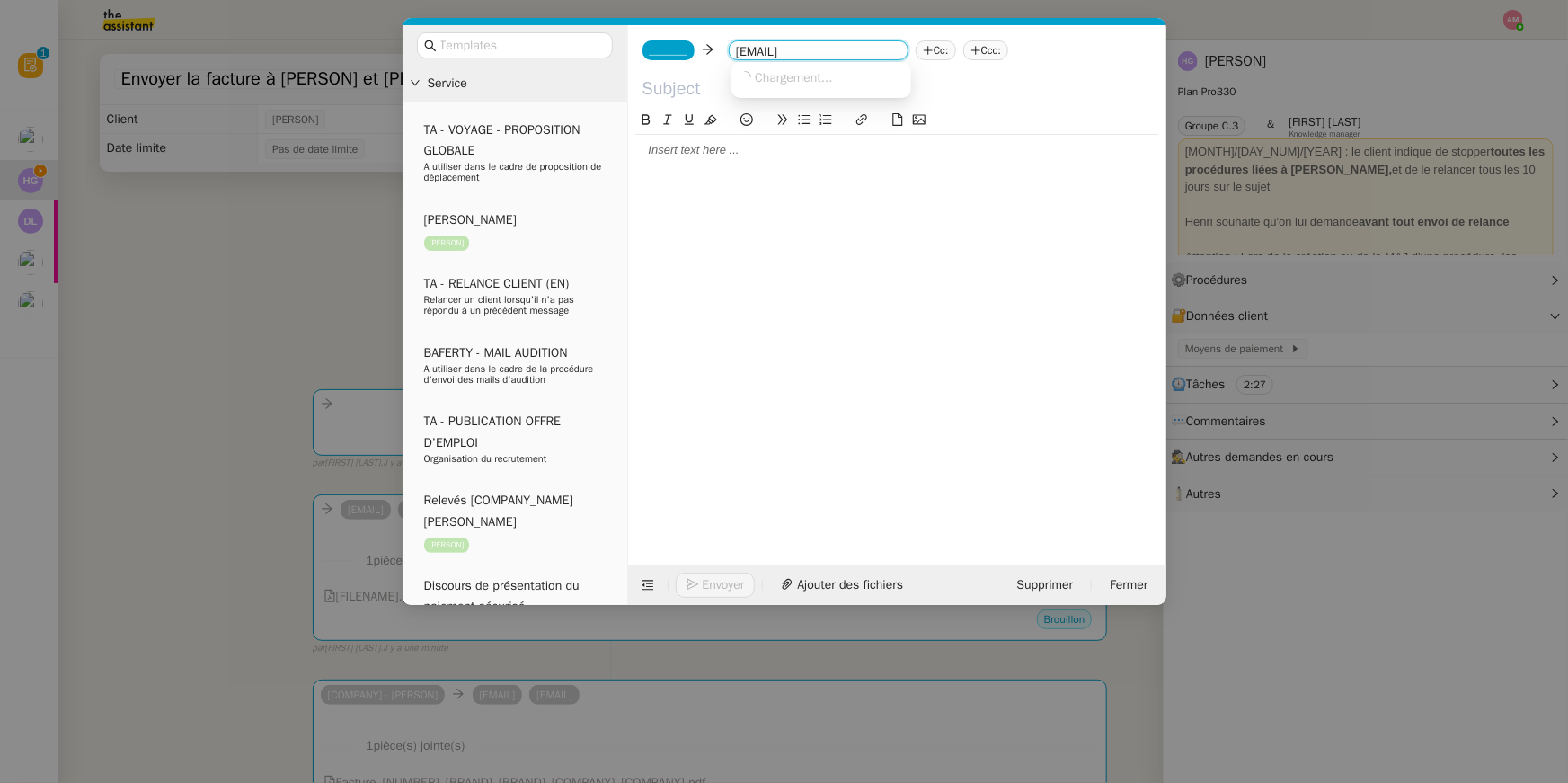 scroll, scrollTop: 0, scrollLeft: 4, axis: horizontal 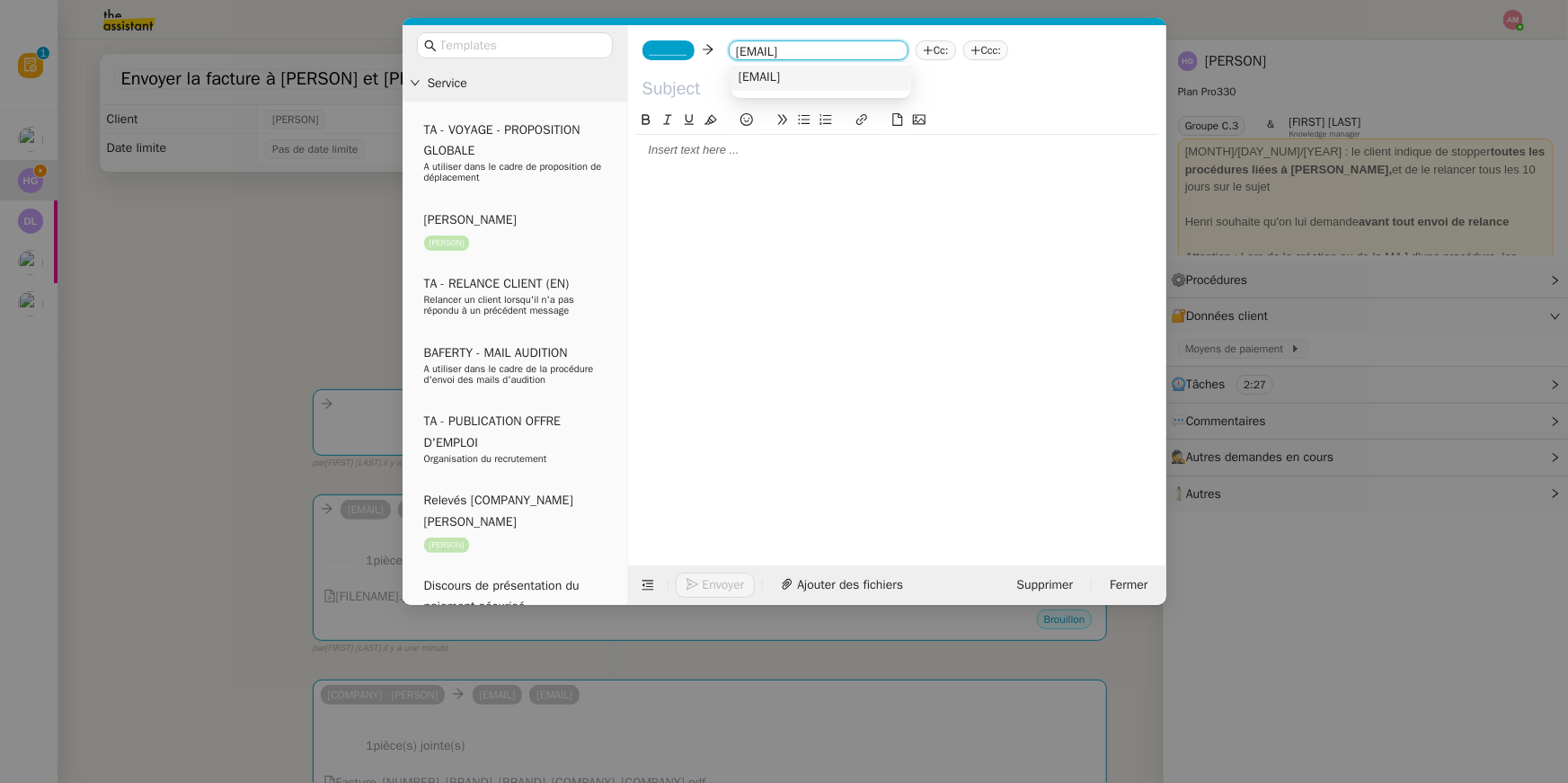 type on "[EMAIL]" 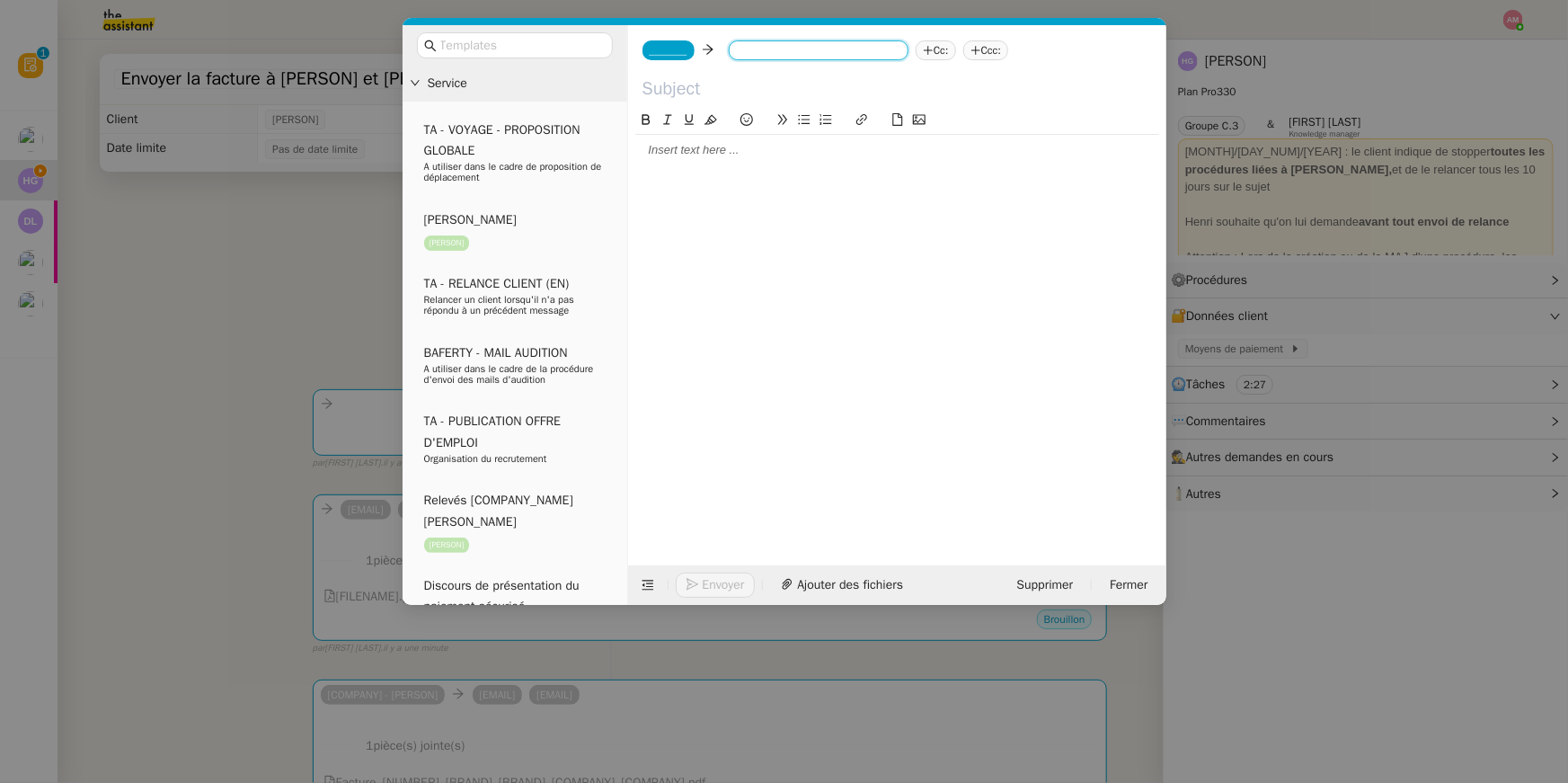 scroll, scrollTop: 0, scrollLeft: 0, axis: both 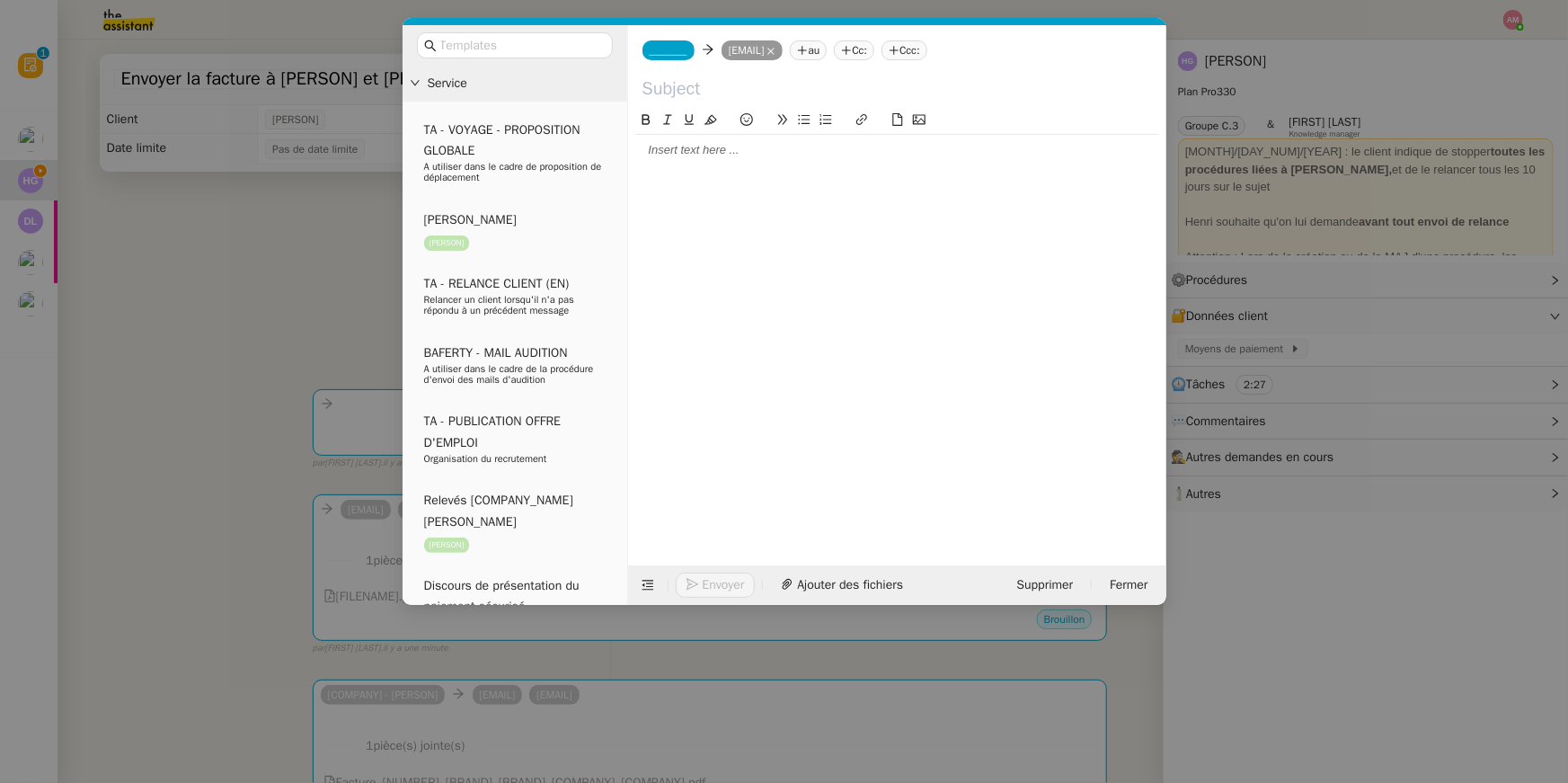 click on "_______     [EMAIL]
[EMAIL]   au
Cc:
Ccc:" 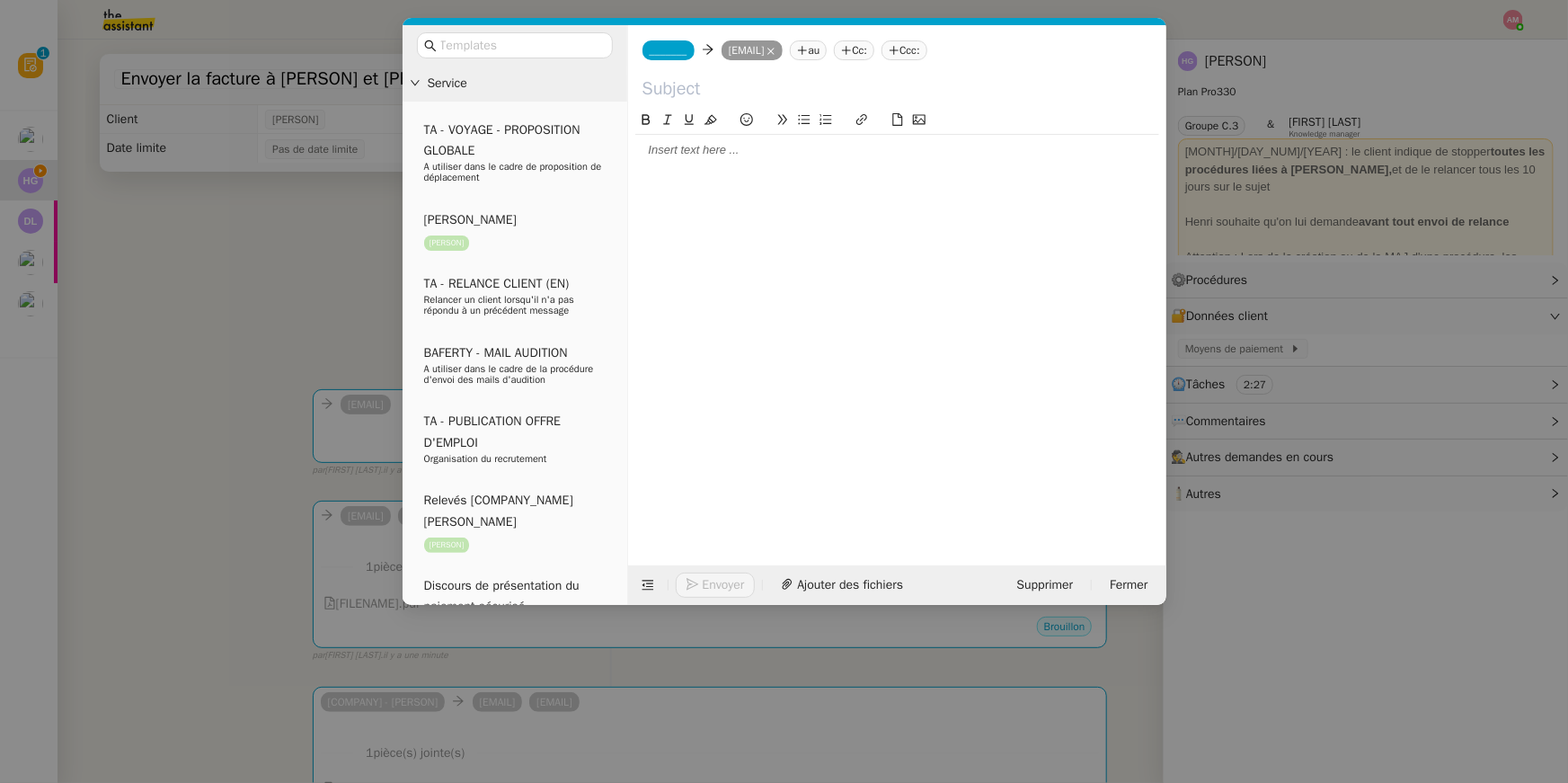 click on "_______" 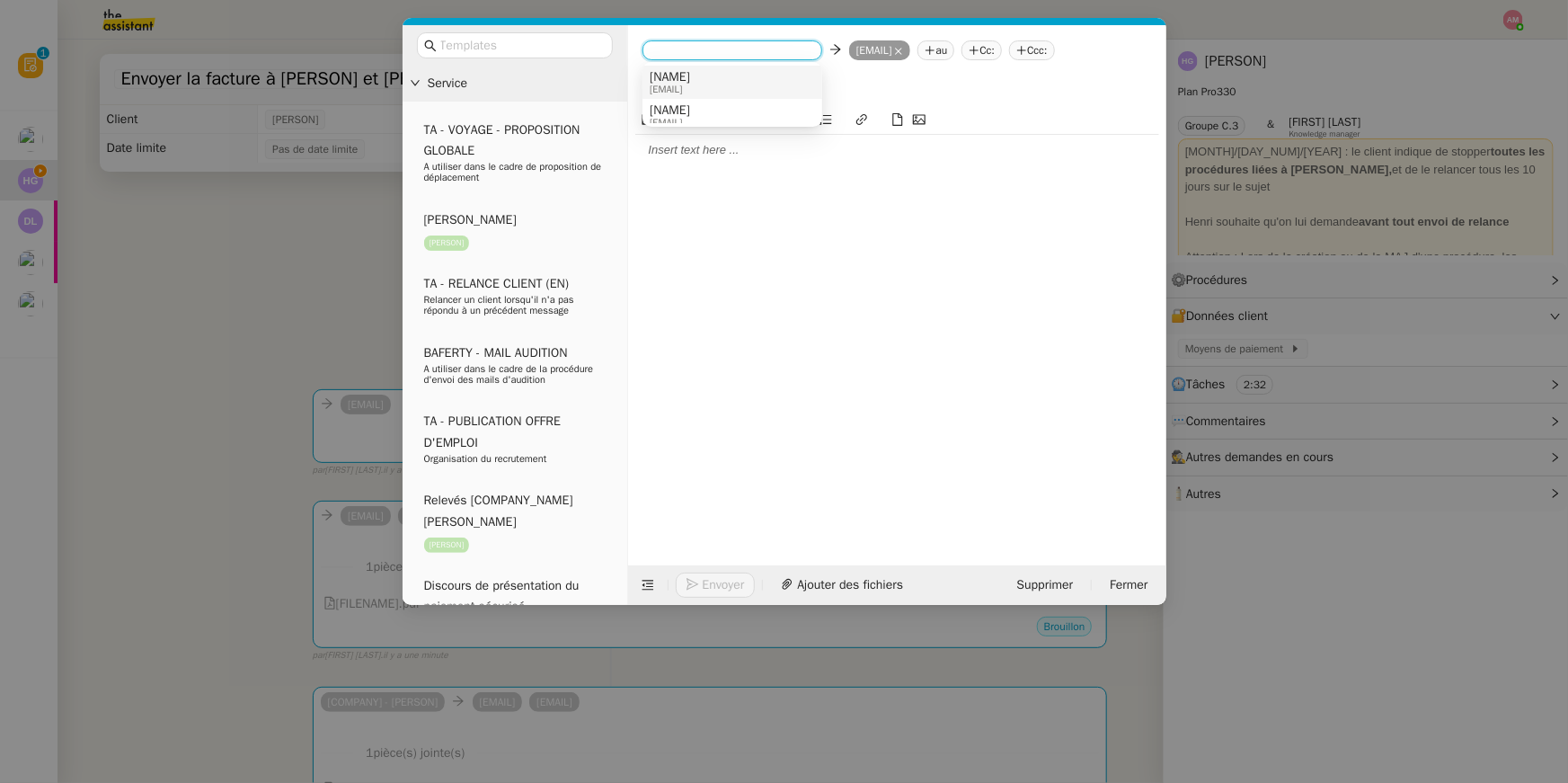 click on "[NAME]" at bounding box center [669, 77] 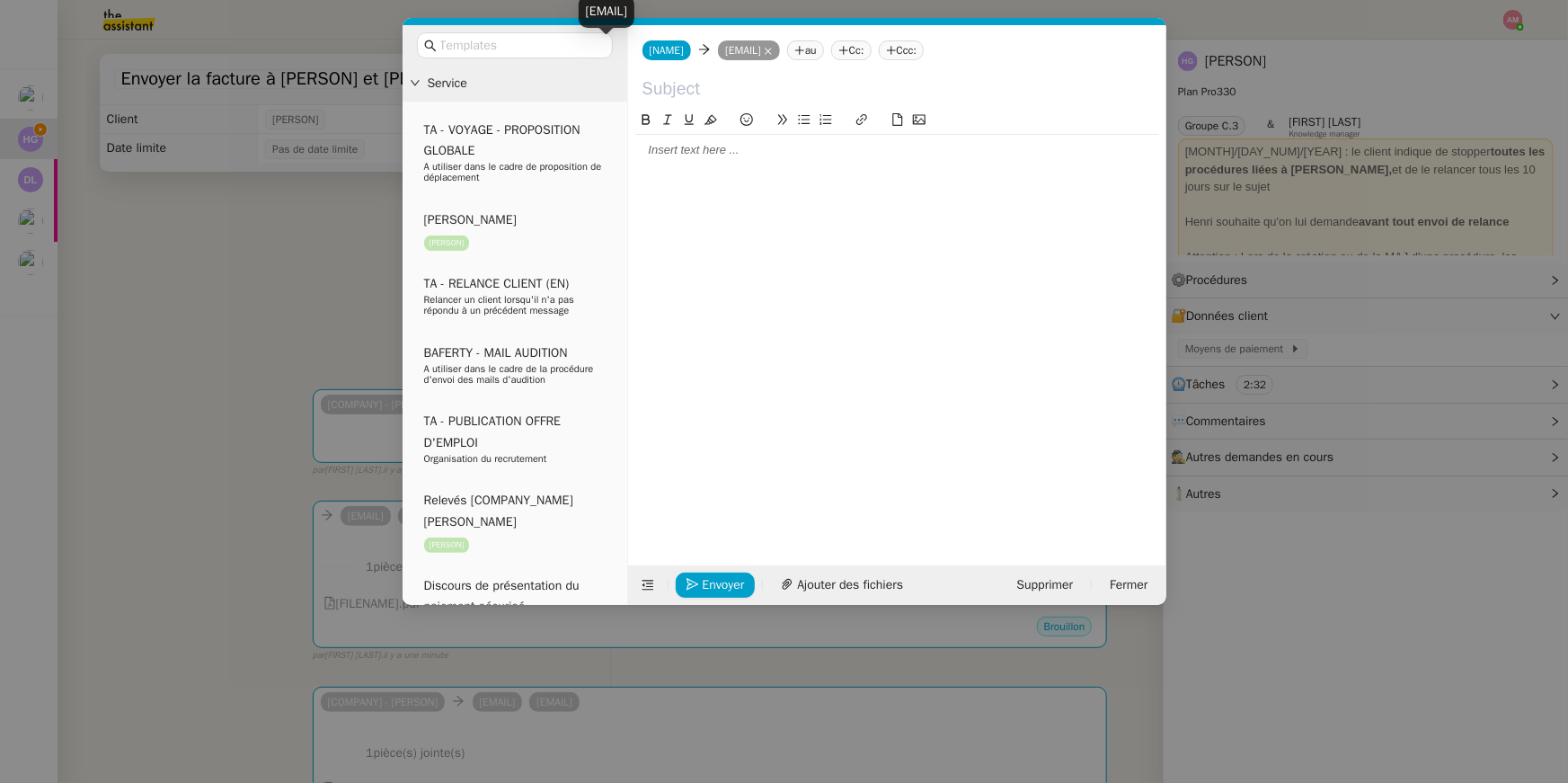 click 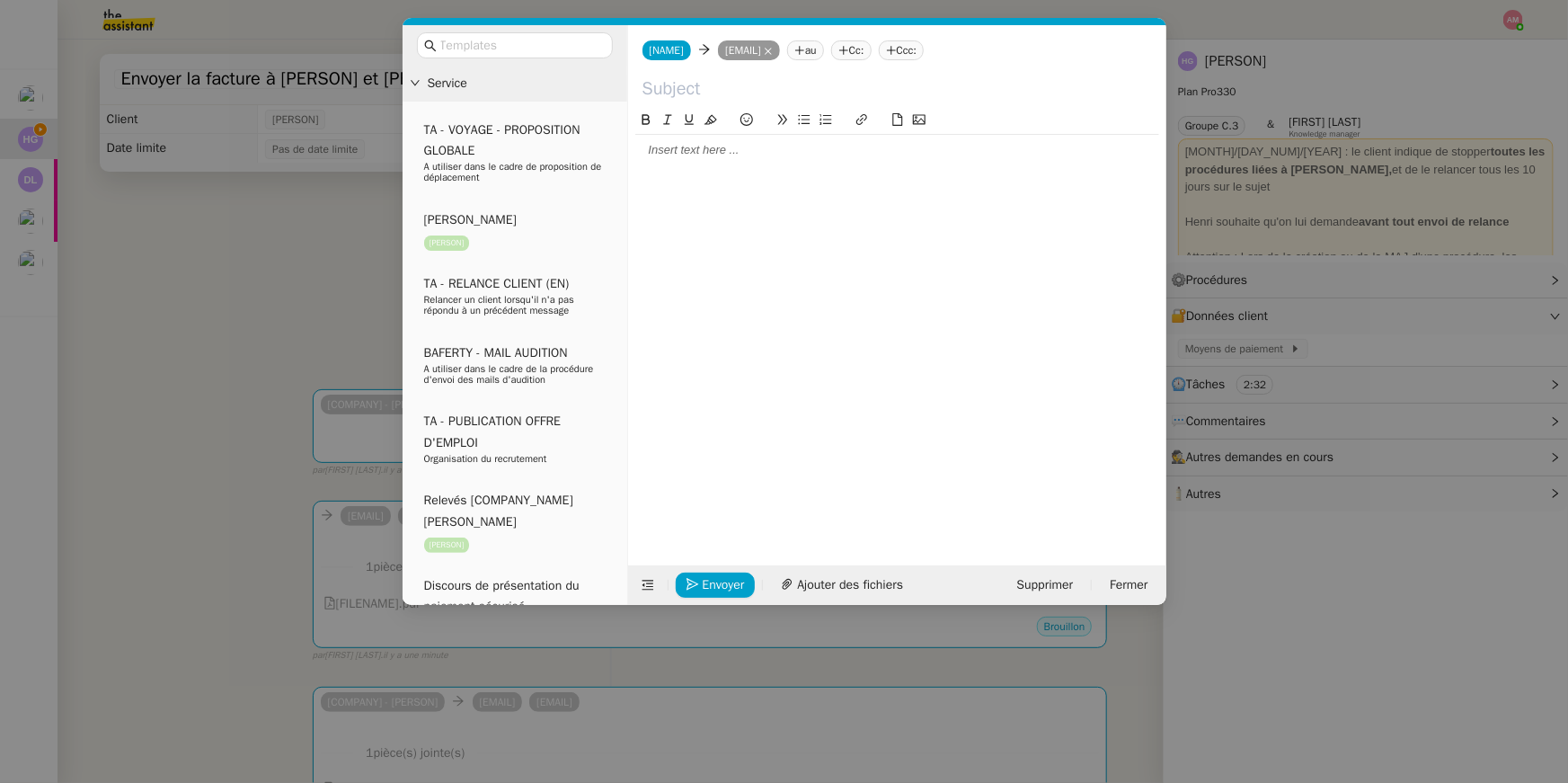 click 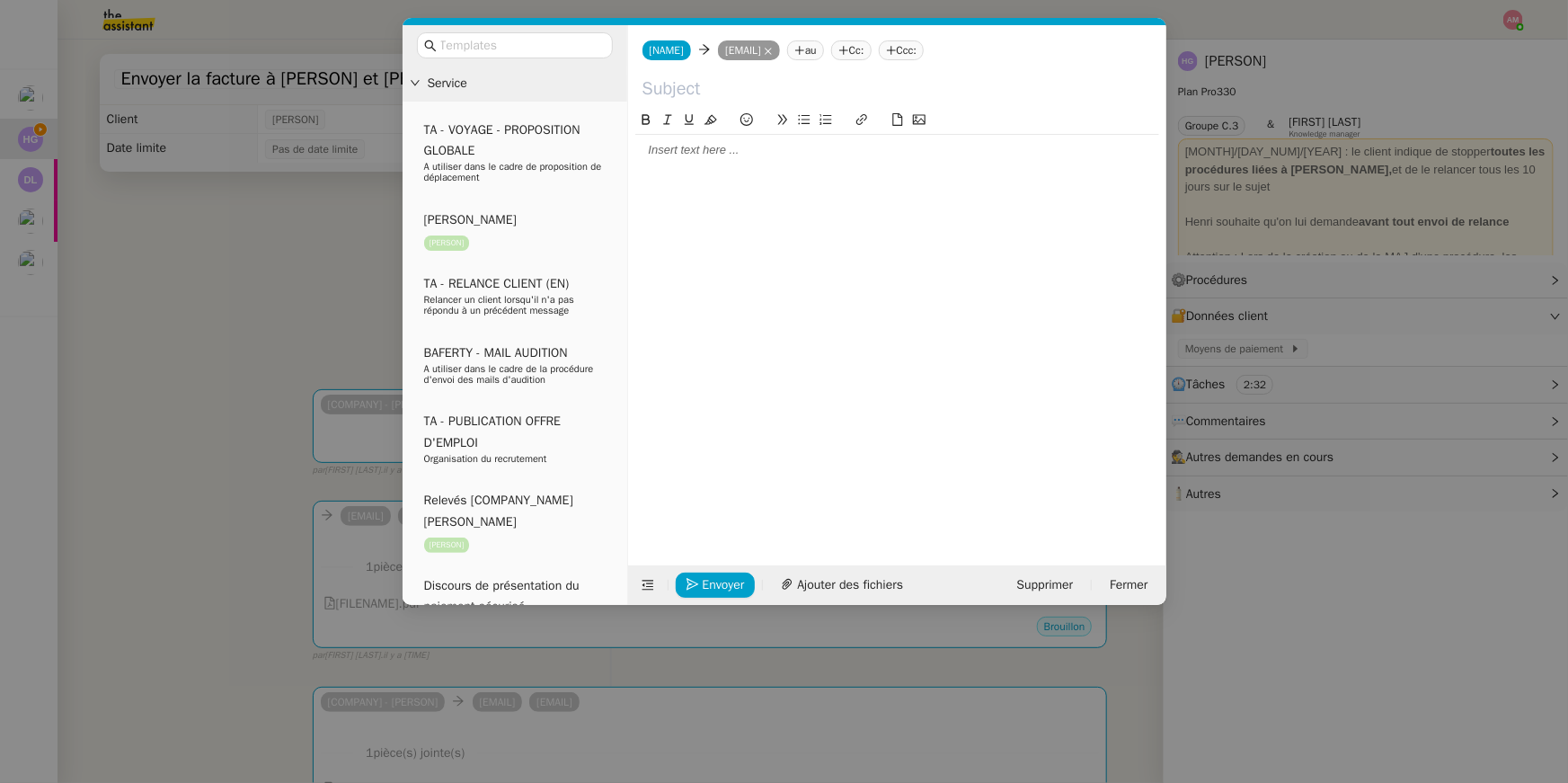 click on "Envoyer Ajouter des fichiers Supprimer Fermer" 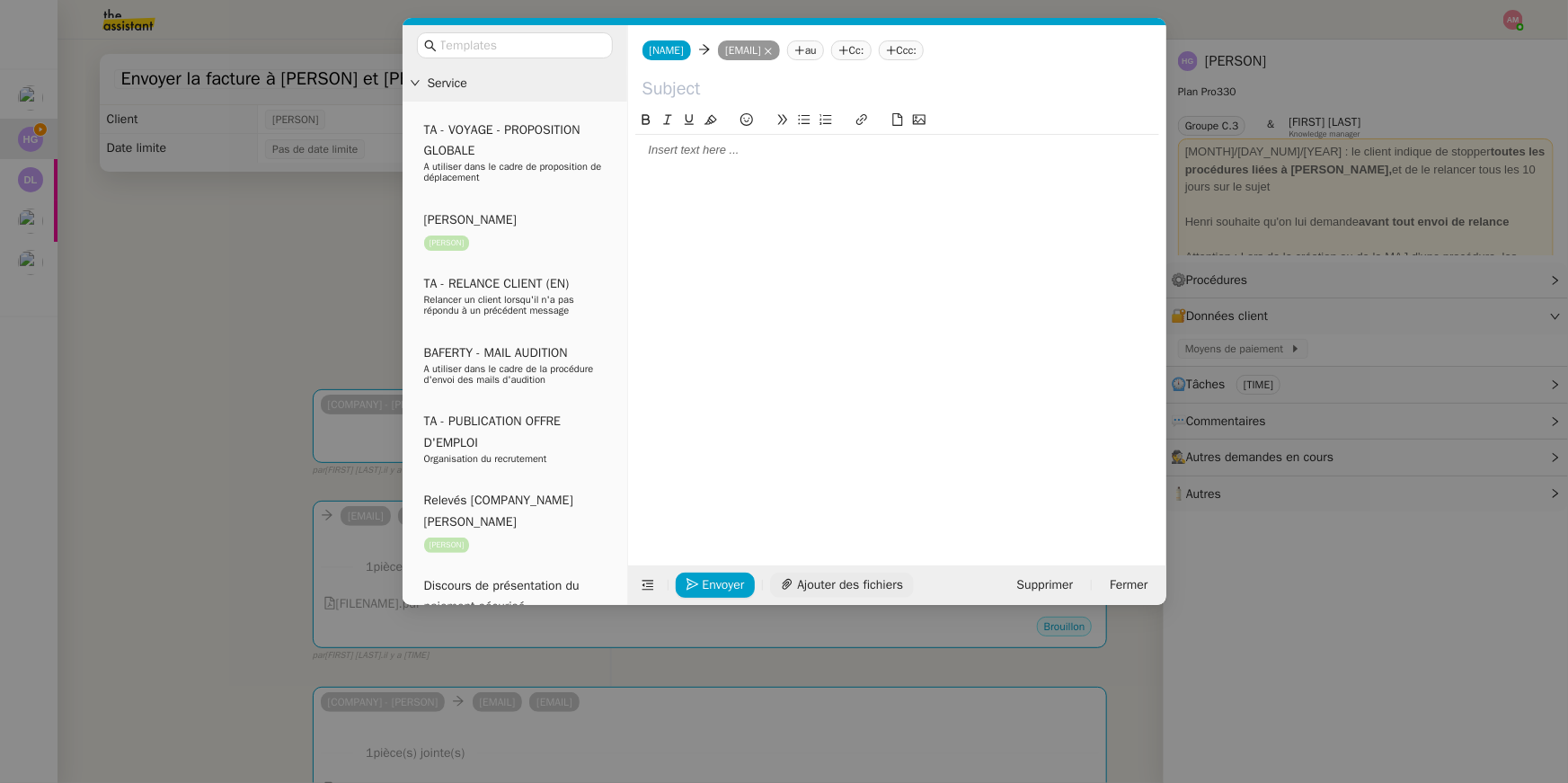click on "Ajouter des fichiers" 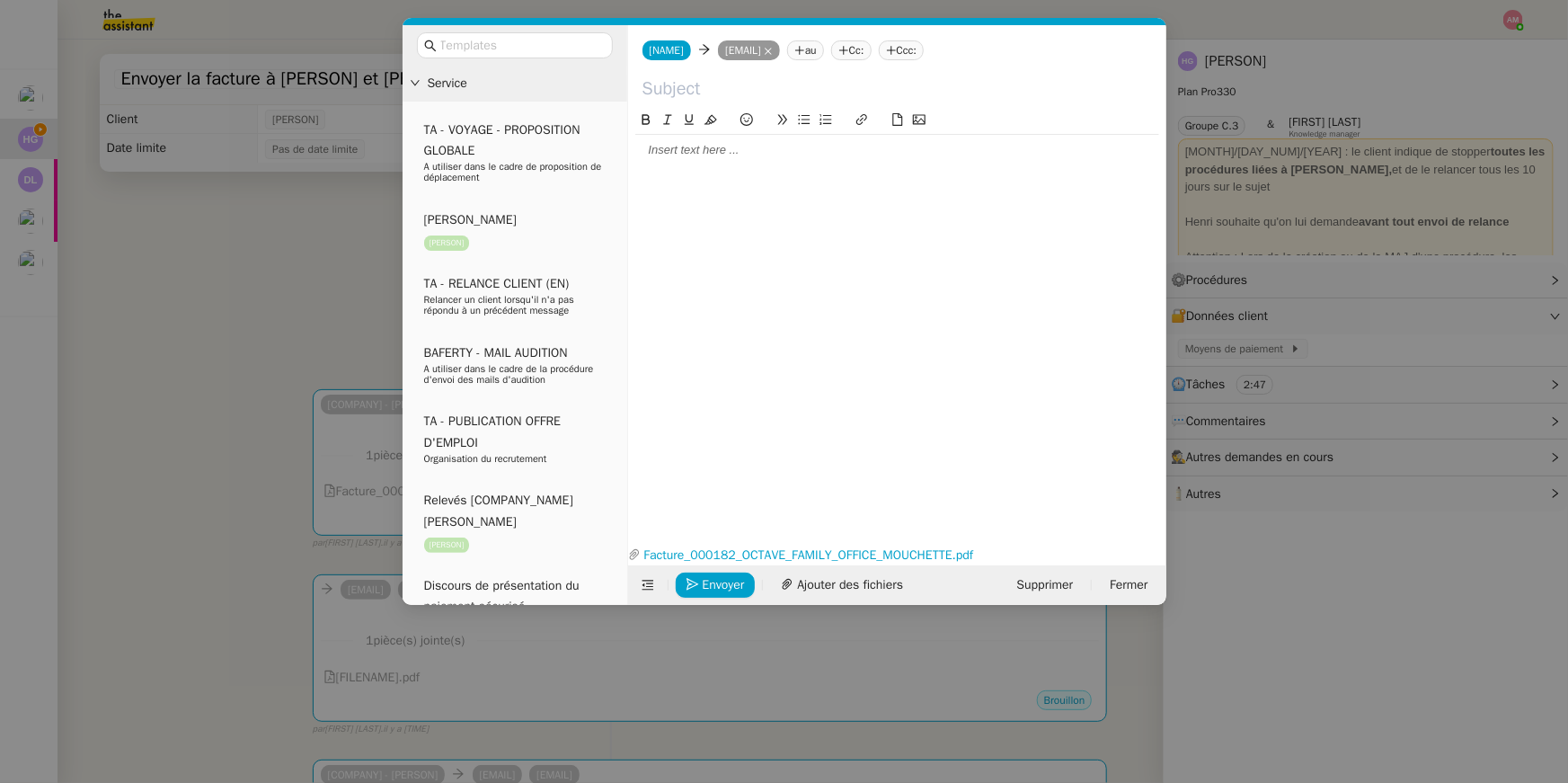 click on "Service TA - VOYAGE - PROPOSITION GLOBALE A utiliser dans le cadre de proposition de déplacement [PERSON_NAME] [PERSON_NAME] TA - RELANCE CLIENT (EN) Relancer un client lorsqu'il n'a pas répondu à un précédent message BAFERTY - MAIL AUDITION A utiliser dans le cadre de la procédure d'envoi des mails d'audition TA - PUBLICATION OFFRE D'EMPLOI Organisation du recrutement Relevés CIC [PERSON_NAME] [PERSON_NAME] Discours de présentation du paiement sécurisé TA - VOYAGES - PROPOSITION ITINERAIRE Soumettre les résultats d'une recherche TA - CONFIRMATION PAIEMENT (EN) Confirmer avec le client de modèle de transaction - Attention Plan Pro nécessaire. TA - COURRIER EXPEDIE (recommandé) A utiliser dans le cadre de l'envoi d'un courrier recommandé Relevés Portzamparc [PERSON_NAME] [PERSON_NAME] souhaite obtenir, mensuellement, un relevé portefeuille de [PERSON_NAME]. [PERSON_NAME] TA - PARTAGE DE CALENDRIER (EN)" at bounding box center (784, 391) 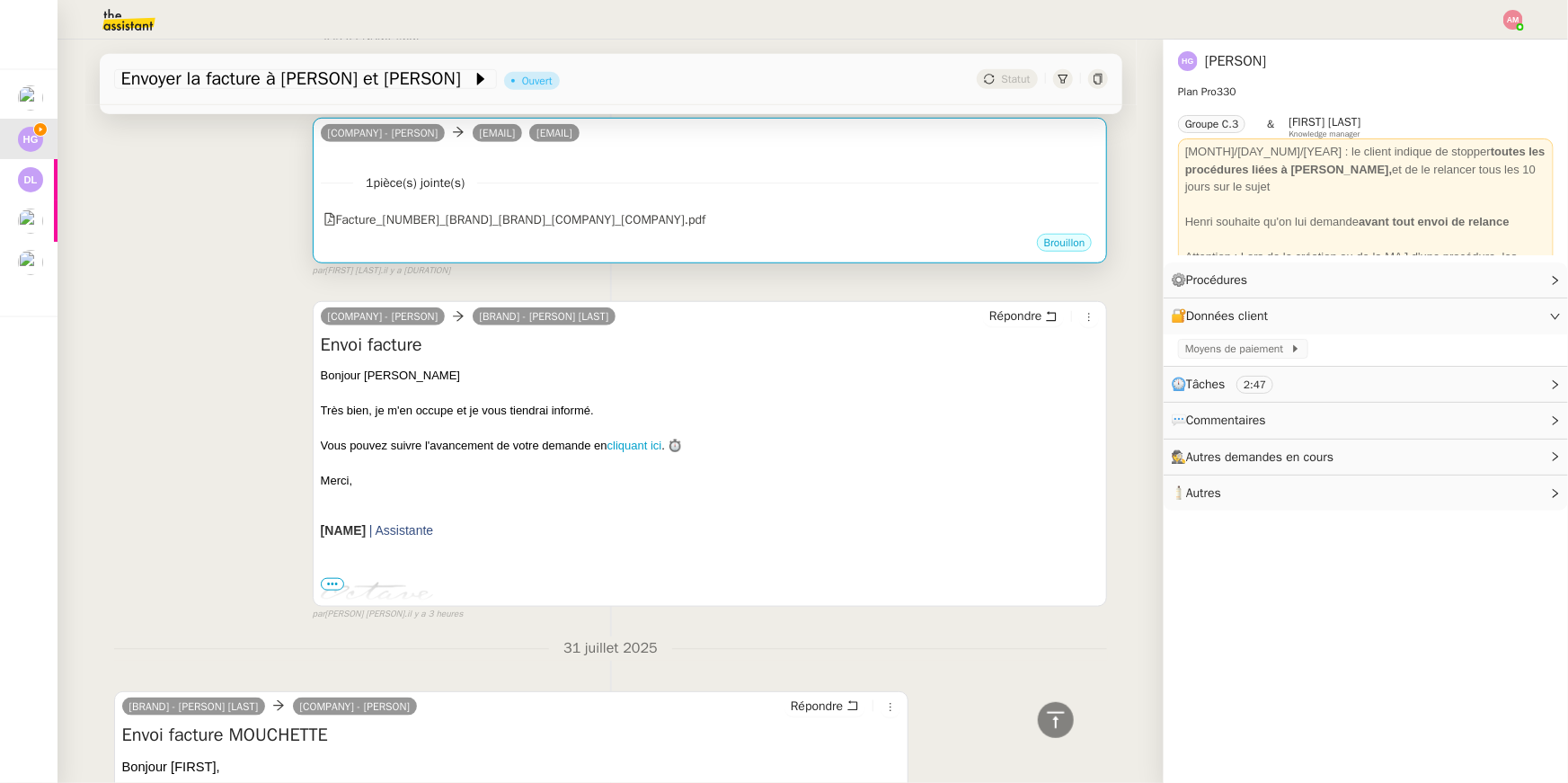 scroll, scrollTop: 1864, scrollLeft: 0, axis: vertical 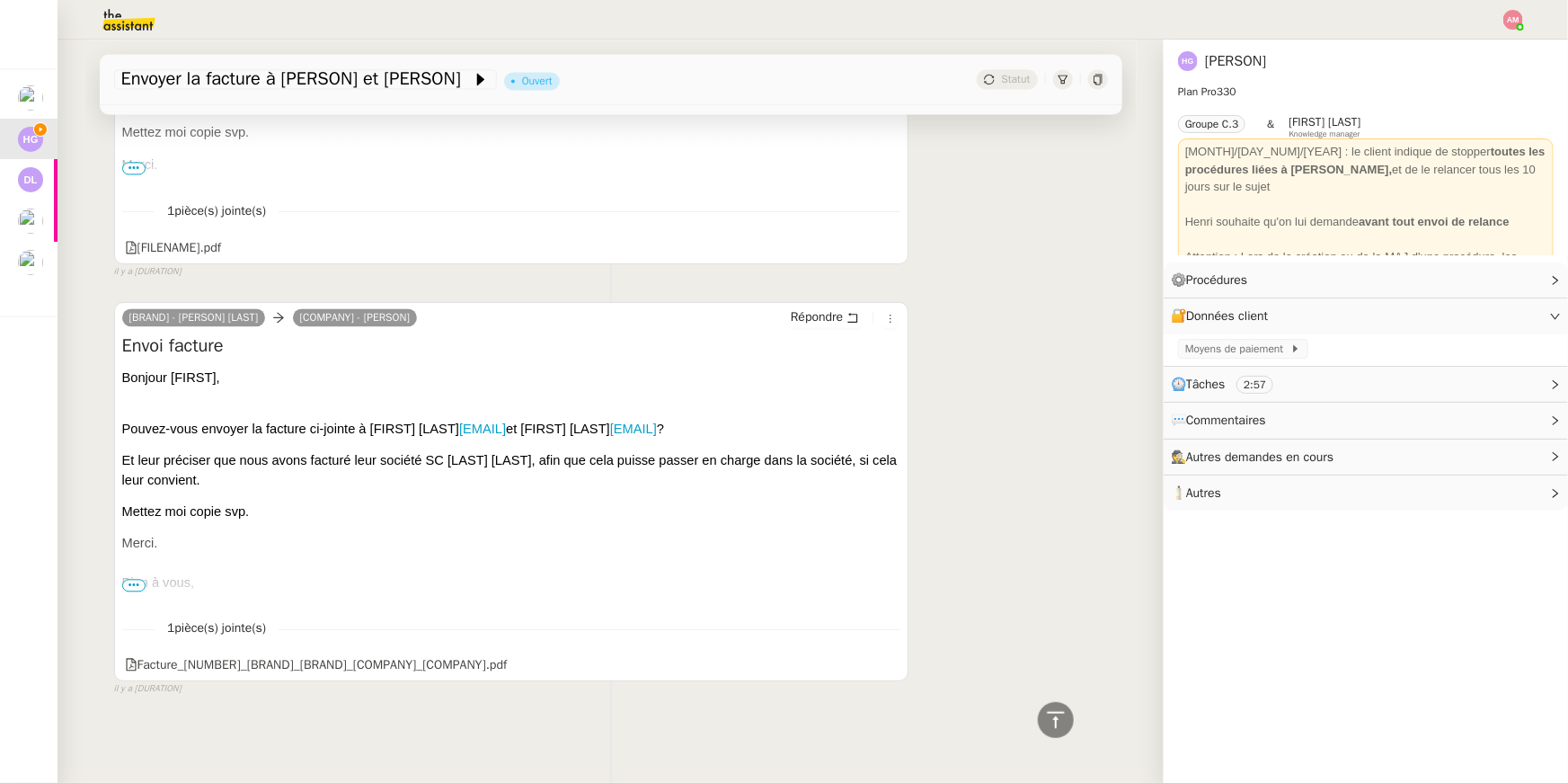 click on "Pouvez-vous envoyer la facture ci-jointe à [FIRST] [LAST]  [EMAIL]  et [FIRST] [LAST] ?" at bounding box center [394, 429] 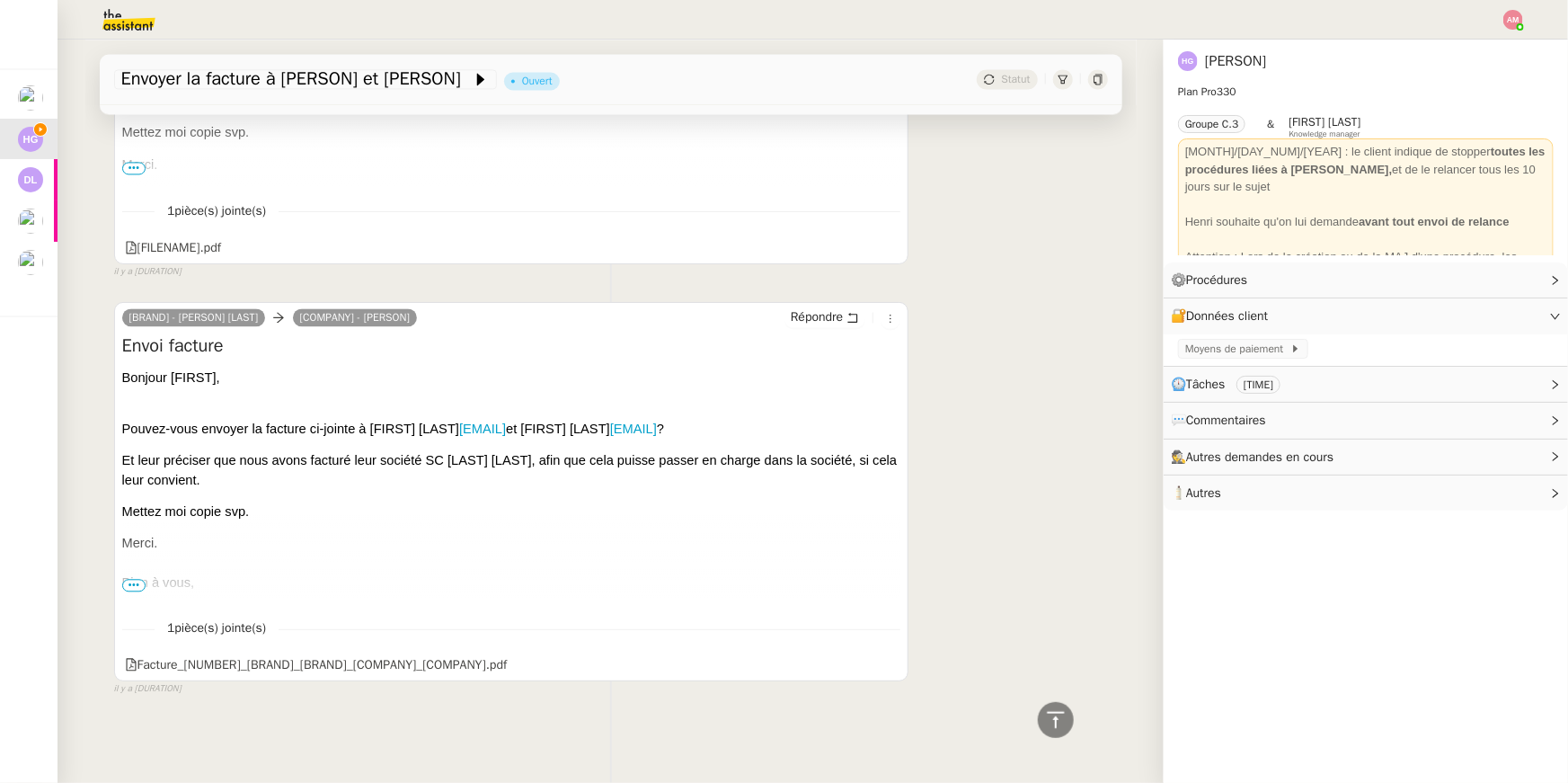 click on "Pouvez-vous envoyer la facture ci-jointe à [FIRST] [LAST]  [EMAIL]  et [FIRST] [LAST] ?" at bounding box center [394, 429] 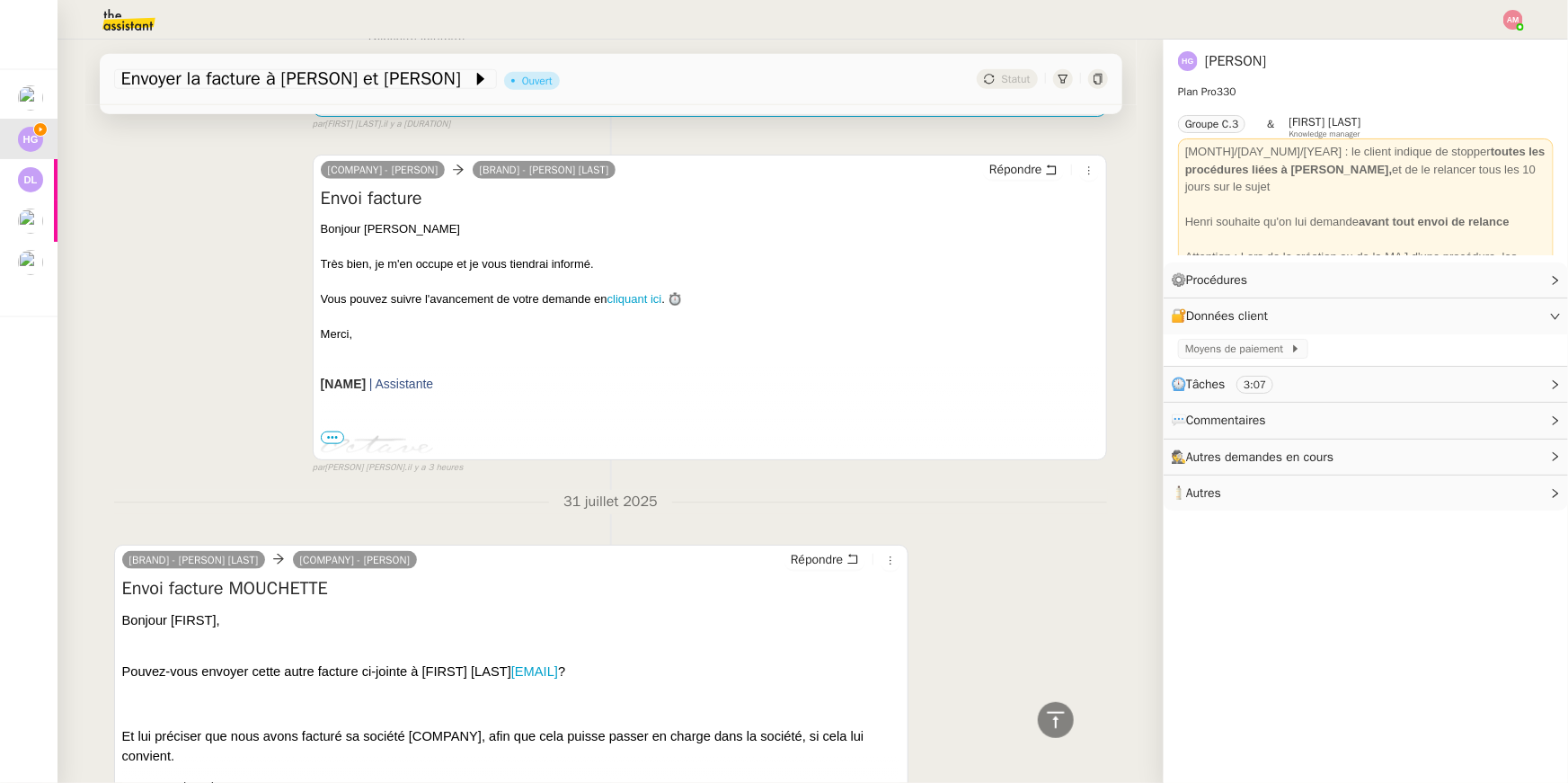 scroll, scrollTop: 0, scrollLeft: 0, axis: both 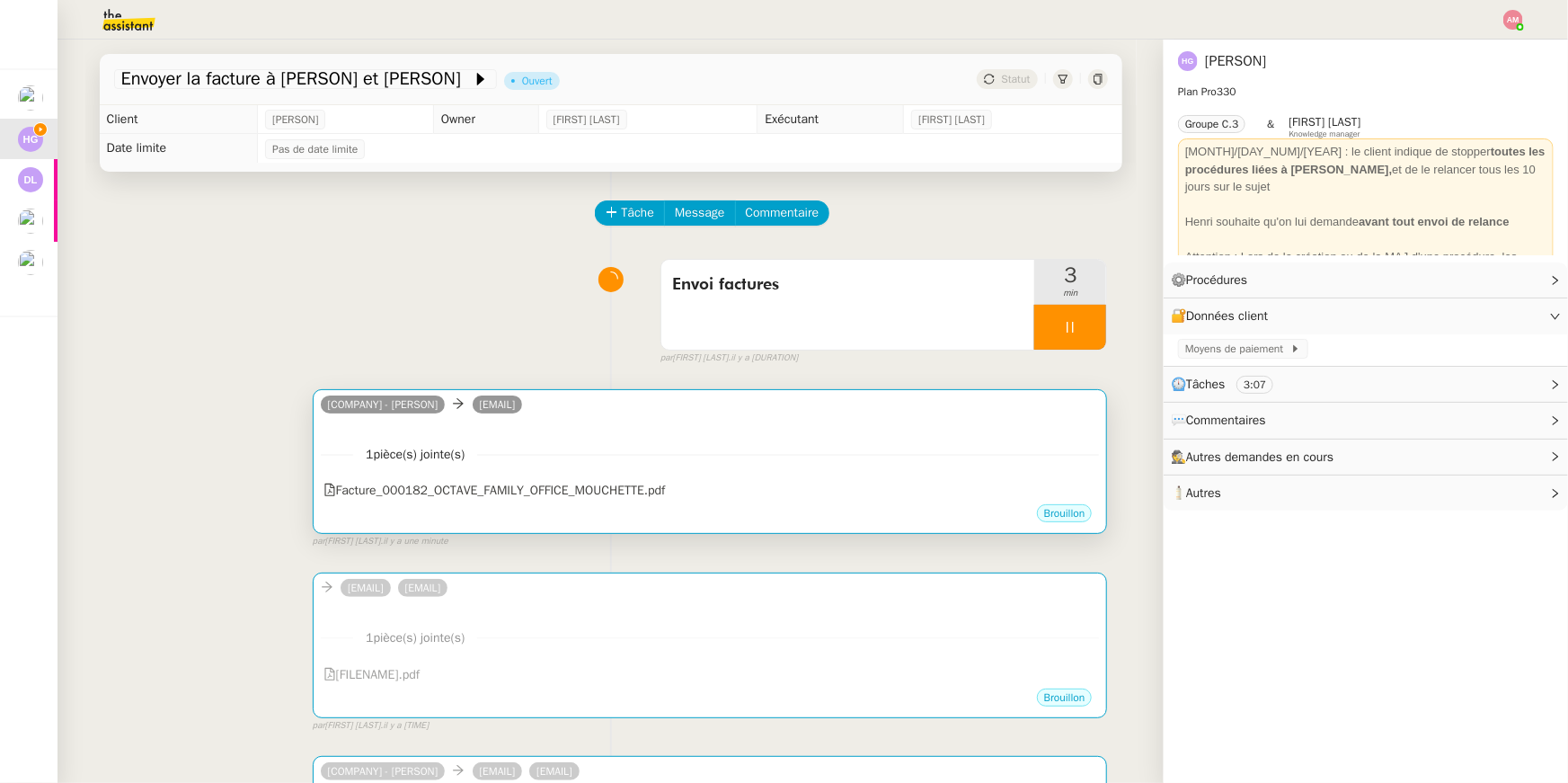 click on "OCTAVE - [FIRST]    [EMAIL]" at bounding box center [710, 407] 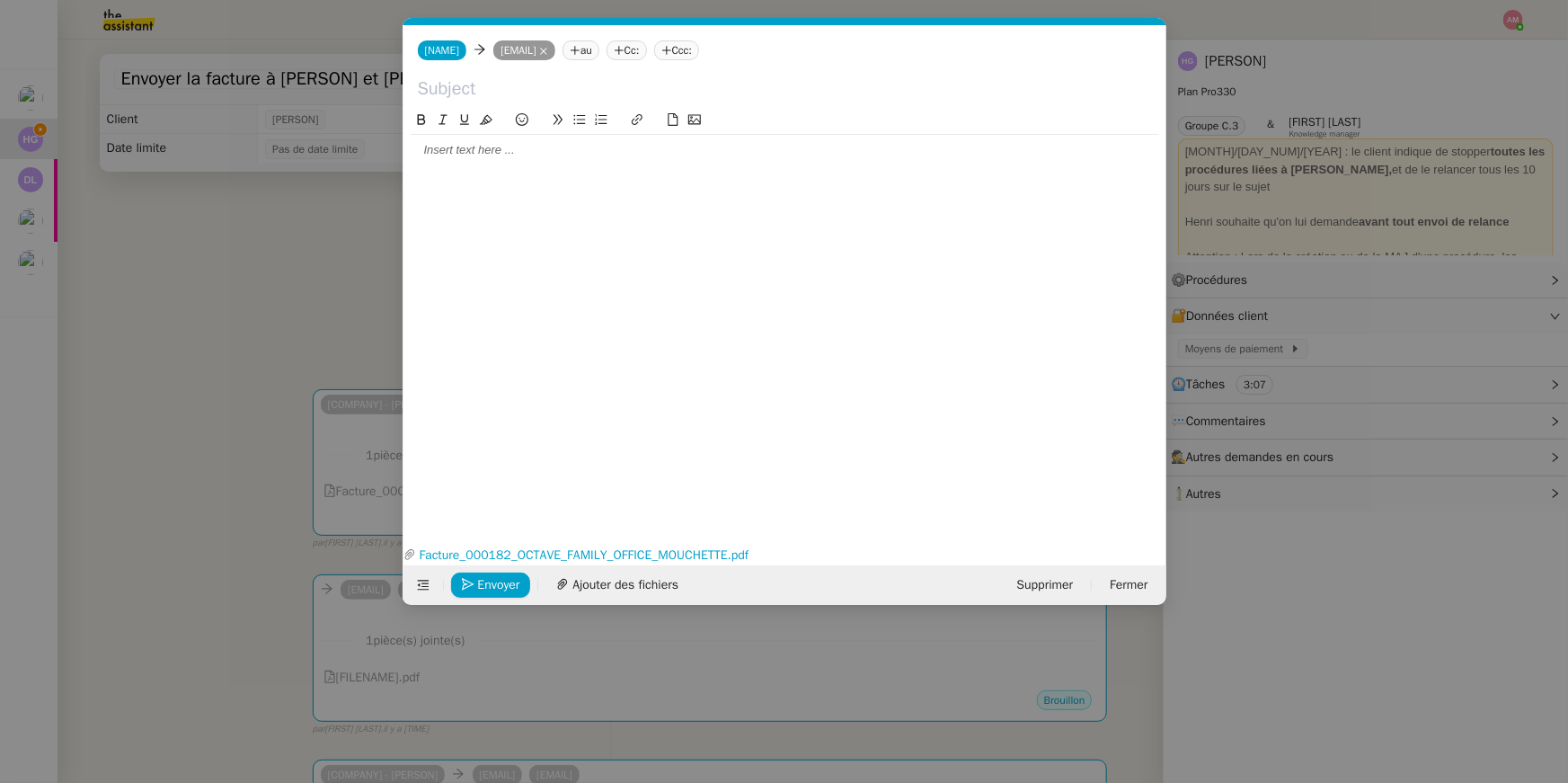 scroll, scrollTop: 0, scrollLeft: 38, axis: horizontal 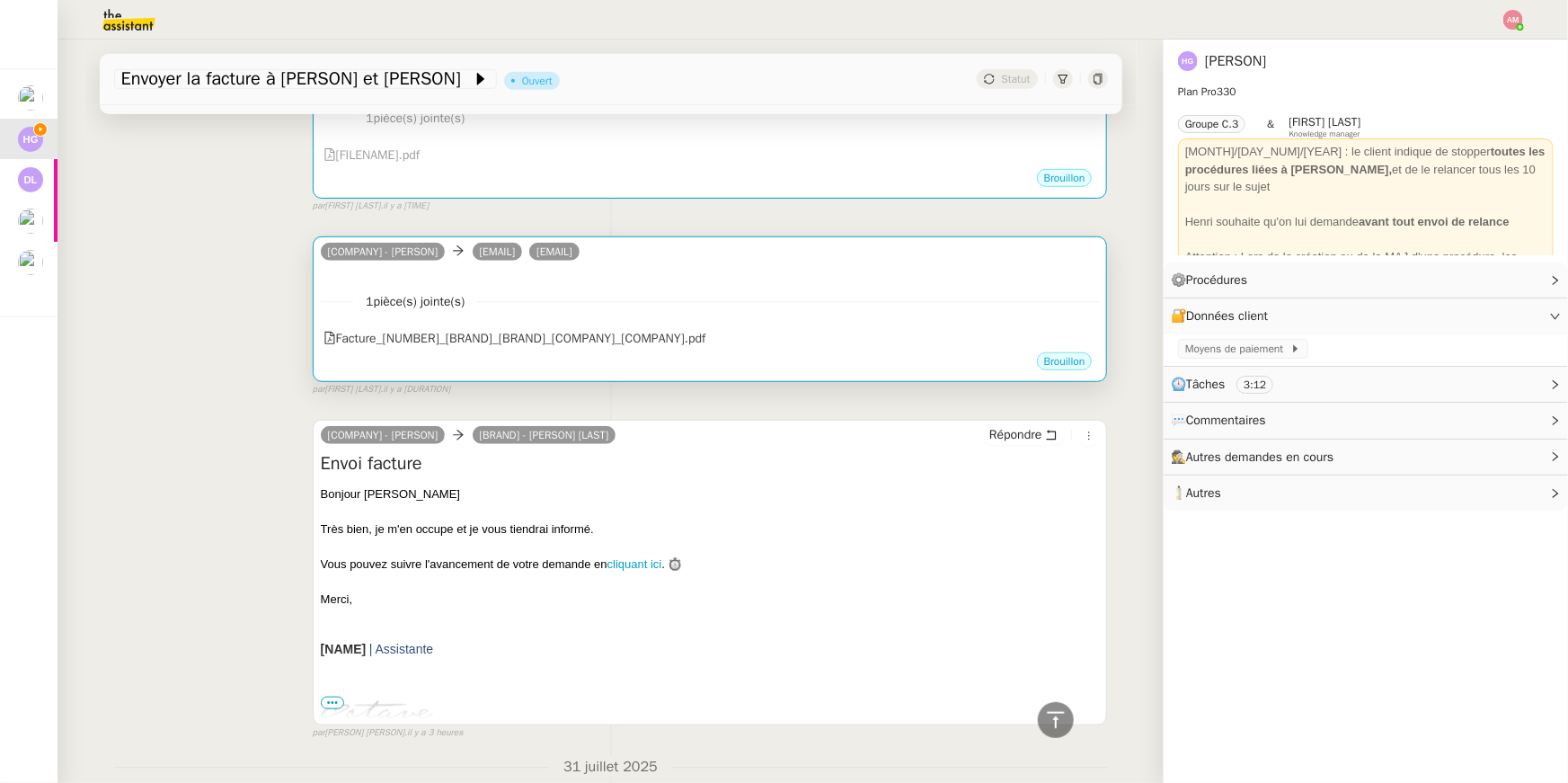 click on "•••" at bounding box center (710, 272) 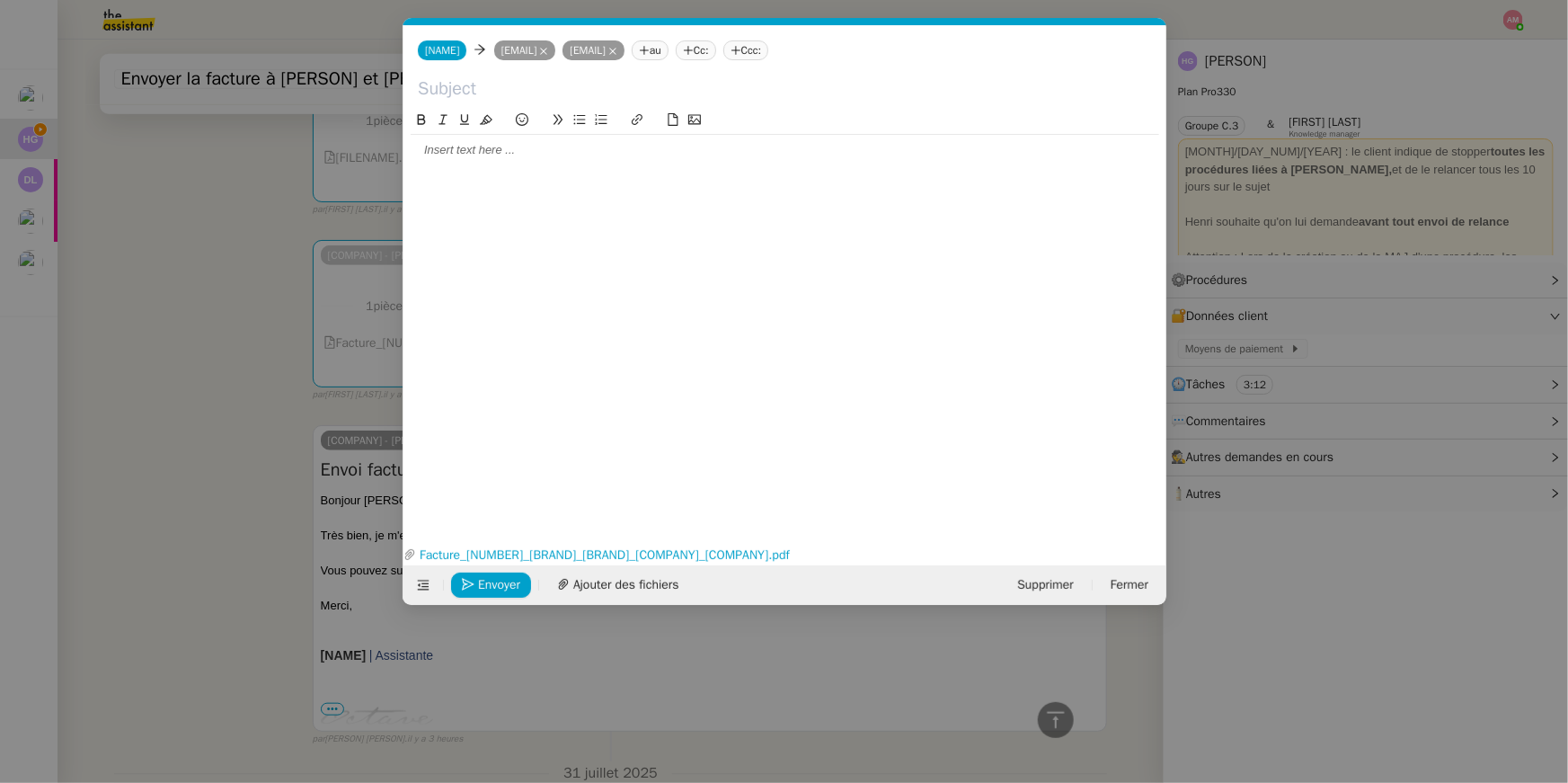 scroll, scrollTop: 521, scrollLeft: 0, axis: vertical 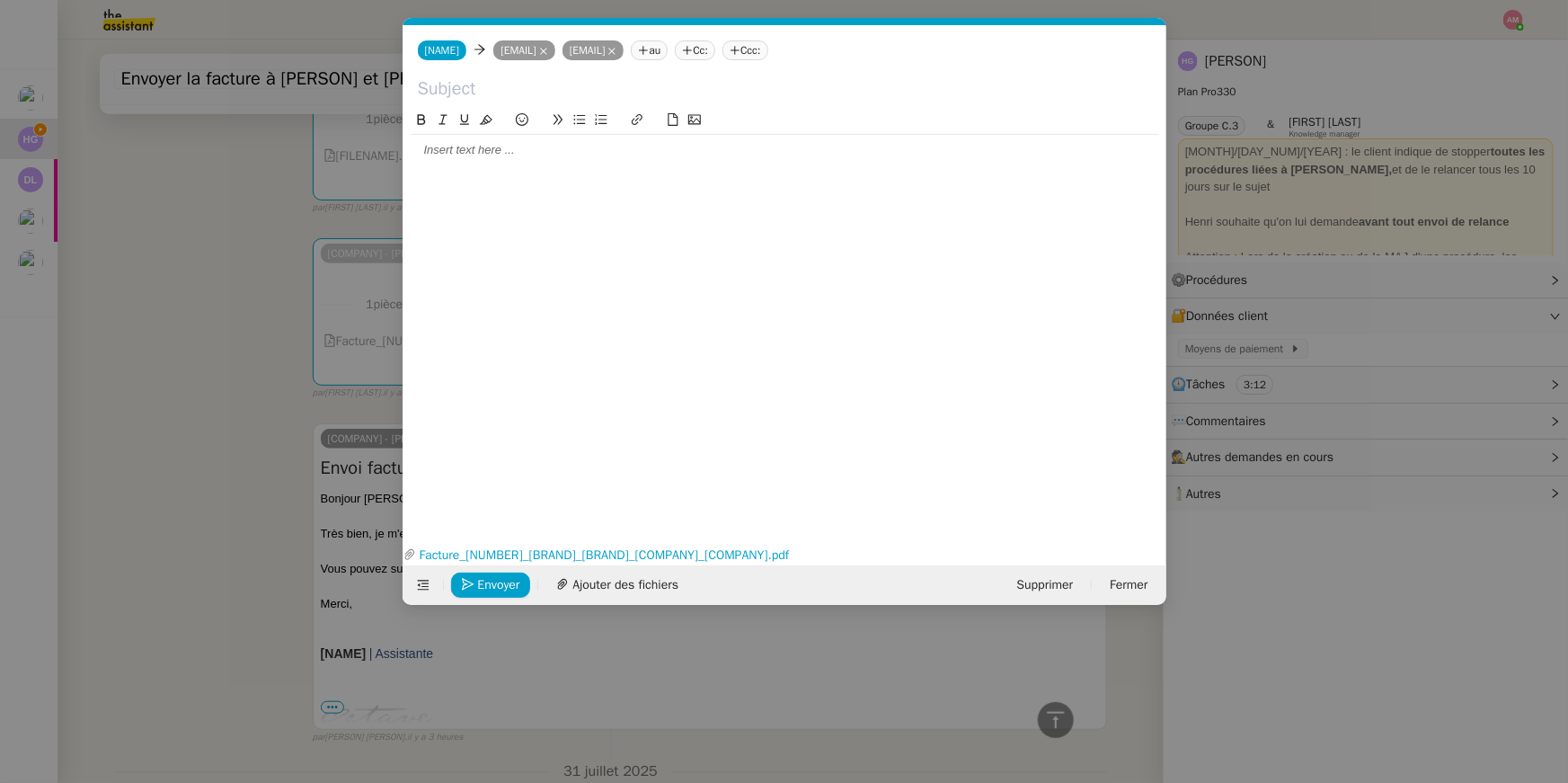 click 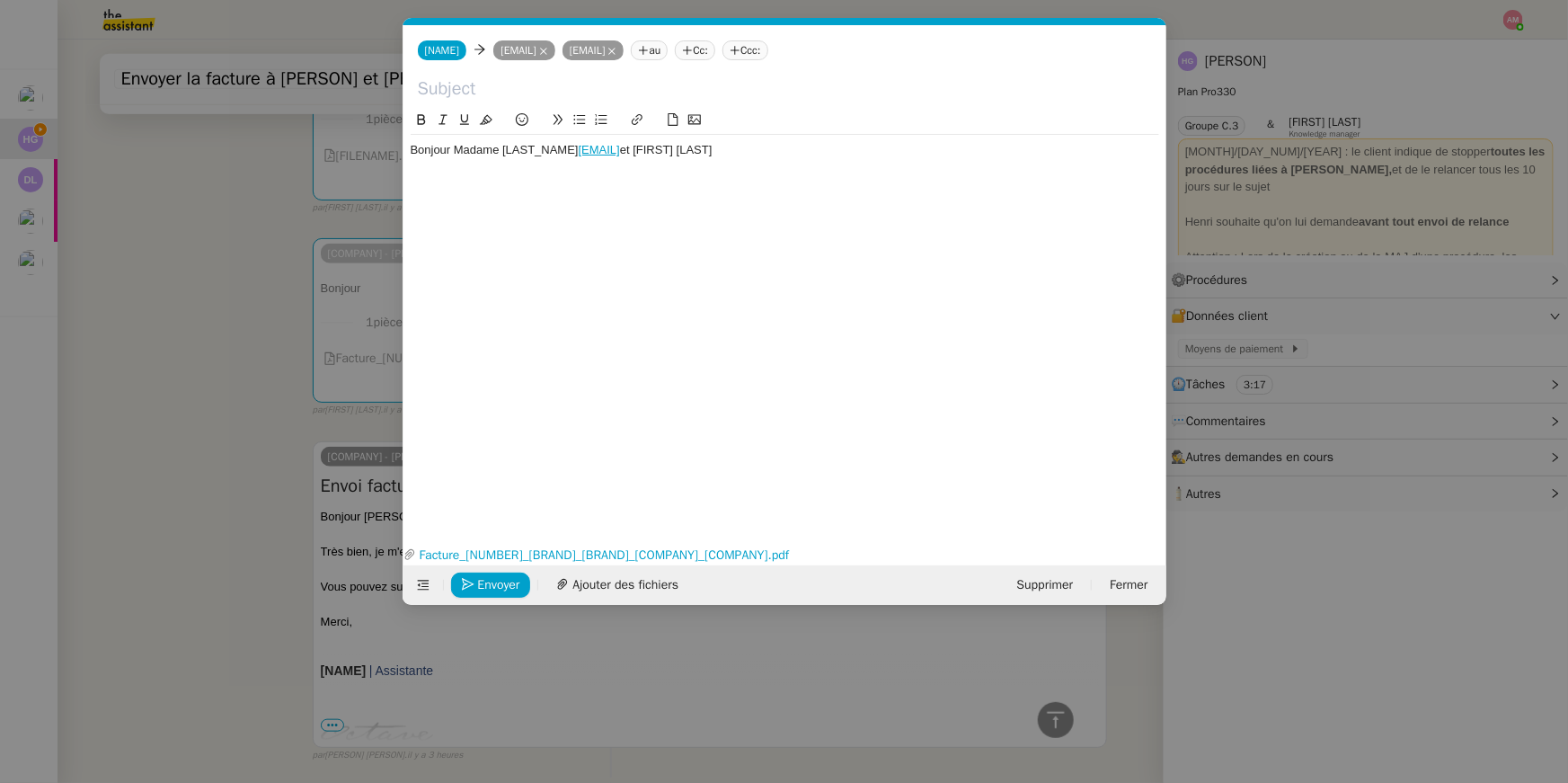 scroll, scrollTop: 0, scrollLeft: 0, axis: both 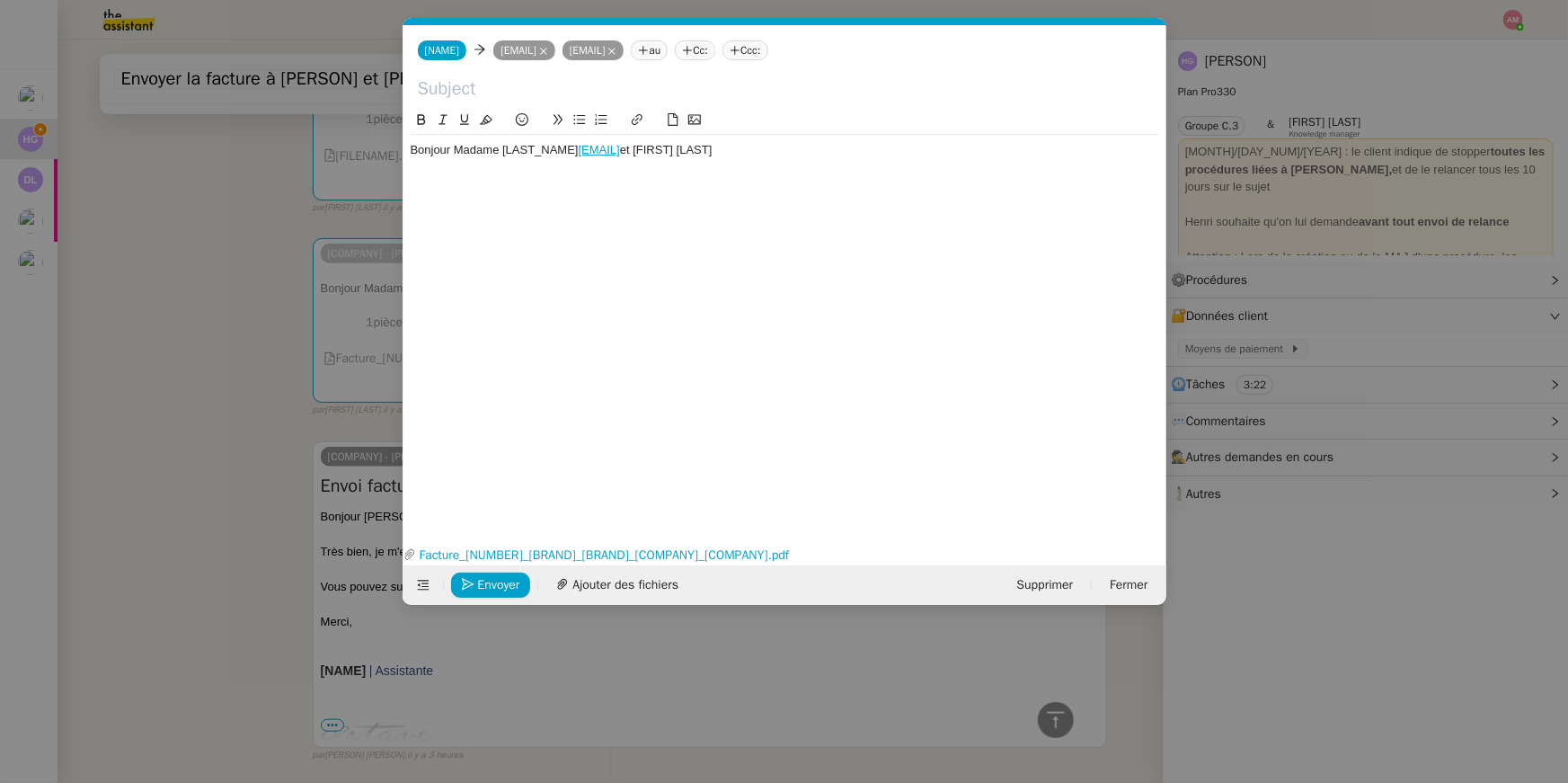 click on "Bonjour Madame [LAST]  [EMAIL]  et [FIRST] [LAST]" 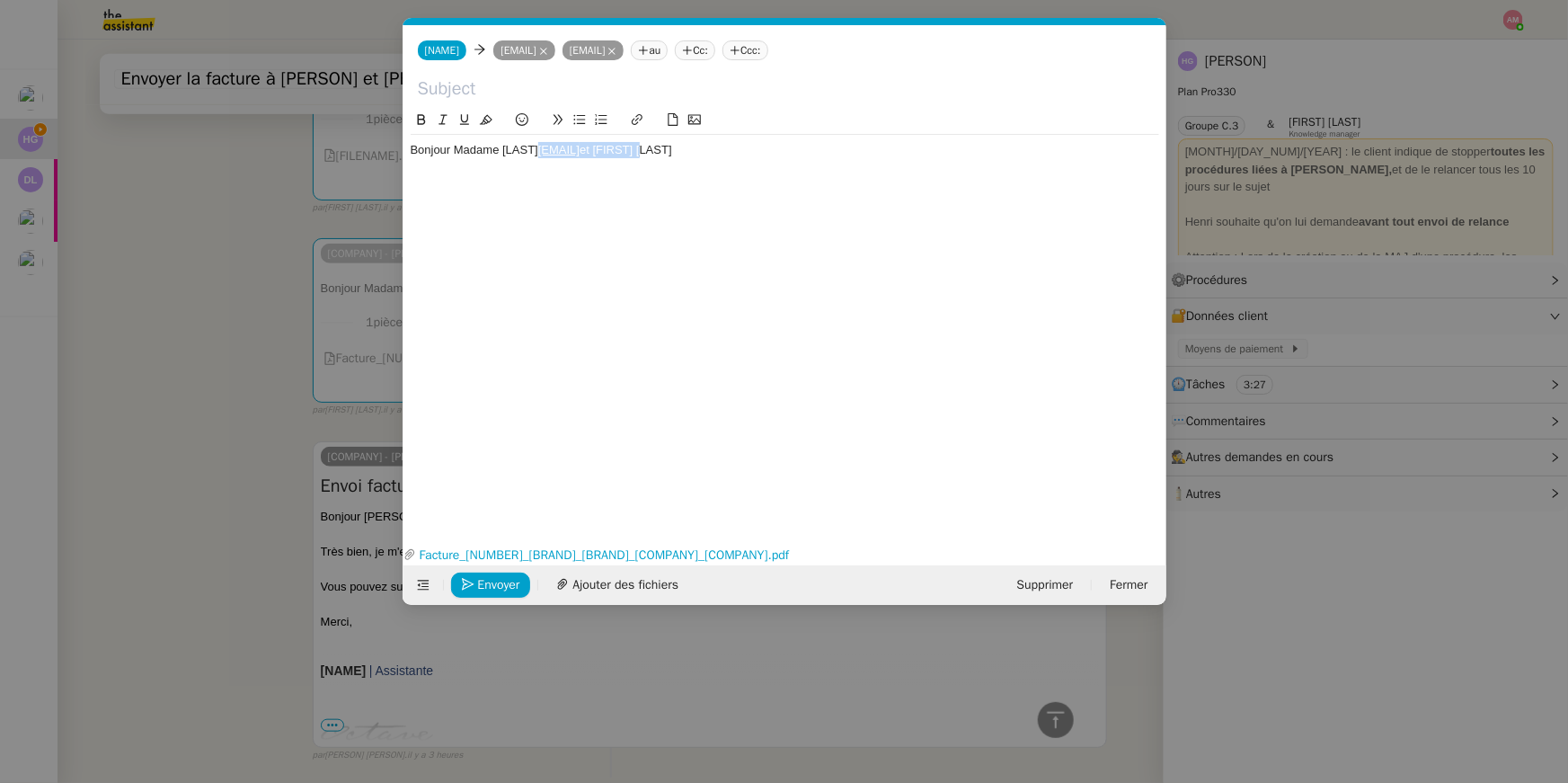 drag, startPoint x: 764, startPoint y: 153, endPoint x: 546, endPoint y: 150, distance: 218.0206 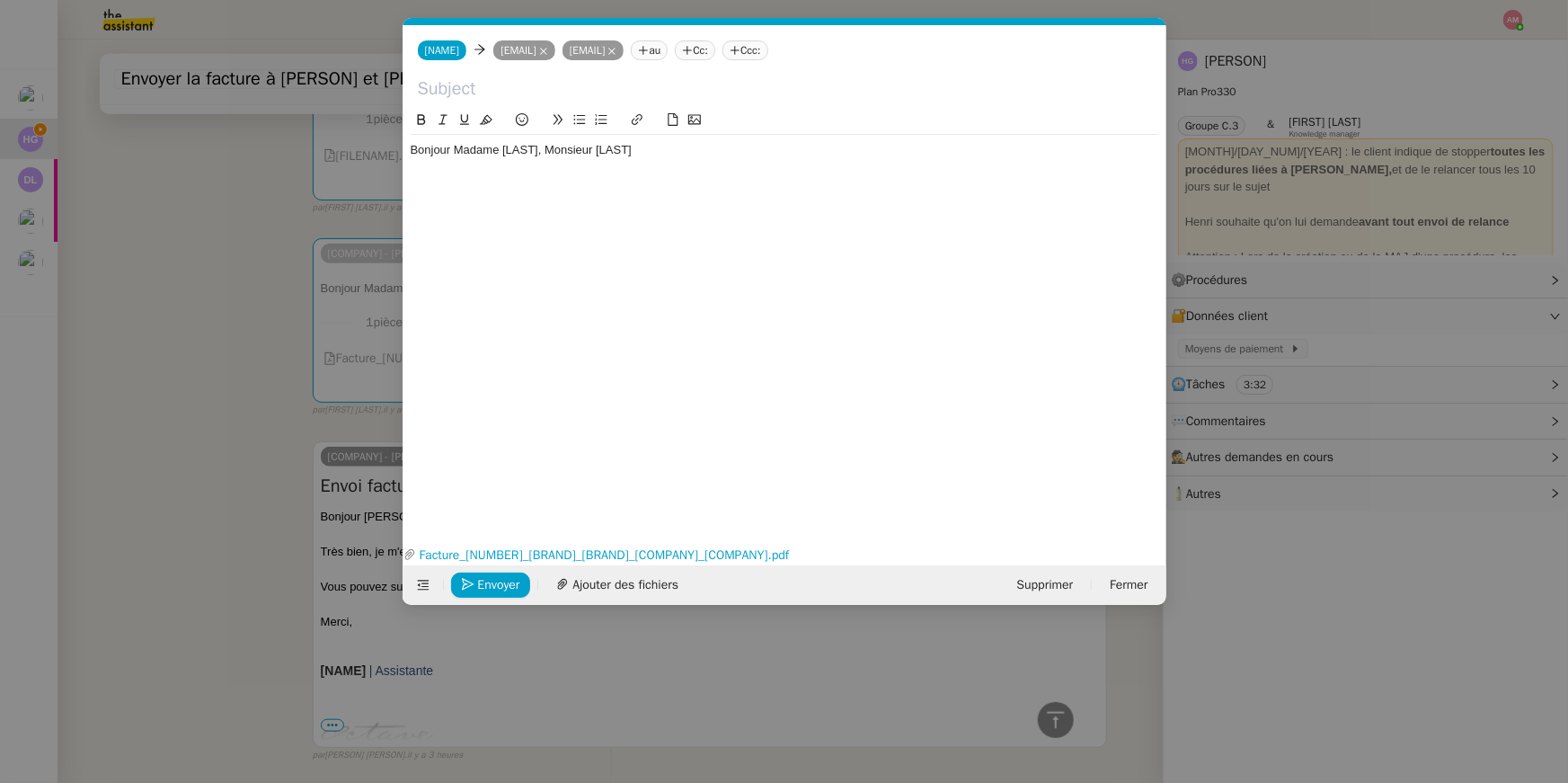 click on "Bonjour Madame [LAST], Monsieur [LAST]" 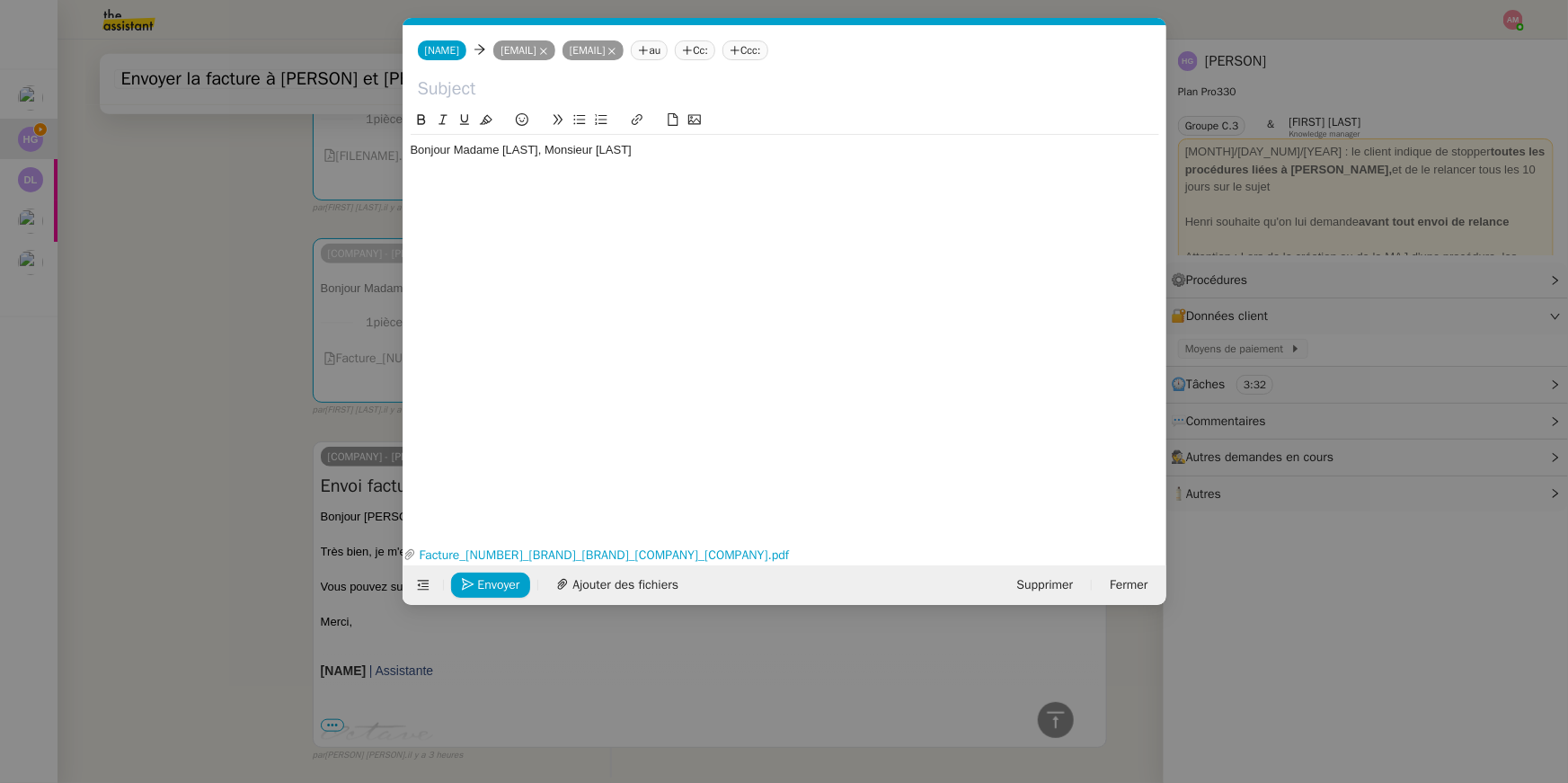 click on "Bonjour Madame [LAST], Monsieur [LAST]" 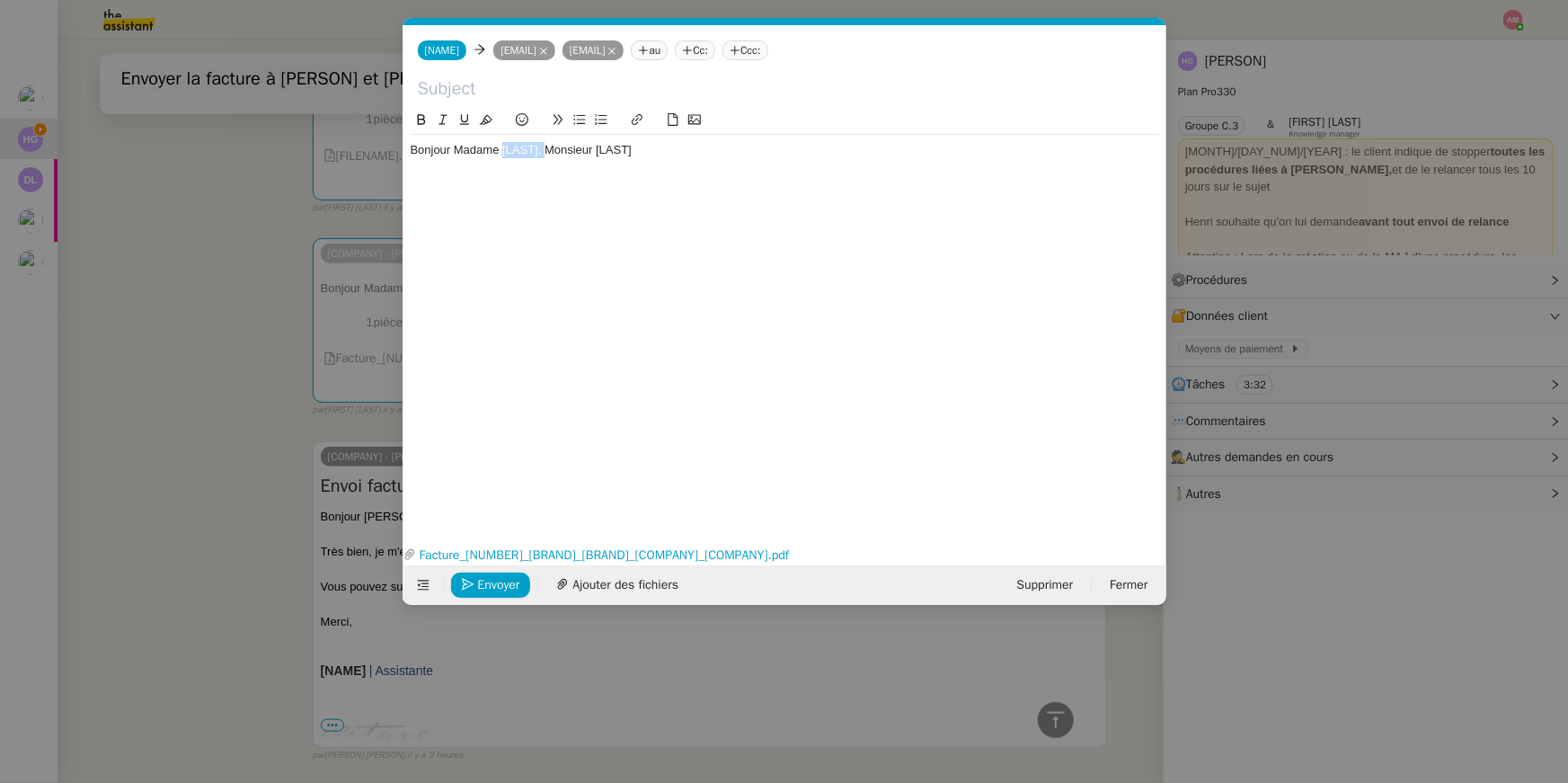 click on "Bonjour Madame [LAST], Monsieur [LAST]" 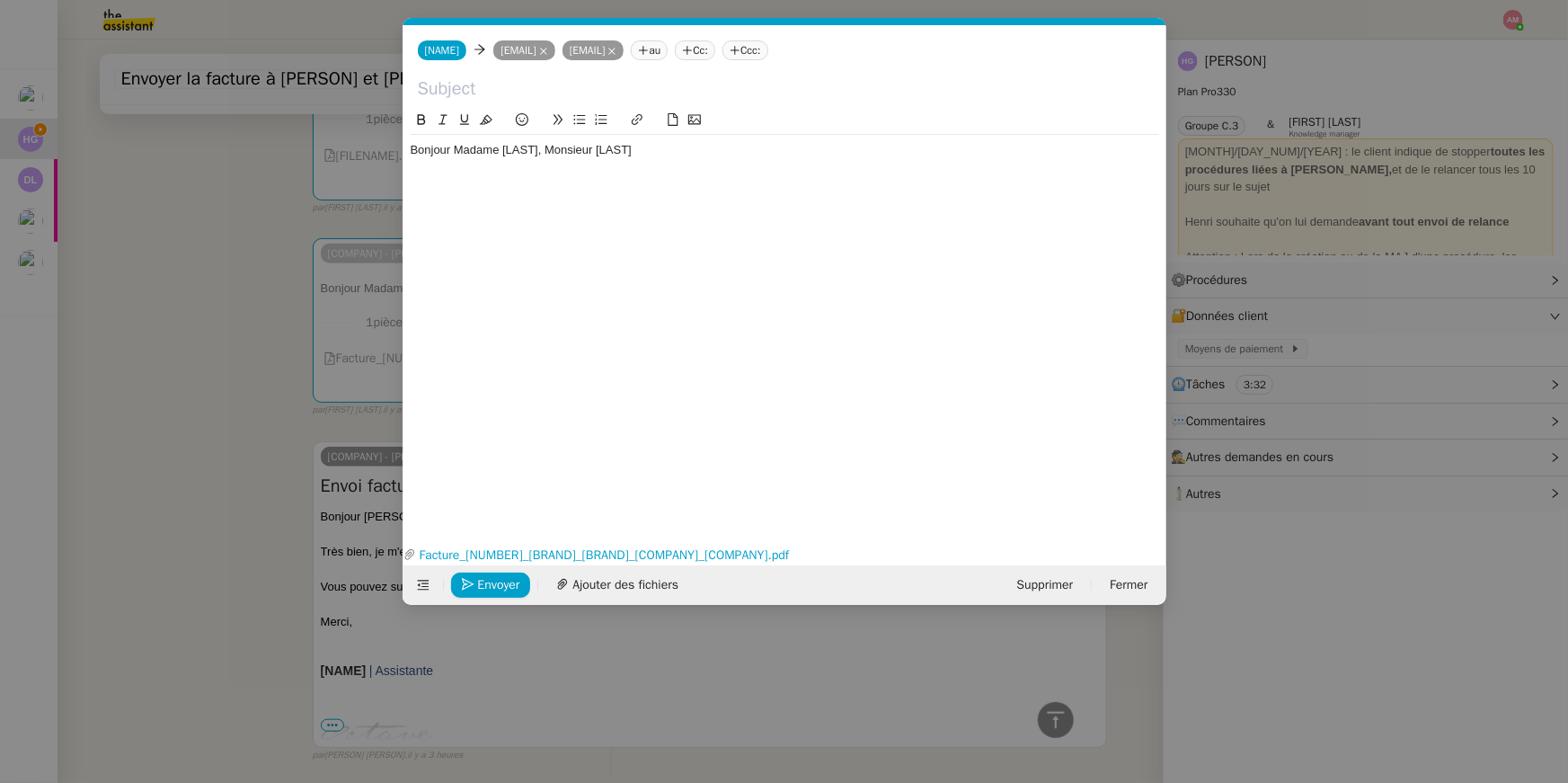 click on "Service TA - VOYAGE - PROPOSITION GLOBALE A utiliser dans le cadre de proposition de déplacement [PERSON_NAME] [PERSON_NAME] TA - RELANCE CLIENT (EN) Relancer un client lorsqu'il n'a pas répondu à un précédent message BAFERTY - MAIL AUDITION A utiliser dans le cadre de la procédure d'envoi des mails d'audition TA - PUBLICATION OFFRE D'EMPLOI Organisation du recrutement Relevés CIC [PERSON_NAME] [PERSON_NAME] Discours de présentation du paiement sécurisé TA - VOYAGES - PROPOSITION ITINERAIRE Soumettre les résultats d'une recherche TA - CONFIRMATION PAIEMENT (EN) Confirmer avec le client de modèle de transaction - Attention Plan Pro nécessaire. TA - COURRIER EXPEDIE (recommandé) A utiliser dans le cadre de l'envoi d'un courrier recommandé Relevés Portzamparc [PERSON_NAME] [PERSON_NAME] souhaite obtenir, mensuellement, un relevé portefeuille de [PERSON_NAME]. [PERSON_NAME] TA - PARTAGE DE CALENDRIER (EN)" at bounding box center [784, 391] 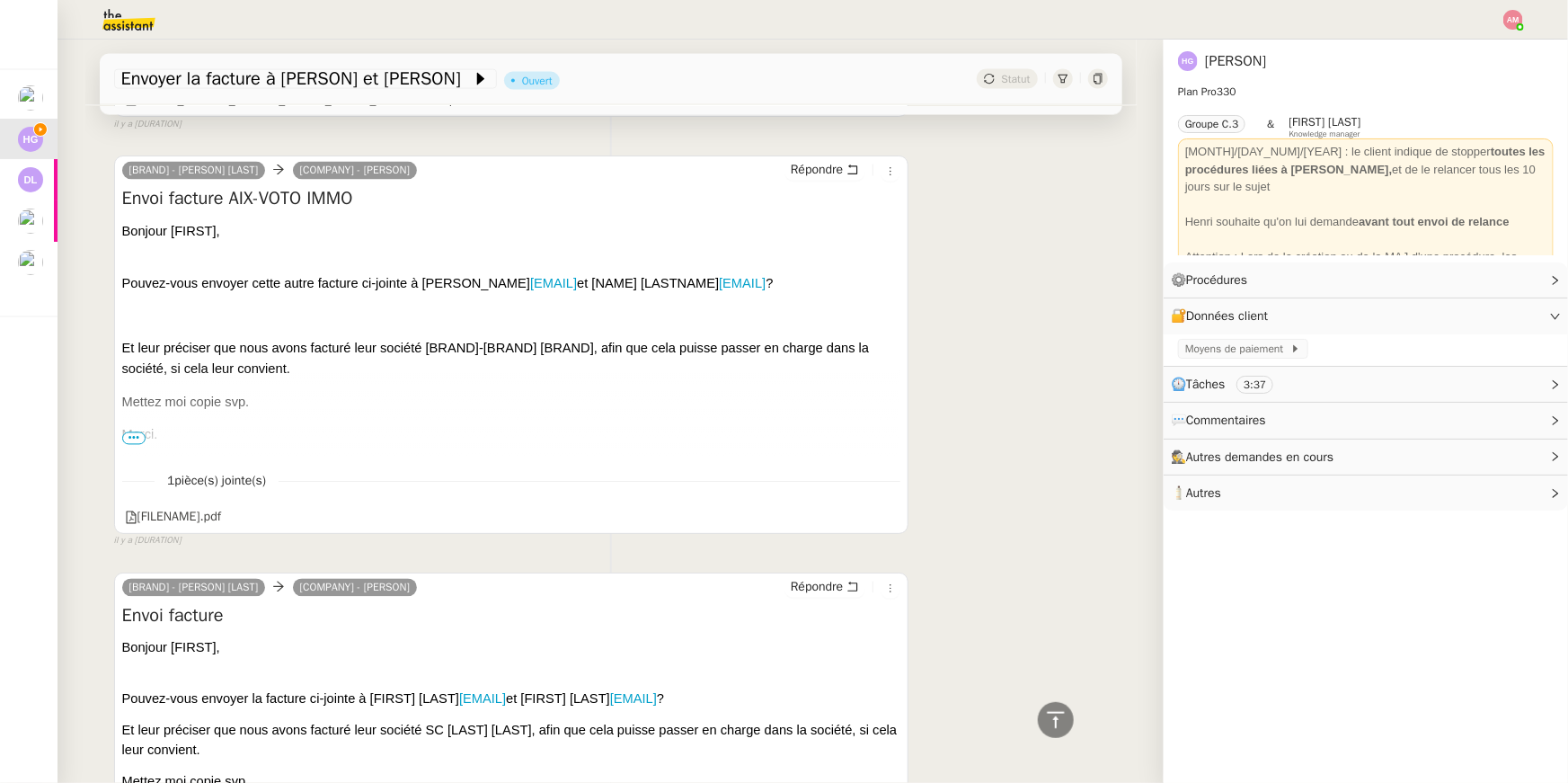 scroll, scrollTop: 1882, scrollLeft: 0, axis: vertical 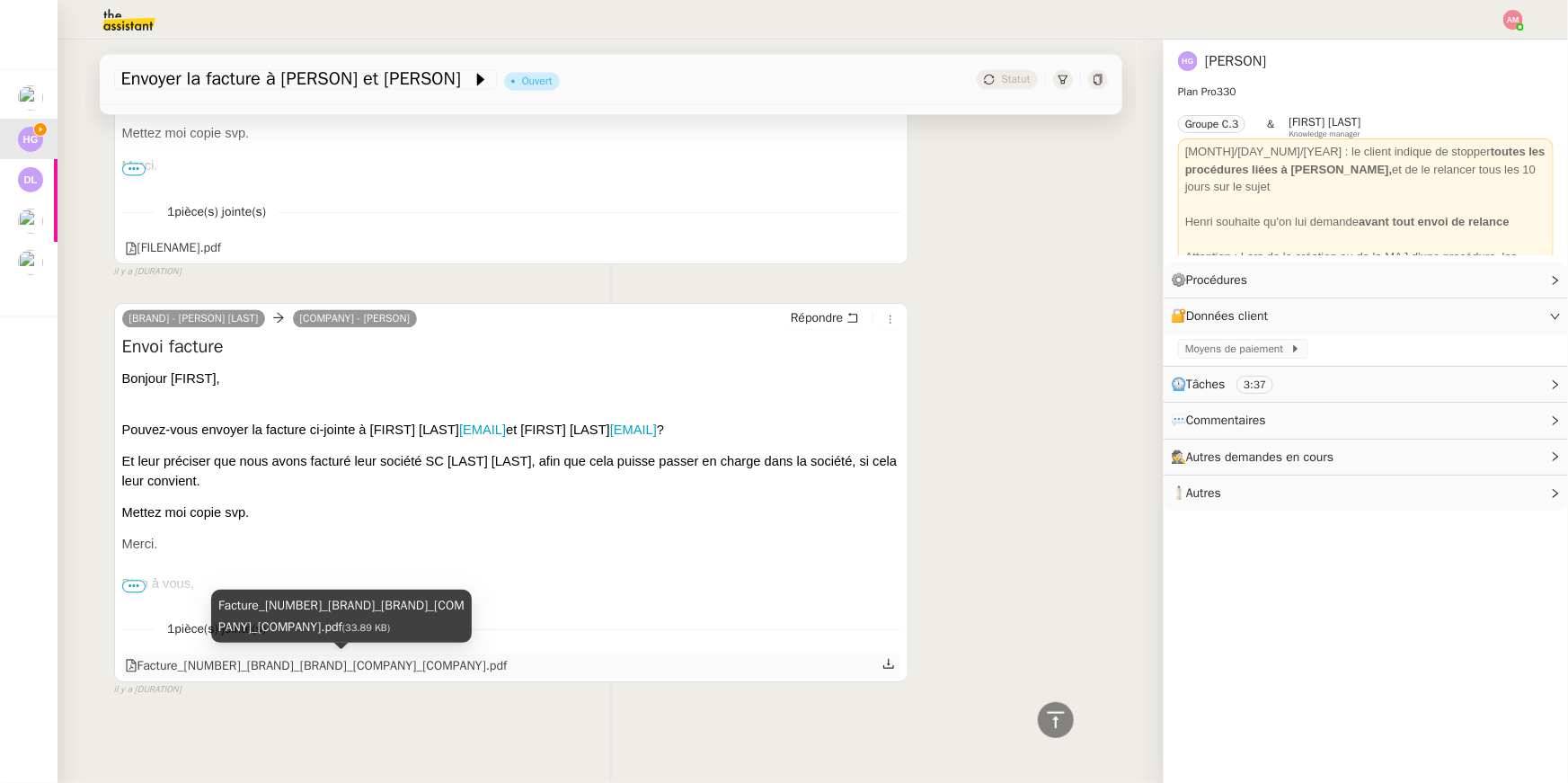 click on "Facture_[NUMBER]_[BRAND]_[BRAND]_[COMPANY]_[COMPANY].pdf" 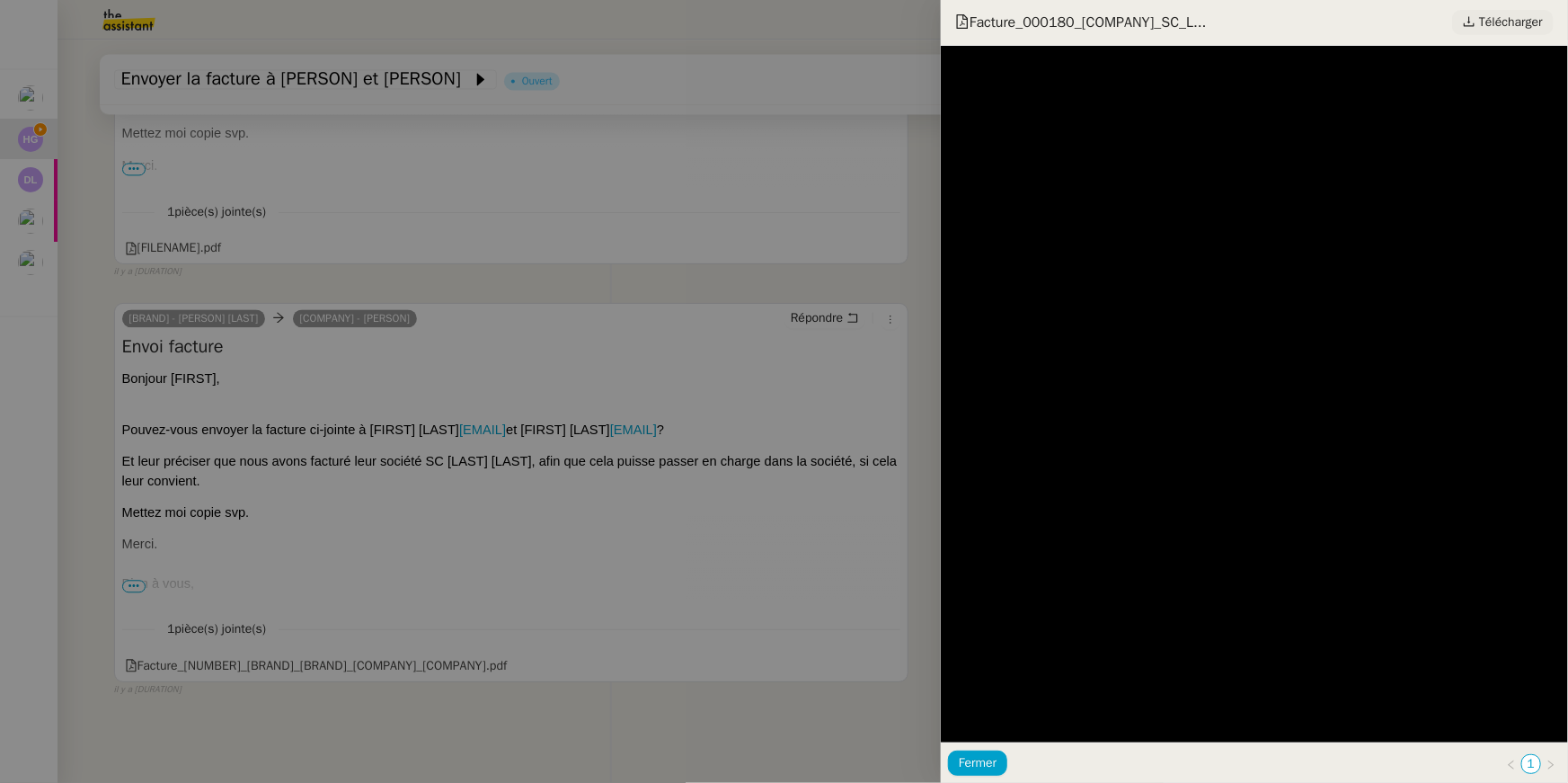 click on "Télécharger" at bounding box center [1510, 22] 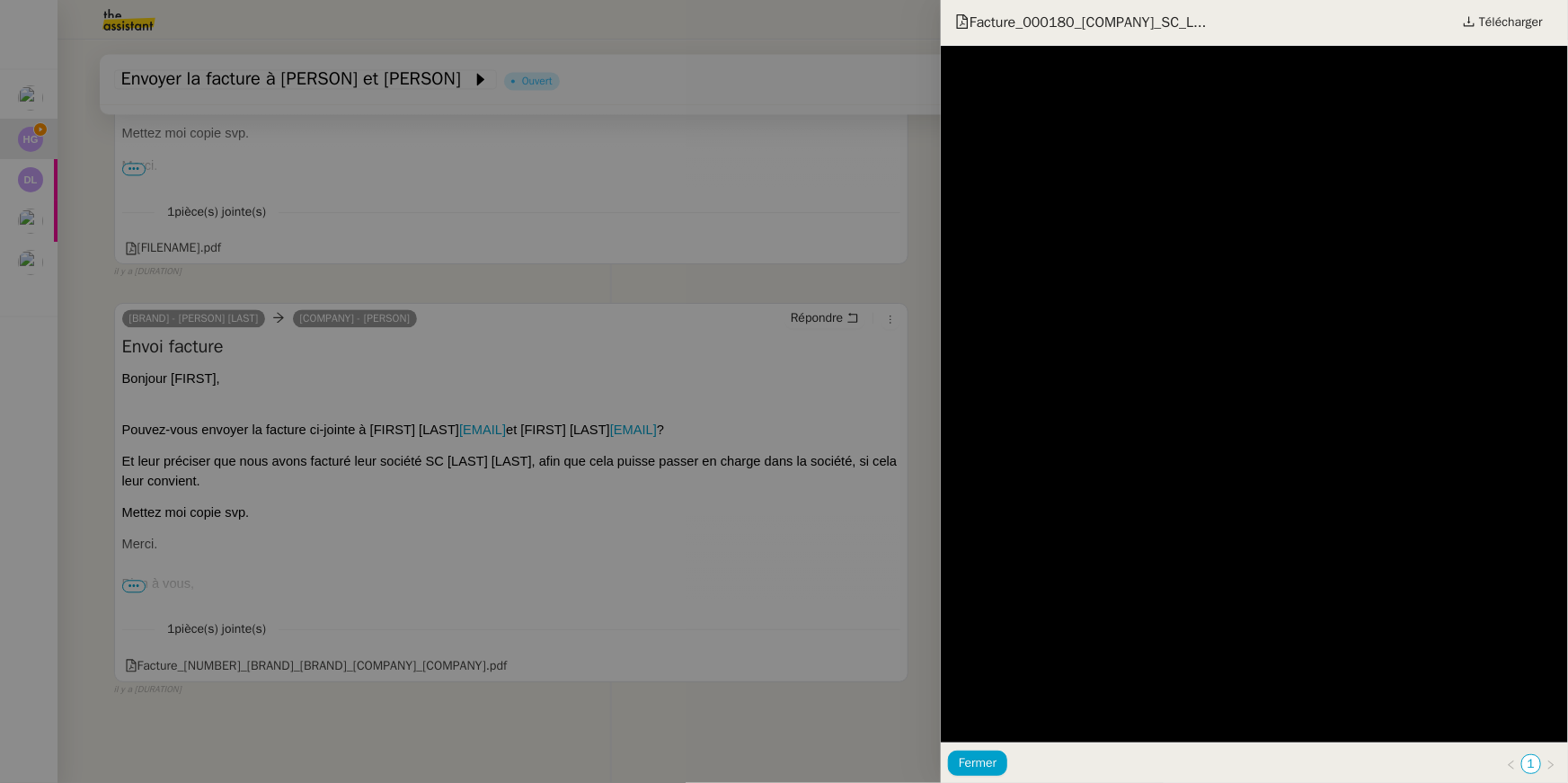 click at bounding box center (784, 391) 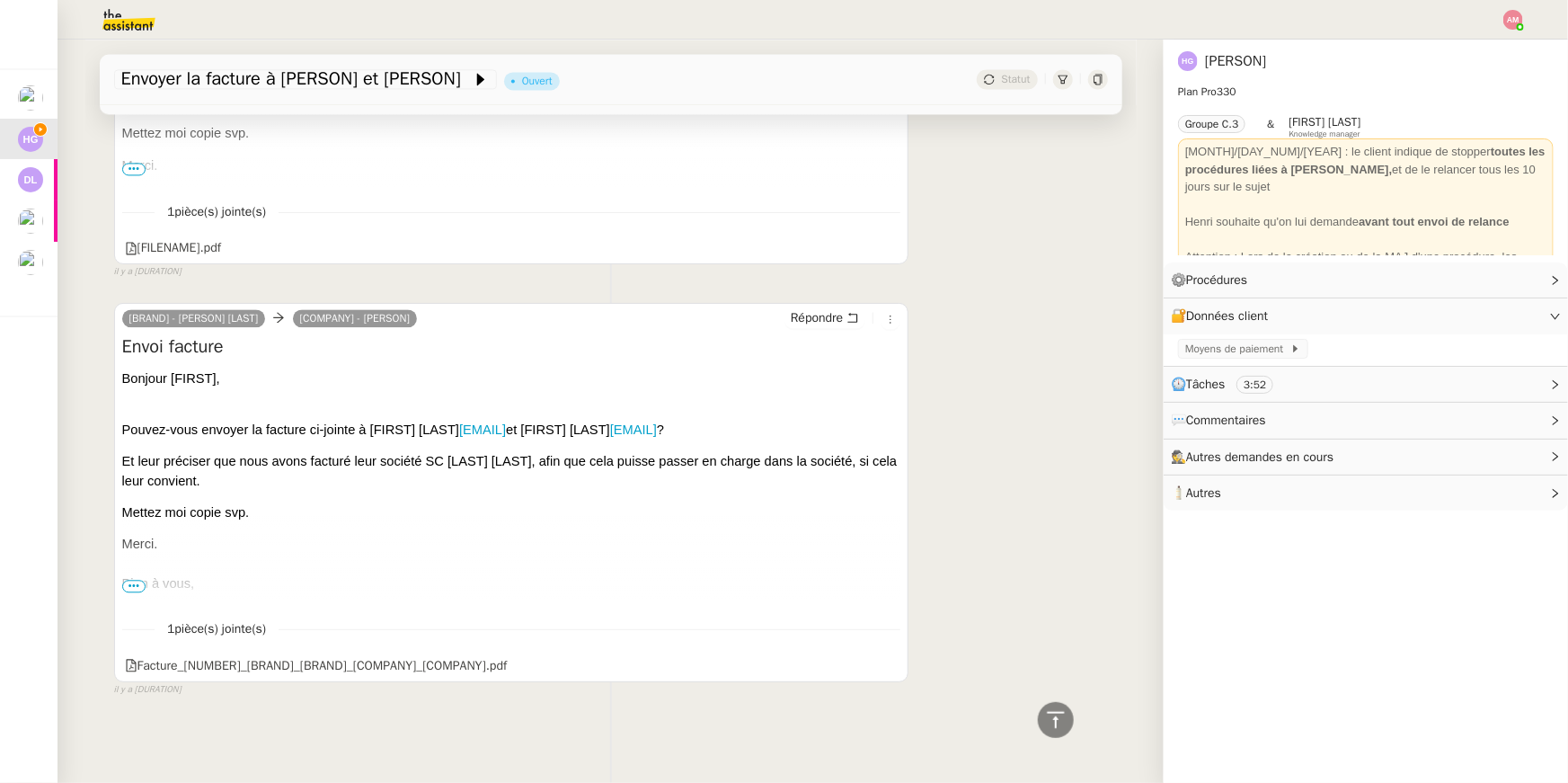 click on "Et leur préciser que nous avons facturé leur société SC [LAST] [LAST], afin que cela puisse passer en charge dans la société, si cela leur convient." at bounding box center (511, 471) 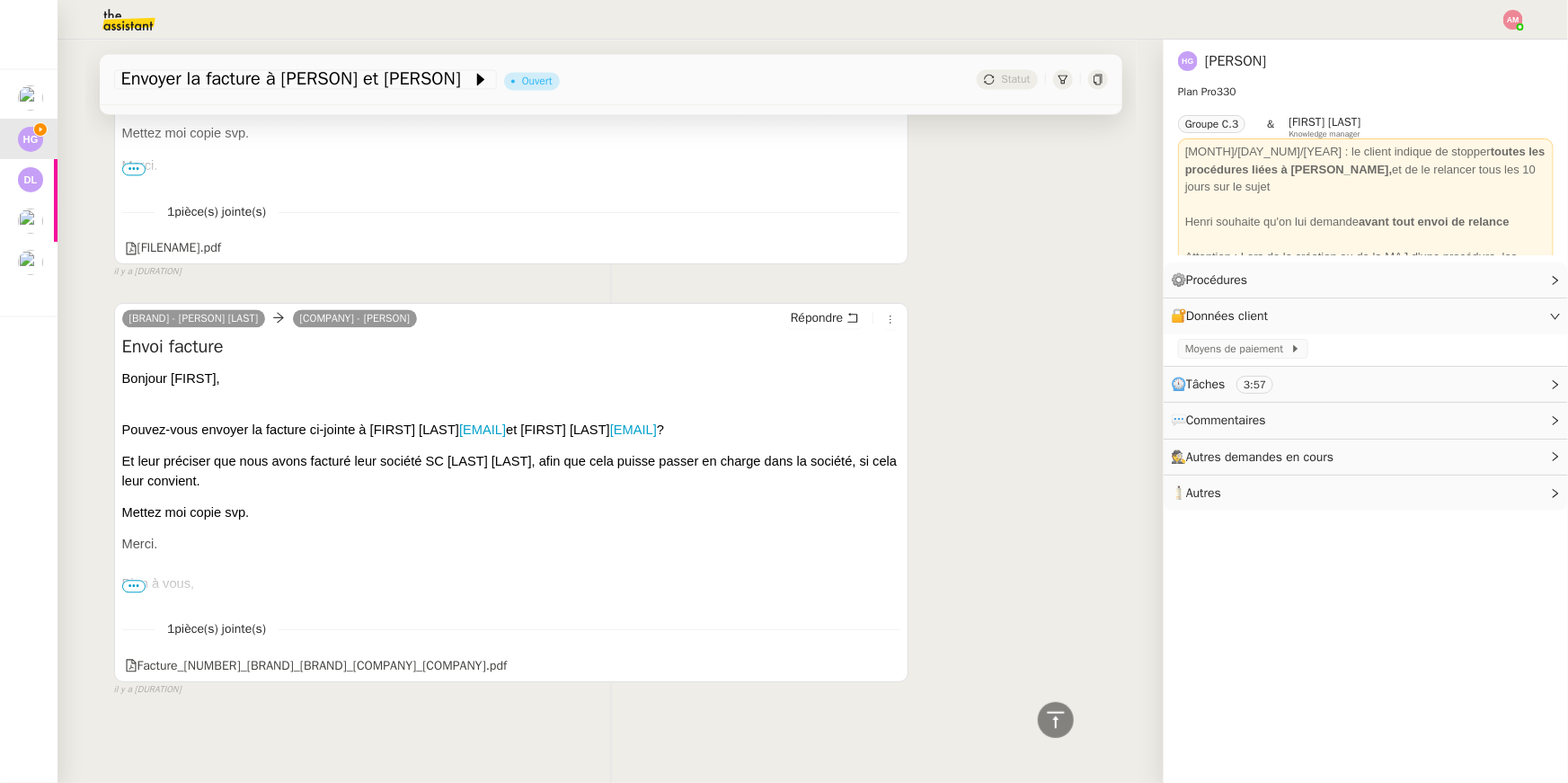 click on "Bonjour [PERSON], Pouvez-vous envoyer la facture ci-jointe à [PERSON] [EMAIL] et [PERSON] [EMAIL]  ? Et leur préciser que nous avons facturé leur société [COMPANY], afin que cela puisse passer en charge dans la société, si cela leur convient. Mettez moi copie svp. Merci. Bien à vous,   [PERSON]   | Associé [PHONE]   [WEBSITE]   [LOCATION] / [LOCATION] / [LOCATION]   Membre actif de l’Association Française du Family Office   [EMAIL]   [EMAIL]" at bounding box center (511, 711) 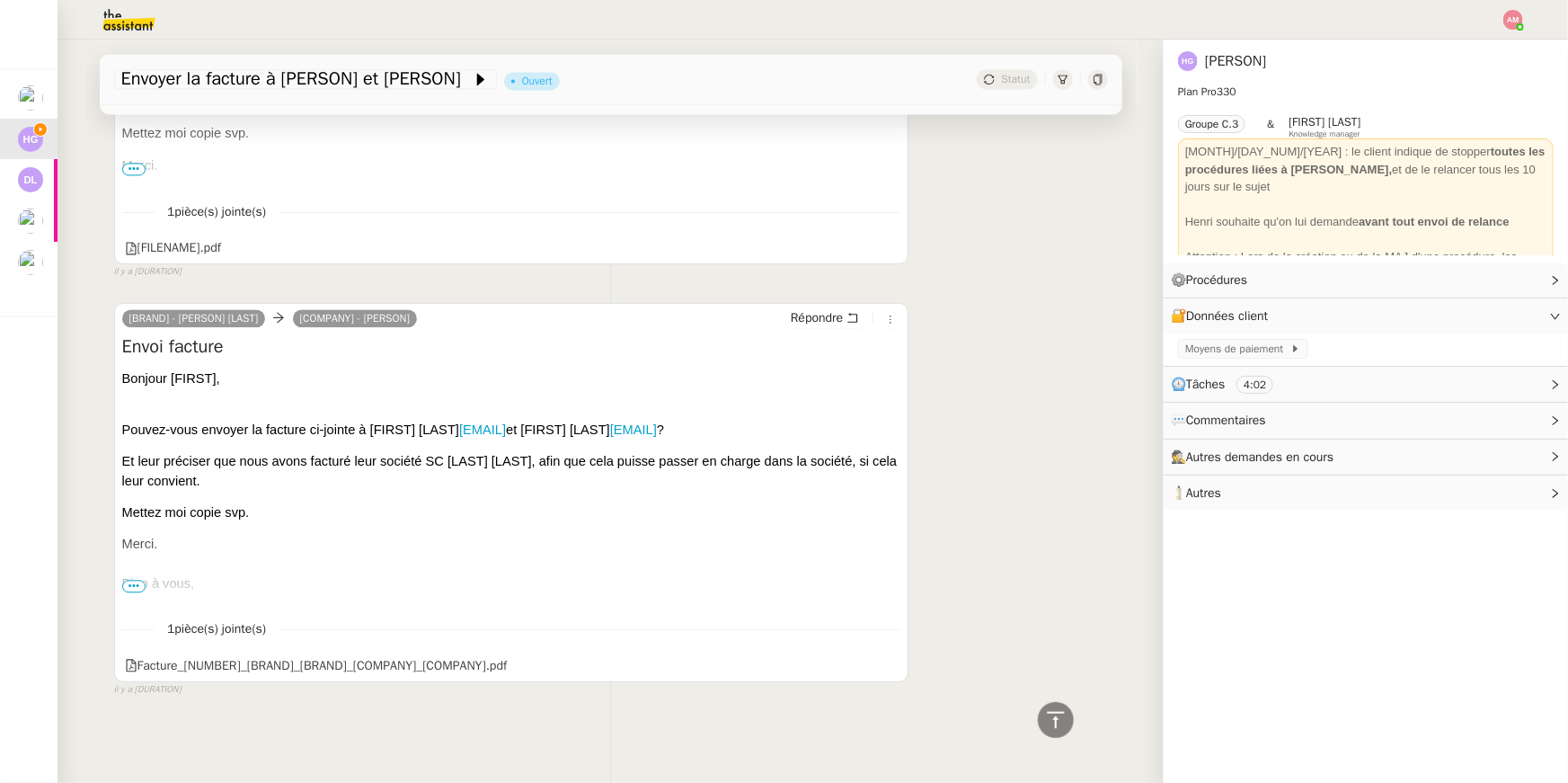 drag, startPoint x: 242, startPoint y: 481, endPoint x: 585, endPoint y: 511, distance: 344.30945 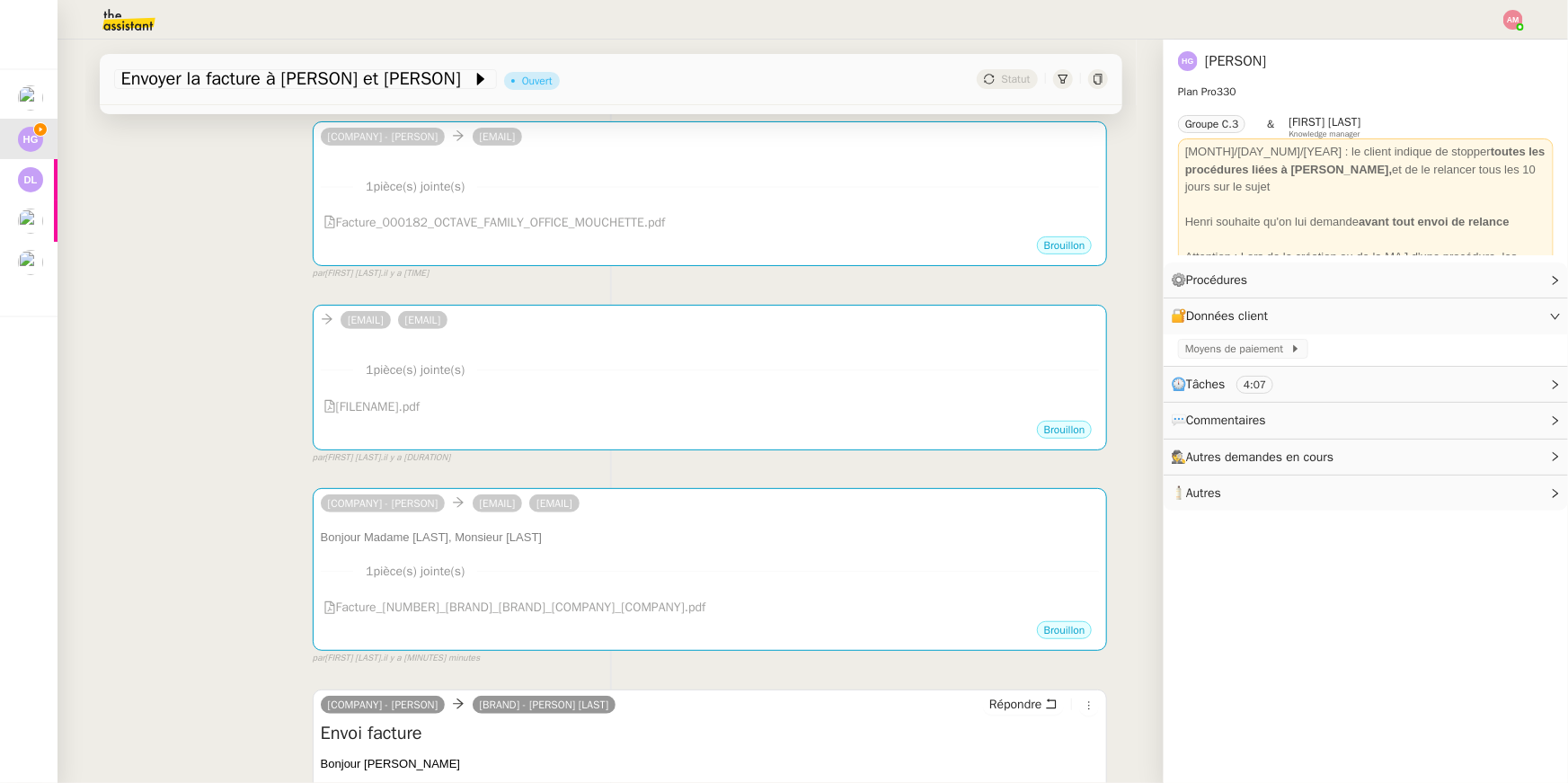scroll, scrollTop: 270, scrollLeft: 0, axis: vertical 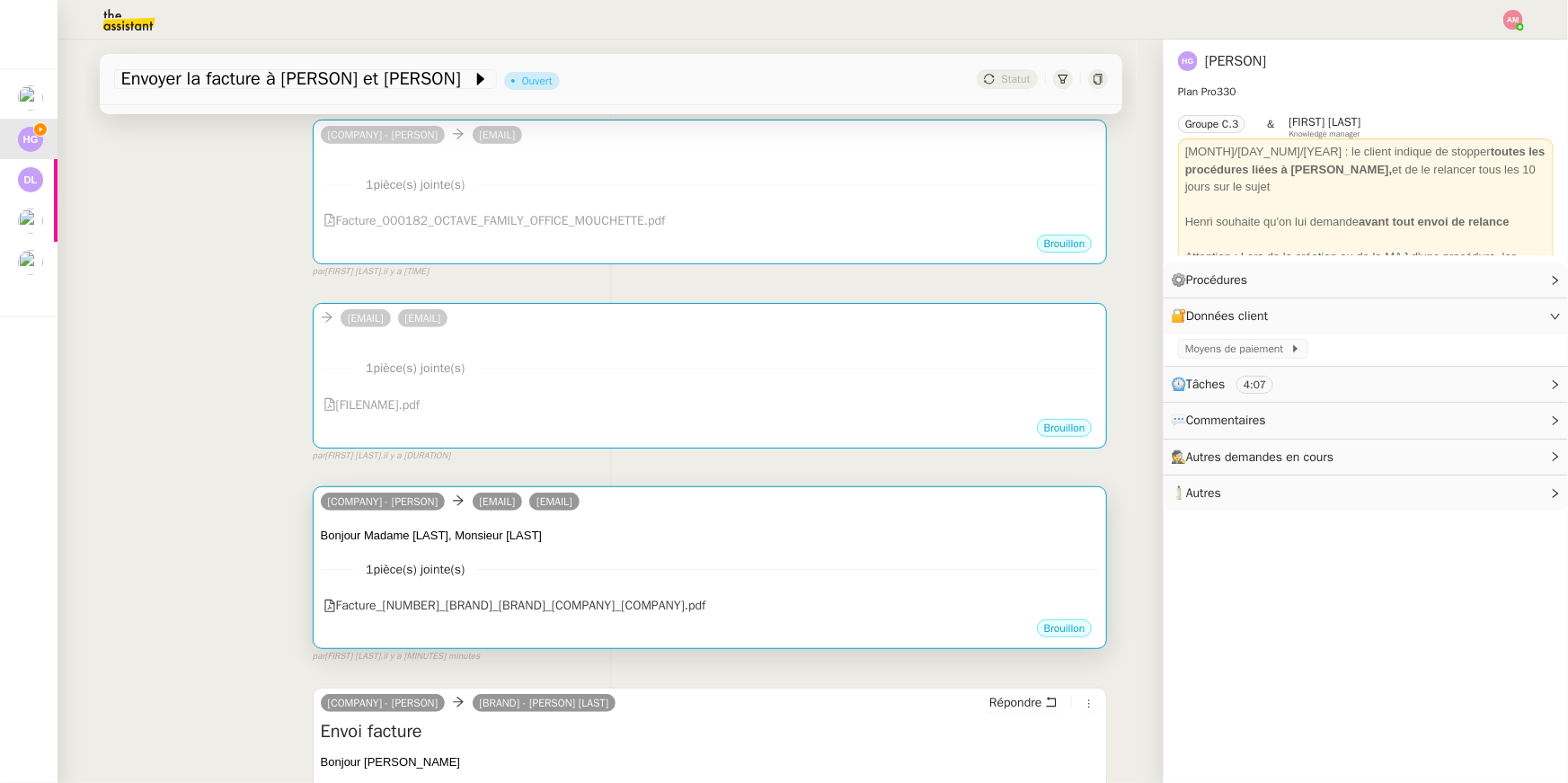 click on "1  pièce(s) jointe(s)" at bounding box center (710, 569) 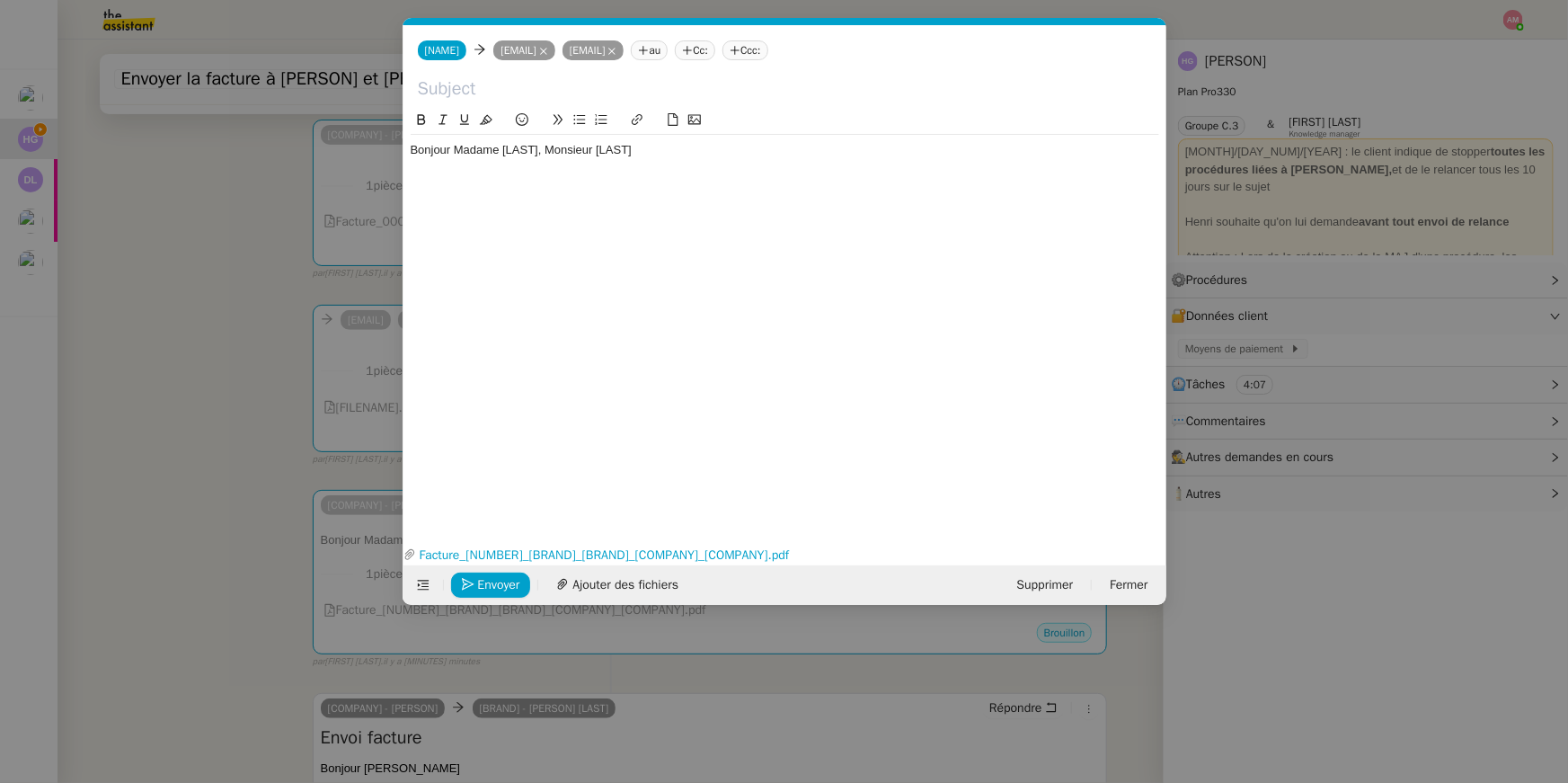 scroll, scrollTop: 0, scrollLeft: 38, axis: horizontal 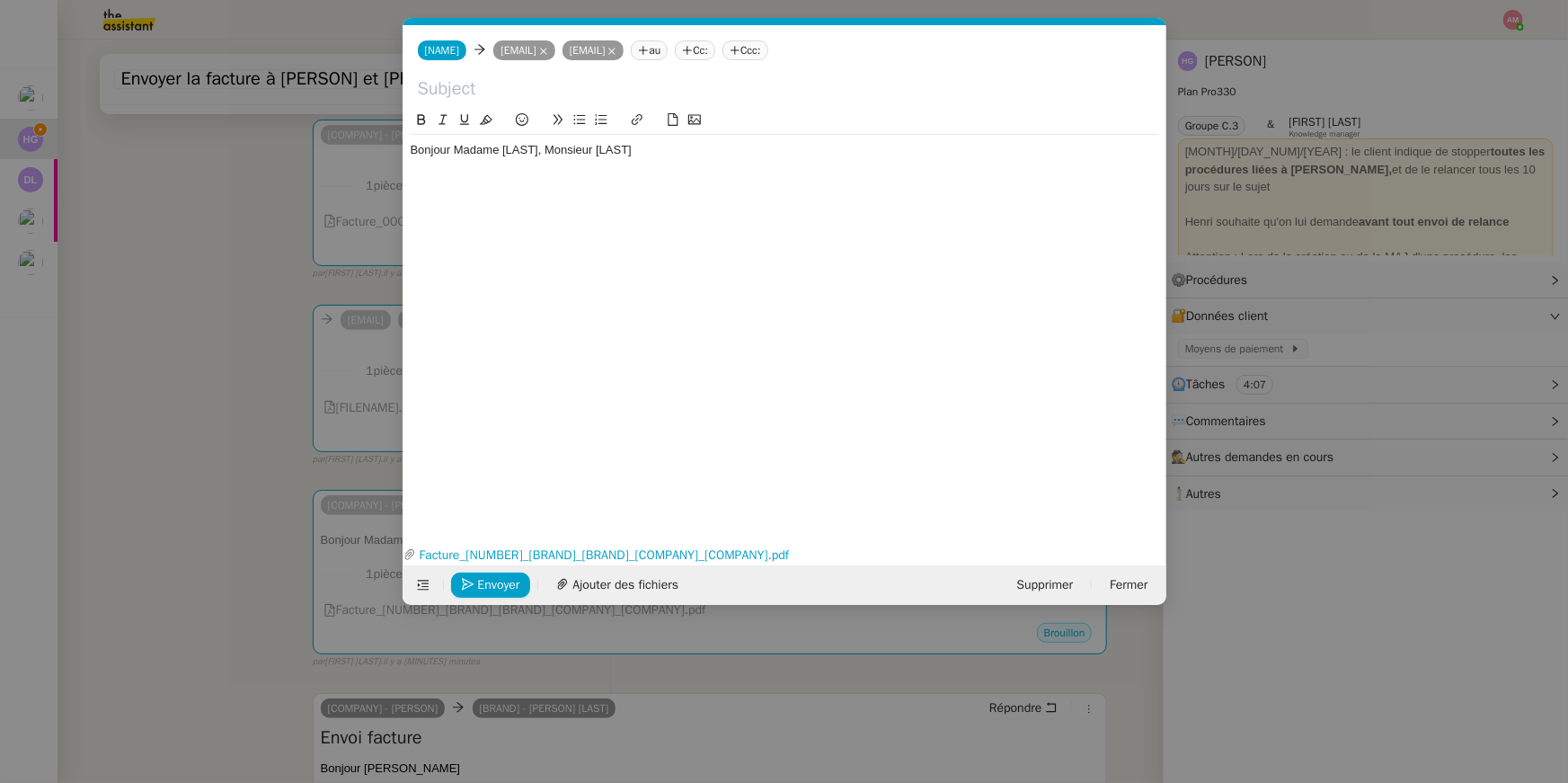 click on "Bonjour Madame [LAST], Monsieur [LAST]" 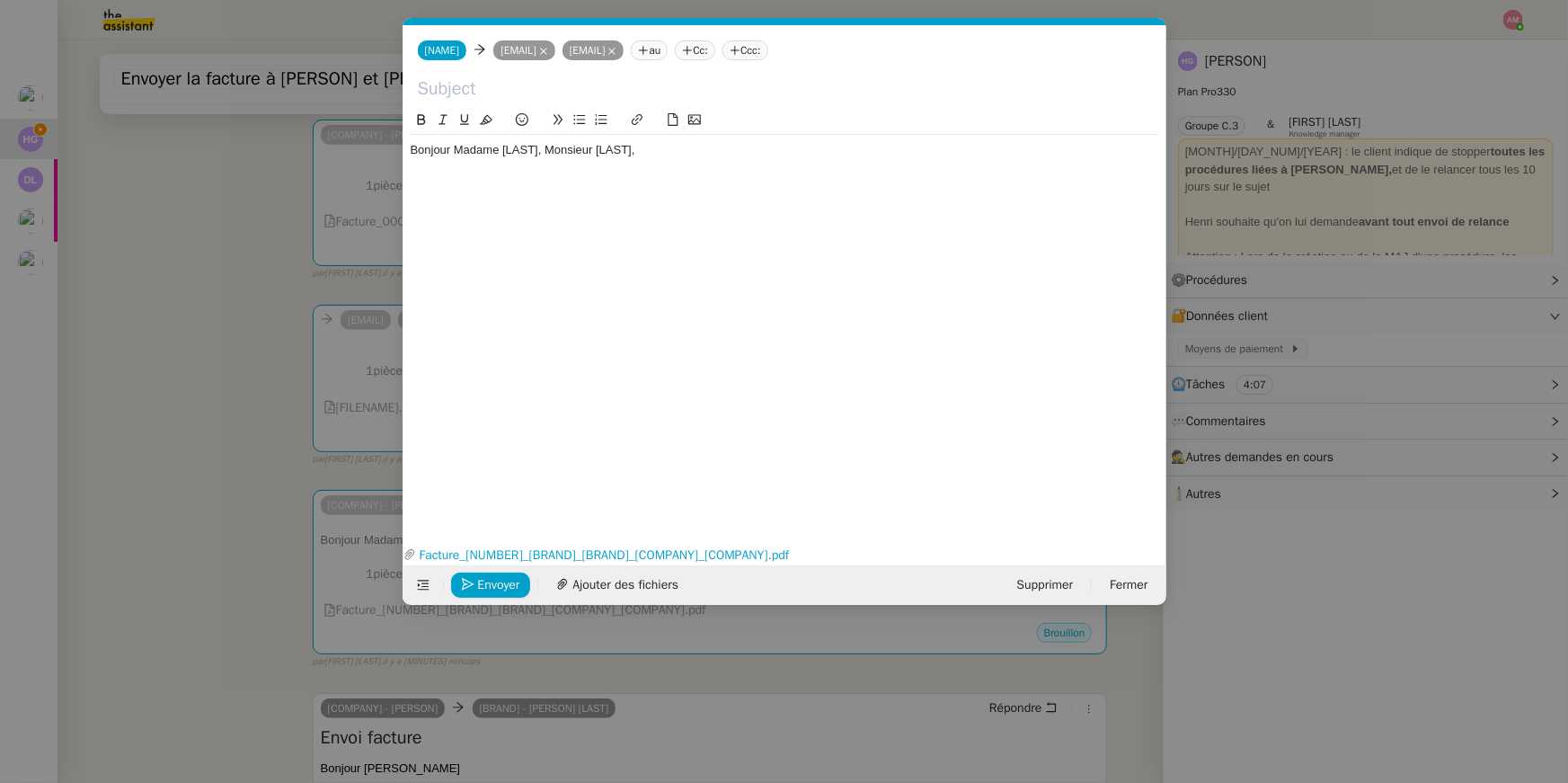 scroll, scrollTop: 0, scrollLeft: 0, axis: both 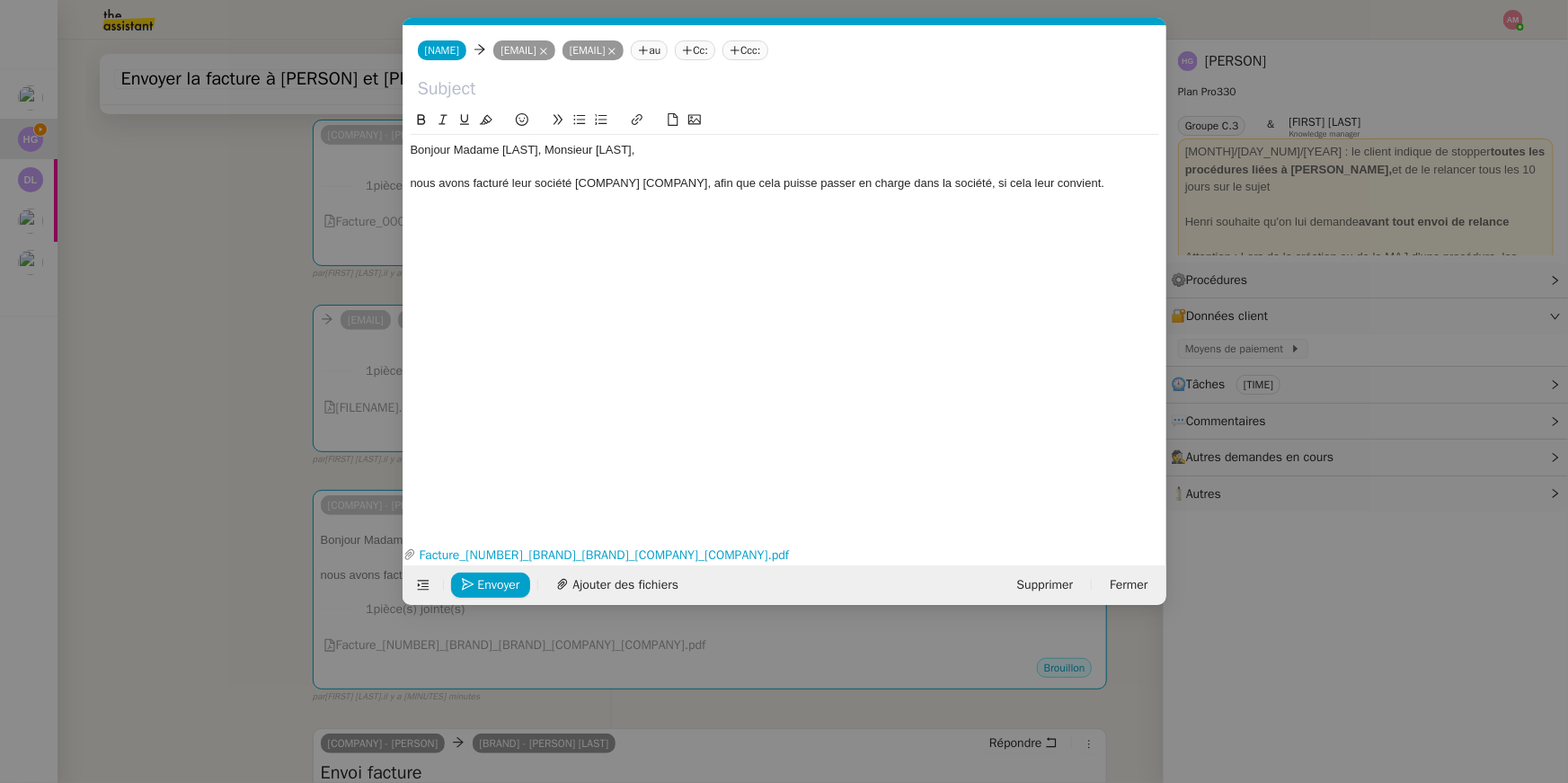 click on "nous avons facturé leur société [COMPANY] [COMPANY], afin que cela puisse passer en charge dans la société, si cela leur convient." 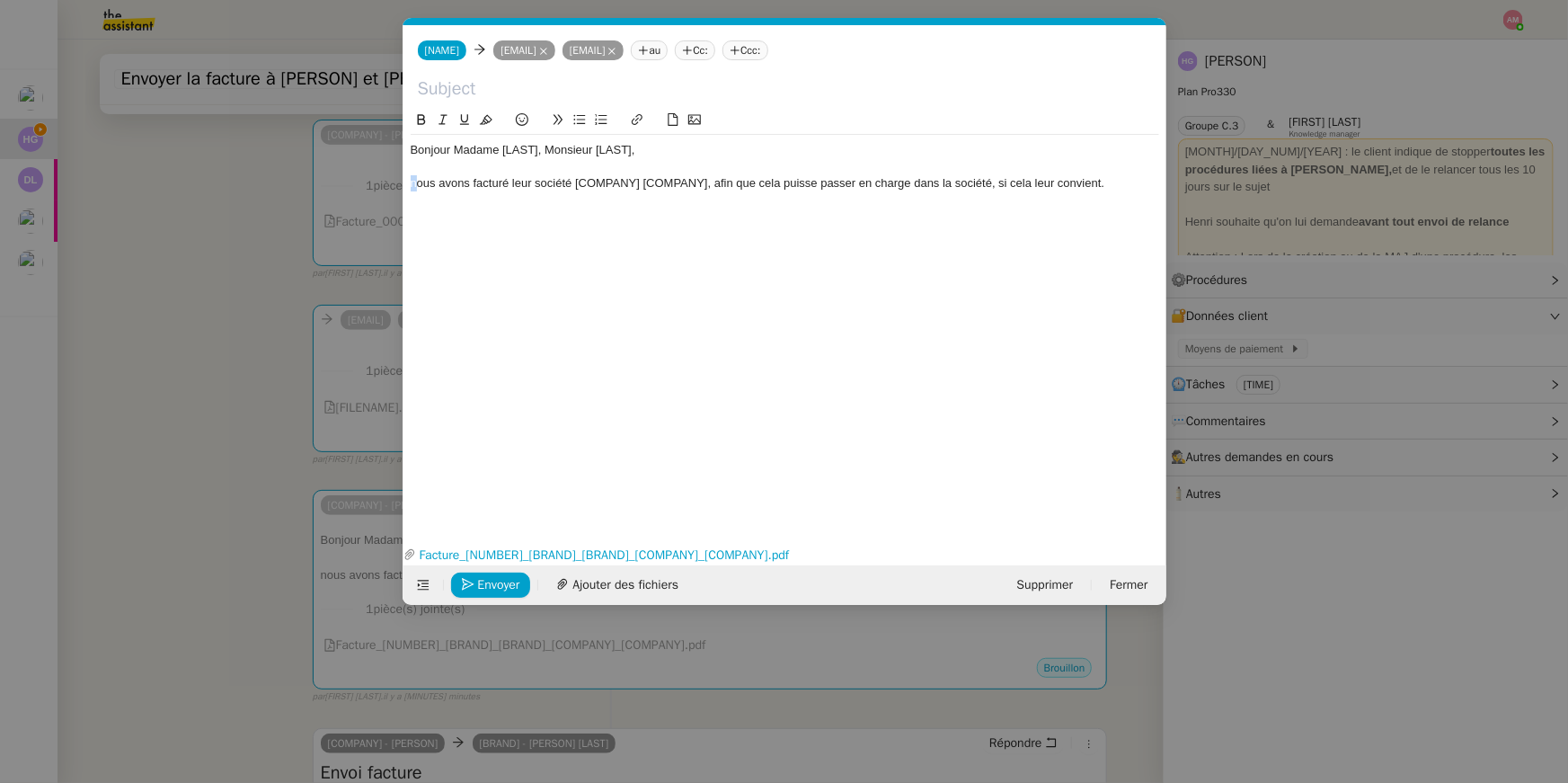 drag, startPoint x: 420, startPoint y: 176, endPoint x: 405, endPoint y: 176, distance: 15 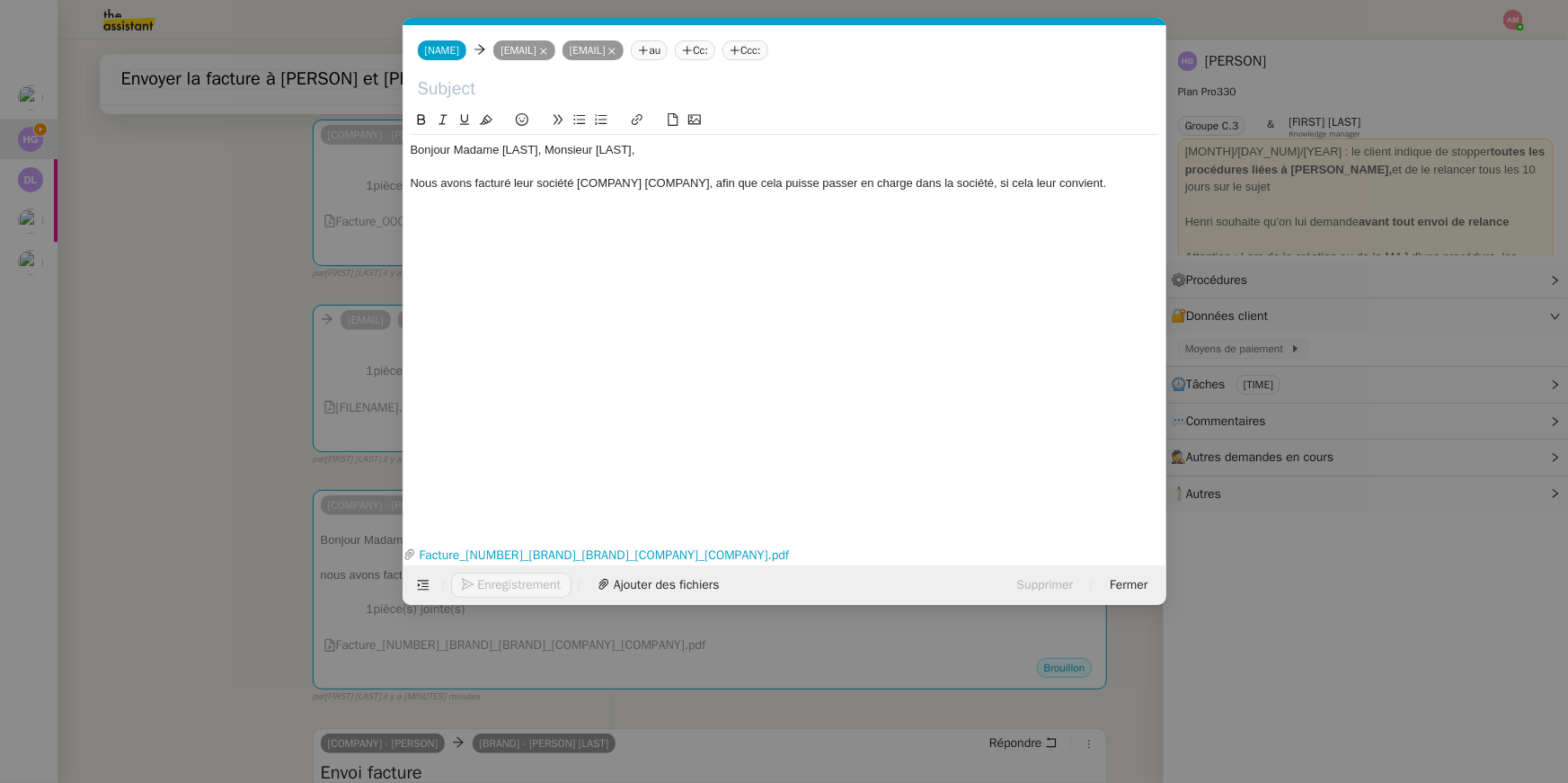 click on "Service TA - VOYAGE - PROPOSITION GLOBALE A utiliser dans le cadre de proposition de déplacement [PERSON_NAME] [PERSON_NAME] TA - RELANCE CLIENT (EN) Relancer un client lorsqu'il n'a pas répondu à un précédent message BAFERTY - MAIL AUDITION A utiliser dans le cadre de la procédure d'envoi des mails d'audition TA - PUBLICATION OFFRE D'EMPLOI Organisation du recrutement Relevés CIC [PERSON_NAME] [PERSON_NAME] Discours de présentation du paiement sécurisé TA - VOYAGES - PROPOSITION ITINERAIRE Soumettre les résultats d'une recherche TA - CONFIRMATION PAIEMENT (EN) Confirmer avec le client de modèle de transaction - Attention Plan Pro nécessaire. TA - COURRIER EXPEDIE (recommandé) A utiliser dans le cadre de l'envoi d'un courrier recommandé Relevés Portzamparc [PERSON_NAME] [PERSON_NAME] souhaite obtenir, mensuellement, un relevé portefeuille de [PERSON_NAME]. [PERSON_NAME] TA - PARTAGE DE CALENDRIER (EN)" at bounding box center (784, 391) 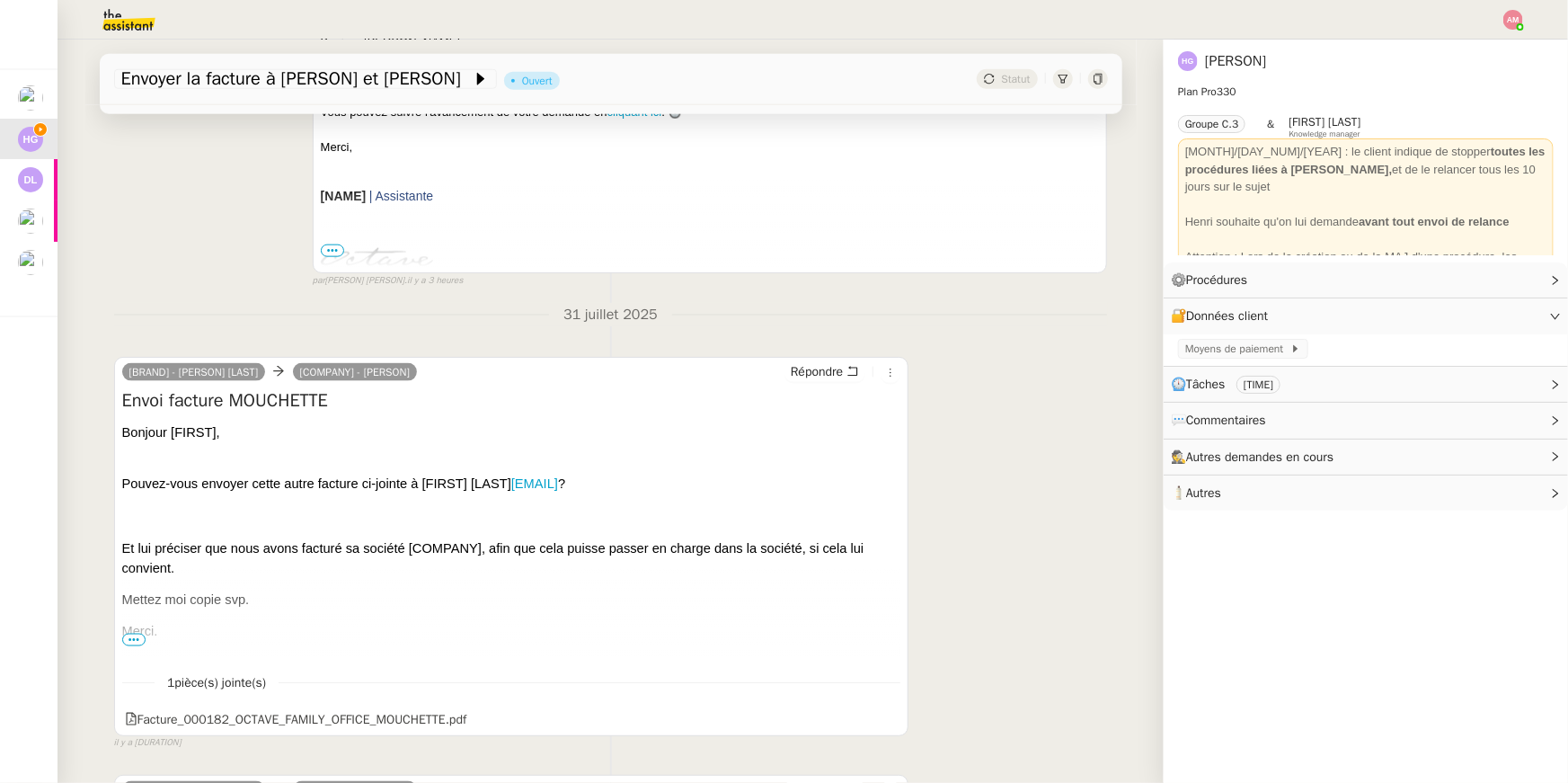 scroll, scrollTop: 1917, scrollLeft: 0, axis: vertical 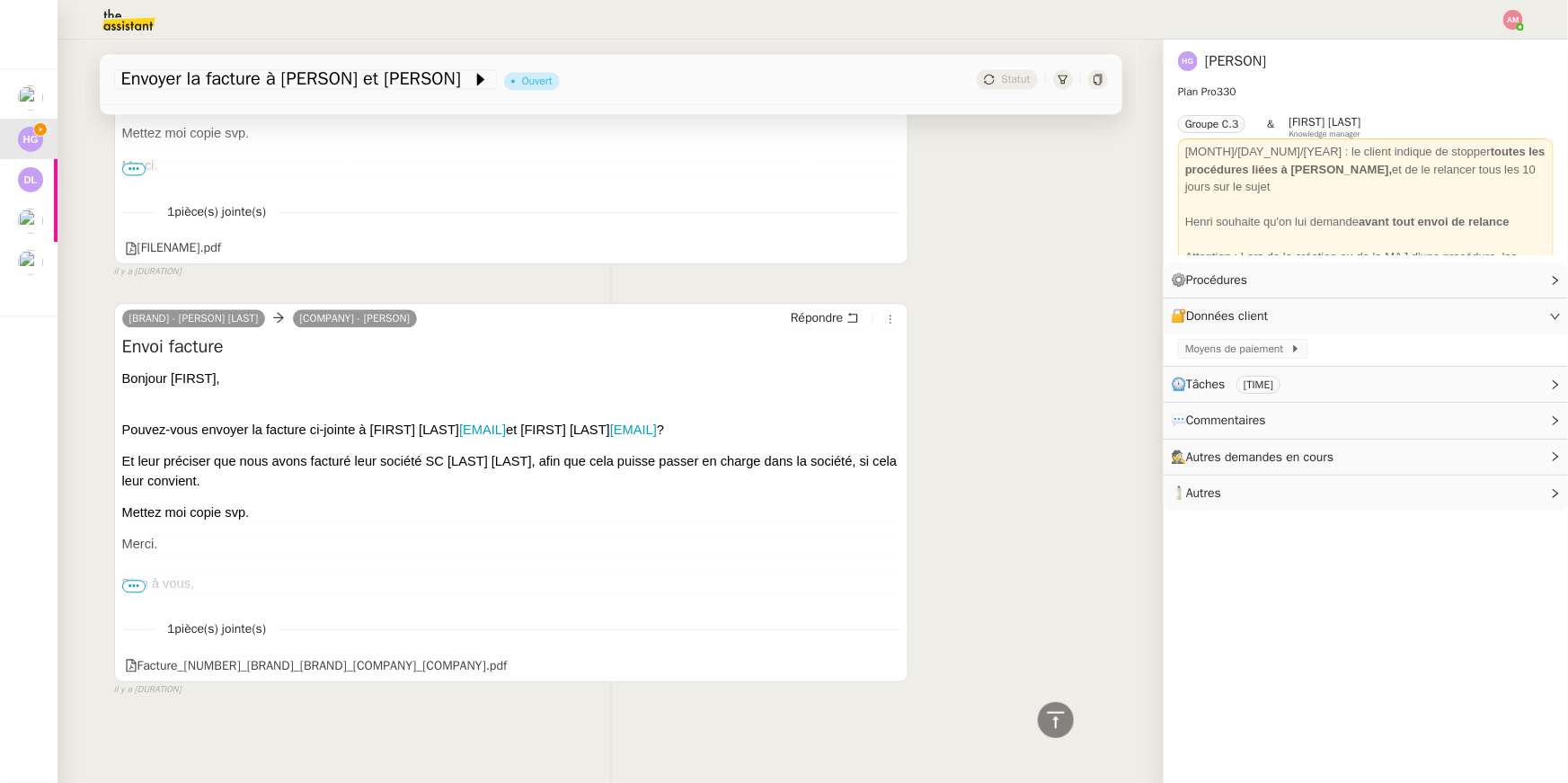 drag, startPoint x: 611, startPoint y: 666, endPoint x: 103, endPoint y: 329, distance: 609.61709 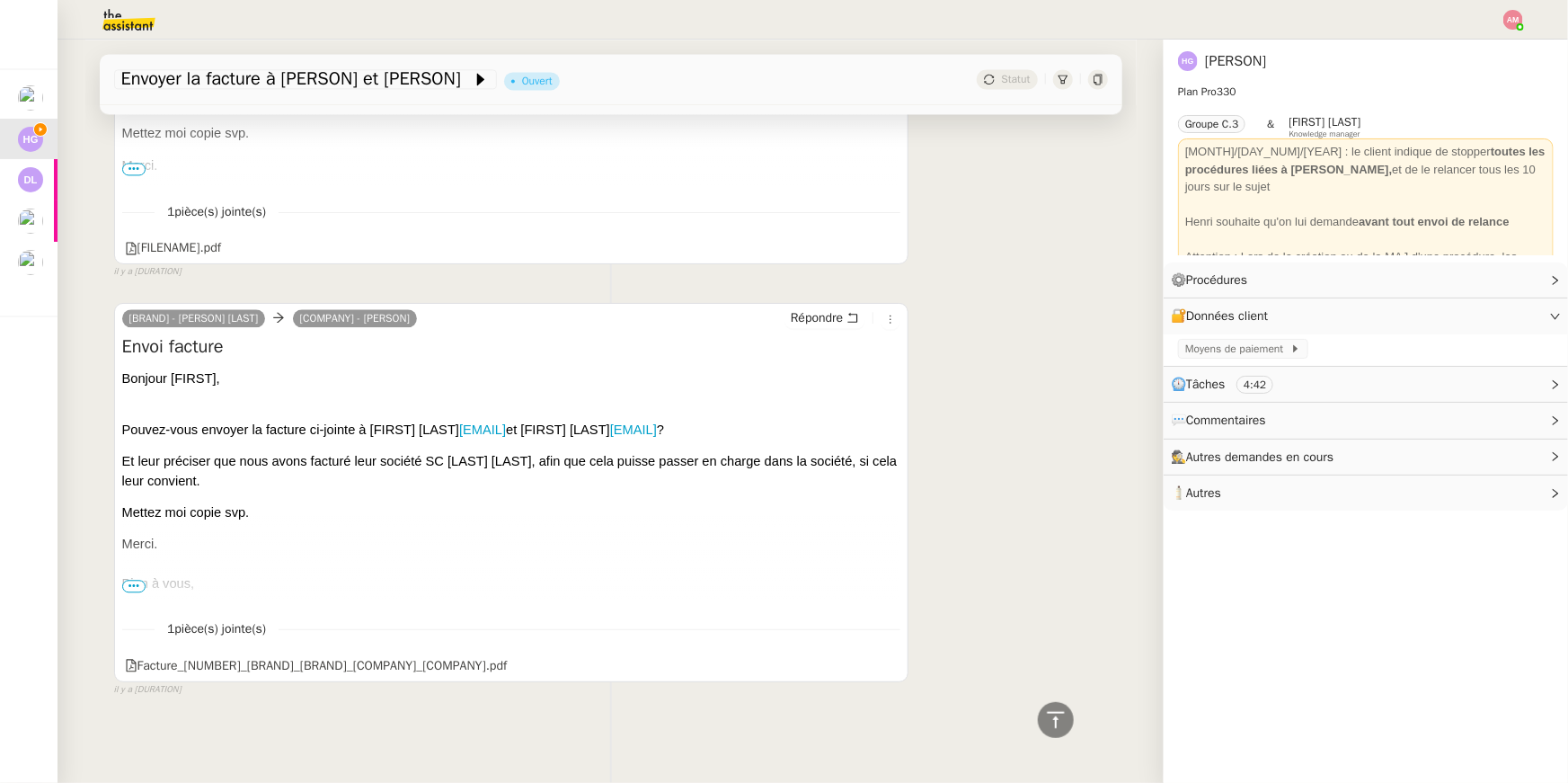 click on "Pouvez-vous envoyer la facture ci-jointe à [FIRST] [LAST]  [EMAIL]  et [FIRST] [LAST] ?" at bounding box center [511, 420] 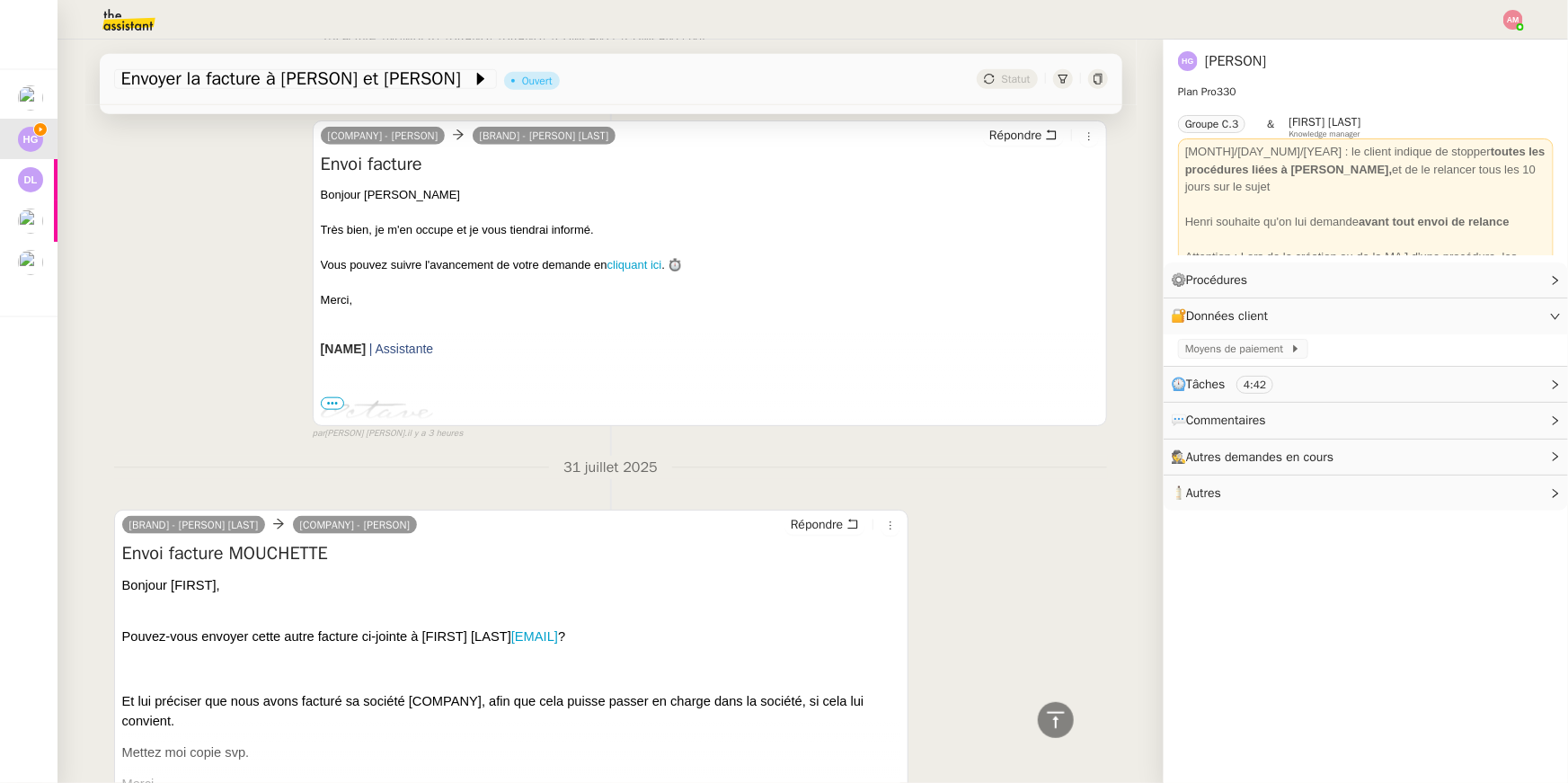 scroll, scrollTop: 688, scrollLeft: 0, axis: vertical 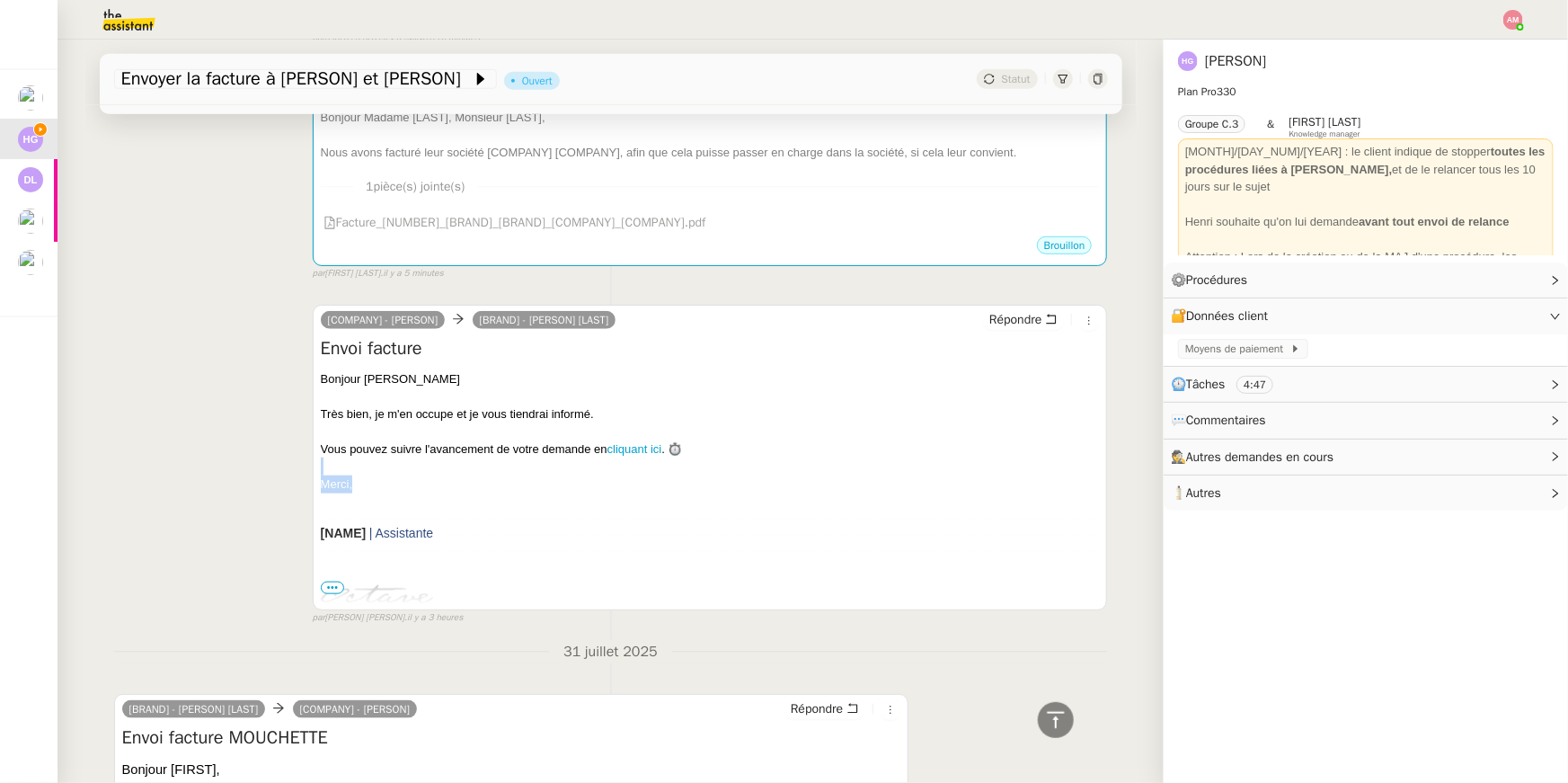 drag, startPoint x: 768, startPoint y: 449, endPoint x: 772, endPoint y: 484, distance: 35.22783 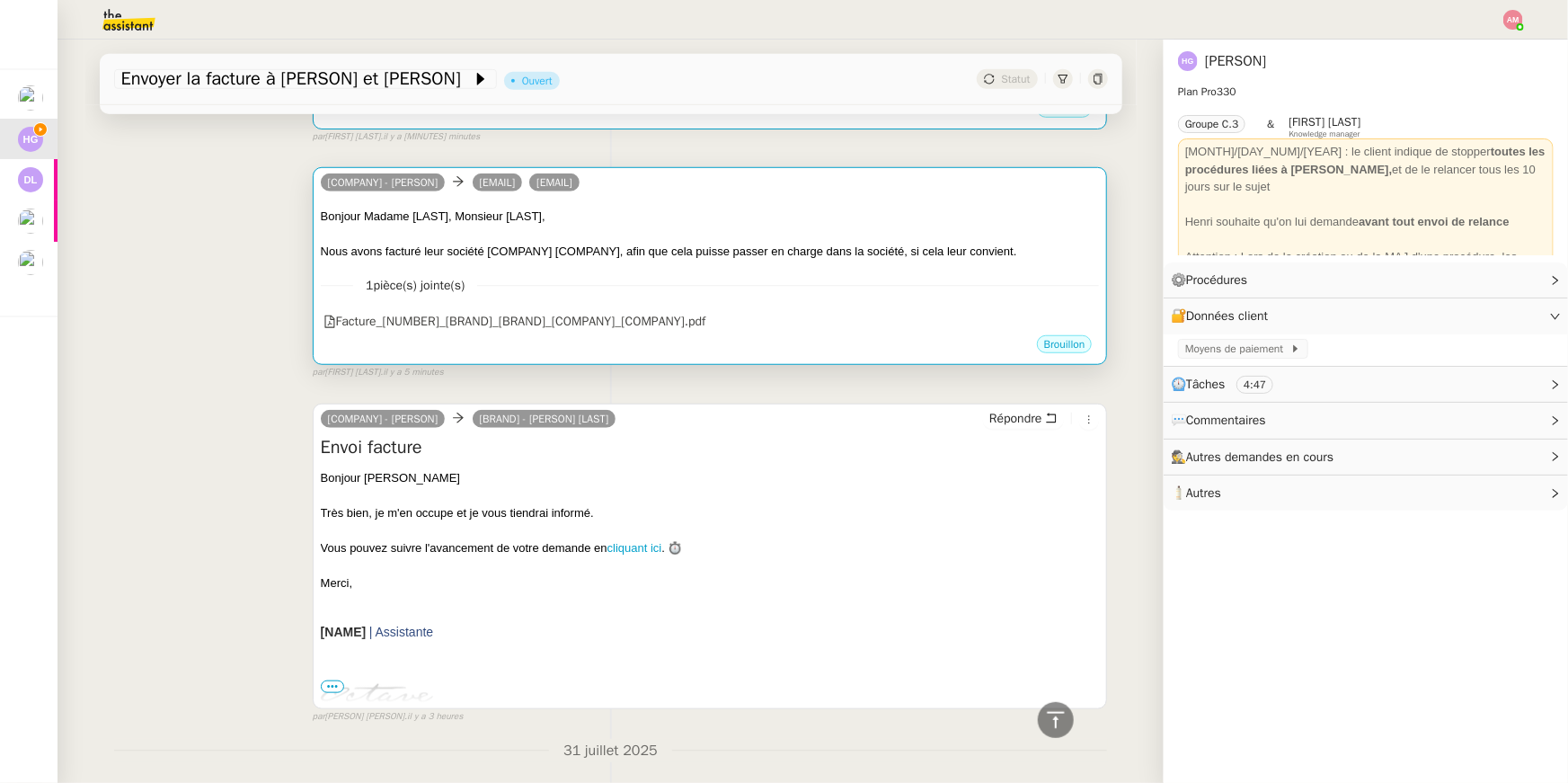 click on "1  pièce(s) jointe(s)  Facture_000180_OCTAVE_FAMILY_OFFICE_SC_LEFEVRE_BISSIERE.pdf" at bounding box center [710, 298] 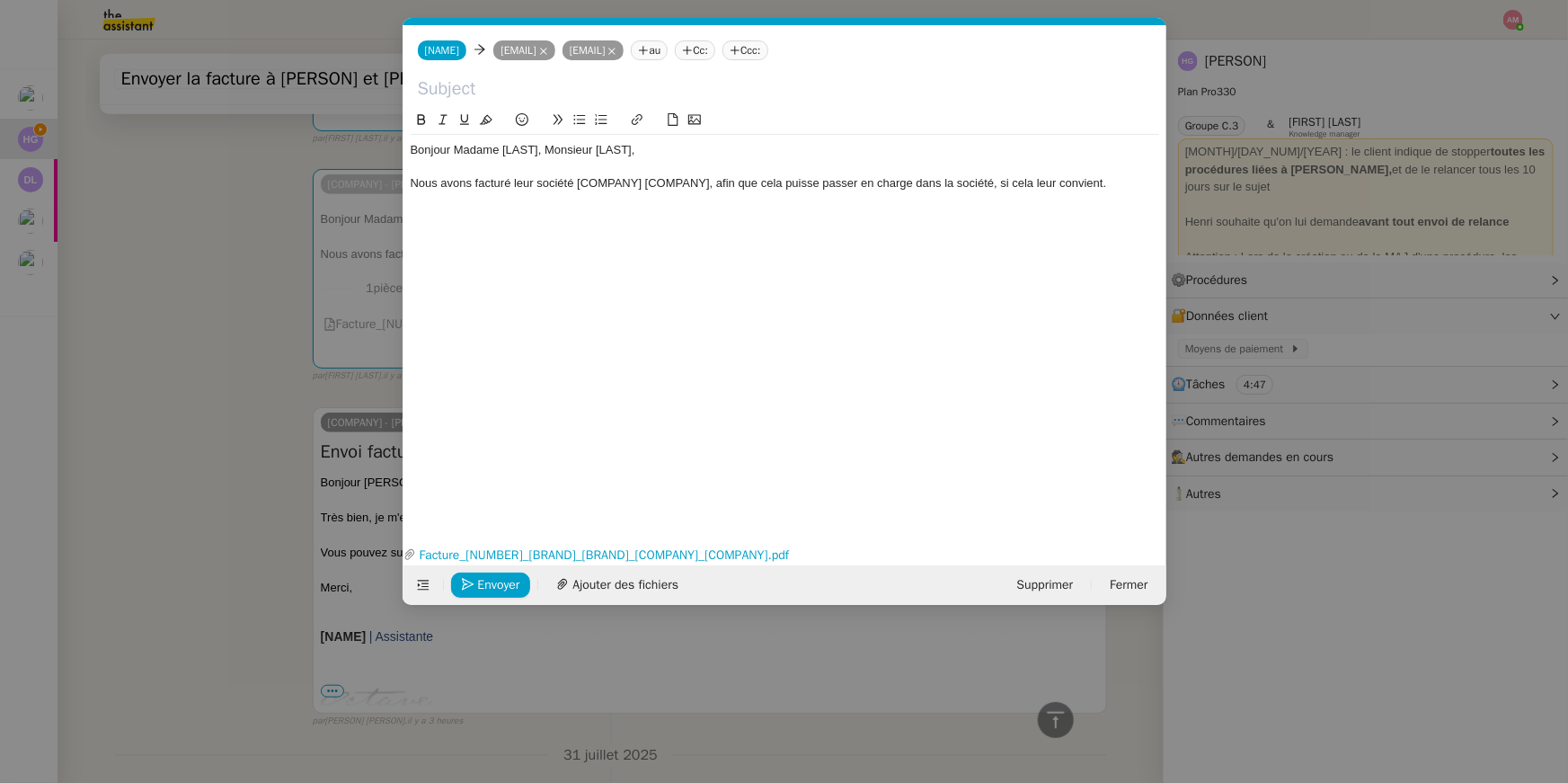 scroll, scrollTop: 592, scrollLeft: 0, axis: vertical 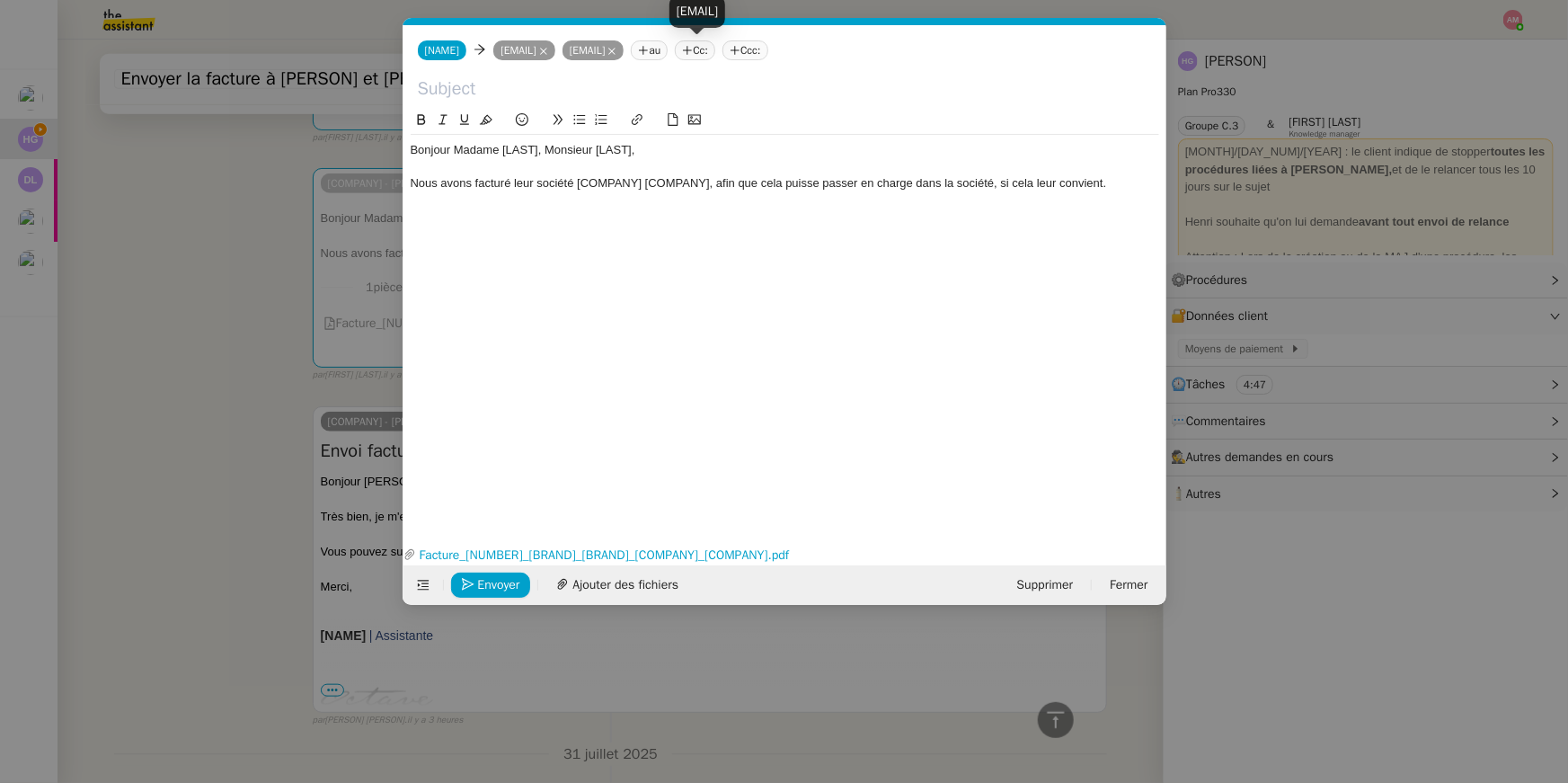 click on "Cc:" 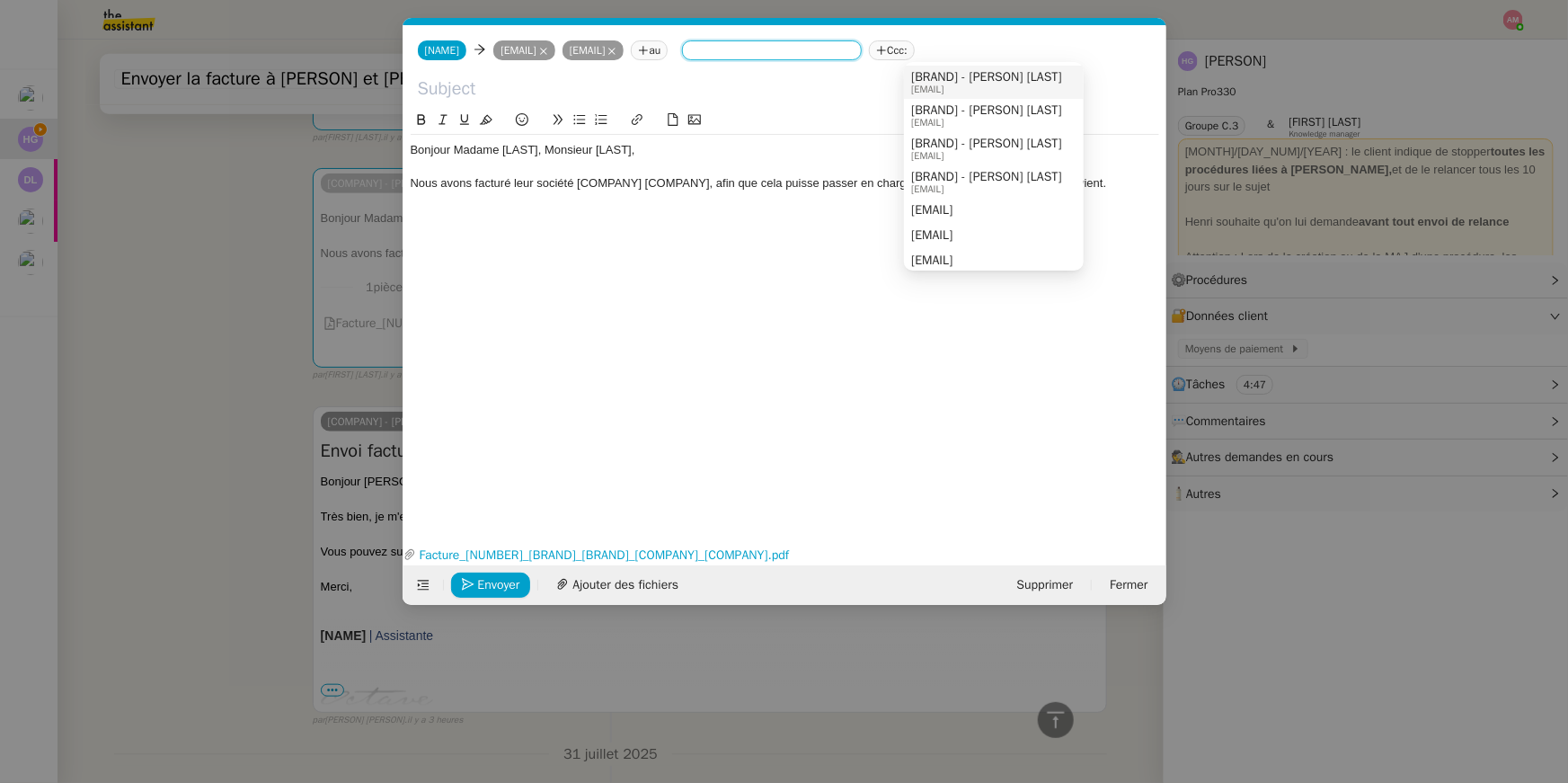 click on "[EMAIL]" at bounding box center [987, 89] 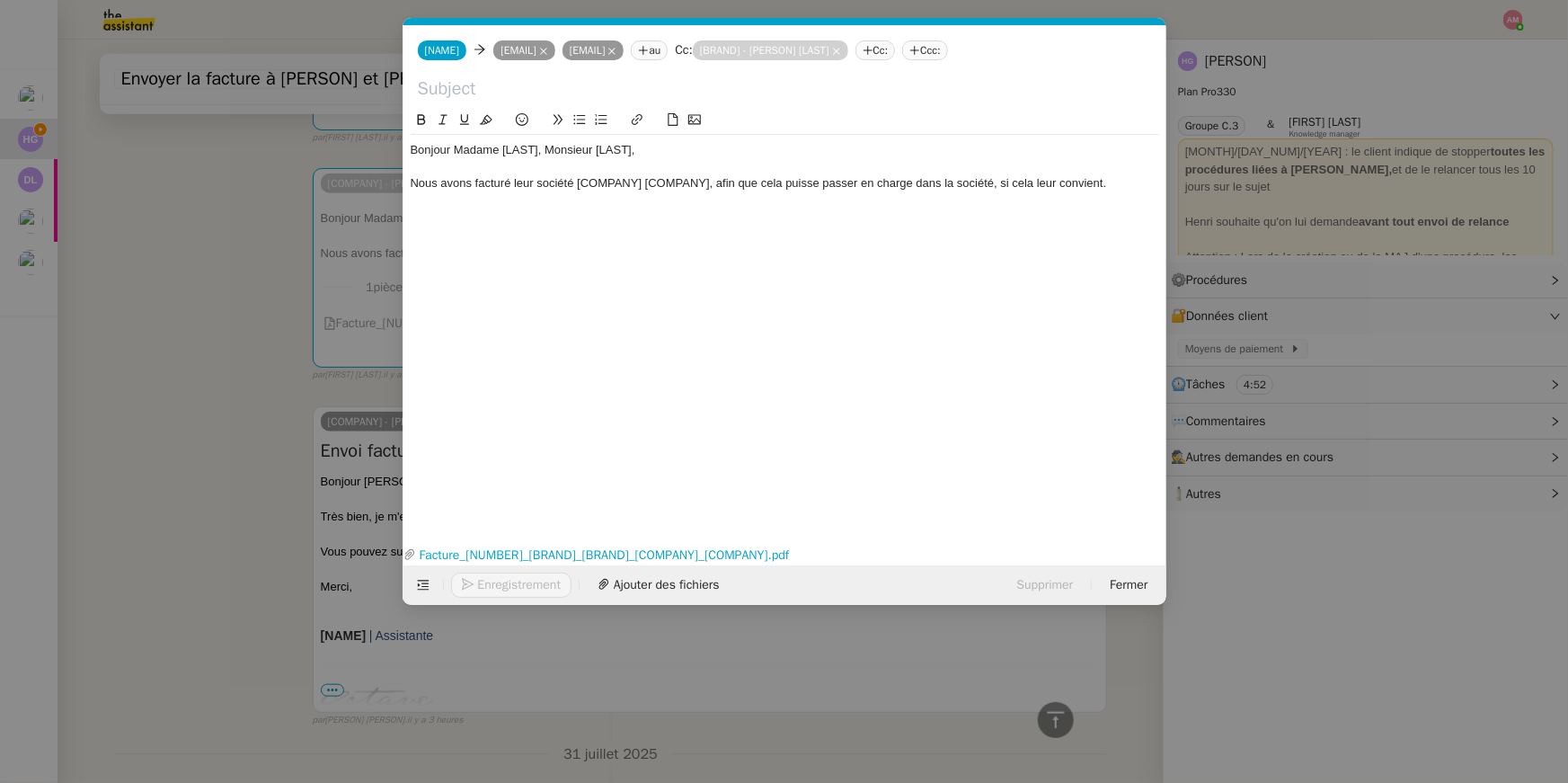 click on "Service TA - VOYAGE - PROPOSITION GLOBALE A utiliser dans le cadre de proposition de déplacement [PERSON_NAME] [PERSON_NAME] TA - RELANCE CLIENT (EN) Relancer un client lorsqu'il n'a pas répondu à un précédent message BAFERTY - MAIL AUDITION A utiliser dans le cadre de la procédure d'envoi des mails d'audition TA - PUBLICATION OFFRE D'EMPLOI Organisation du recrutement Relevés CIC [PERSON_NAME] [PERSON_NAME] Discours de présentation du paiement sécurisé TA - VOYAGES - PROPOSITION ITINERAIRE Soumettre les résultats d'une recherche TA - CONFIRMATION PAIEMENT (EN) Confirmer avec le client de modèle de transaction - Attention Plan Pro nécessaire. TA - COURRIER EXPEDIE (recommandé) A utiliser dans le cadre de l'envoi d'un courrier recommandé Relevés Portzamparc [PERSON_NAME] [PERSON_NAME] souhaite obtenir, mensuellement, un relevé portefeuille de [PERSON_NAME]. [PERSON_NAME] TA - PARTAGE DE CALENDRIER (EN)" at bounding box center (784, 391) 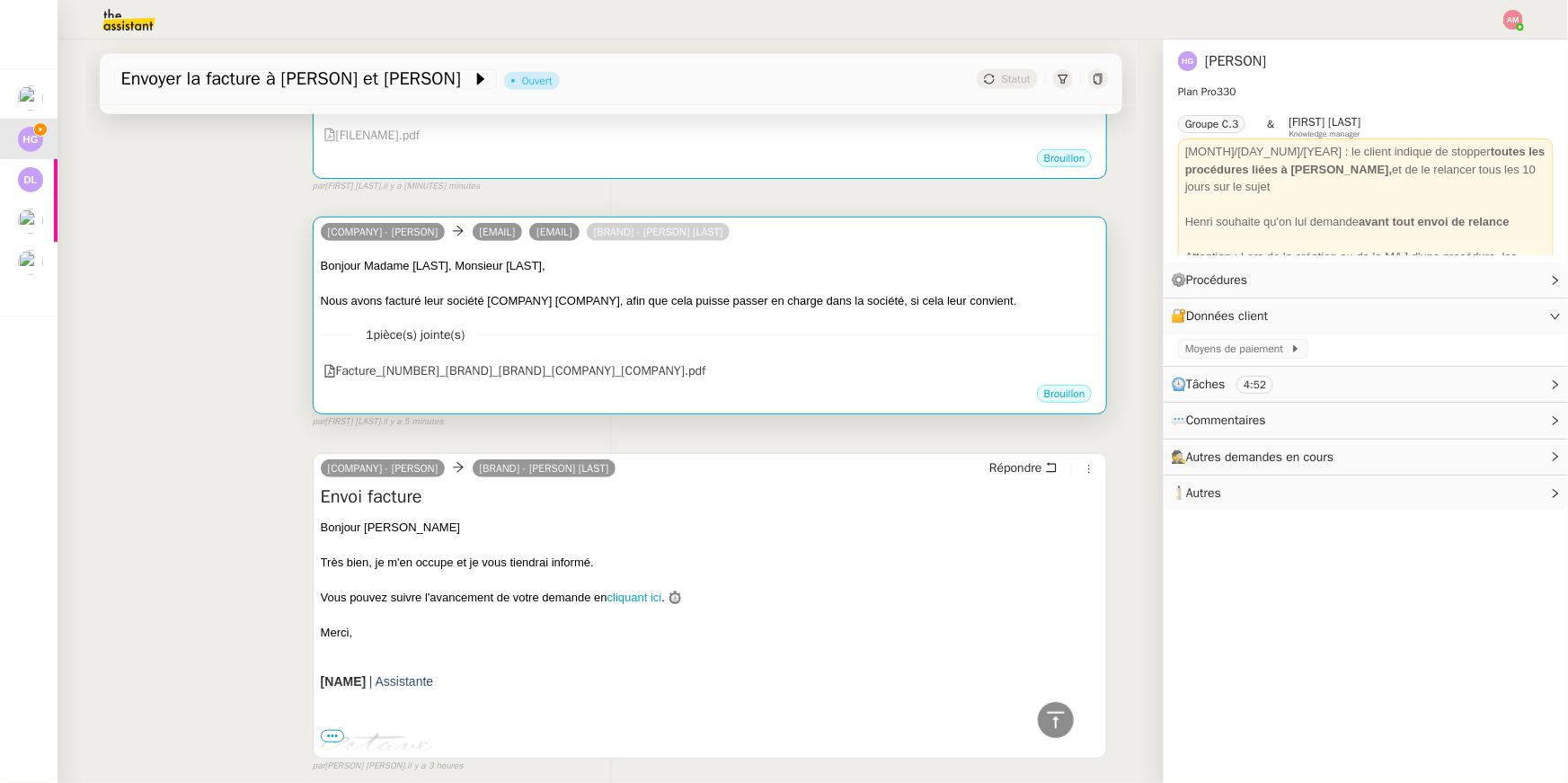 scroll, scrollTop: 282, scrollLeft: 0, axis: vertical 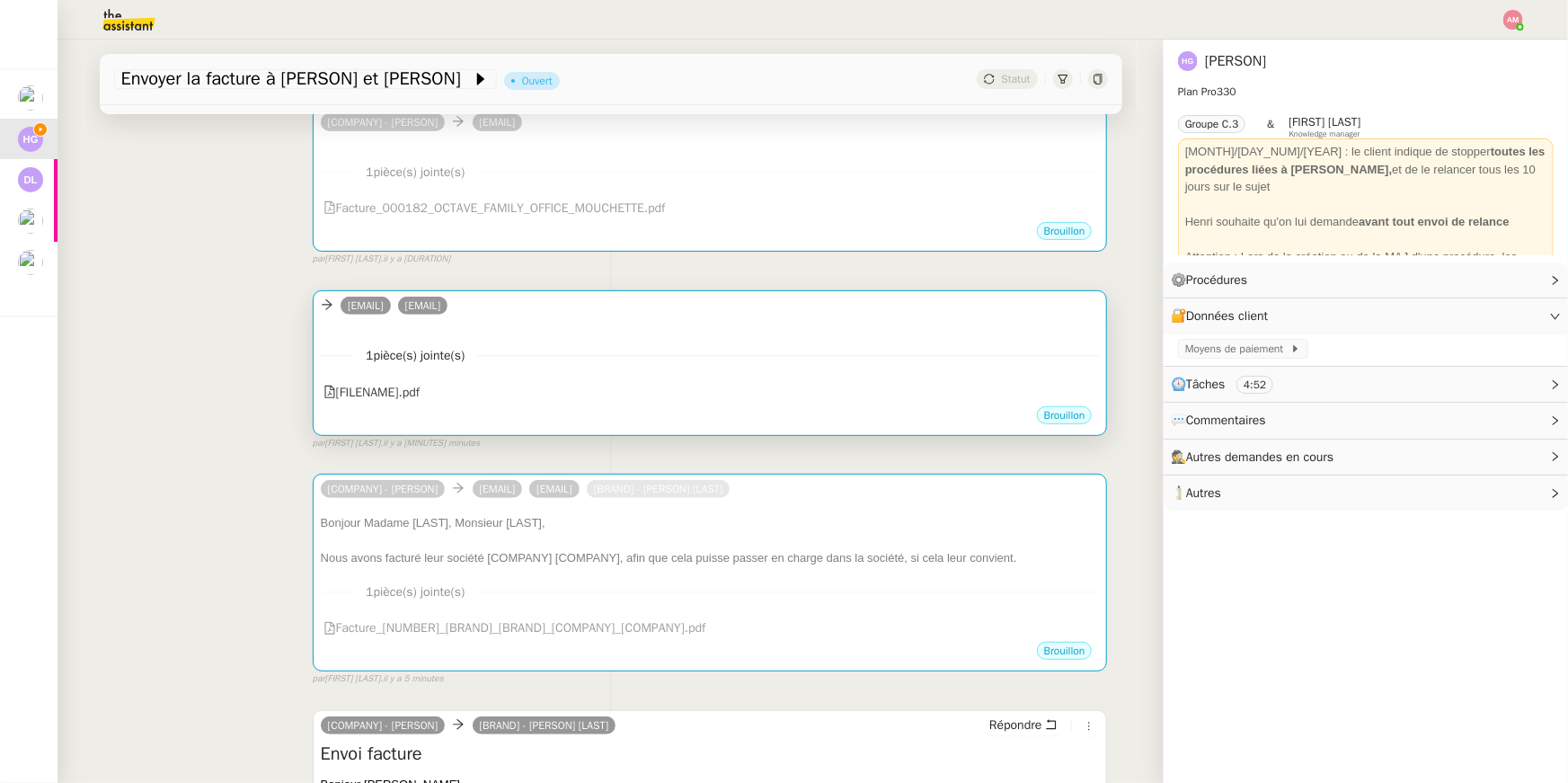 click on "[EMAIL] [EMAIL]" at bounding box center [710, 308] 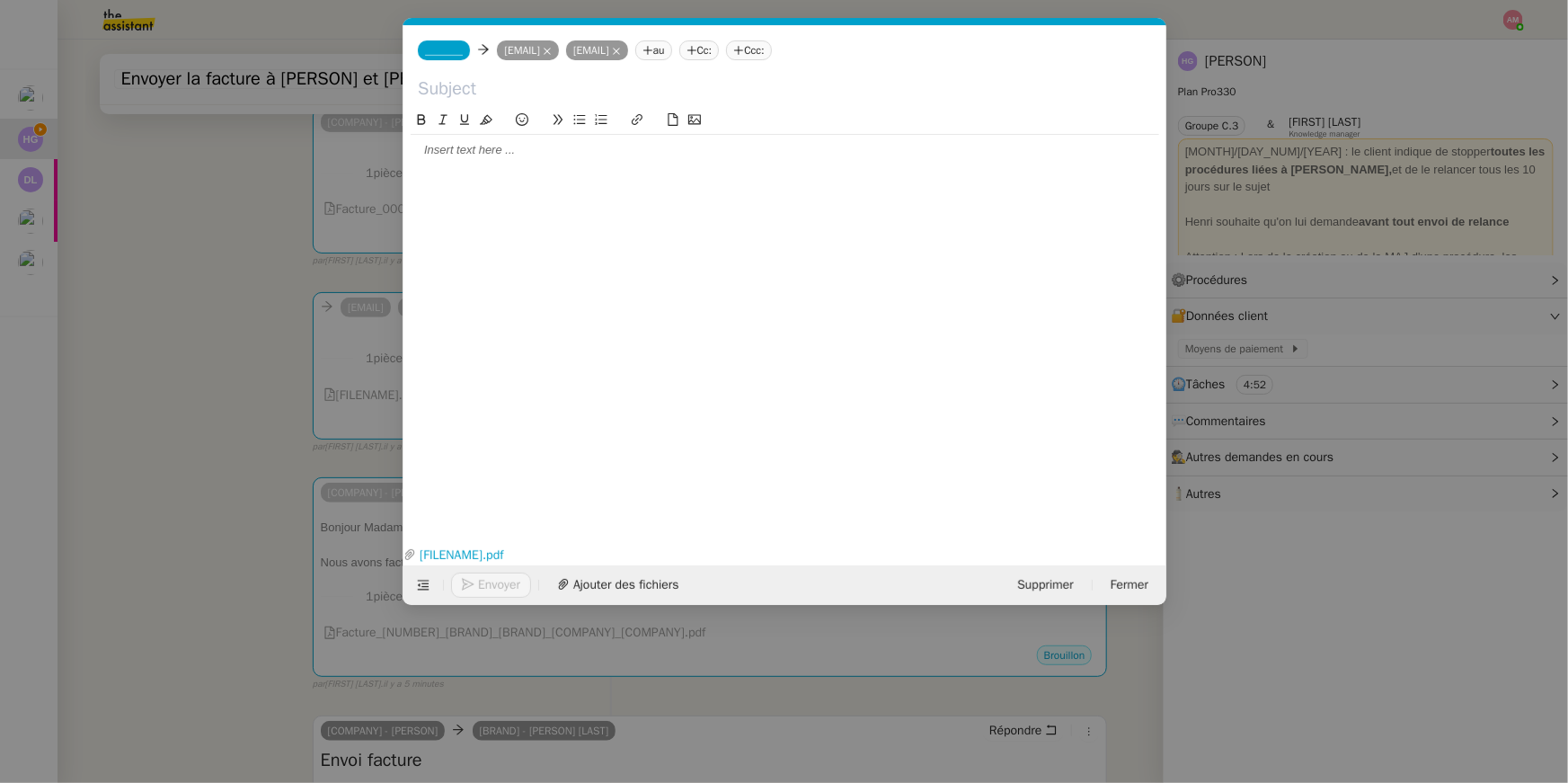 scroll, scrollTop: 0, scrollLeft: 38, axis: horizontal 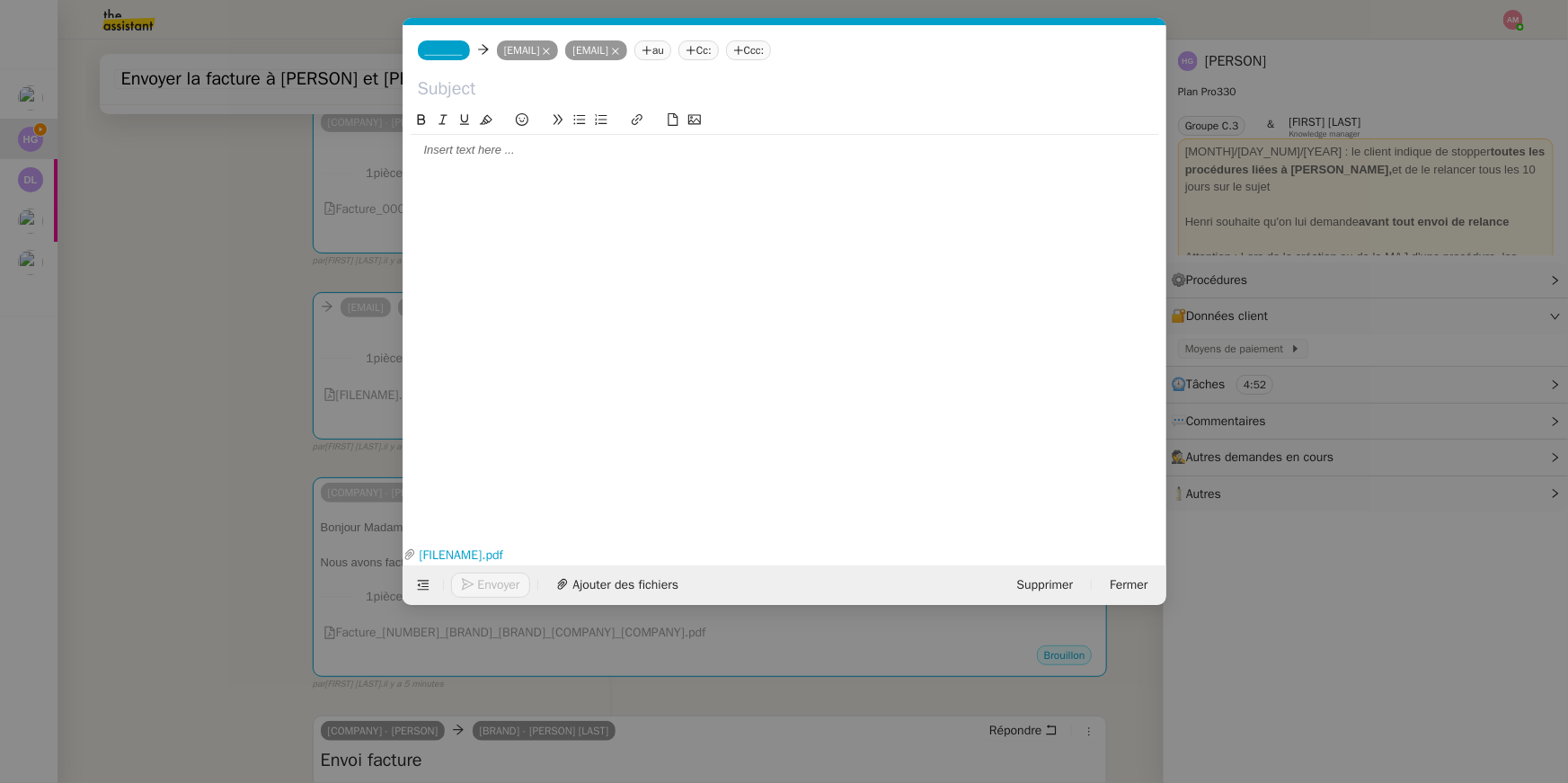 click on "Cc:" 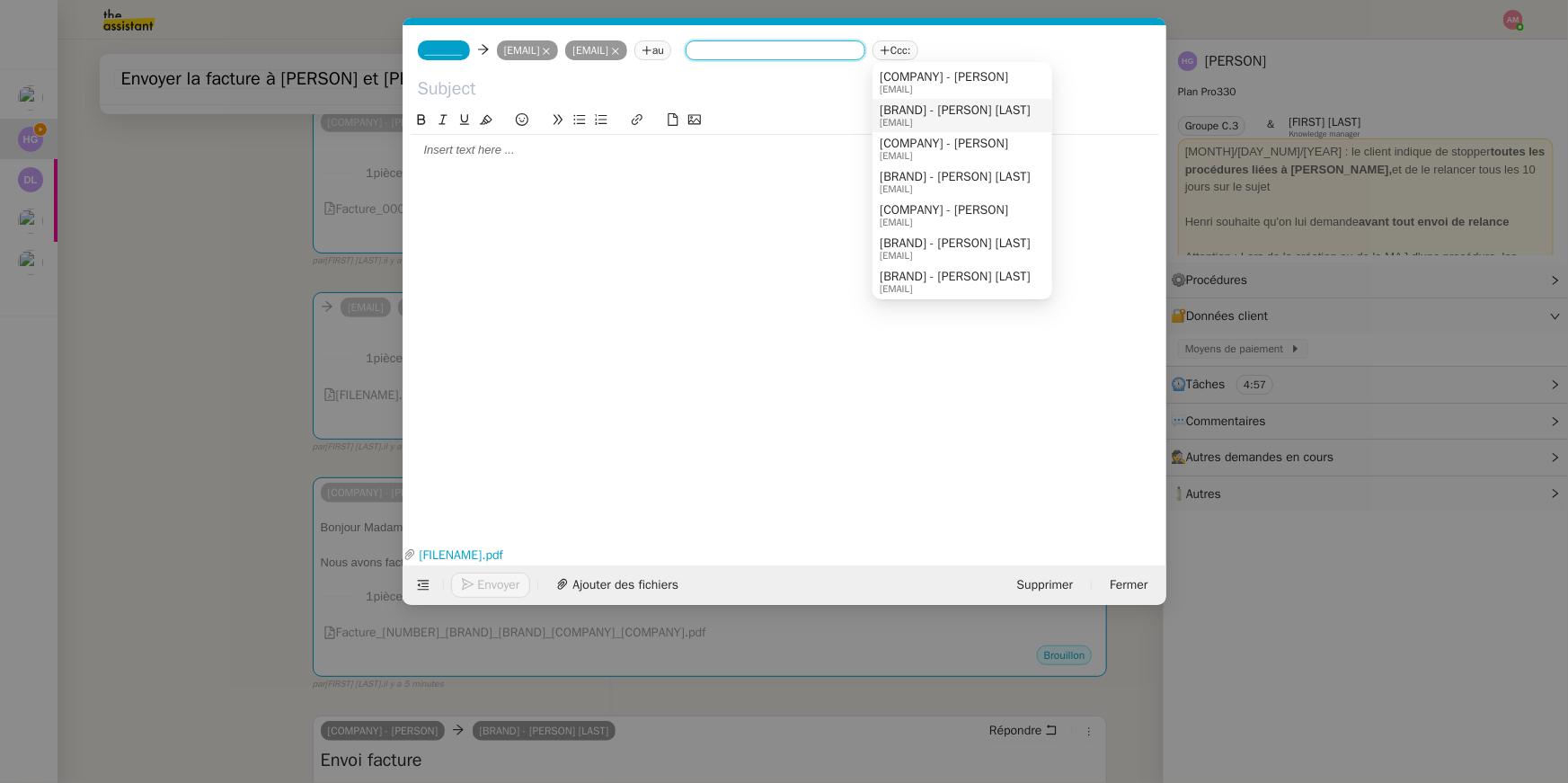 click on "[BRAND] - [PERSON] [LAST]" at bounding box center (955, 111) 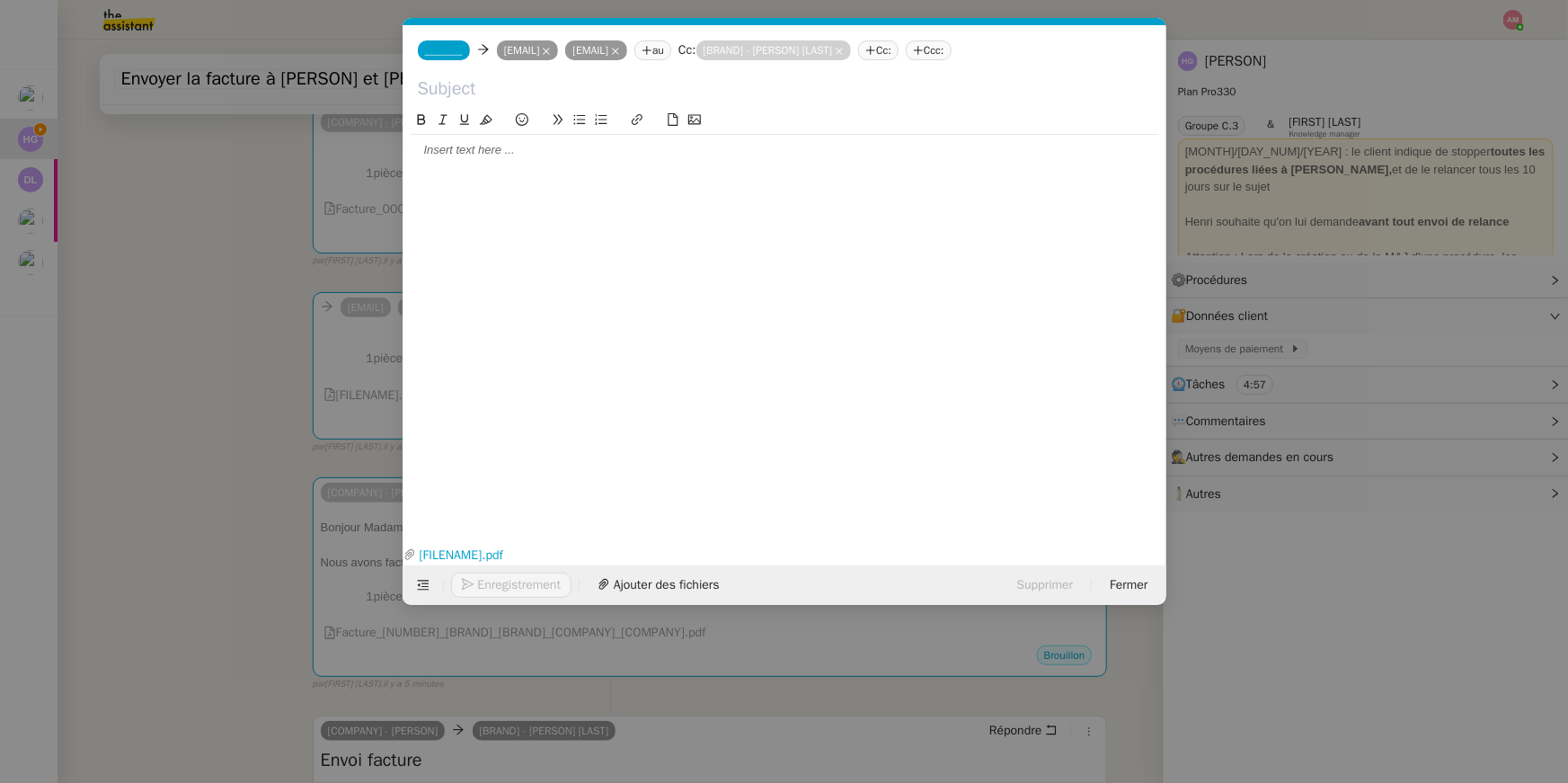 click on "Service TA - VOYAGE - PROPOSITION GLOBALE A utiliser dans le cadre de proposition de déplacement [PERSON_NAME] [PERSON_NAME] TA - RELANCE CLIENT (EN) Relancer un client lorsqu'il n'a pas répondu à un précédent message BAFERTY - MAIL AUDITION A utiliser dans le cadre de la procédure d'envoi des mails d'audition TA - PUBLICATION OFFRE D'EMPLOI Organisation du recrutement Relevés CIC [PERSON_NAME] [PERSON_NAME] Discours de présentation du paiement sécurisé TA - VOYAGES - PROPOSITION ITINERAIRE Soumettre les résultats d'une recherche TA - CONFIRMATION PAIEMENT (EN) Confirmer avec le client de modèle de transaction - Attention Plan Pro nécessaire. TA - COURRIER EXPEDIE (recommandé) A utiliser dans le cadre de l'envoi d'un courrier recommandé Relevés Portzamparc [PERSON_NAME] [PERSON_NAME] souhaite obtenir, mensuellement, un relevé portefeuille de [PERSON_NAME]. [PERSON_NAME] TA - PARTAGE DE CALENDRIER (EN)" at bounding box center [784, 391] 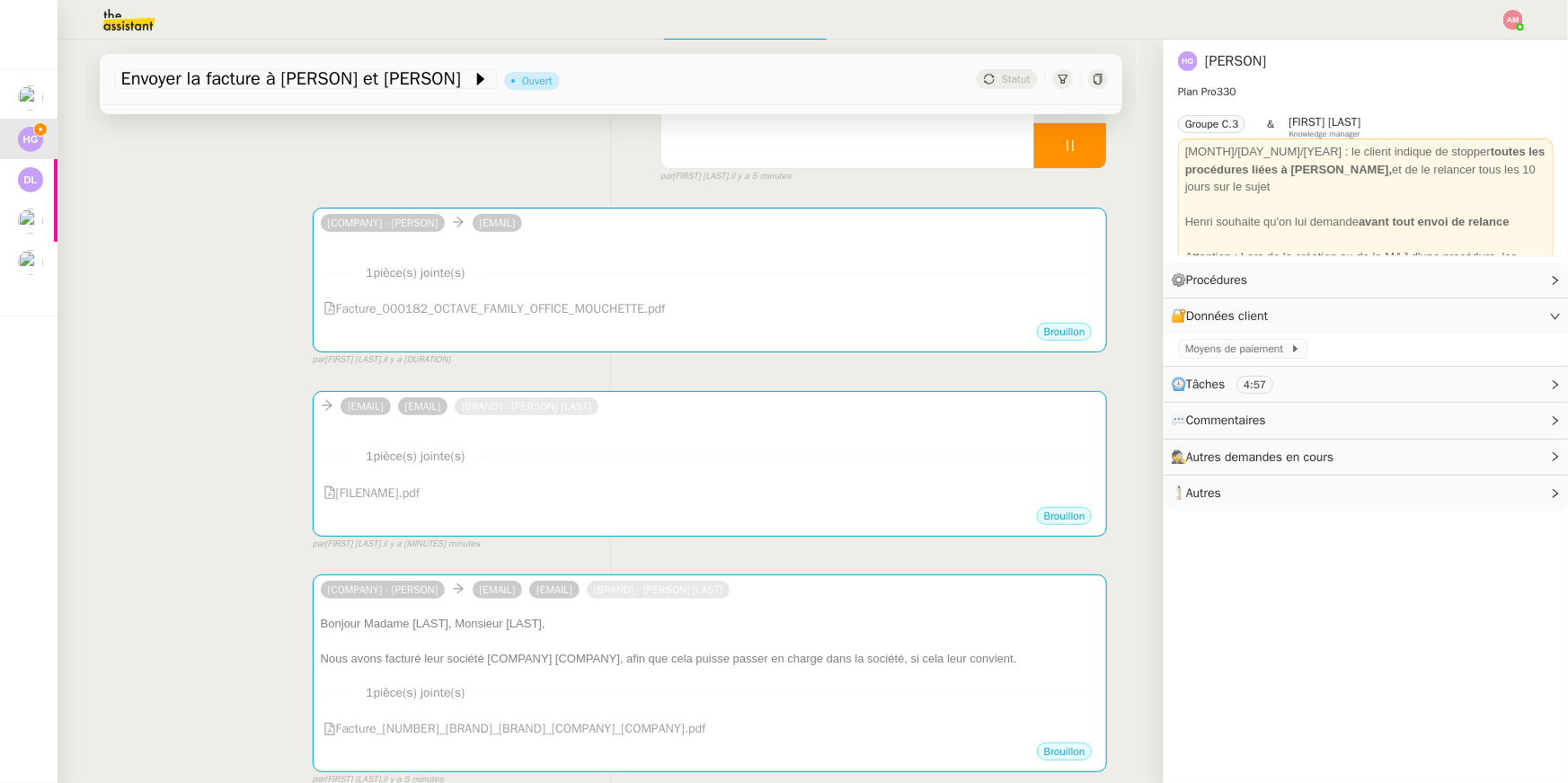 scroll, scrollTop: 0, scrollLeft: 0, axis: both 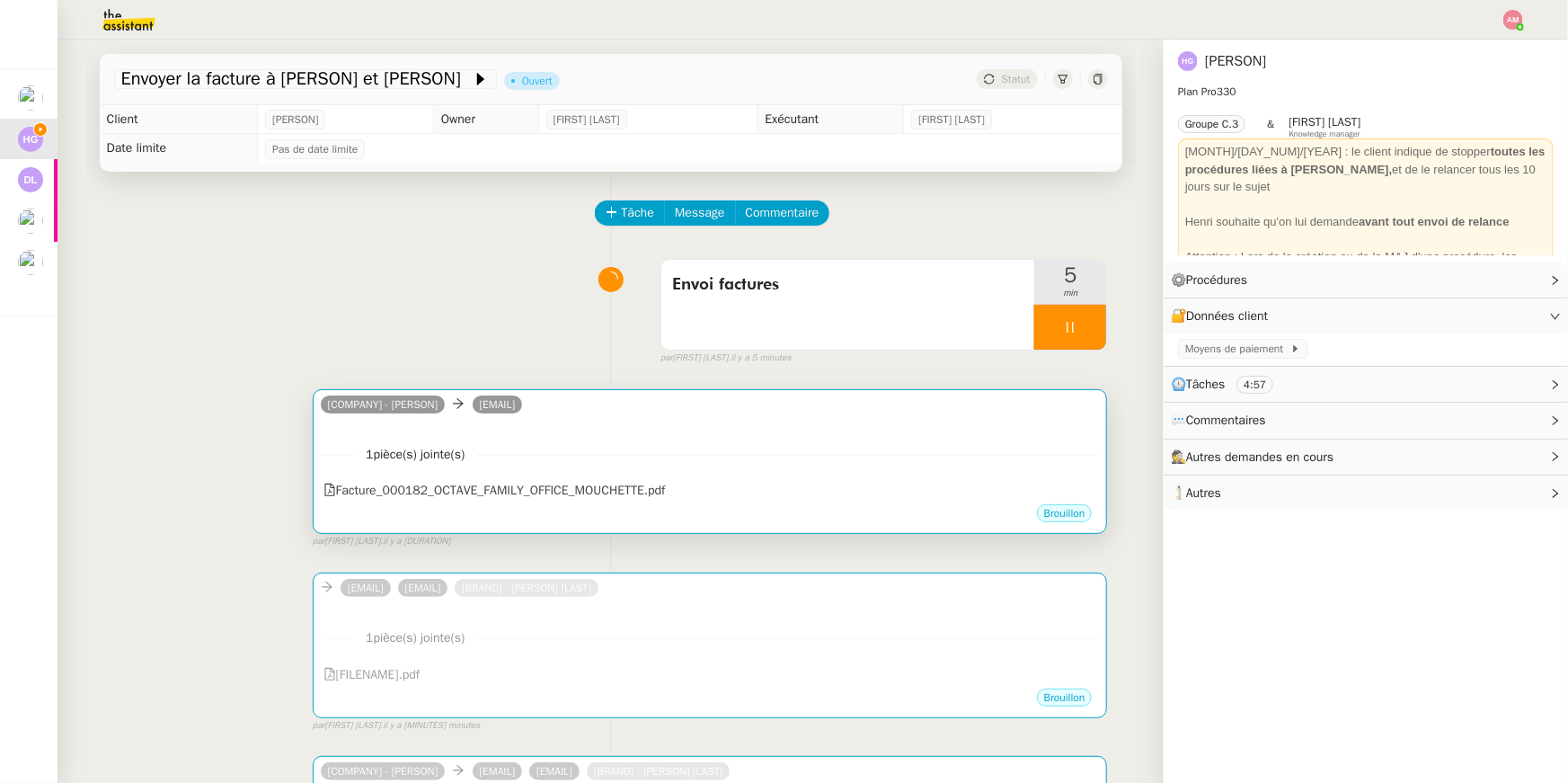 click on "1  pièce(s) jointe(s)  Facture_000182_OCTAVE_FAMILY_OFFICE_MOUCHETTE.pdf" at bounding box center (710, 467) 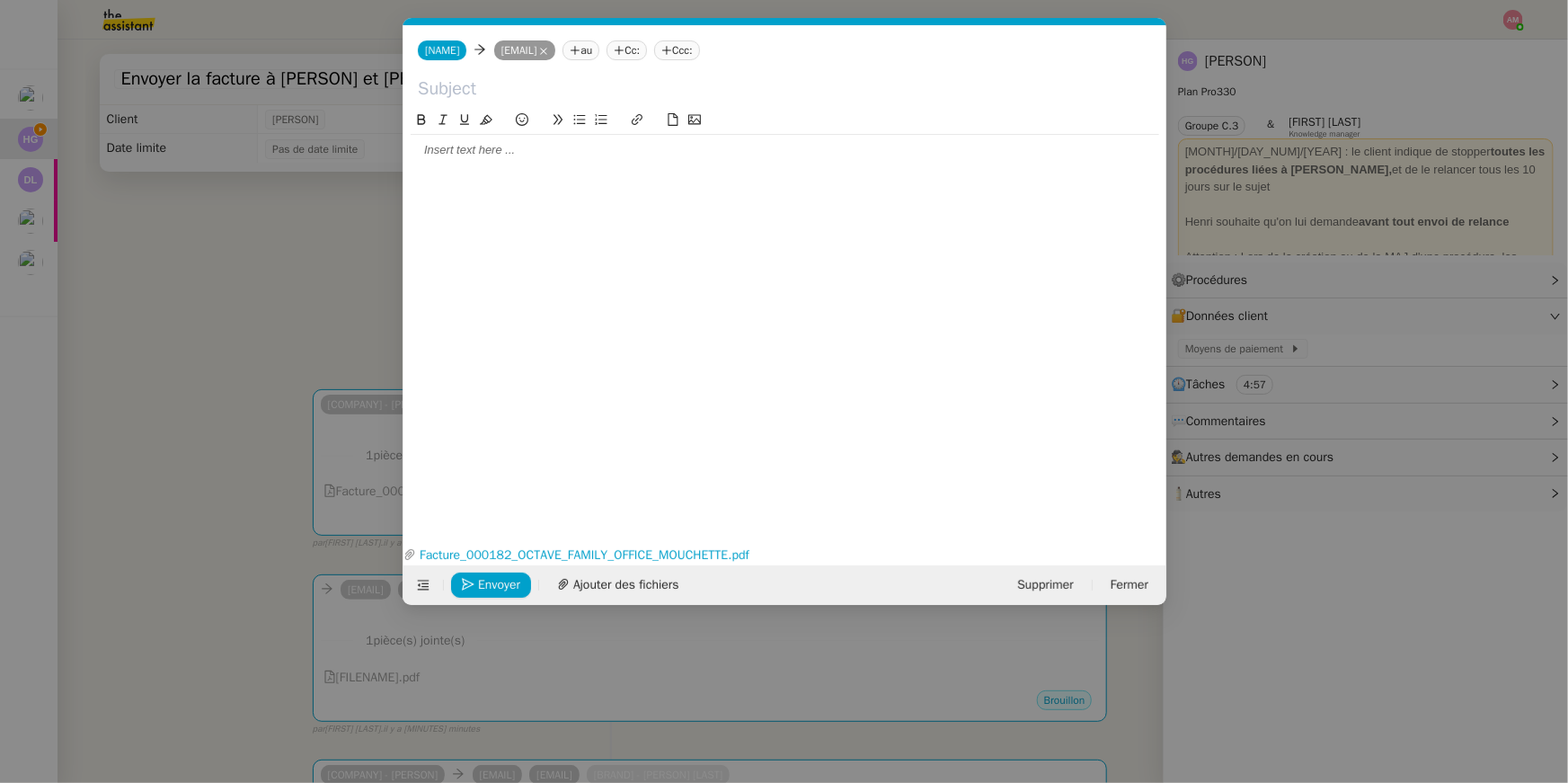 scroll, scrollTop: 0, scrollLeft: 38, axis: horizontal 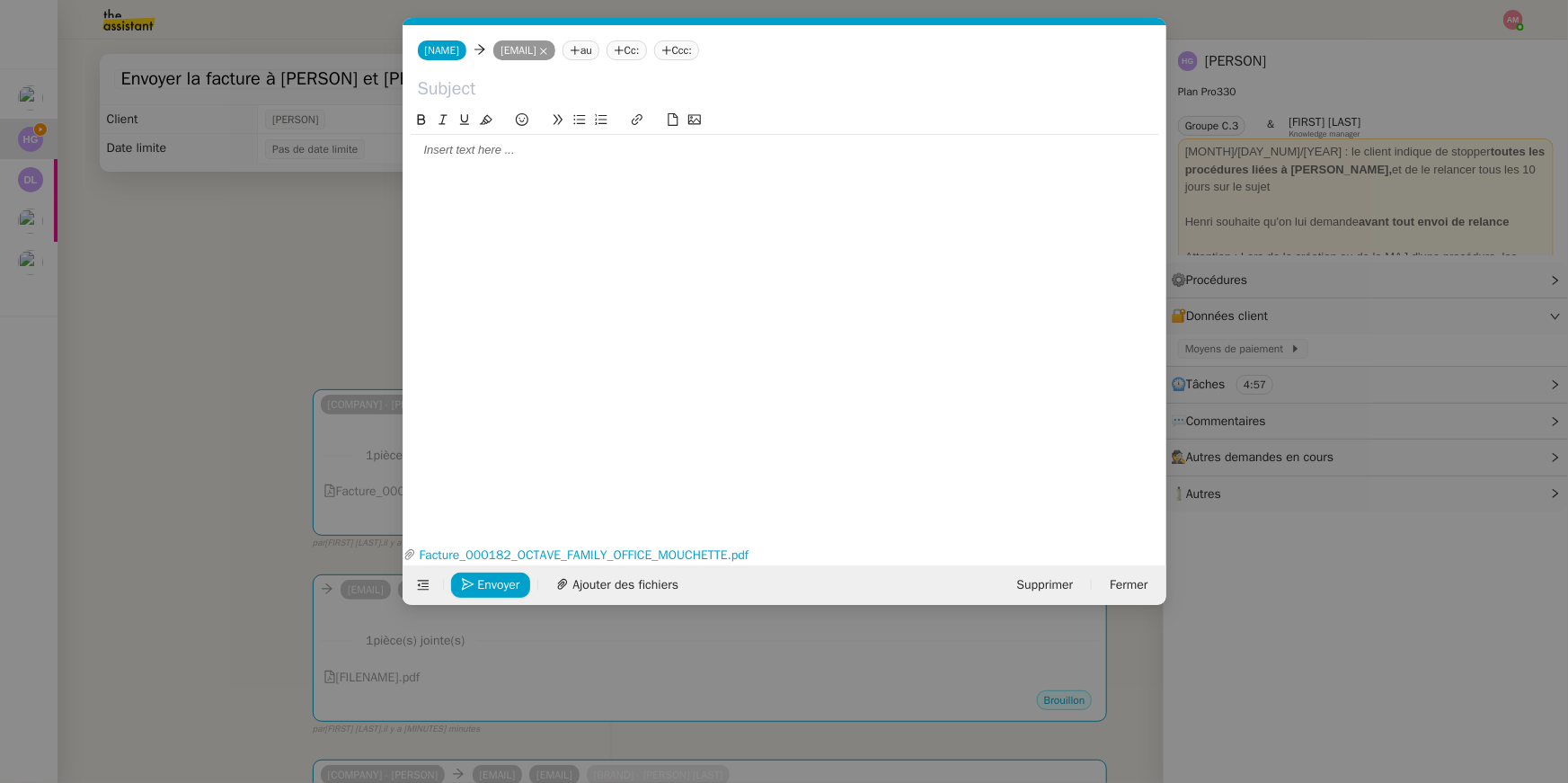 click on "Cc:" 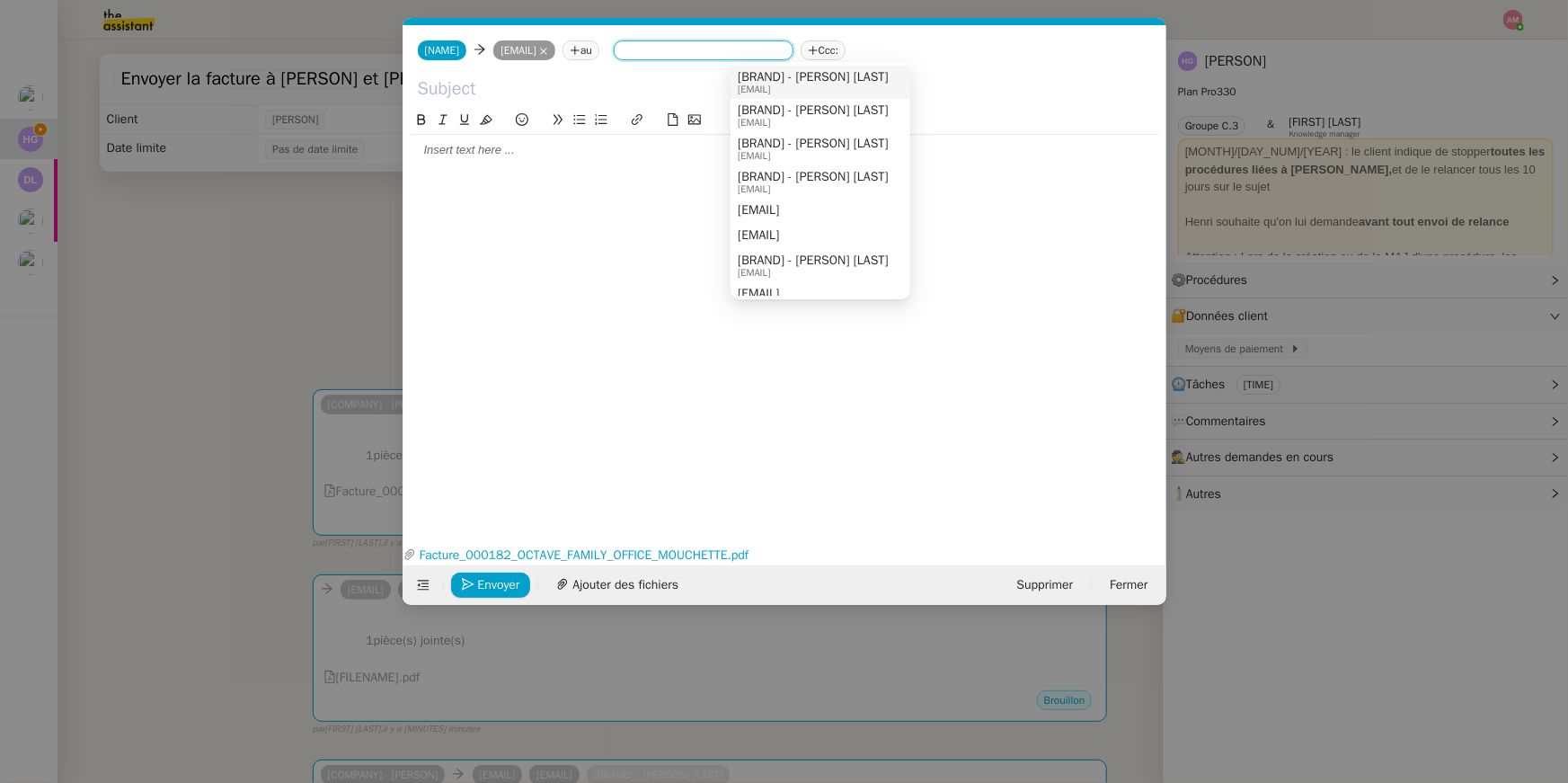 click on "[EMAIL]" at bounding box center (813, 89) 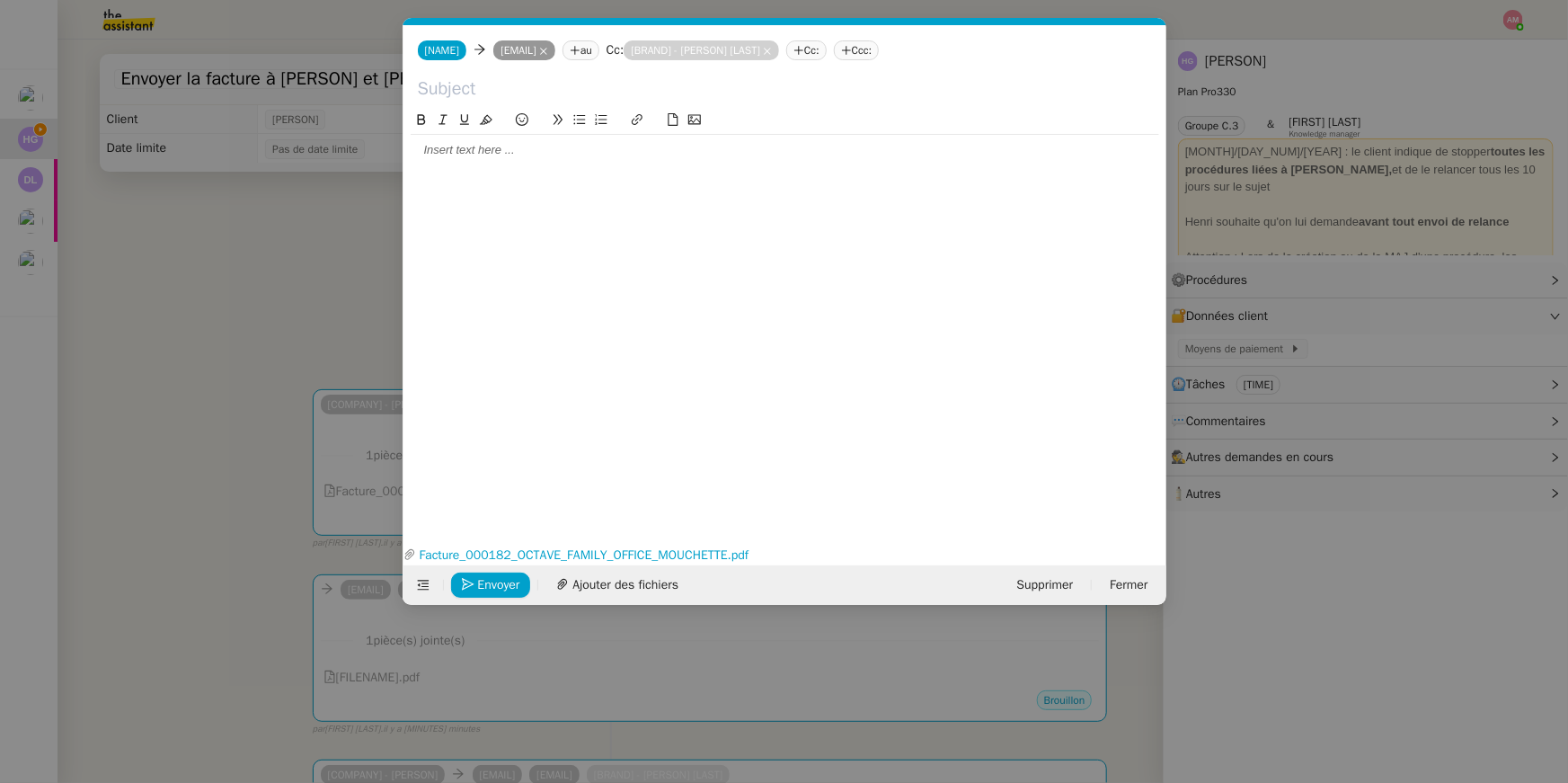 click on "Service TA - VOYAGE - PROPOSITION GLOBALE A utiliser dans le cadre de proposition de déplacement [PERSON_NAME] [PERSON_NAME] TA - RELANCE CLIENT (EN) Relancer un client lorsqu'il n'a pas répondu à un précédent message BAFERTY - MAIL AUDITION A utiliser dans le cadre de la procédure d'envoi des mails d'audition TA - PUBLICATION OFFRE D'EMPLOI Organisation du recrutement Relevés CIC [PERSON_NAME] [PERSON_NAME] Discours de présentation du paiement sécurisé TA - VOYAGES - PROPOSITION ITINERAIRE Soumettre les résultats d'une recherche TA - CONFIRMATION PAIEMENT (EN) Confirmer avec le client de modèle de transaction - Attention Plan Pro nécessaire. TA - COURRIER EXPEDIE (recommandé) A utiliser dans le cadre de l'envoi d'un courrier recommandé Relevés Portzamparc [PERSON_NAME] [PERSON_NAME] souhaite obtenir, mensuellement, un relevé portefeuille de [PERSON_NAME]. [PERSON_NAME] TA - PARTAGE DE CALENDRIER (EN)" at bounding box center [784, 391] 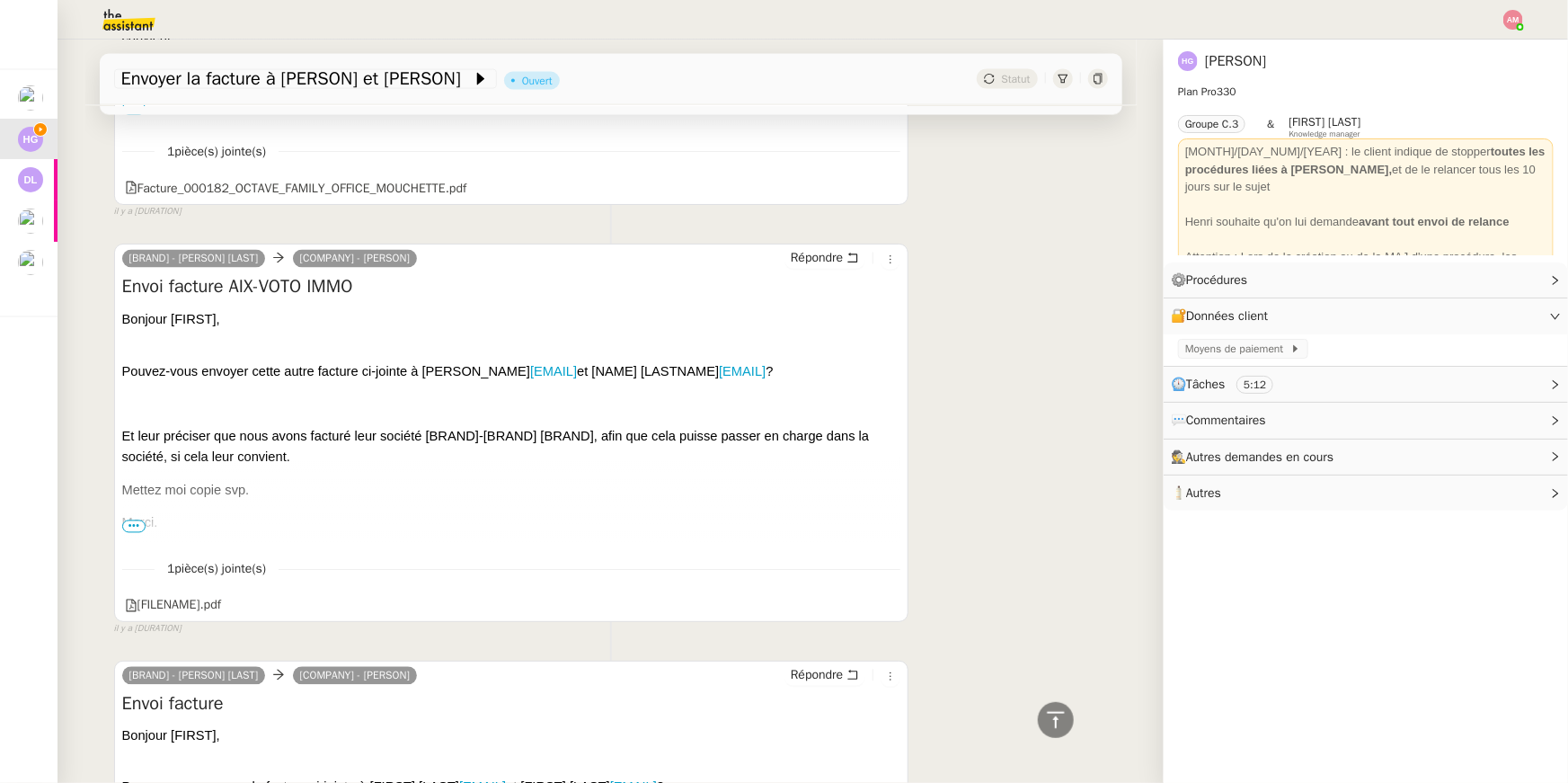 scroll, scrollTop: 1557, scrollLeft: 0, axis: vertical 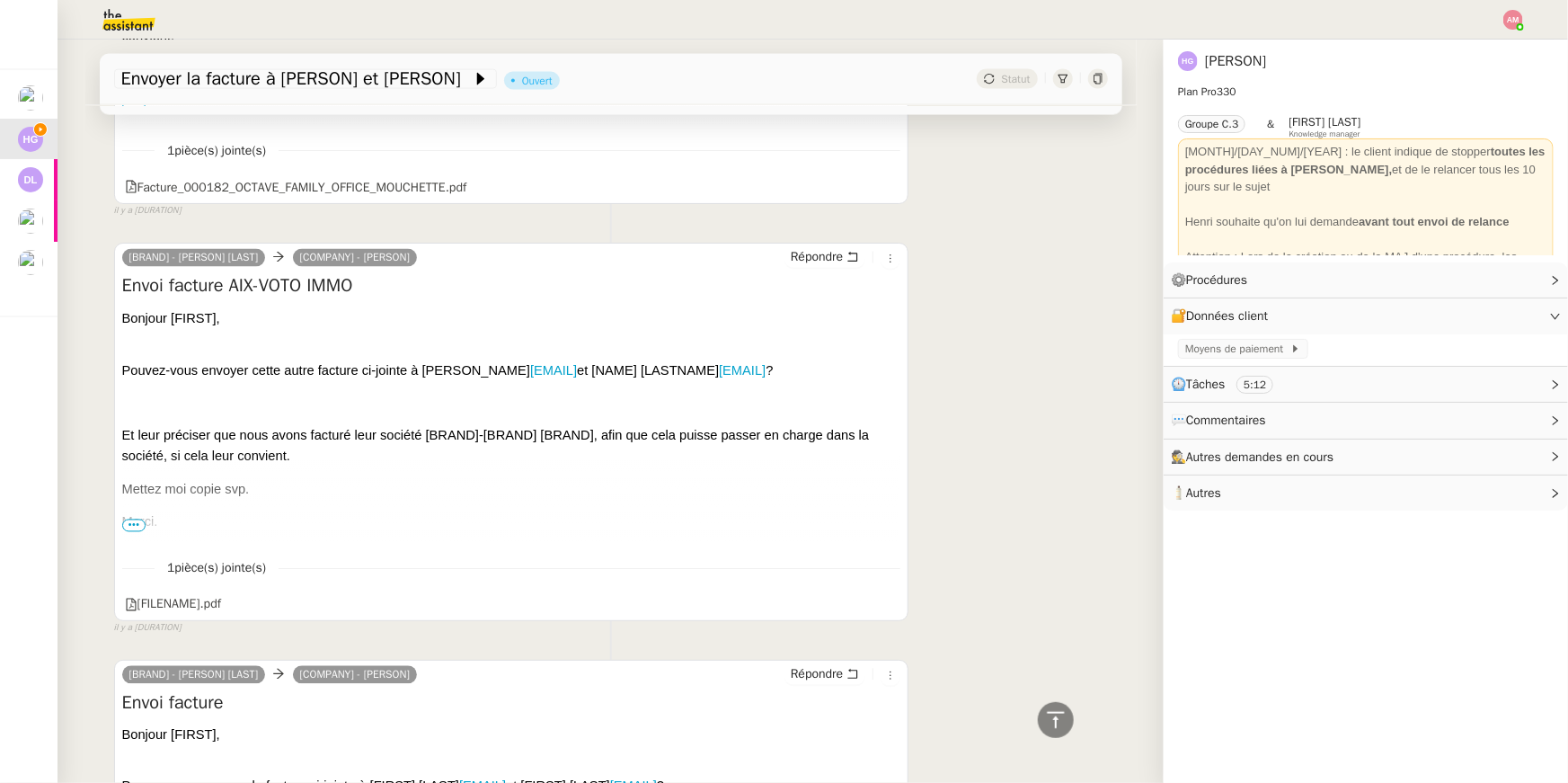 click on "Bonjour Louise, Pouvez-vous envoyer cette autre facture ci-jointe à [LAST] [LAST]  [EMAIL]  et [LAST] [LAST]  [EMAIL]  ?   Et leur préciser que nous avons facturé leur société AIX-VOTO IMMO, afin que cela puisse passer en charge dans la société, si cela leur convient. Mettez moi copie svp. Merci. Bien à vous,   [LAST] [LAST]   | Associé [PHONE]   www.octave-fo.com   Aix-en-Provence / Paris / Sophia-Antipolis Côte d’Azur   Membre actif de l’Association Française du Family Office   [EMAIL]    [EMAIL]" at bounding box center (511, 672) 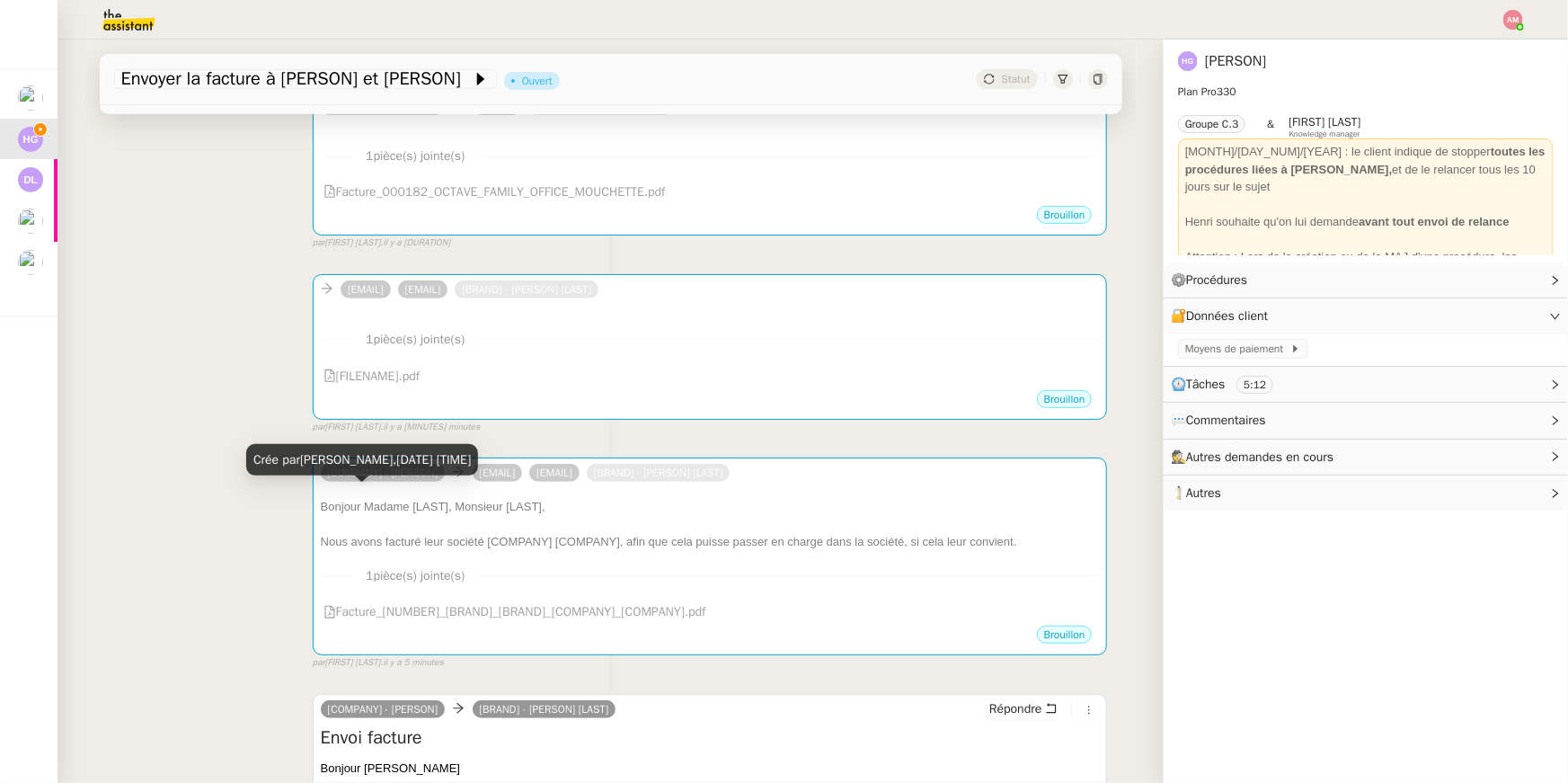 scroll, scrollTop: 300, scrollLeft: 0, axis: vertical 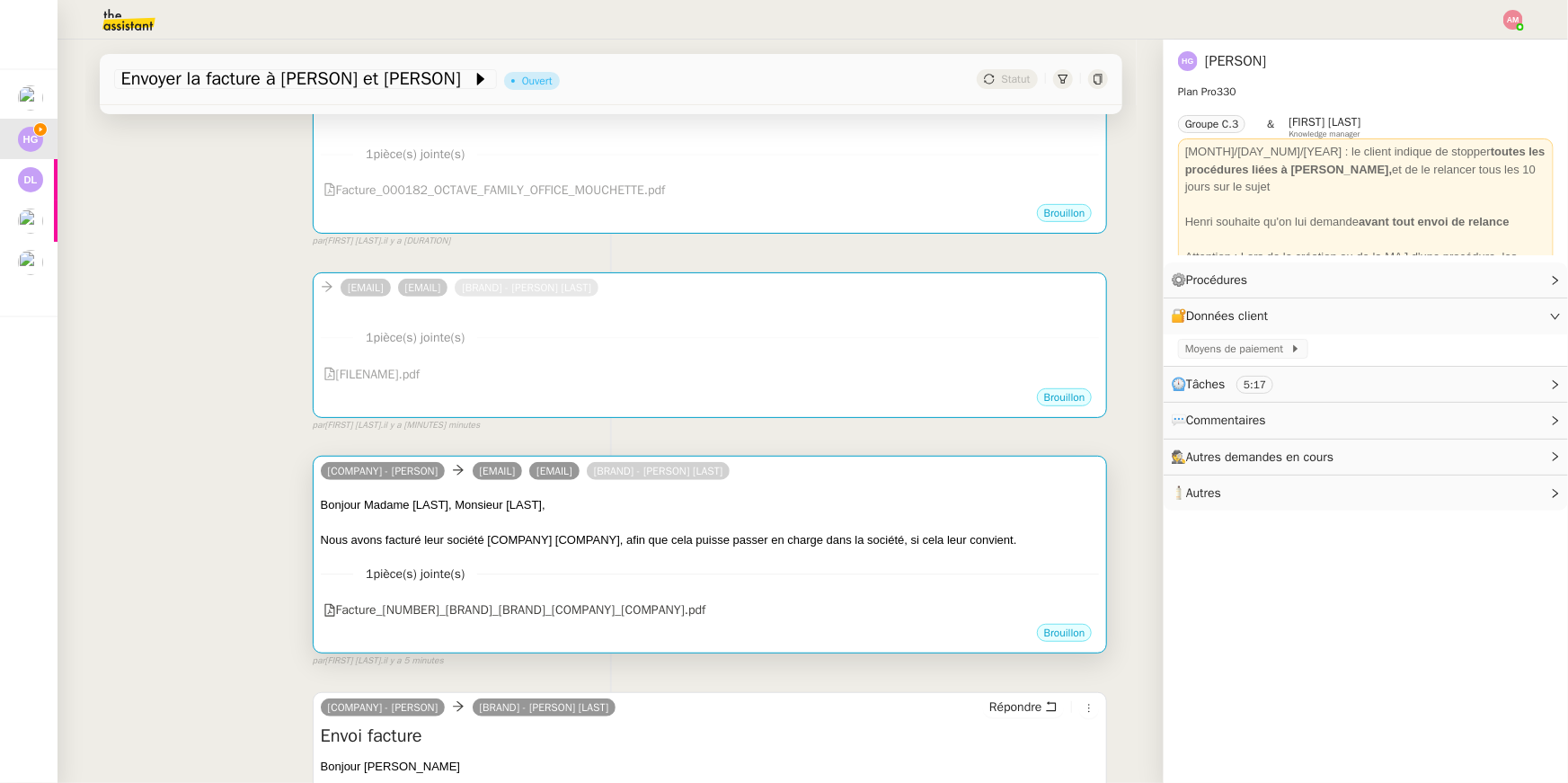 click on "1  pièce(s) jointe(s)  Facture_000180_OCTAVE_FAMILY_OFFICE_SC_LEFEVRE_BISSIERE.pdf" at bounding box center [710, 586] 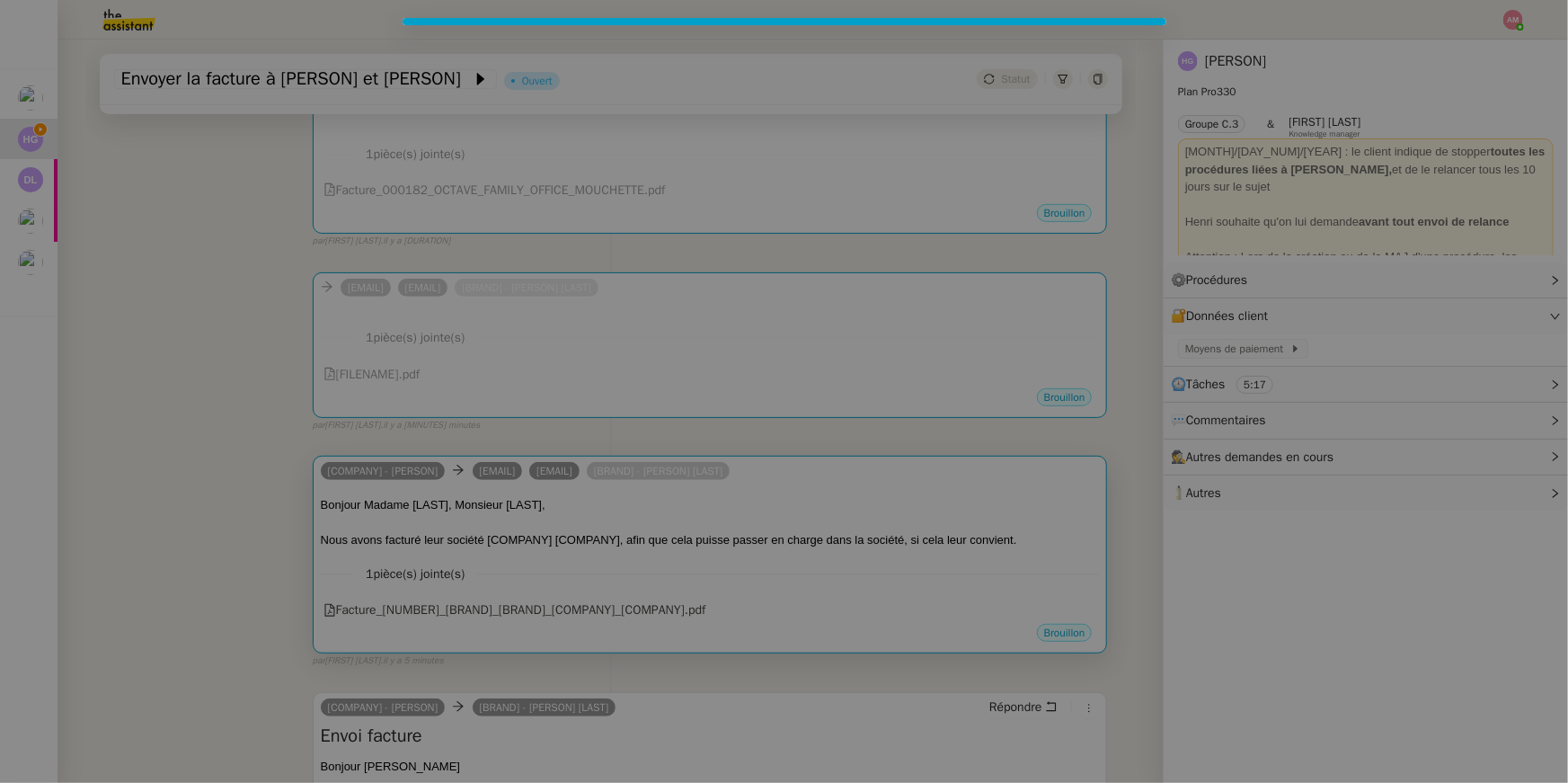 click at bounding box center [784, 391] 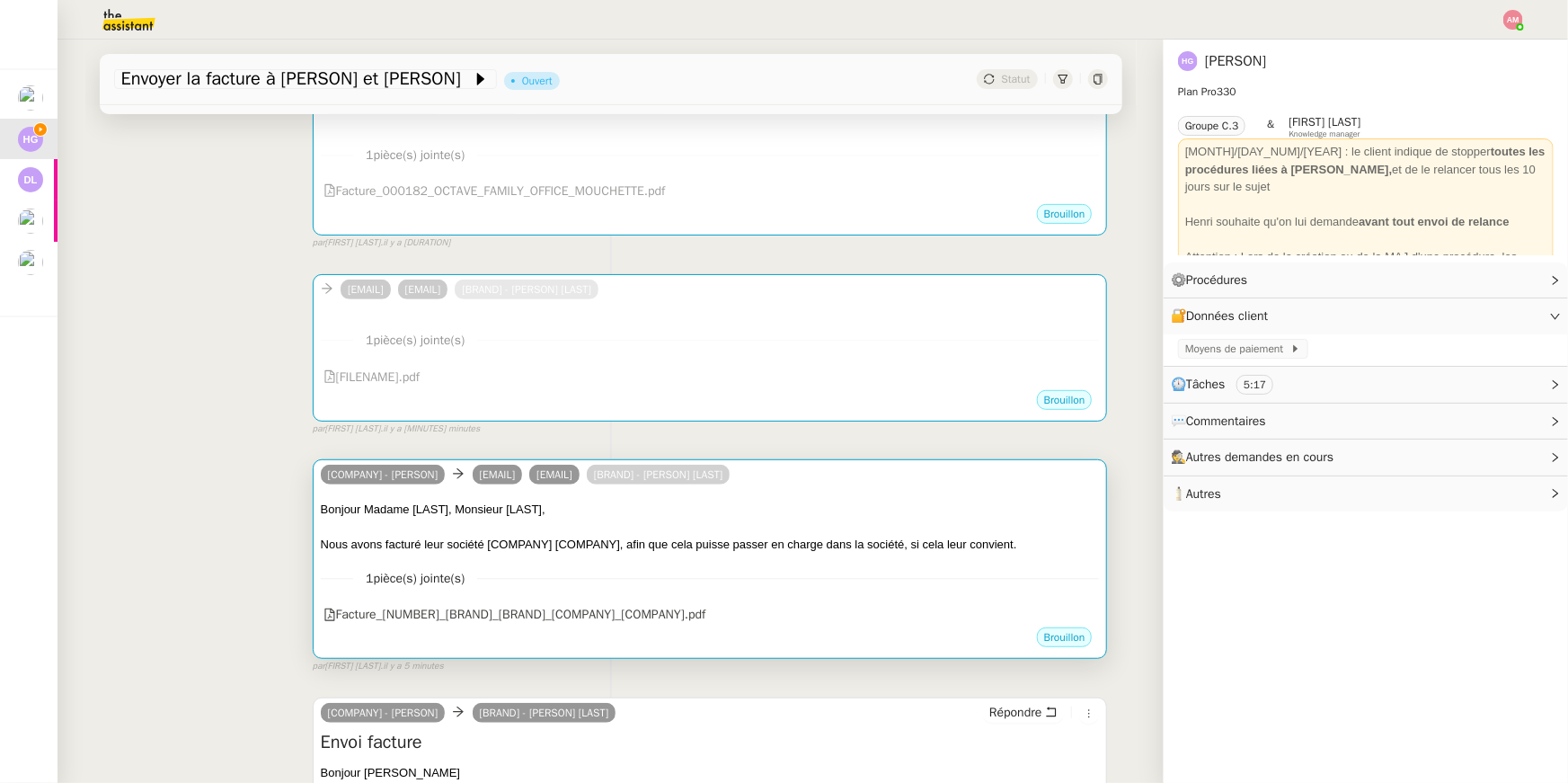 scroll, scrollTop: 0, scrollLeft: 38, axis: horizontal 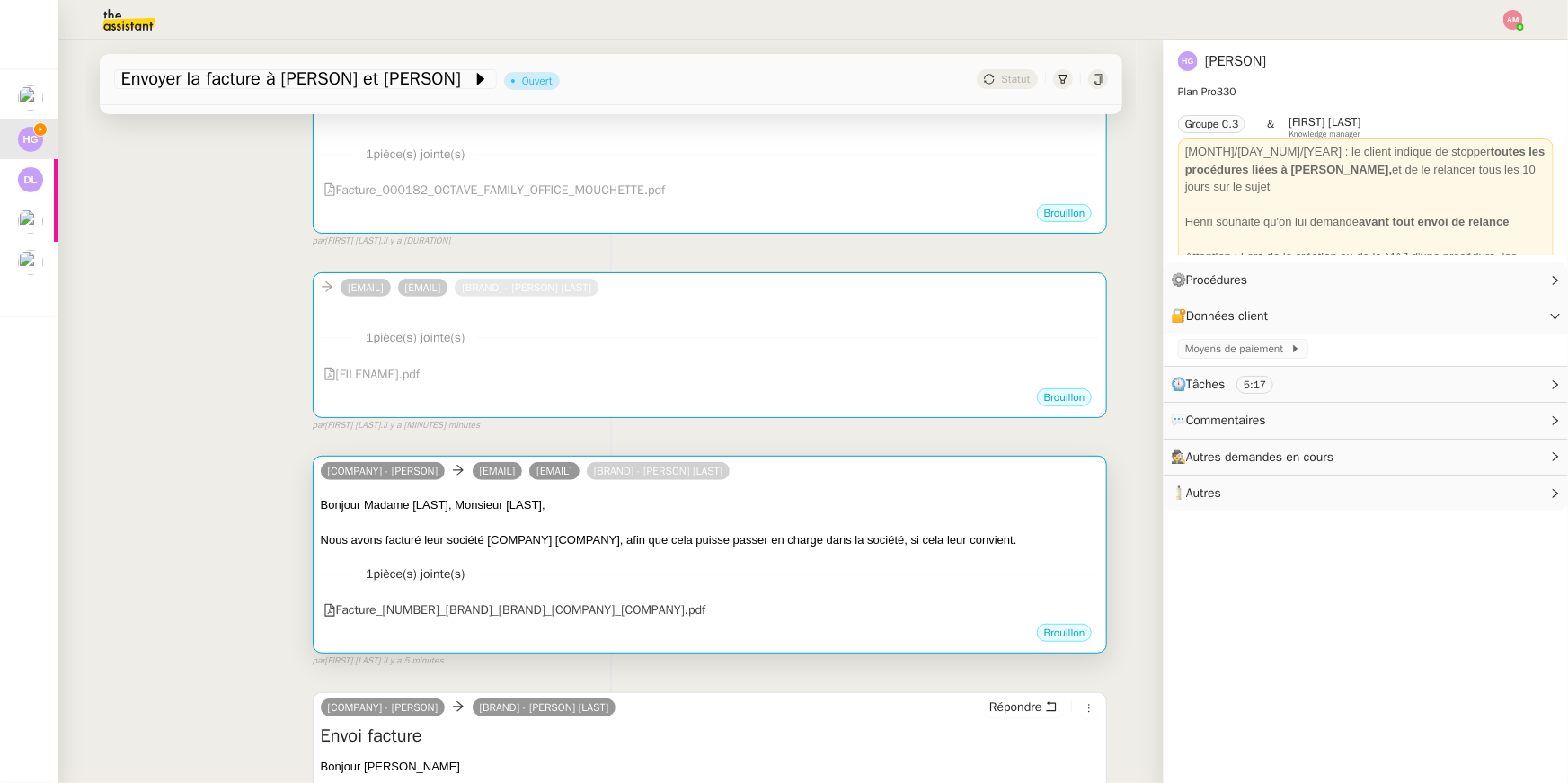 click on "Nous avons facturé leur société [COMPANY] [COMPANY], afin que cela puisse passer en charge dans la société, si cela leur convient." at bounding box center (710, 540) 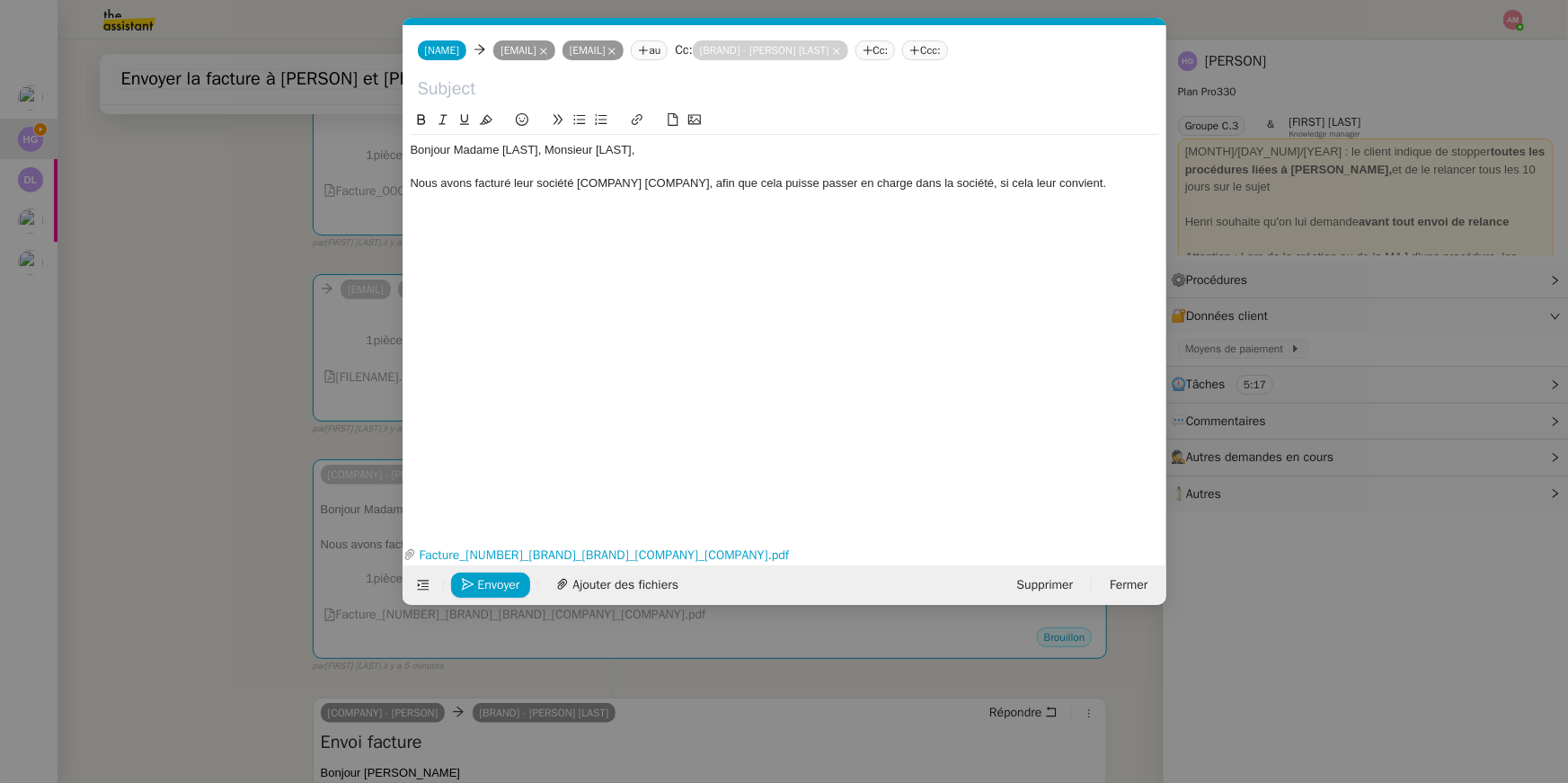 scroll, scrollTop: 0, scrollLeft: 38, axis: horizontal 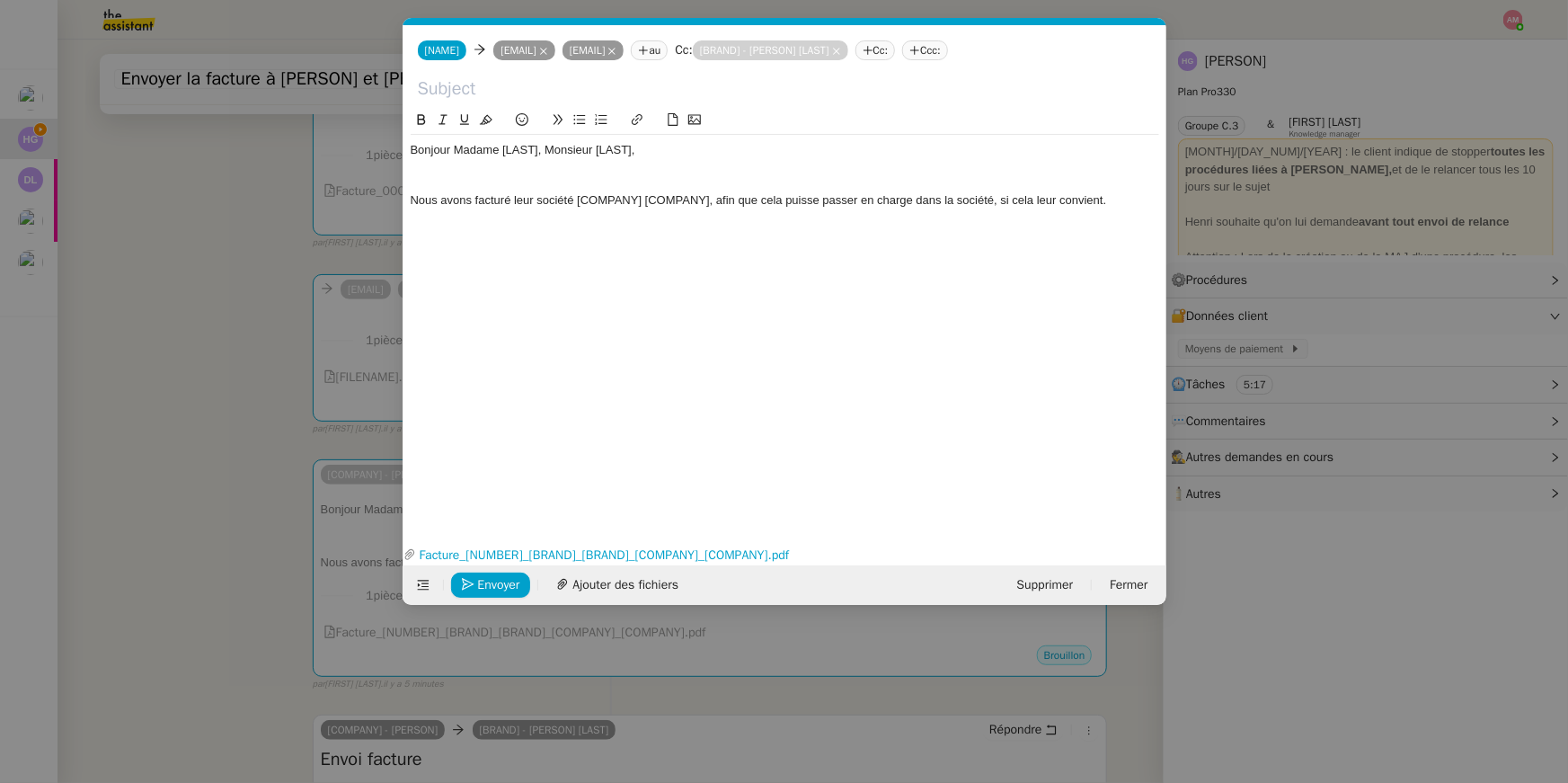 type 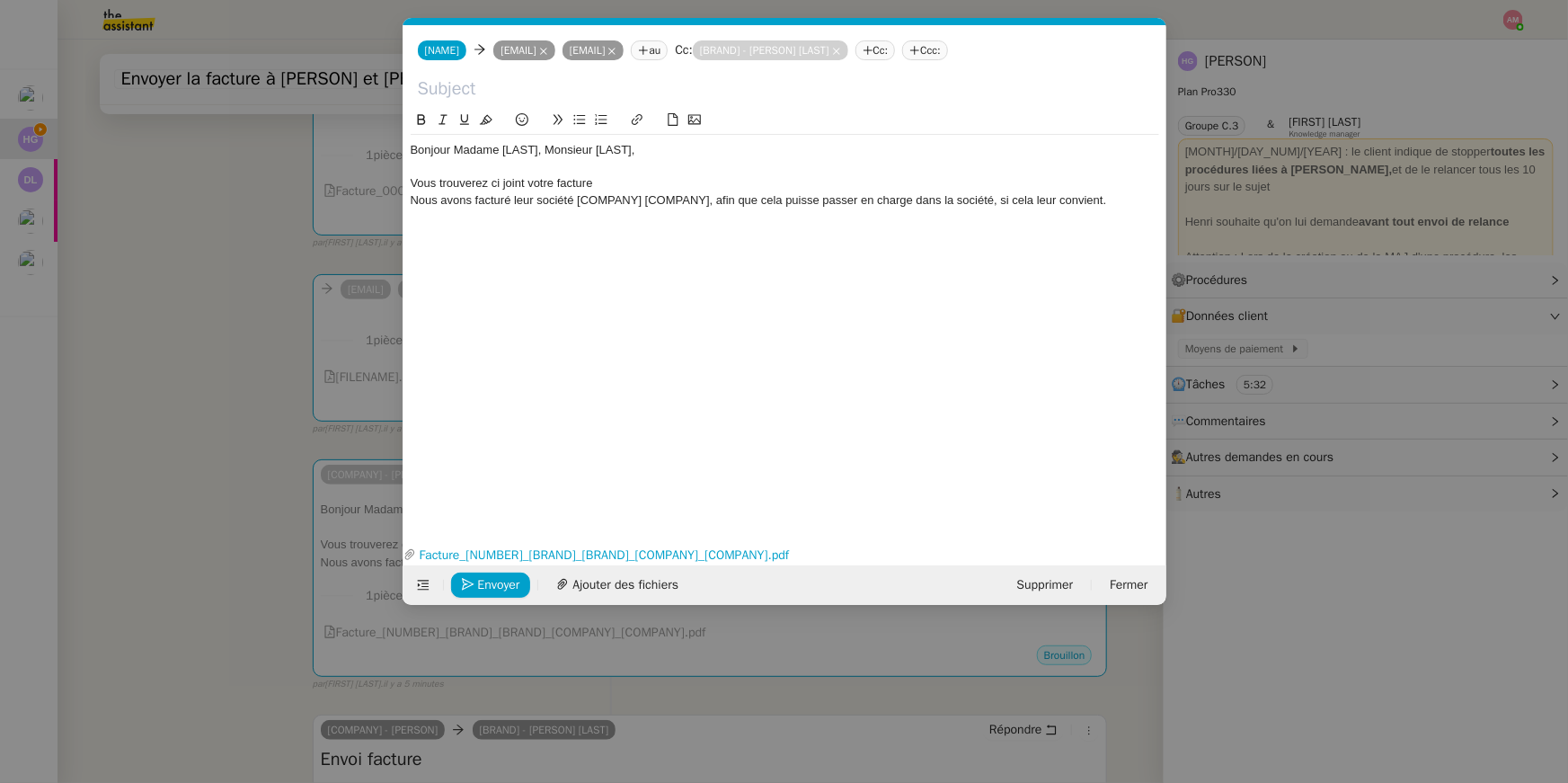 click on "Service TA - VOYAGE - PROPOSITION GLOBALE A utiliser dans le cadre de proposition de déplacement [PERSON_NAME] [PERSON_NAME] TA - RELANCE CLIENT (EN) Relancer un client lorsqu'il n'a pas répondu à un précédent message BAFERTY - MAIL AUDITION A utiliser dans le cadre de la procédure d'envoi des mails d'audition TA - PUBLICATION OFFRE D'EMPLOI Organisation du recrutement Relevés CIC [PERSON_NAME] [PERSON_NAME] Discours de présentation du paiement sécurisé TA - VOYAGES - PROPOSITION ITINERAIRE Soumettre les résultats d'une recherche TA - CONFIRMATION PAIEMENT (EN) Confirmer avec le client de modèle de transaction - Attention Plan Pro nécessaire. TA - COURRIER EXPEDIE (recommandé) A utiliser dans le cadre de l'envoi d'un courrier recommandé Relevés Portzamparc [PERSON_NAME] [PERSON_NAME] souhaite obtenir, mensuellement, un relevé portefeuille de [PERSON_NAME]. [PERSON_NAME] TA - PARTAGE DE CALENDRIER (EN)" at bounding box center (784, 391) 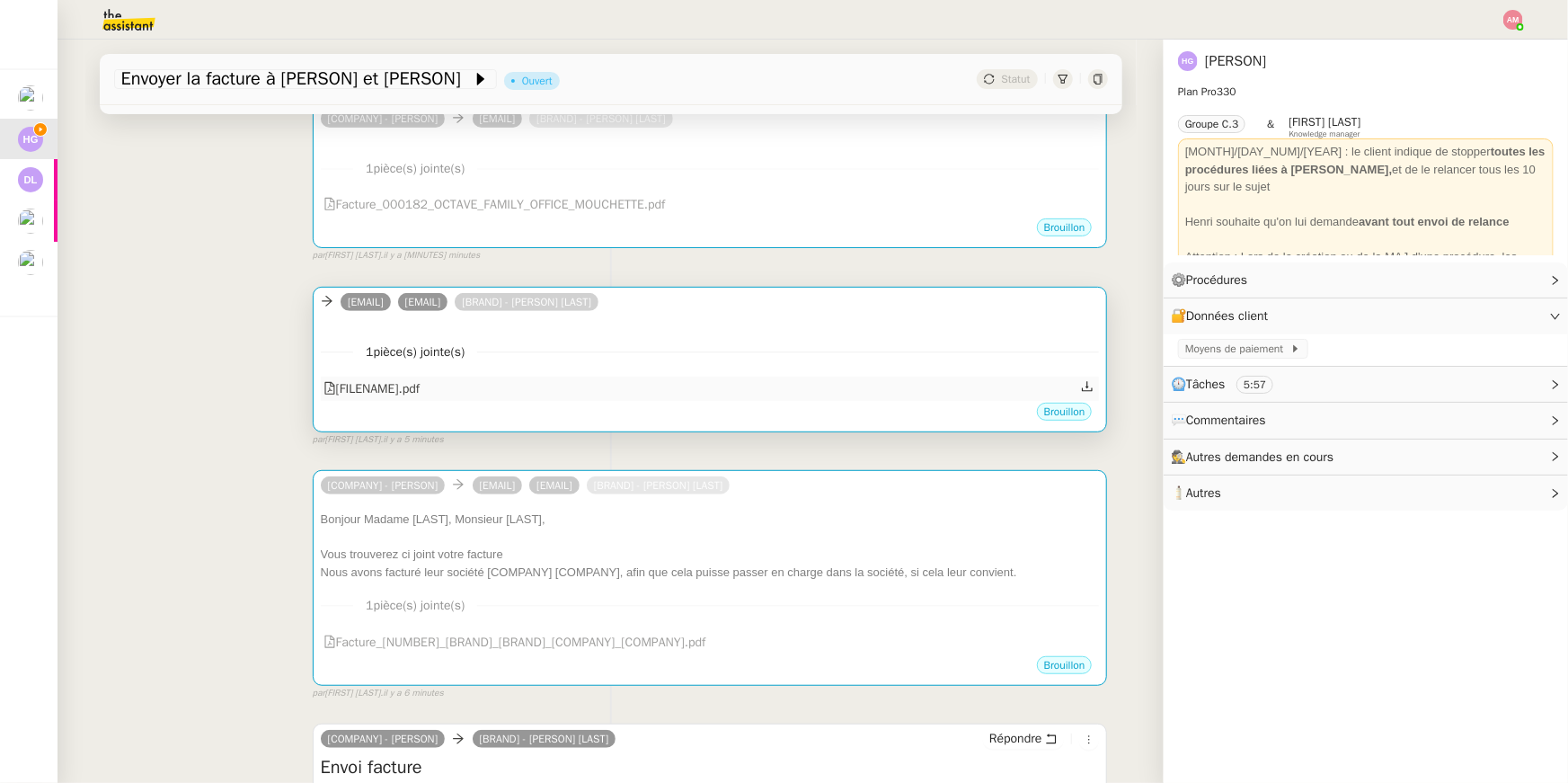 scroll, scrollTop: 287, scrollLeft: 0, axis: vertical 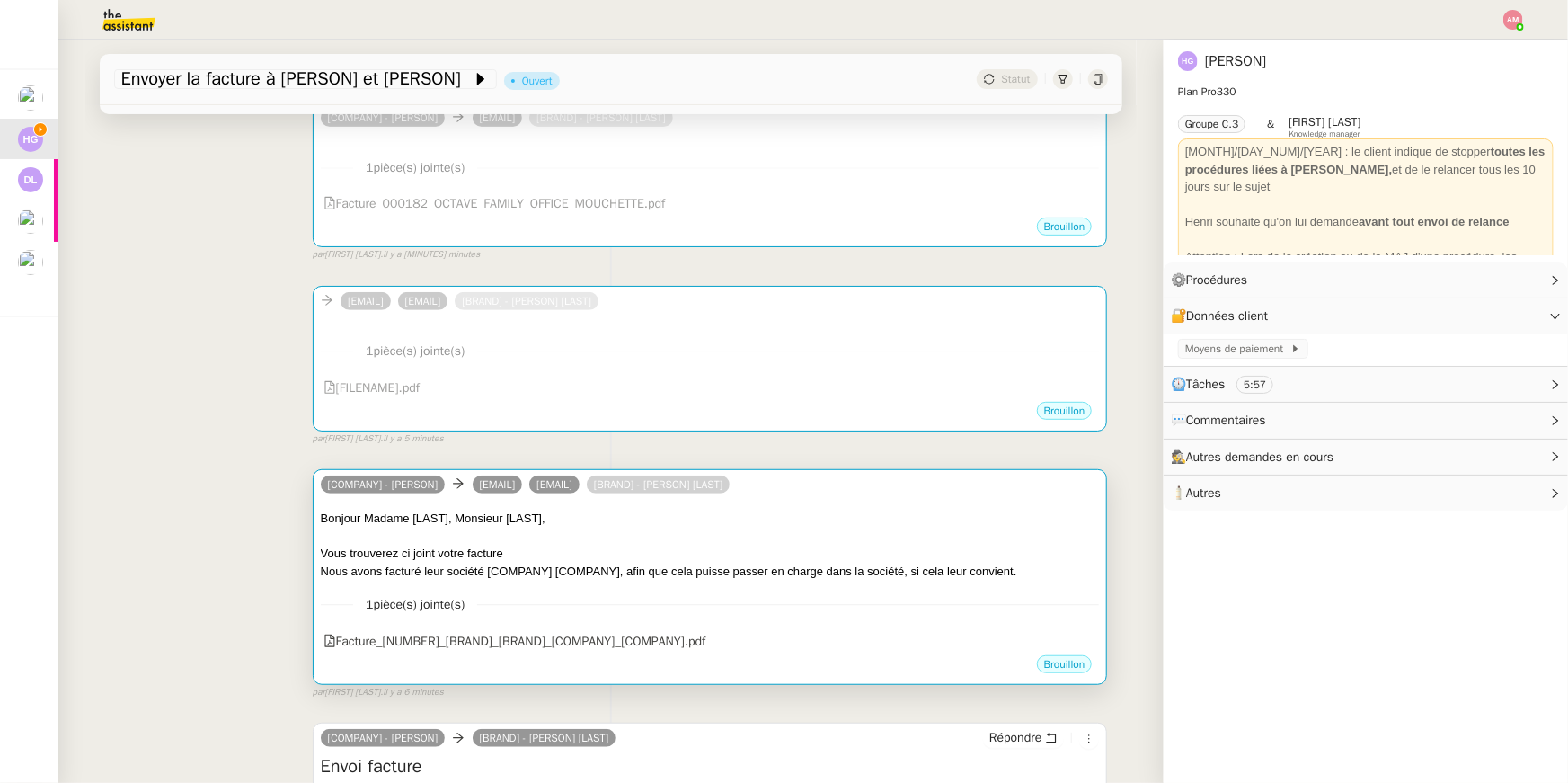 click on "Nous avons facturé leur société [COMPANY] [COMPANY], afin que cela puisse passer en charge dans la société, si cela leur convient." at bounding box center (710, 572) 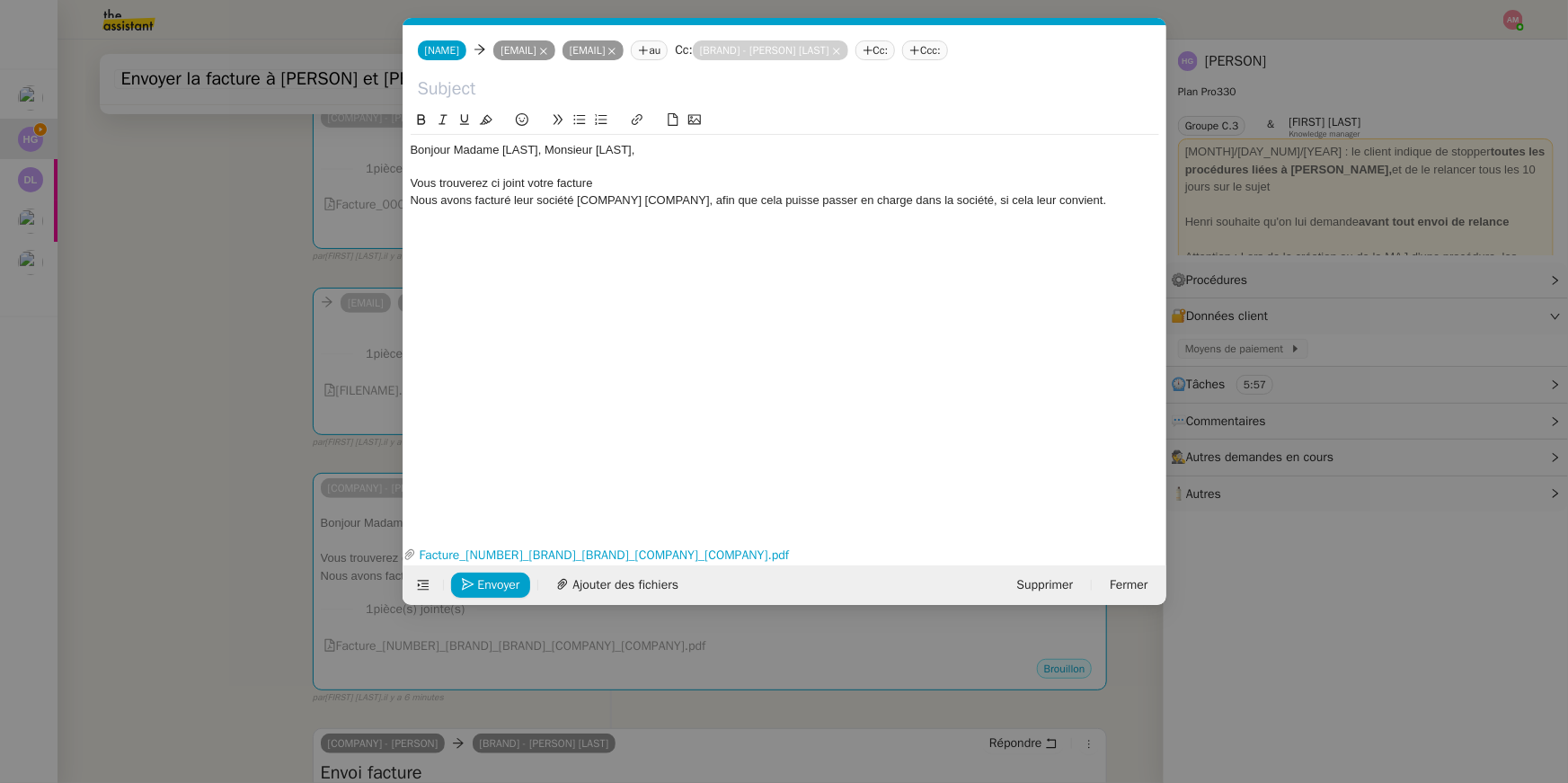 scroll, scrollTop: 0, scrollLeft: 38, axis: horizontal 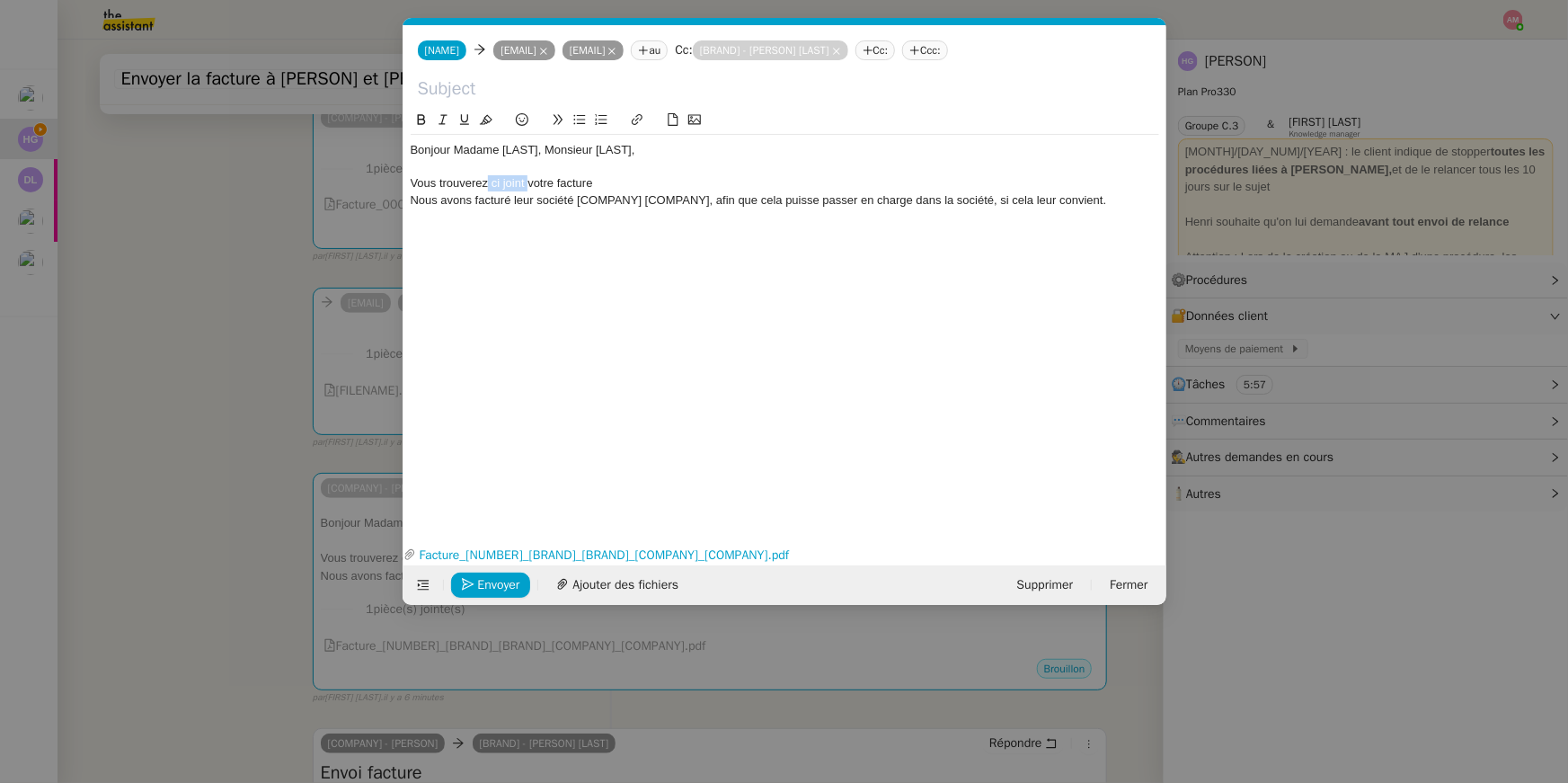 drag, startPoint x: 527, startPoint y: 203, endPoint x: 489, endPoint y: 207, distance: 38.209946 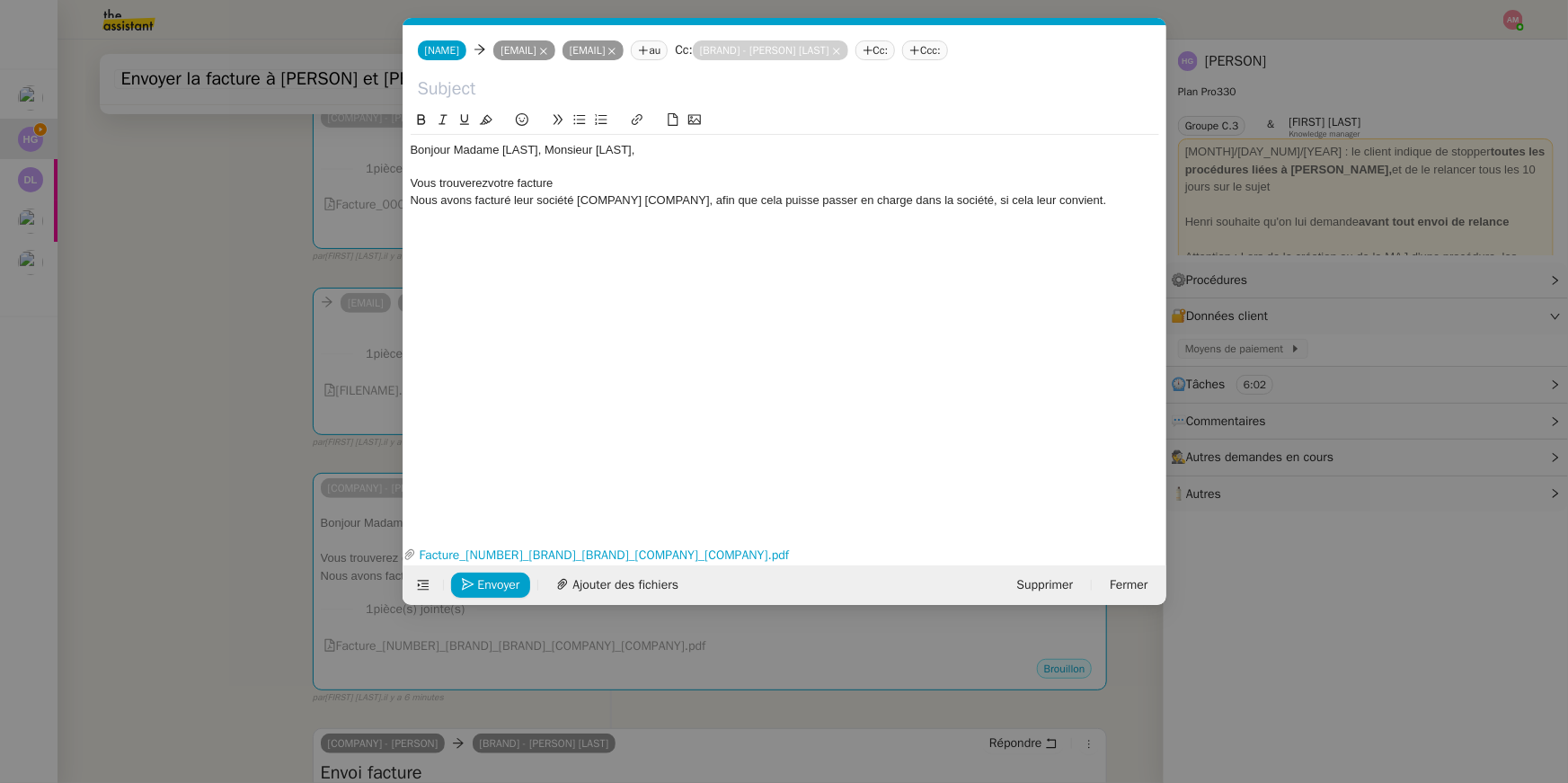 type 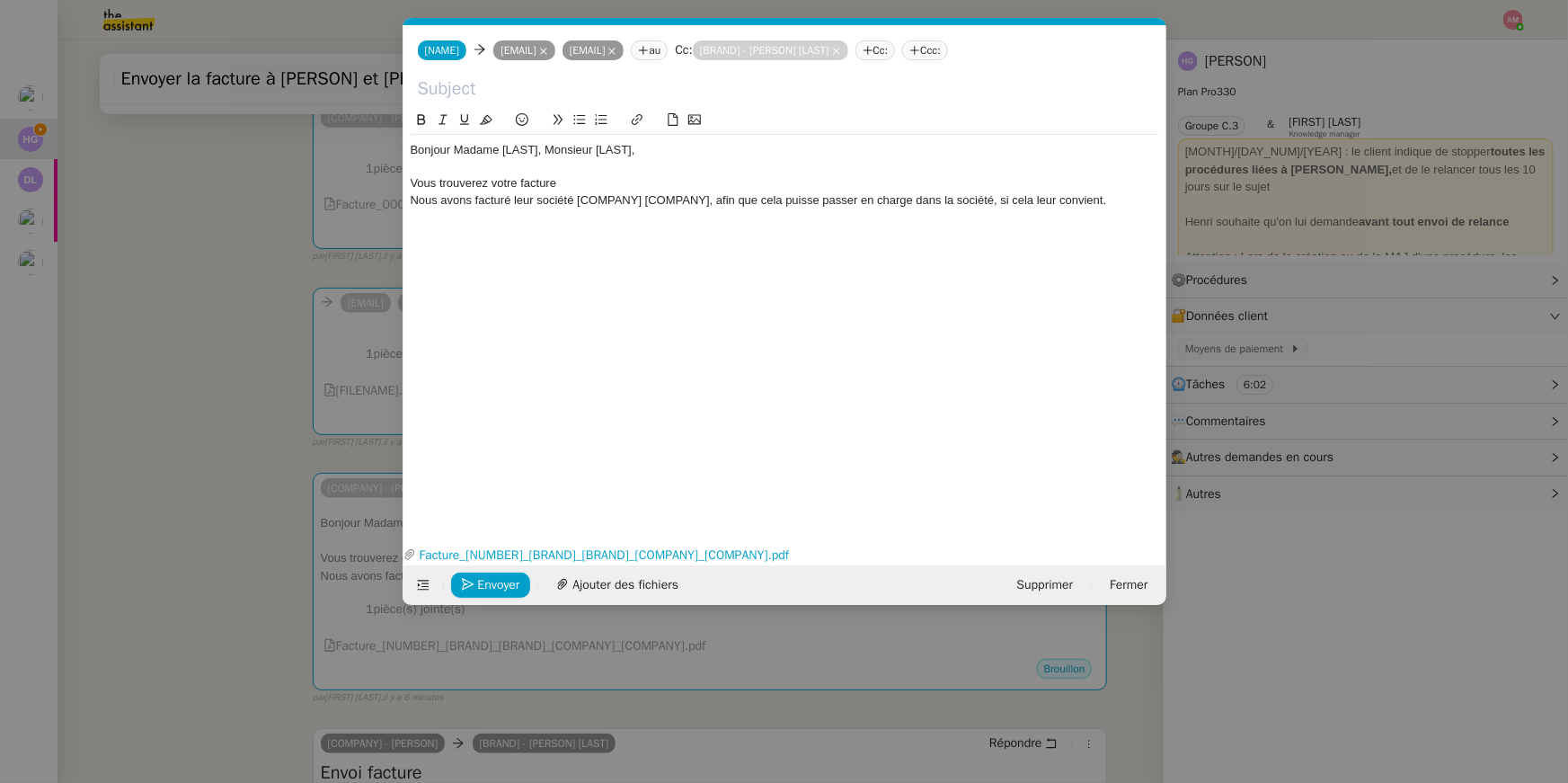 click on "Vous trouverez votre facture" 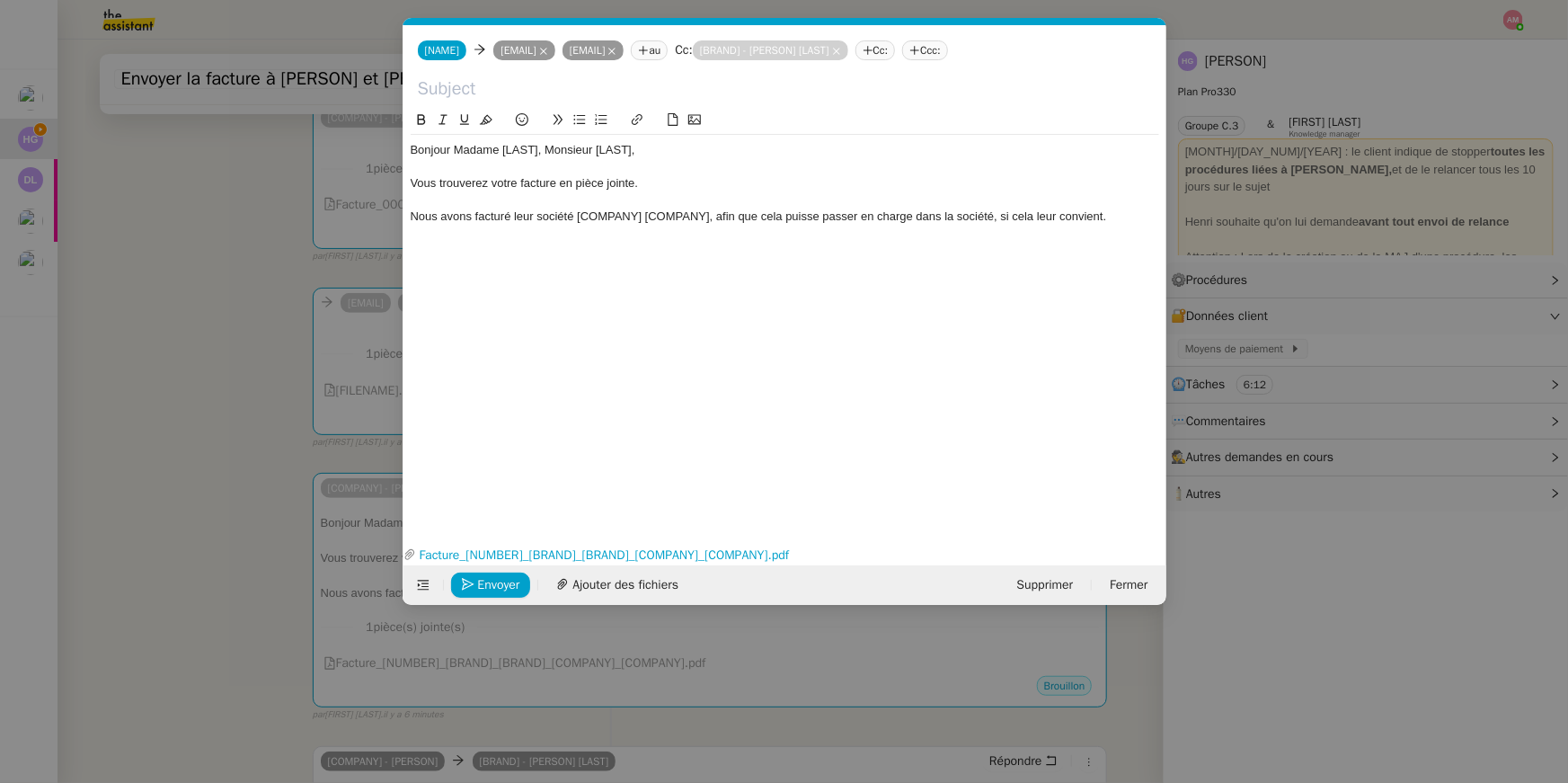 click on "Bonjour Madame [LAST_NAME], Monsieur [LAST_NAME], Vous trouverez votre facture en pièce jointe. Nous avons facturé leur société [COMPANY_NAME], afin que cela puisse passer en charge dans la société, si cela leur convient." 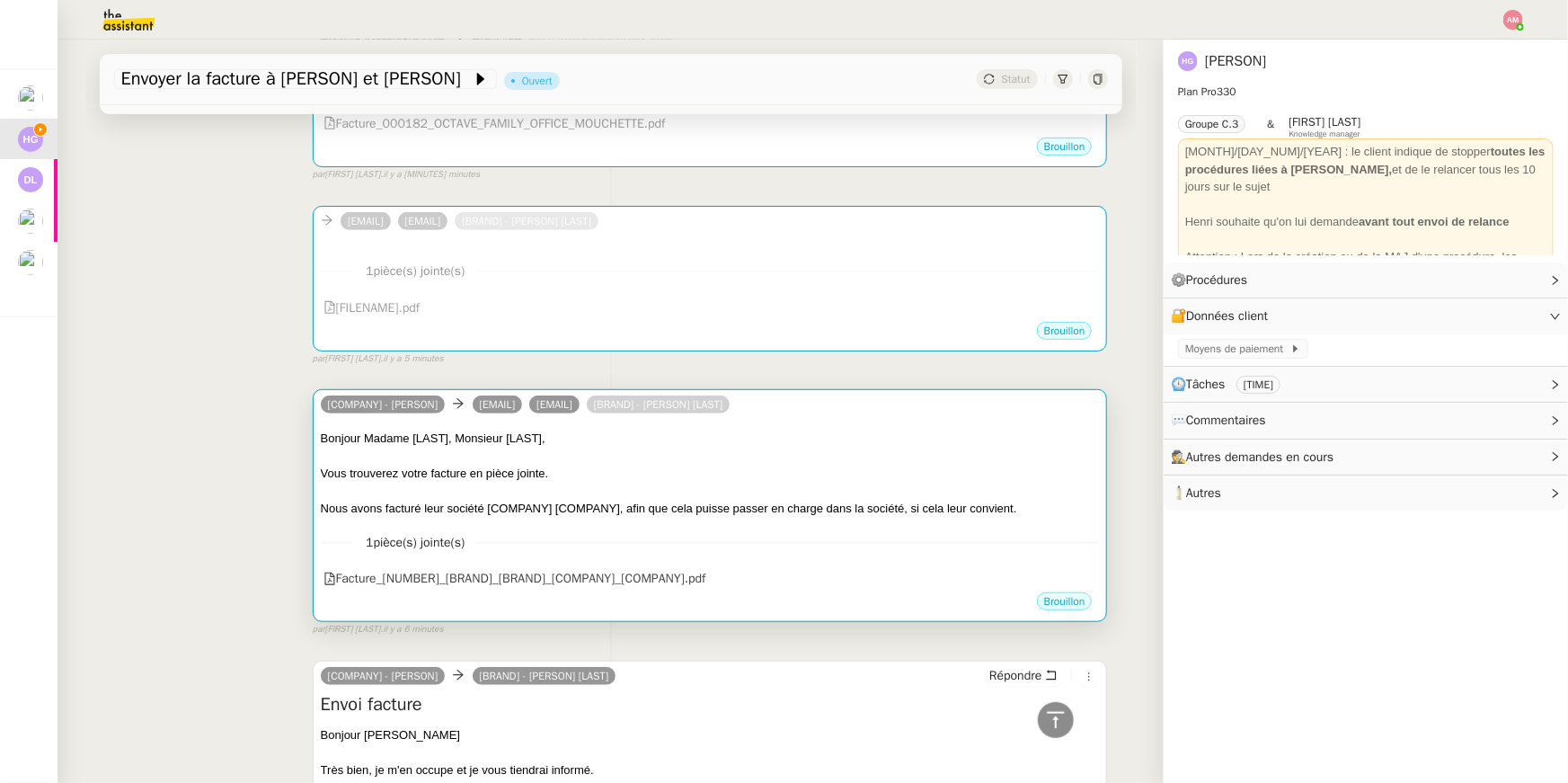 scroll, scrollTop: 431, scrollLeft: 0, axis: vertical 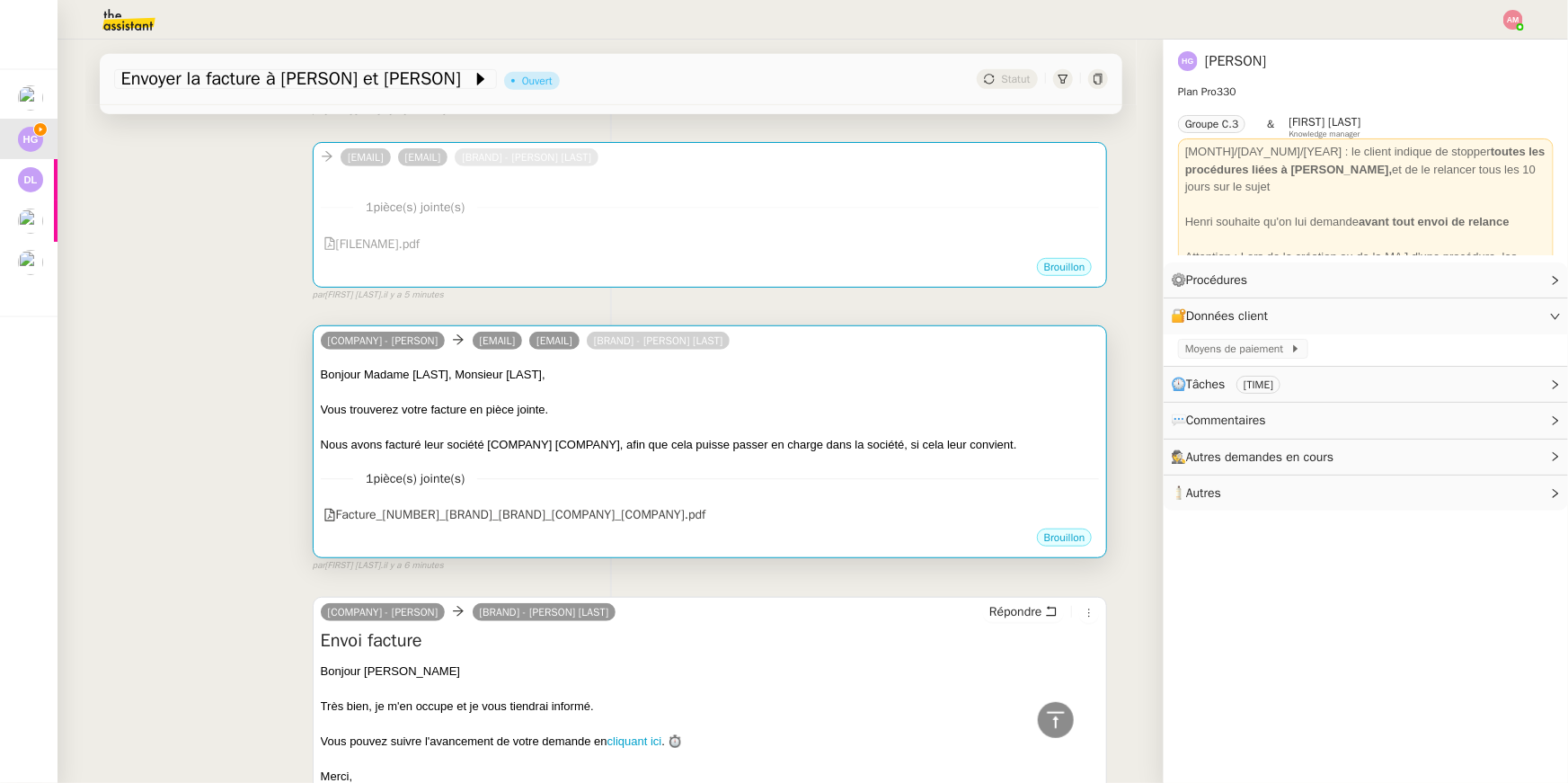 click at bounding box center (710, 428) 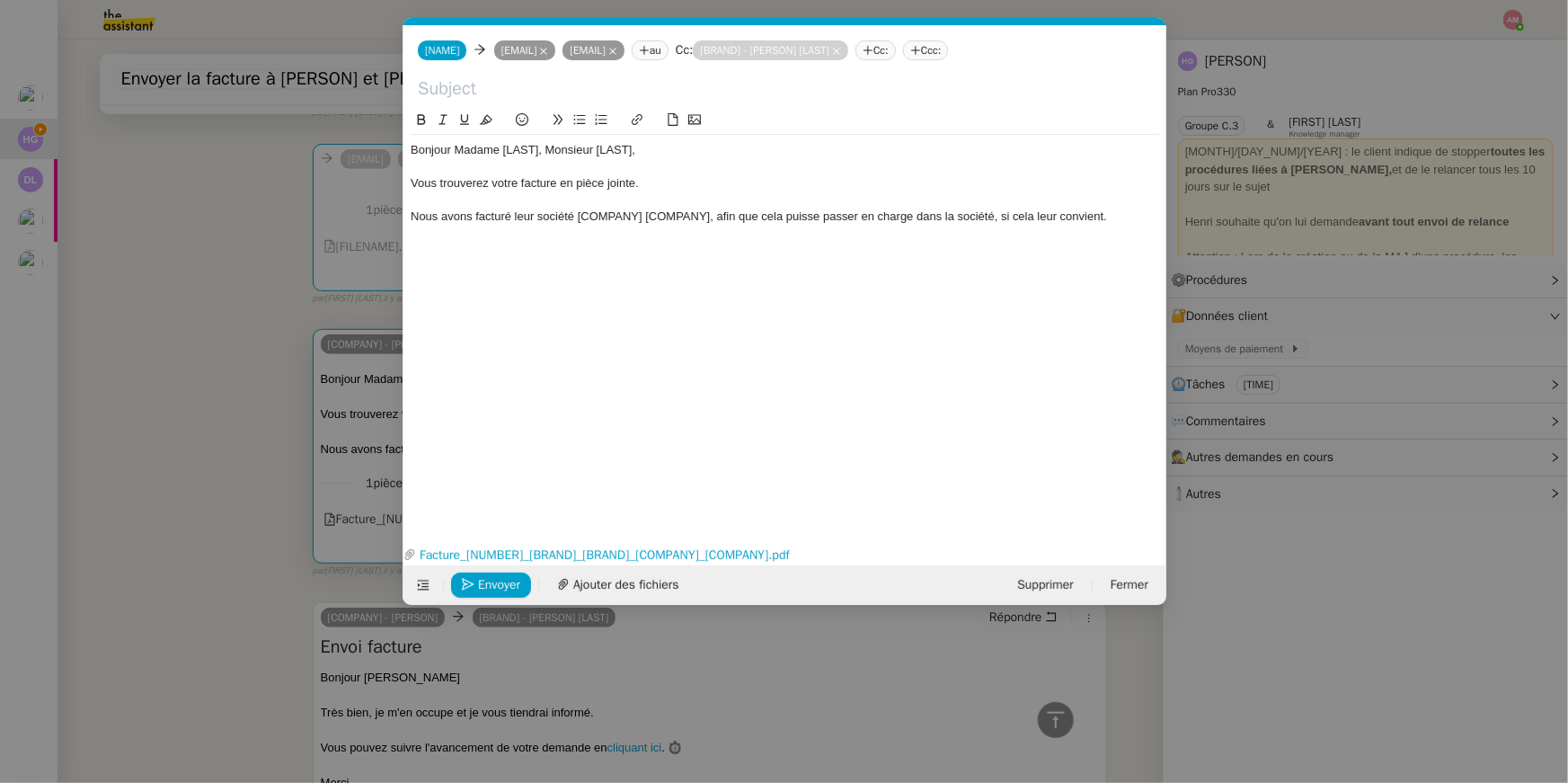 scroll, scrollTop: 432, scrollLeft: 0, axis: vertical 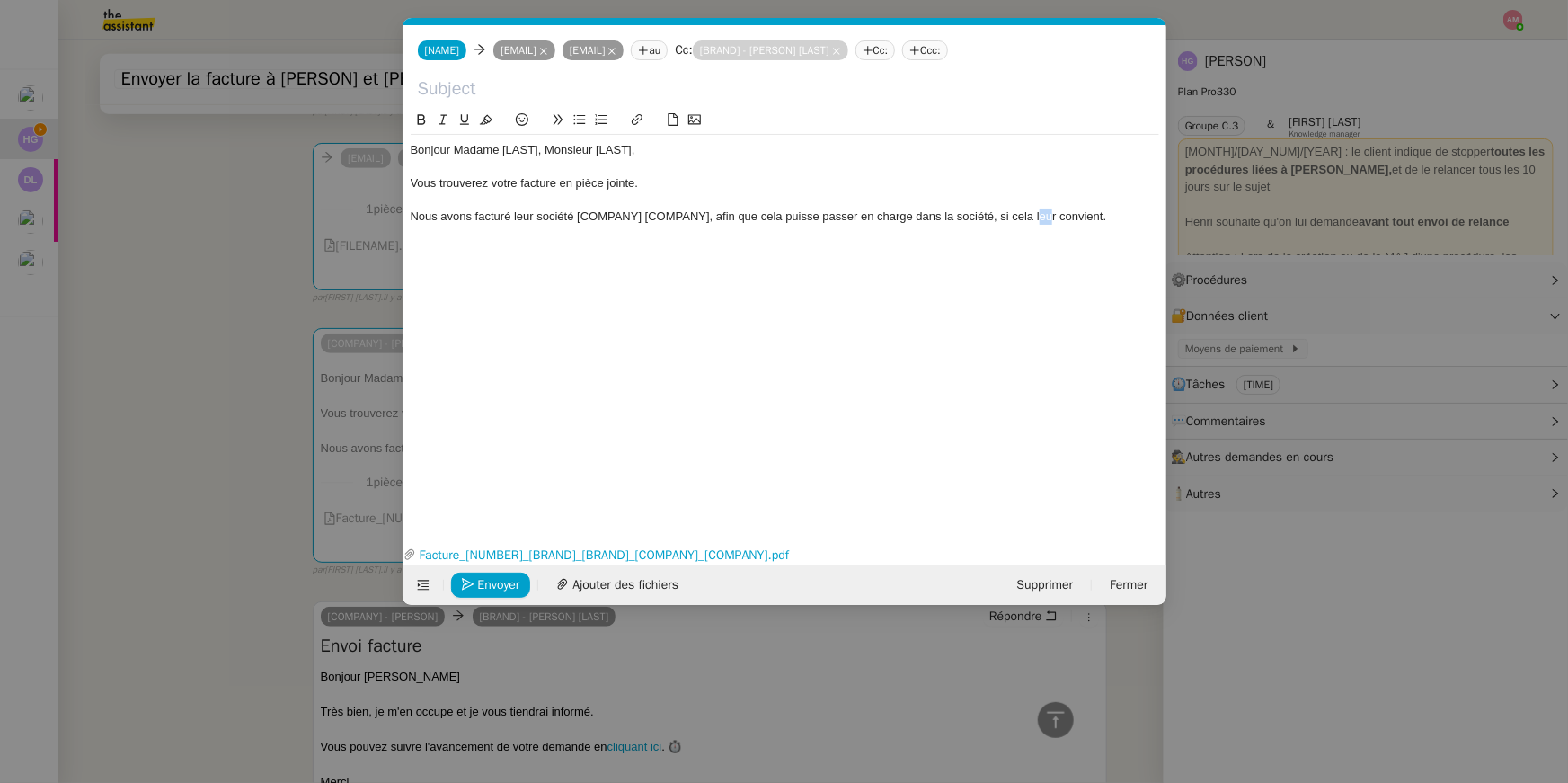 drag, startPoint x: 1037, startPoint y: 236, endPoint x: 1050, endPoint y: 236, distance: 13 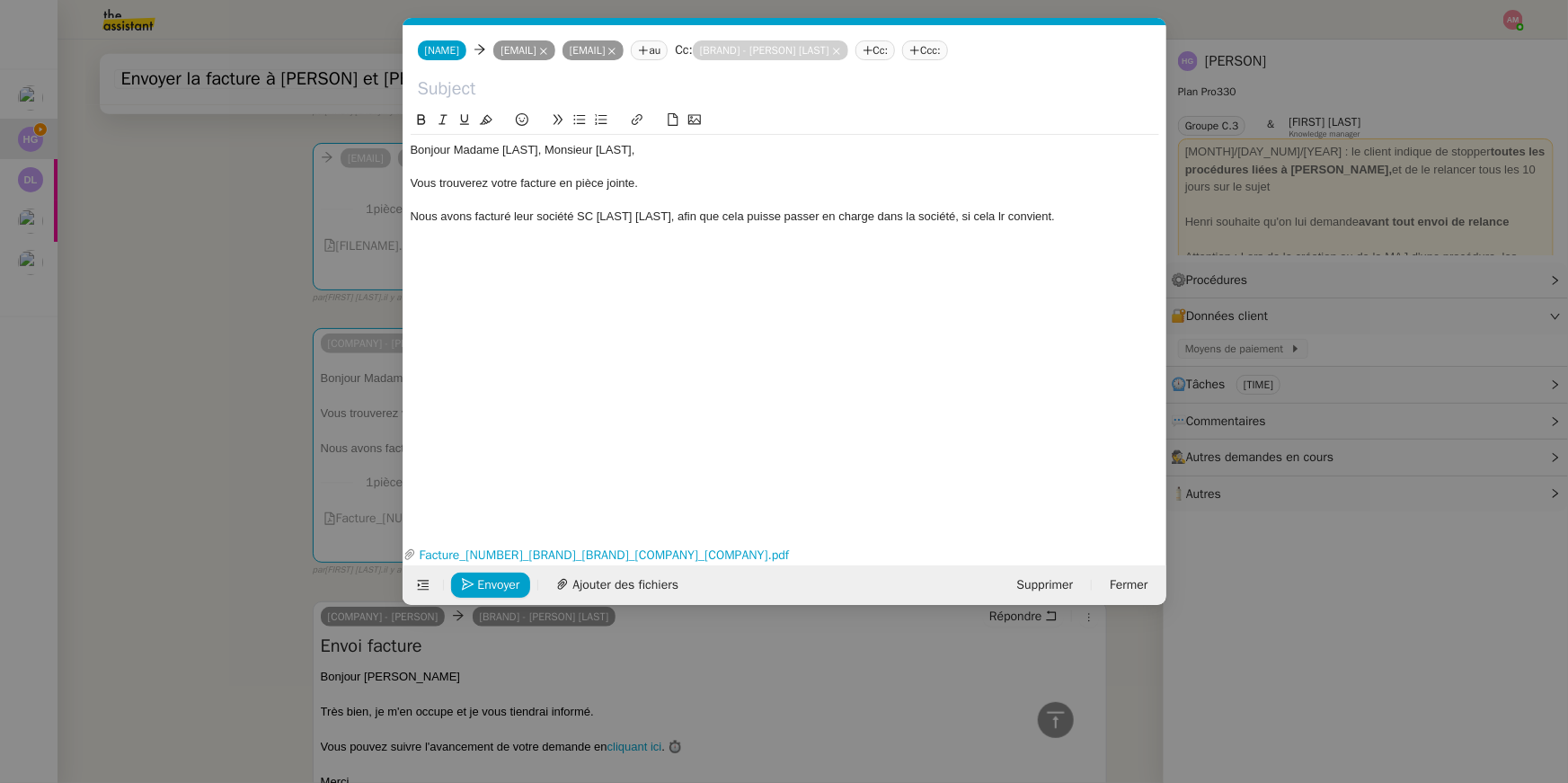 type 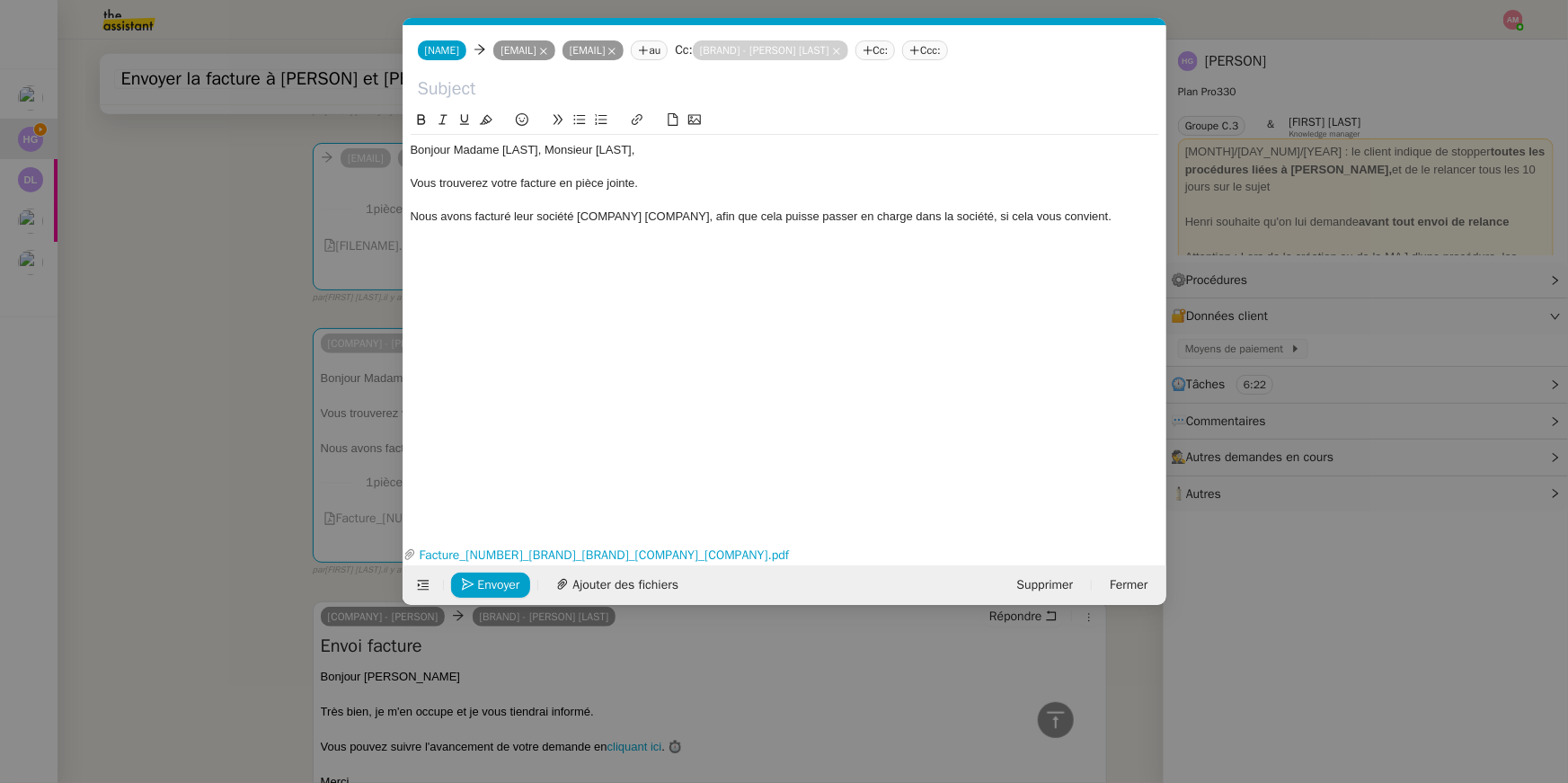 click on "Service TA - VOYAGE - PROPOSITION GLOBALE A utiliser dans le cadre de proposition de déplacement [PERSON_NAME] [PERSON_NAME] TA - RELANCE CLIENT (EN) Relancer un client lorsqu'il n'a pas répondu à un précédent message BAFERTY - MAIL AUDITION A utiliser dans le cadre de la procédure d'envoi des mails d'audition TA - PUBLICATION OFFRE D'EMPLOI Organisation du recrutement Relevés CIC [PERSON_NAME] [PERSON_NAME] Discours de présentation du paiement sécurisé TA - VOYAGES - PROPOSITION ITINERAIRE Soumettre les résultats d'une recherche TA - CONFIRMATION PAIEMENT (EN) Confirmer avec le client de modèle de transaction - Attention Plan Pro nécessaire. TA - COURRIER EXPEDIE (recommandé) A utiliser dans le cadre de l'envoi d'un courrier recommandé Relevés Portzamparc [PERSON_NAME] [PERSON_NAME] souhaite obtenir, mensuellement, un relevé portefeuille de [PERSON_NAME]. [PERSON_NAME] TA - PARTAGE DE CALENDRIER (EN)" at bounding box center [784, 391] 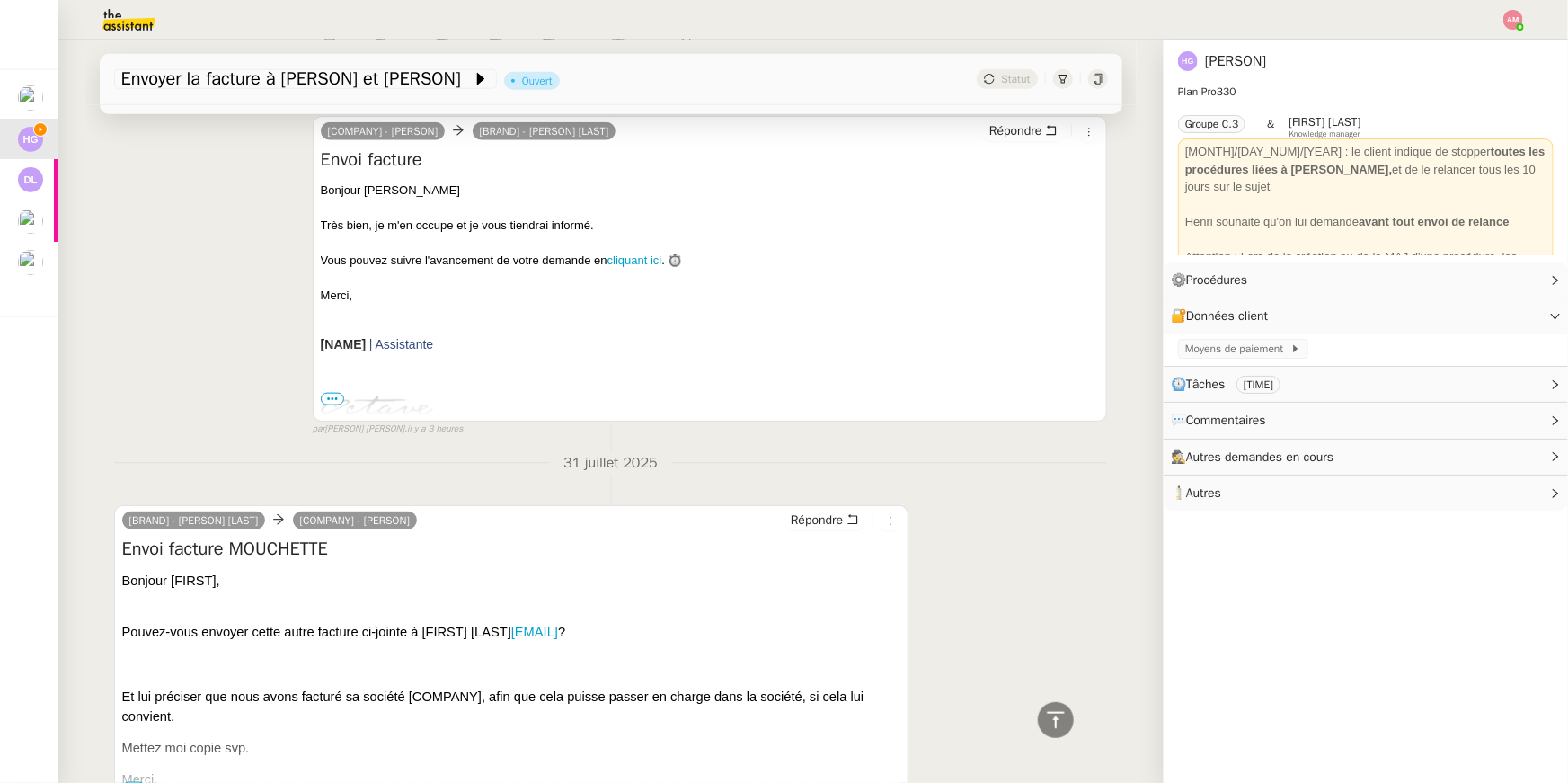 scroll, scrollTop: 289, scrollLeft: 0, axis: vertical 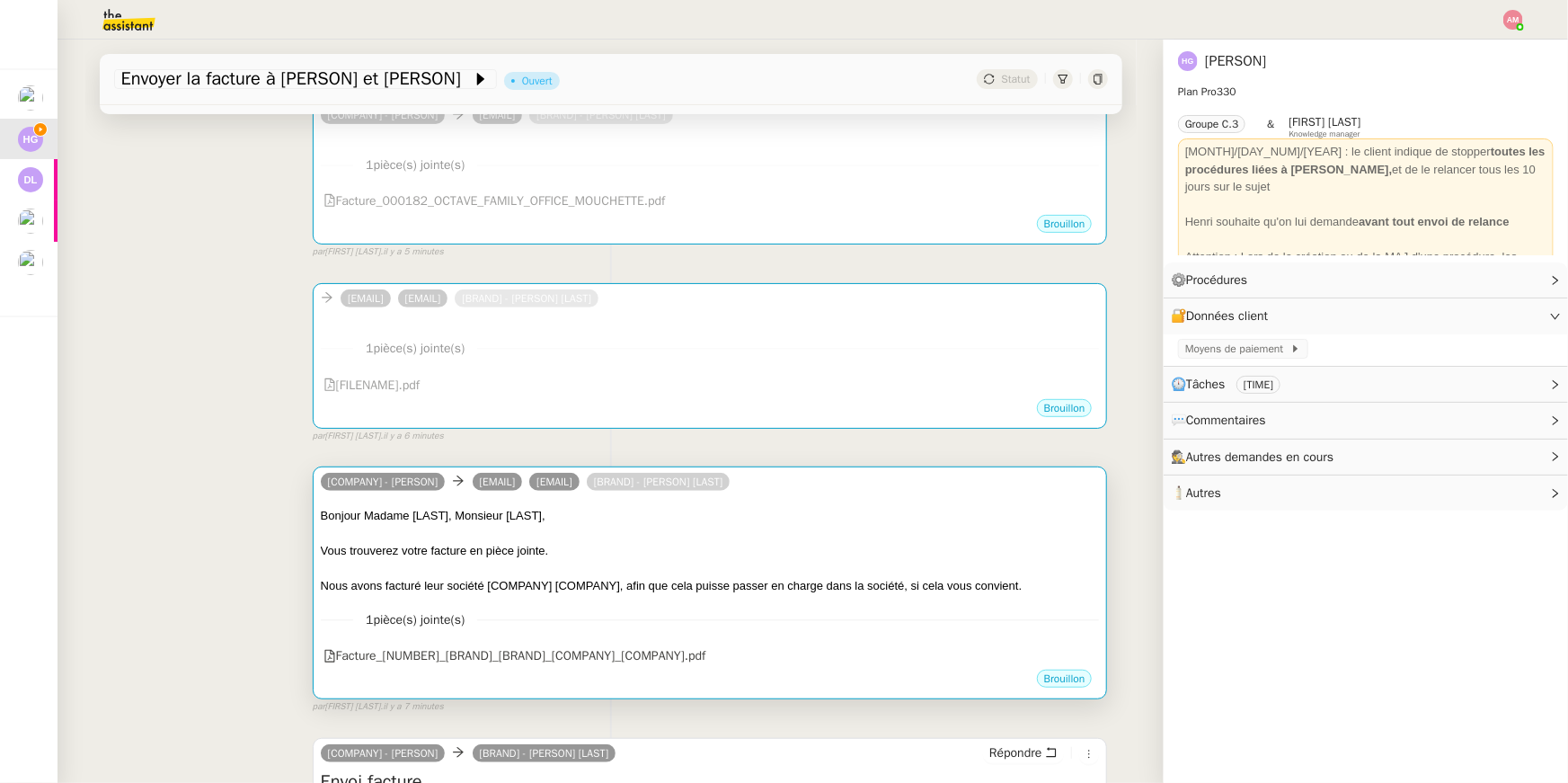 click on "Nous avons facturé leur société [COMPANY] [COMPANY], afin que cela puisse passer en charge dans la société, si cela vous convient." at bounding box center (710, 586) 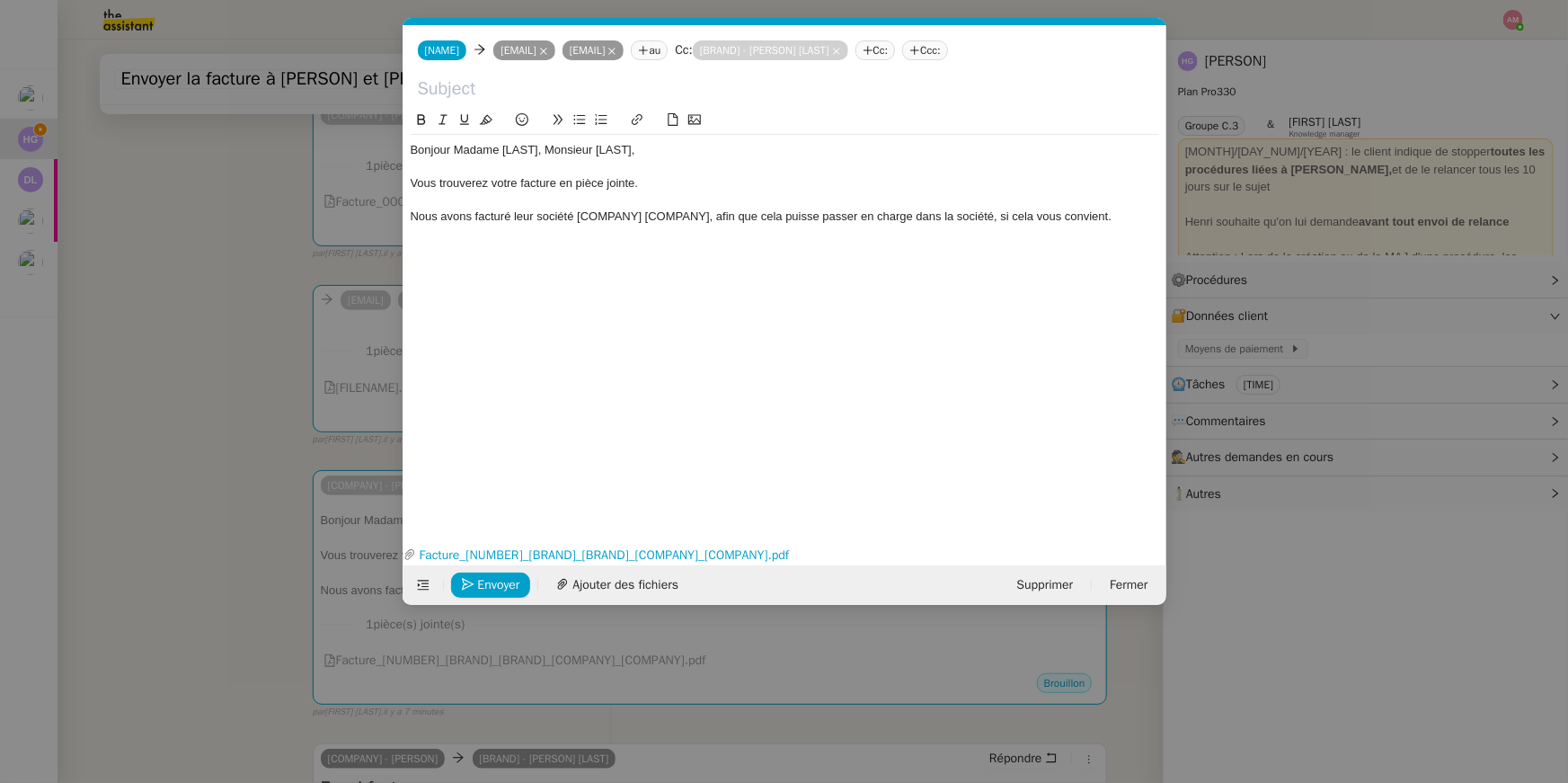 scroll, scrollTop: 0, scrollLeft: 38, axis: horizontal 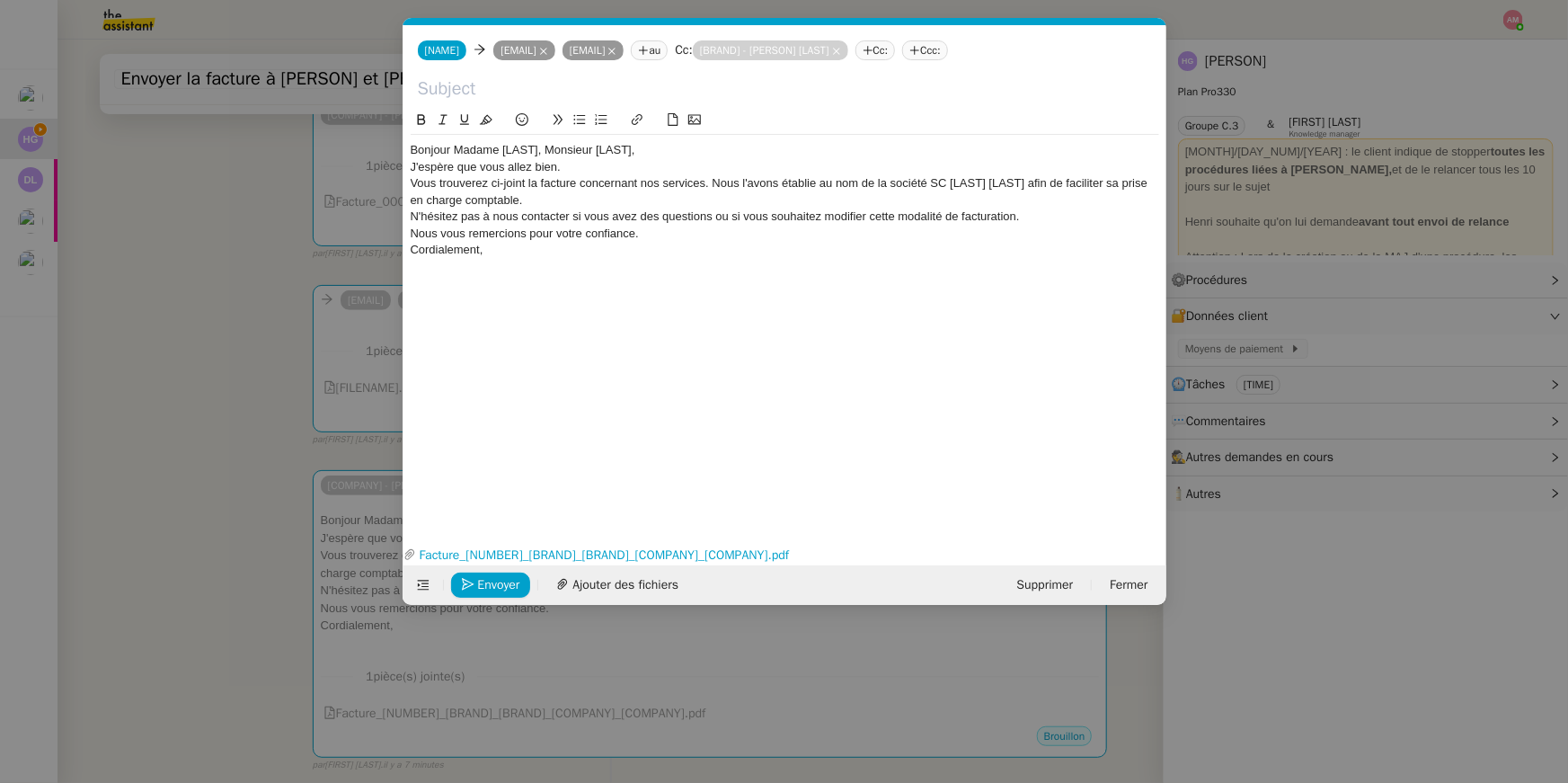 click on "Bonjour Madame [LAST], Monsieur [LAST]," 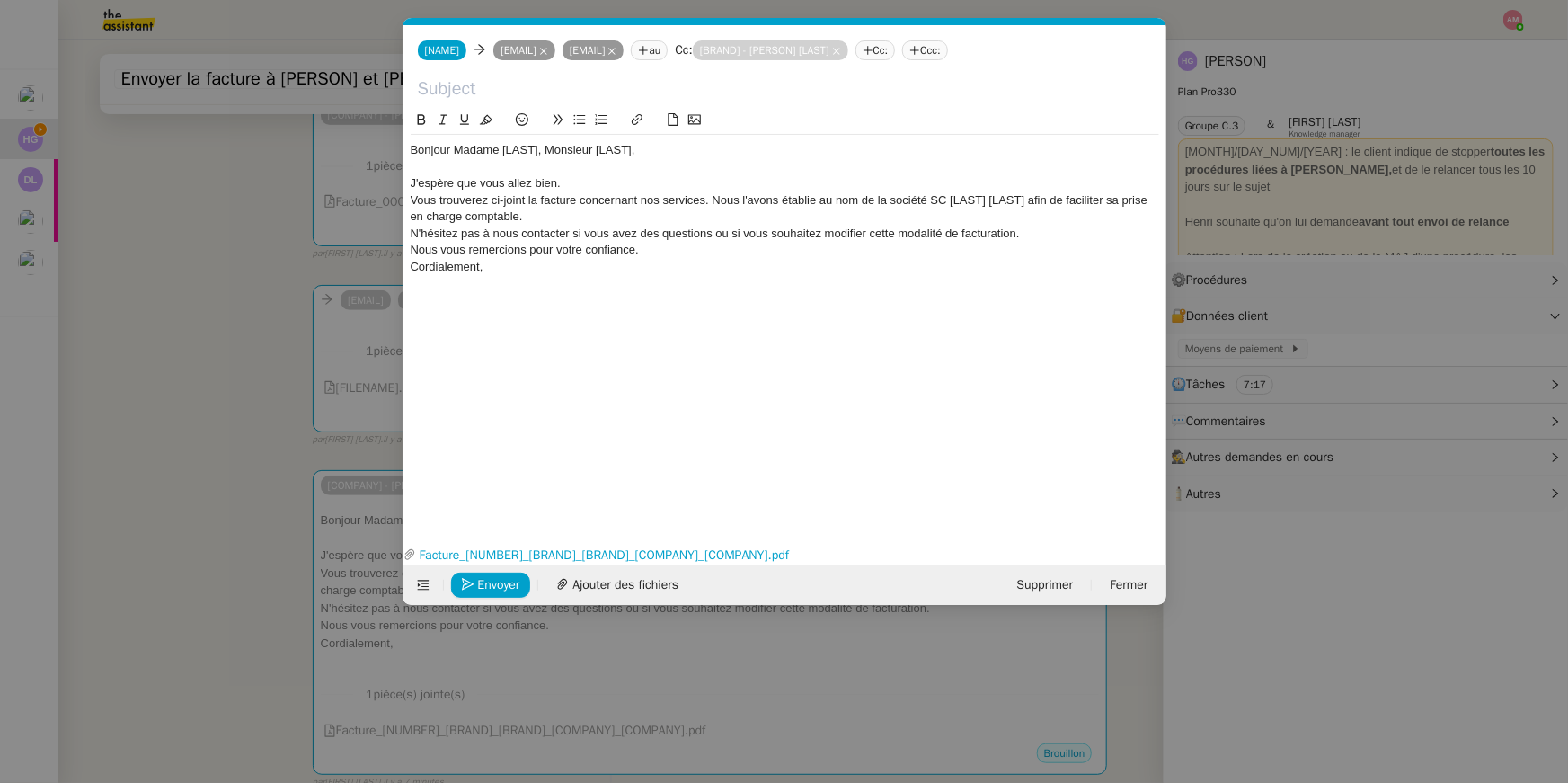 click on "Vous trouverez ci-joint la facture concernant nos services. Nous l'avons établie au nom de la société SC [LAST] [LAST] afin de faciliter sa prise en charge comptable." 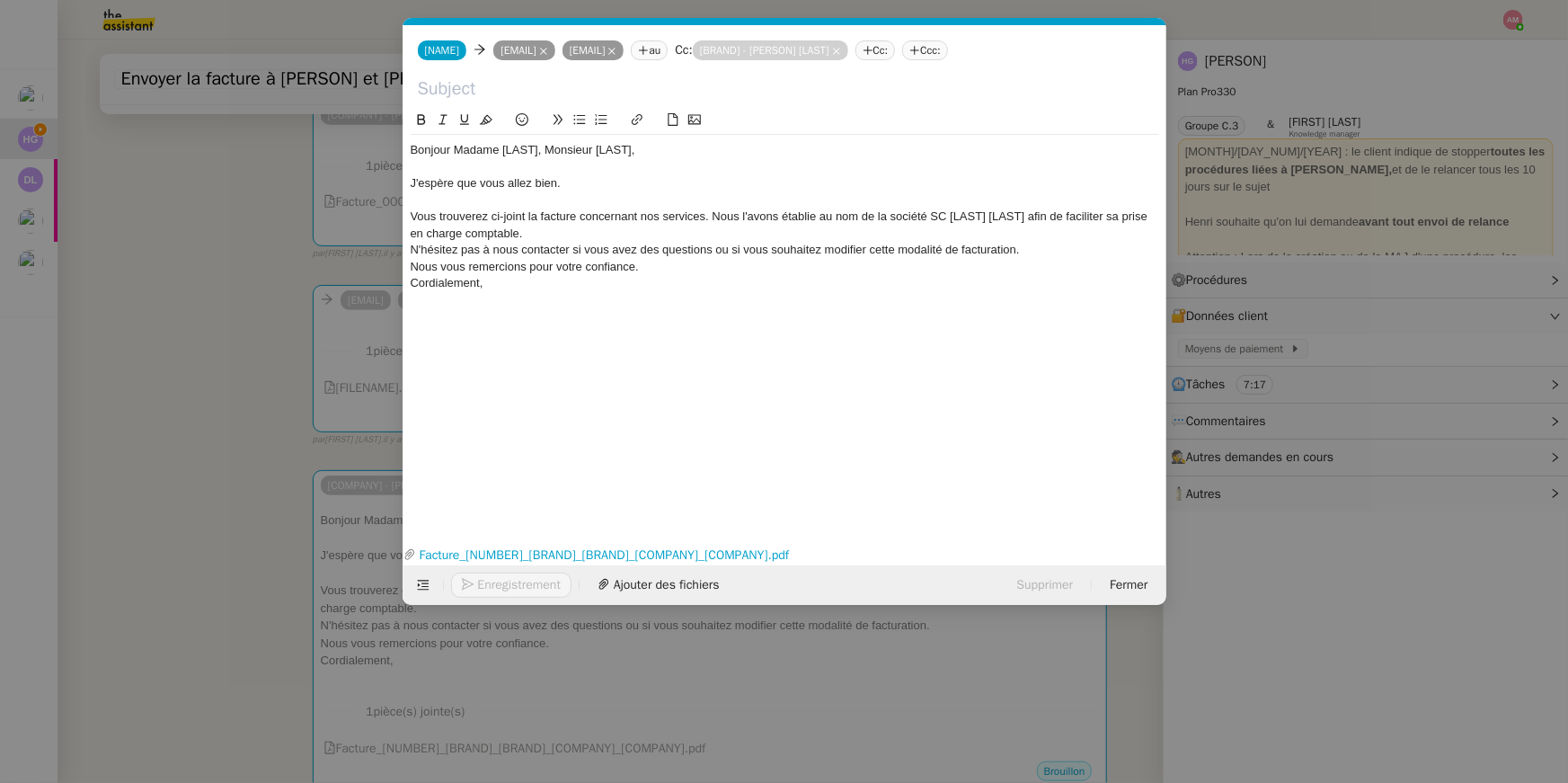 click on "Vous trouverez ci-joint la facture concernant nos services. Nous l'avons établie au nom de la société SC [LAST] [LAST] afin de faciliter sa prise en charge comptable." 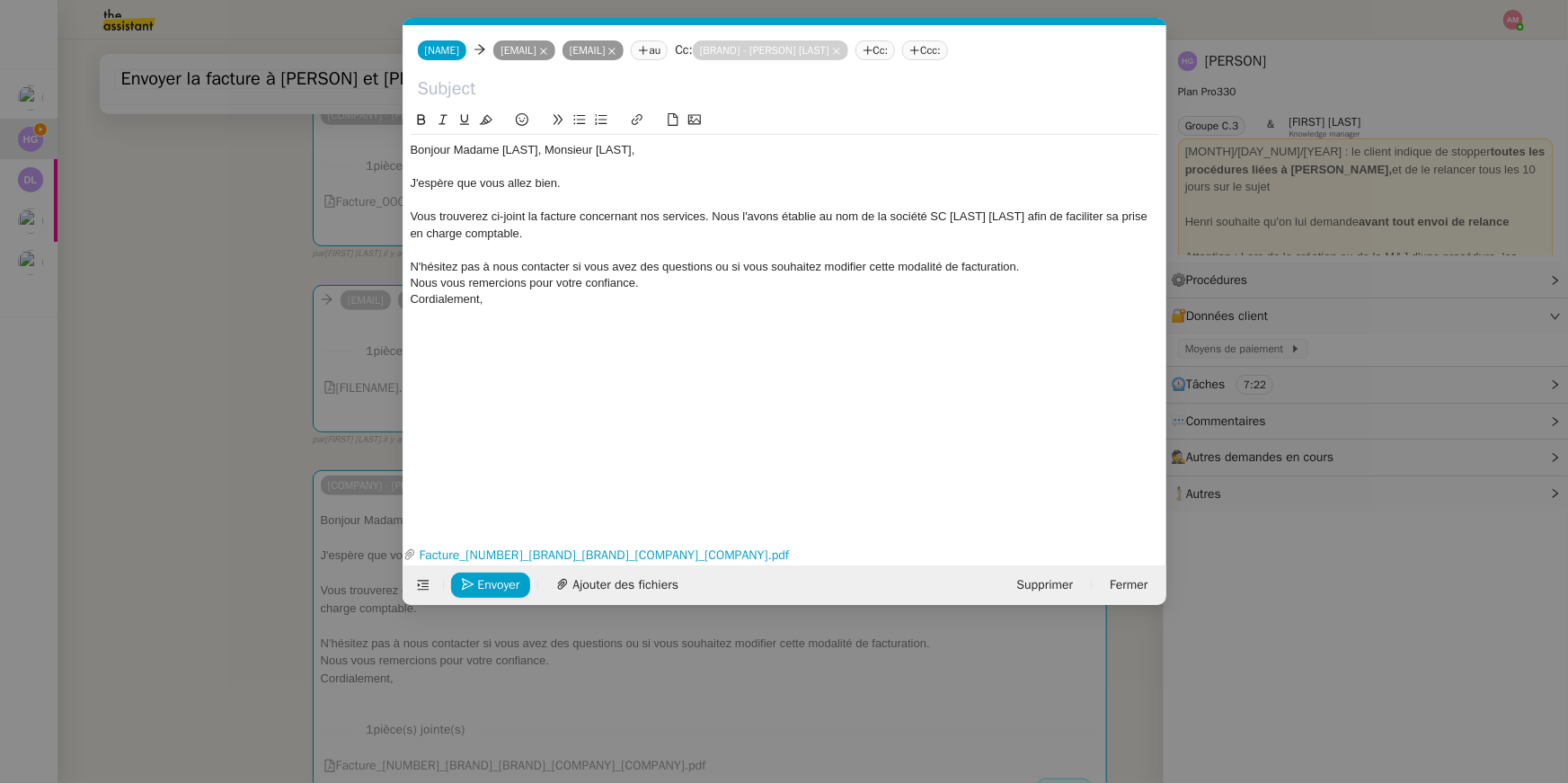 click on "Vous trouverez ci-joint la facture concernant nos services. Nous l'avons établie au nom de la société SC [LAST] [LAST] afin de faciliter sa prise en charge comptable." 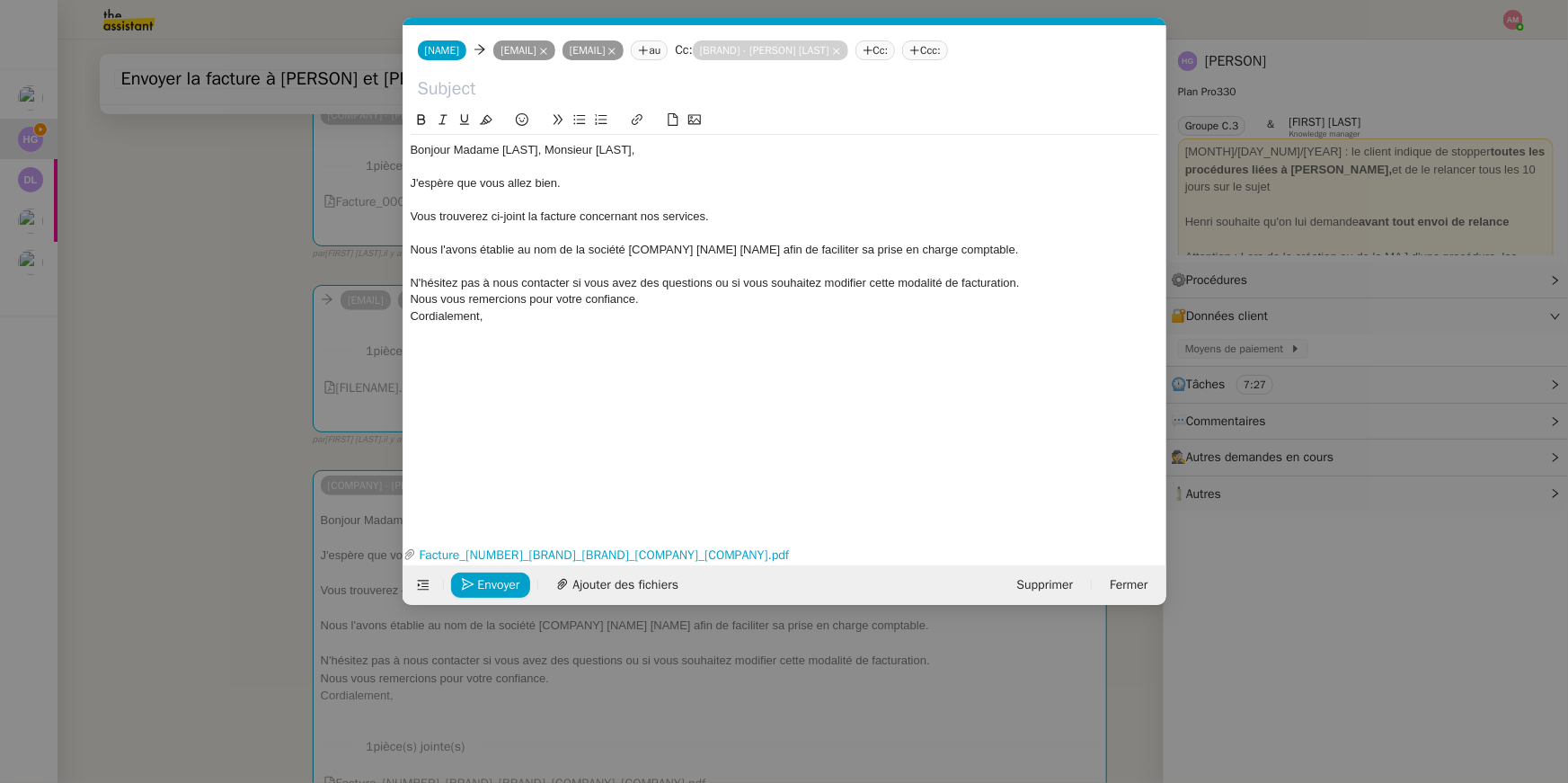 click on "N'hésitez pas à nous contacter si vous avez des questions ou si vous souhaitez modifier cette modalité de facturation." 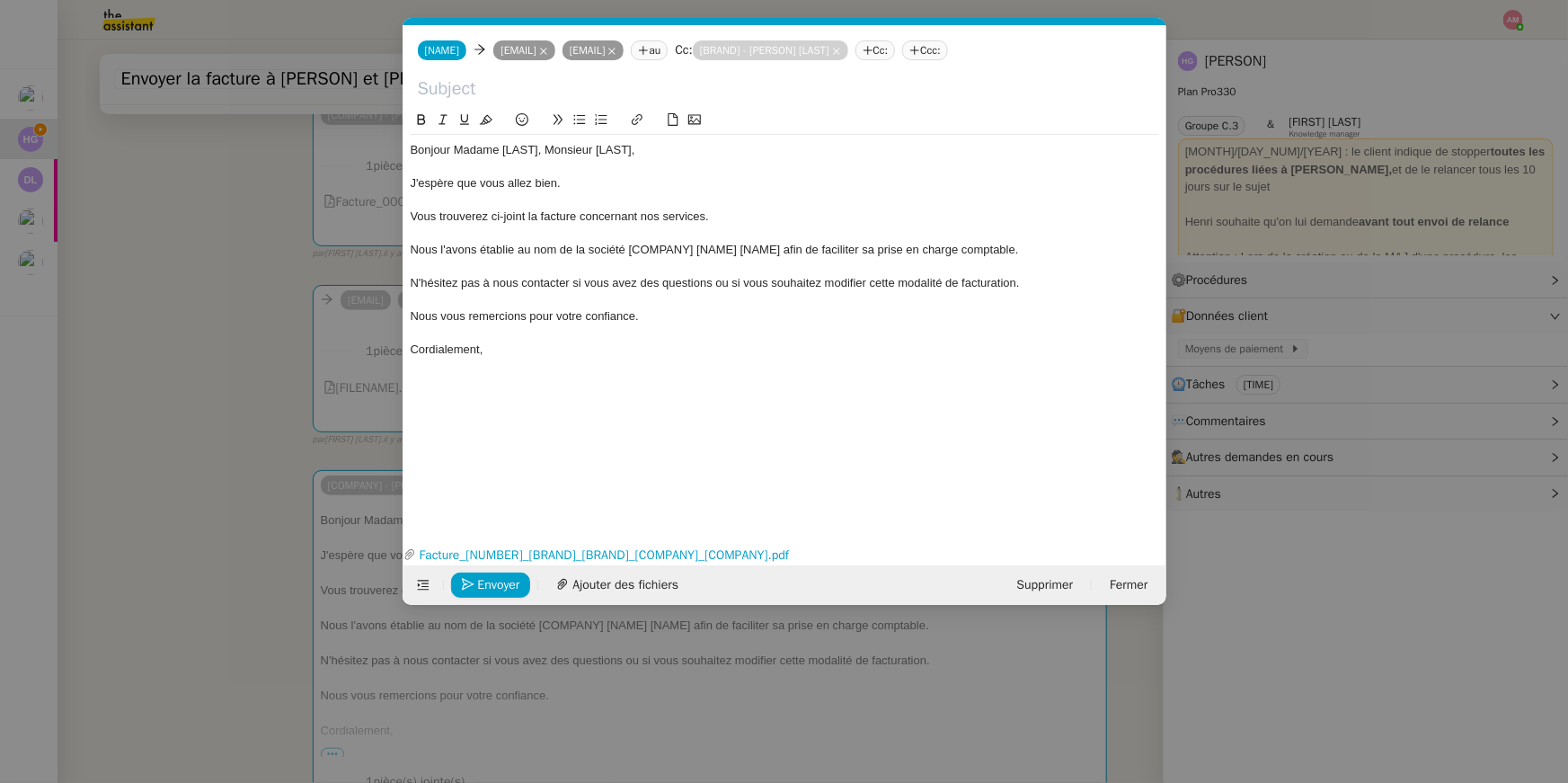 click on "Service TA - VOYAGE - PROPOSITION GLOBALE A utiliser dans le cadre de proposition de déplacement [PERSON_NAME] [PERSON_NAME] TA - RELANCE CLIENT (EN) Relancer un client lorsqu'il n'a pas répondu à un précédent message BAFERTY - MAIL AUDITION A utiliser dans le cadre de la procédure d'envoi des mails d'audition TA - PUBLICATION OFFRE D'EMPLOI Organisation du recrutement Relevés CIC [PERSON_NAME] [PERSON_NAME] Discours de présentation du paiement sécurisé TA - VOYAGES - PROPOSITION ITINERAIRE Soumettre les résultats d'une recherche TA - CONFIRMATION PAIEMENT (EN) Confirmer avec le client de modèle de transaction - Attention Plan Pro nécessaire. TA - COURRIER EXPEDIE (recommandé) A utiliser dans le cadre de l'envoi d'un courrier recommandé Relevés Portzamparc [PERSON_NAME] [PERSON_NAME] souhaite obtenir, mensuellement, un relevé portefeuille de [PERSON_NAME]. [PERSON_NAME] TA - PARTAGE DE CALENDRIER (EN)" at bounding box center (784, 391) 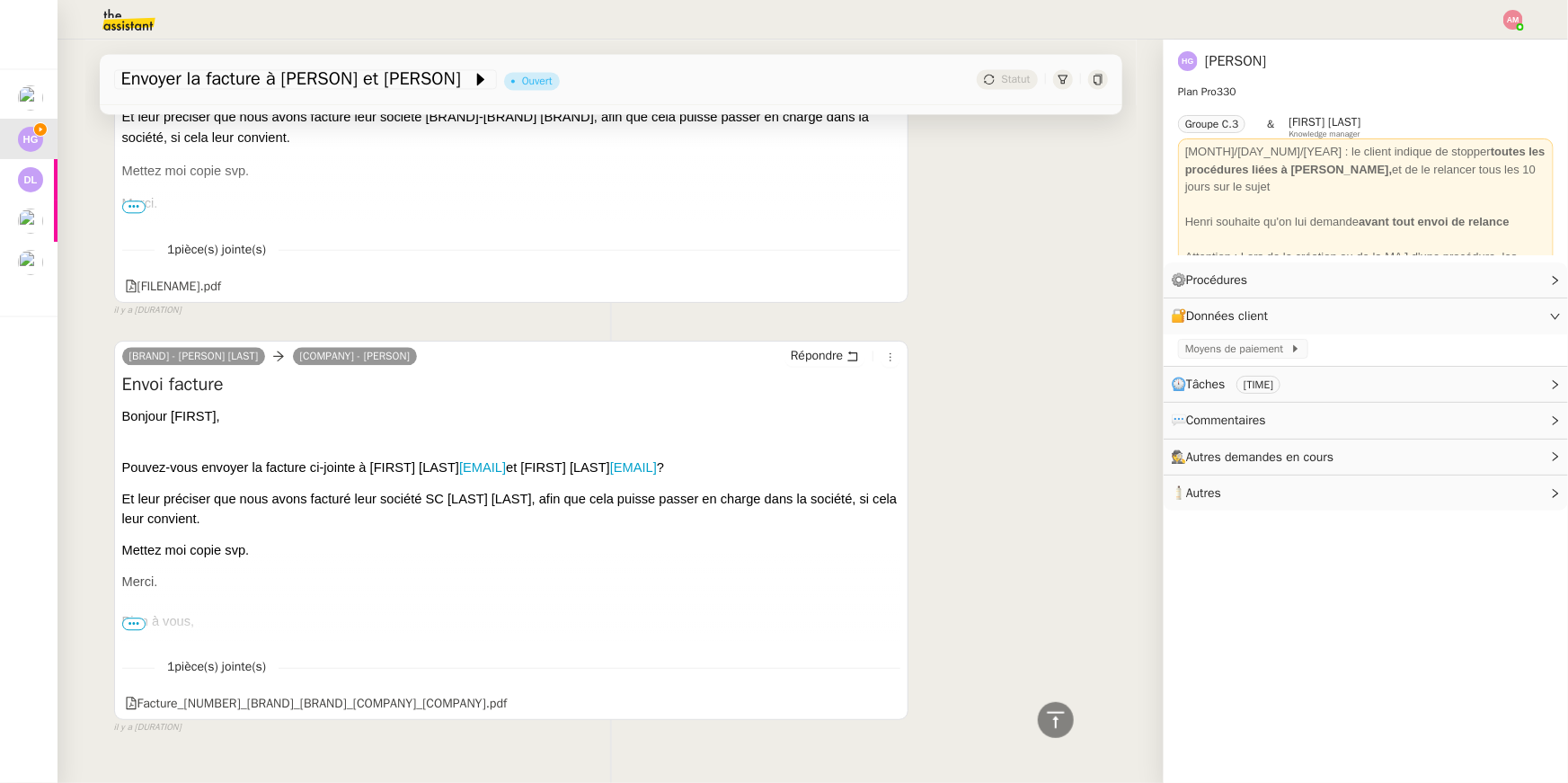 scroll, scrollTop: 2065, scrollLeft: 0, axis: vertical 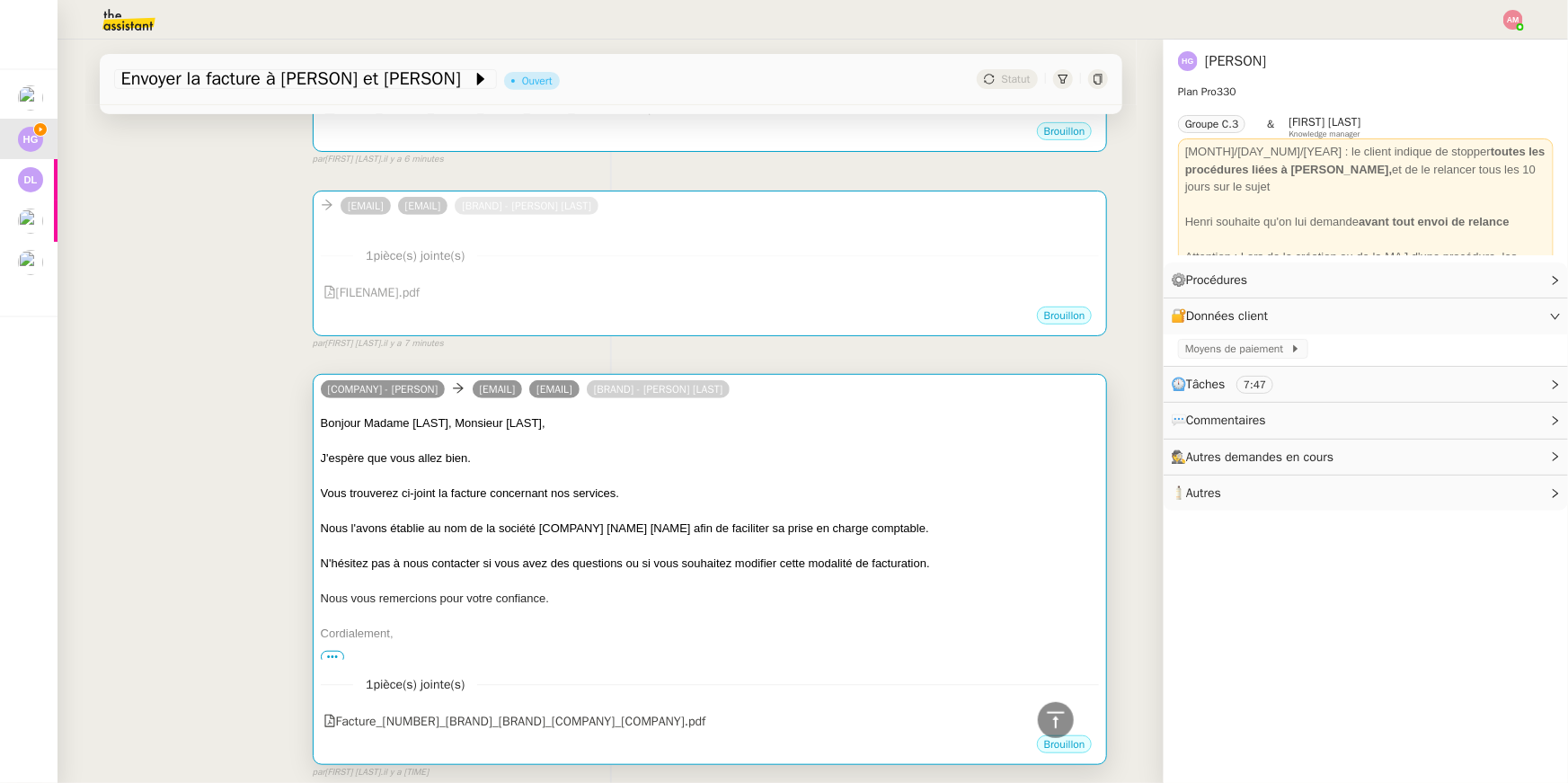 click on "Bonjour Madame [LAST], Monsieur [LAST]," at bounding box center [710, 423] 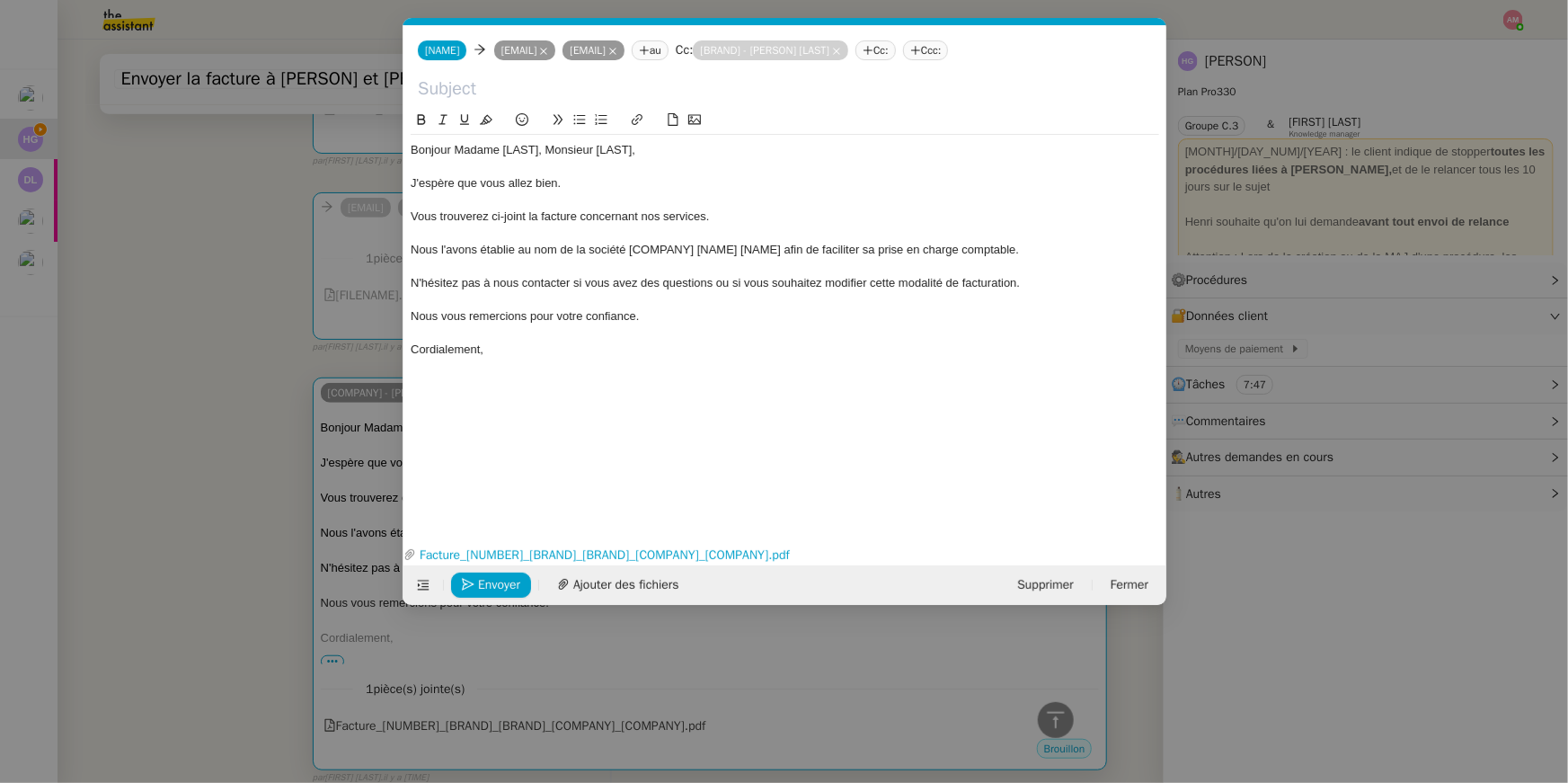 scroll, scrollTop: 383, scrollLeft: 0, axis: vertical 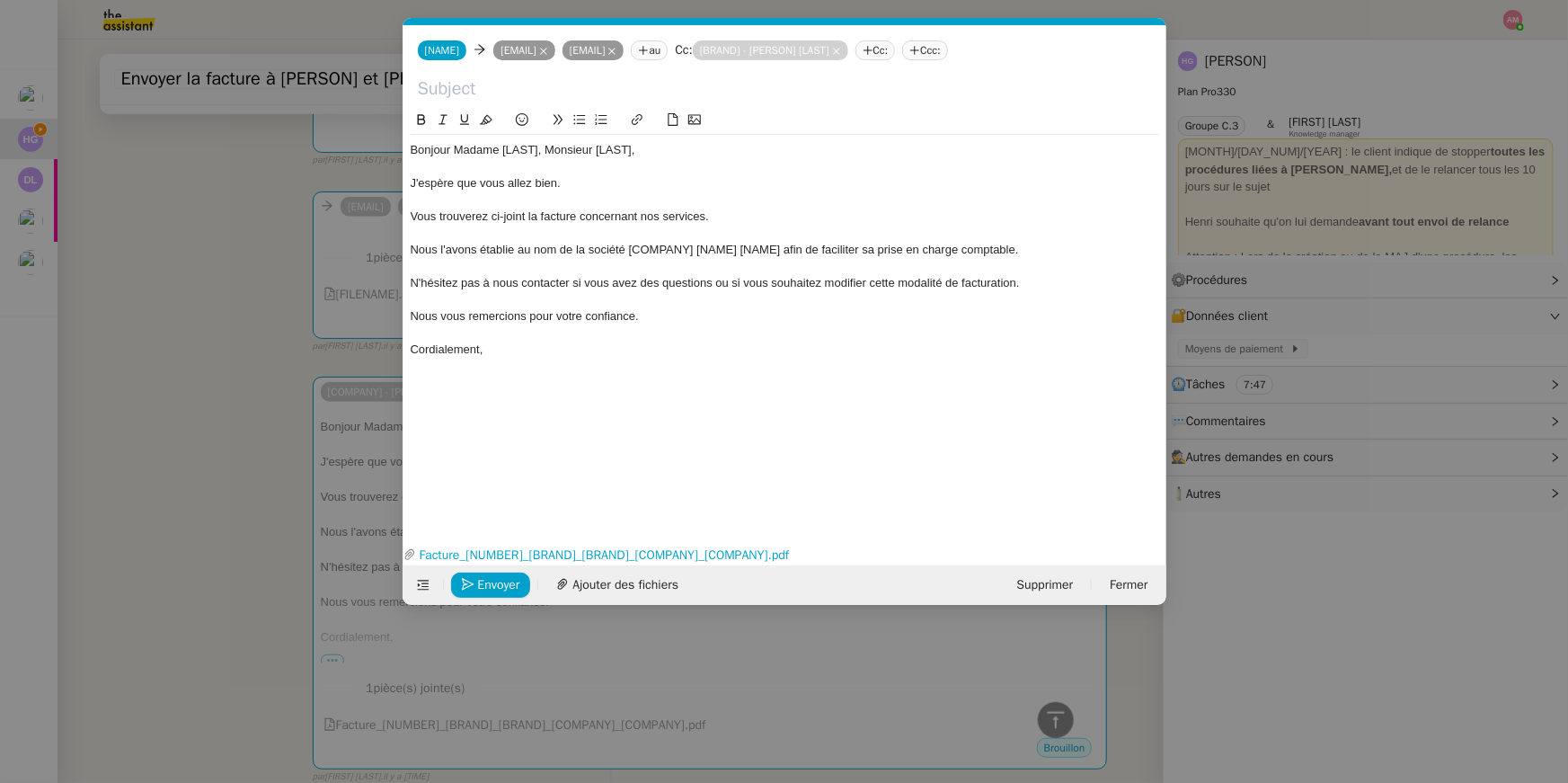 click 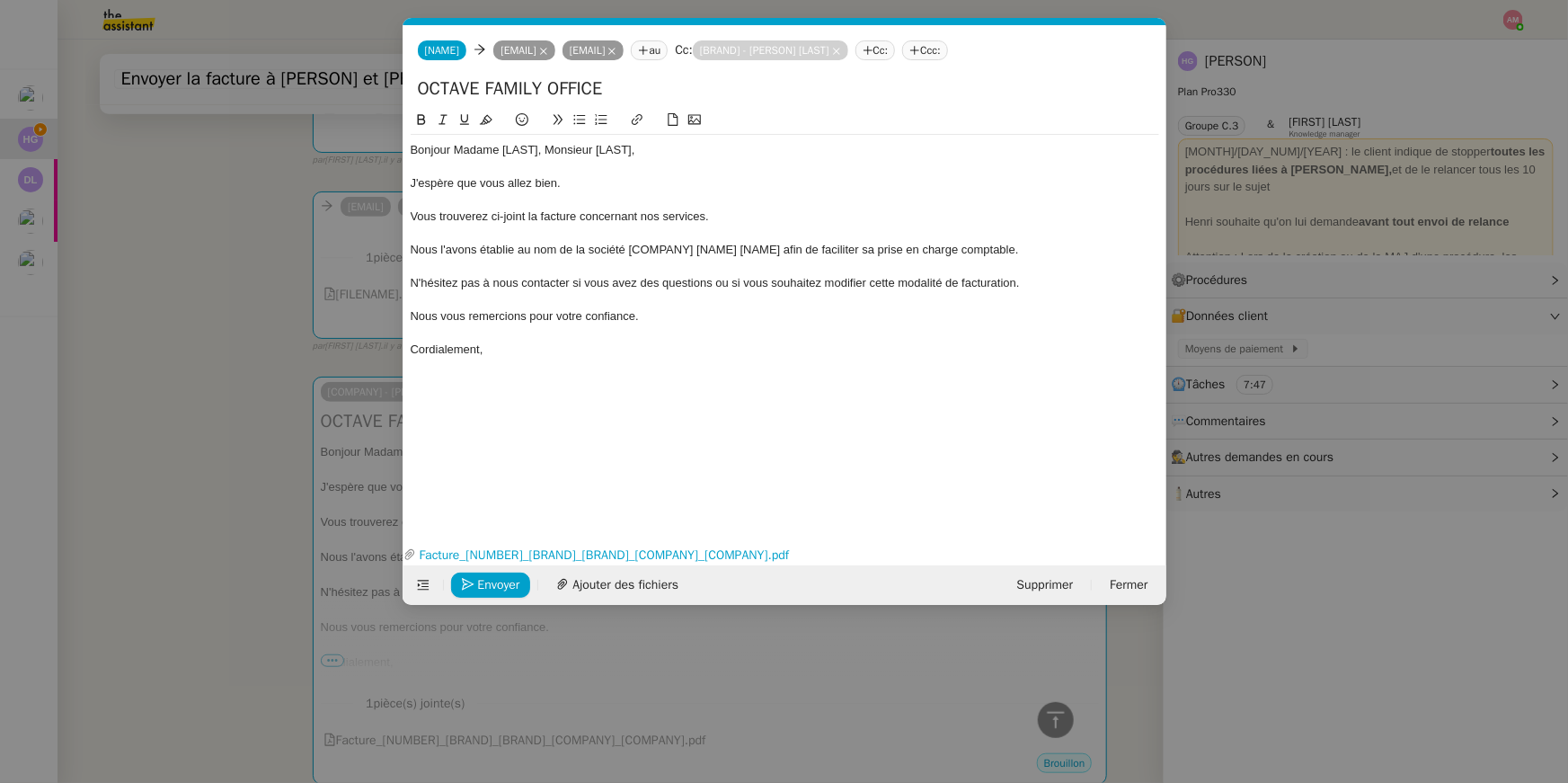 click on "OCTAVE FAMILY OFFICE" 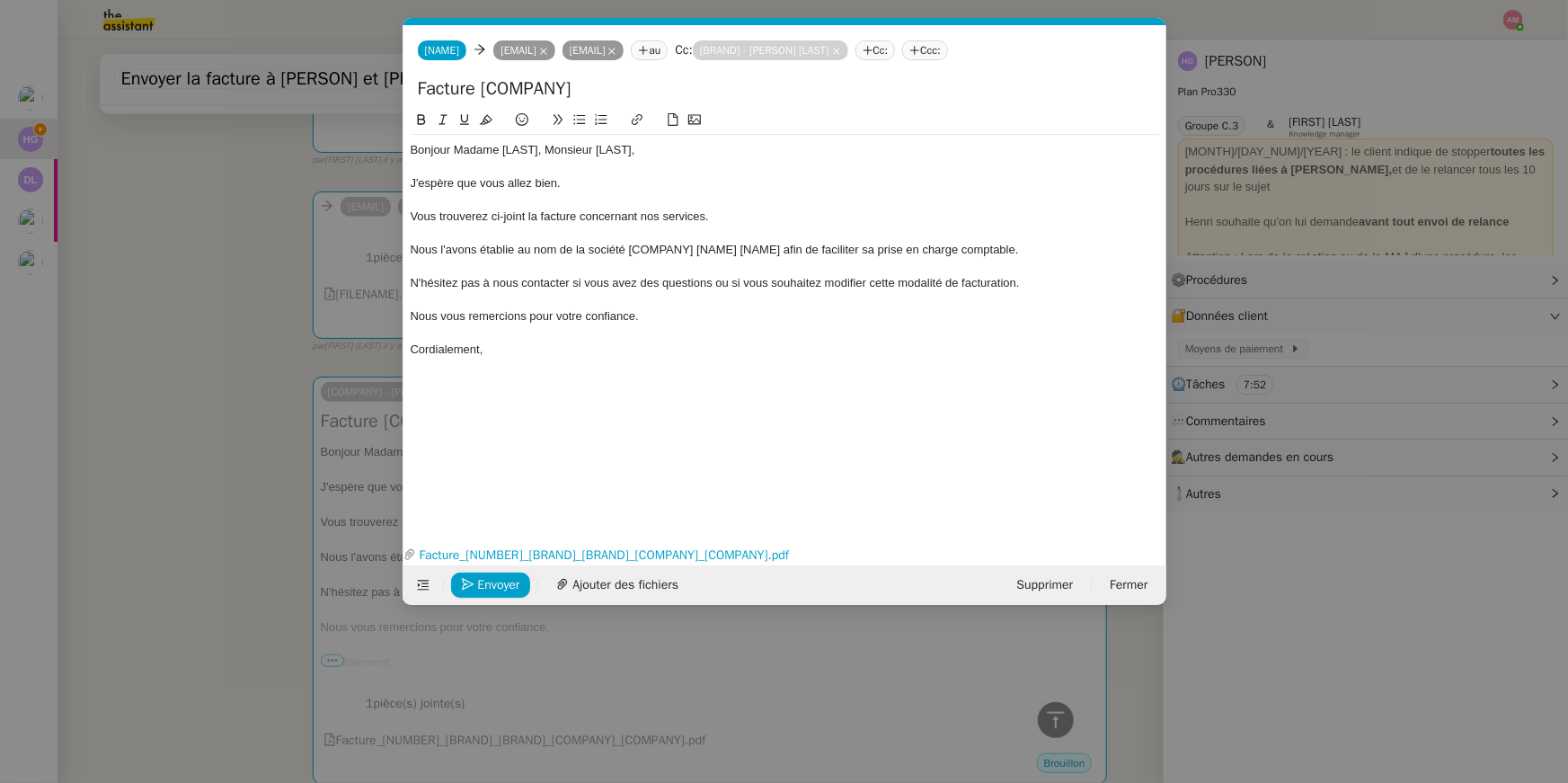 click on "Facture [COMPANY]" 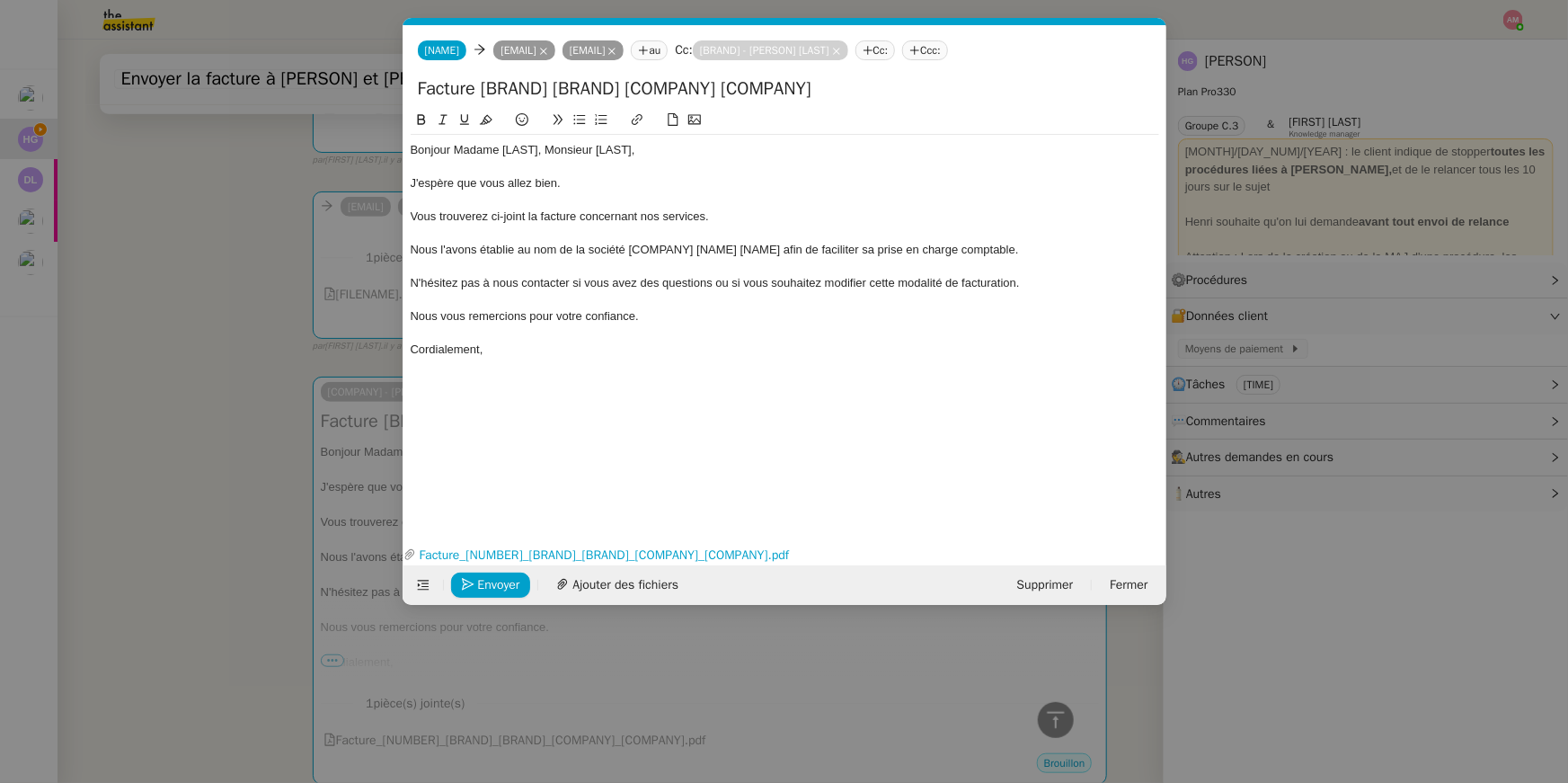 drag, startPoint x: 662, startPoint y: 108, endPoint x: 877, endPoint y: 129, distance: 216.02315 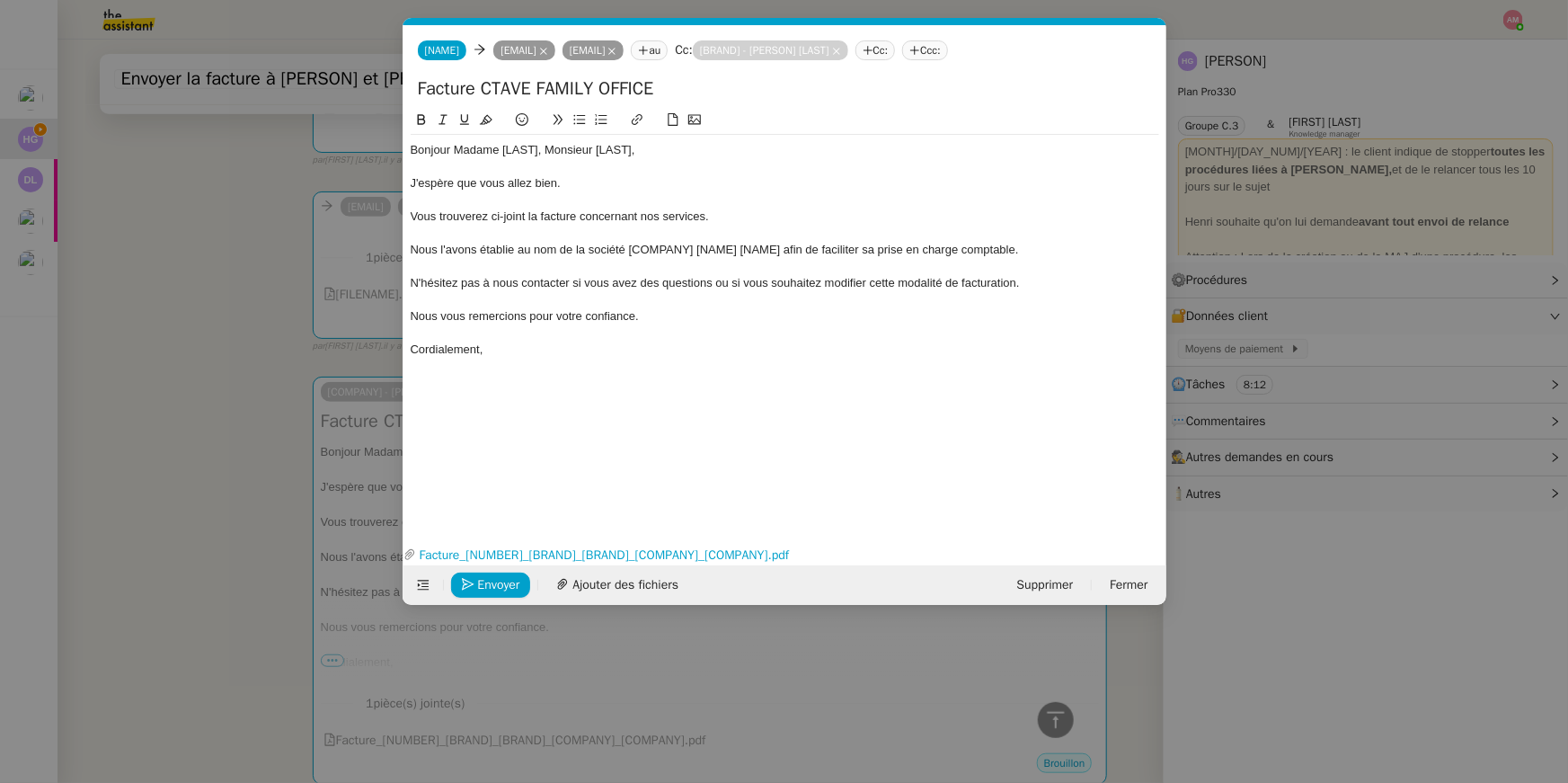 click on "Facture CTAVE FAMILY OFFICE" 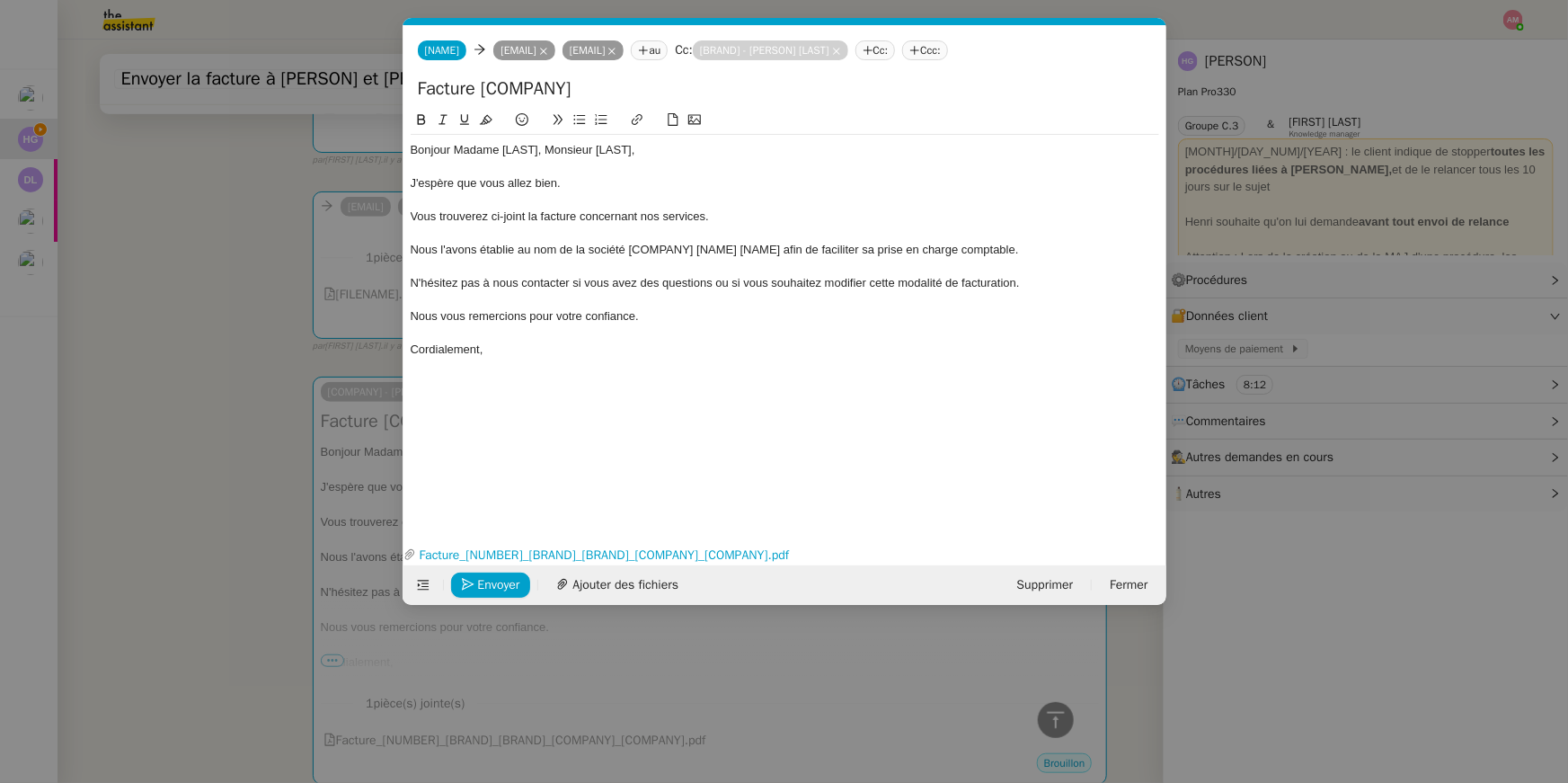 click on "Vous trouverez ci-joint la facture concernant nos services." 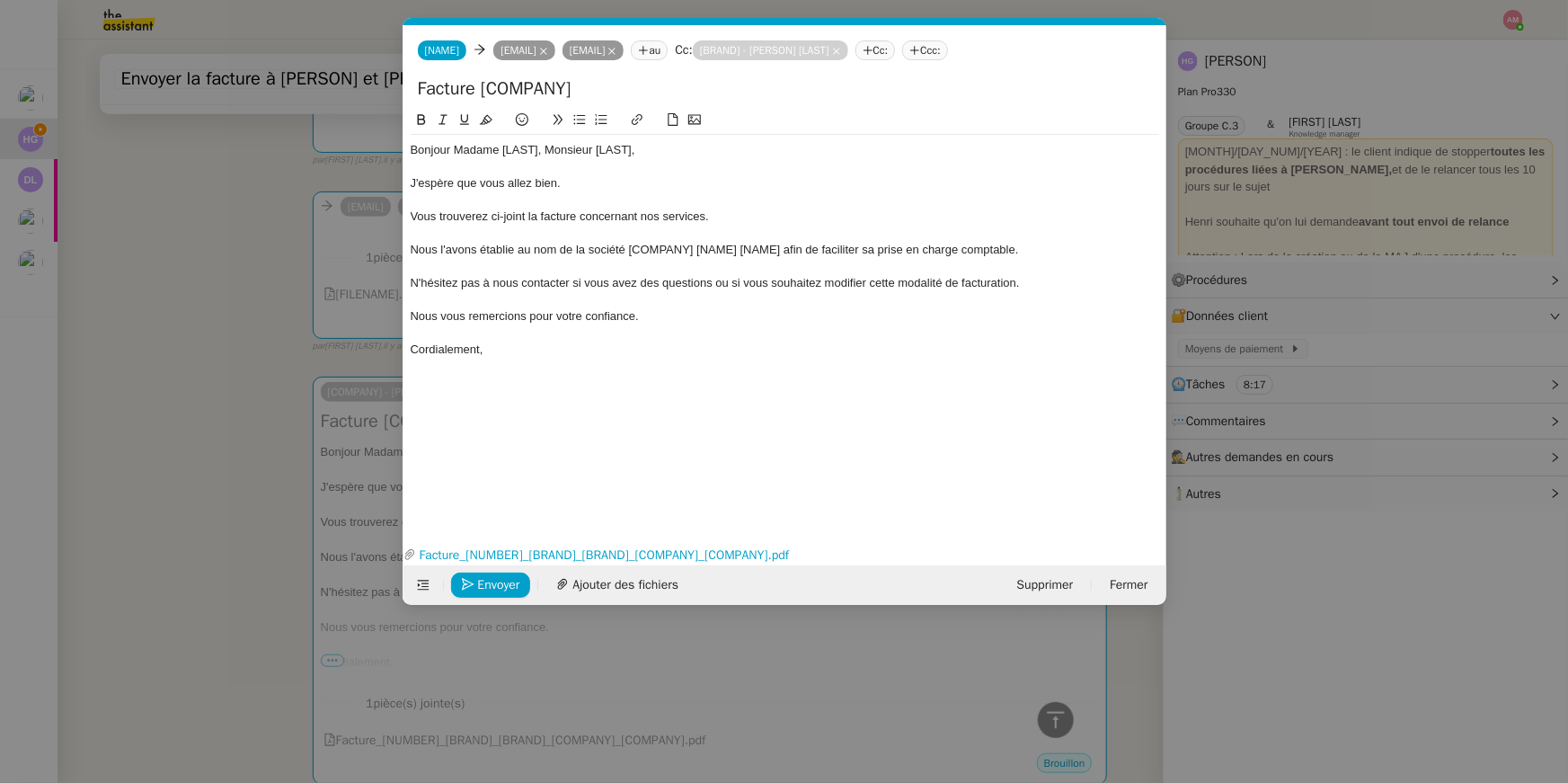 click on "Facture [COMPANY]" 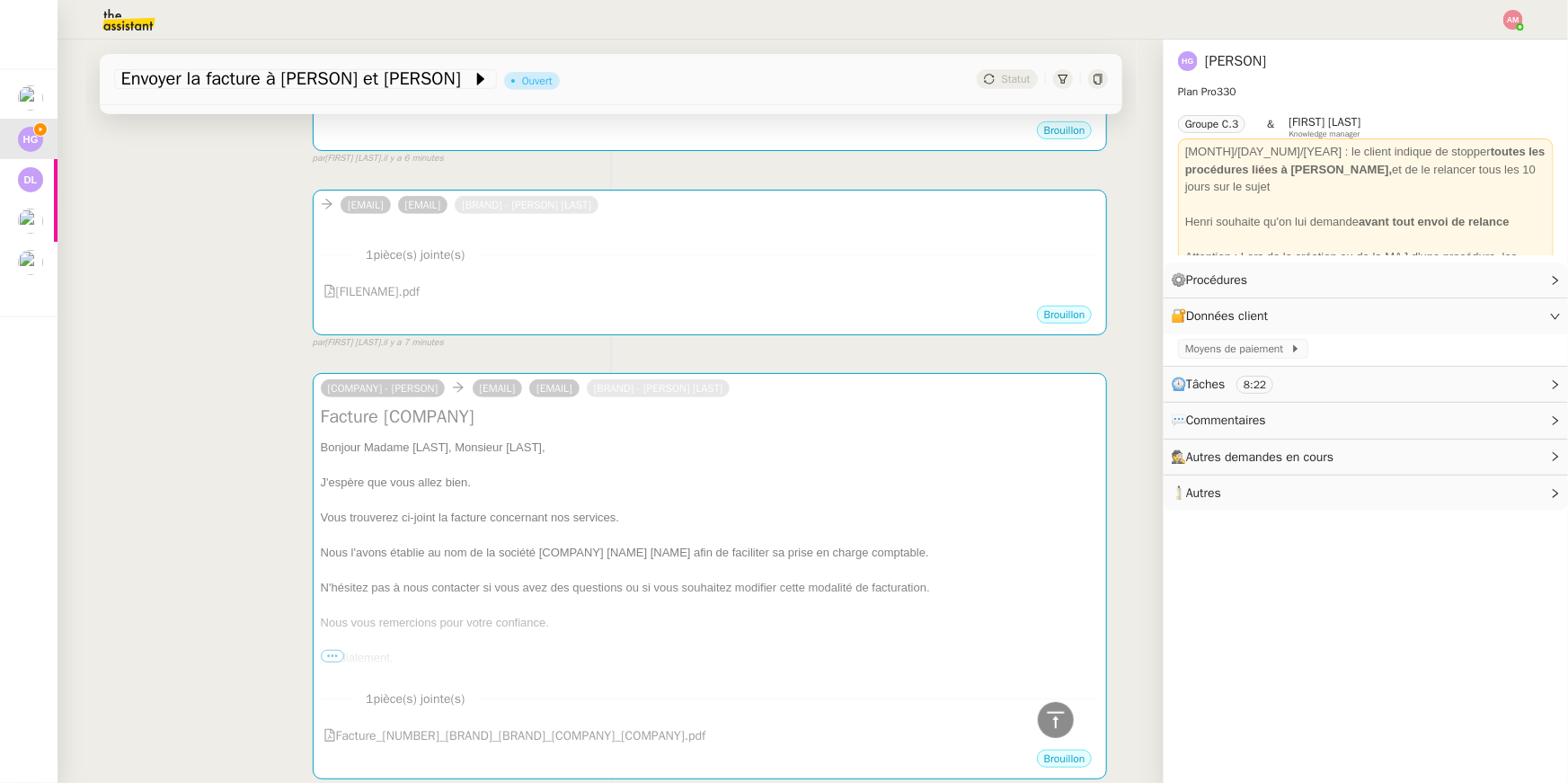 scroll, scrollTop: 382, scrollLeft: 0, axis: vertical 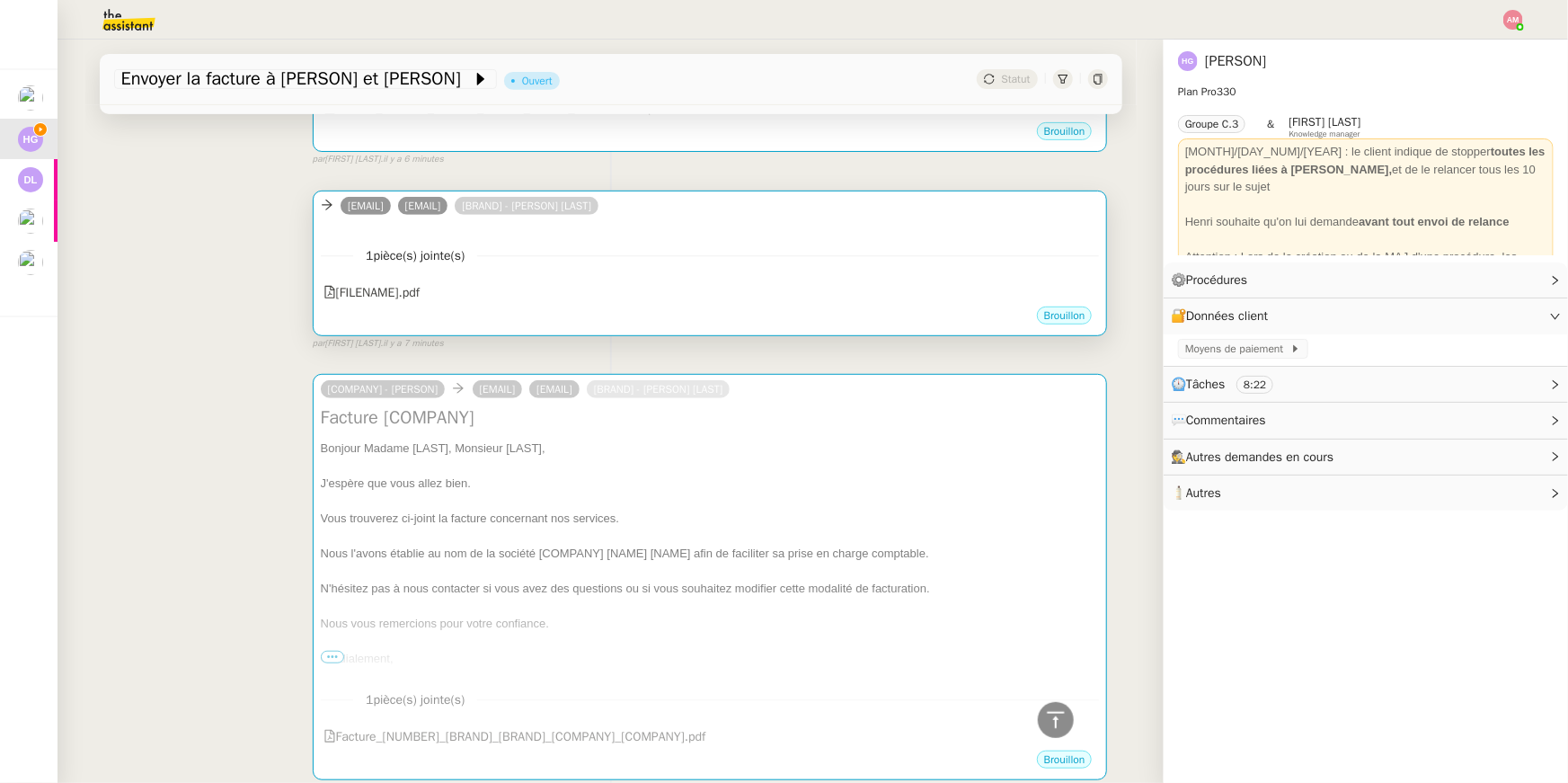 click on "1  pièce(s) jointe(s)  [FILE_NAME].pdf" at bounding box center (710, 268) 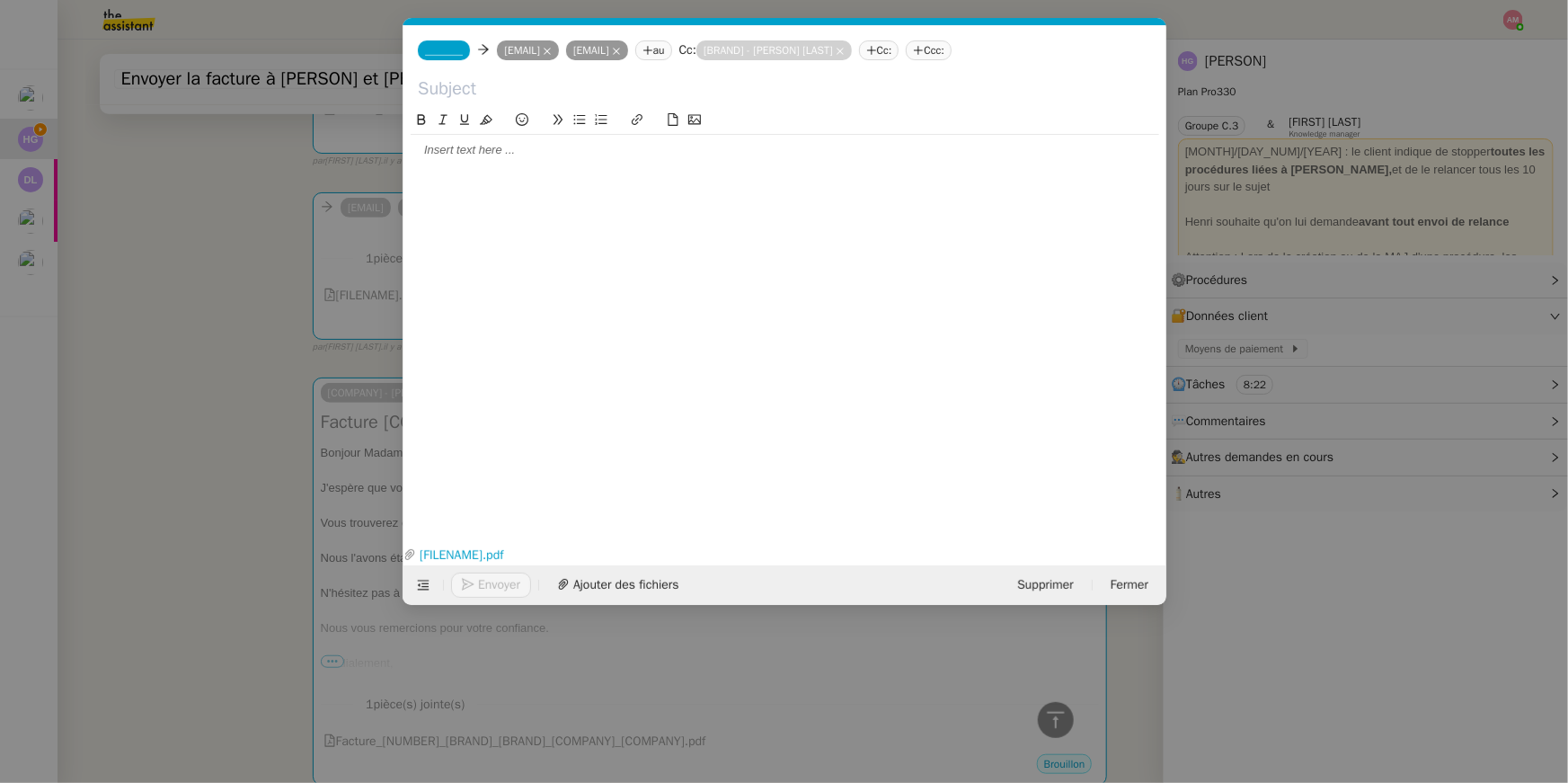 scroll, scrollTop: 383, scrollLeft: 0, axis: vertical 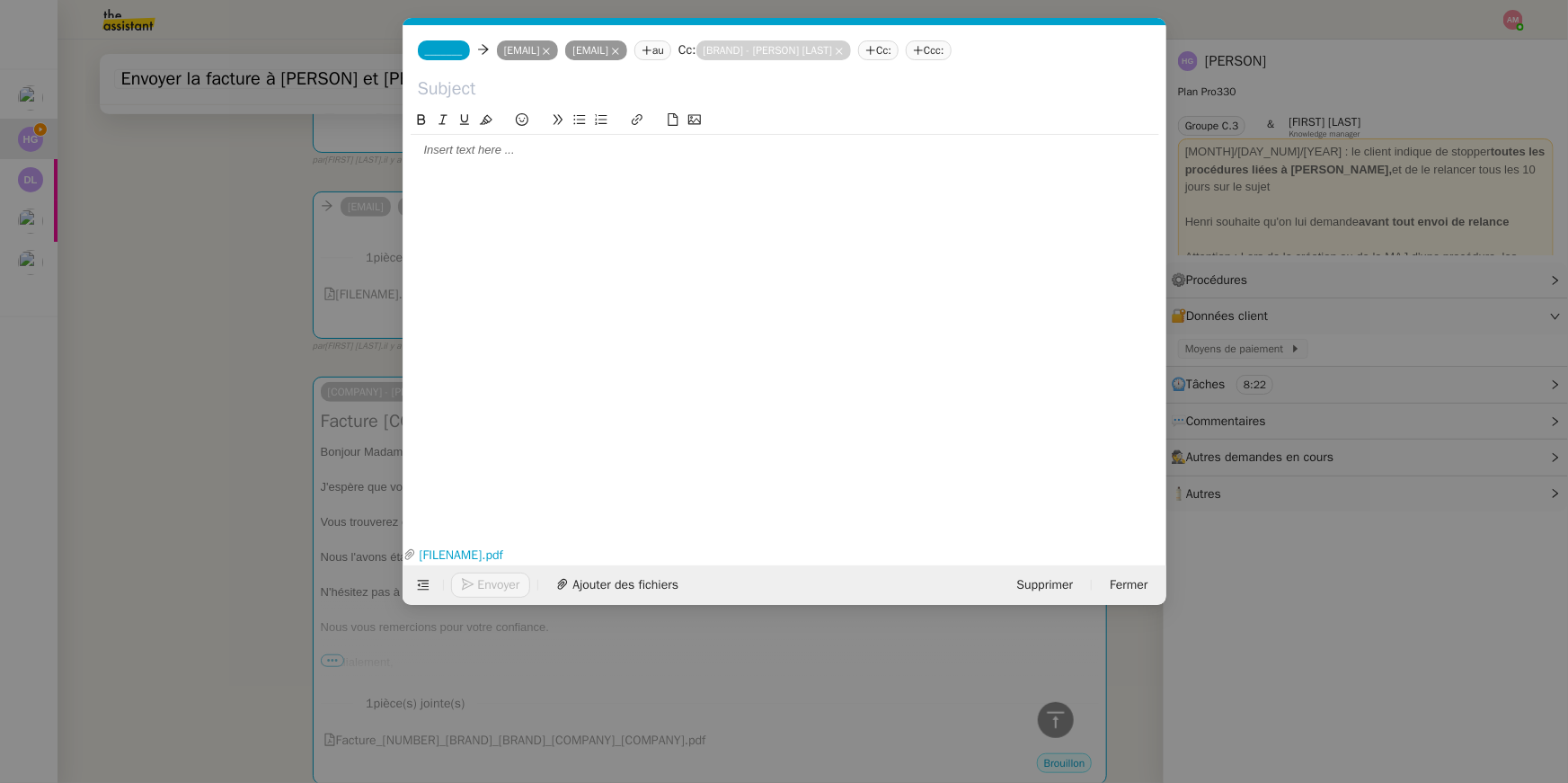 click 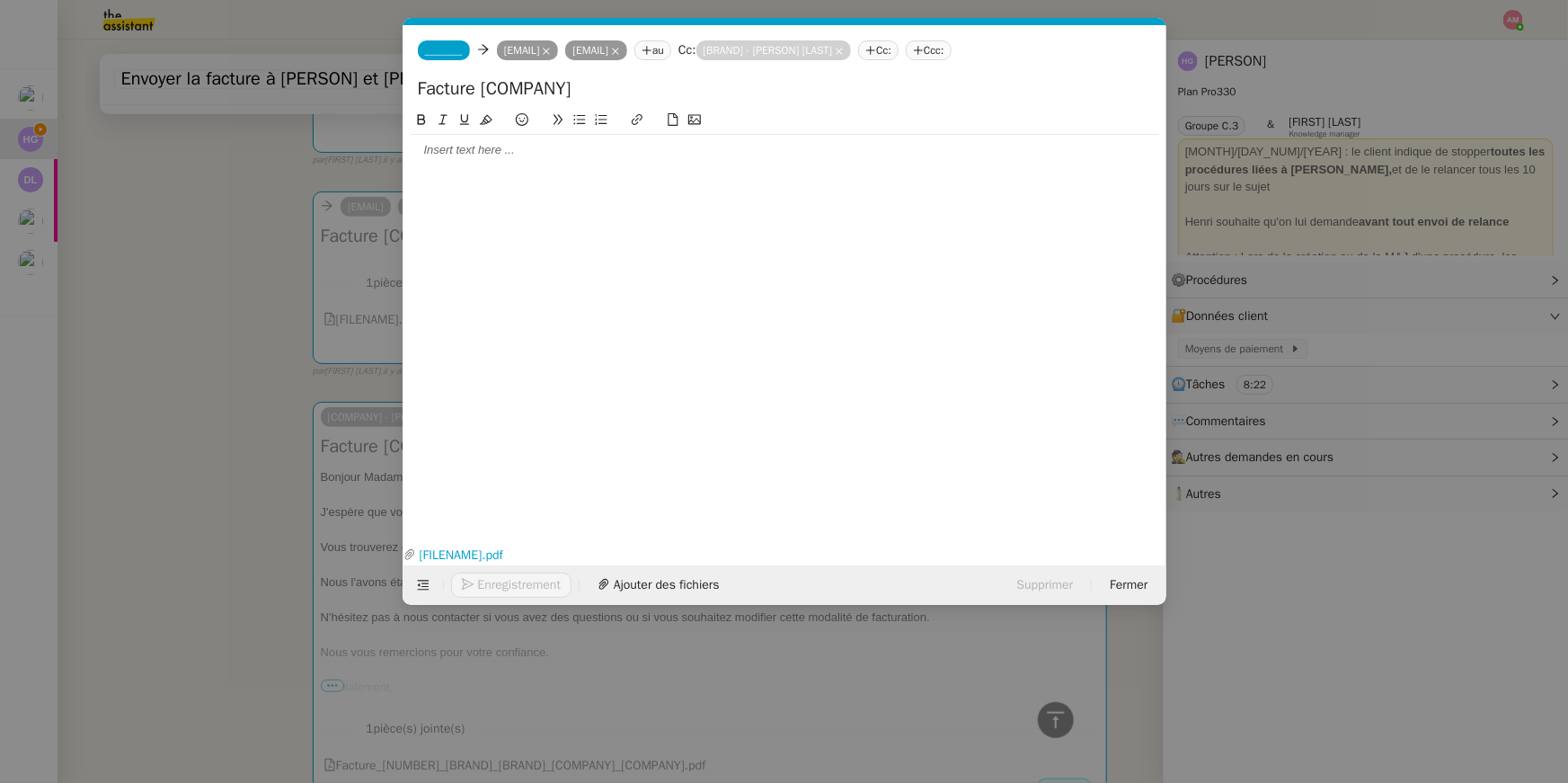 type on "Facture [COMPANY]" 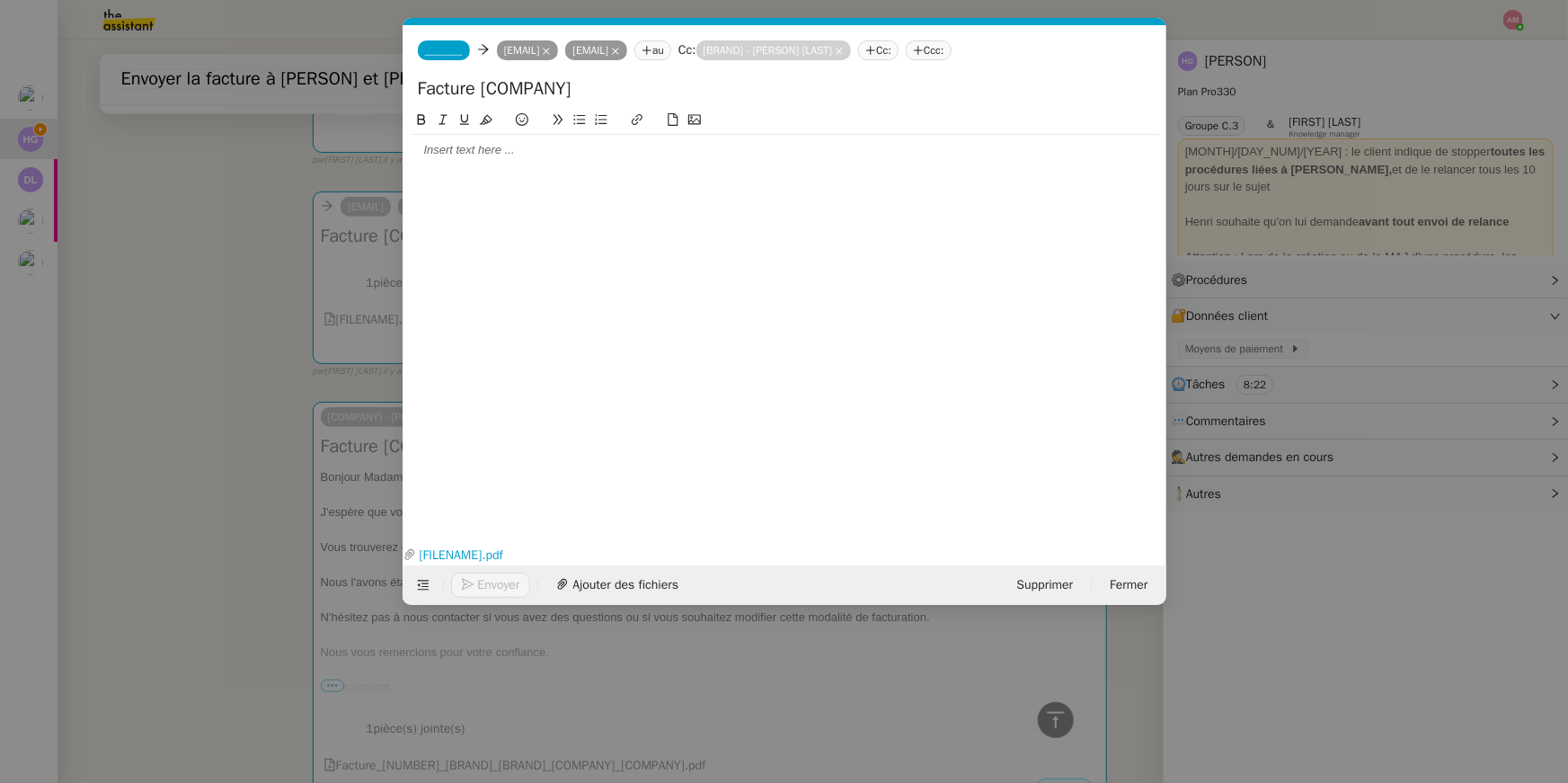 click on "Service TA - VOYAGE - PROPOSITION GLOBALE A utiliser dans le cadre de proposition de déplacement [PERSON_NAME] [PERSON_NAME] TA - RELANCE CLIENT (EN) Relancer un client lorsqu'il n'a pas répondu à un précédent message BAFERTY - MAIL AUDITION A utiliser dans le cadre de la procédure d'envoi des mails d'audition TA - PUBLICATION OFFRE D'EMPLOI Organisation du recrutement Relevés CIC [PERSON_NAME] [PERSON_NAME] Discours de présentation du paiement sécurisé TA - VOYAGES - PROPOSITION ITINERAIRE Soumettre les résultats d'une recherche TA - CONFIRMATION PAIEMENT (EN) Confirmer avec le client de modèle de transaction - Attention Plan Pro nécessaire. TA - COURRIER EXPEDIE (recommandé) A utiliser dans le cadre de l'envoi d'un courrier recommandé Relevés Portzamparc [PERSON_NAME] [PERSON_NAME] souhaite obtenir, mensuellement, un relevé portefeuille de [PERSON_NAME]. [PERSON_NAME] TA - PARTAGE DE CALENDRIER (EN)" at bounding box center [784, 391] 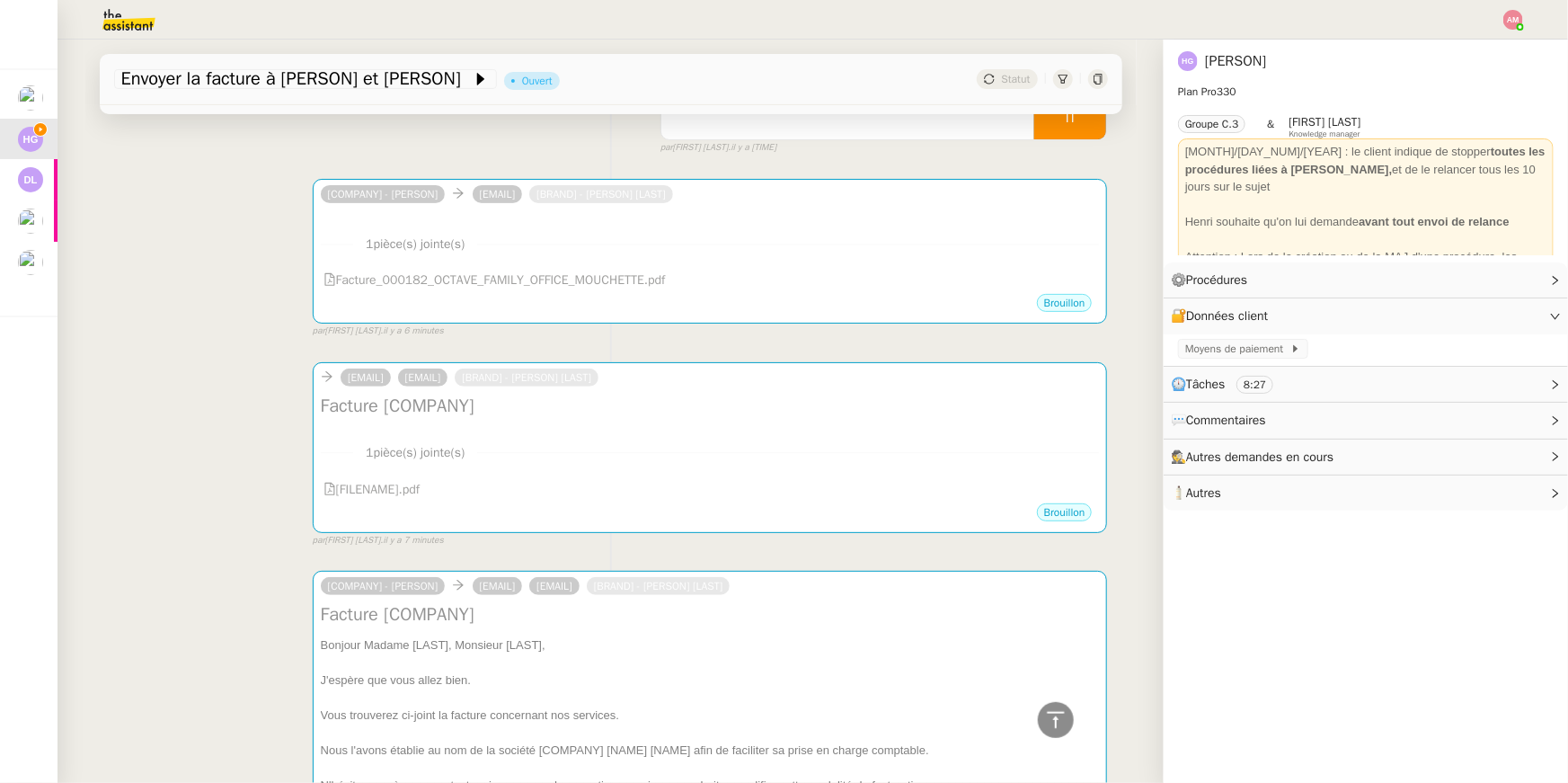 scroll, scrollTop: 179, scrollLeft: 0, axis: vertical 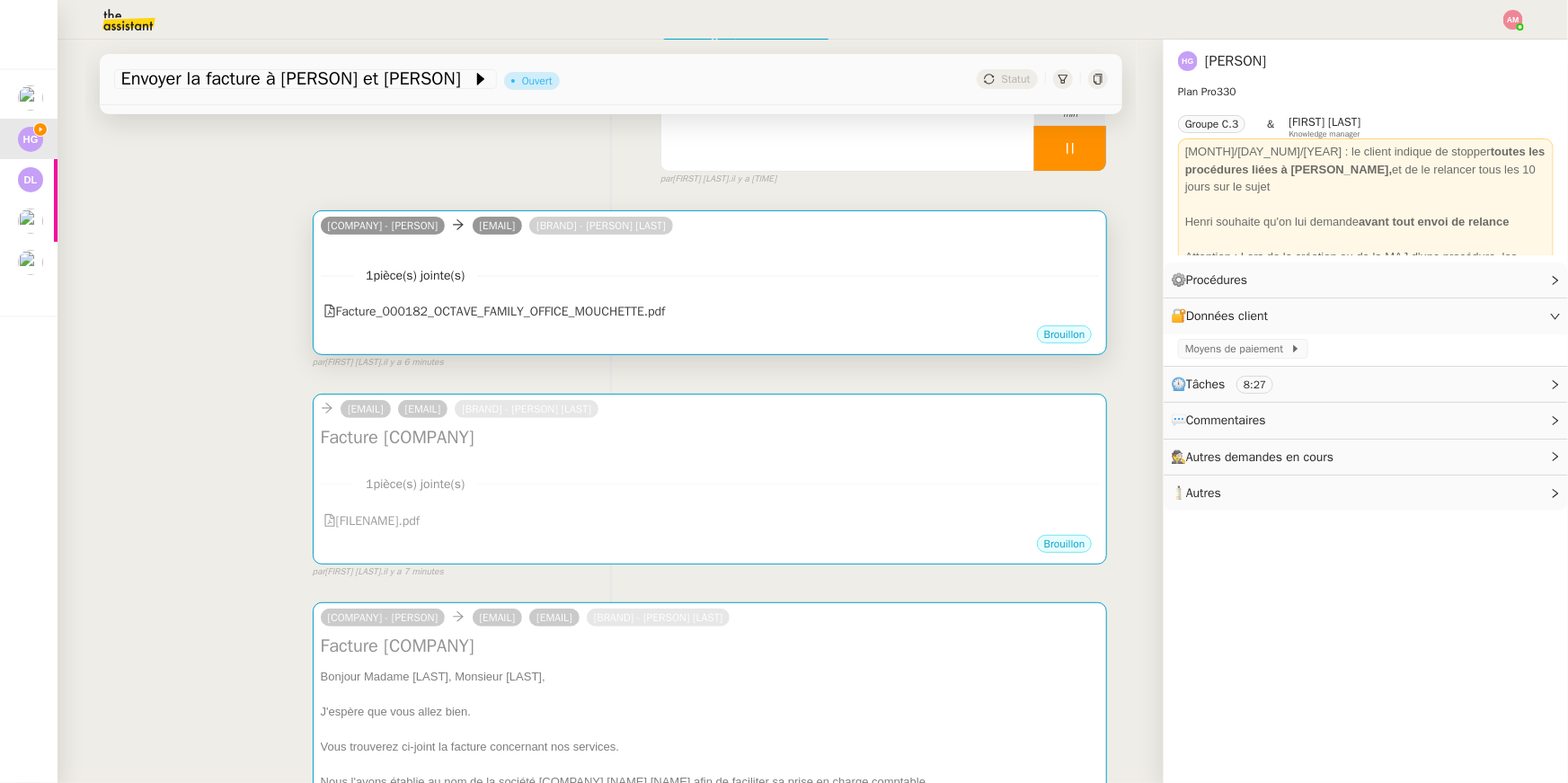 click on "•••" at bounding box center (710, 246) 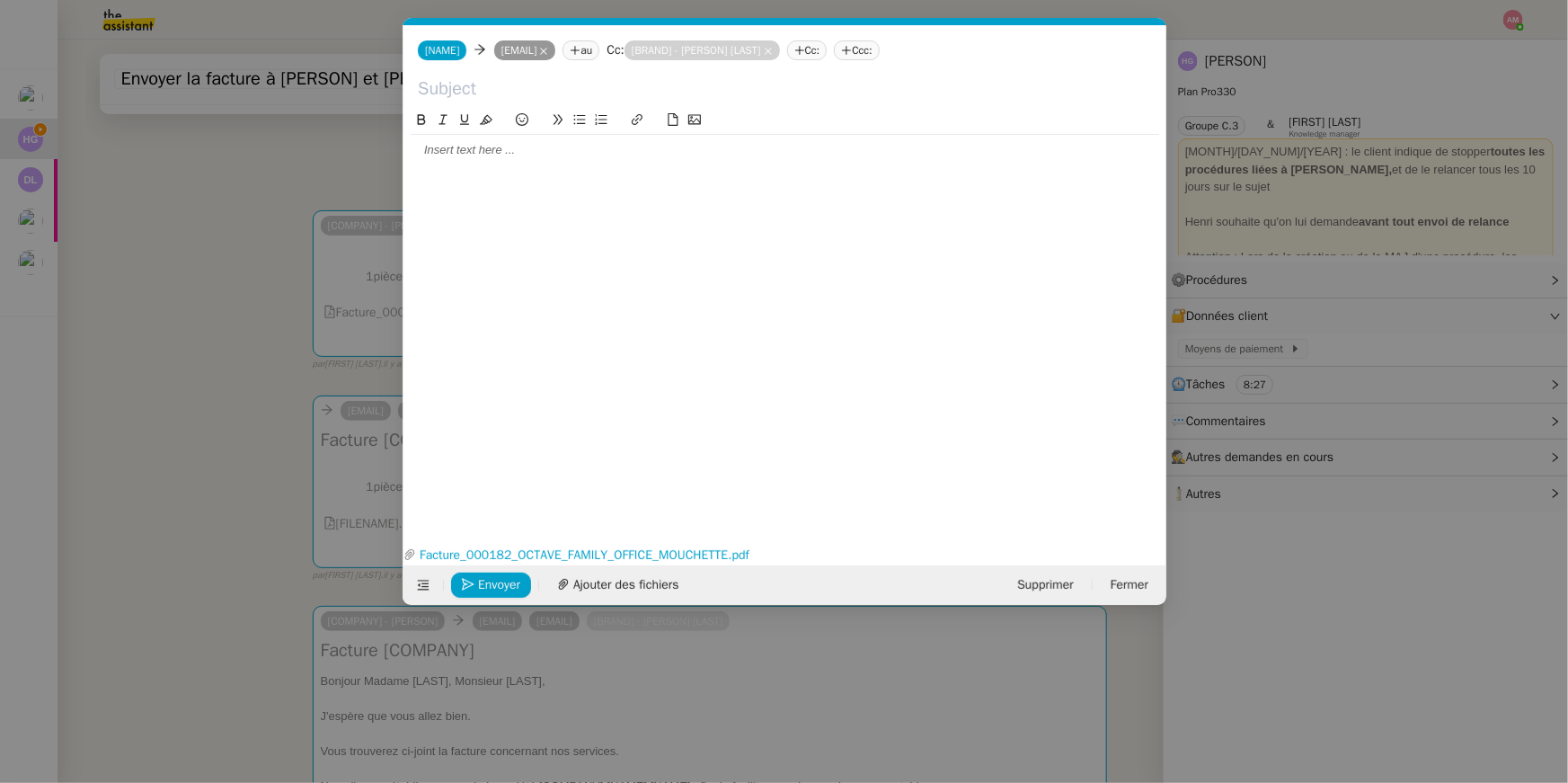 scroll, scrollTop: 0, scrollLeft: 38, axis: horizontal 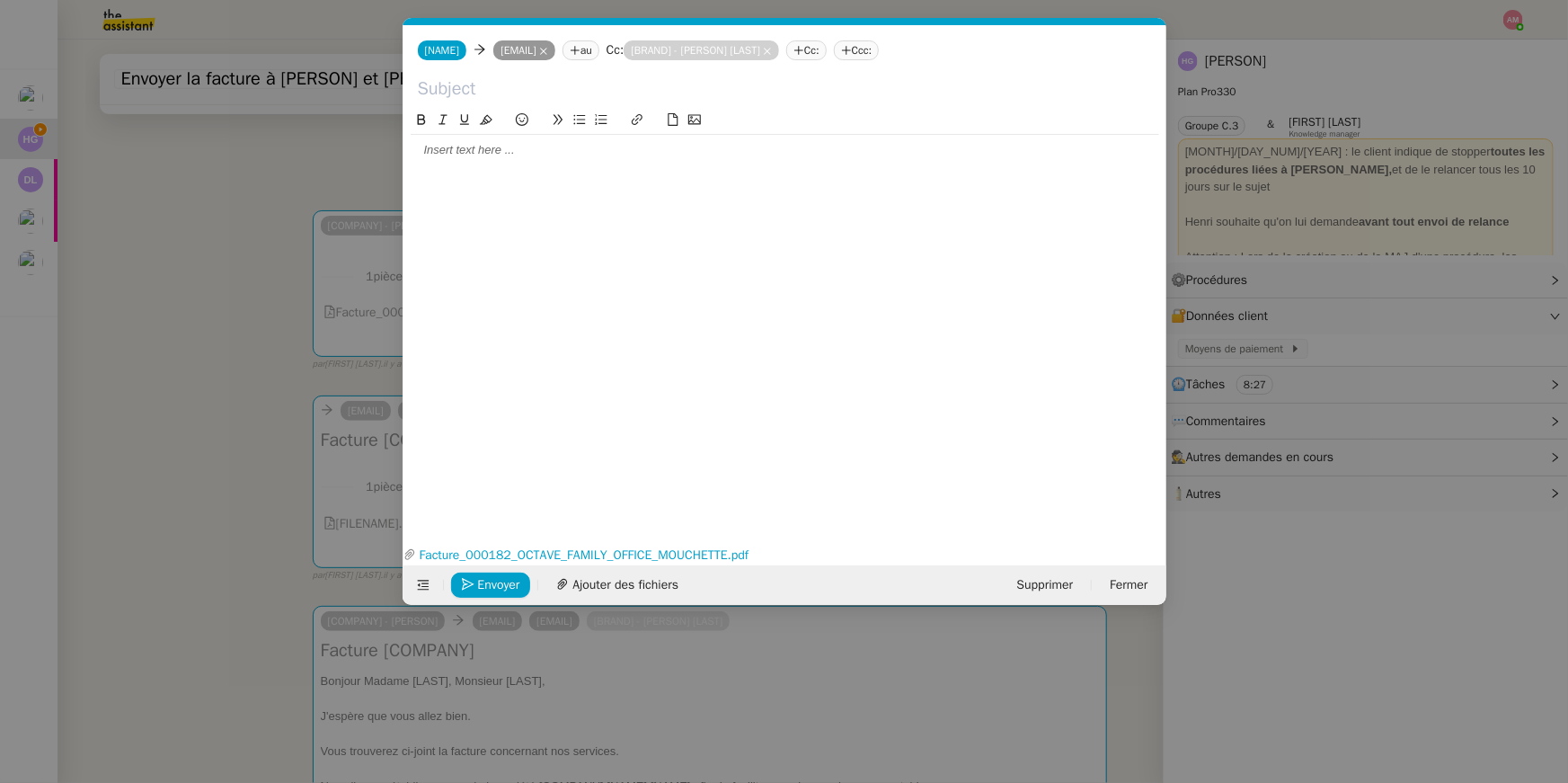 click 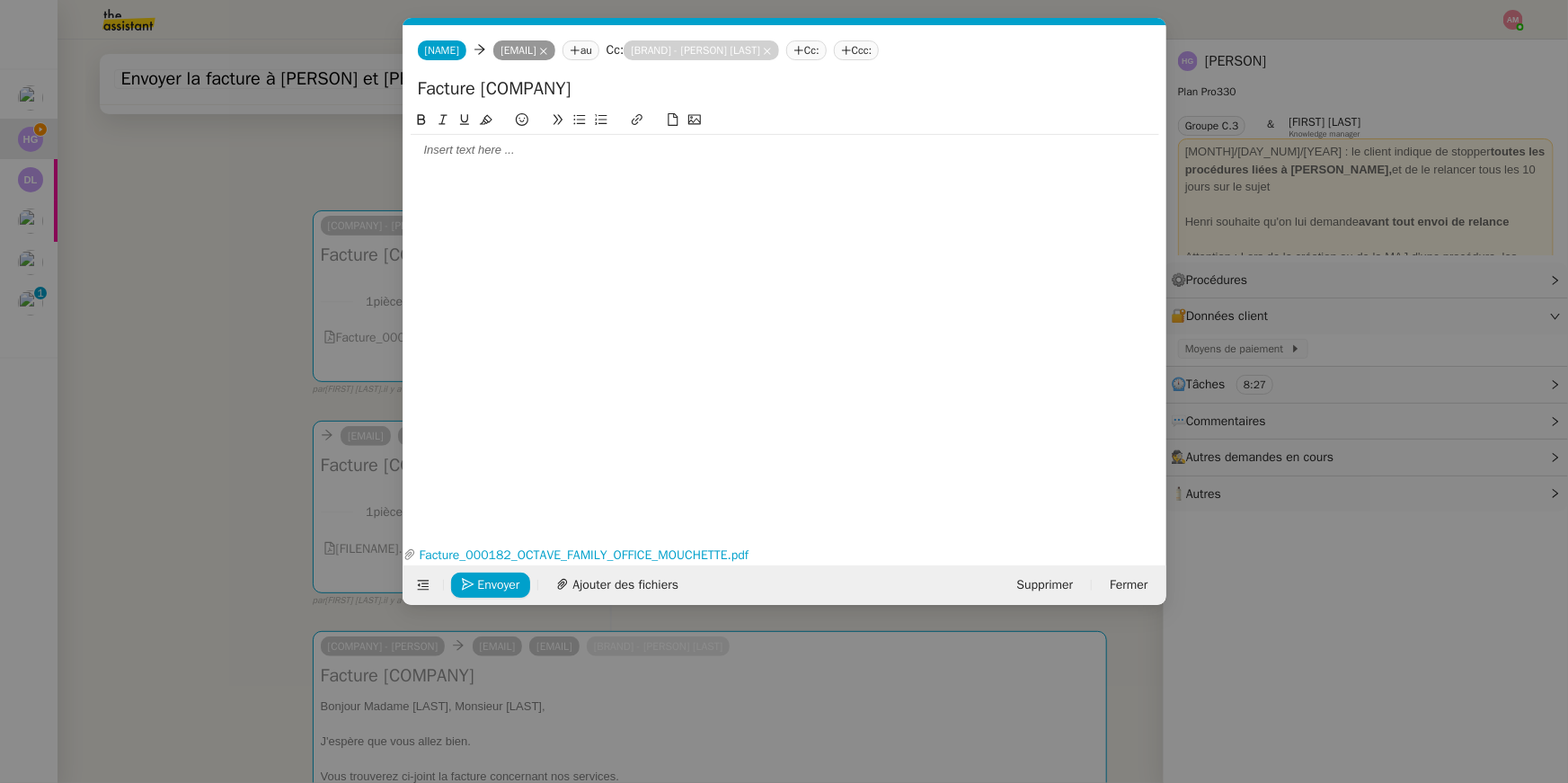 type on "Facture [COMPANY]" 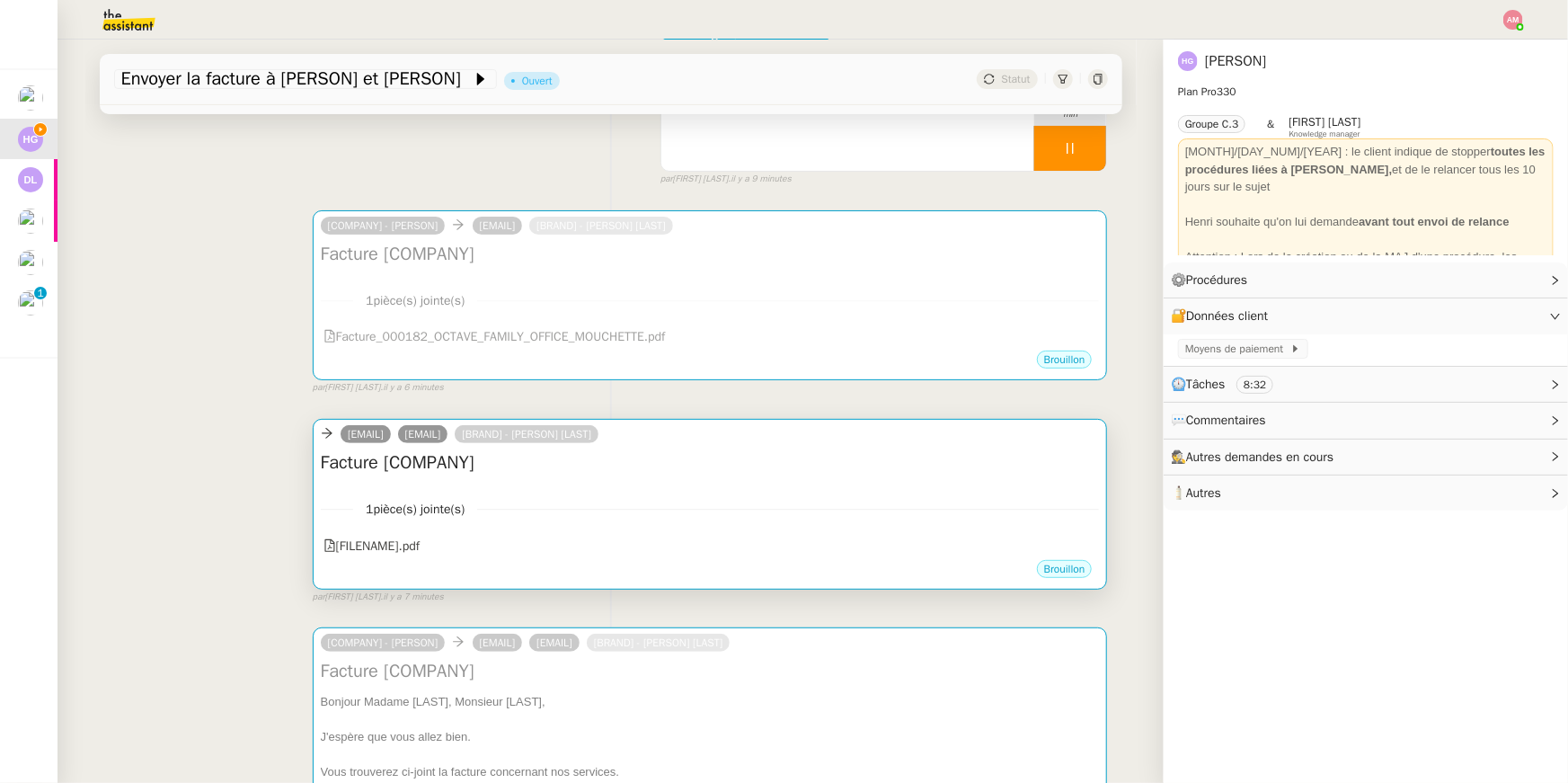 click on "Facture [COMPANY] [NAME]    •••" at bounding box center [710, 467] 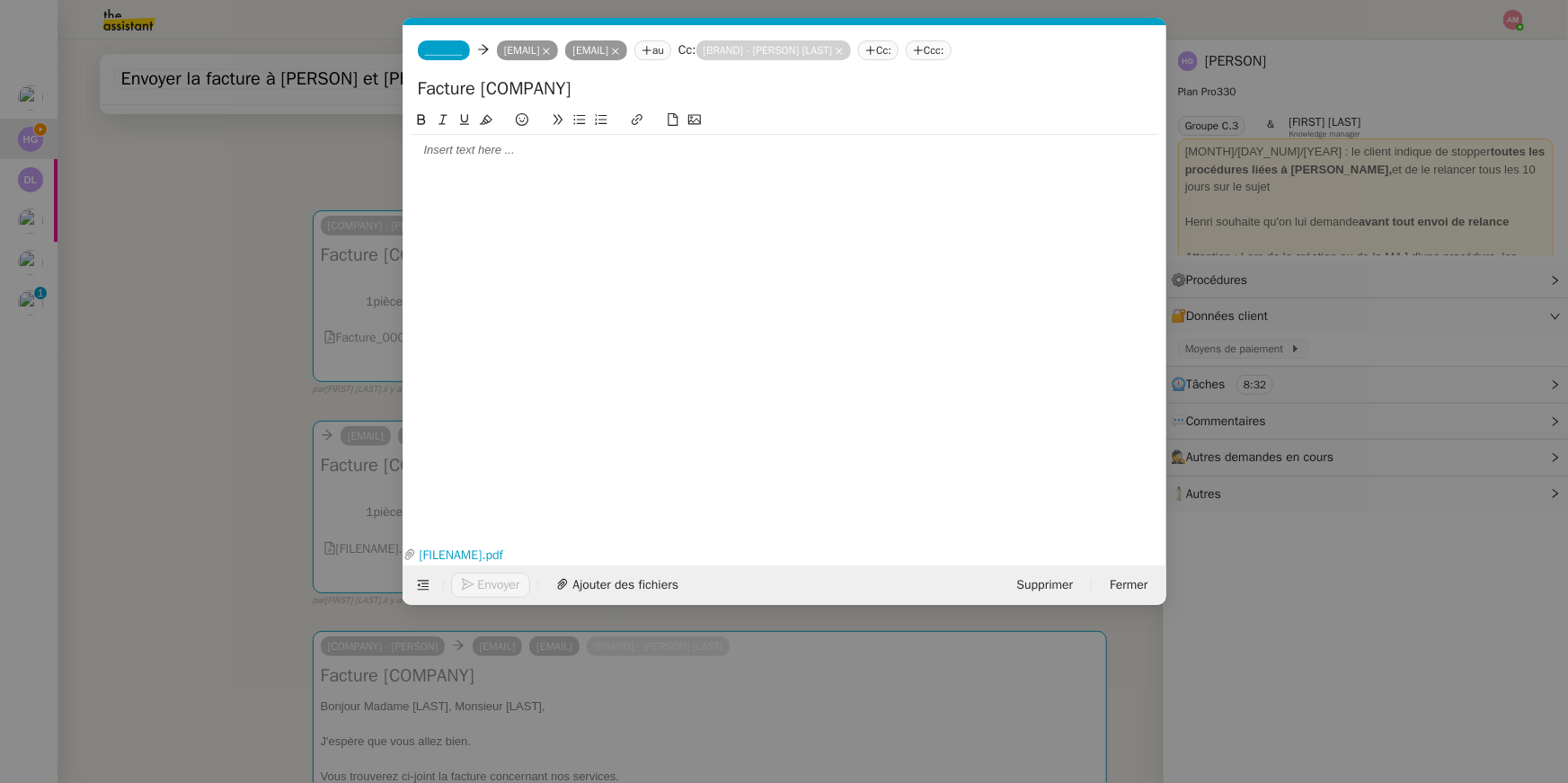 scroll, scrollTop: 0, scrollLeft: 38, axis: horizontal 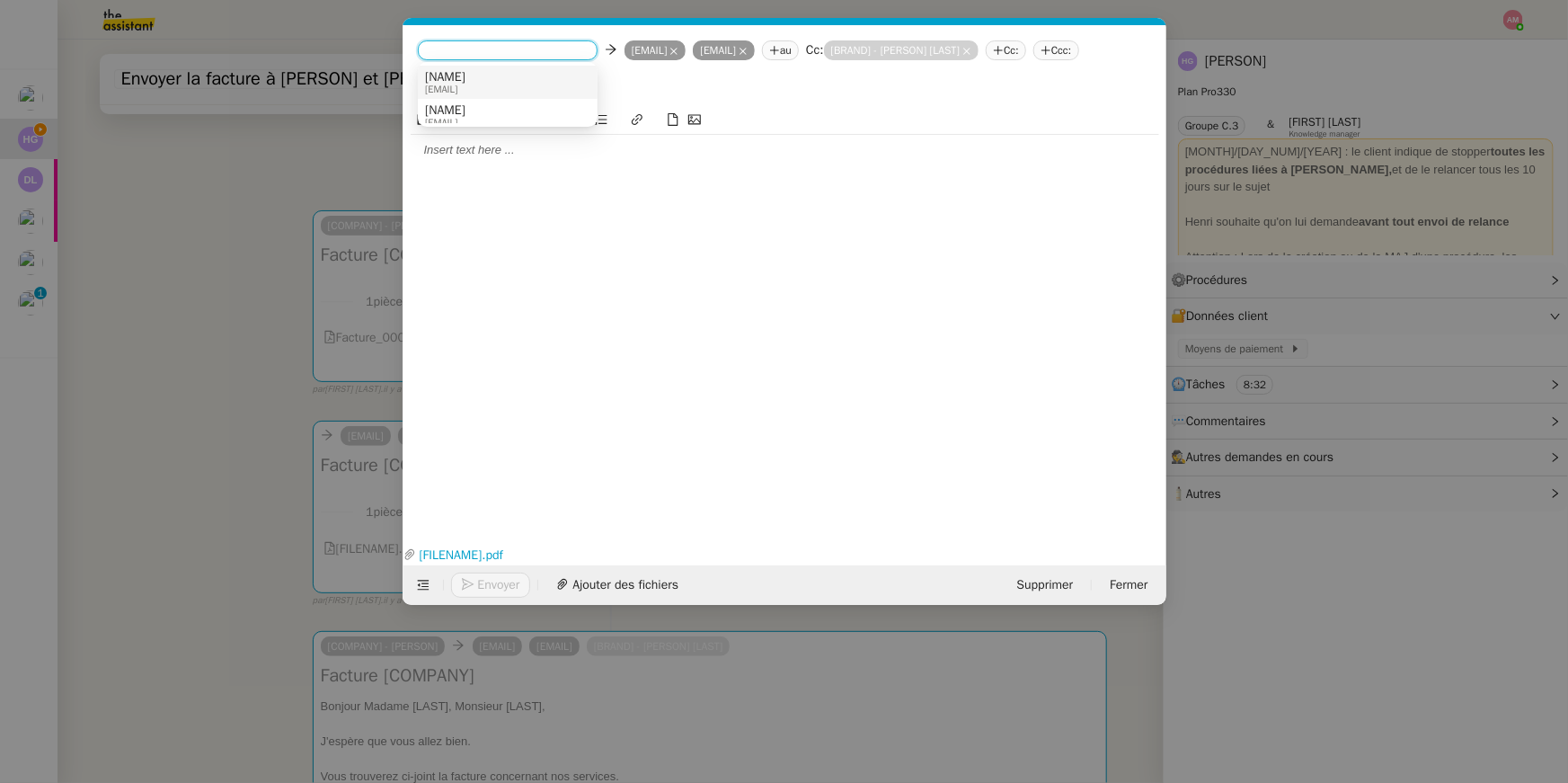 click on "[NAME]" at bounding box center (445, 77) 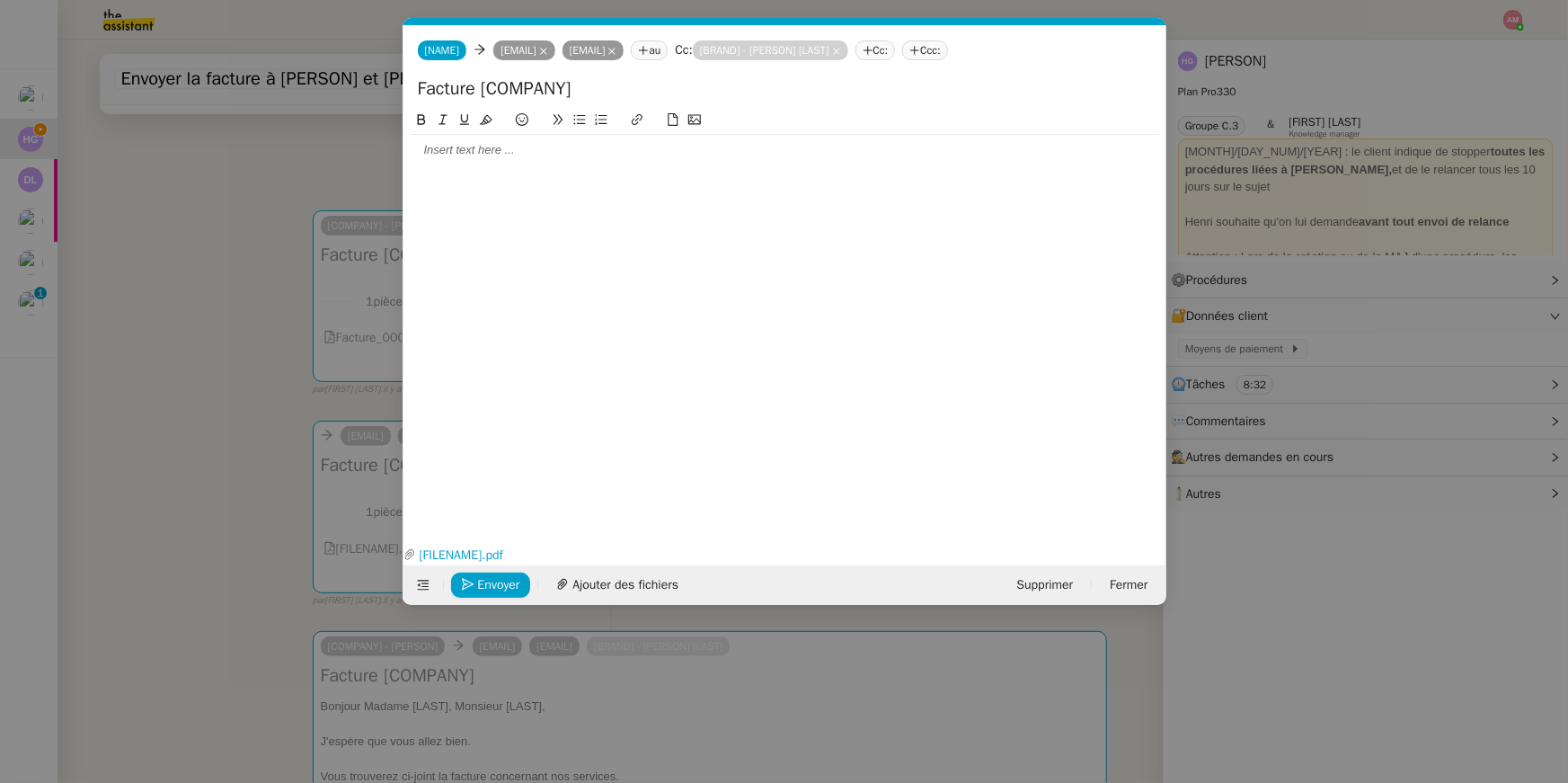 click on "Service TA - VOYAGE - PROPOSITION GLOBALE A utiliser dans le cadre de proposition de déplacement [PERSON_NAME] [PERSON_NAME] TA - RELANCE CLIENT (EN) Relancer un client lorsqu'il n'a pas répondu à un précédent message BAFERTY - MAIL AUDITION A utiliser dans le cadre de la procédure d'envoi des mails d'audition TA - PUBLICATION OFFRE D'EMPLOI Organisation du recrutement Relevés CIC [PERSON_NAME] [PERSON_NAME] Discours de présentation du paiement sécurisé TA - VOYAGES - PROPOSITION ITINERAIRE Soumettre les résultats d'une recherche TA - CONFIRMATION PAIEMENT (EN) Confirmer avec le client de modèle de transaction - Attention Plan Pro nécessaire. TA - COURRIER EXPEDIE (recommandé) A utiliser dans le cadre de l'envoi d'un courrier recommandé Relevés Portzamparc [PERSON_NAME] [PERSON_NAME] souhaite obtenir, mensuellement, un relevé portefeuille de [PERSON_NAME]. [PERSON_NAME] TA - PARTAGE DE CALENDRIER (EN)" at bounding box center [784, 391] 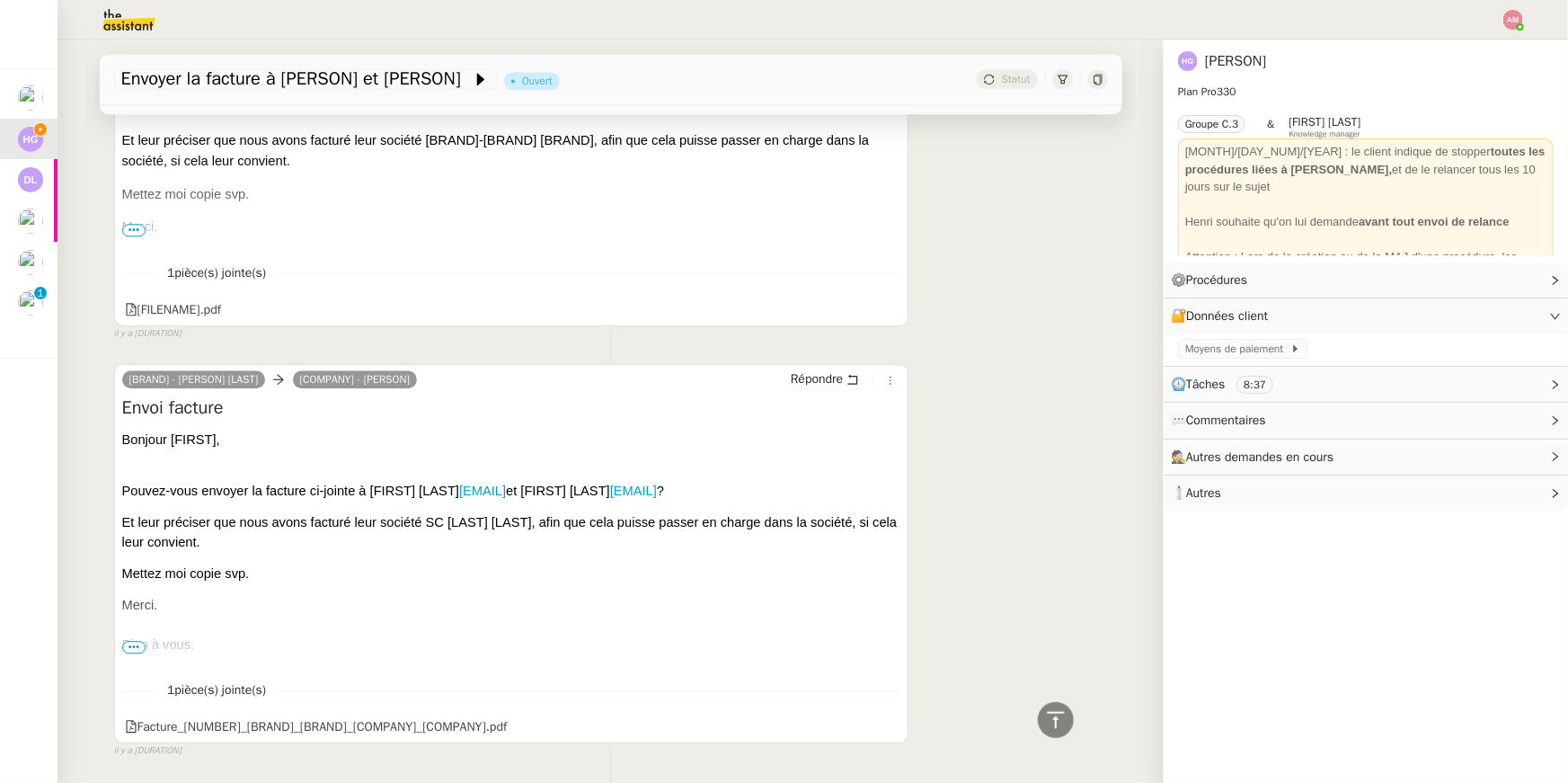 scroll, scrollTop: 1822, scrollLeft: 0, axis: vertical 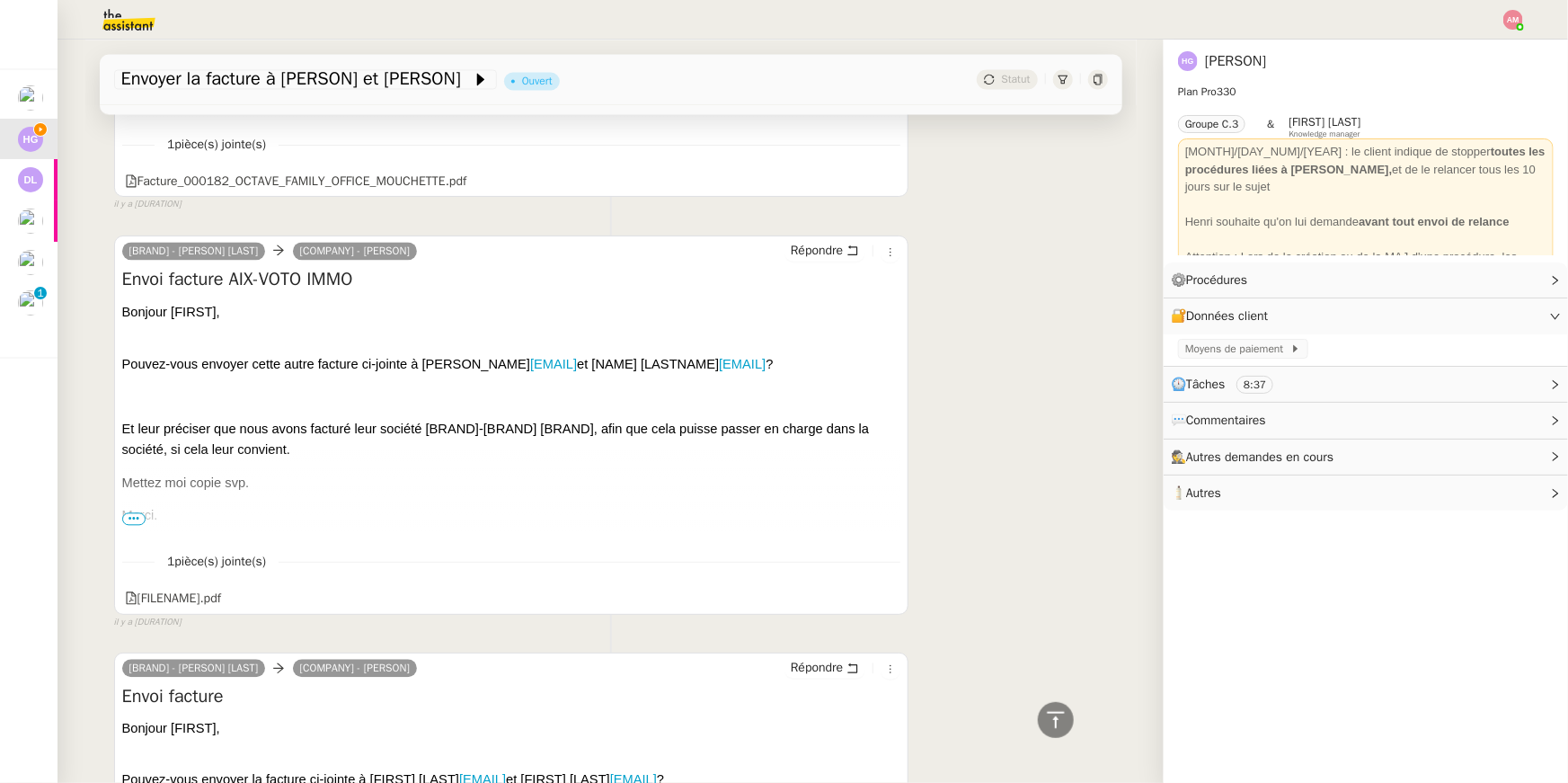 click on "Pouvez-vous envoyer cette autre facture ci-jointe à [FIRST] [LAST]  [EMAIL]  et [FIRST] [LAST]  [EMAIL]  ?" at bounding box center [511, 354] 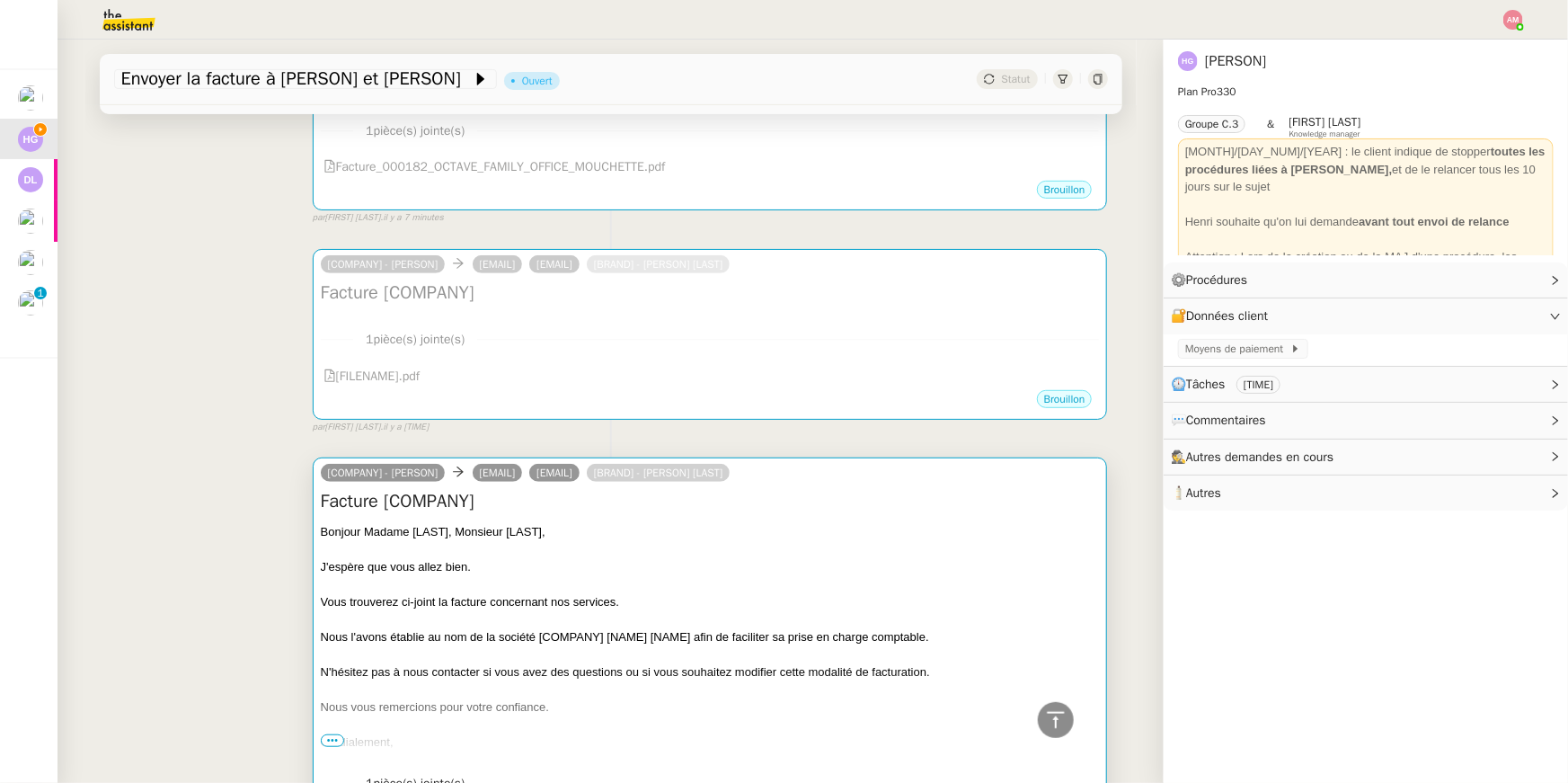scroll, scrollTop: 238, scrollLeft: 0, axis: vertical 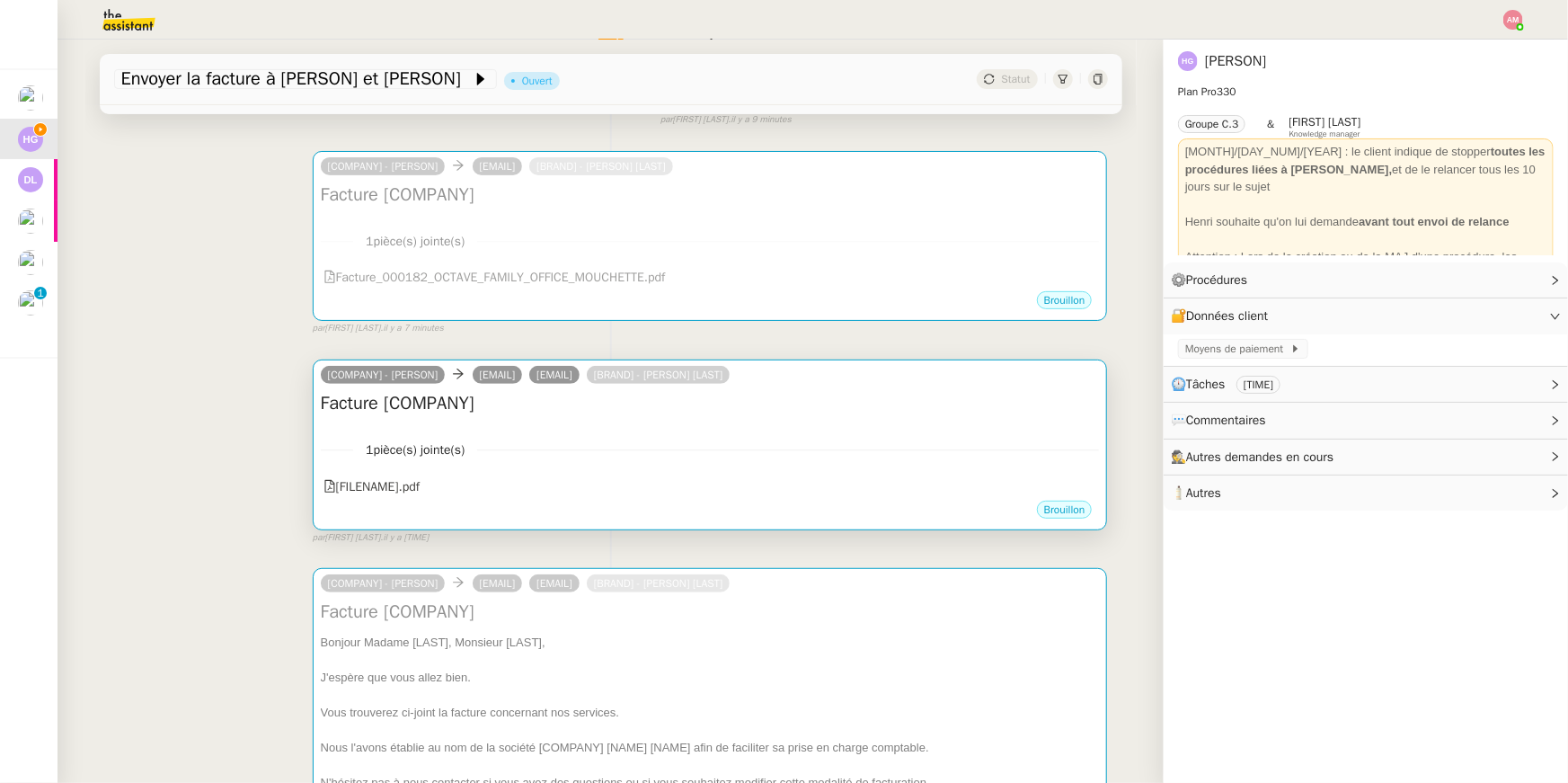 click on "1  pièce(s) jointe(s)  [FILE_NAME].pdf" at bounding box center (710, 462) 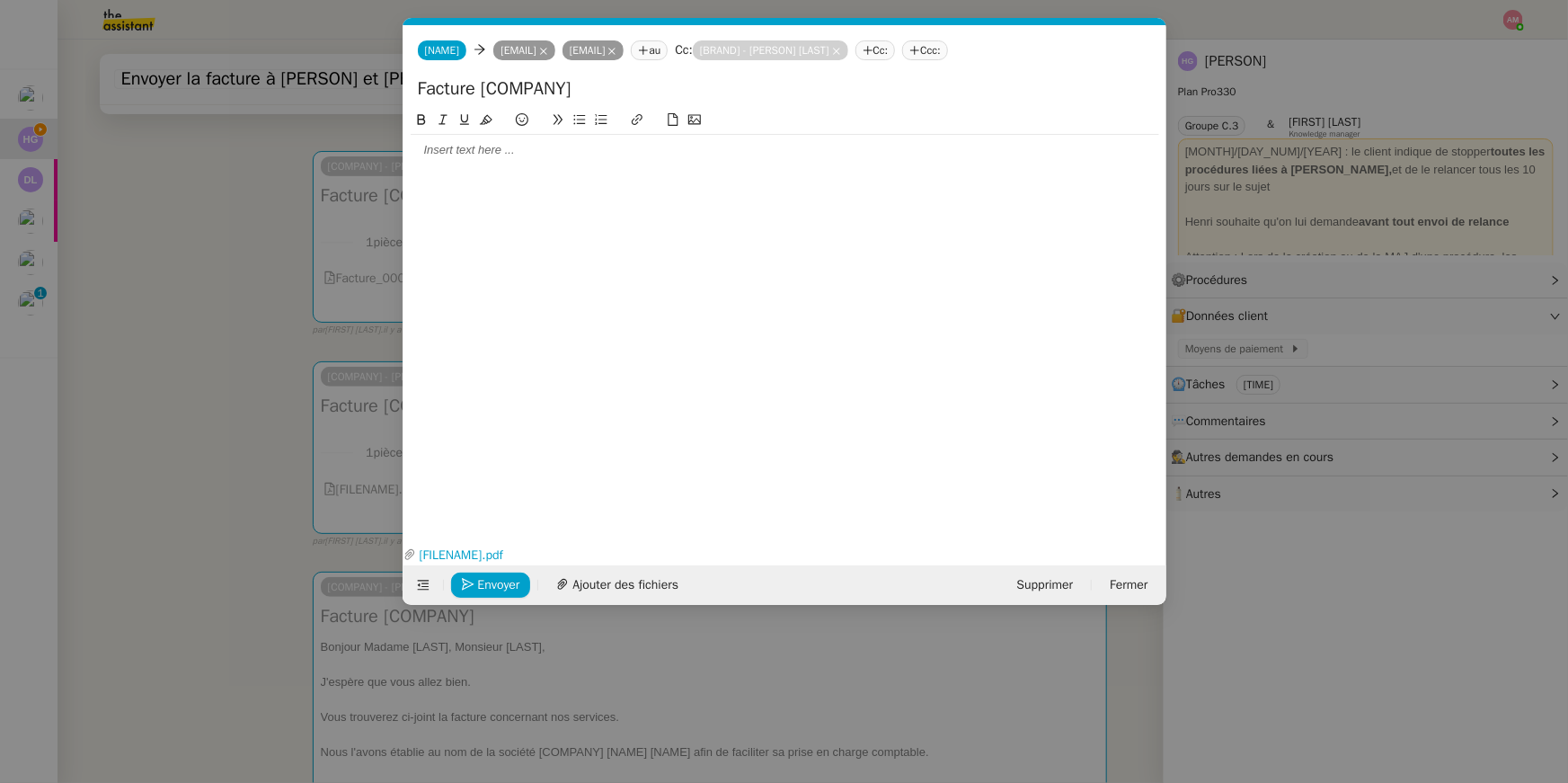 scroll, scrollTop: 0, scrollLeft: 38, axis: horizontal 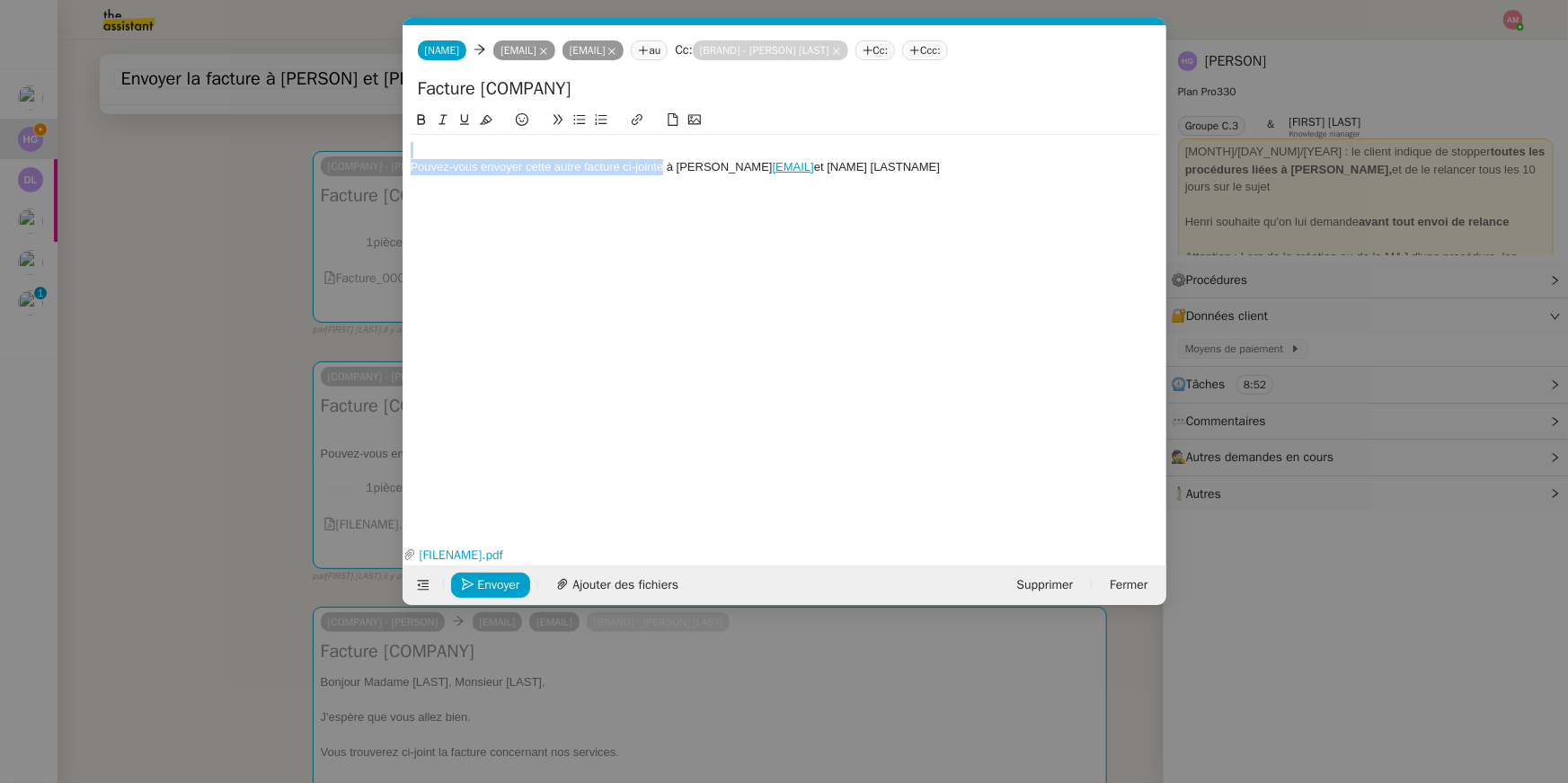 drag, startPoint x: 664, startPoint y: 166, endPoint x: 473, endPoint y: 134, distance: 193.66208 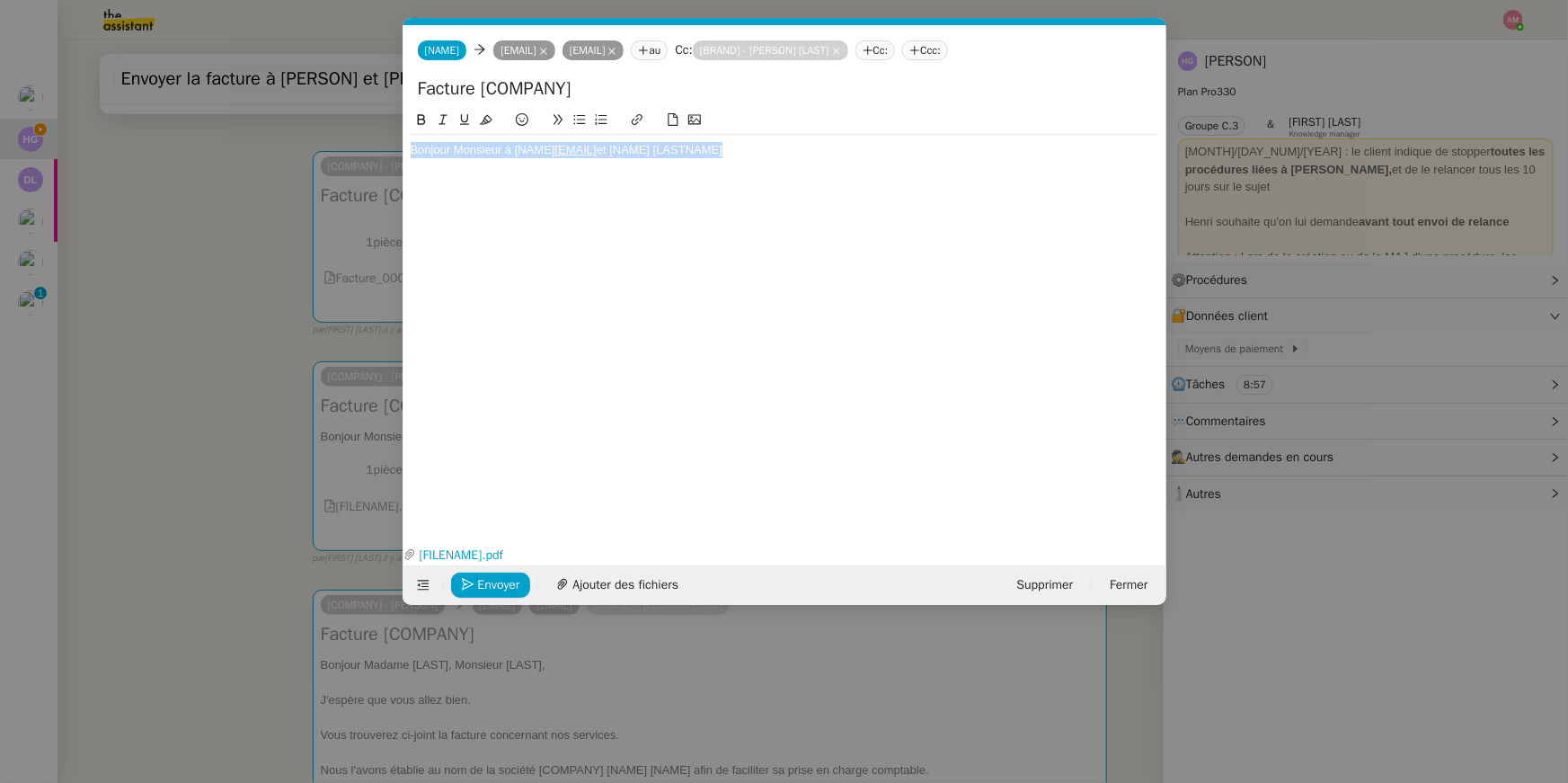 drag, startPoint x: 563, startPoint y: 148, endPoint x: 509, endPoint y: 148, distance: 54 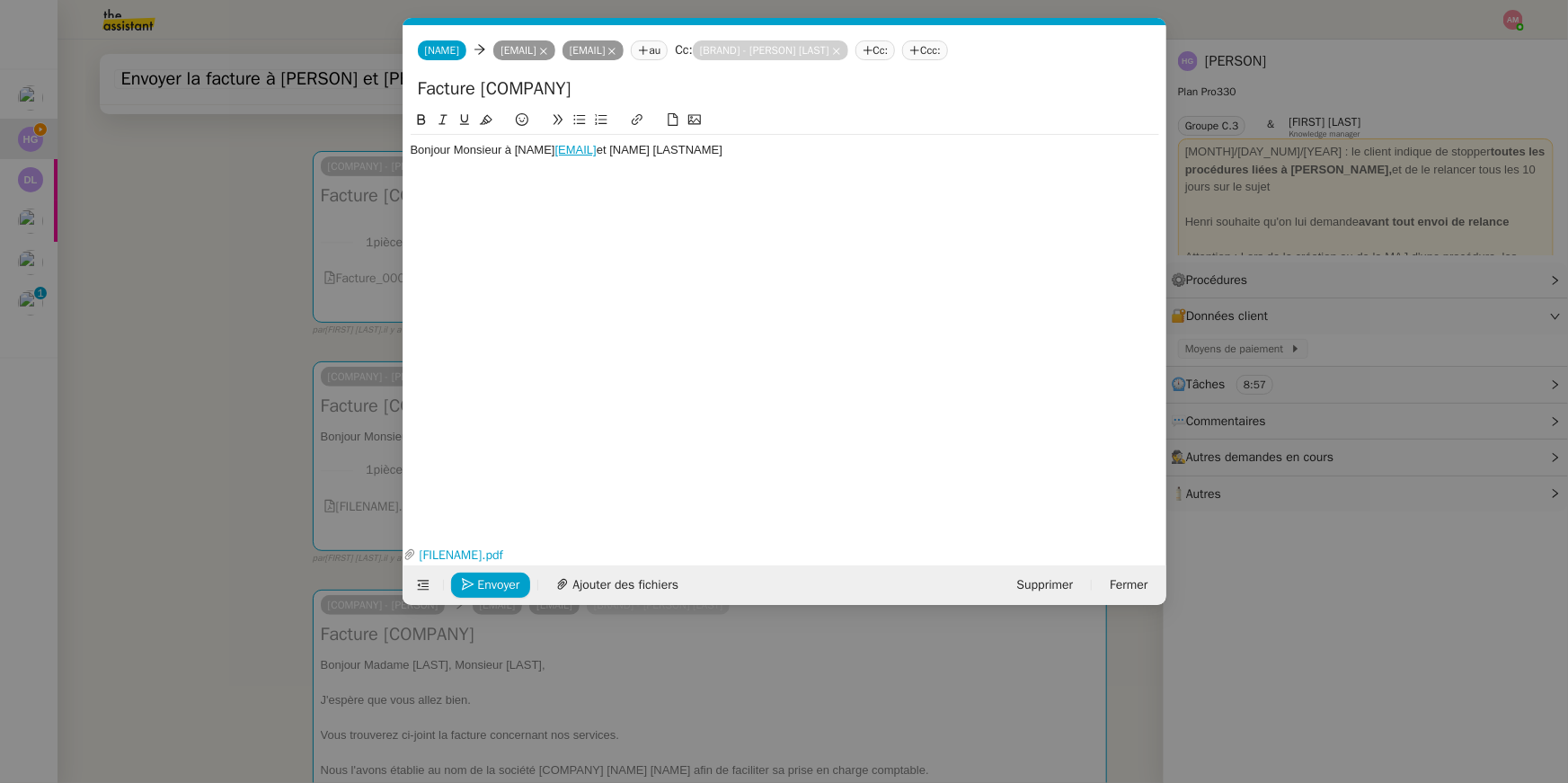 click on "Bonjour Monsieur à [FIRST] [LAST]  [EMAIL]  et [FIRST] [LAST]" 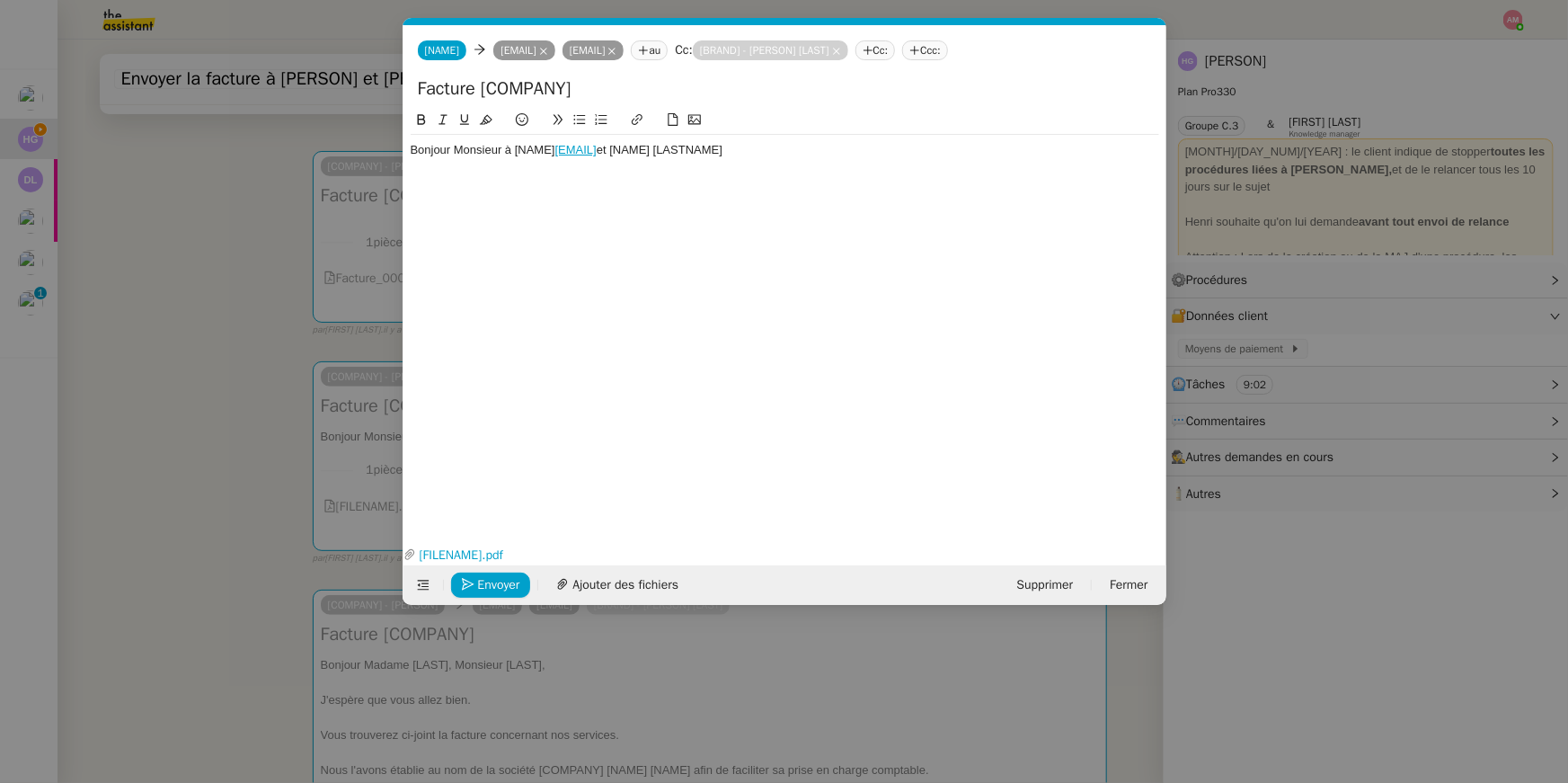 drag, startPoint x: 562, startPoint y: 153, endPoint x: 501, endPoint y: 156, distance: 61.07373 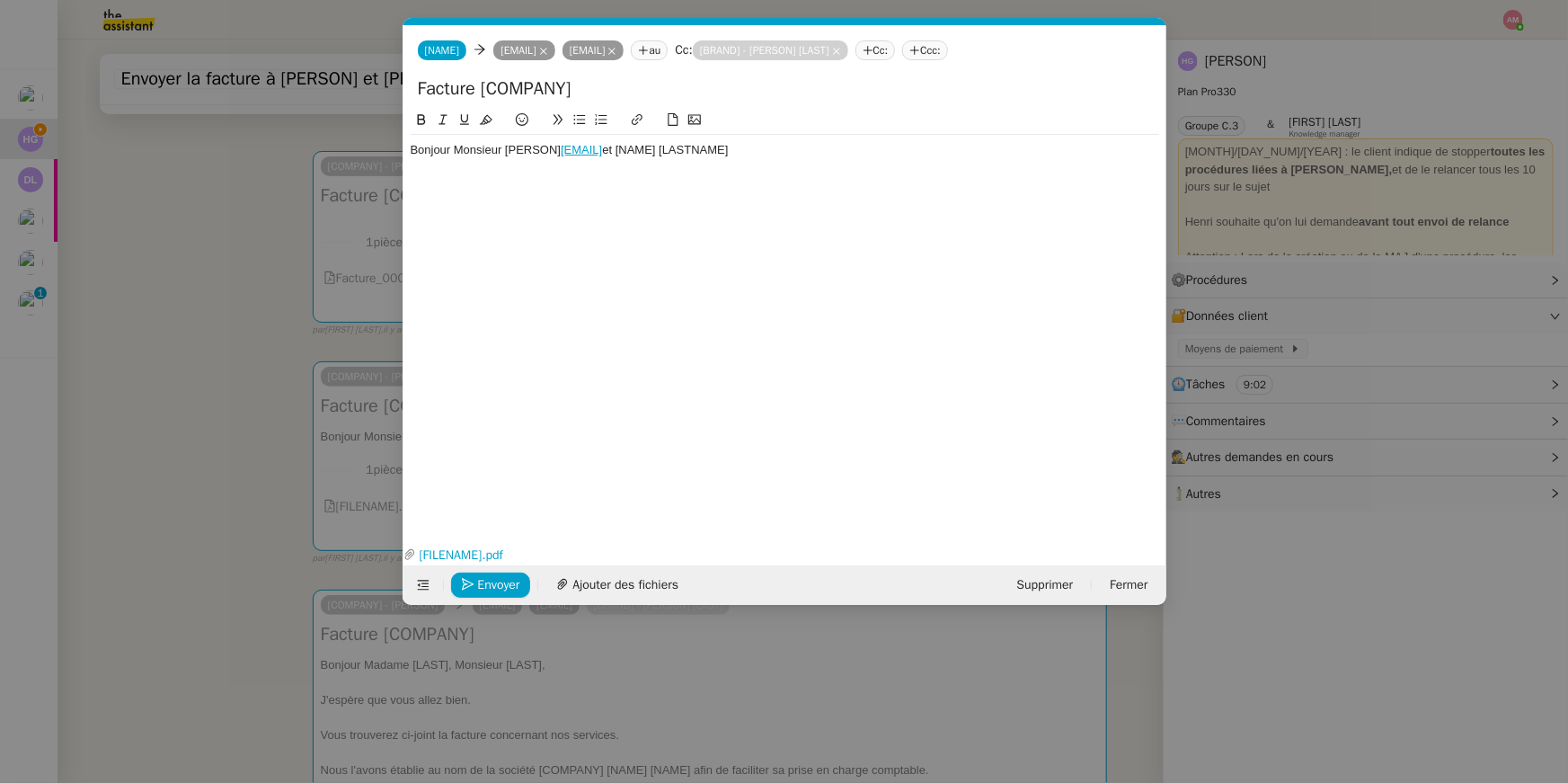 drag, startPoint x: 588, startPoint y: 154, endPoint x: 719, endPoint y: 156, distance: 131.01527 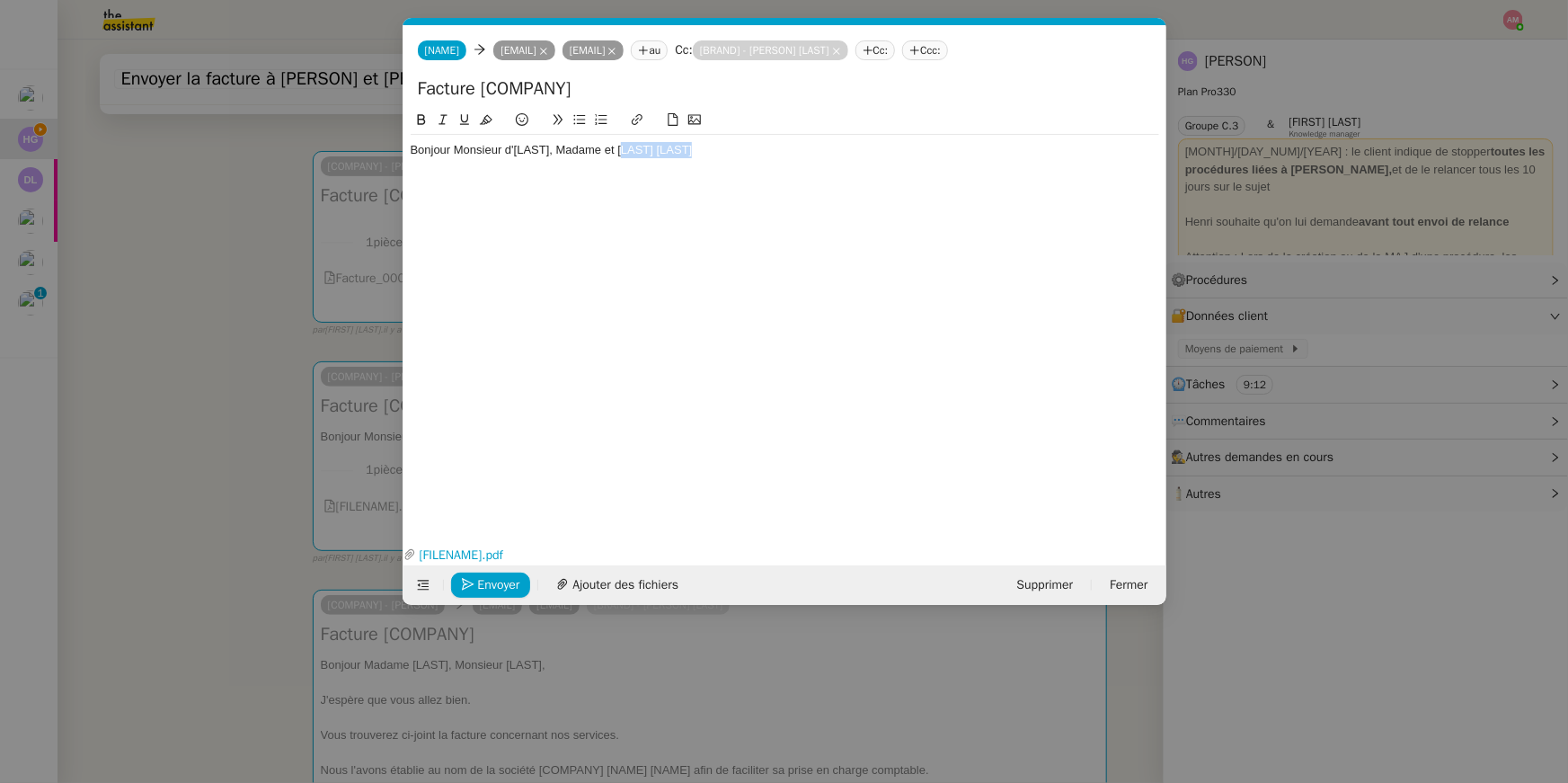 drag, startPoint x: 721, startPoint y: 149, endPoint x: 642, endPoint y: 150, distance: 79.006329 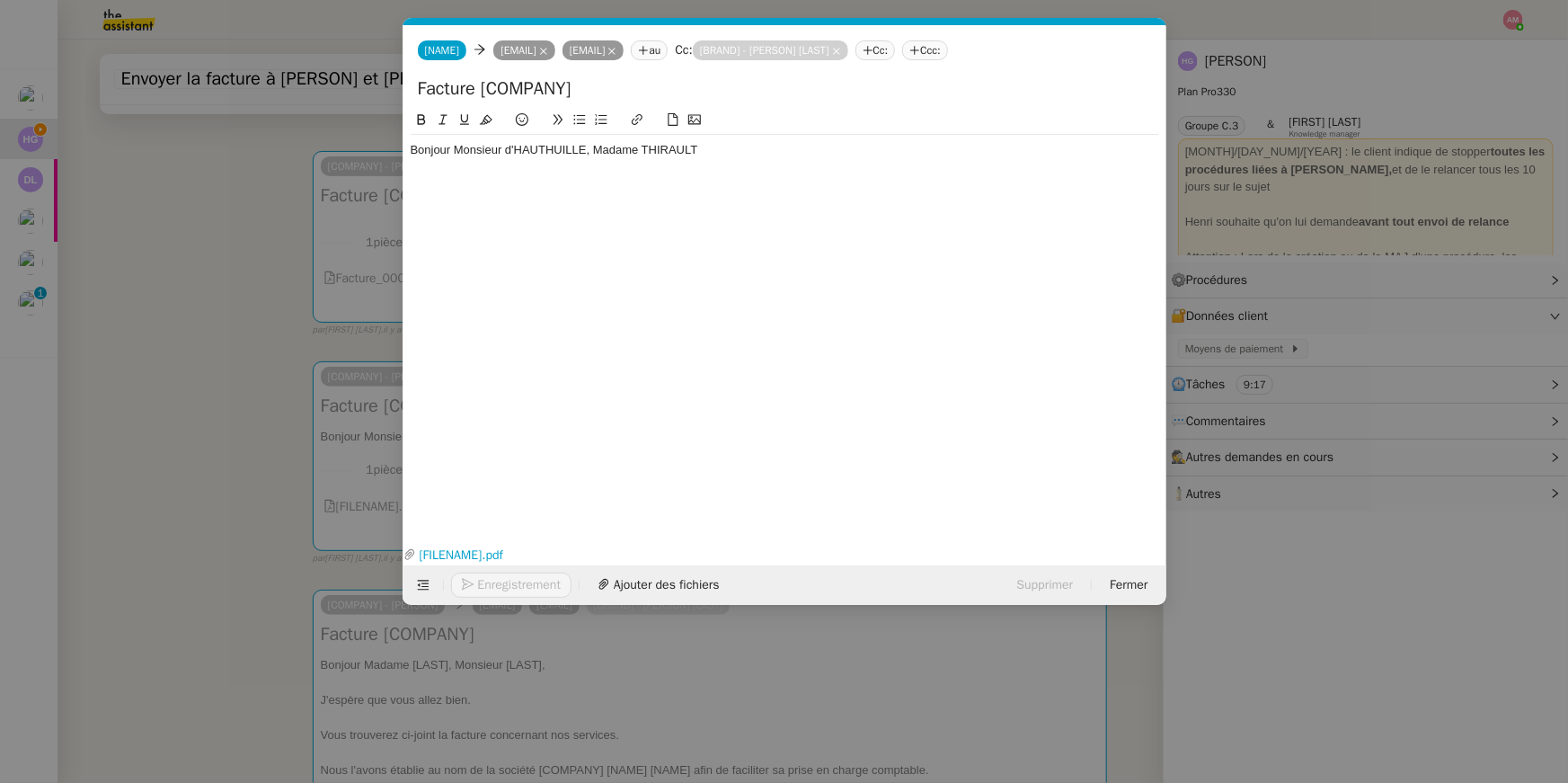 click on "Service TA - VOYAGE - PROPOSITION GLOBALE A utiliser dans le cadre de proposition de déplacement [PERSON_NAME] [PERSON_NAME] TA - RELANCE CLIENT (EN) Relancer un client lorsqu'il n'a pas répondu à un précédent message BAFERTY - MAIL AUDITION A utiliser dans le cadre de la procédure d'envoi des mails d'audition TA - PUBLICATION OFFRE D'EMPLOI Organisation du recrutement Relevés CIC [PERSON_NAME] [PERSON_NAME] Discours de présentation du paiement sécurisé TA - VOYAGES - PROPOSITION ITINERAIRE Soumettre les résultats d'une recherche TA - CONFIRMATION PAIEMENT (EN) Confirmer avec le client de modèle de transaction - Attention Plan Pro nécessaire. TA - COURRIER EXPEDIE (recommandé) A utiliser dans le cadre de l'envoi d'un courrier recommandé Relevés Portzamparc [PERSON_NAME] [PERSON_NAME] souhaite obtenir, mensuellement, un relevé portefeuille de [PERSON_NAME]. [PERSON_NAME] TA - PARTAGE DE CALENDRIER (EN)" at bounding box center [784, 391] 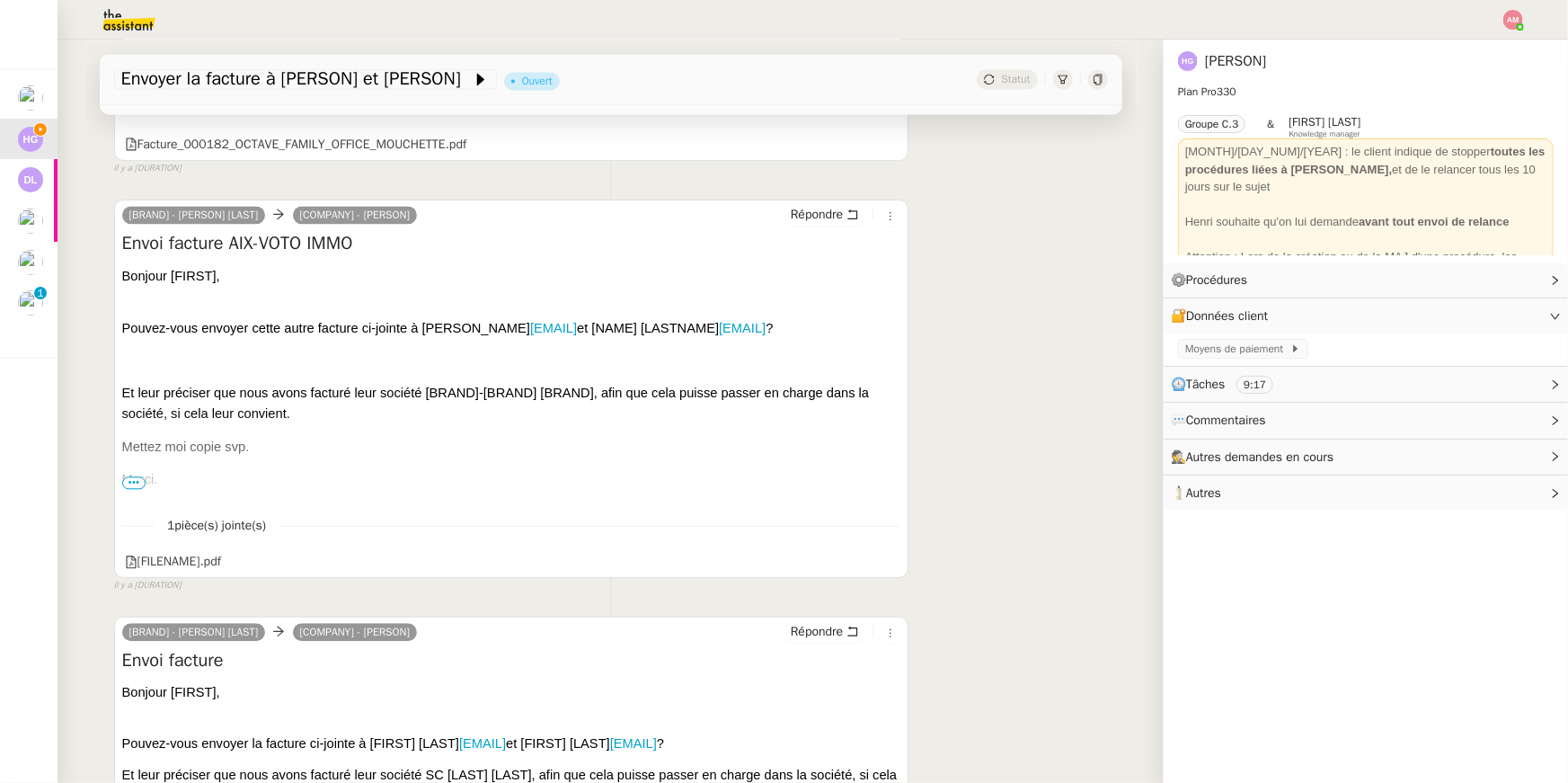 scroll, scrollTop: 2193, scrollLeft: 0, axis: vertical 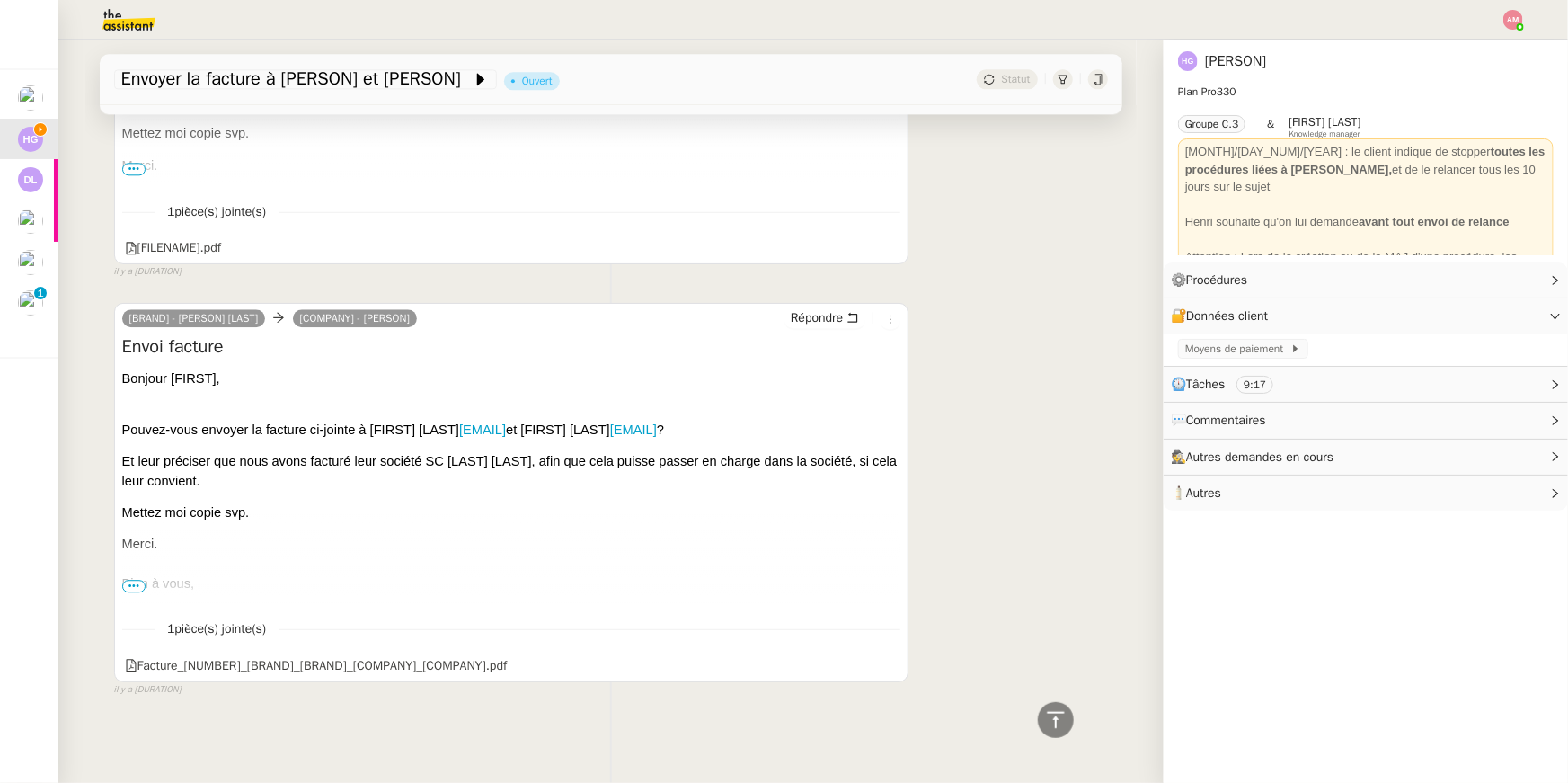 click on "Mettez moi copie svp." at bounding box center (511, 512) 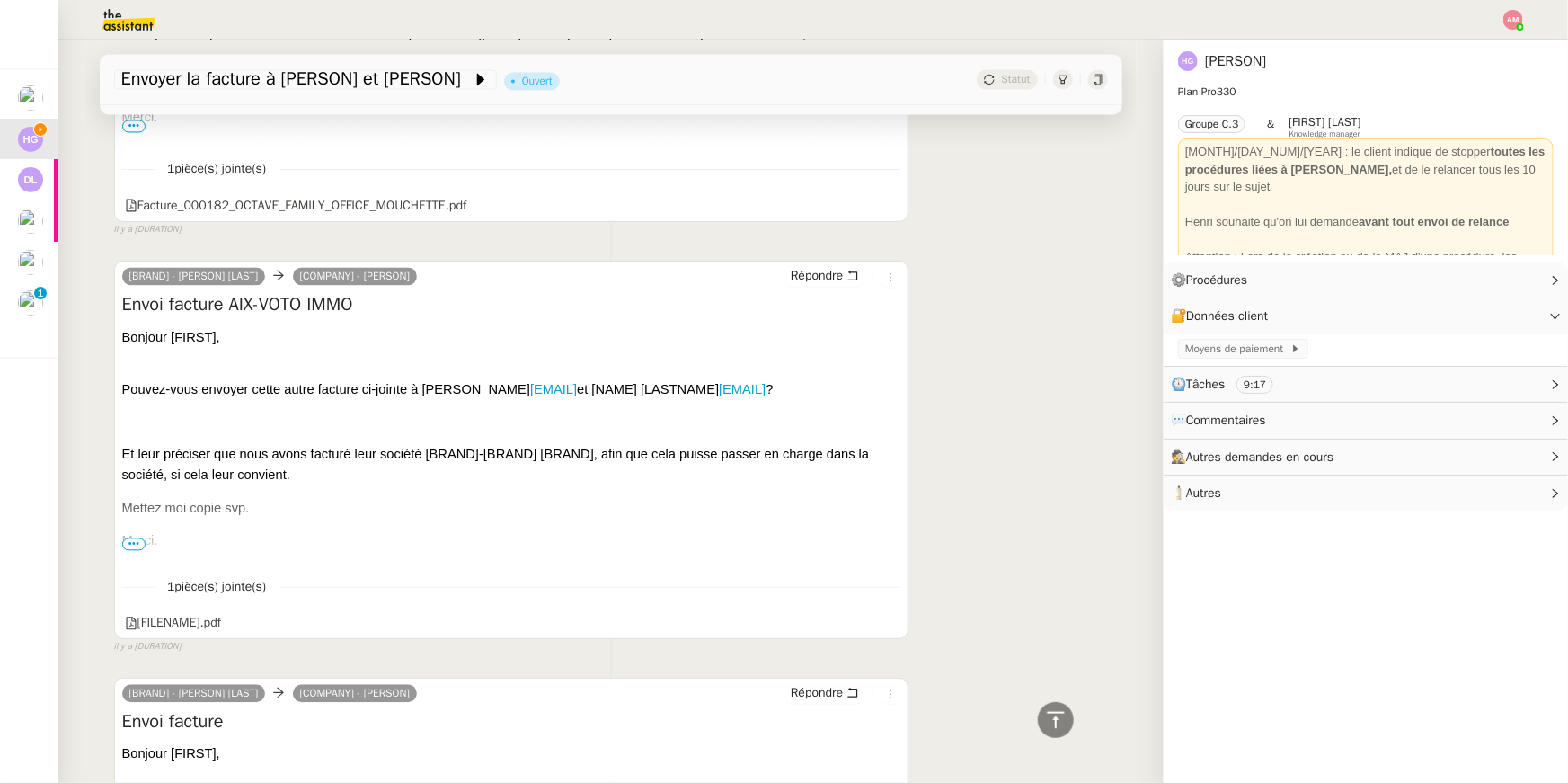 click on "Bonjour Louise, Pouvez-vous envoyer cette autre facture ci-jointe à [LAST] [LAST]  [EMAIL]  et [LAST] [LAST]  [EMAIL]  ?   Et leur préciser que nous avons facturé leur société AIX-VOTO IMMO, afin que cela puisse passer en charge dans la société, si cela leur convient. Mettez moi copie svp. Merci. Bien à vous,   [LAST] [LAST]   | Associé [PHONE]   www.octave-fo.com   Aix-en-Provence / Paris / Sophia-Antipolis Côte d’Azur   Membre actif de l’Association Française du Family Office   [EMAIL]    [EMAIL]" at bounding box center [511, 690] 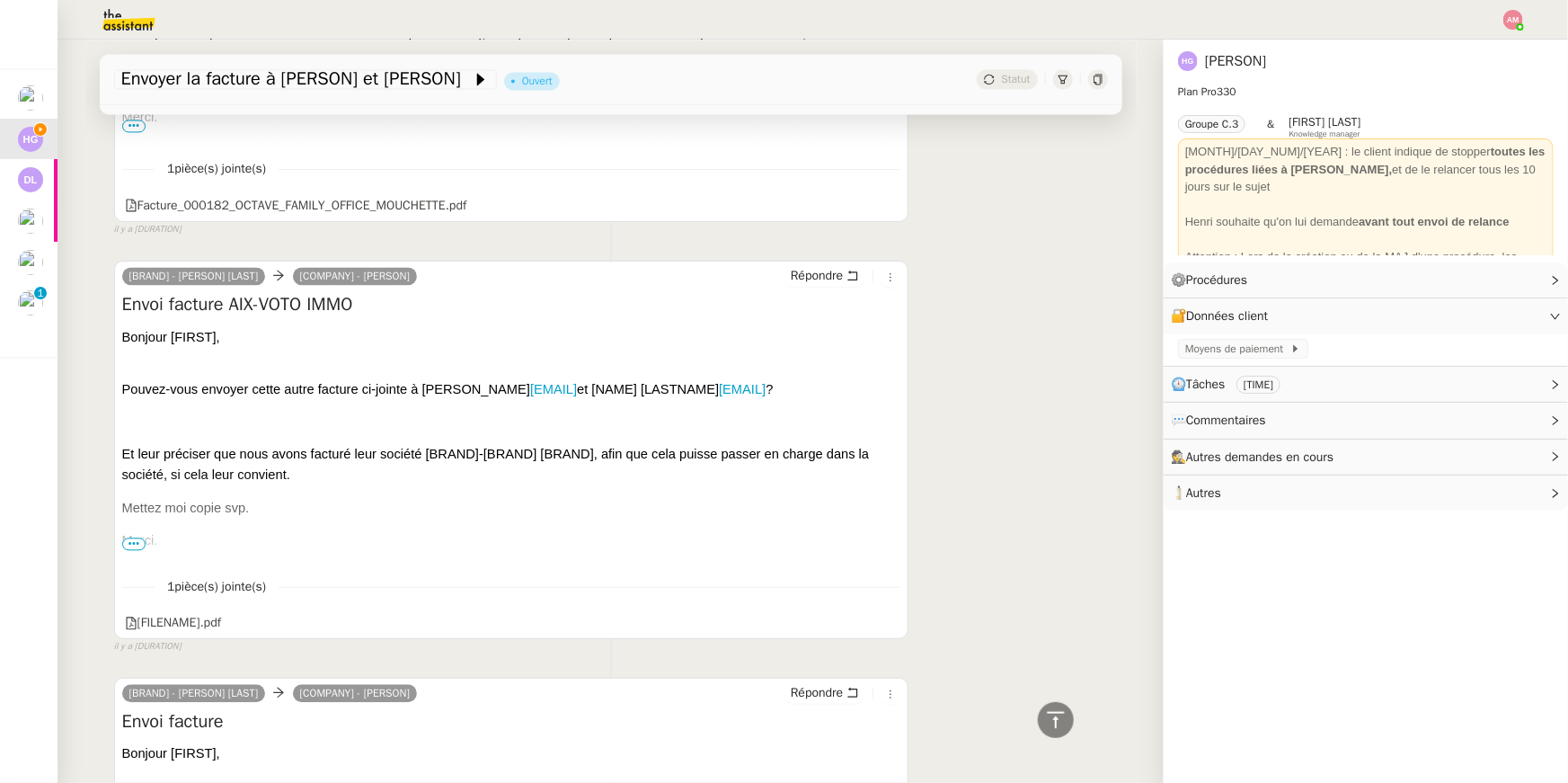 click on "Mettez moi copie svp." at bounding box center (186, 508) 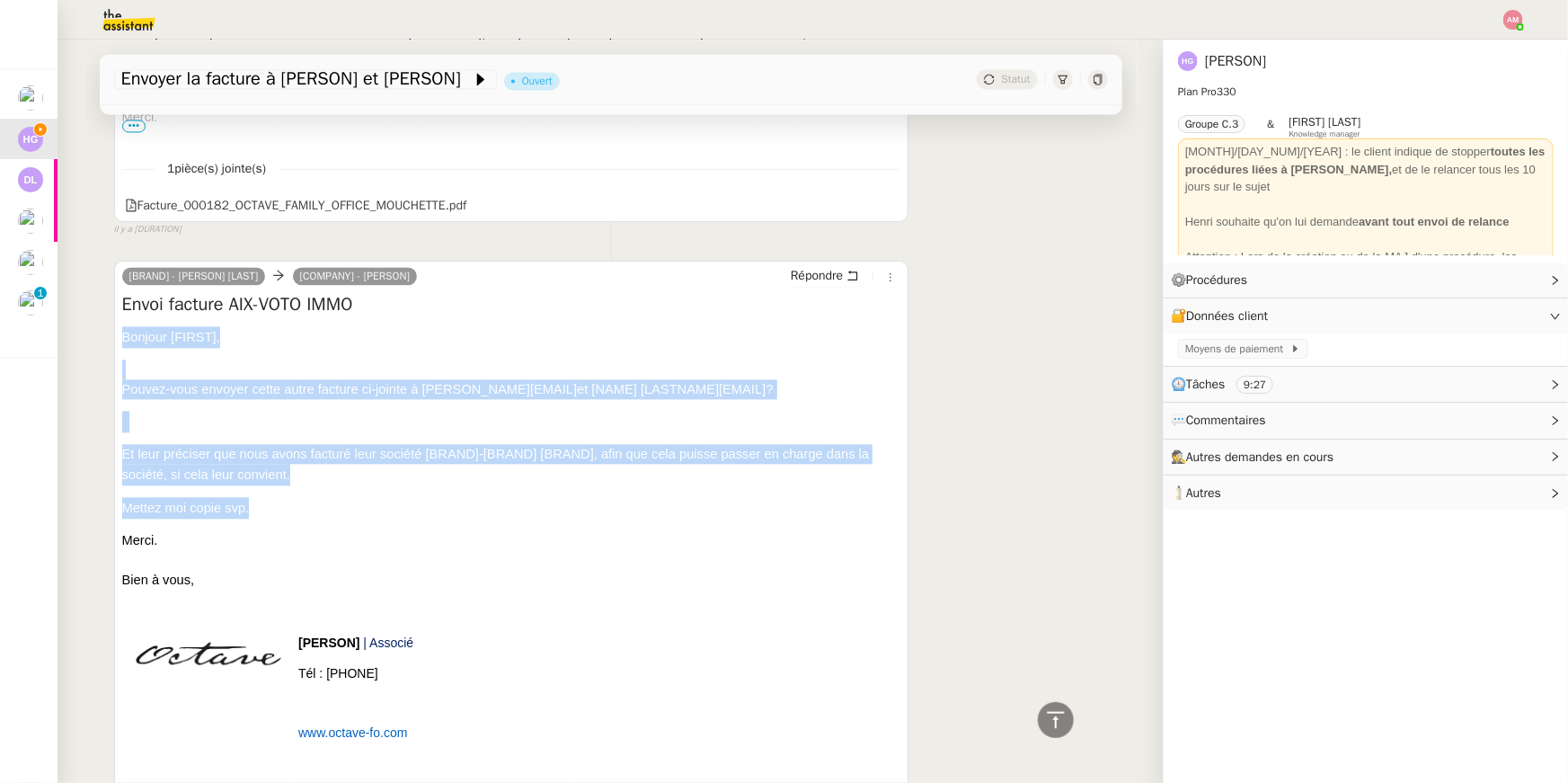 drag, startPoint x: 261, startPoint y: 538, endPoint x: 116, endPoint y: 340, distance: 245.41597 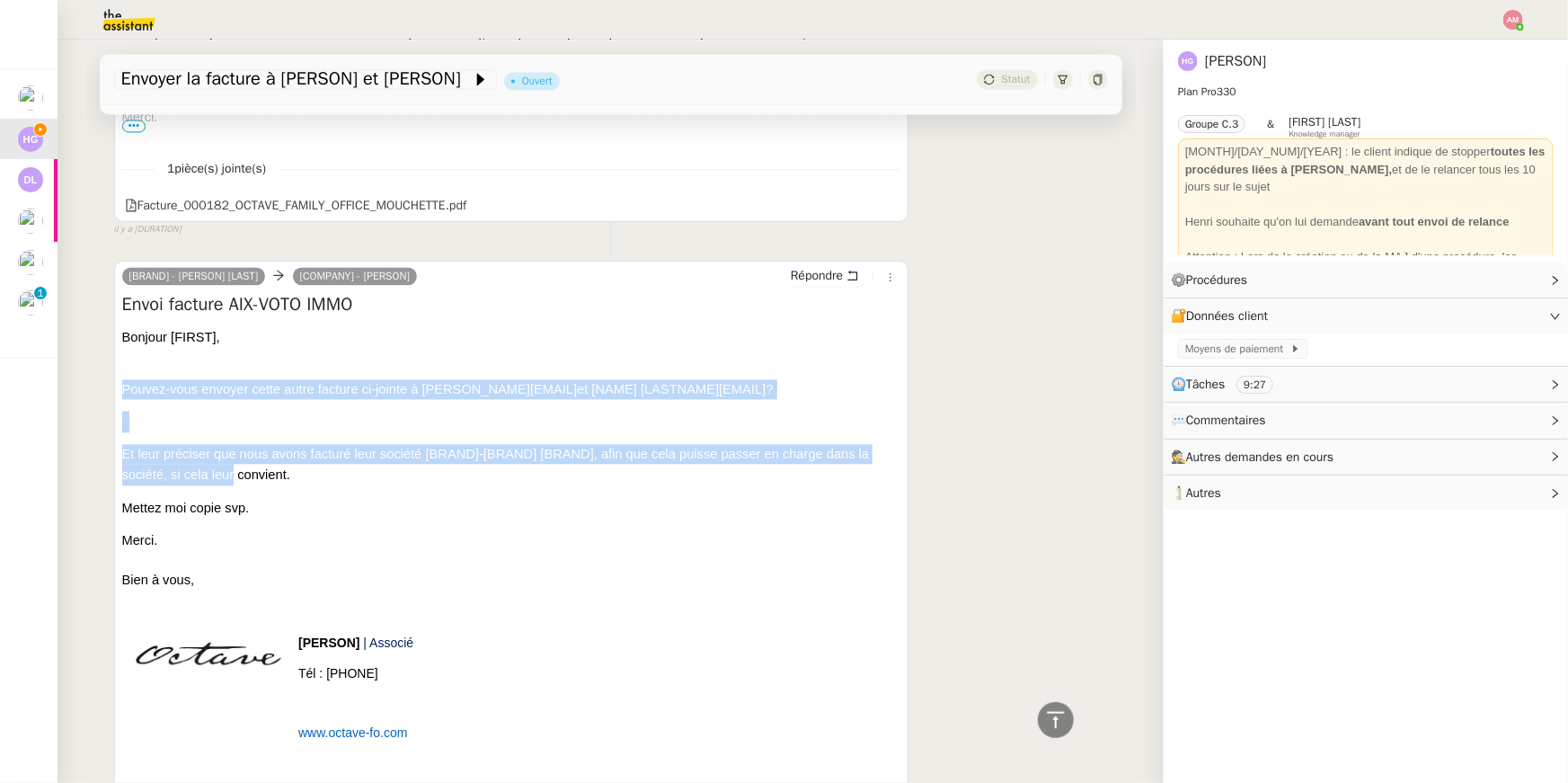 drag, startPoint x: 221, startPoint y: 504, endPoint x: 102, endPoint y: 384, distance: 169 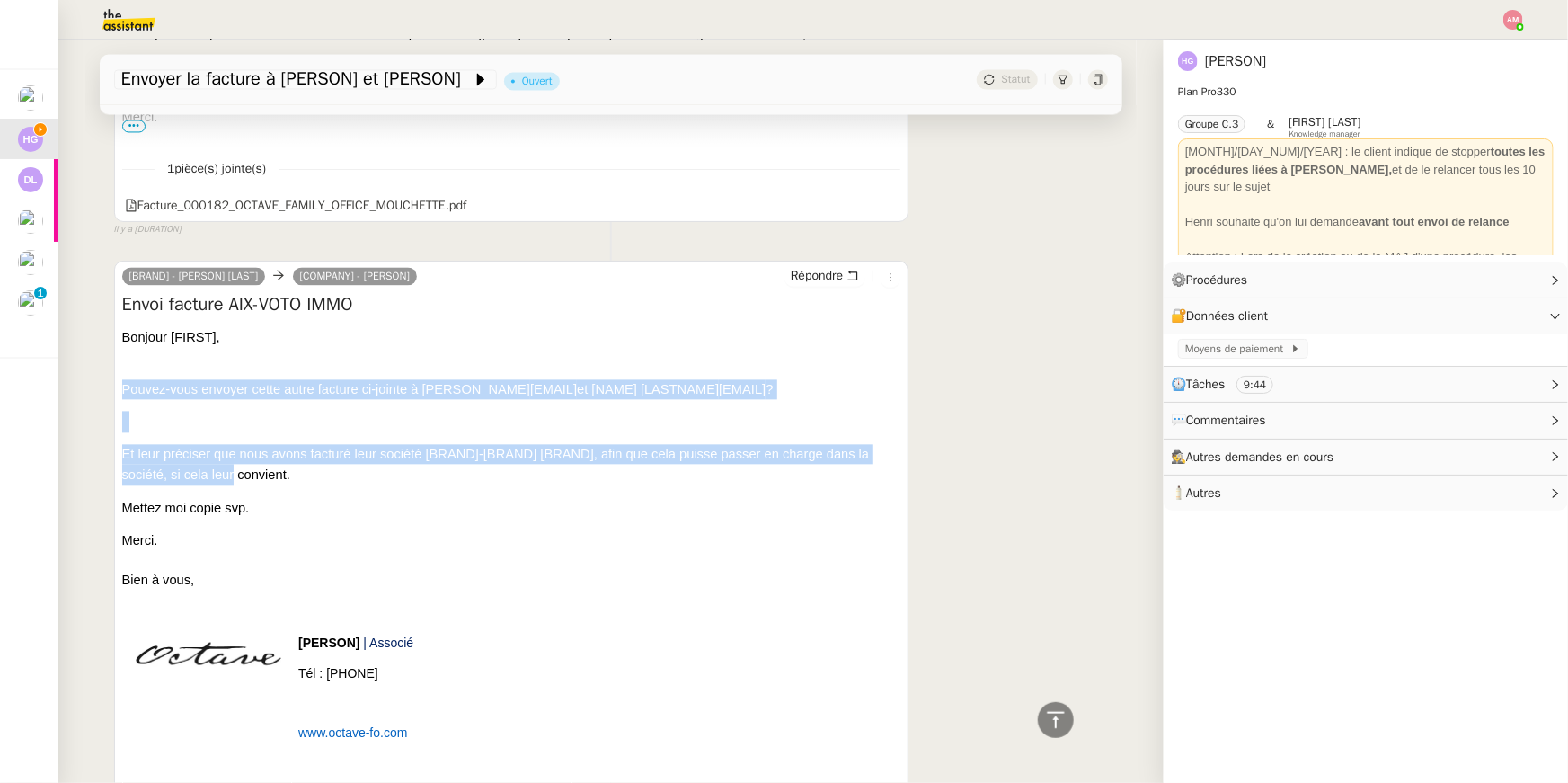 scroll, scrollTop: 1441, scrollLeft: 0, axis: vertical 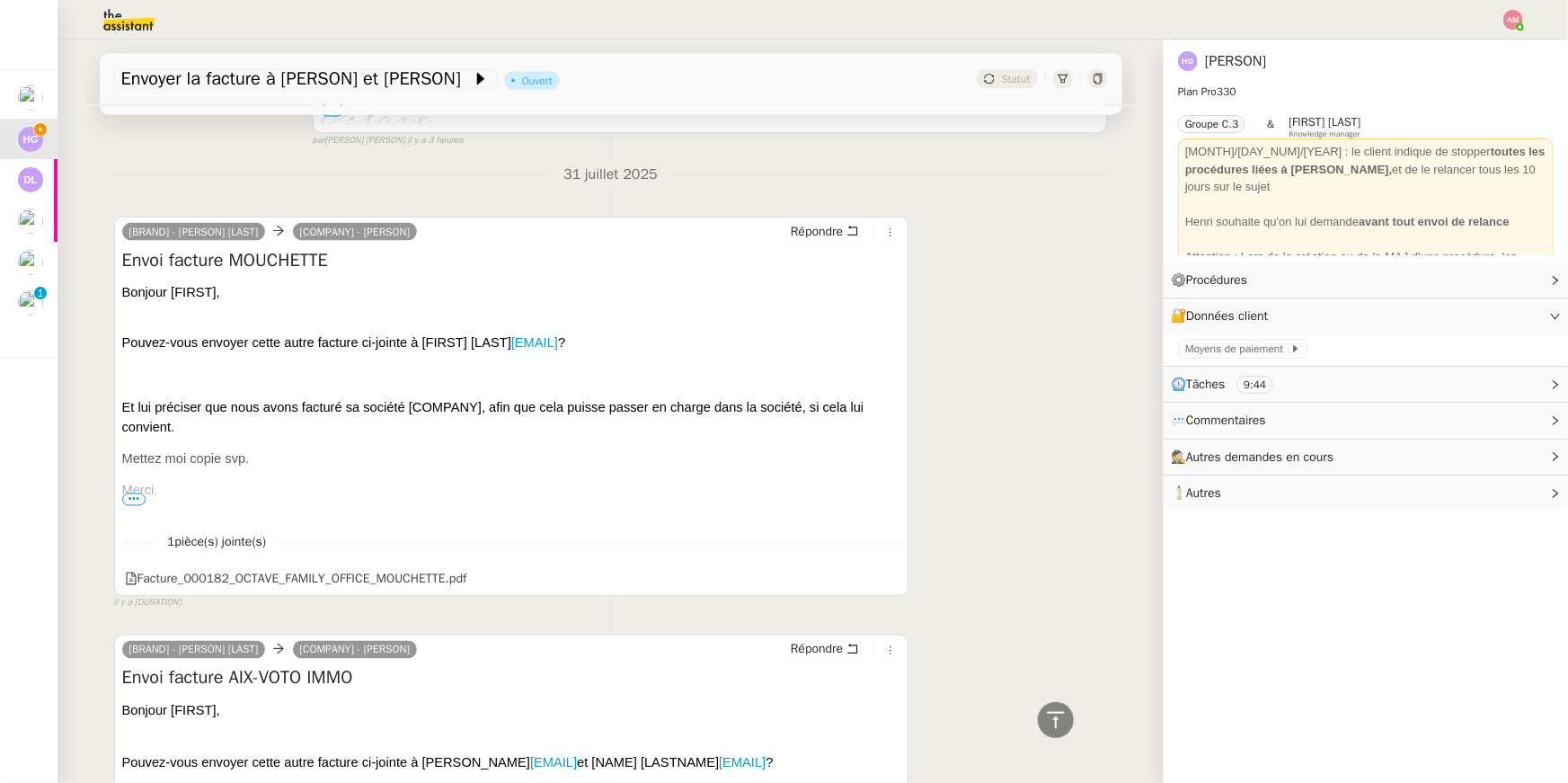 click on "Et lui préciser que nous avons facturé sa société [COMPANY], afin que cela puisse passer en charge dans la société, si cela lui convient." at bounding box center (511, 418) 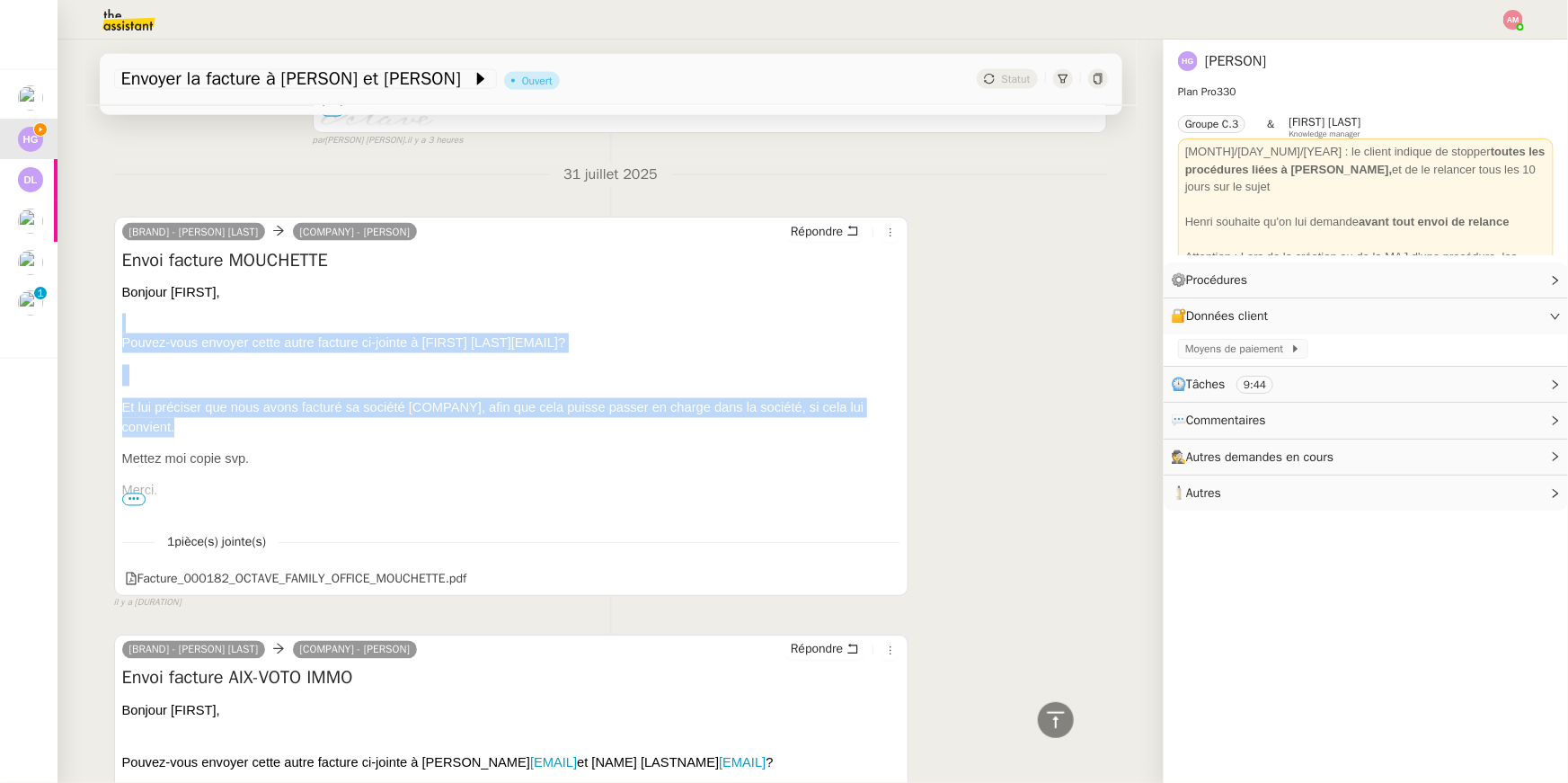 drag, startPoint x: 352, startPoint y: 438, endPoint x: 399, endPoint y: 308, distance: 138.23531 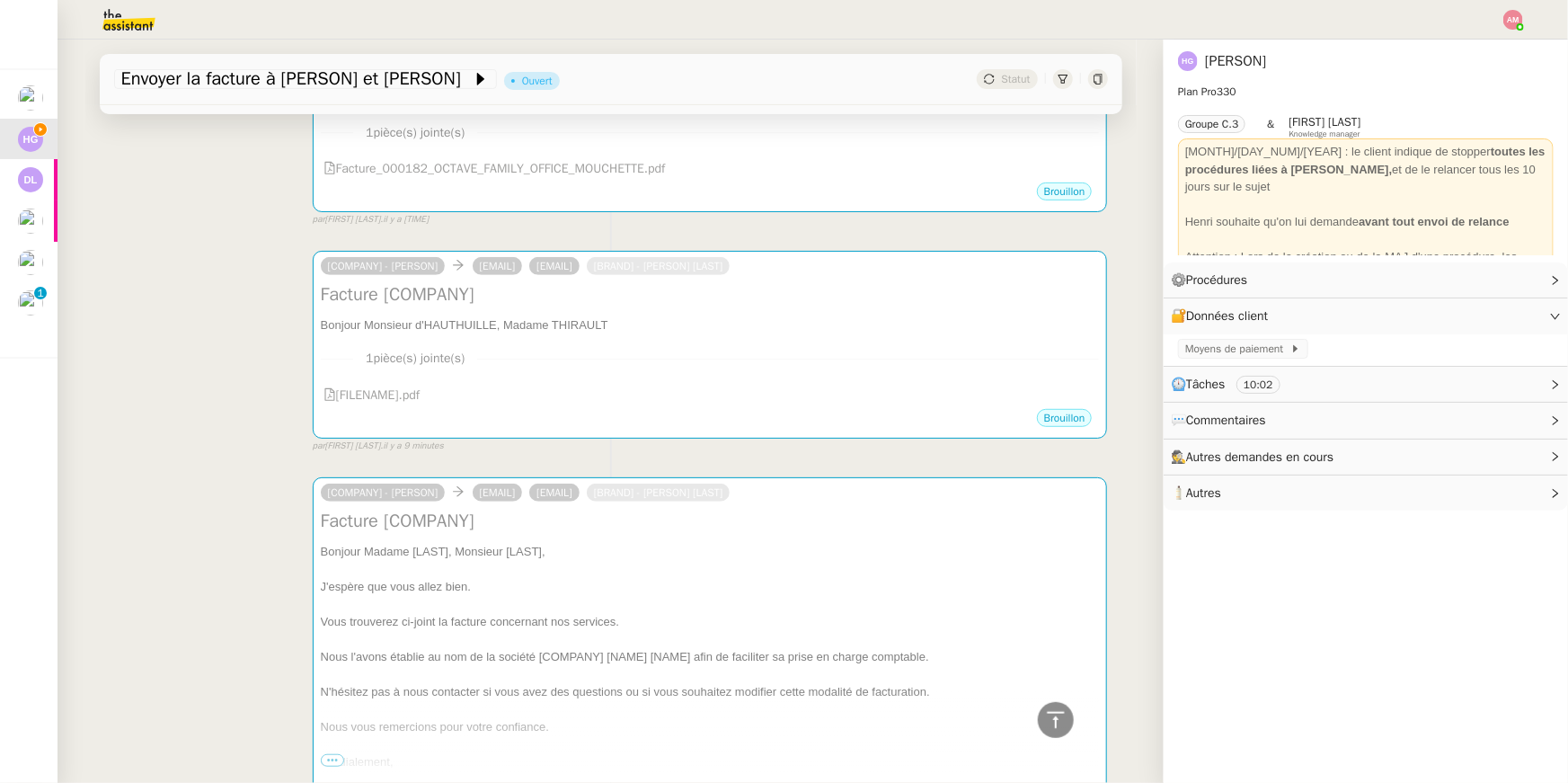 scroll, scrollTop: 184, scrollLeft: 0, axis: vertical 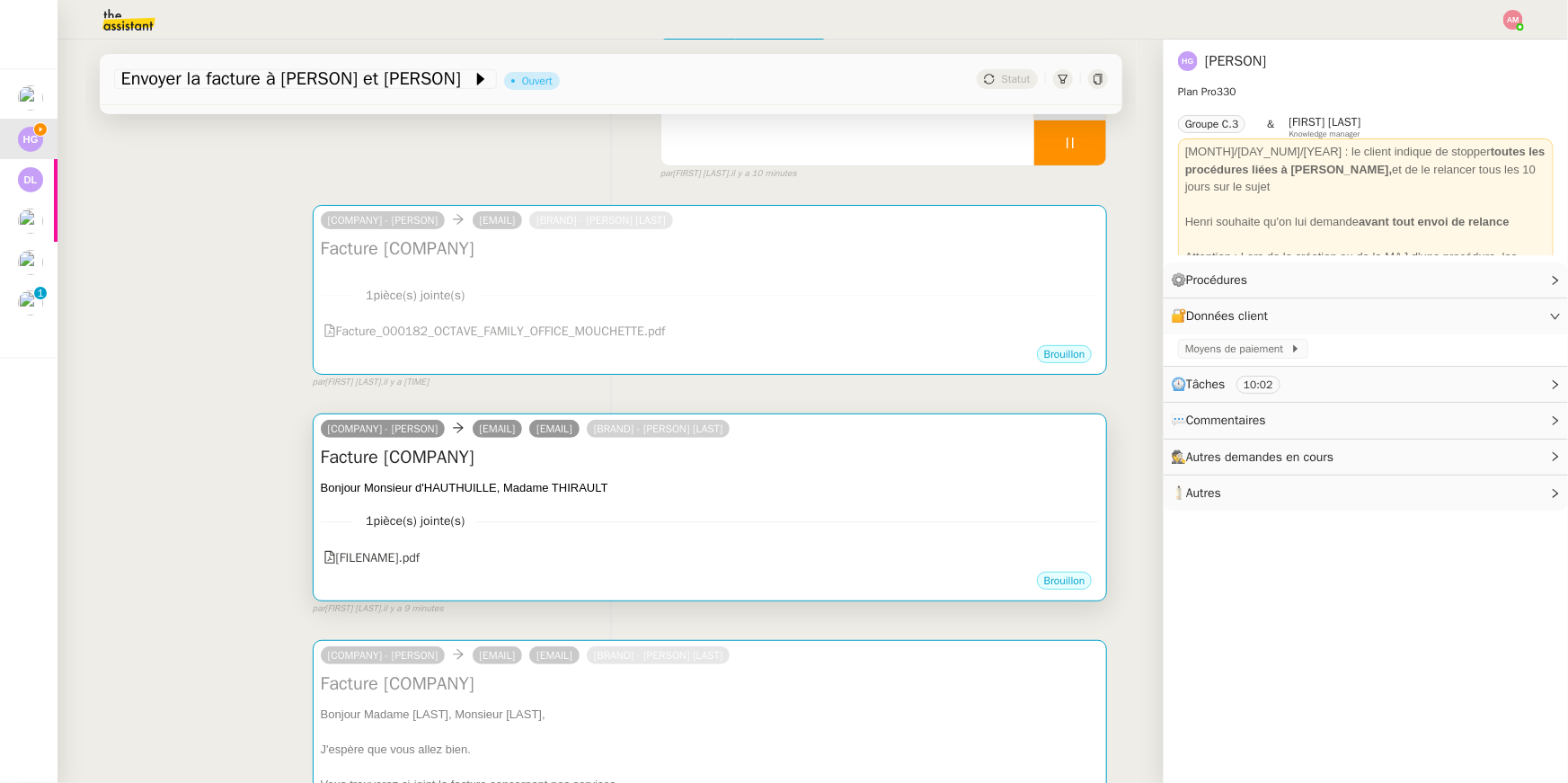 click on "1  pièce(s) jointe(s)" at bounding box center [710, 521] 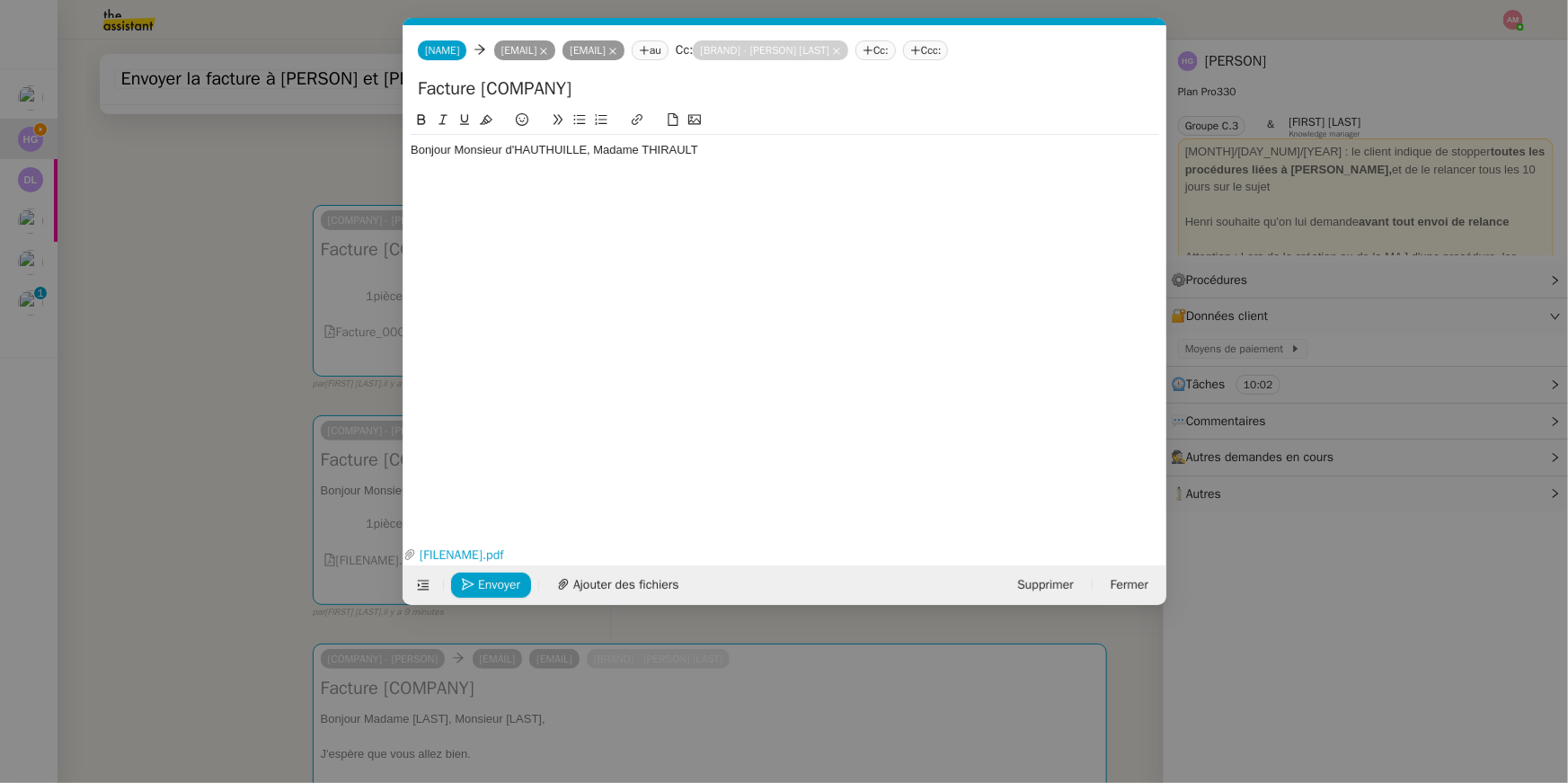 scroll, scrollTop: 0, scrollLeft: 38, axis: horizontal 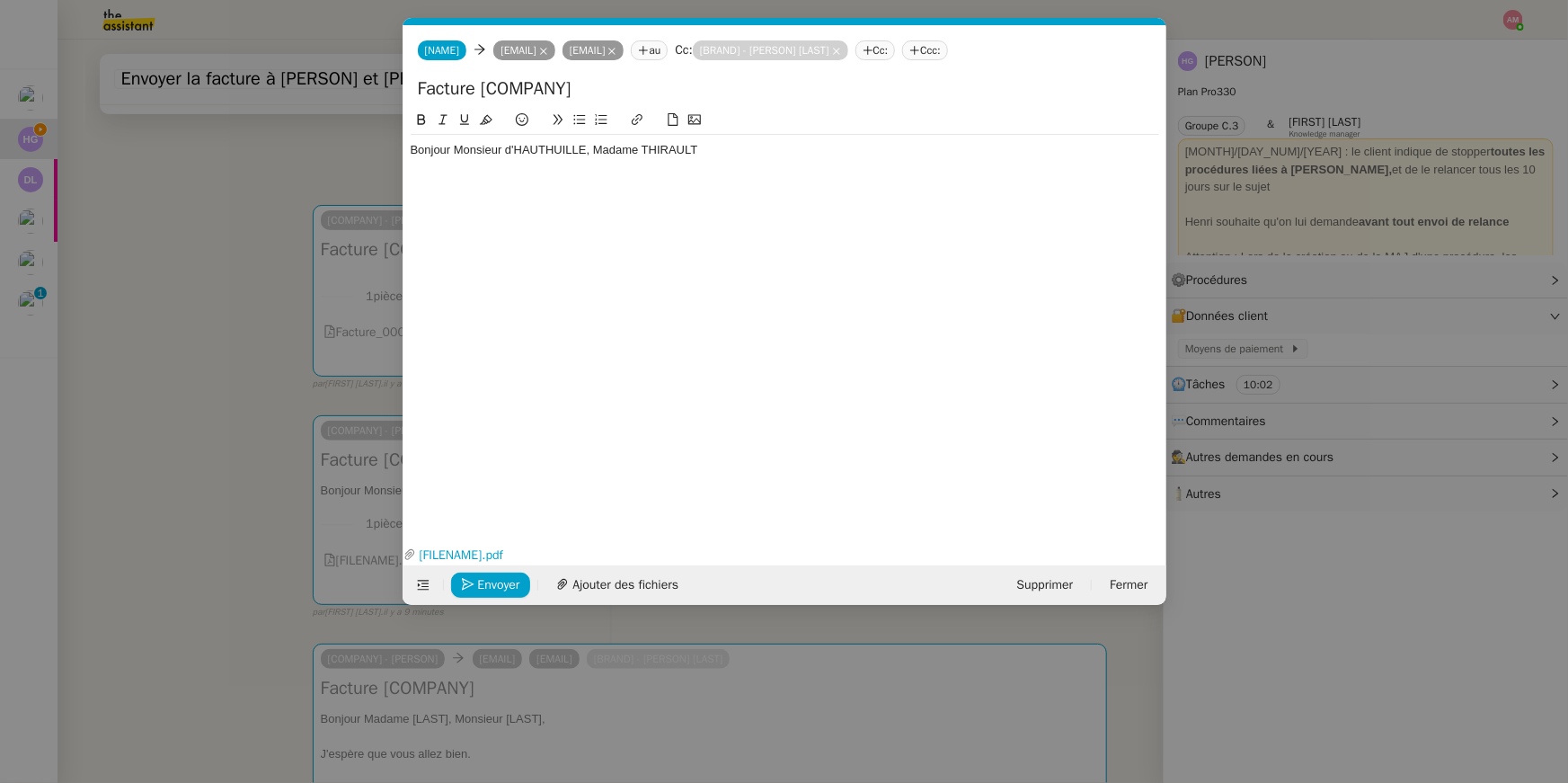 click on "Bonjour Monsieur d'HAUTHUILLE, Madame THIRAULT" 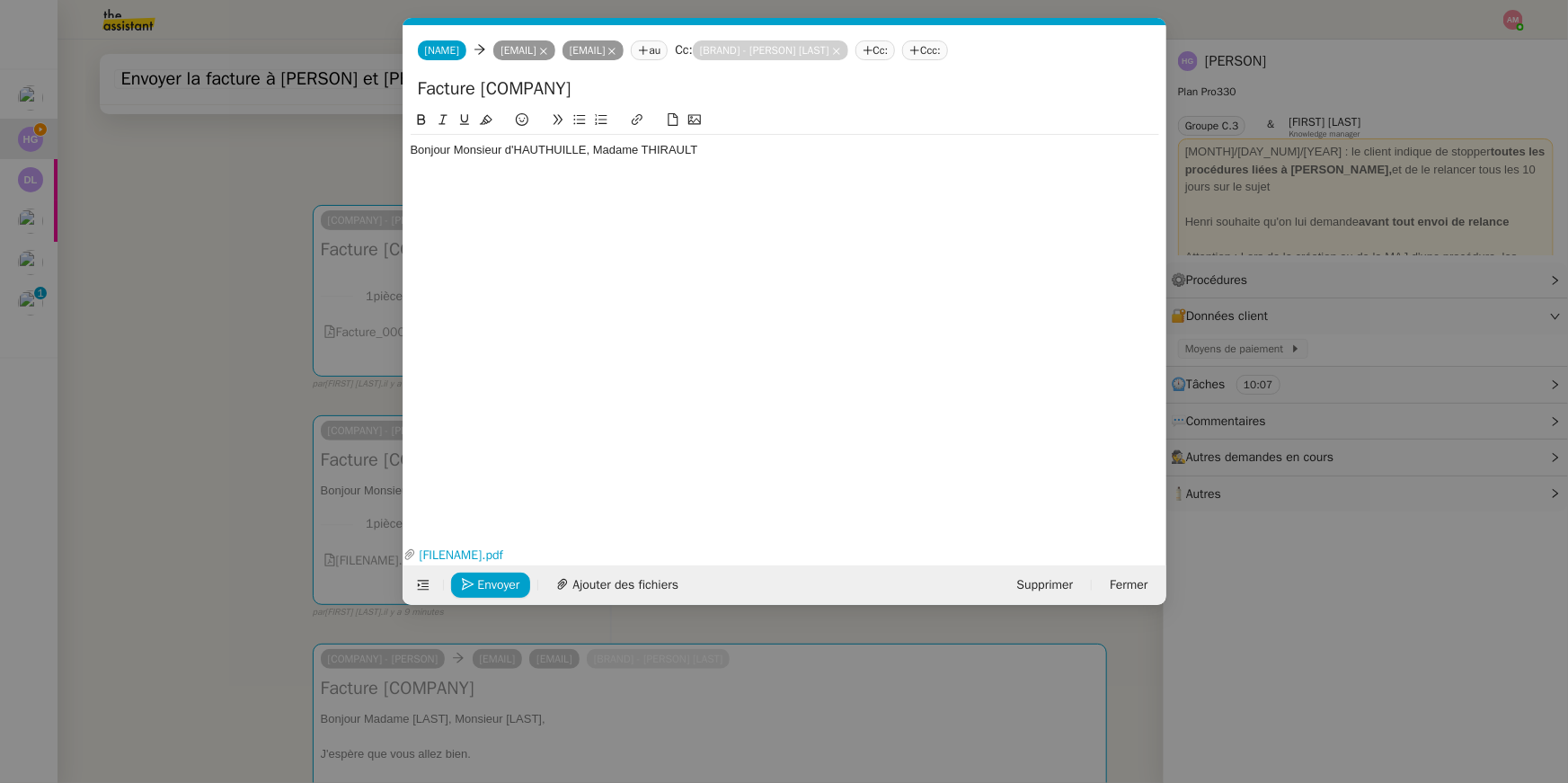click on "Bonjour Monsieur d'HAUTHUILLE, Madame THIRAULT" 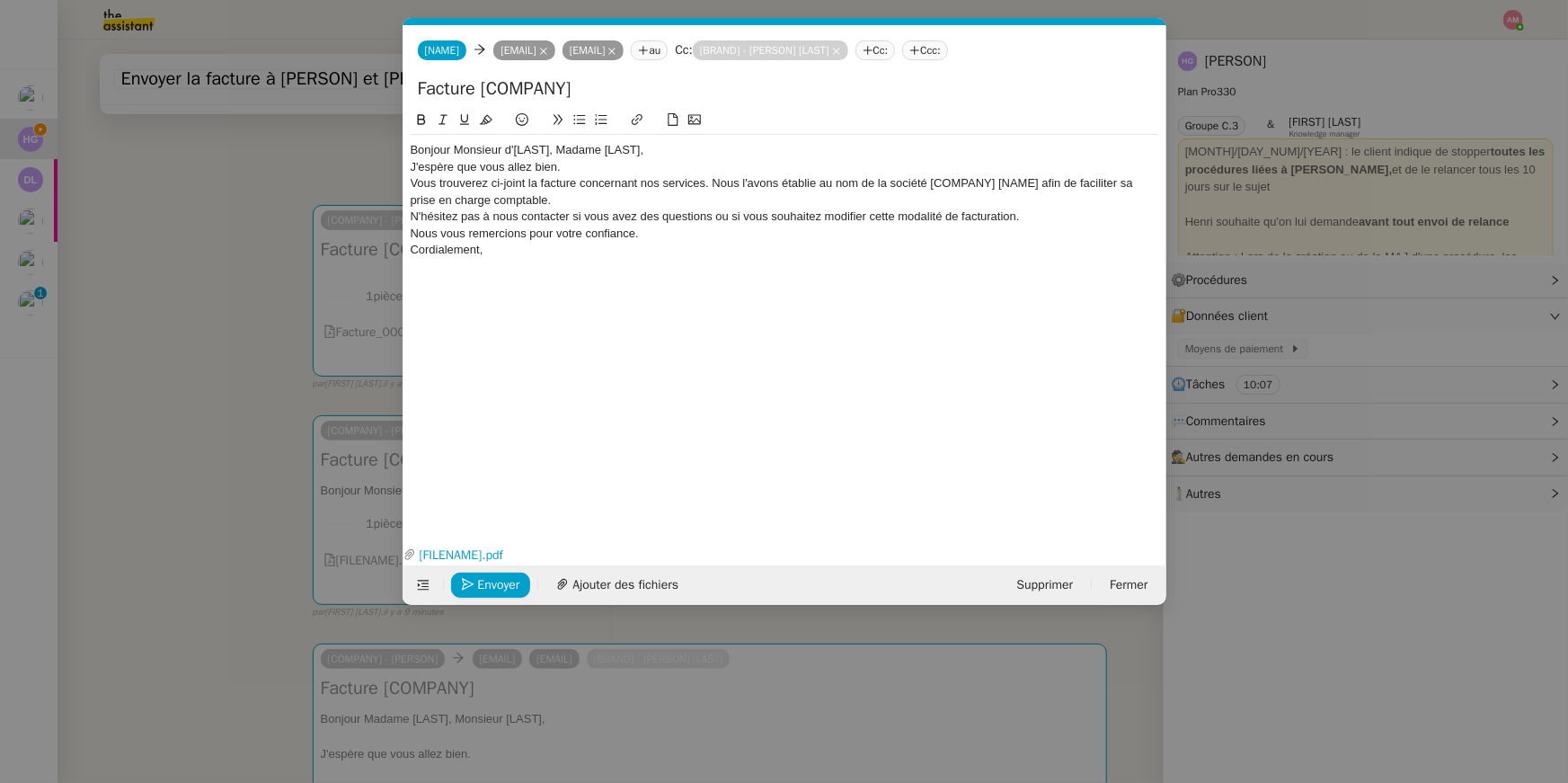 scroll, scrollTop: 0, scrollLeft: 0, axis: both 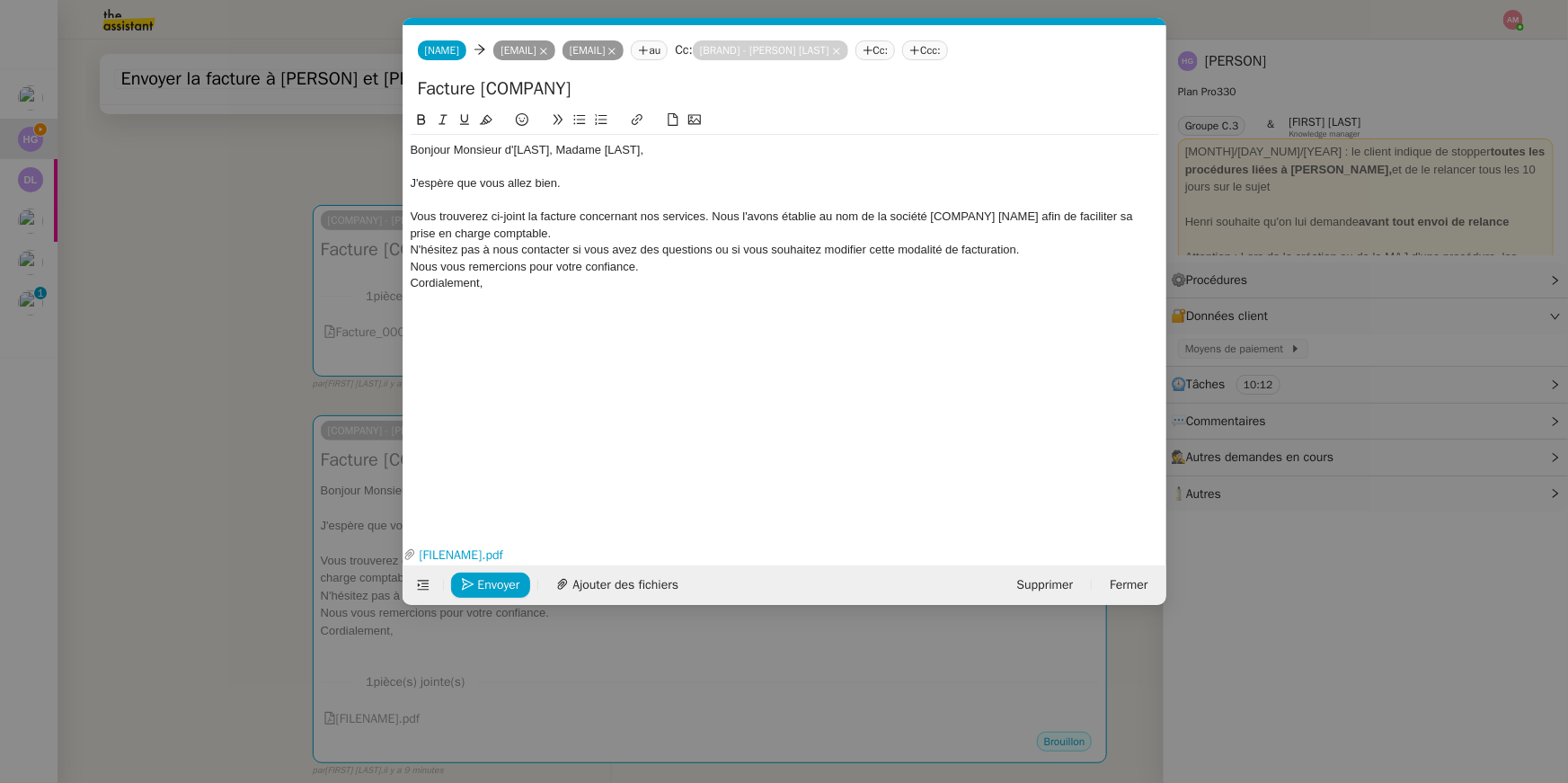 type 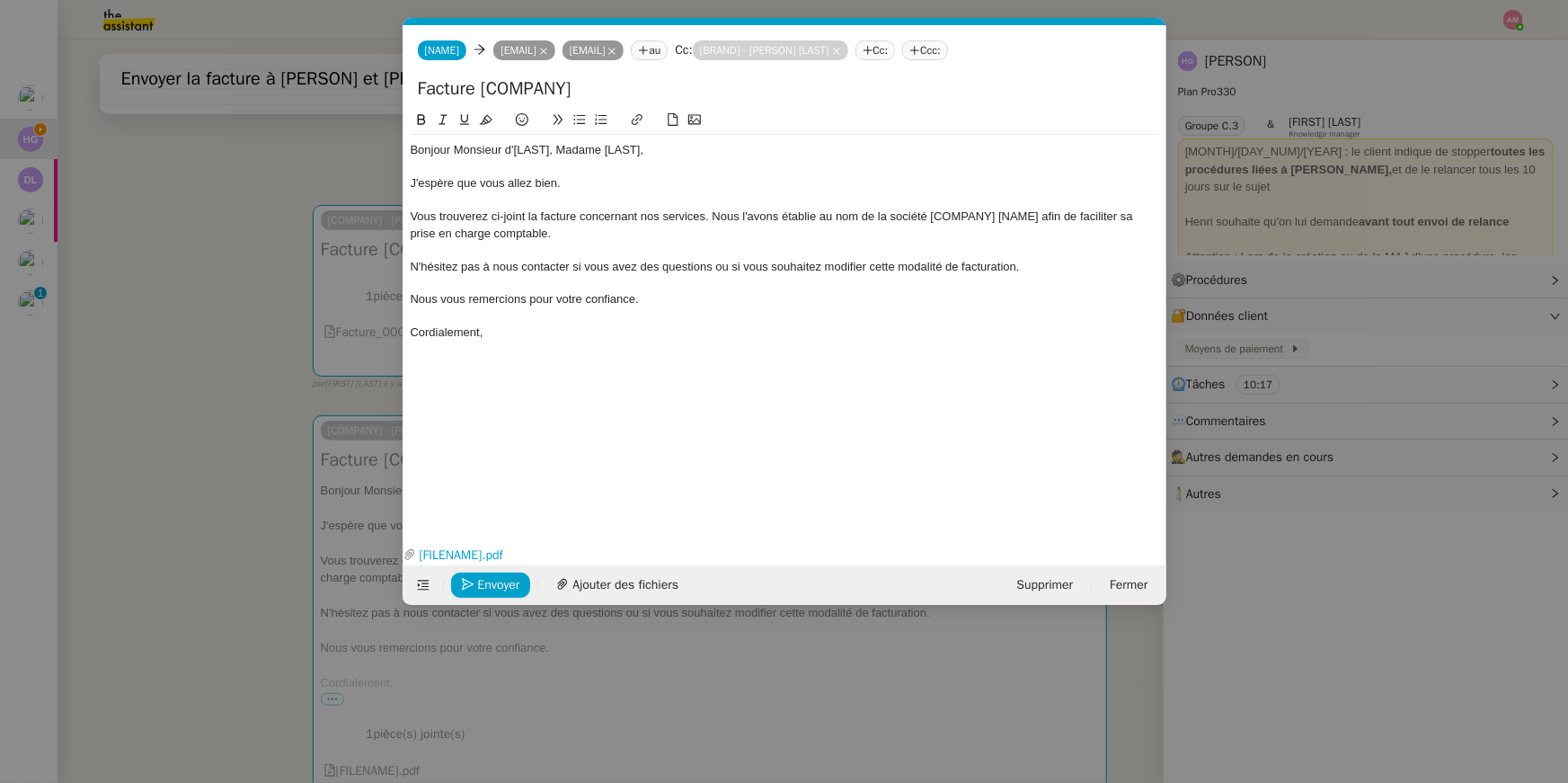 click on "Service TA - VOYAGE - PROPOSITION GLOBALE A utiliser dans le cadre de proposition de déplacement [PERSON_NAME] [PERSON_NAME] TA - RELANCE CLIENT (EN) Relancer un client lorsqu'il n'a pas répondu à un précédent message BAFERTY - MAIL AUDITION A utiliser dans le cadre de la procédure d'envoi des mails d'audition TA - PUBLICATION OFFRE D'EMPLOI Organisation du recrutement Relevés CIC [PERSON_NAME] [PERSON_NAME] Discours de présentation du paiement sécurisé TA - VOYAGES - PROPOSITION ITINERAIRE Soumettre les résultats d'une recherche TA - CONFIRMATION PAIEMENT (EN) Confirmer avec le client de modèle de transaction - Attention Plan Pro nécessaire. TA - COURRIER EXPEDIE (recommandé) A utiliser dans le cadre de l'envoi d'un courrier recommandé Relevés Portzamparc [PERSON_NAME] [PERSON_NAME] souhaite obtenir, mensuellement, un relevé portefeuille de [PERSON_NAME]. [PERSON_NAME] TA - PARTAGE DE CALENDRIER (EN)" at bounding box center [784, 391] 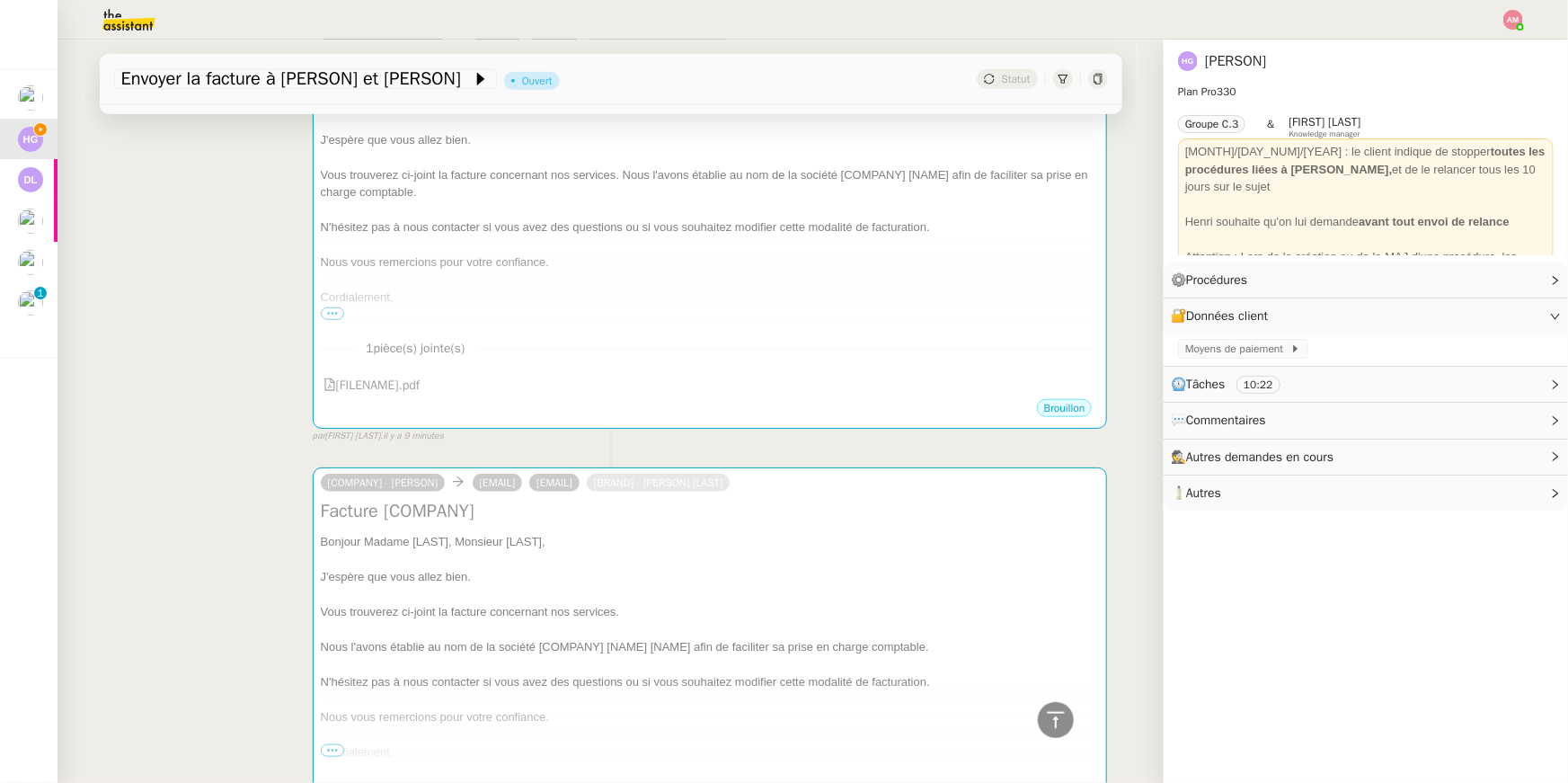 scroll, scrollTop: 443, scrollLeft: 0, axis: vertical 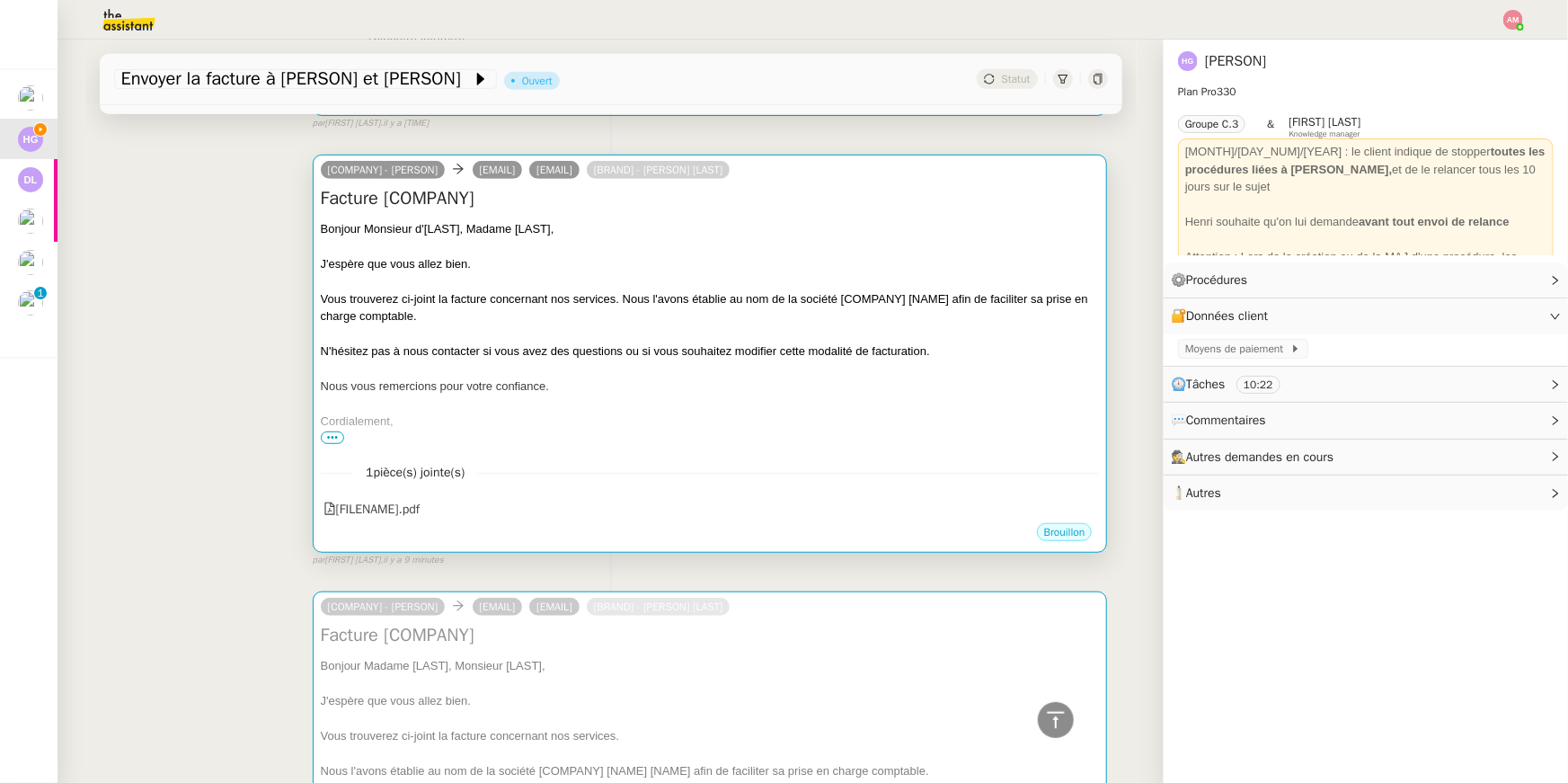 click at bounding box center (710, 334) 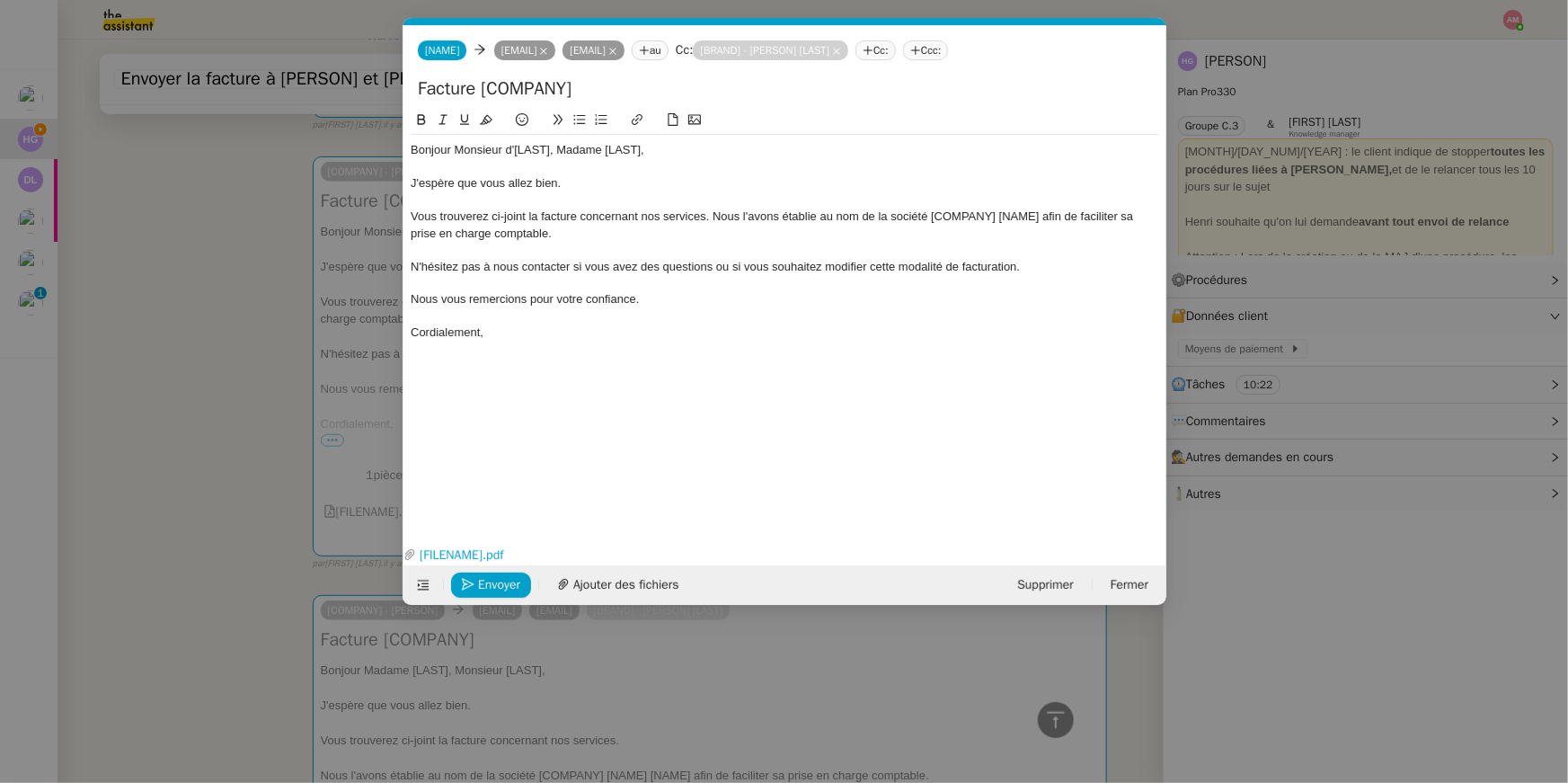 scroll, scrollTop: 444, scrollLeft: 0, axis: vertical 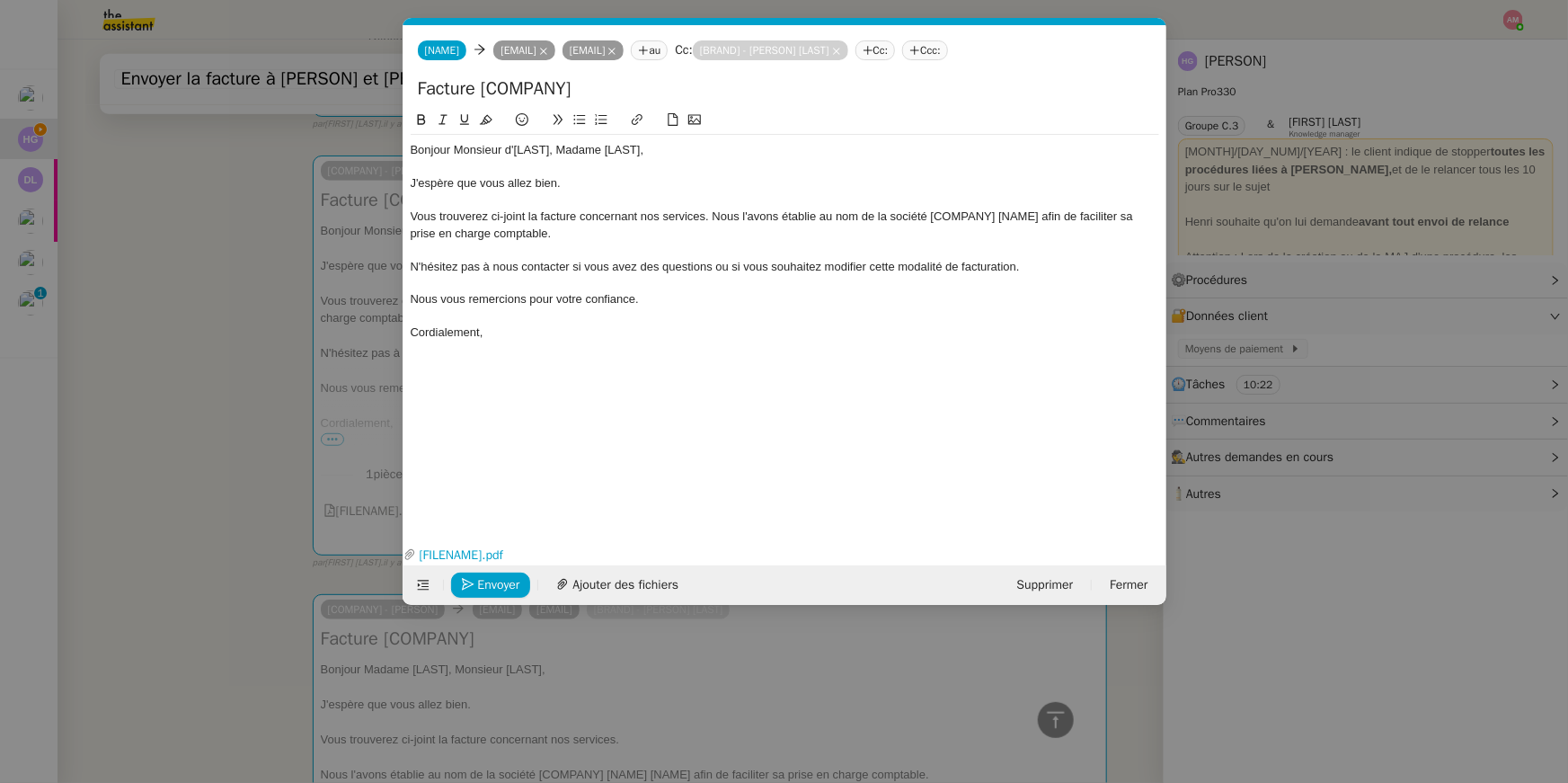 click on "Vous trouverez ci-joint la facture concernant nos services. Nous l'avons établie au nom de la société [COMPANY] [NAME] afin de faciliter sa prise en charge comptable." 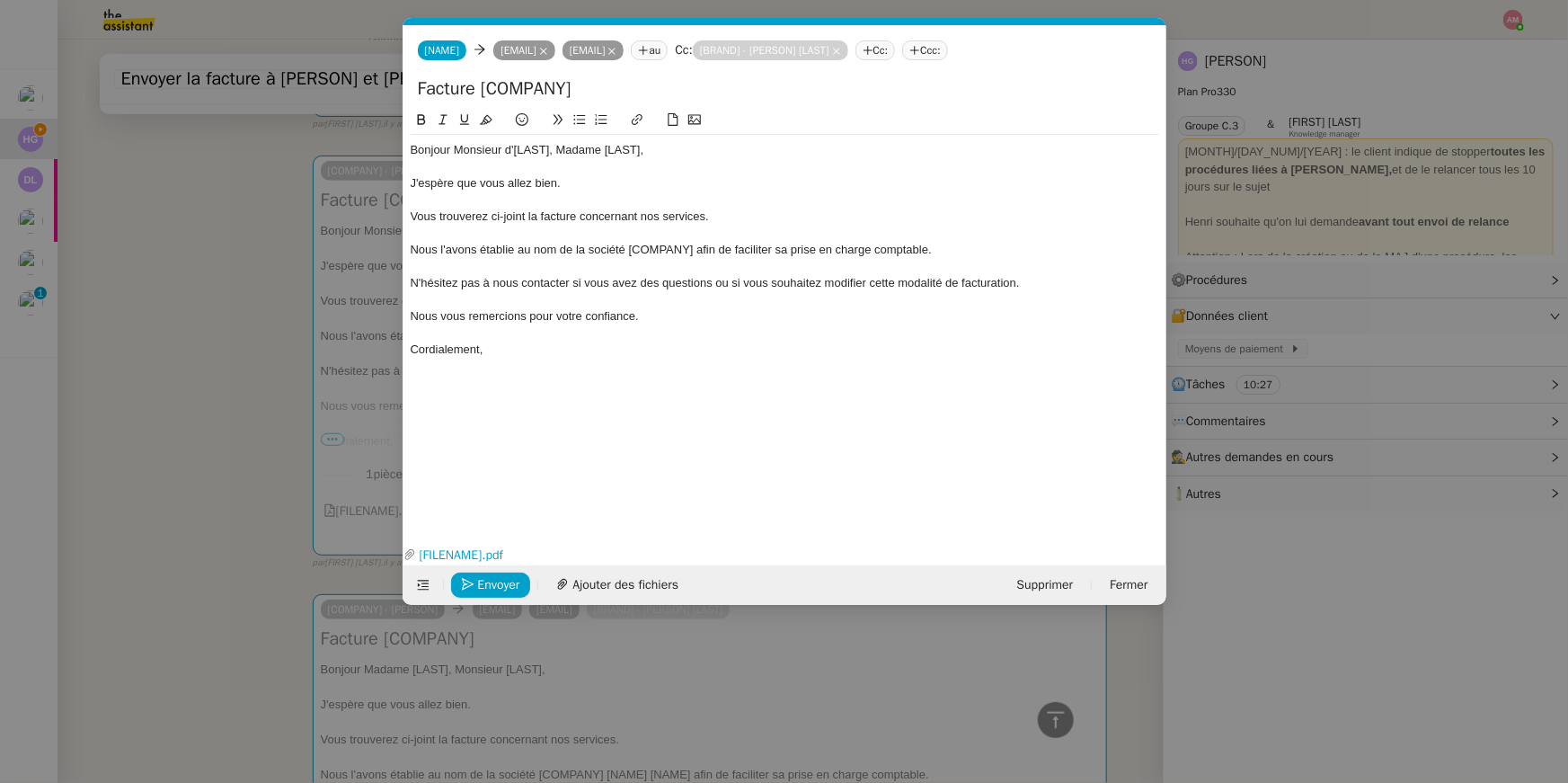 click on "Service TA - VOYAGE - PROPOSITION GLOBALE A utiliser dans le cadre de proposition de déplacement [PERSON_NAME] [PERSON_NAME] TA - RELANCE CLIENT (EN) Relancer un client lorsqu'il n'a pas répondu à un précédent message BAFERTY - MAIL AUDITION A utiliser dans le cadre de la procédure d'envoi des mails d'audition TA - PUBLICATION OFFRE D'EMPLOI Organisation du recrutement Relevés CIC [PERSON_NAME] [PERSON_NAME] Discours de présentation du paiement sécurisé TA - VOYAGES - PROPOSITION ITINERAIRE Soumettre les résultats d'une recherche TA - CONFIRMATION PAIEMENT (EN) Confirmer avec le client de modèle de transaction - Attention Plan Pro nécessaire. TA - COURRIER EXPEDIE (recommandé) A utiliser dans le cadre de l'envoi d'un courrier recommandé Relevés Portzamparc [PERSON_NAME] [PERSON_NAME] souhaite obtenir, mensuellement, un relevé portefeuille de [PERSON_NAME]. [PERSON_NAME] TA - PARTAGE DE CALENDRIER (EN)" at bounding box center (784, 391) 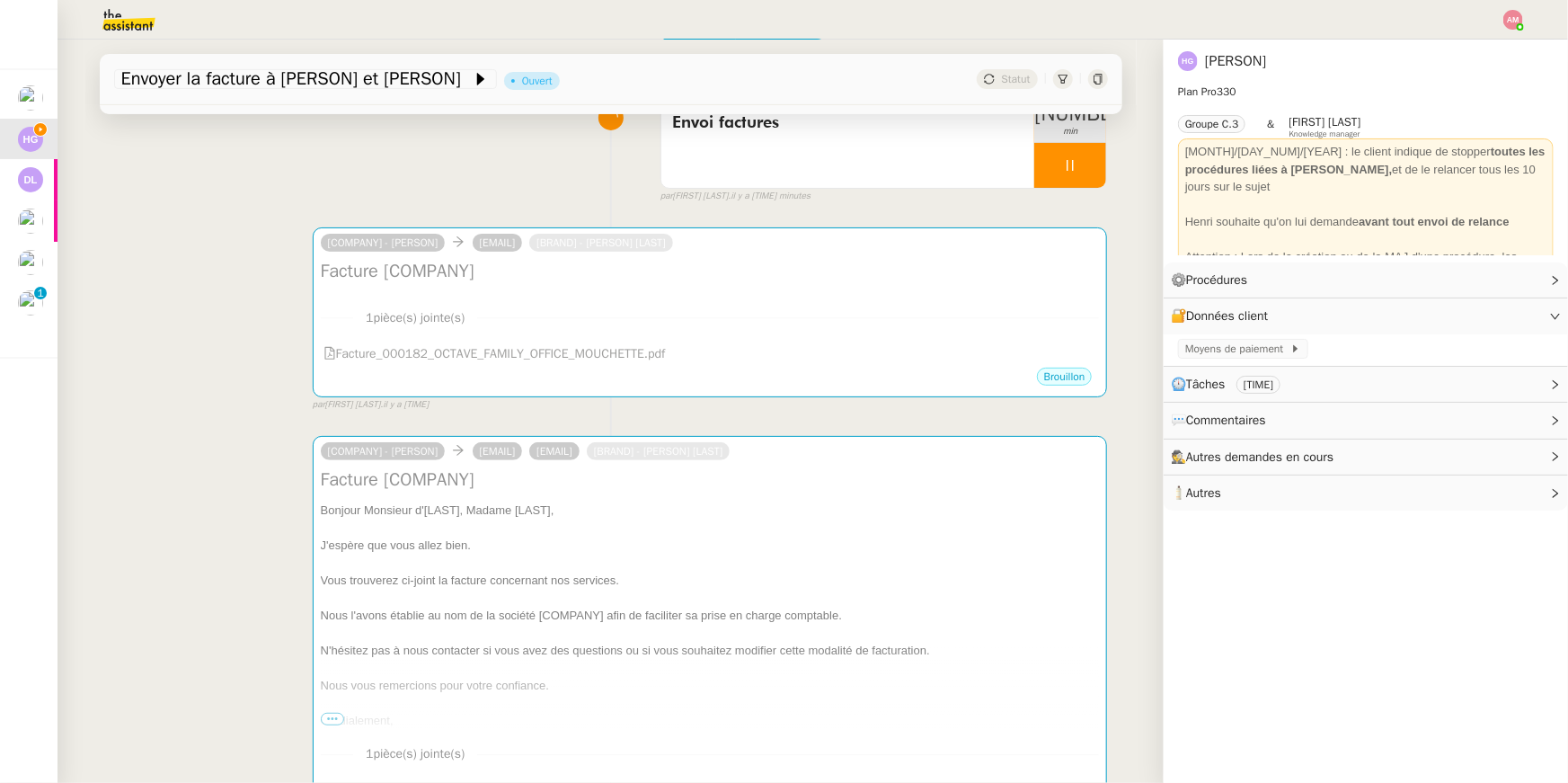 scroll, scrollTop: 118, scrollLeft: 0, axis: vertical 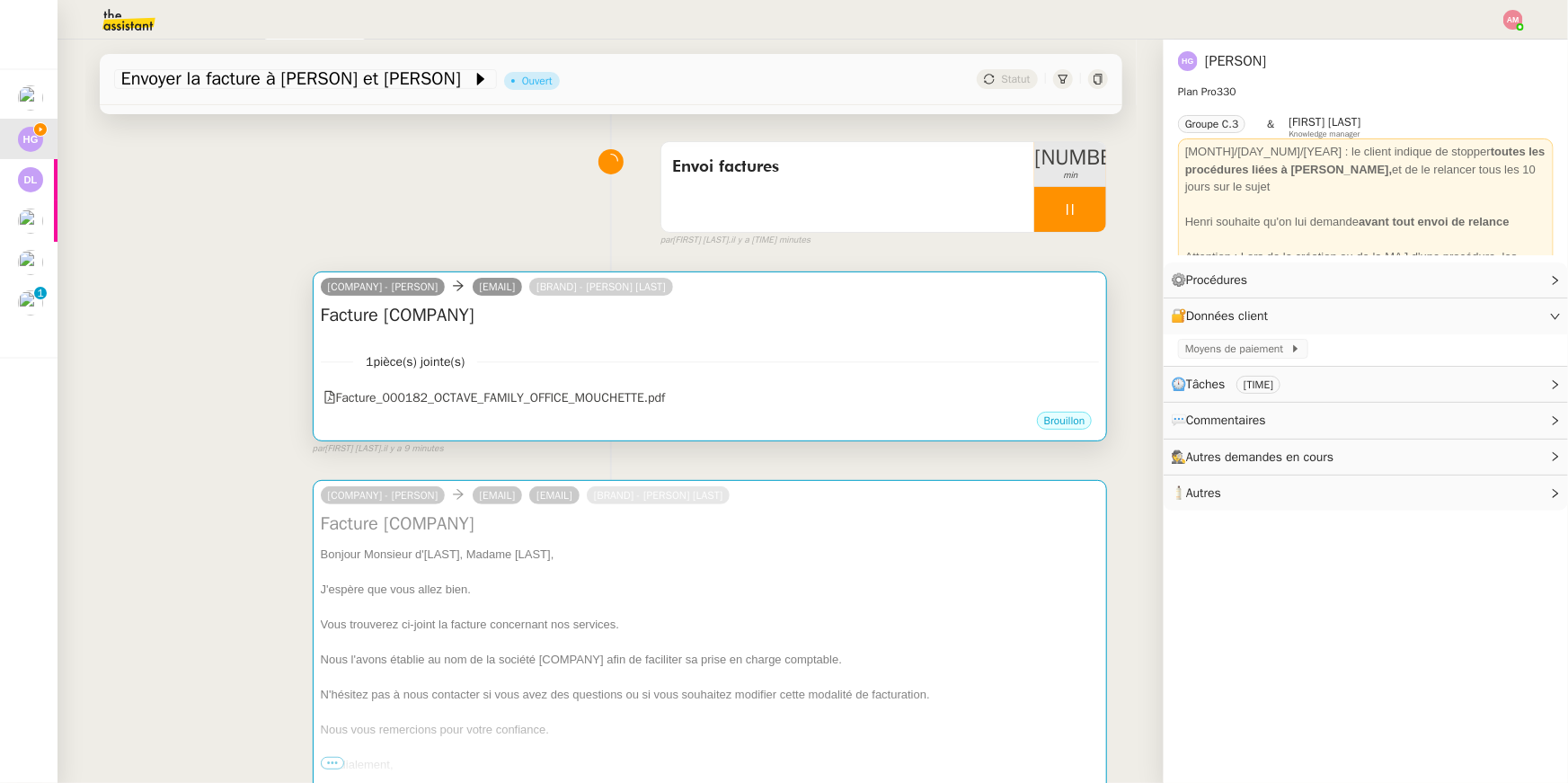 click on "1  pièce(s) jointe(s)" at bounding box center (710, 361) 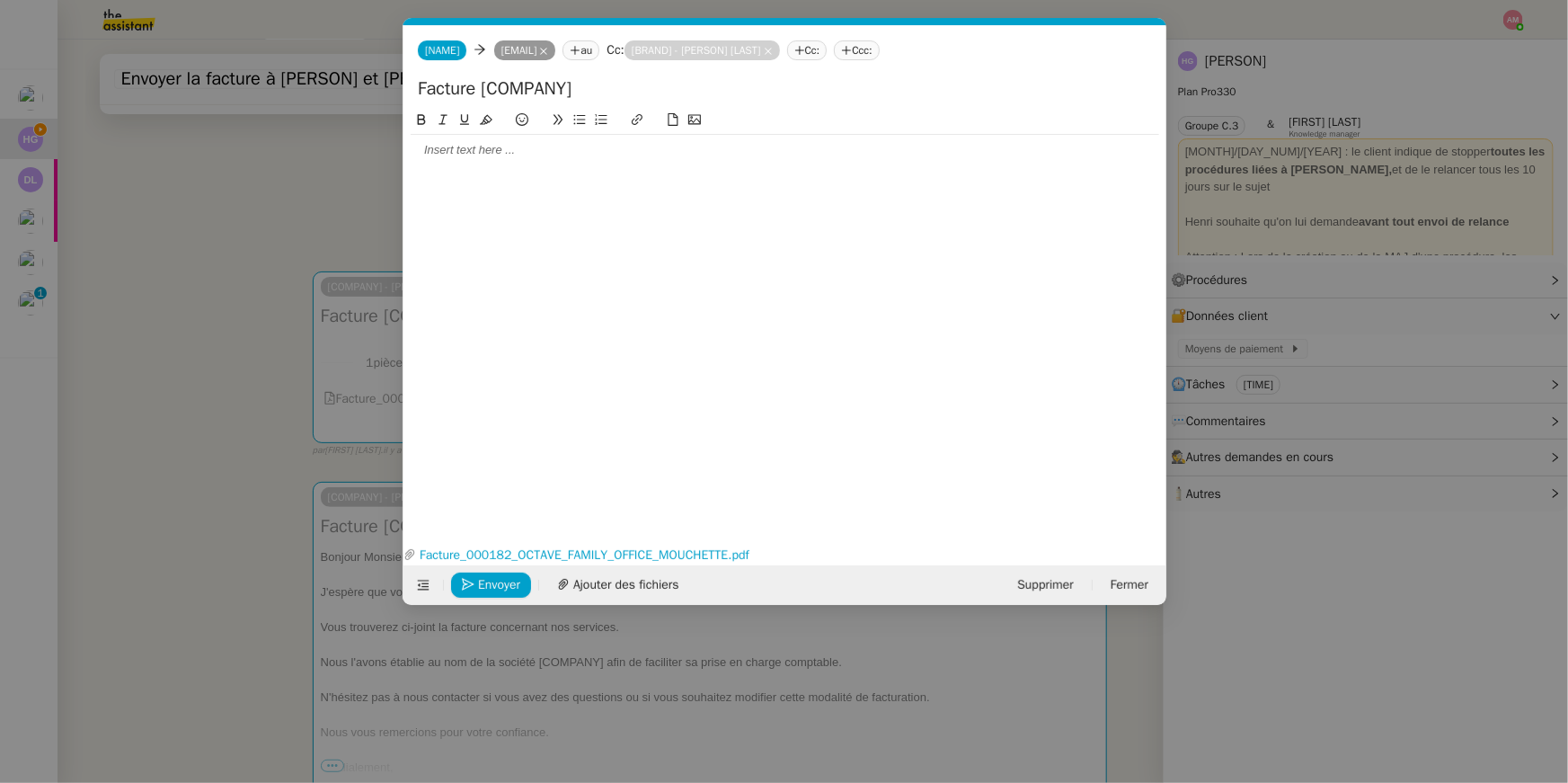 scroll, scrollTop: 0, scrollLeft: 38, axis: horizontal 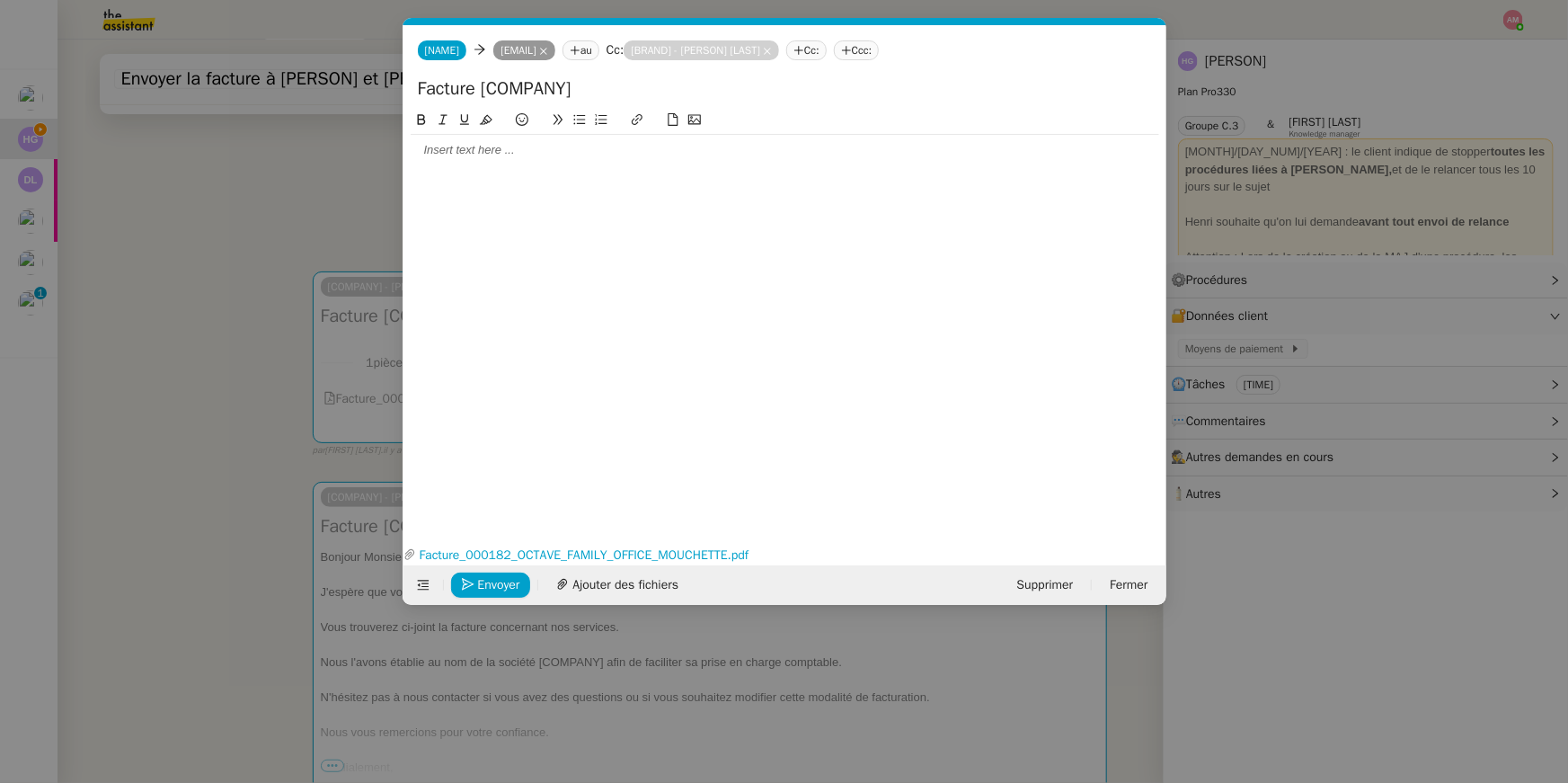 click 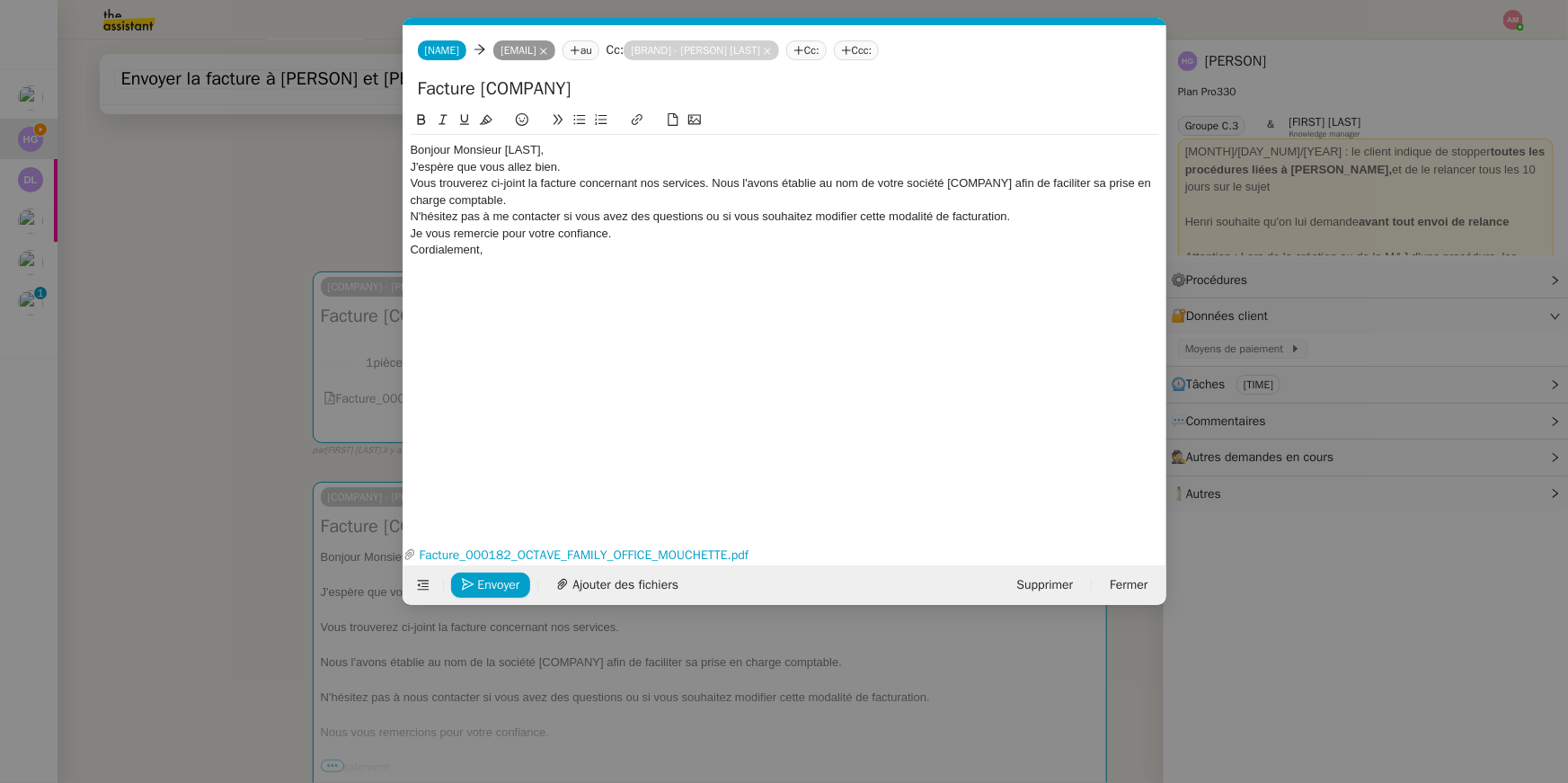scroll, scrollTop: 0, scrollLeft: 0, axis: both 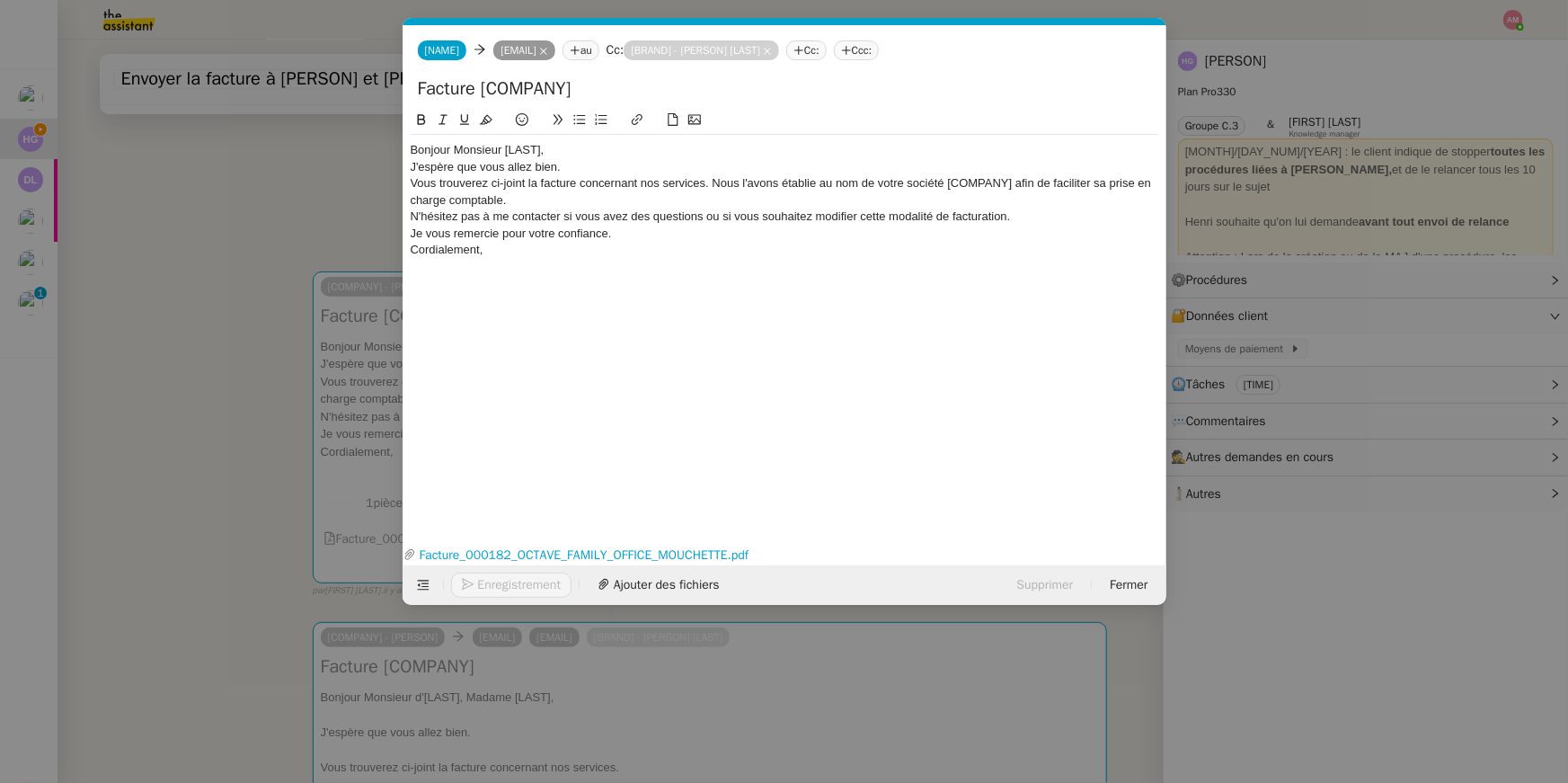 click on "Bonjour Monsieur [LAST]," 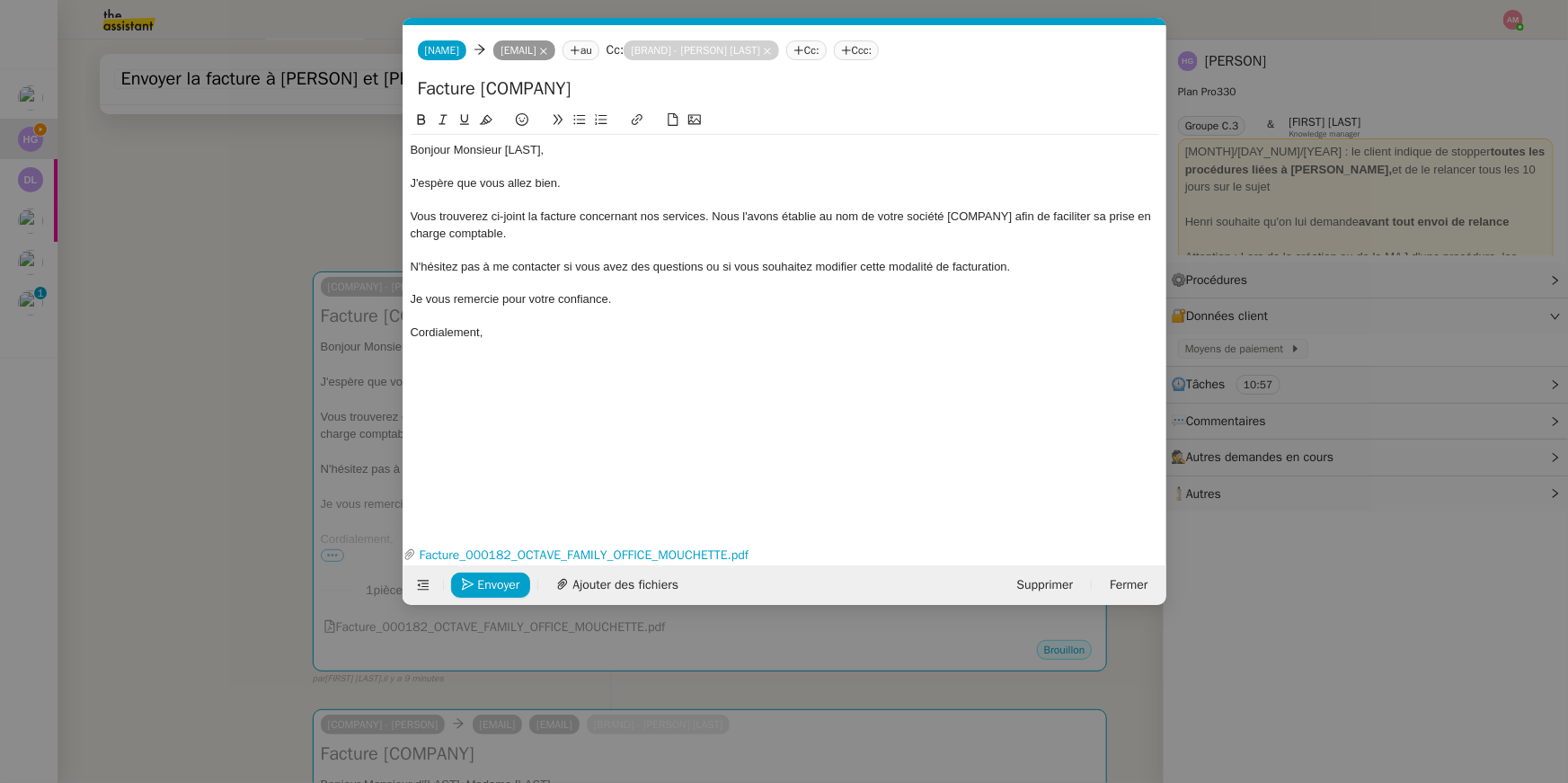drag, startPoint x: 492, startPoint y: 85, endPoint x: 694, endPoint y: 94, distance: 202.2004 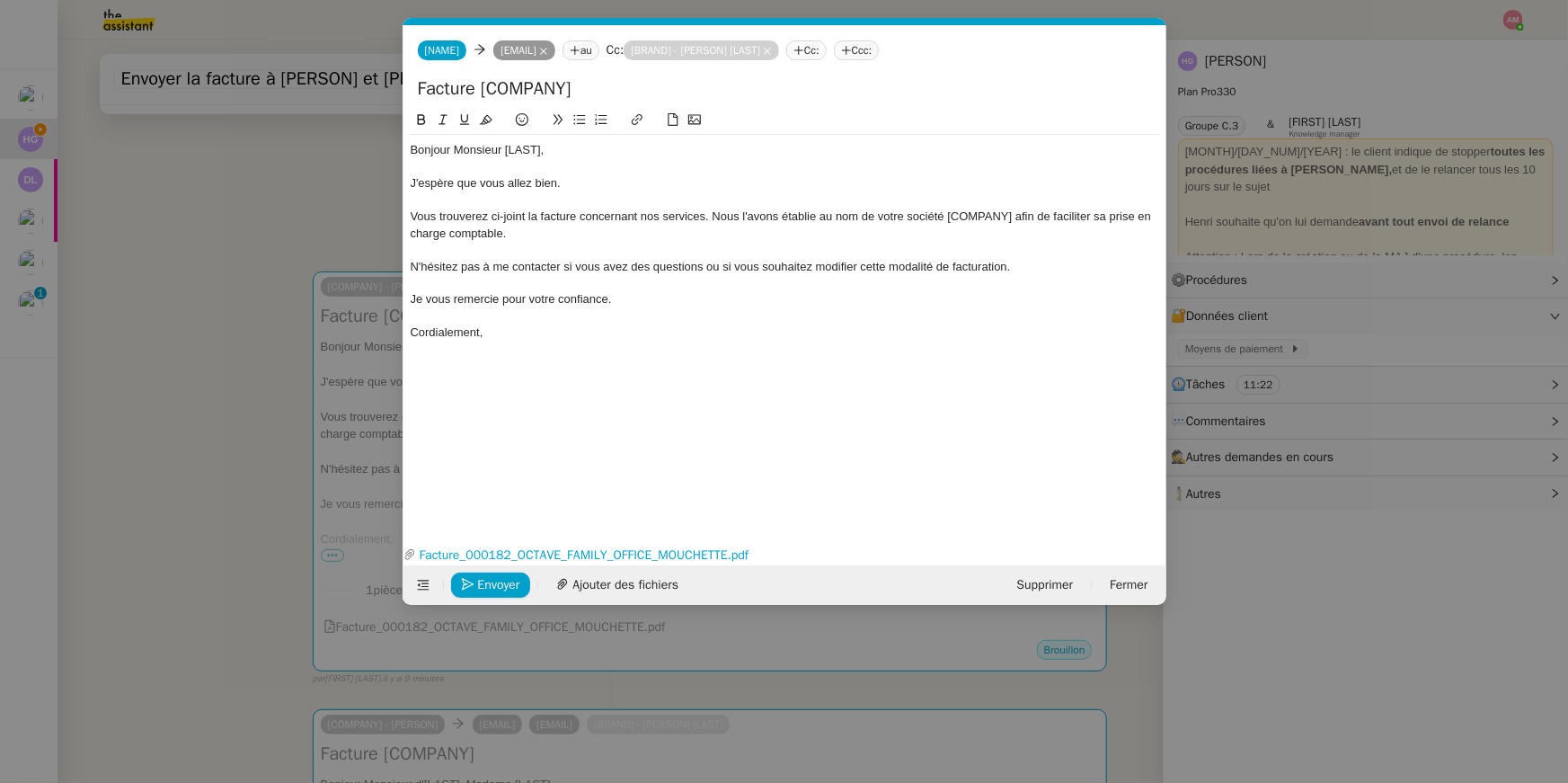 paste on "OCTAVE FAMILY OFFICE - Facture AIX-VOTO IMMO" 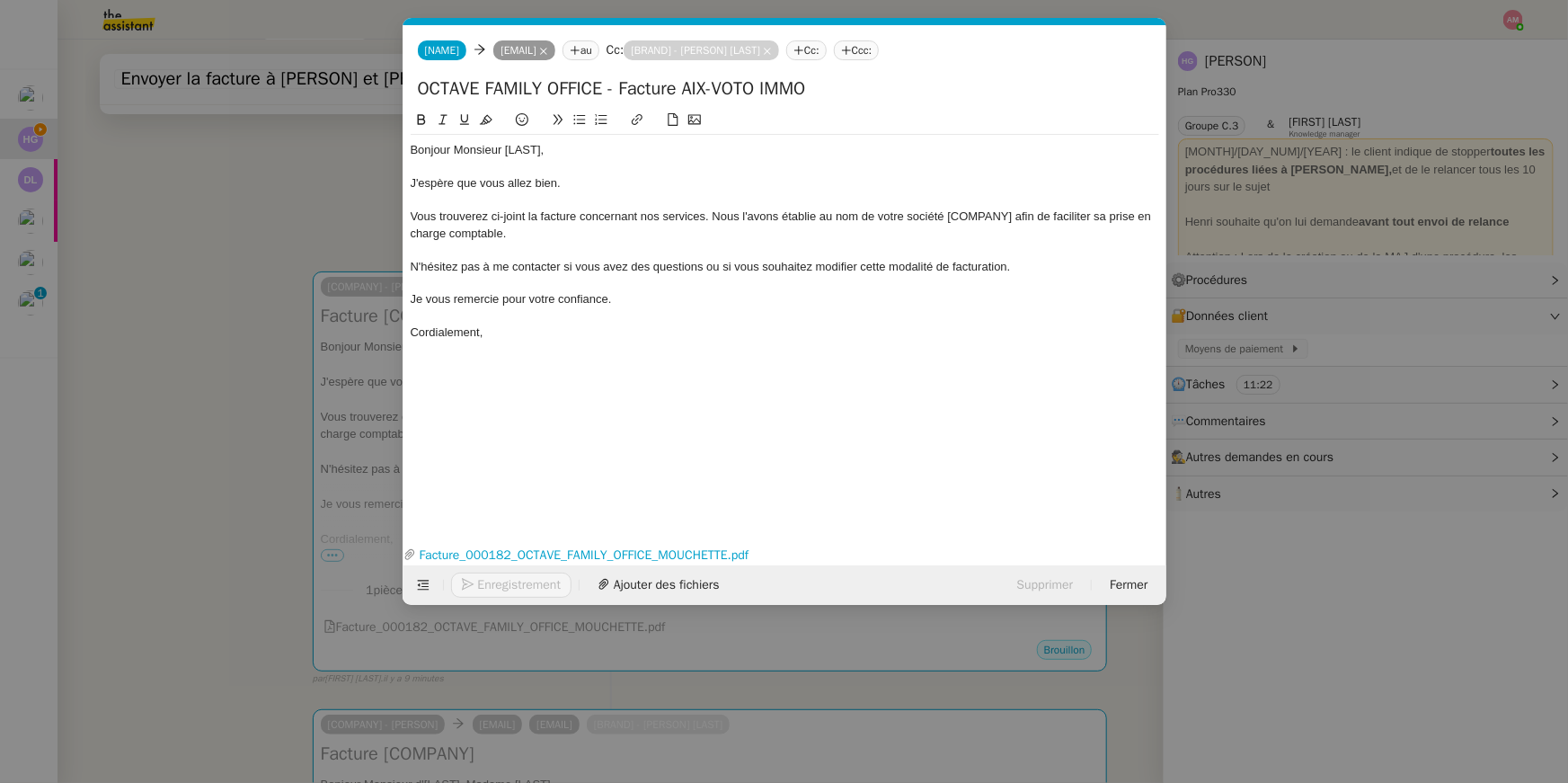 type on "Facture [COMPANY]" 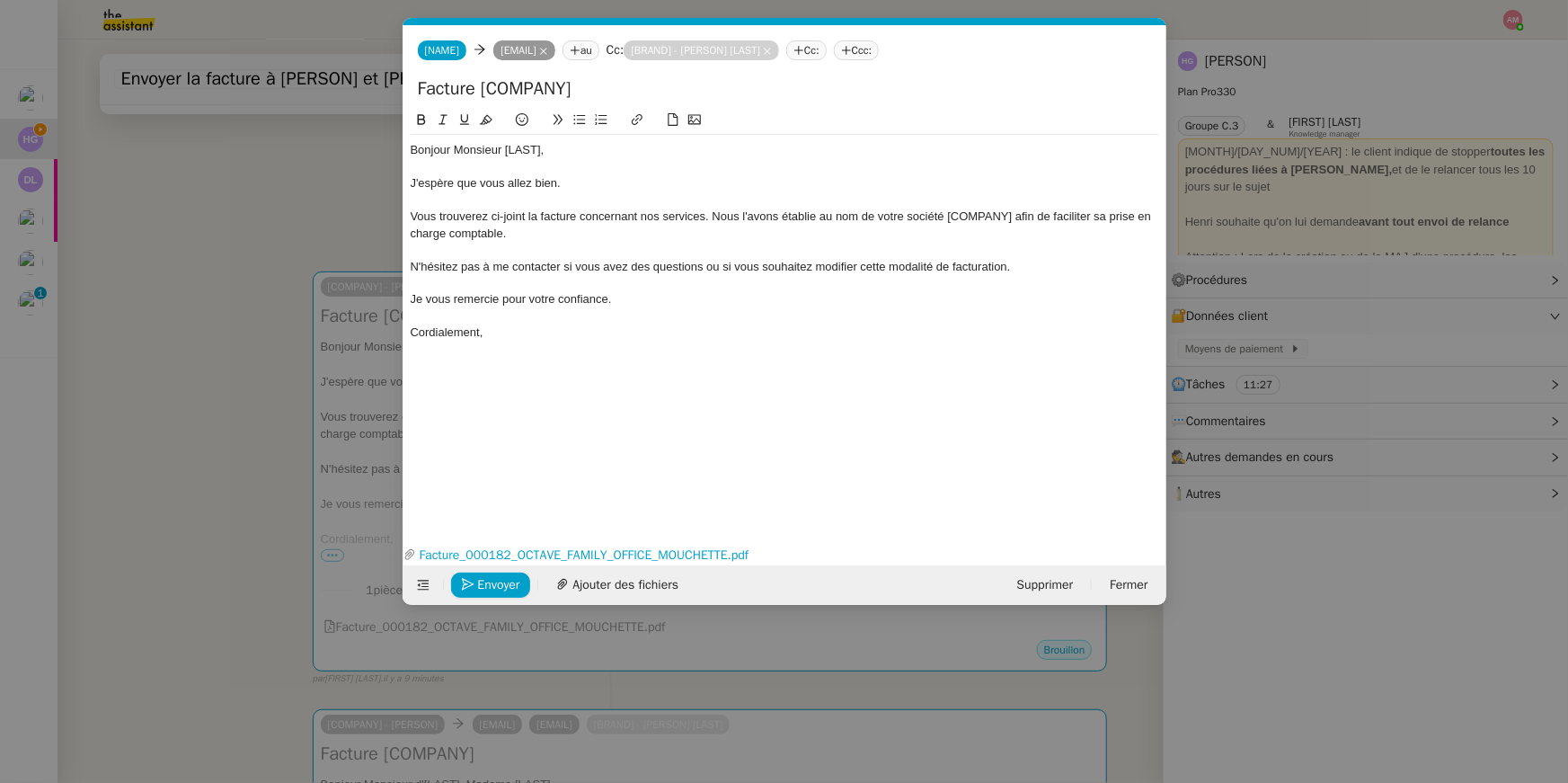 click on "Service TA - VOYAGE - PROPOSITION GLOBALE A utiliser dans le cadre de proposition de déplacement [PERSON_NAME] [PERSON_NAME] TA - RELANCE CLIENT (EN) Relancer un client lorsqu'il n'a pas répondu à un précédent message BAFERTY - MAIL AUDITION A utiliser dans le cadre de la procédure d'envoi des mails d'audition TA - PUBLICATION OFFRE D'EMPLOI Organisation du recrutement Relevés CIC [PERSON_NAME] [PERSON_NAME] Discours de présentation du paiement sécurisé TA - VOYAGES - PROPOSITION ITINERAIRE Soumettre les résultats d'une recherche TA - CONFIRMATION PAIEMENT (EN) Confirmer avec le client de modèle de transaction - Attention Plan Pro nécessaire. TA - COURRIER EXPEDIE (recommandé) A utiliser dans le cadre de l'envoi d'un courrier recommandé Relevés Portzamparc [PERSON_NAME] [PERSON_NAME] souhaite obtenir, mensuellement, un relevé portefeuille de [PERSON_NAME]. [PERSON_NAME] TA - PARTAGE DE CALENDRIER (EN)" at bounding box center [784, 391] 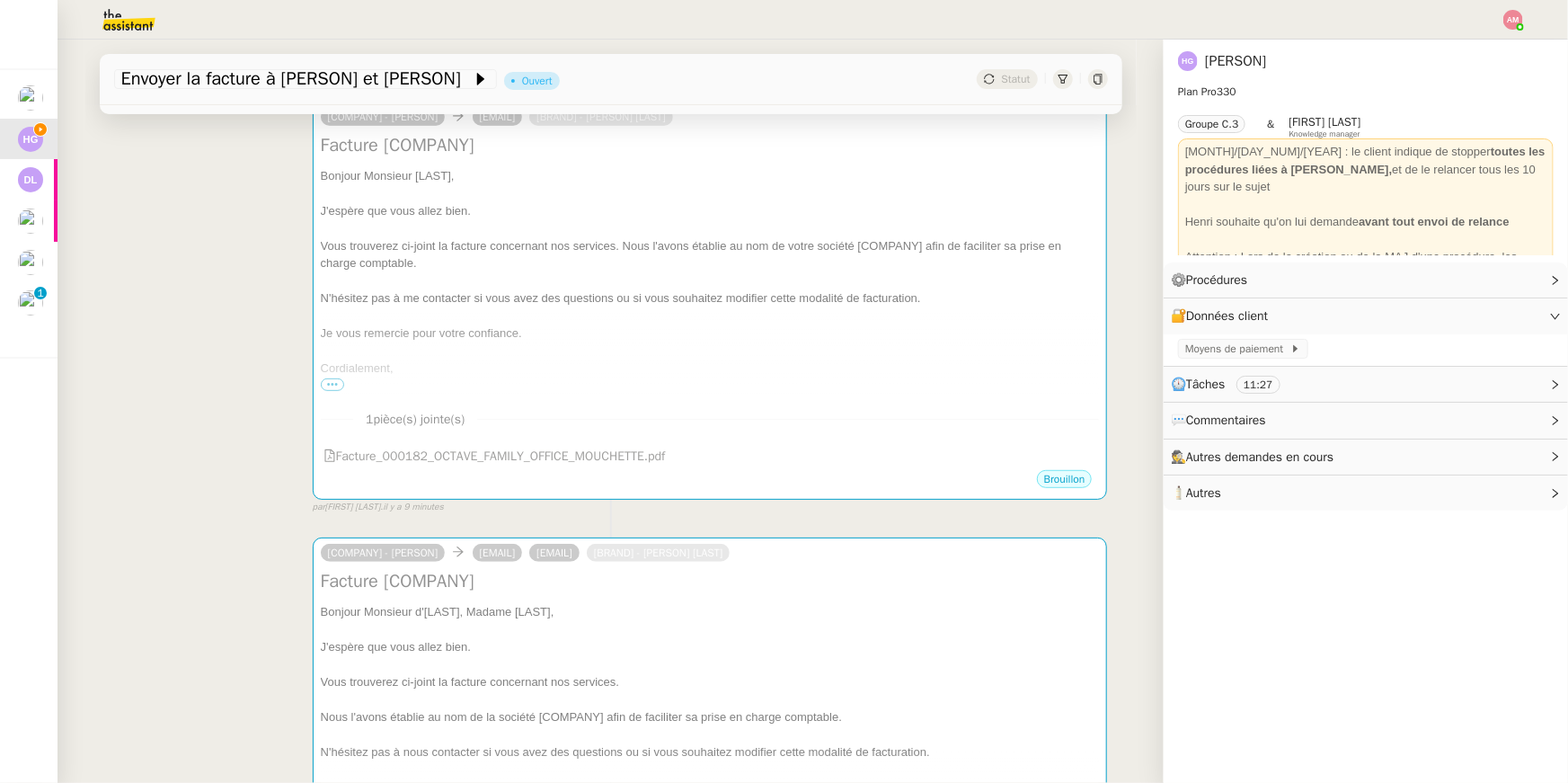 scroll, scrollTop: 333, scrollLeft: 0, axis: vertical 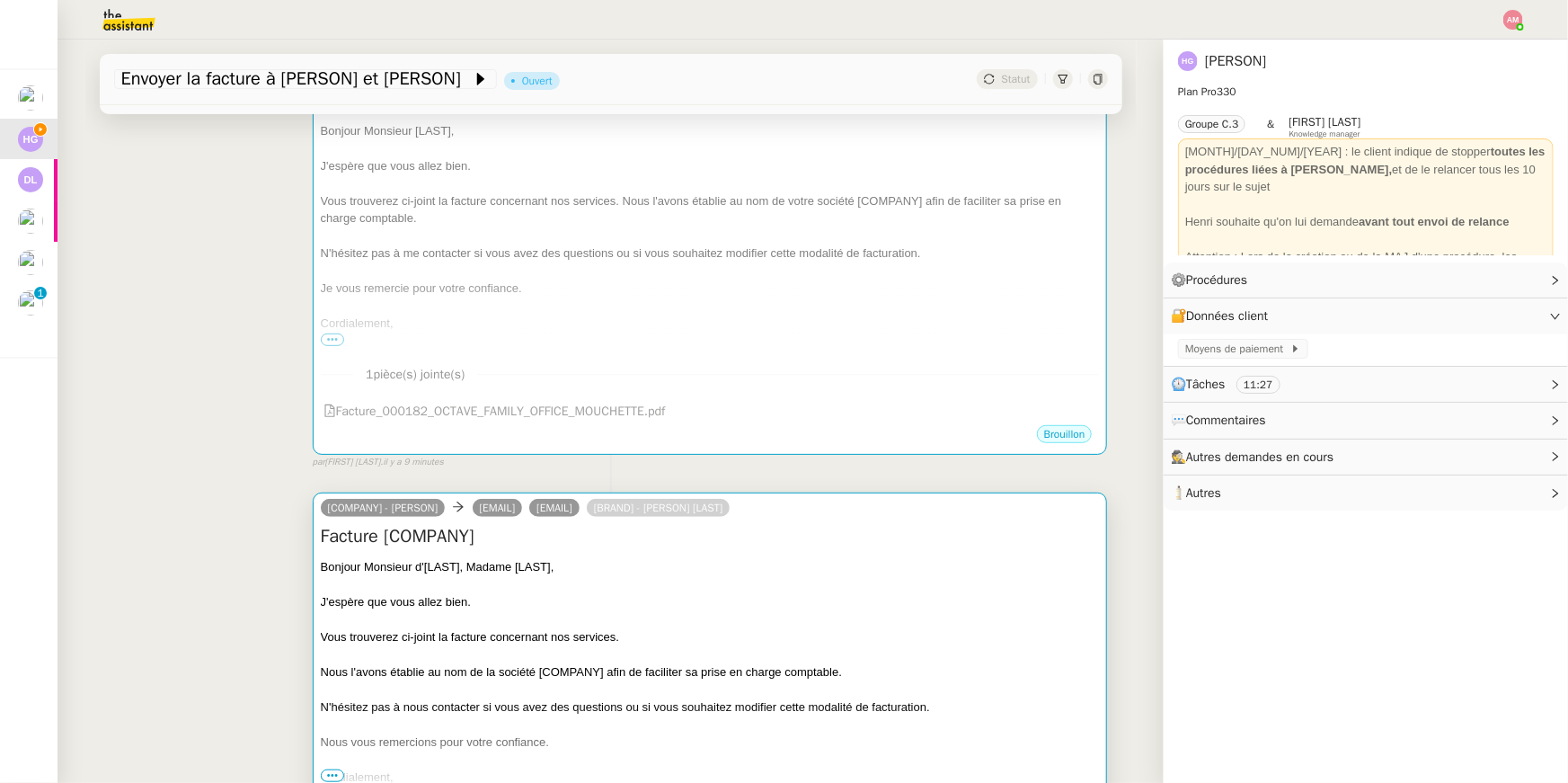 click on "Facture [BRAND] [BRAND]
Bonjour Monsieur [LAST], Madame [LAST], J'espère que vous allez bien. Vous trouverez ci-joint la facture concernant nos services. Nous l'avons établie au nom de la société [BRAND]-[BRAND] [BRAND] afin de faciliter sa prise en charge comptable. N'hésitez pas à nous contacter si vous avez des questions ou si vous souhaitez modifier cette modalité de facturation. Nous vous remercions pour votre confiance. Cordialement, •••" at bounding box center (710, 655) 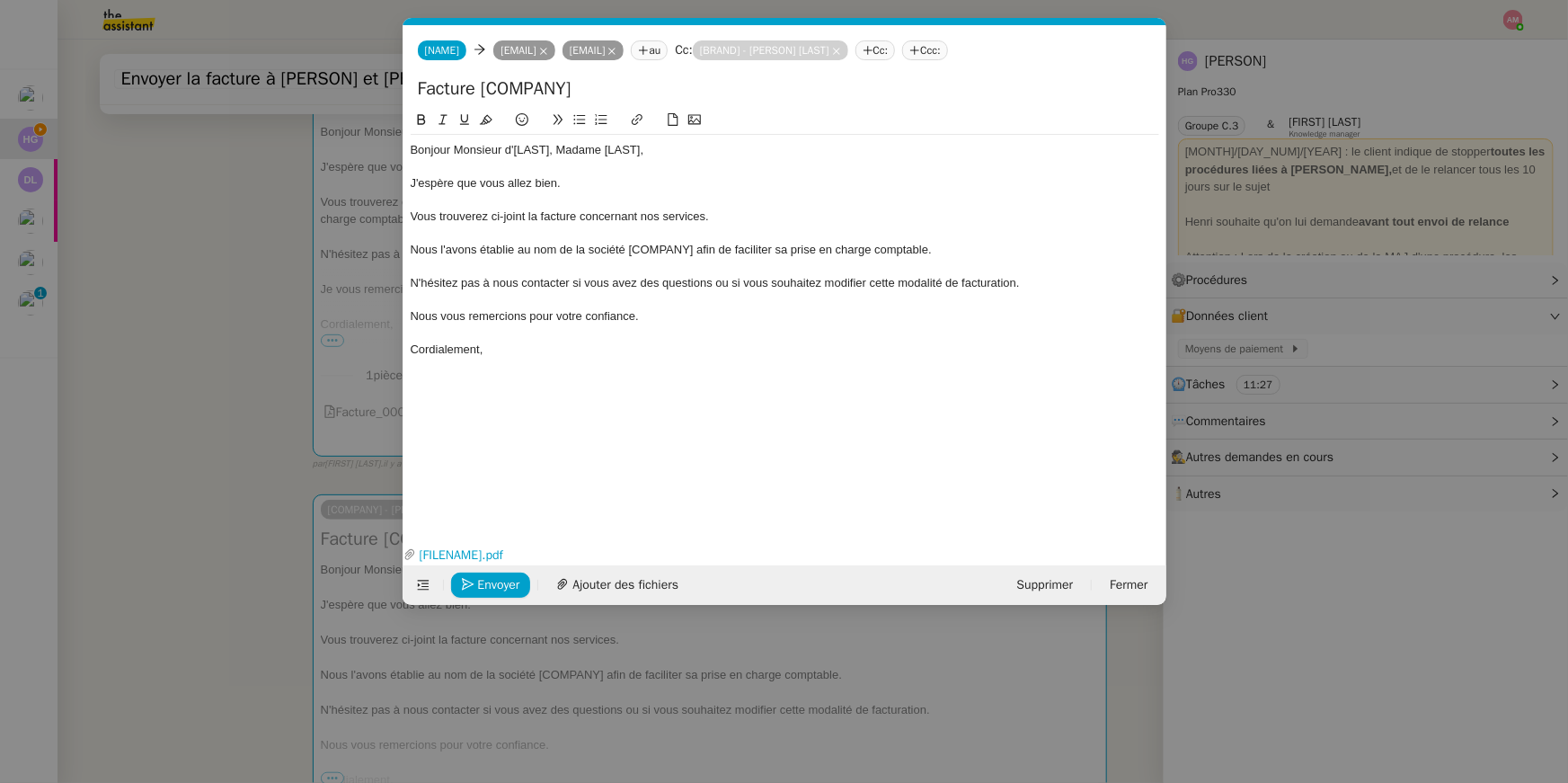 scroll, scrollTop: 0, scrollLeft: 38, axis: horizontal 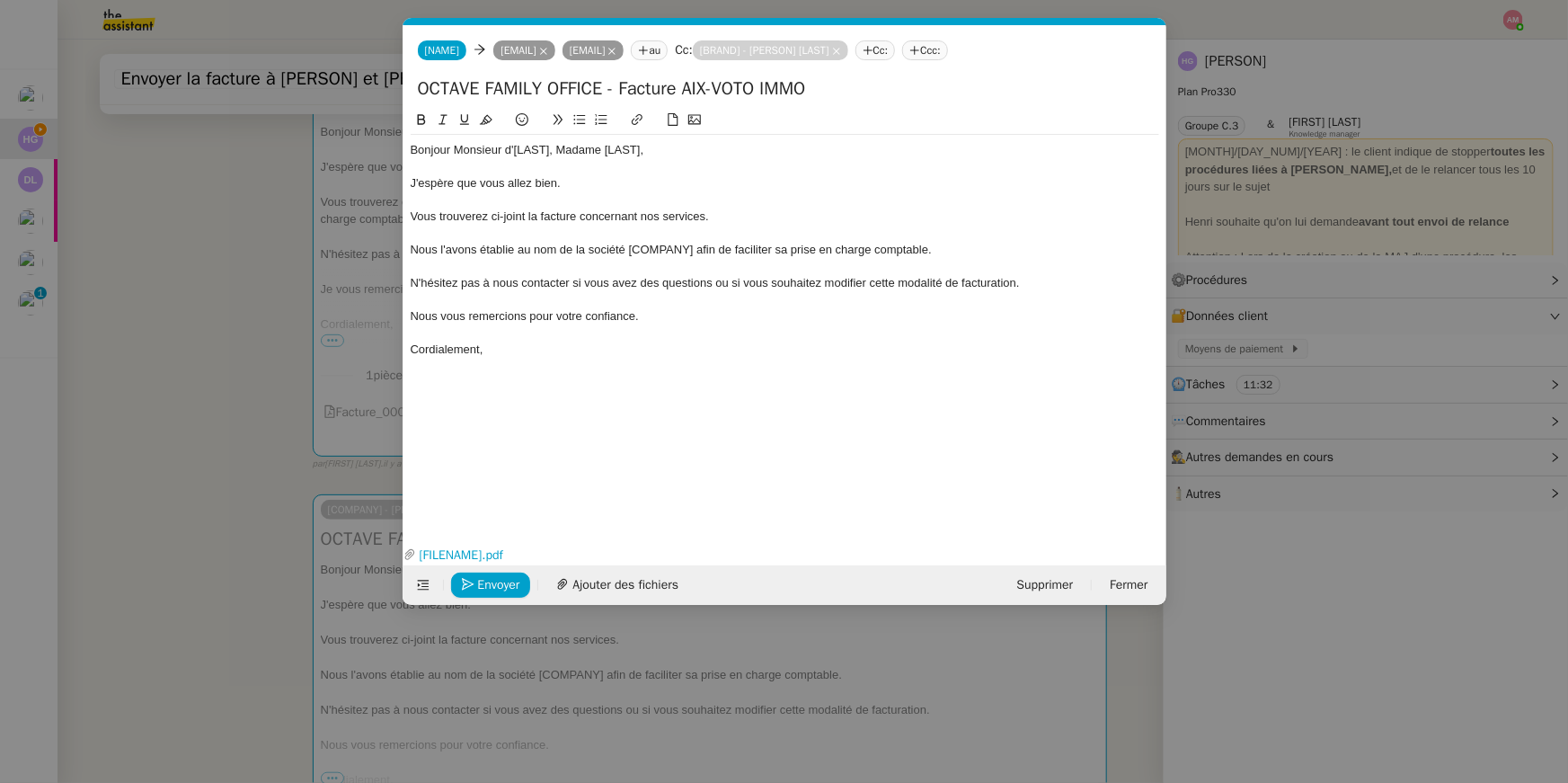 type on "OCTAVE FAMILY OFFICE - Facture AIX-VOTO IMMO" 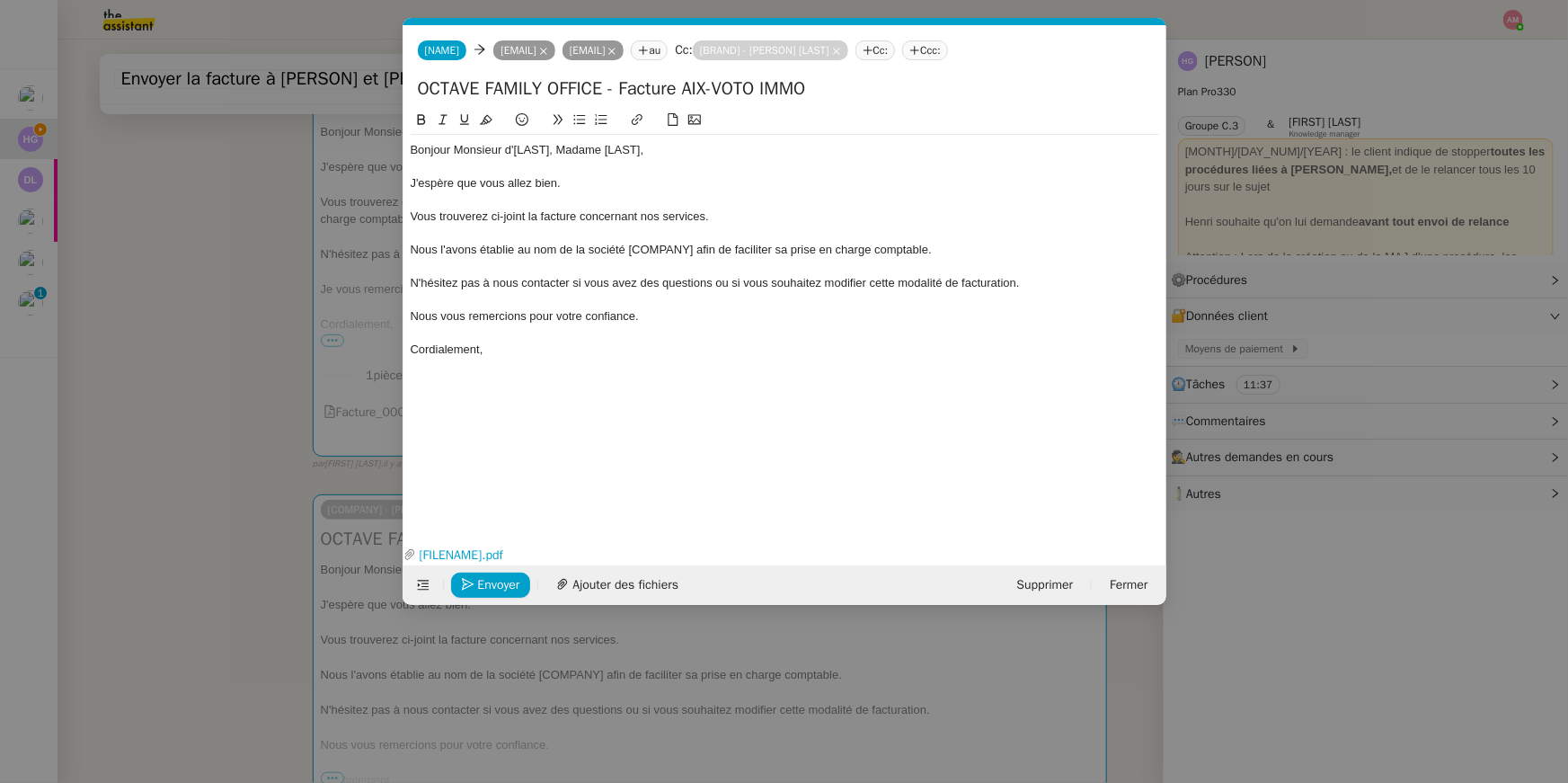 click on "Service TA - VOYAGE - PROPOSITION GLOBALE A utiliser dans le cadre de proposition de déplacement [PERSON_NAME] [PERSON_NAME] TA - RELANCE CLIENT (EN) Relancer un client lorsqu'il n'a pas répondu à un précédent message BAFERTY - MAIL AUDITION A utiliser dans le cadre de la procédure d'envoi des mails d'audition TA - PUBLICATION OFFRE D'EMPLOI Organisation du recrutement Relevés CIC [PERSON_NAME] [PERSON_NAME] Discours de présentation du paiement sécurisé TA - VOYAGES - PROPOSITION ITINERAIRE Soumettre les résultats d'une recherche TA - CONFIRMATION PAIEMENT (EN) Confirmer avec le client de modèle de transaction - Attention Plan Pro nécessaire. TA - COURRIER EXPEDIE (recommandé) A utiliser dans le cadre de l'envoi d'un courrier recommandé Relevés Portzamparc [PERSON_NAME] [PERSON_NAME] souhaite obtenir, mensuellement, un relevé portefeuille de [PERSON_NAME]. [PERSON_NAME] TA - PARTAGE DE CALENDRIER (EN)" at bounding box center (784, 391) 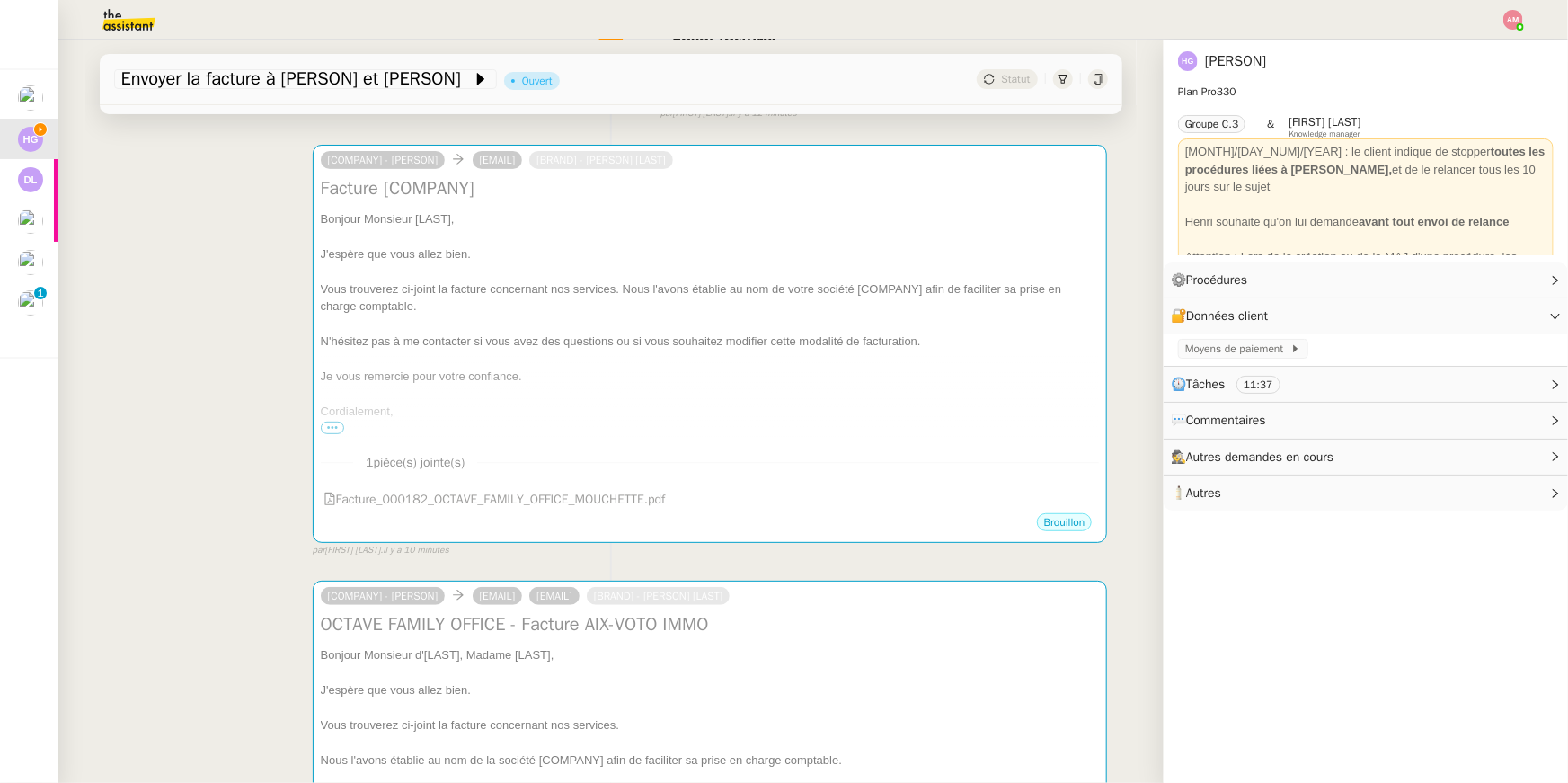 scroll, scrollTop: 248, scrollLeft: 0, axis: vertical 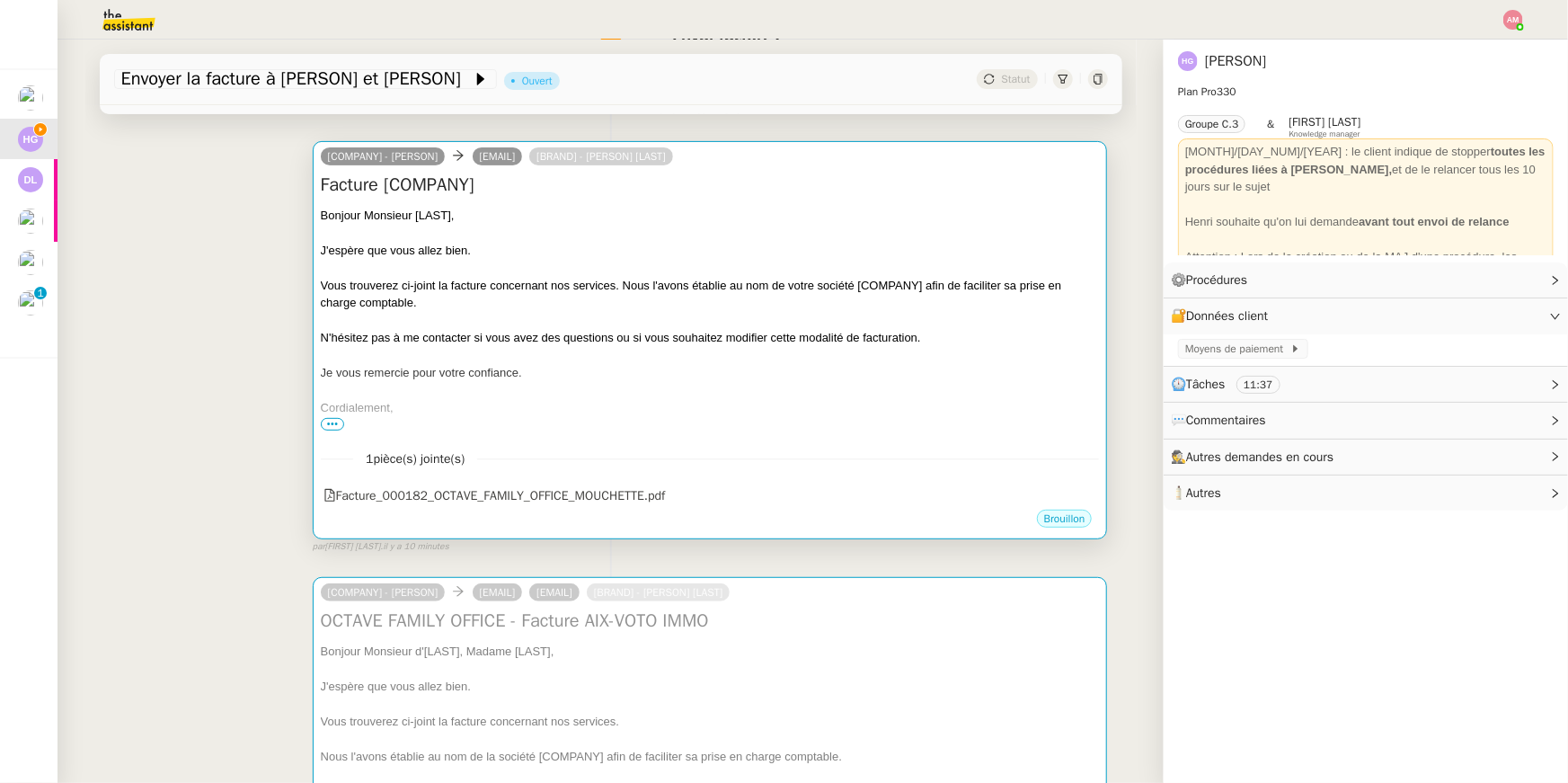 click on "Je vous remercie pour votre confiance." at bounding box center [710, 373] 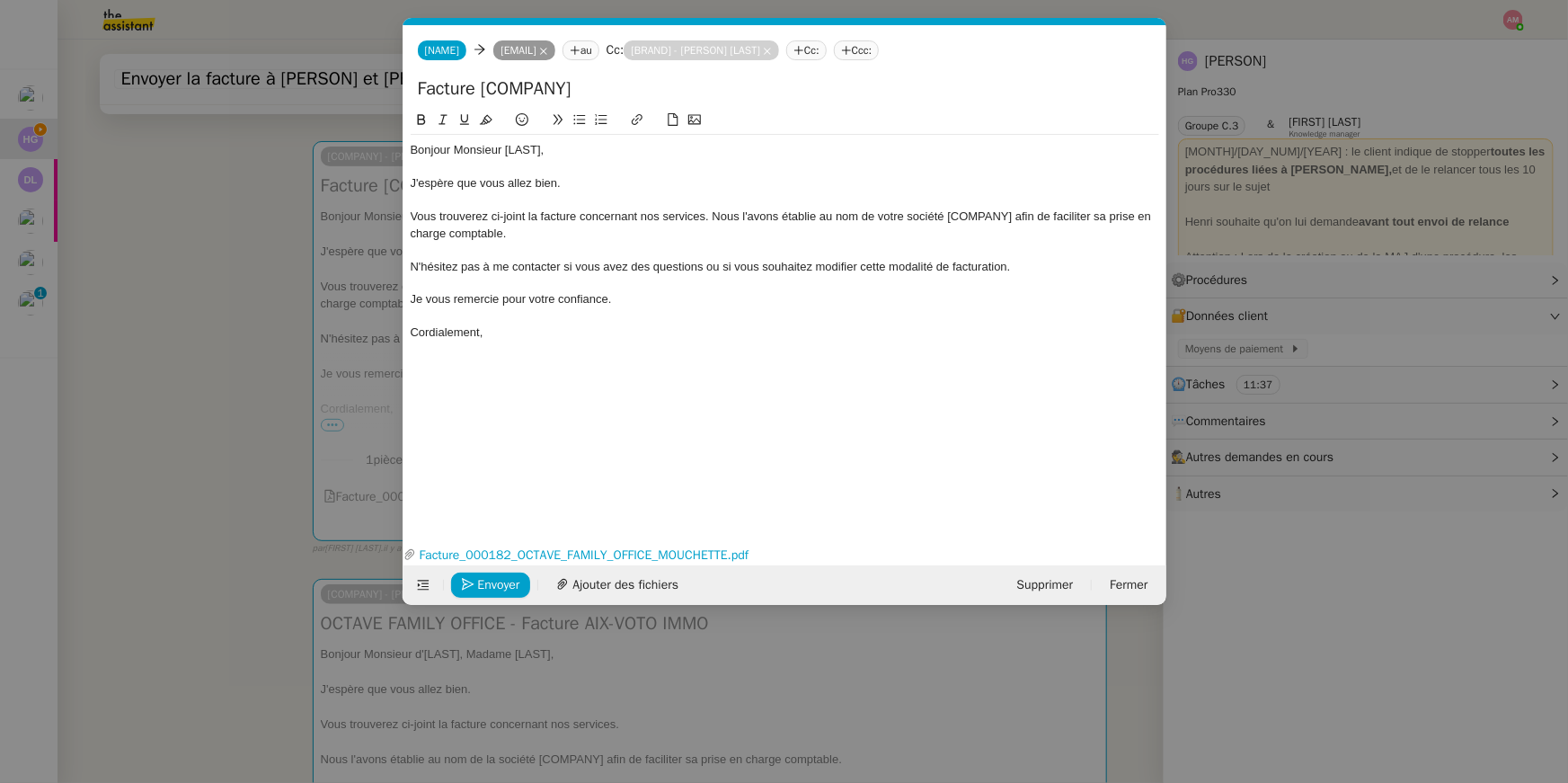 scroll, scrollTop: 0, scrollLeft: 38, axis: horizontal 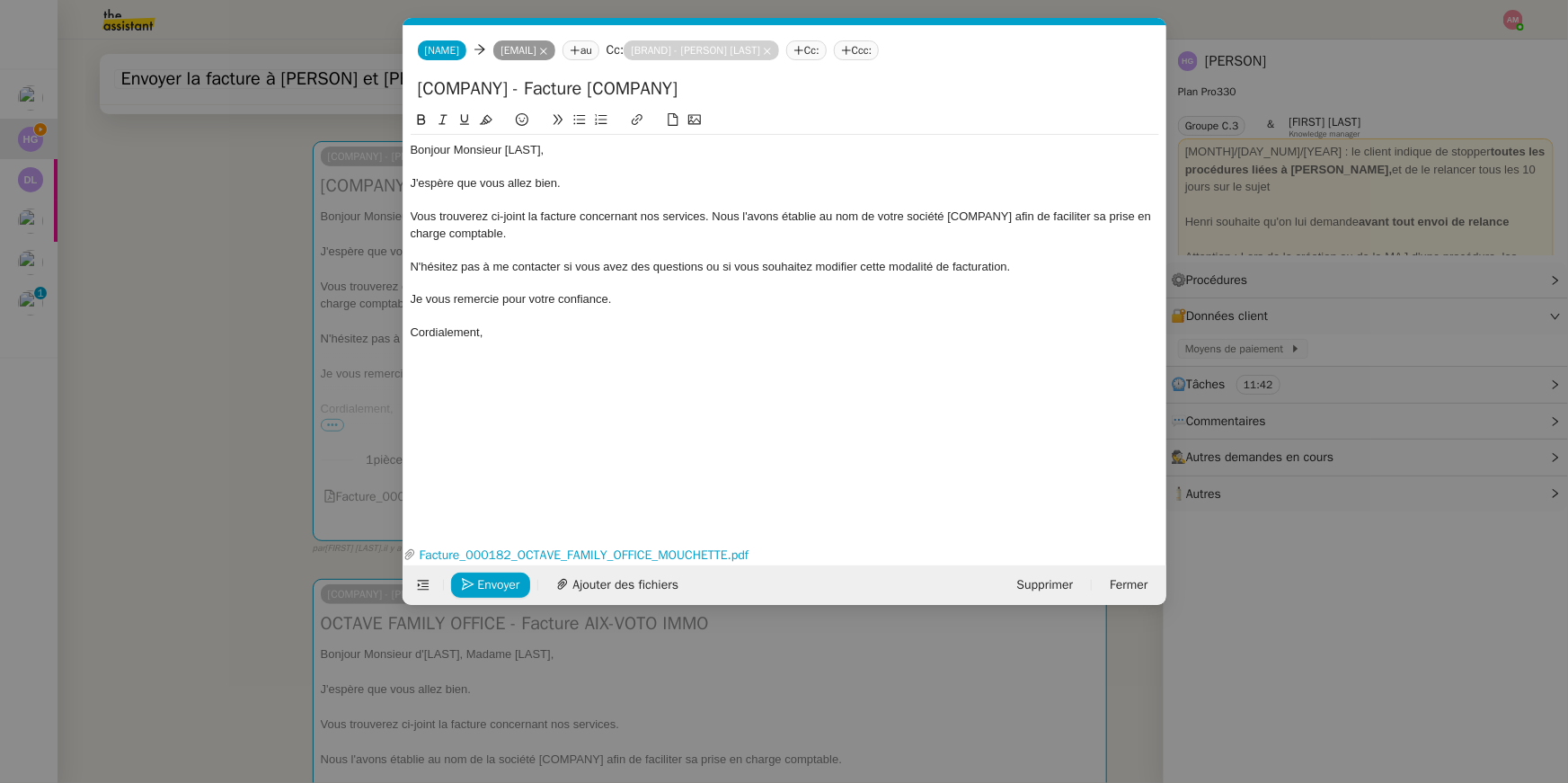 type on "[COMPANY] - Facture [COMPANY]" 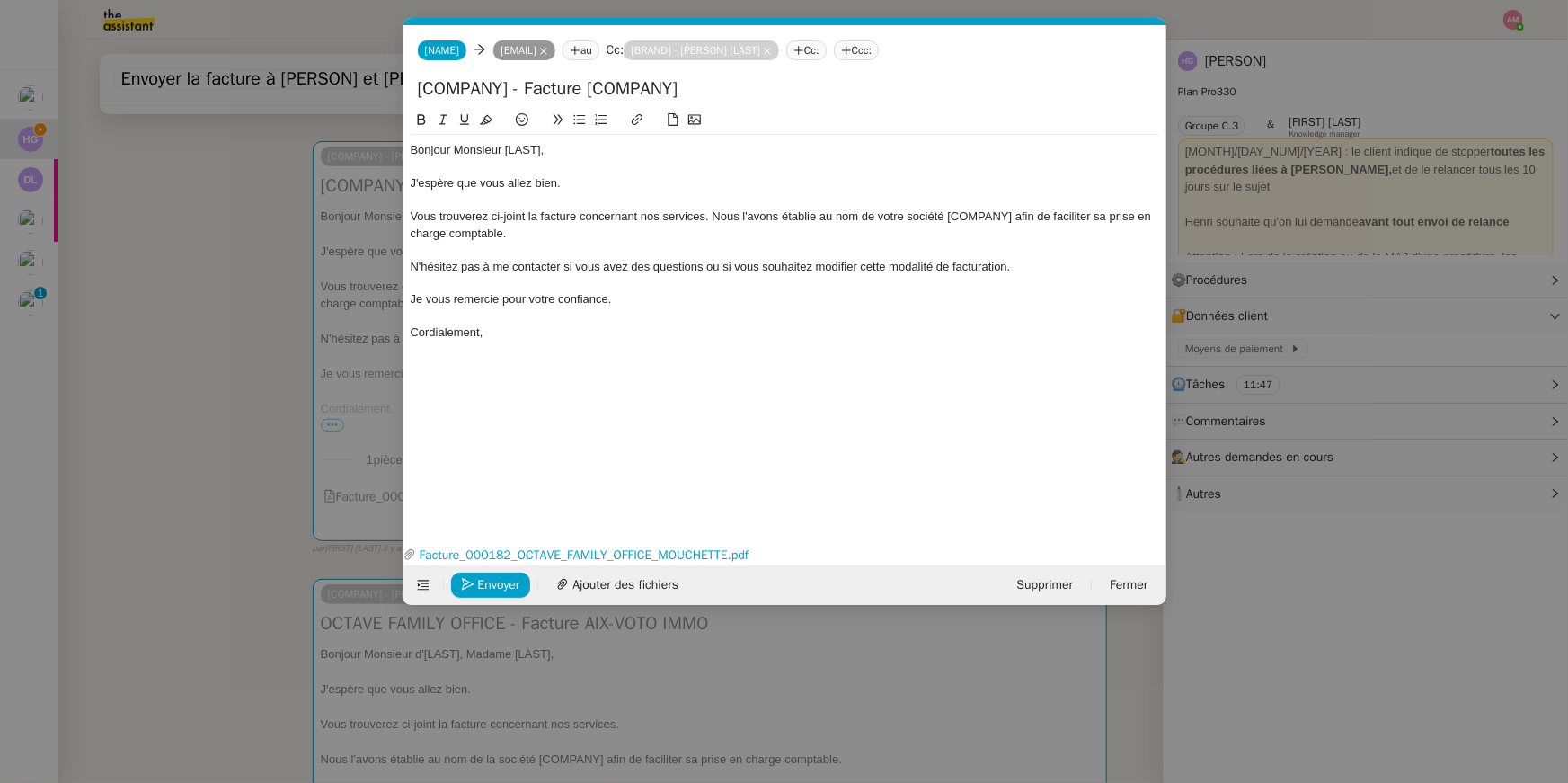 click on "Service TA - VOYAGE - PROPOSITION GLOBALE A utiliser dans le cadre de proposition de déplacement [PERSON_NAME] [PERSON_NAME] TA - RELANCE CLIENT (EN) Relancer un client lorsqu'il n'a pas répondu à un précédent message BAFERTY - MAIL AUDITION A utiliser dans le cadre de la procédure d'envoi des mails d'audition TA - PUBLICATION OFFRE D'EMPLOI Organisation du recrutement Relevés CIC [PERSON_NAME] [PERSON_NAME] Discours de présentation du paiement sécurisé TA - VOYAGES - PROPOSITION ITINERAIRE Soumettre les résultats d'une recherche TA - CONFIRMATION PAIEMENT (EN) Confirmer avec le client de modèle de transaction - Attention Plan Pro nécessaire. TA - COURRIER EXPEDIE (recommandé) A utiliser dans le cadre de l'envoi d'un courrier recommandé Relevés Portzamparc [PERSON_NAME] [PERSON_NAME] souhaite obtenir, mensuellement, un relevé portefeuille de [PERSON_NAME]. [PERSON_NAME] TA - PARTAGE DE CALENDRIER (EN)" at bounding box center (784, 391) 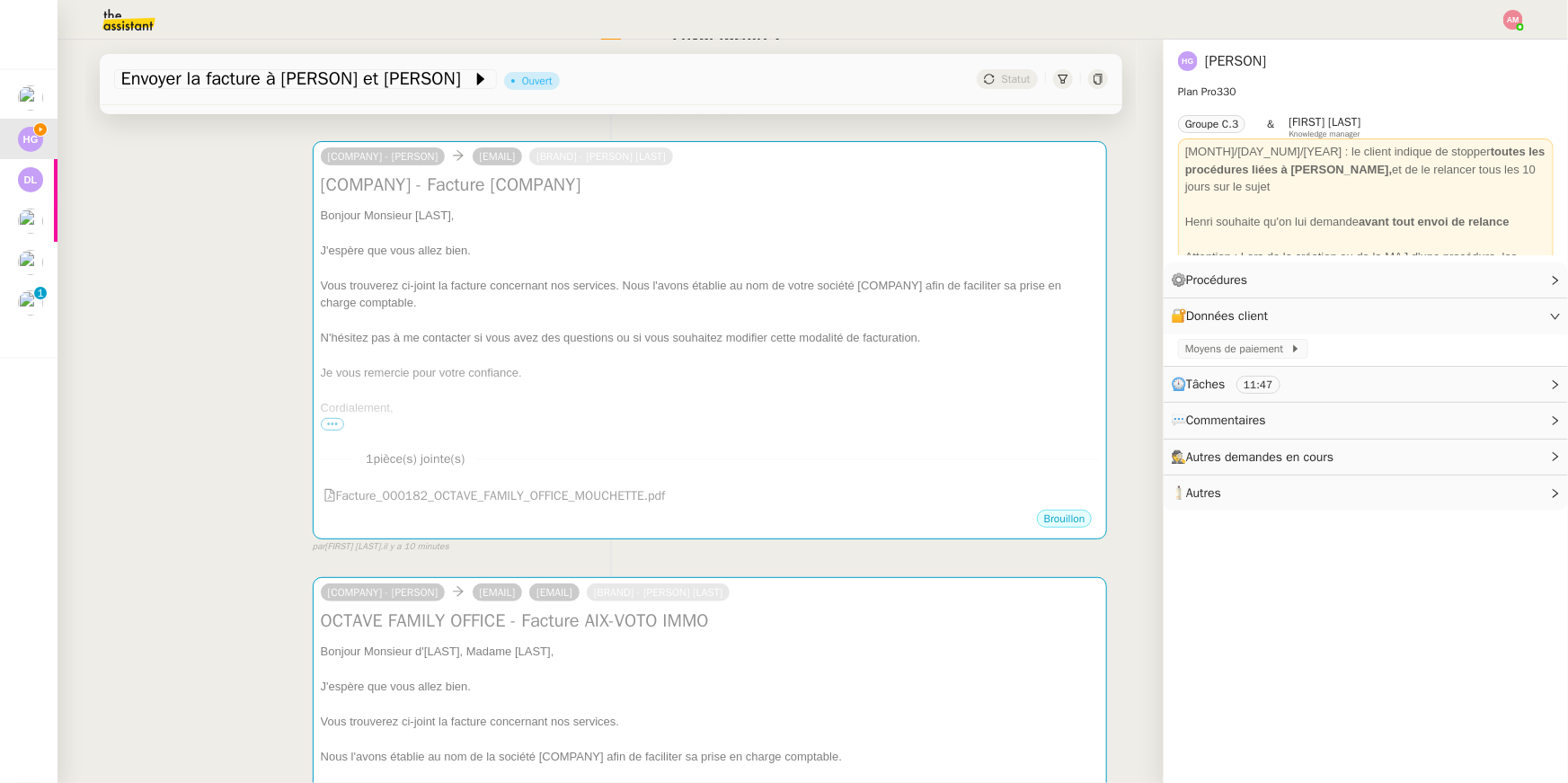 scroll, scrollTop: 795, scrollLeft: 0, axis: vertical 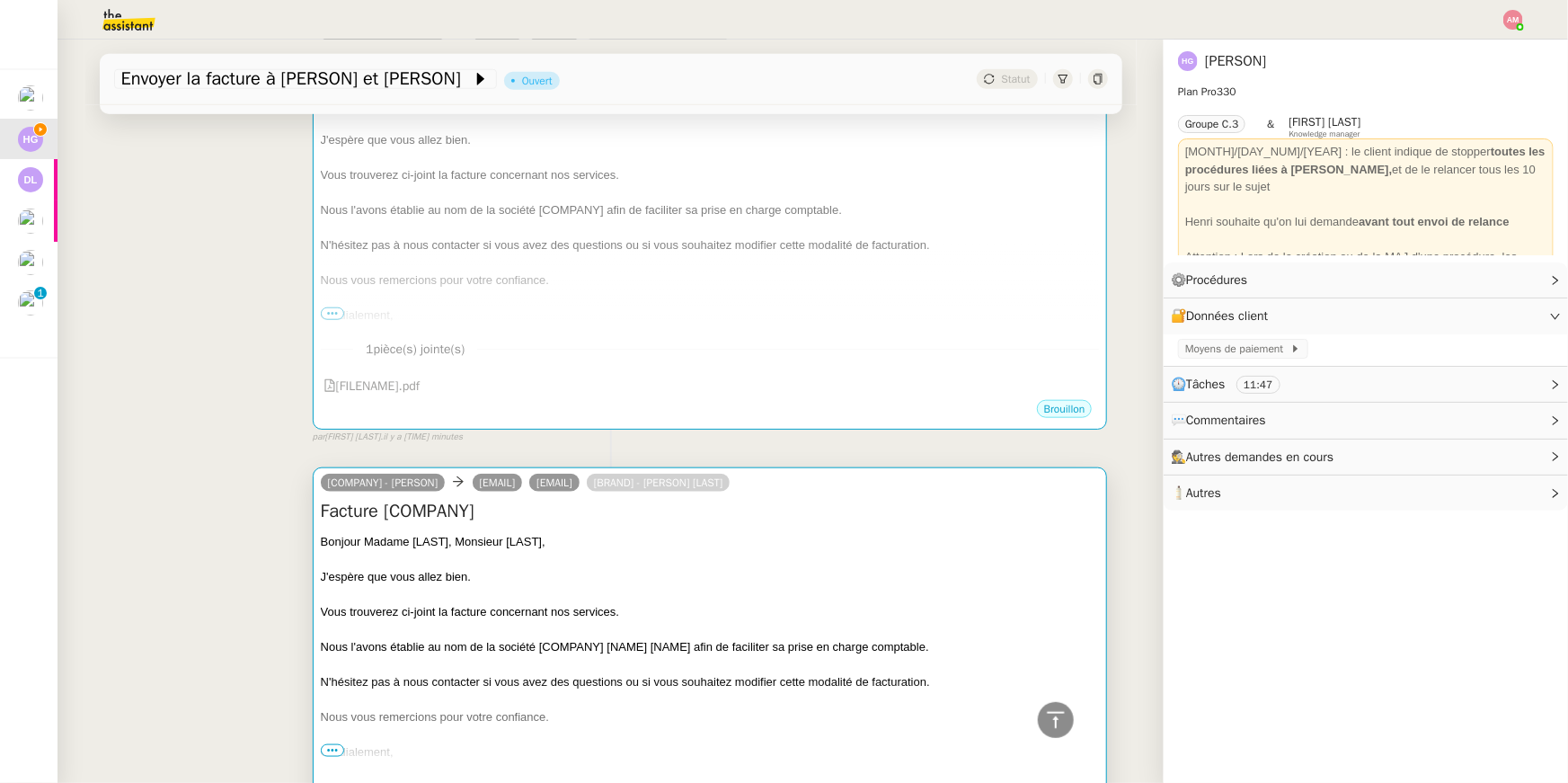 click on "Bonjour Madame [LAST], Monsieur [LAST]," at bounding box center (710, 542) 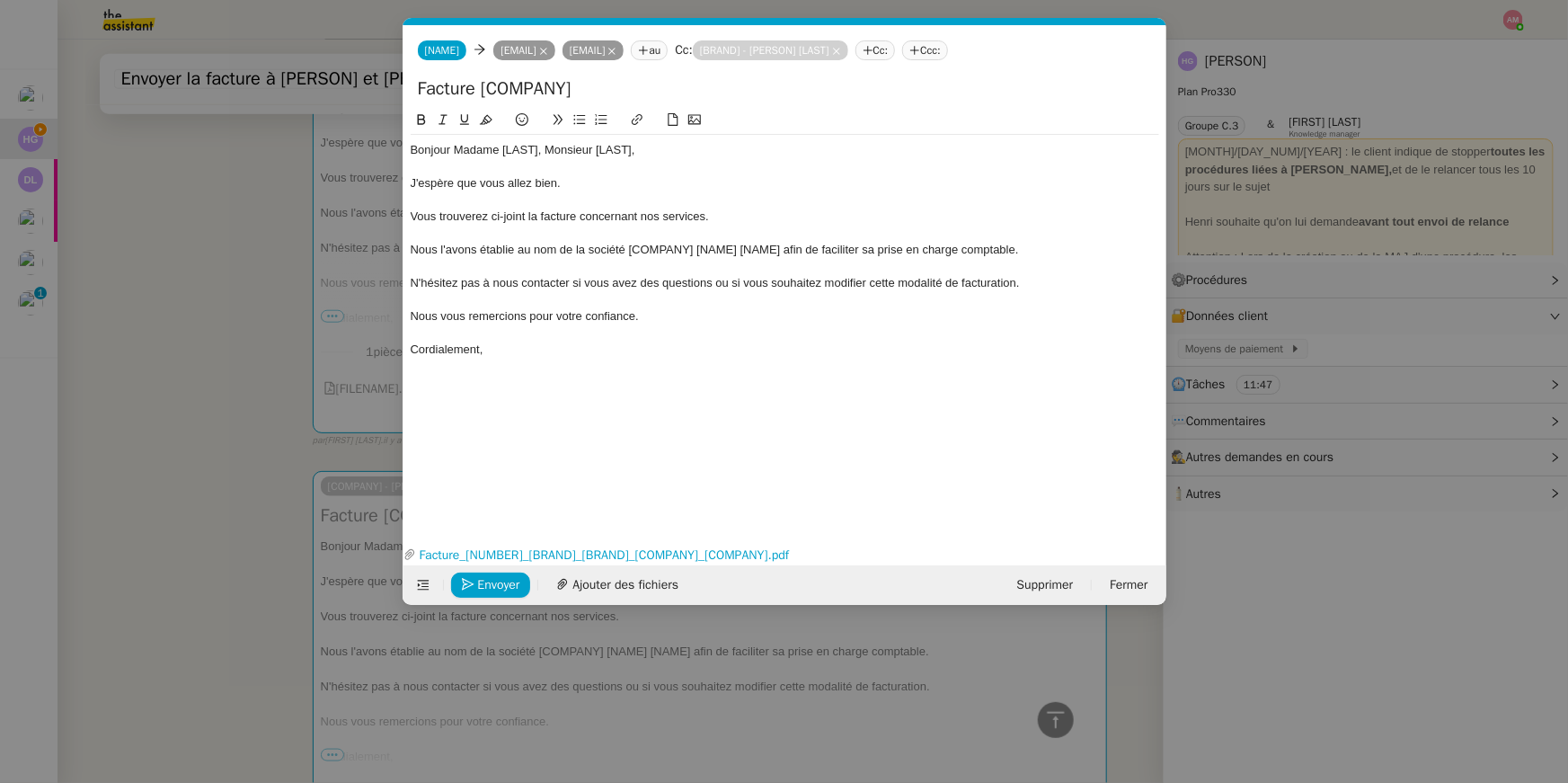 scroll, scrollTop: 0, scrollLeft: 38, axis: horizontal 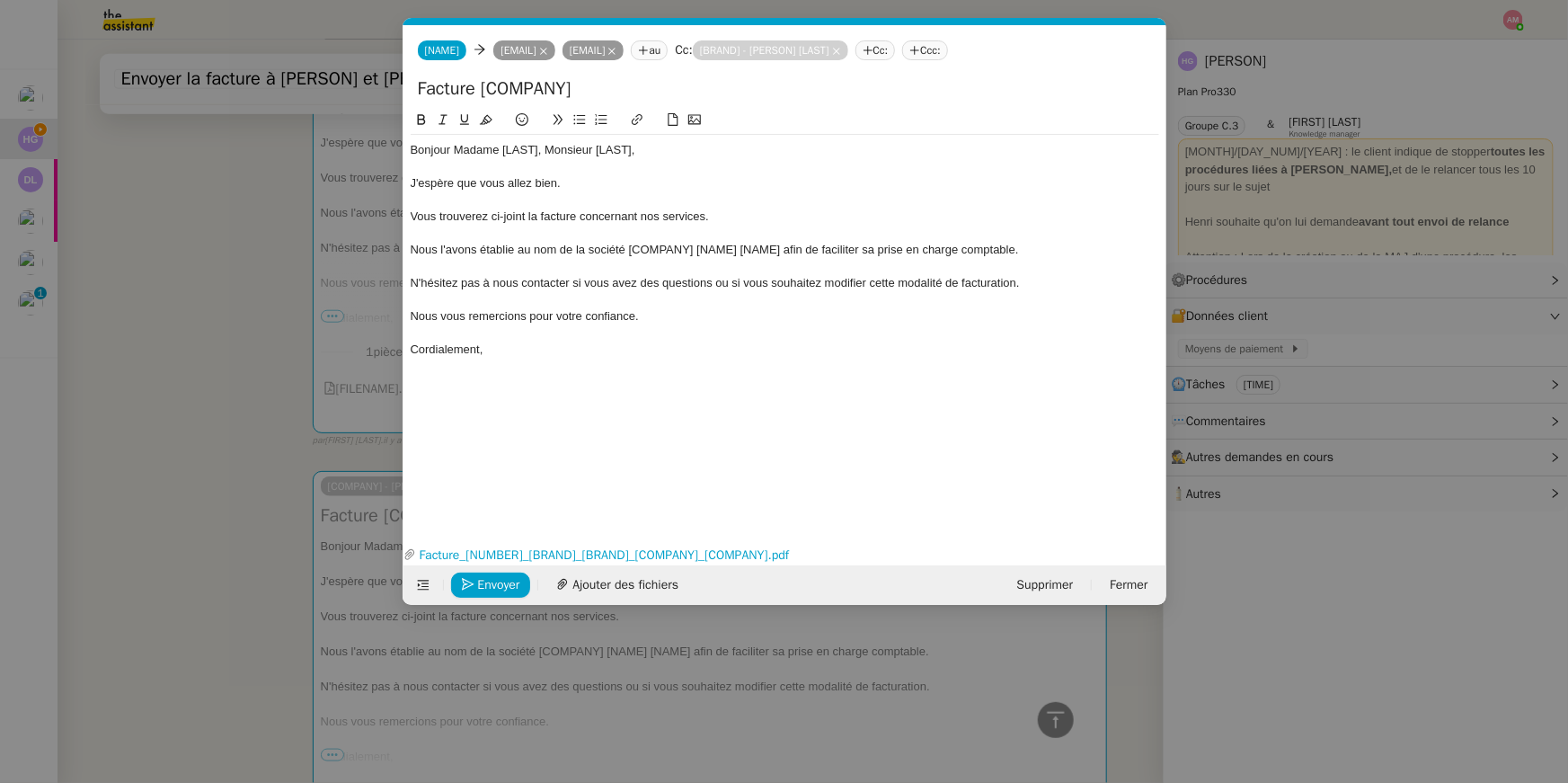 click on "Facture [COMPANY]" 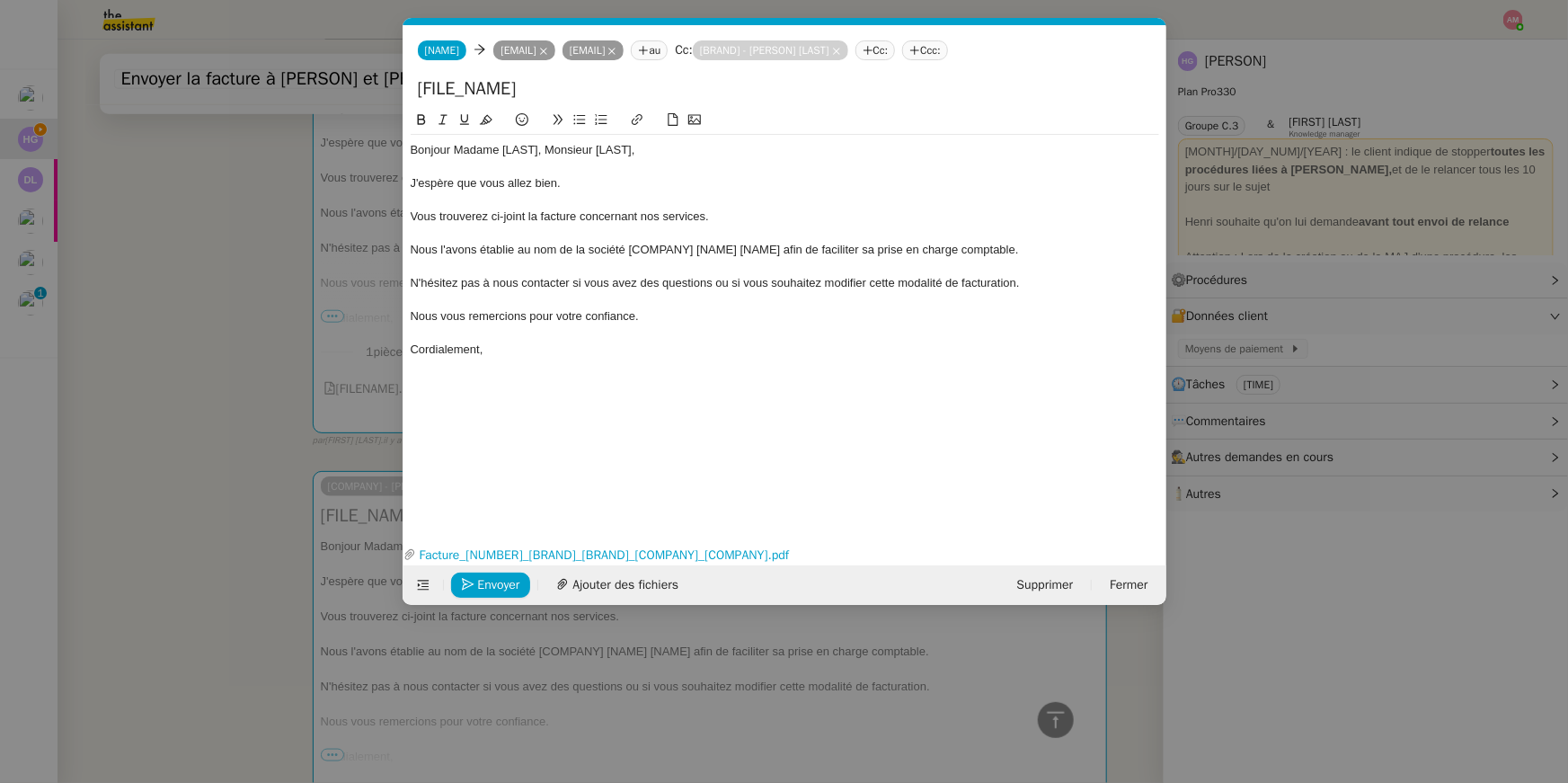 drag, startPoint x: 422, startPoint y: 110, endPoint x: 405, endPoint y: 115, distance: 17.720045 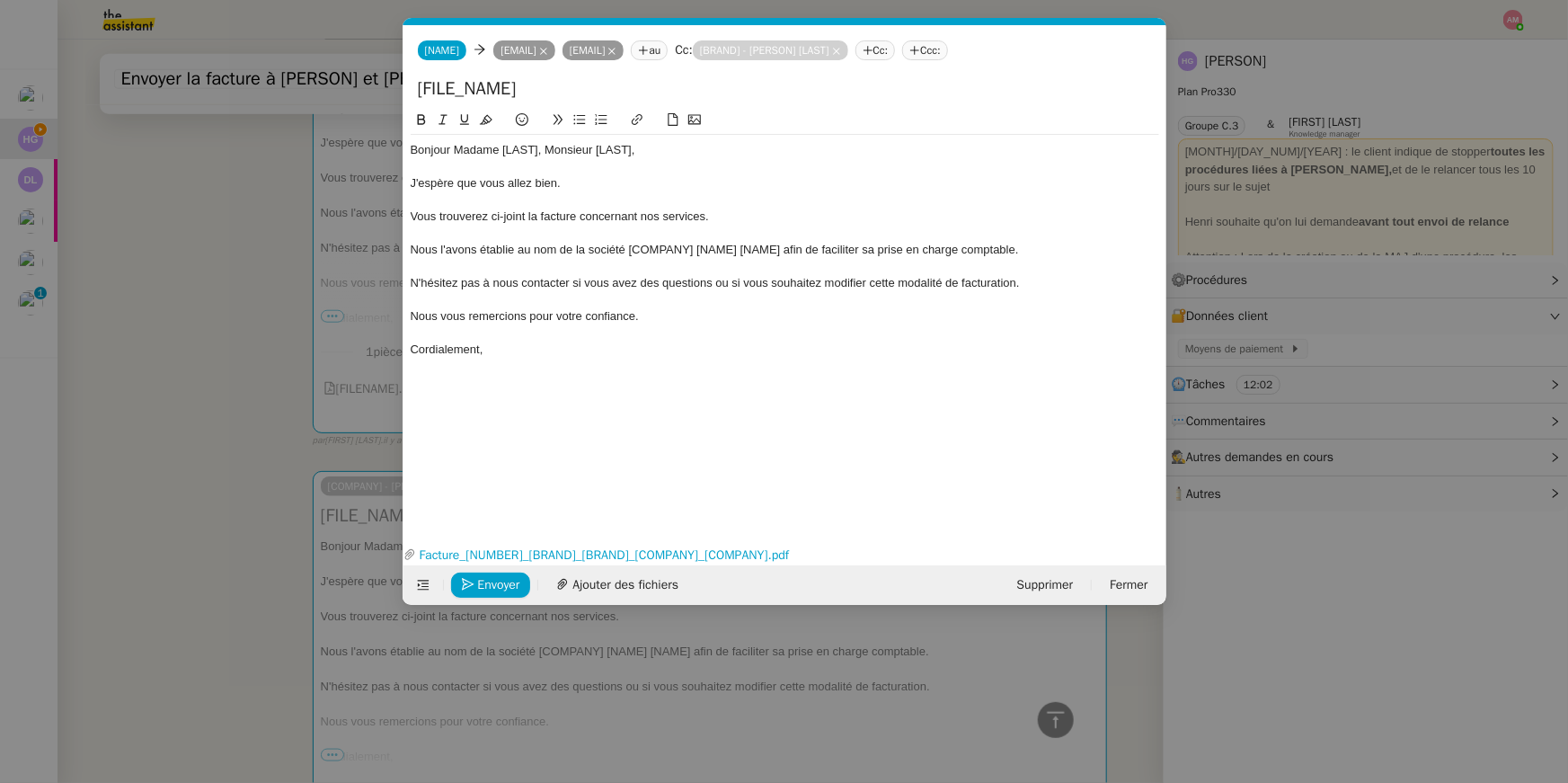 type on "[FILE_NAME]" 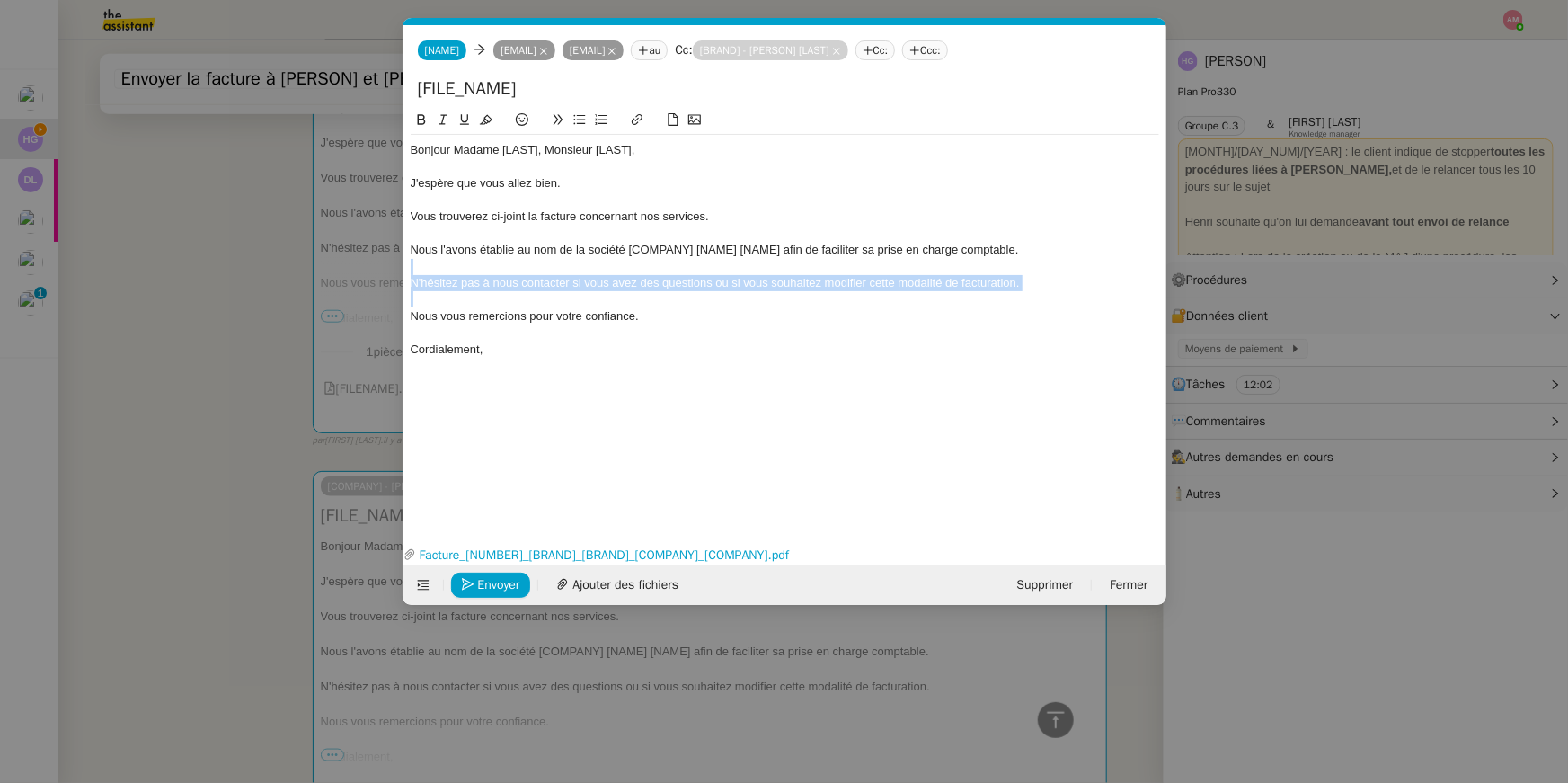 drag, startPoint x: 623, startPoint y: 326, endPoint x: 459, endPoint y: 288, distance: 168.3449 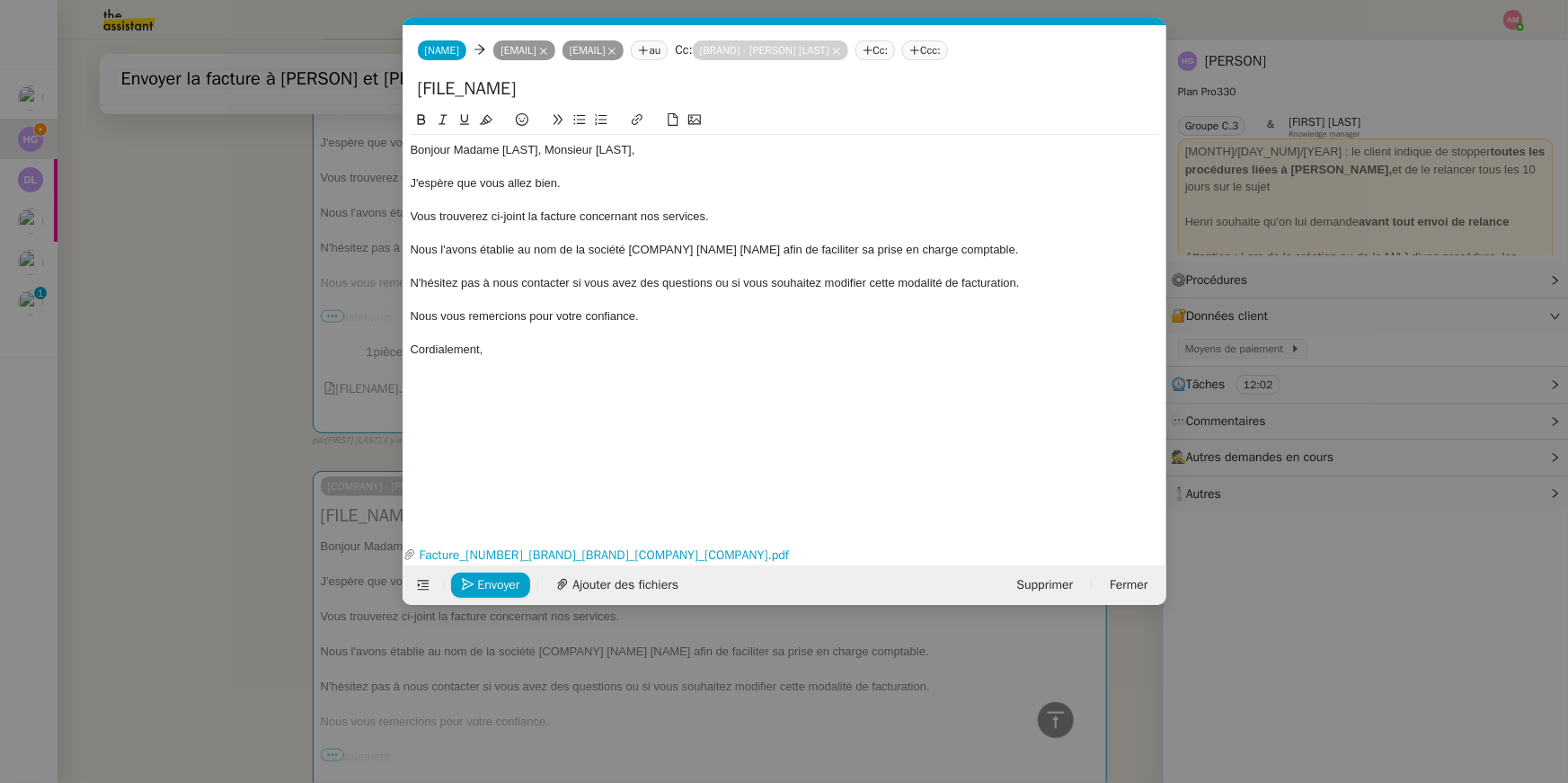 click 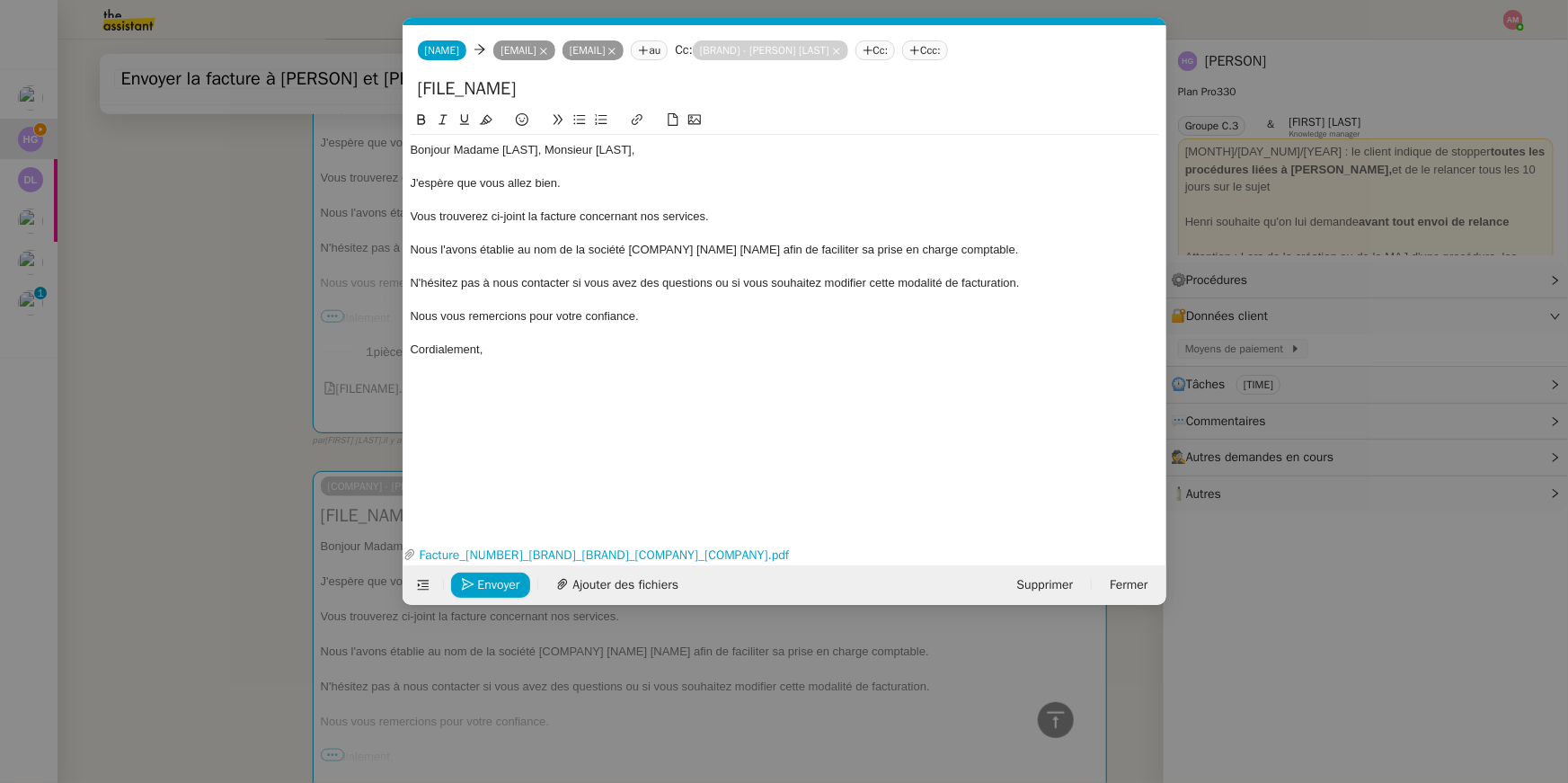 click on "Service TA - VOYAGE - PROPOSITION GLOBALE A utiliser dans le cadre de proposition de déplacement [PERSON_NAME] [PERSON_NAME] TA - RELANCE CLIENT (EN) Relancer un client lorsqu'il n'a pas répondu à un précédent message BAFERTY - MAIL AUDITION A utiliser dans le cadre de la procédure d'envoi des mails d'audition TA - PUBLICATION OFFRE D'EMPLOI Organisation du recrutement Relevés CIC [PERSON_NAME] [PERSON_NAME] Discours de présentation du paiement sécurisé TA - VOYAGES - PROPOSITION ITINERAIRE Soumettre les résultats d'une recherche TA - CONFIRMATION PAIEMENT (EN) Confirmer avec le client de modèle de transaction - Attention Plan Pro nécessaire. TA - COURRIER EXPEDIE (recommandé) A utiliser dans le cadre de l'envoi d'un courrier recommandé Relevés Portzamparc [PERSON_NAME] [PERSON_NAME] souhaite obtenir, mensuellement, un relevé portefeuille de [PERSON_NAME]. [PERSON_NAME] TA - PARTAGE DE CALENDRIER (EN)" at bounding box center (784, 391) 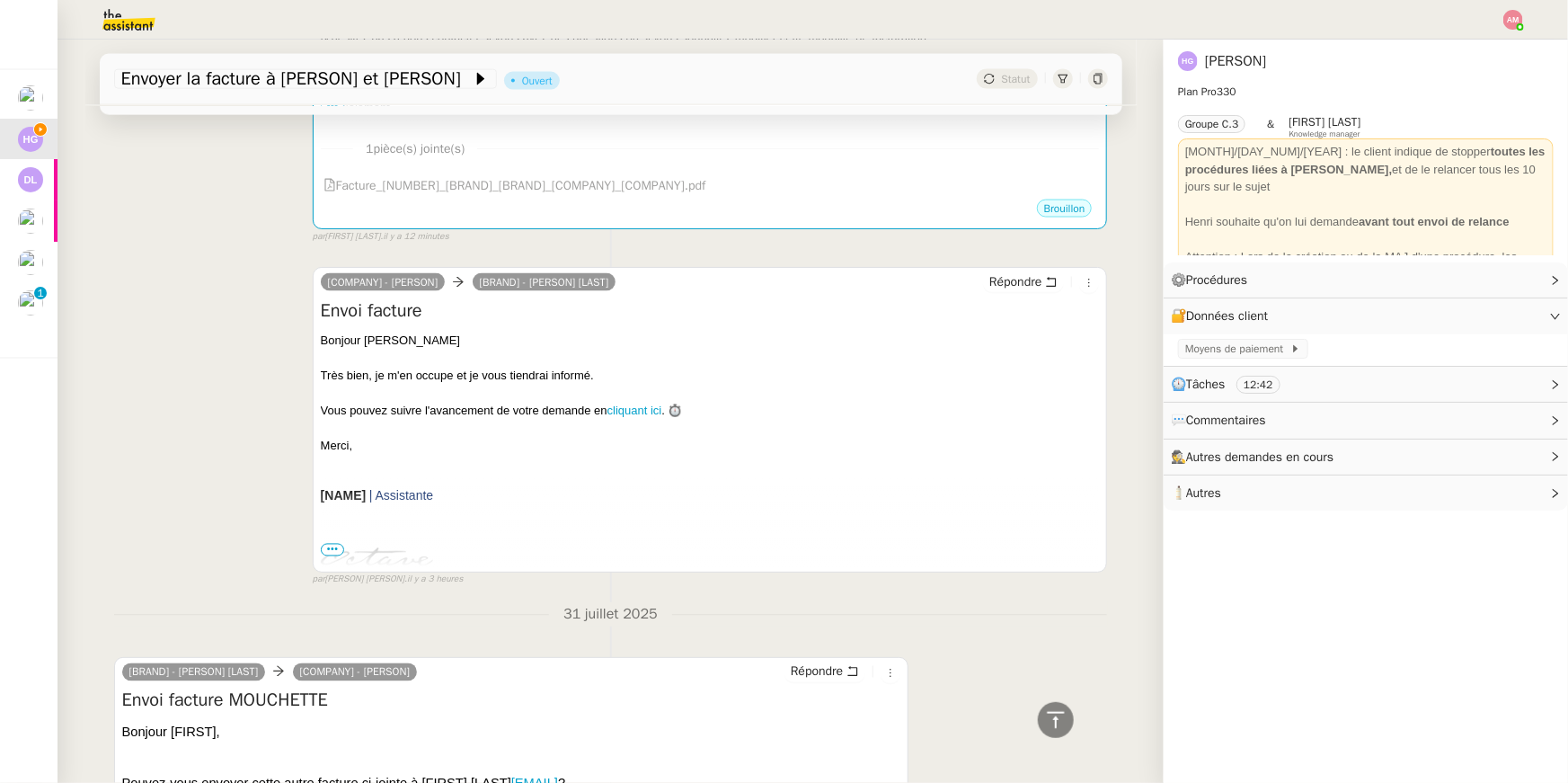 scroll, scrollTop: 1032, scrollLeft: 0, axis: vertical 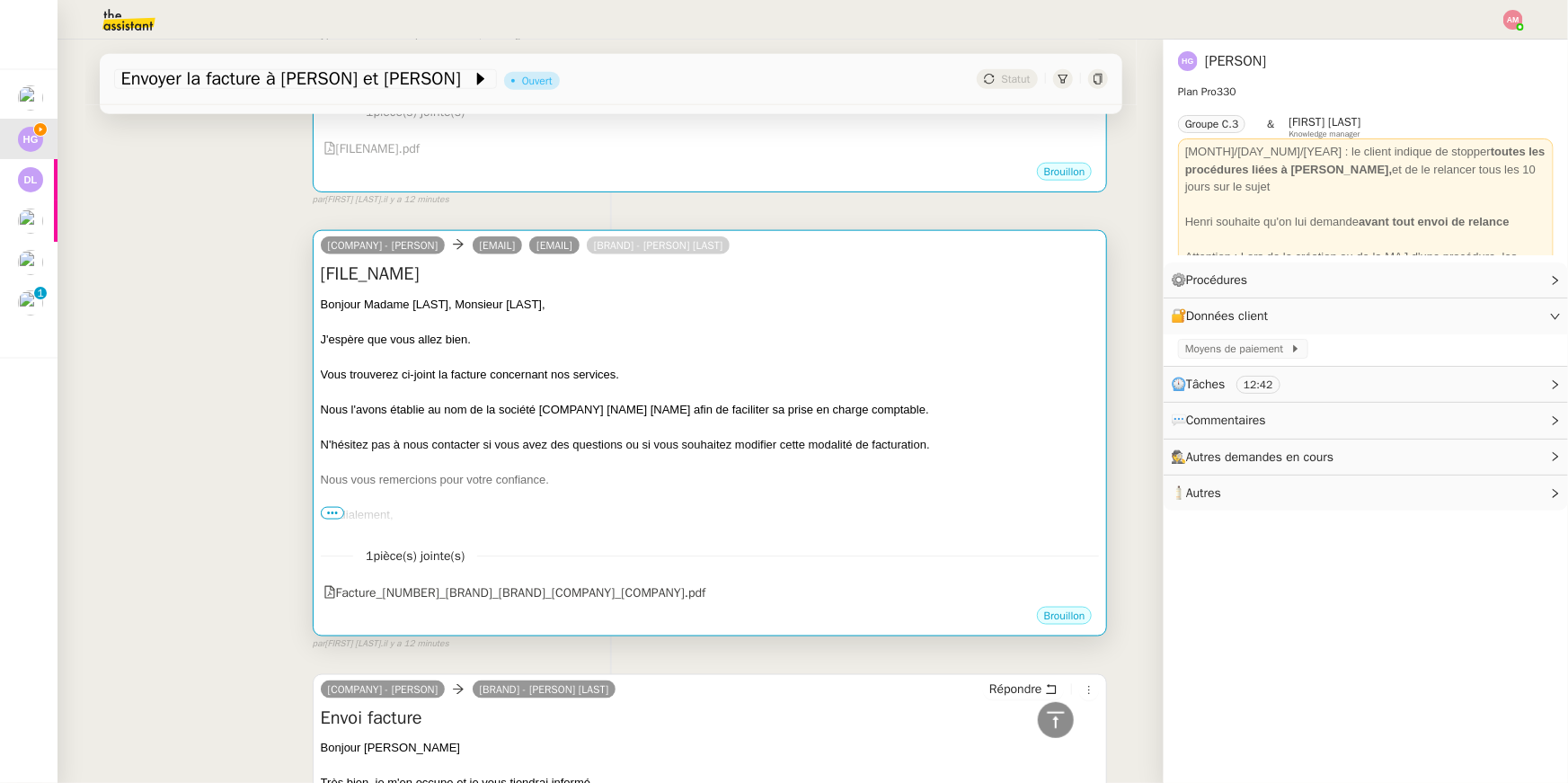 click on "Nous vous remercions pour votre confiance." at bounding box center (710, 480) 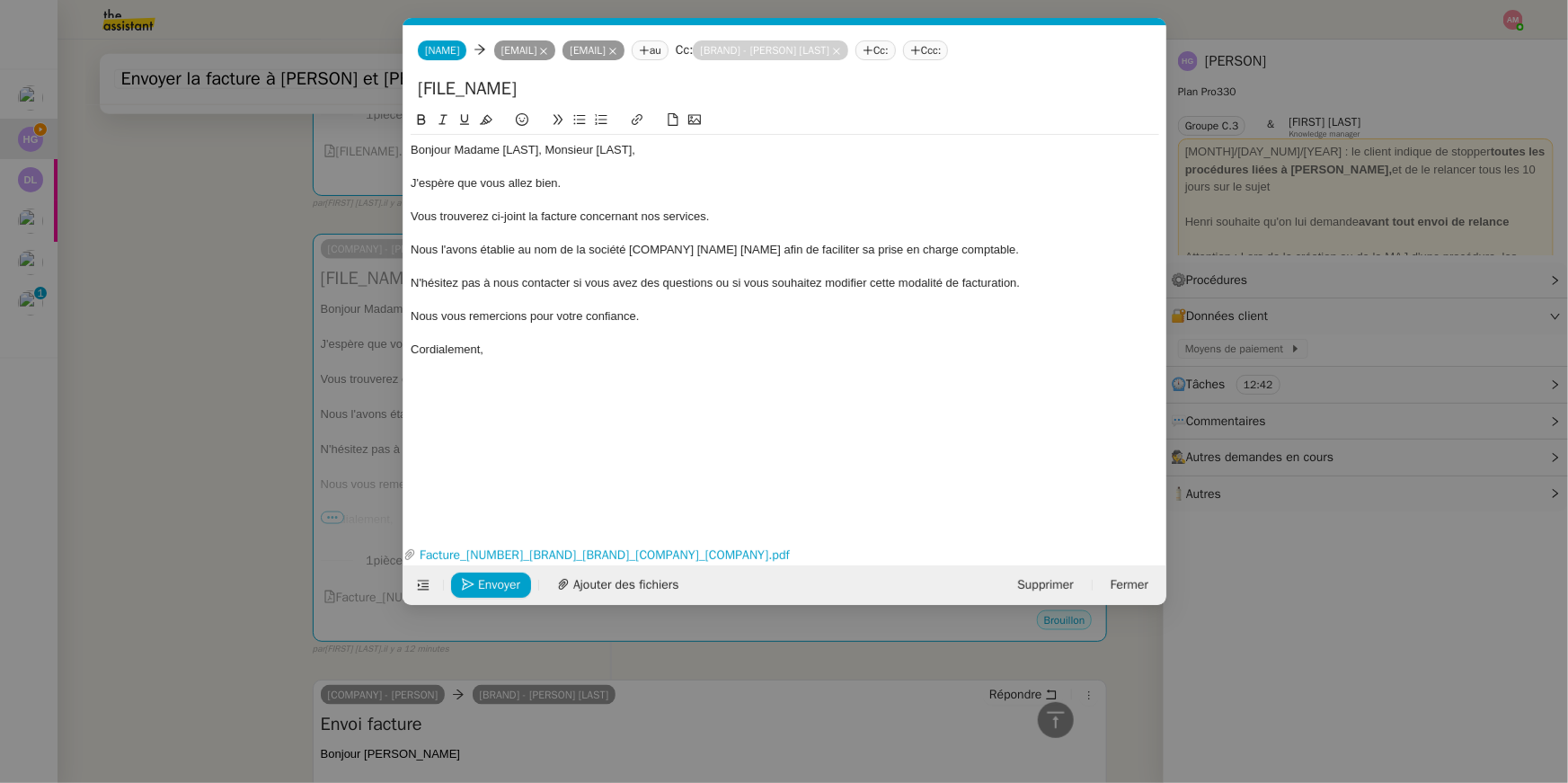 scroll, scrollTop: 1034, scrollLeft: 0, axis: vertical 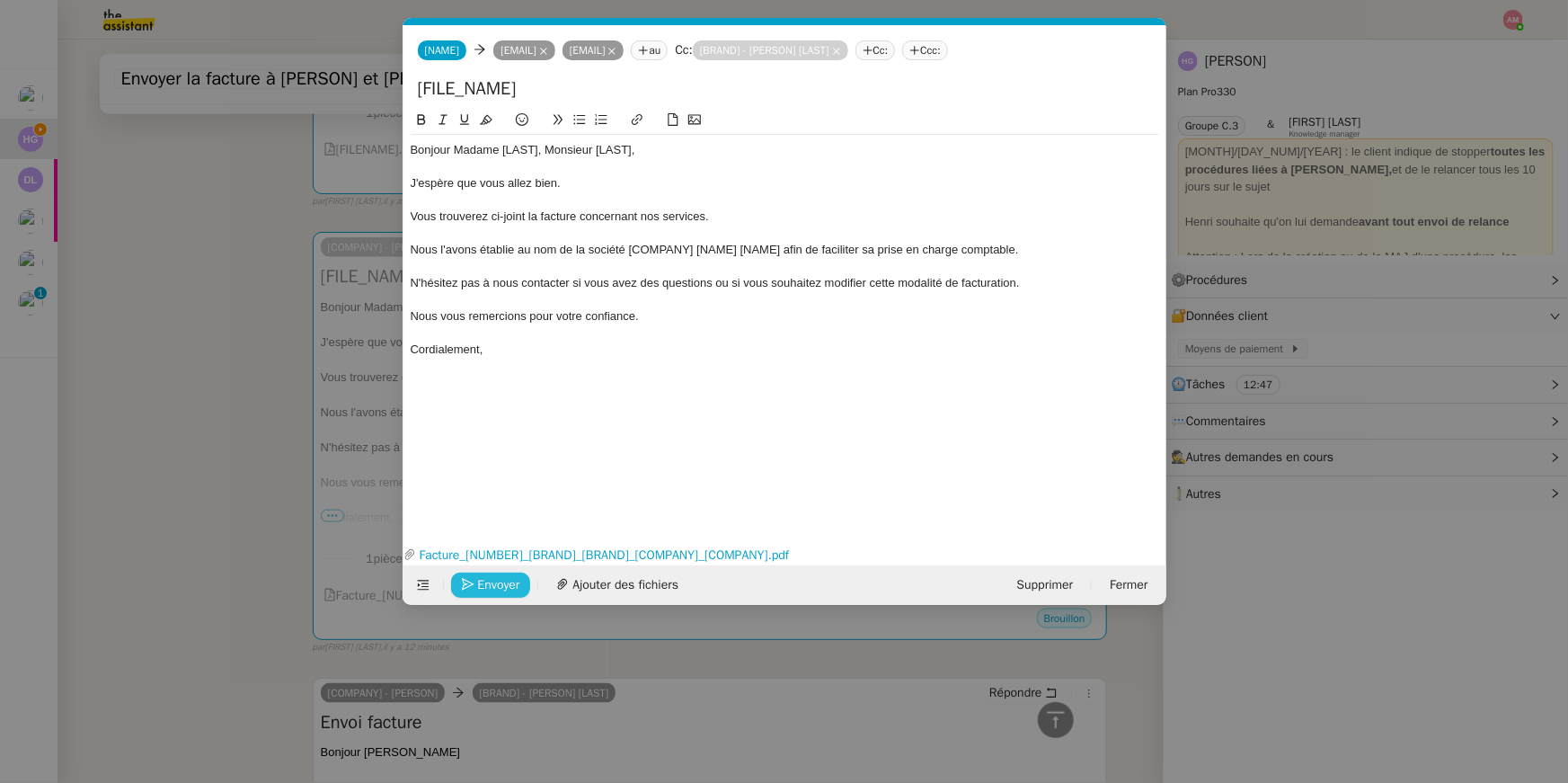 click on "Envoyer" 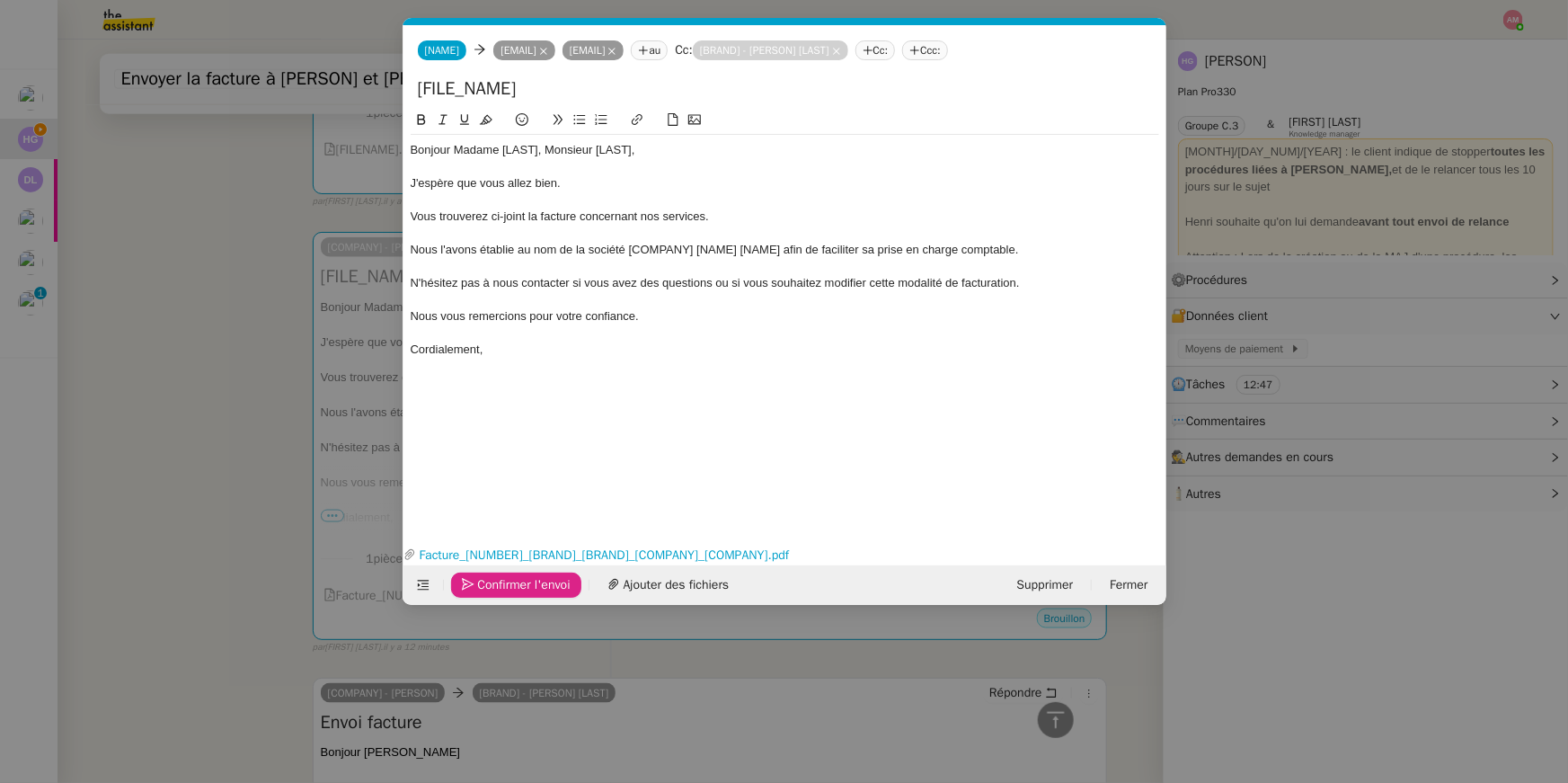 click on "Confirmer l'envoi" 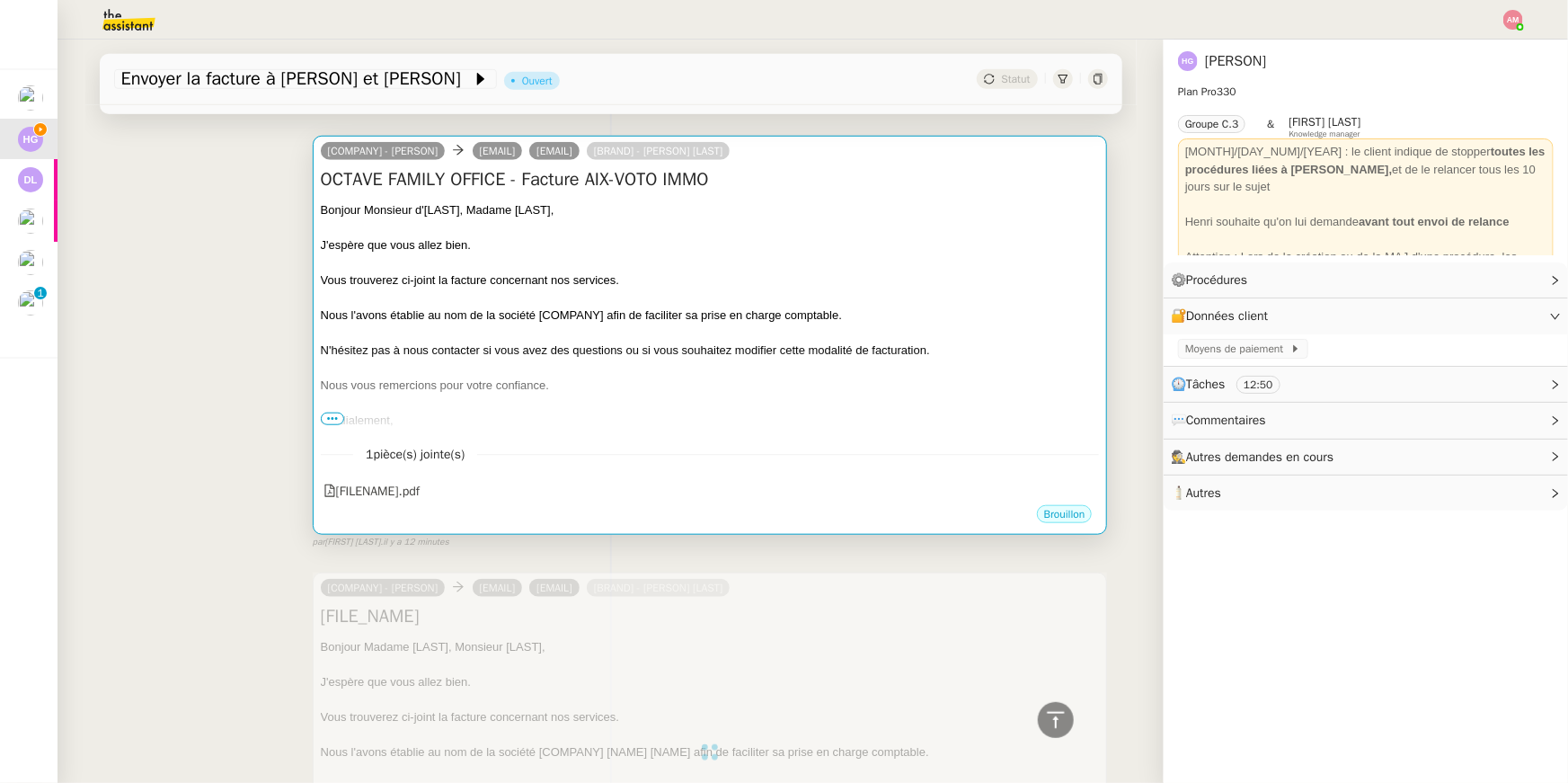 click at bounding box center [710, 369] 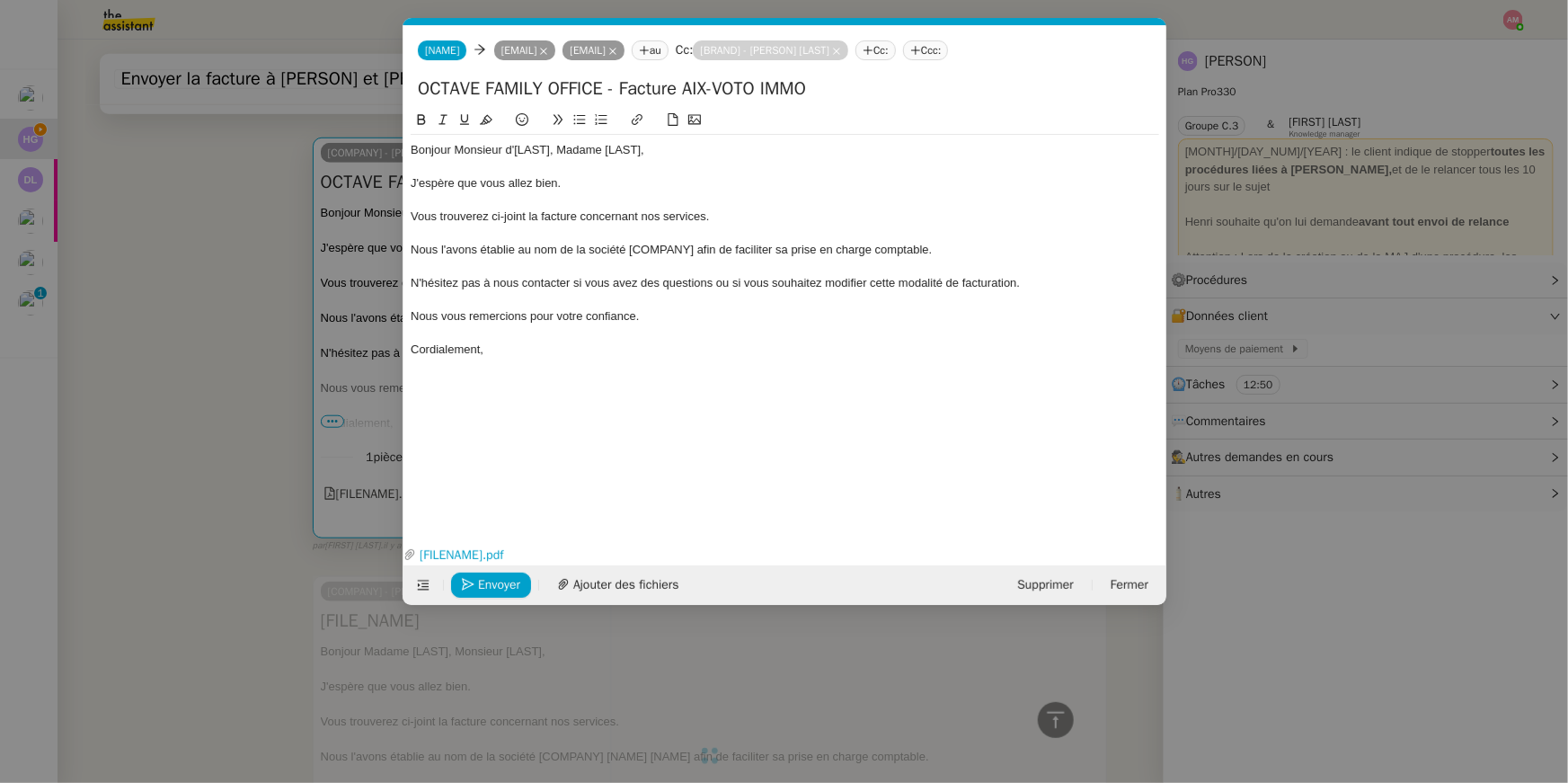 scroll, scrollTop: 690, scrollLeft: 0, axis: vertical 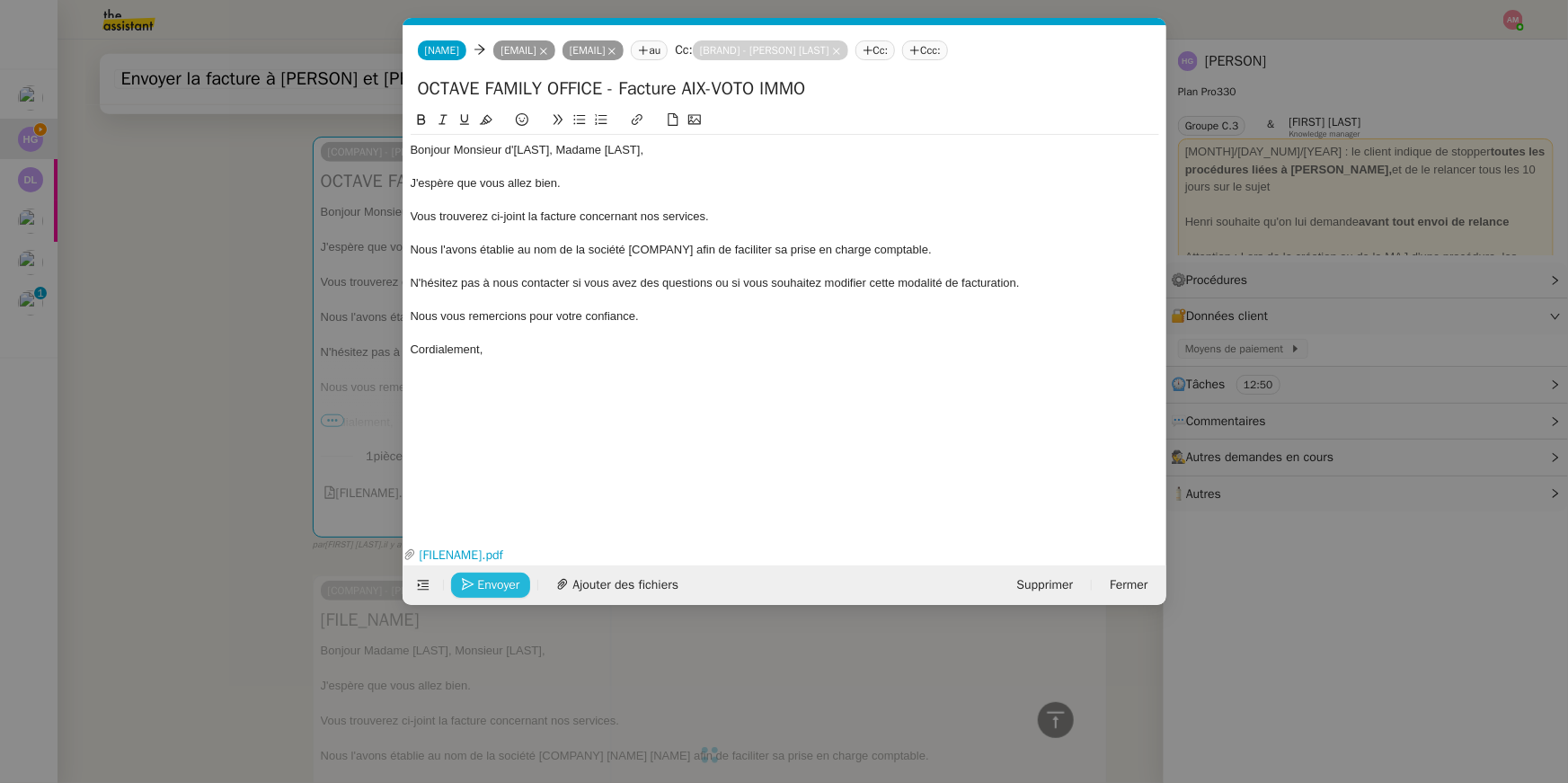 click on "Envoyer" 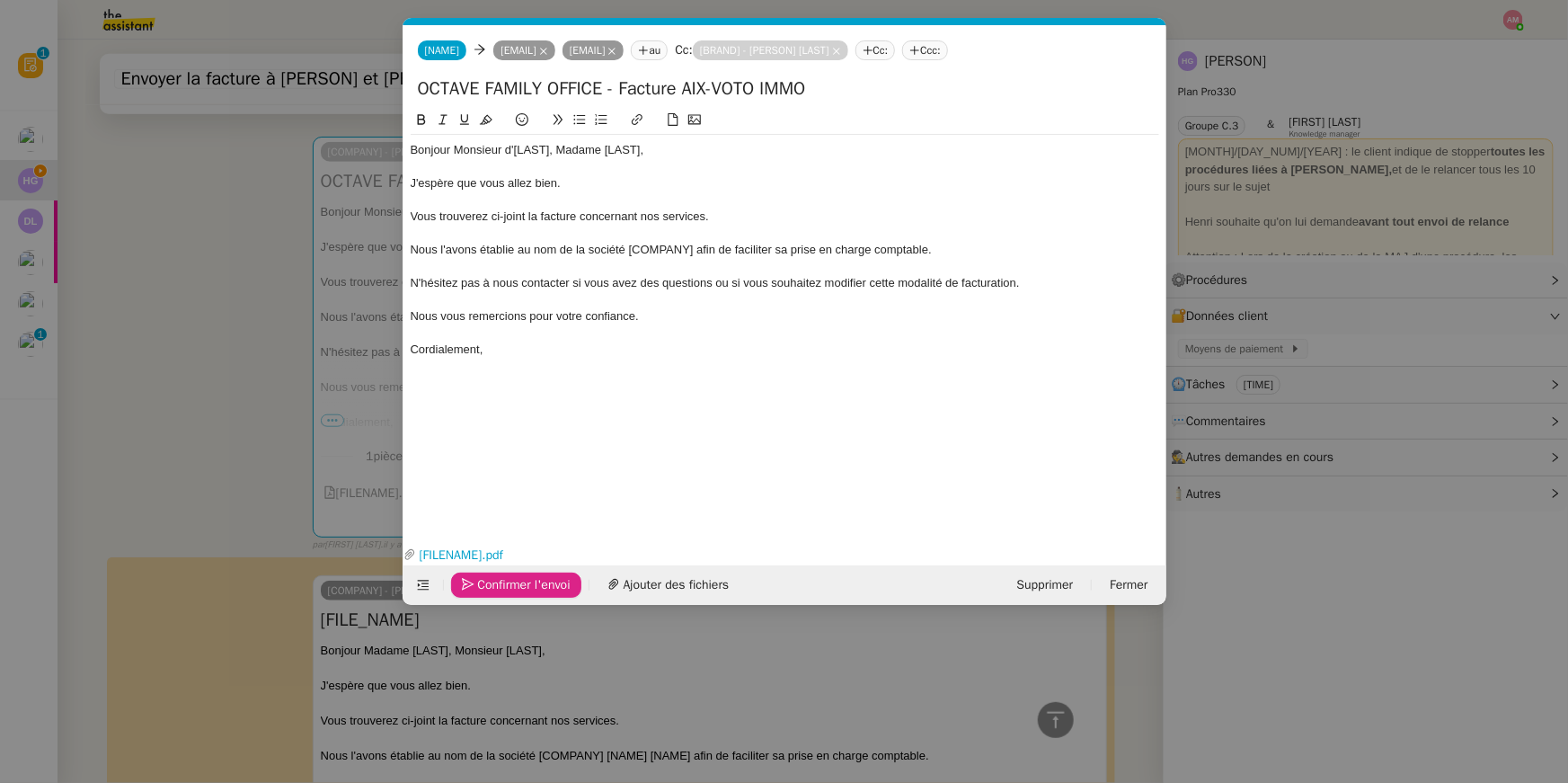 click on "Confirmer l'envoi" 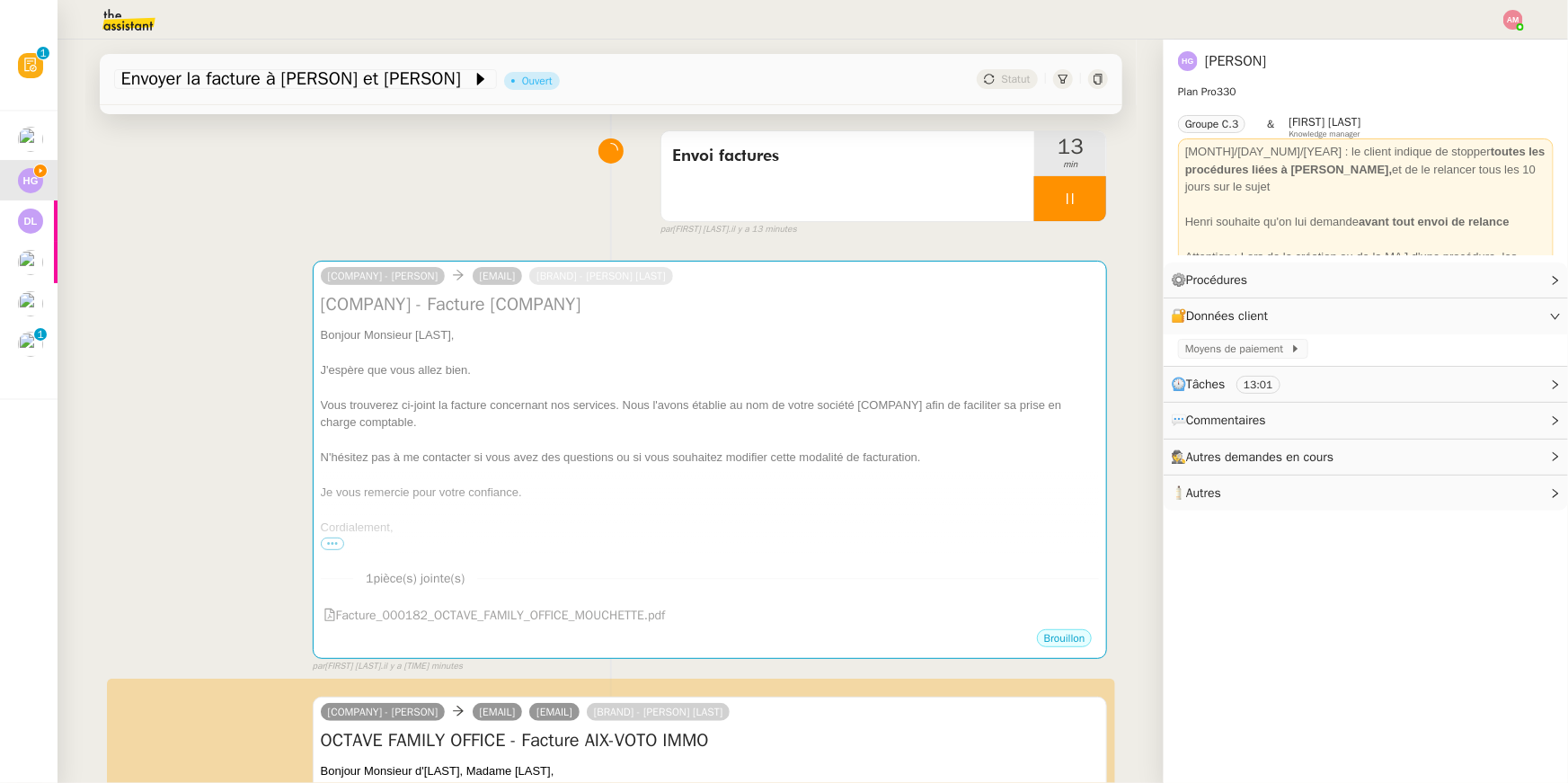 scroll, scrollTop: 3, scrollLeft: 0, axis: vertical 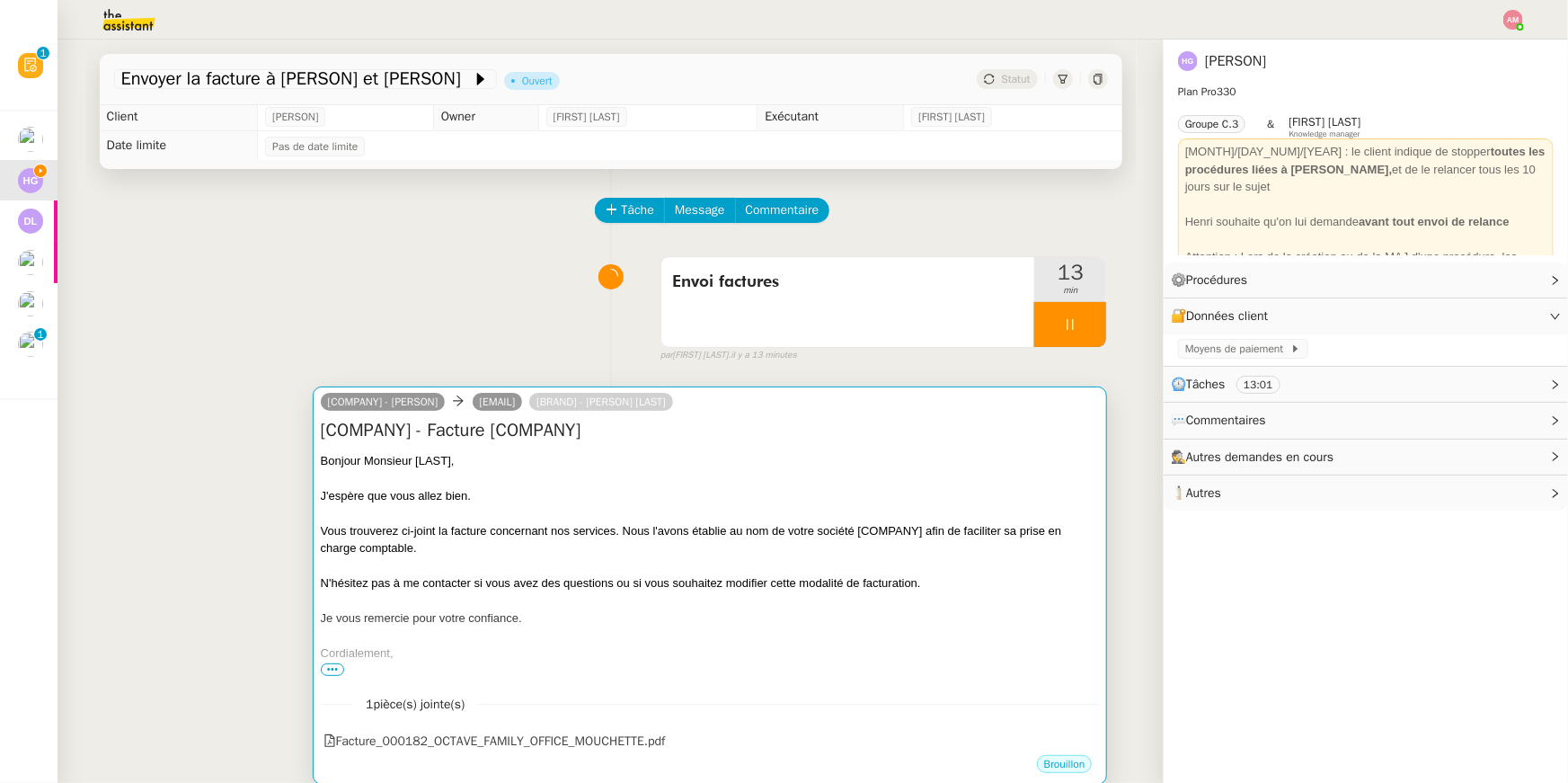 click on "Je vous remercie pour votre confiance." at bounding box center (710, 618) 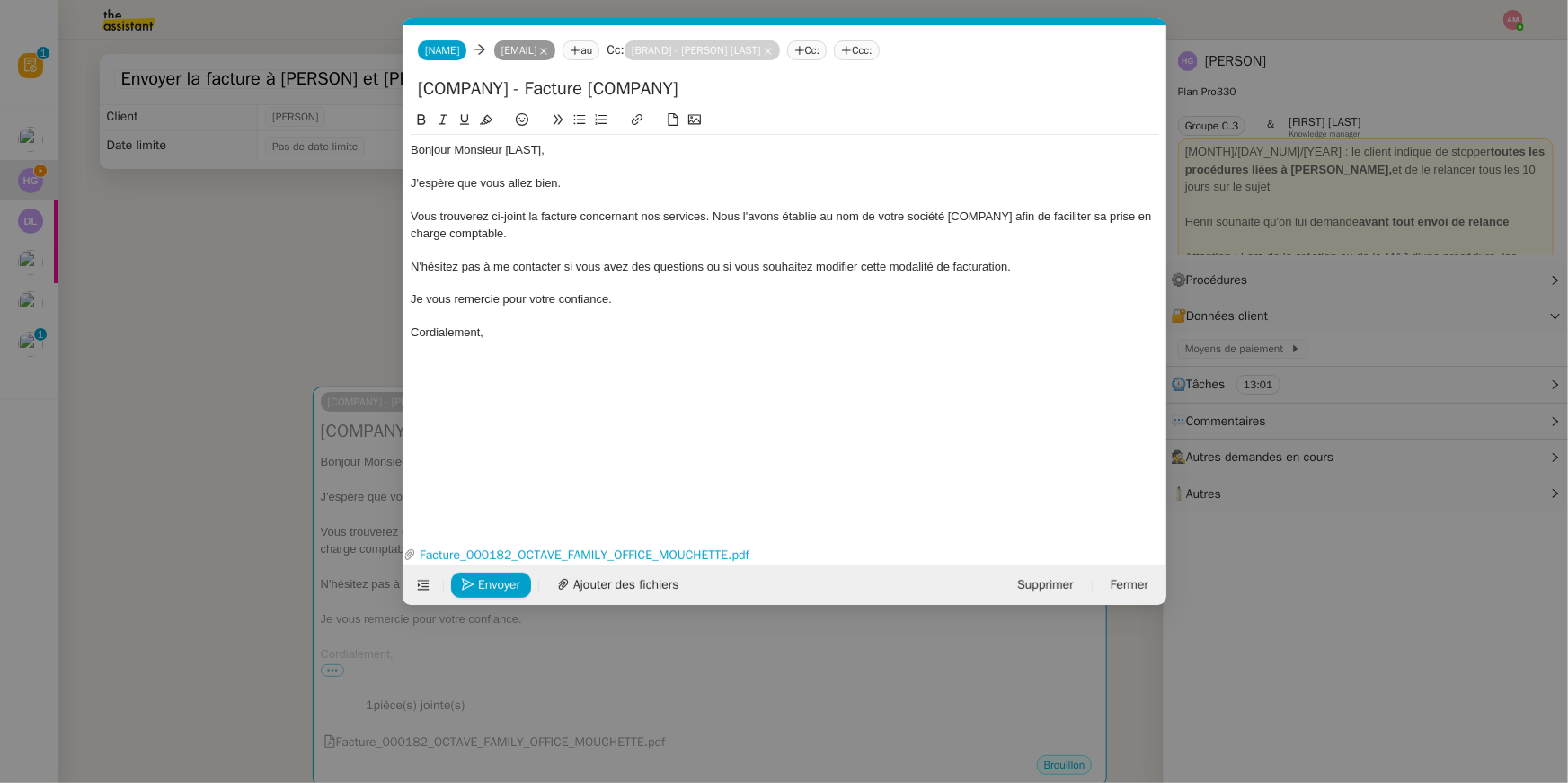 scroll, scrollTop: 0, scrollLeft: 38, axis: horizontal 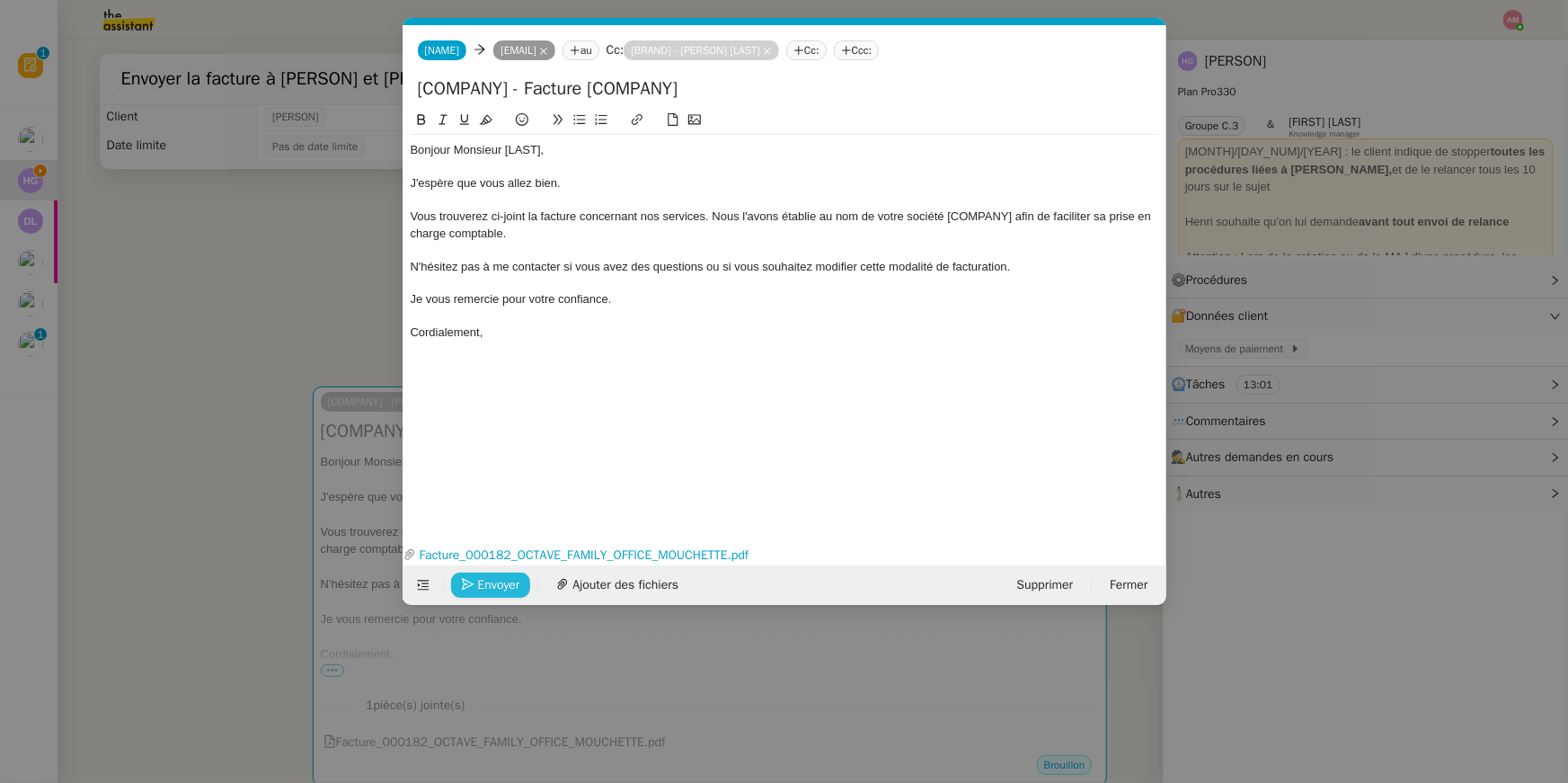 click on "Envoyer" 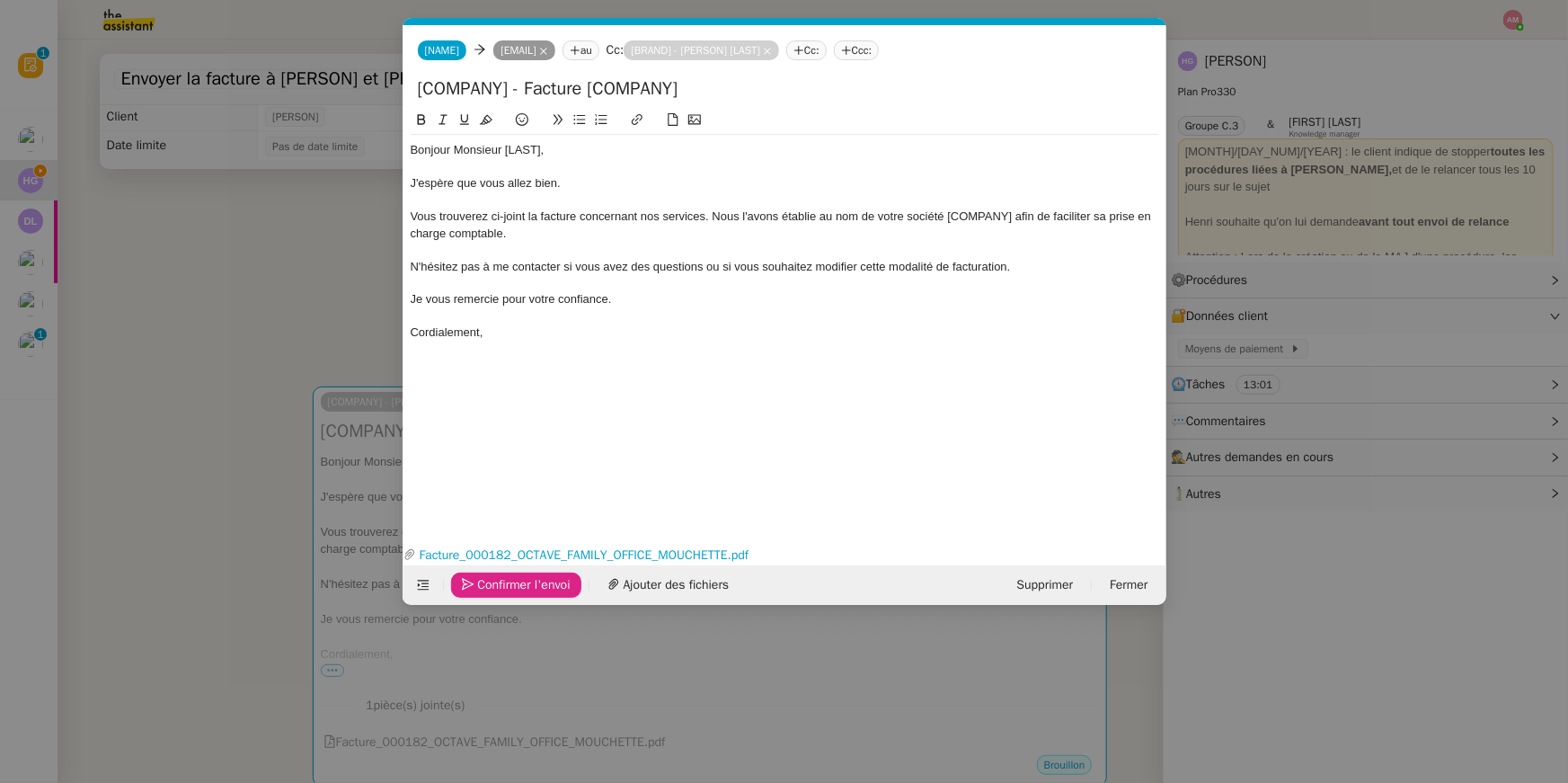 click on "Confirmer l'envoi" 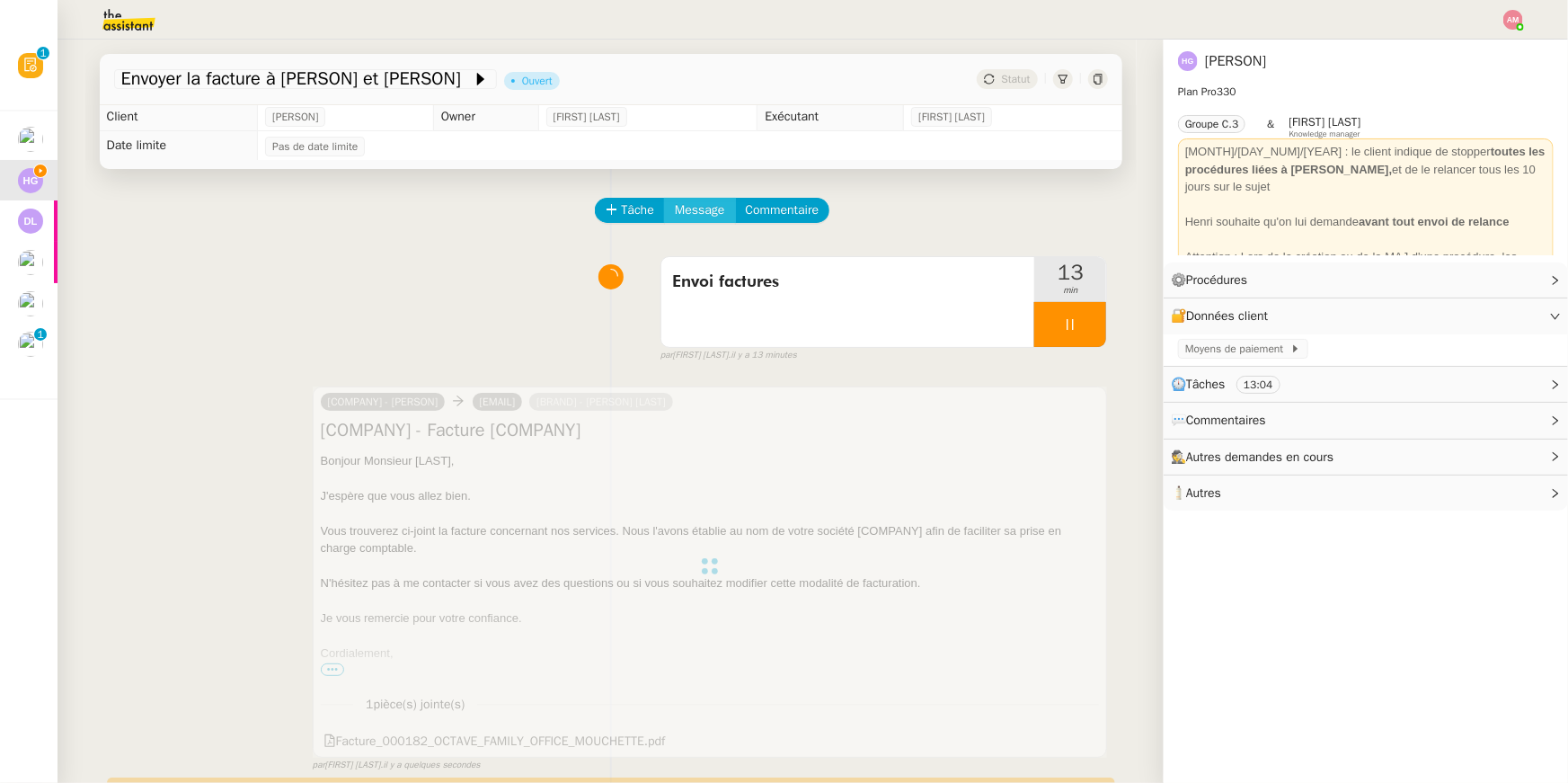 click on "Message" 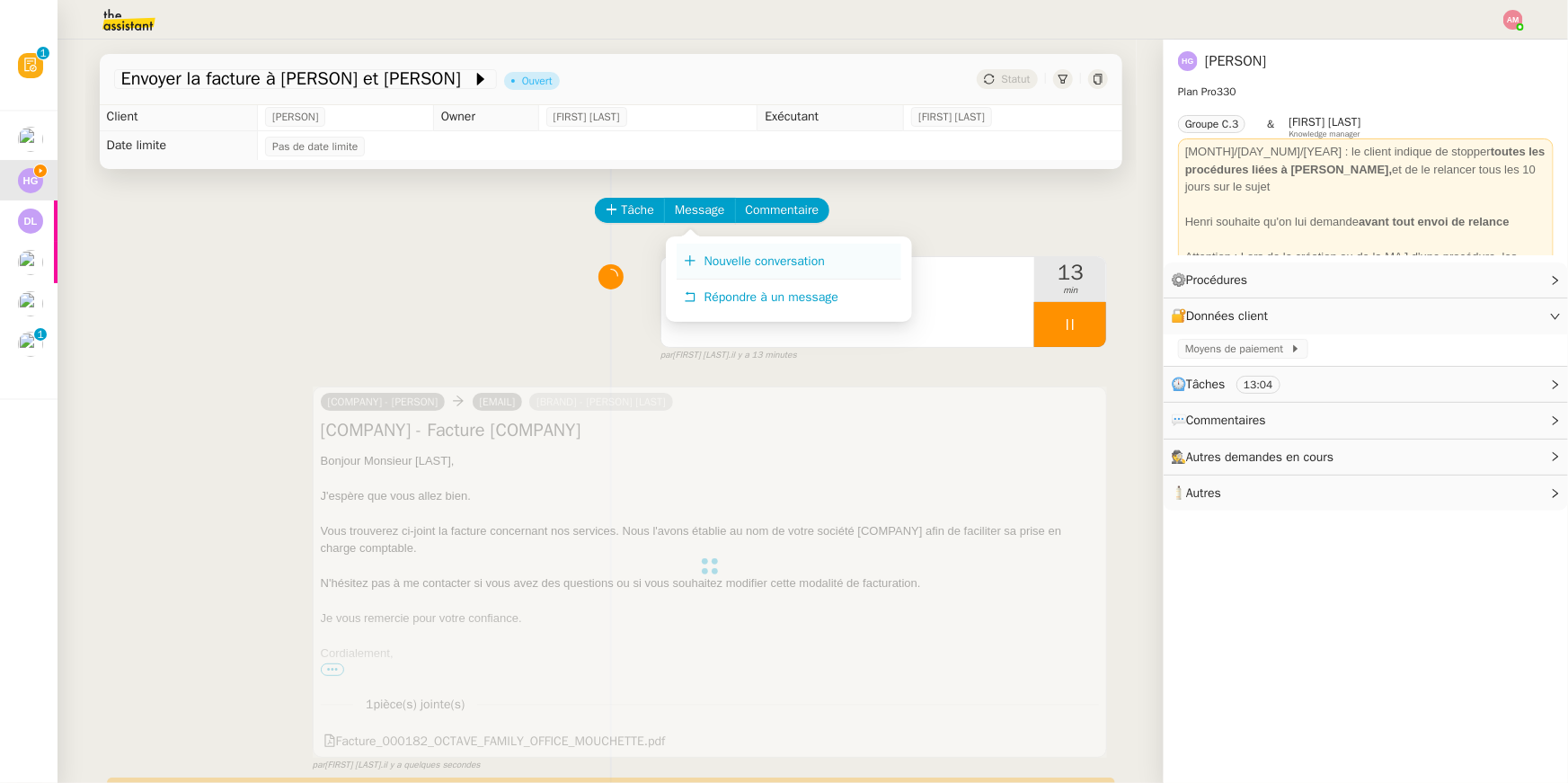 click on "Nouvelle conversation" at bounding box center (789, 262) 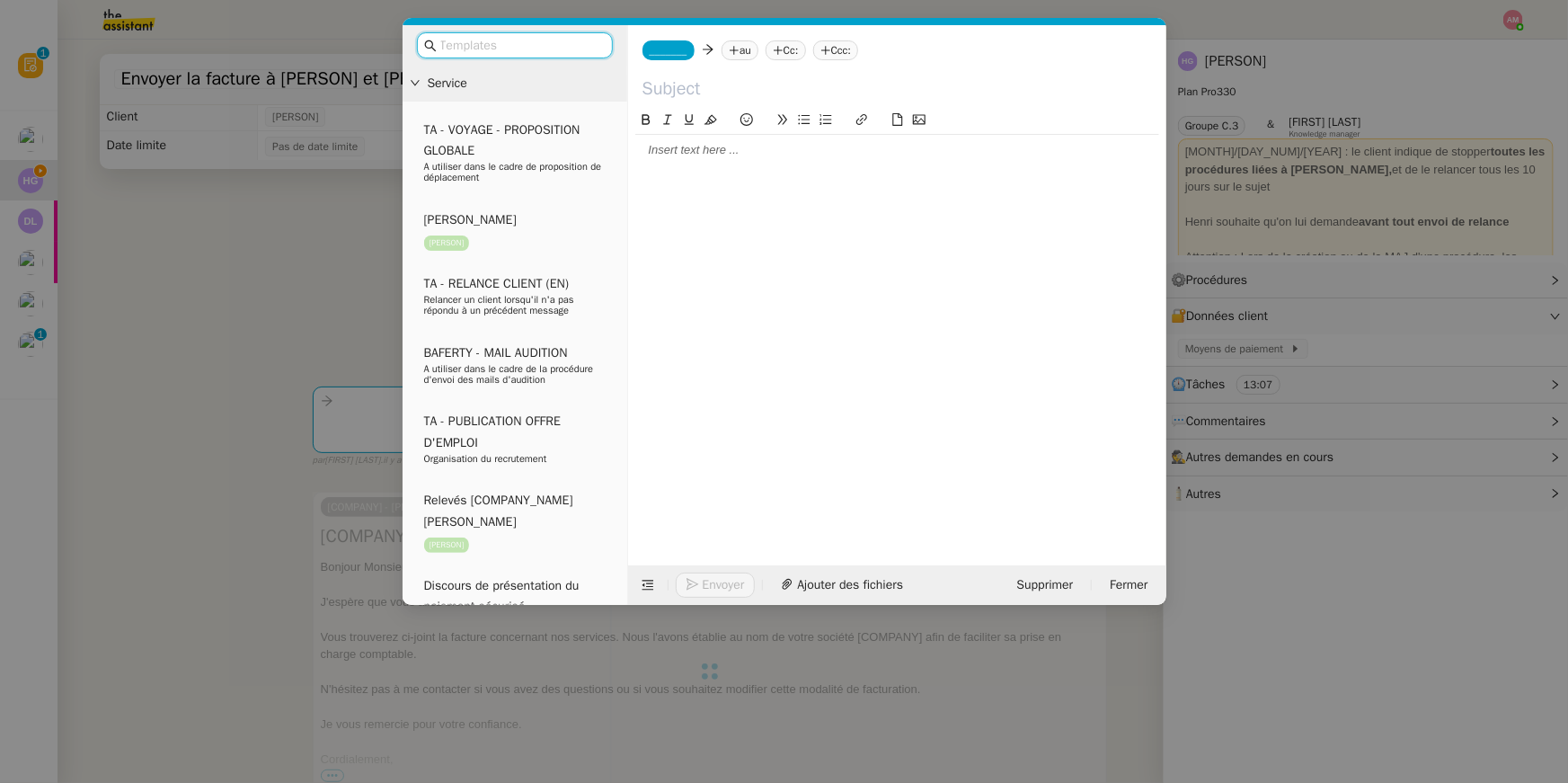 click at bounding box center (521, 45) 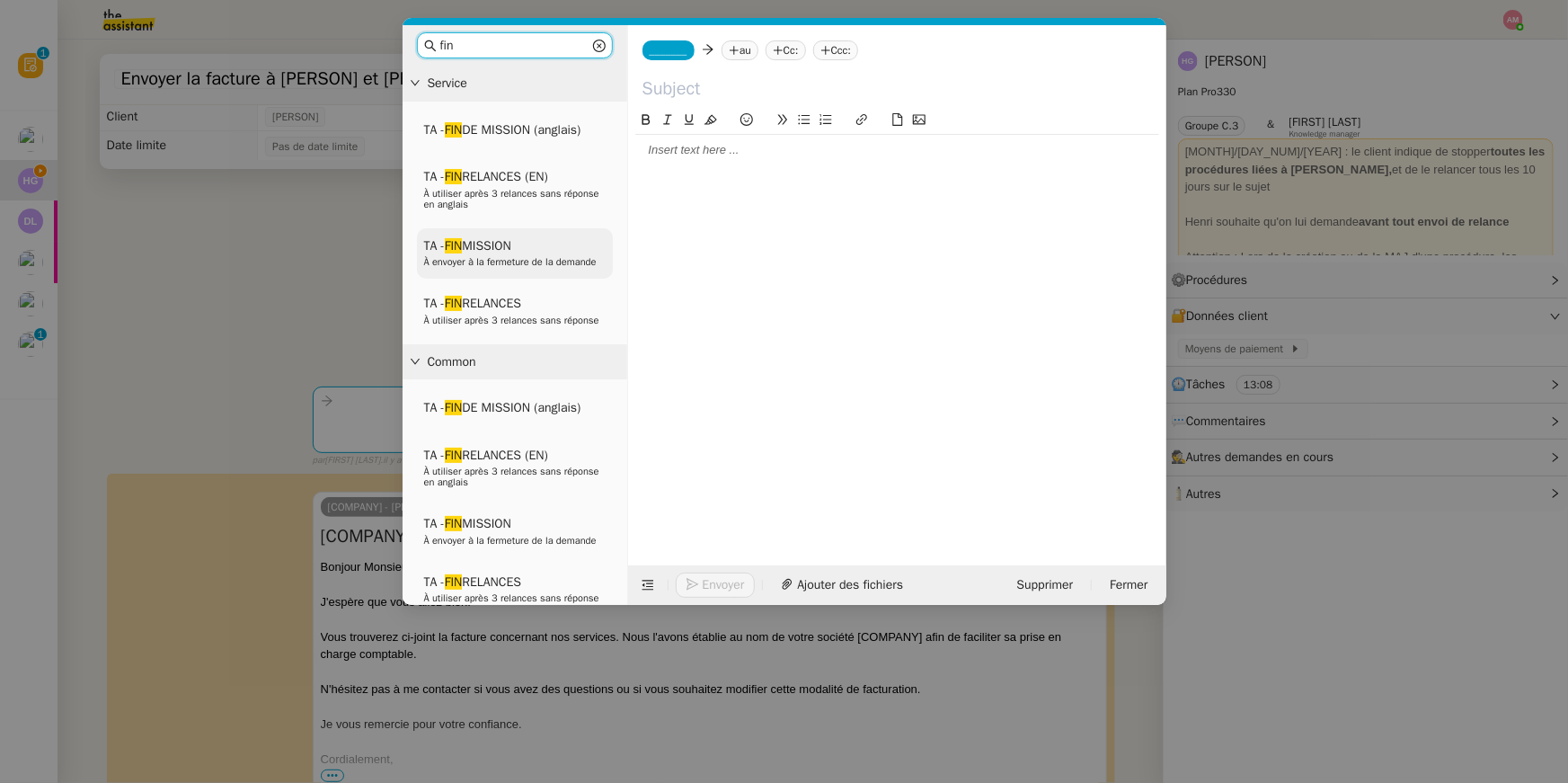 type on "fin" 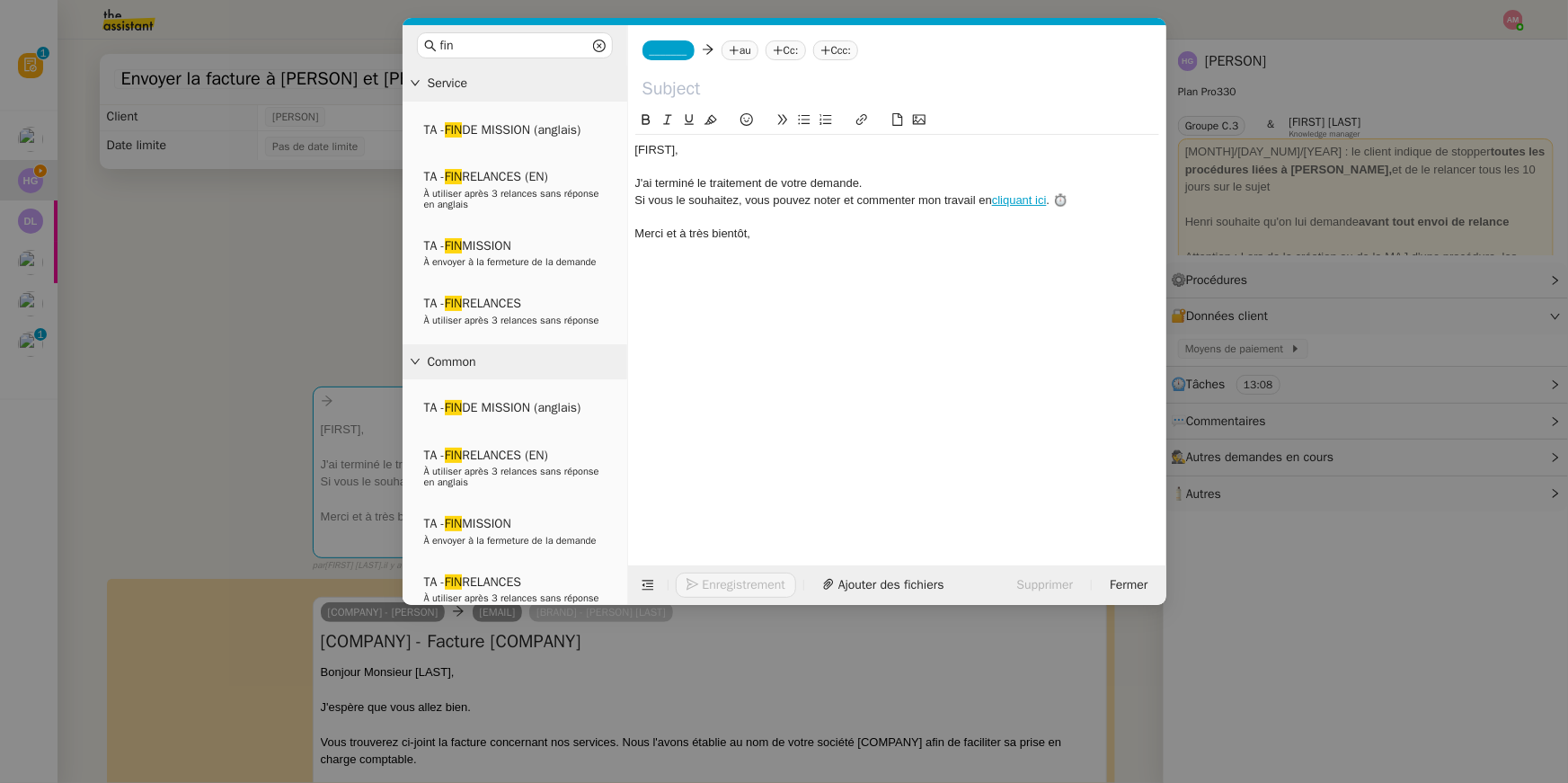 click 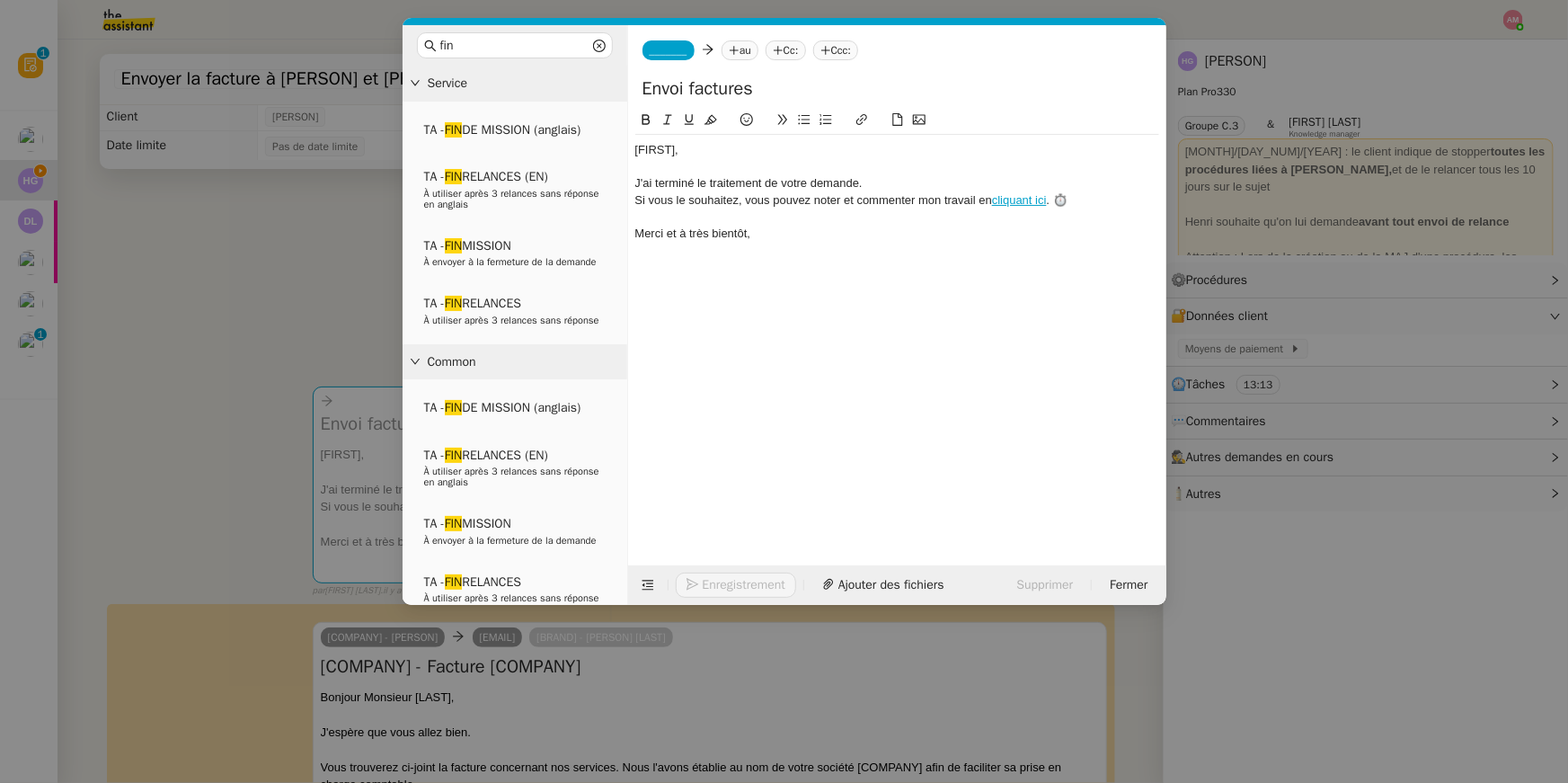 type on "Envoi factures" 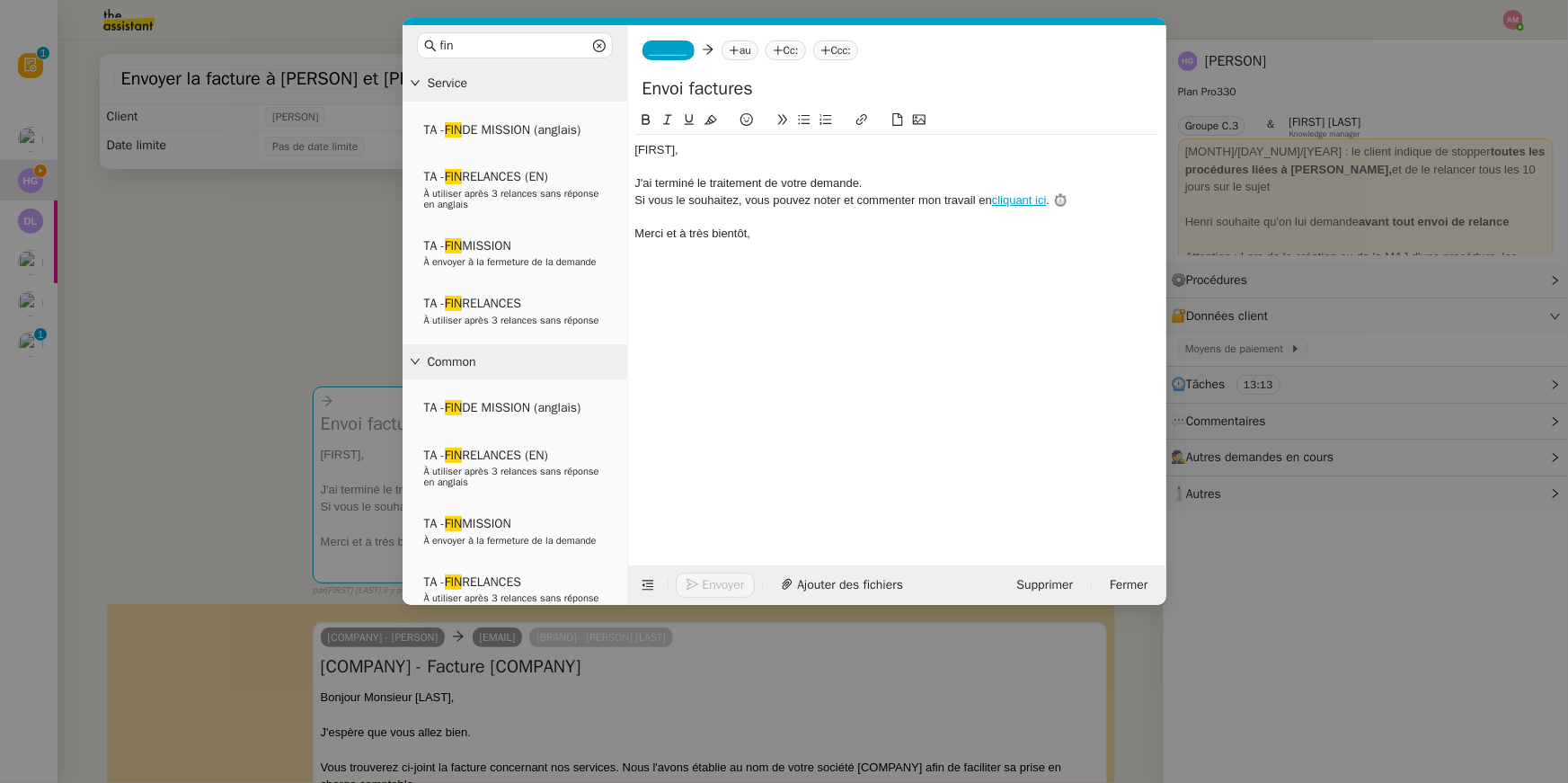 click on "_______" 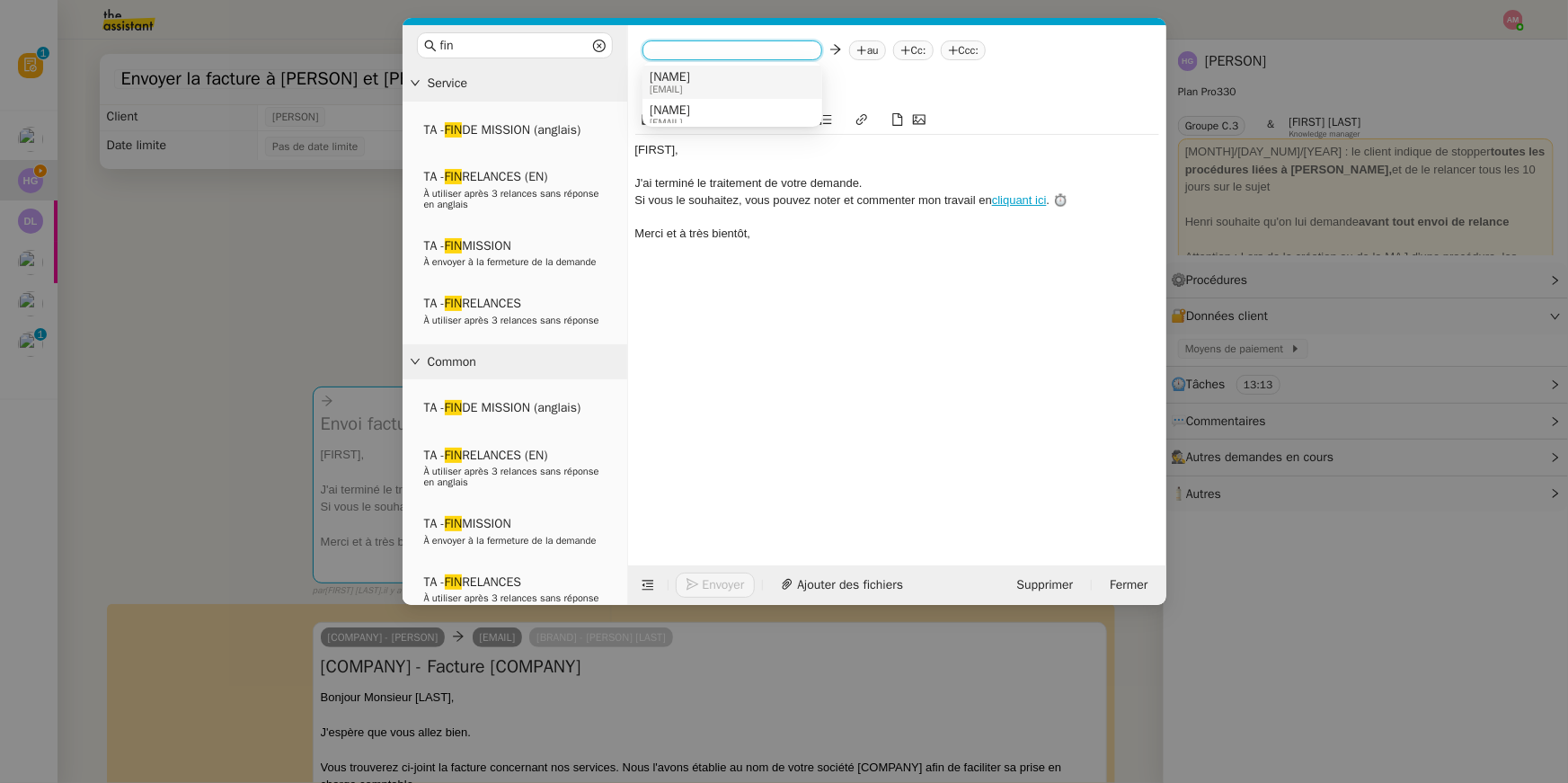 click on "﻿[FIRST]﻿, J'ai terminé le traitement de votre demande. Si vous le souhaitez, vous pouvez noter et commenter mon travail en  cliquant ici . ⏱️ Merci et à très bientôt," 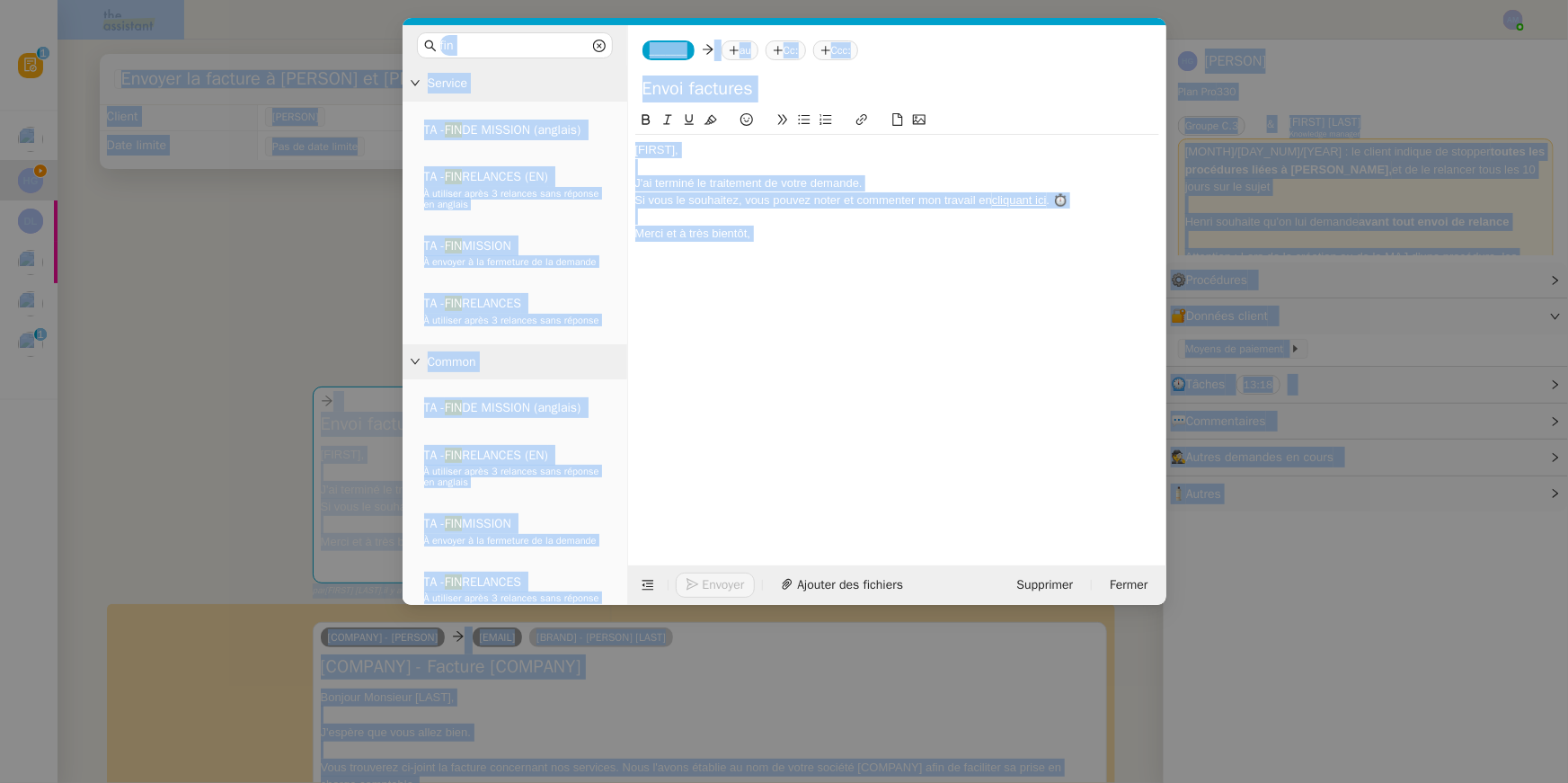click on "Envoi factures" 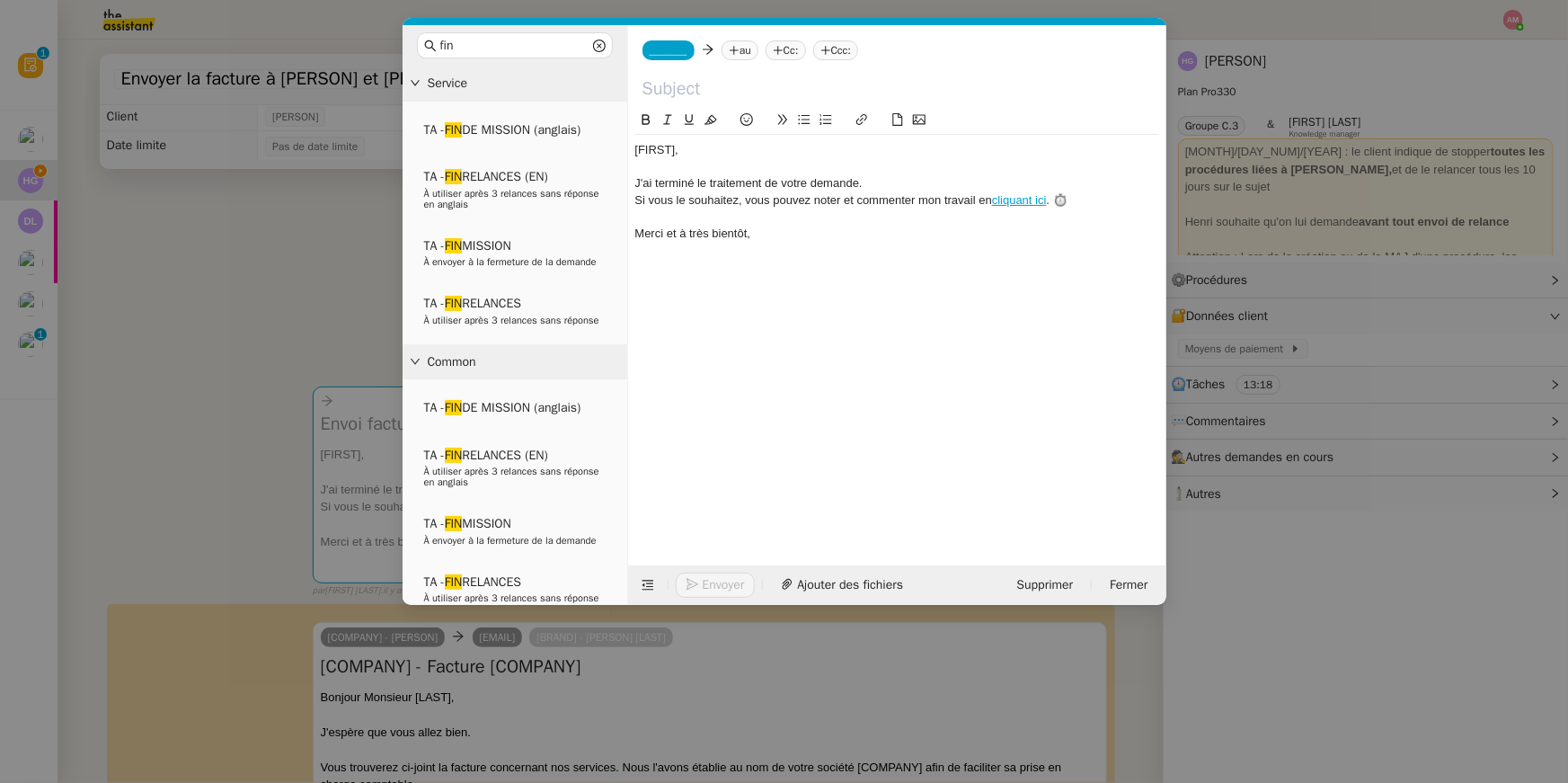 type 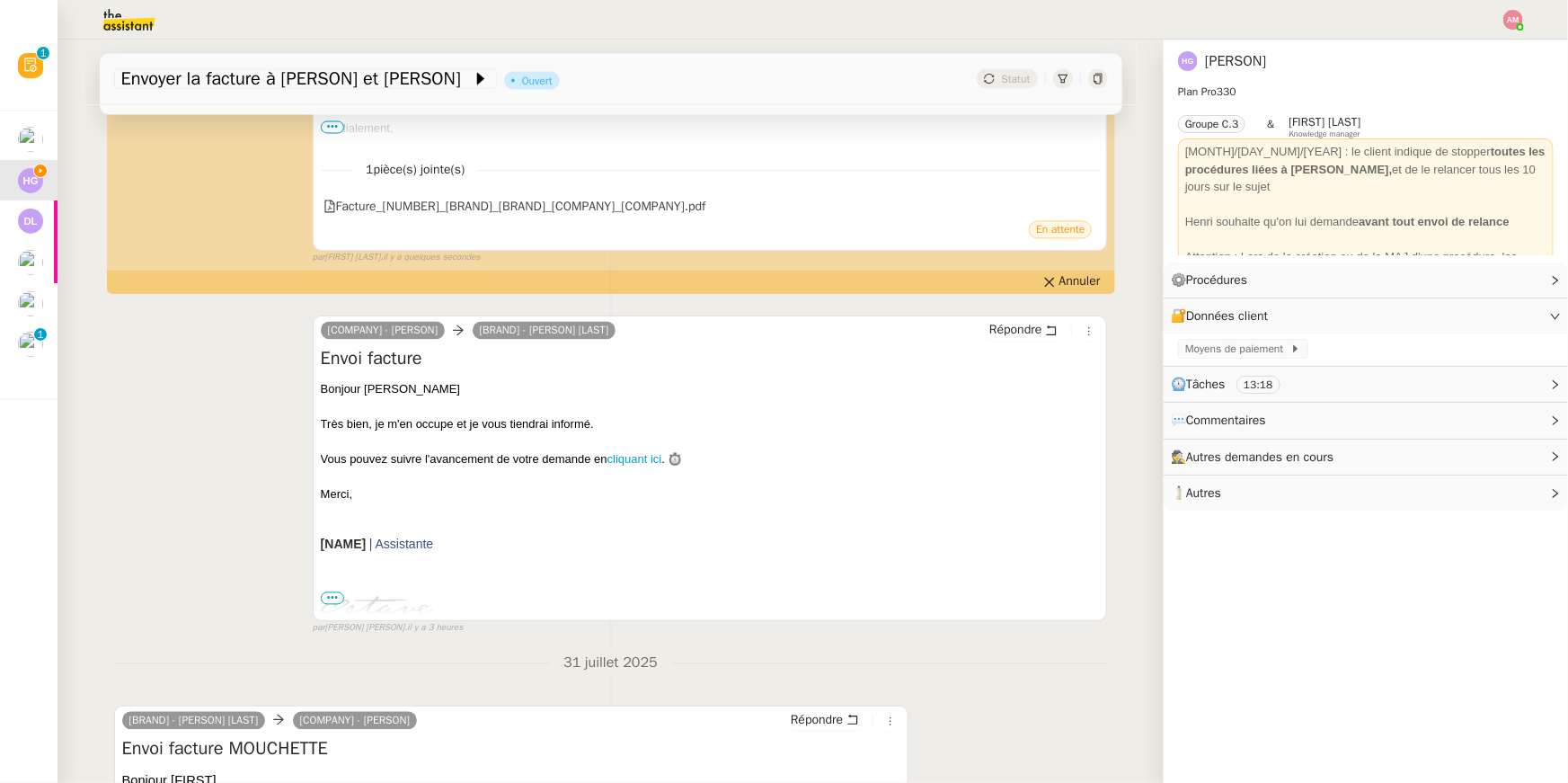 scroll, scrollTop: 1779, scrollLeft: 0, axis: vertical 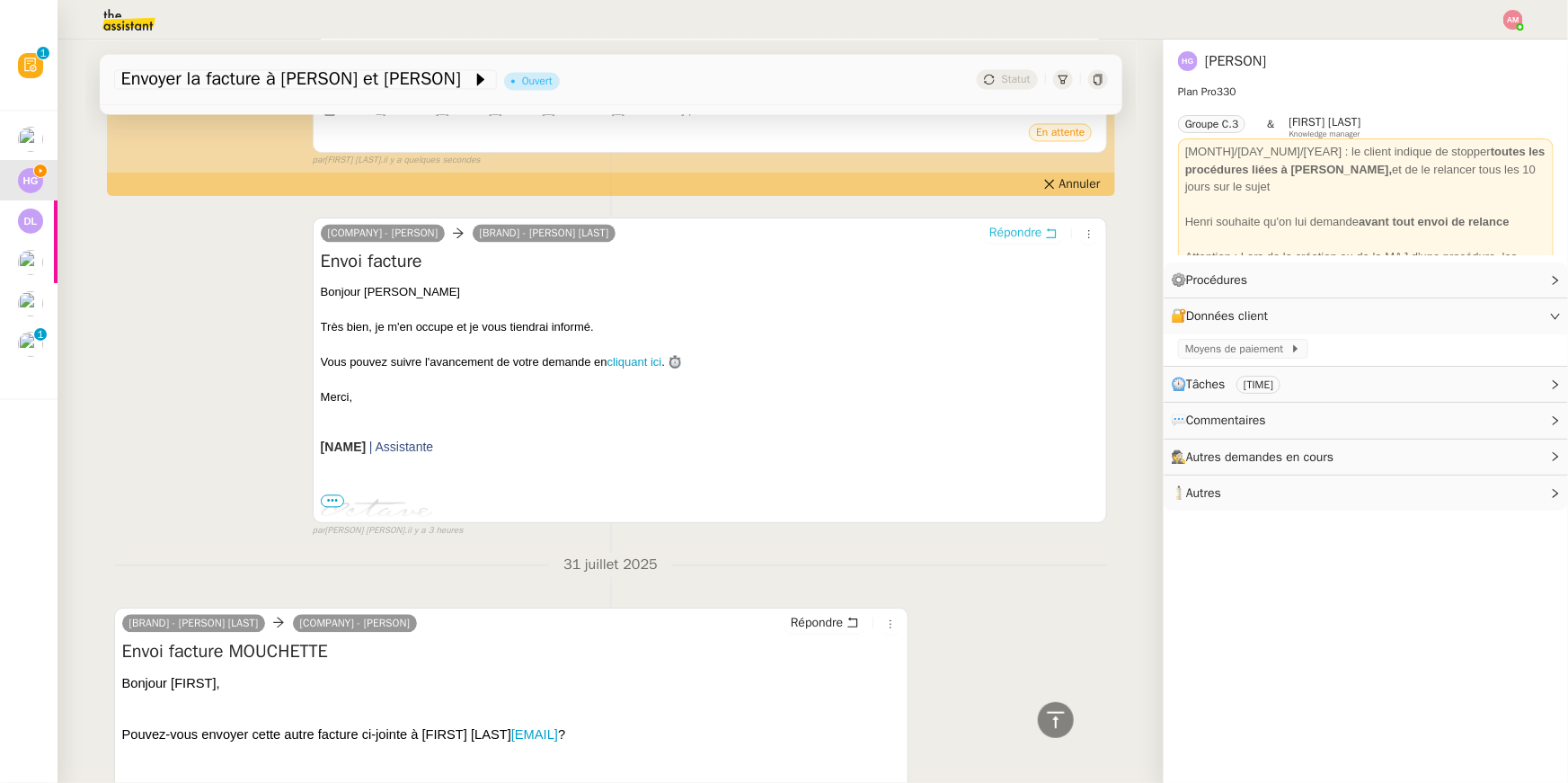 click on "Répondre" at bounding box center [1015, 233] 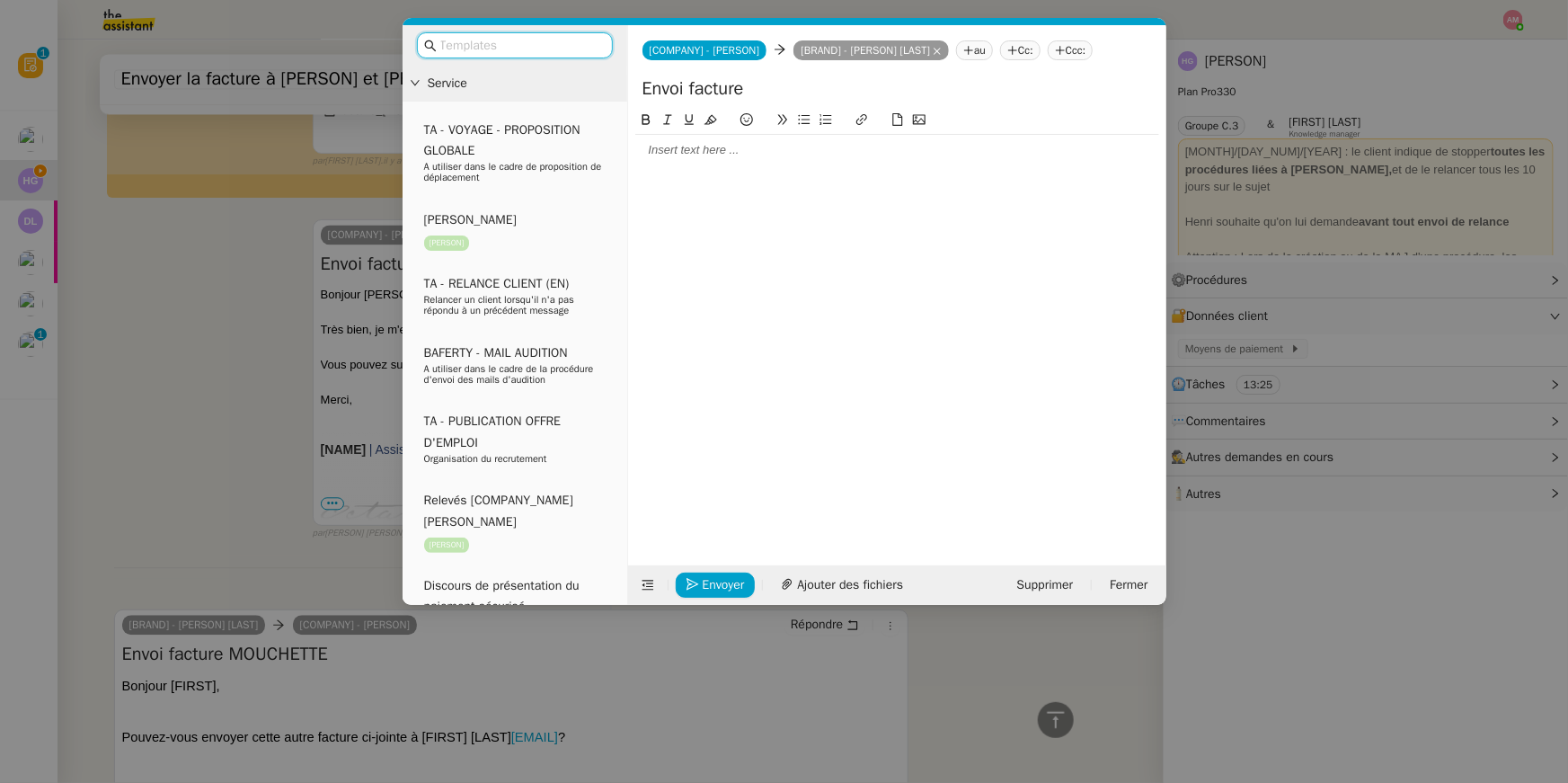 scroll, scrollTop: 1923, scrollLeft: 0, axis: vertical 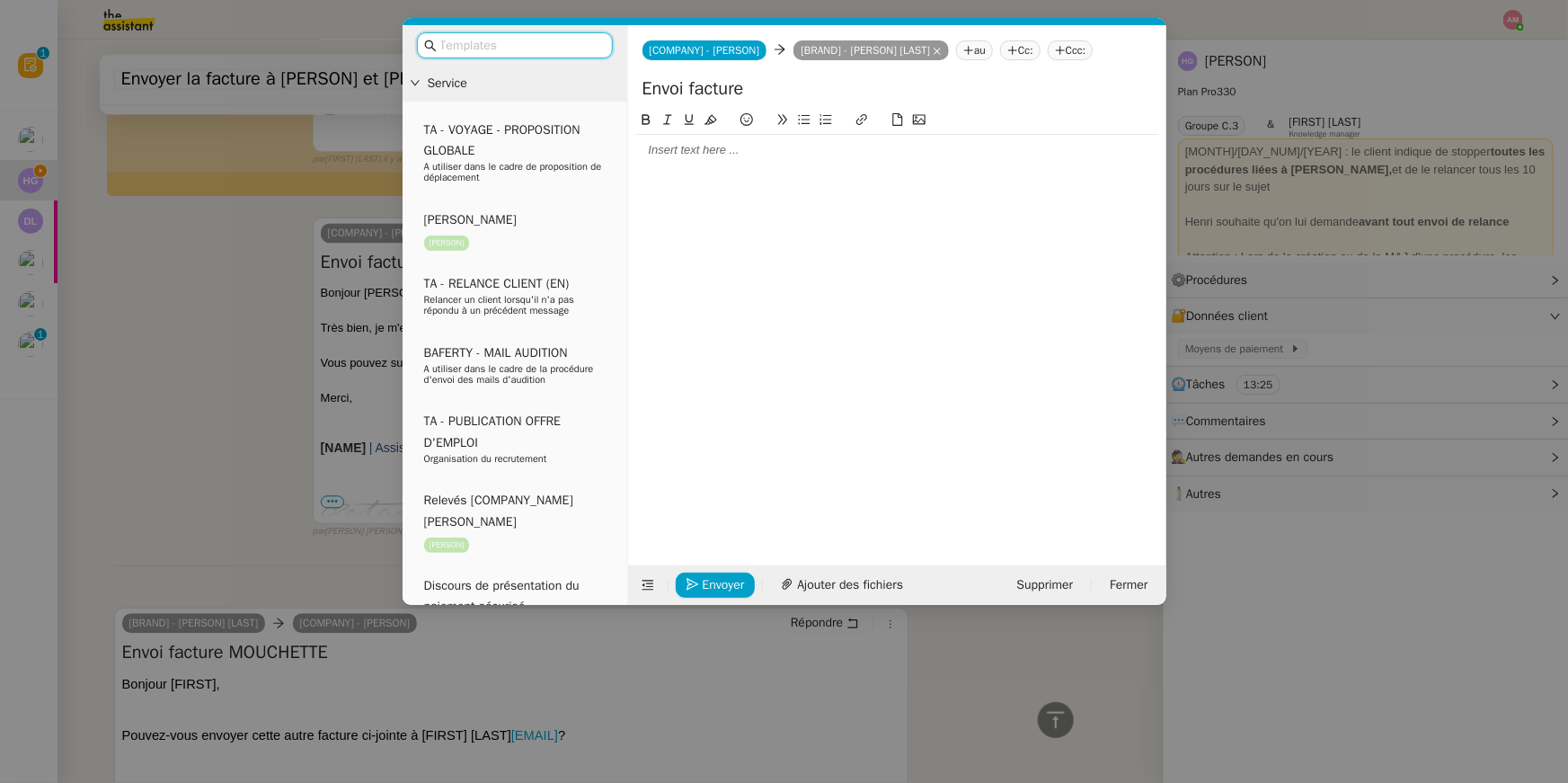 click 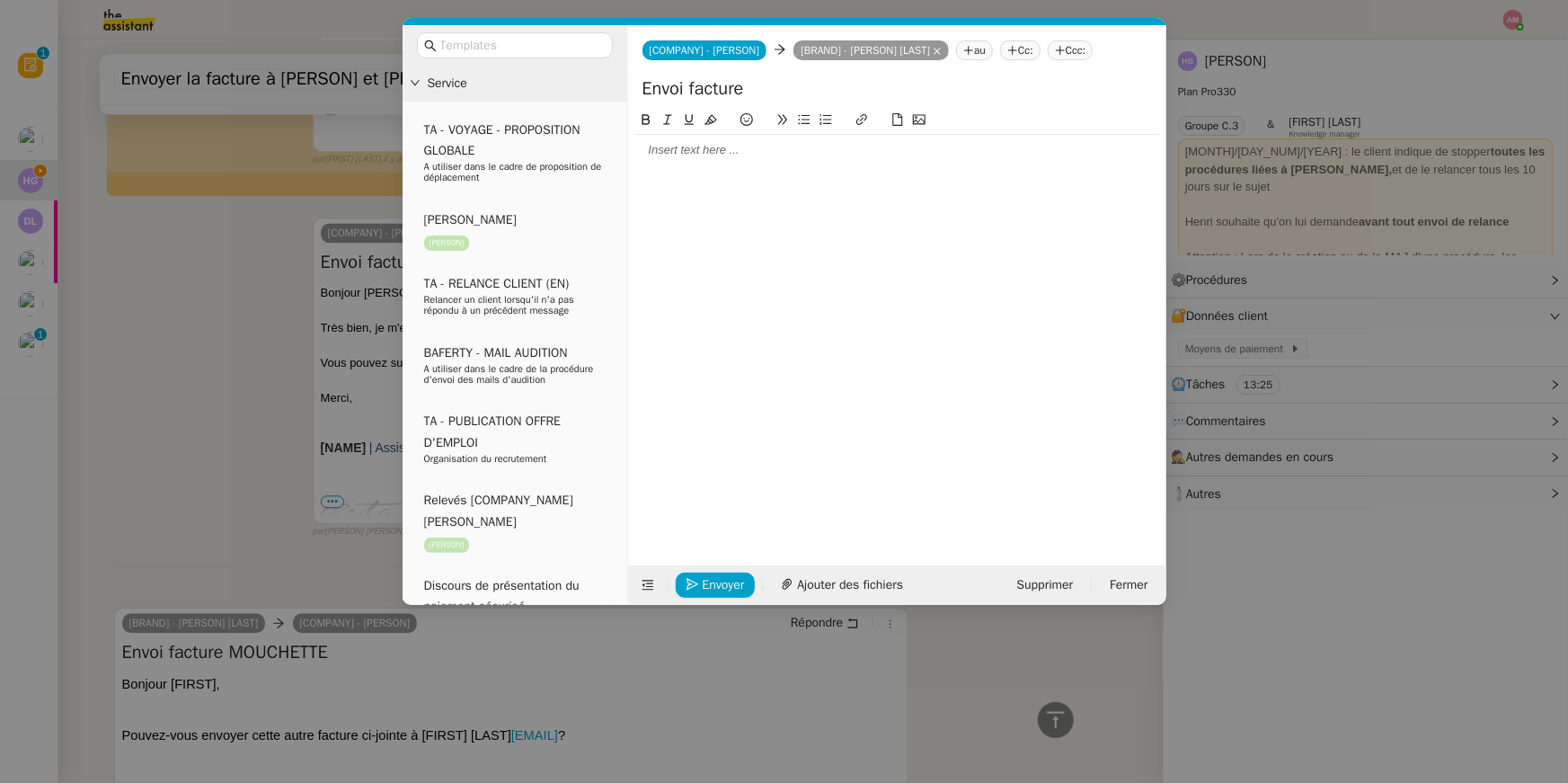 scroll, scrollTop: 0, scrollLeft: 0, axis: both 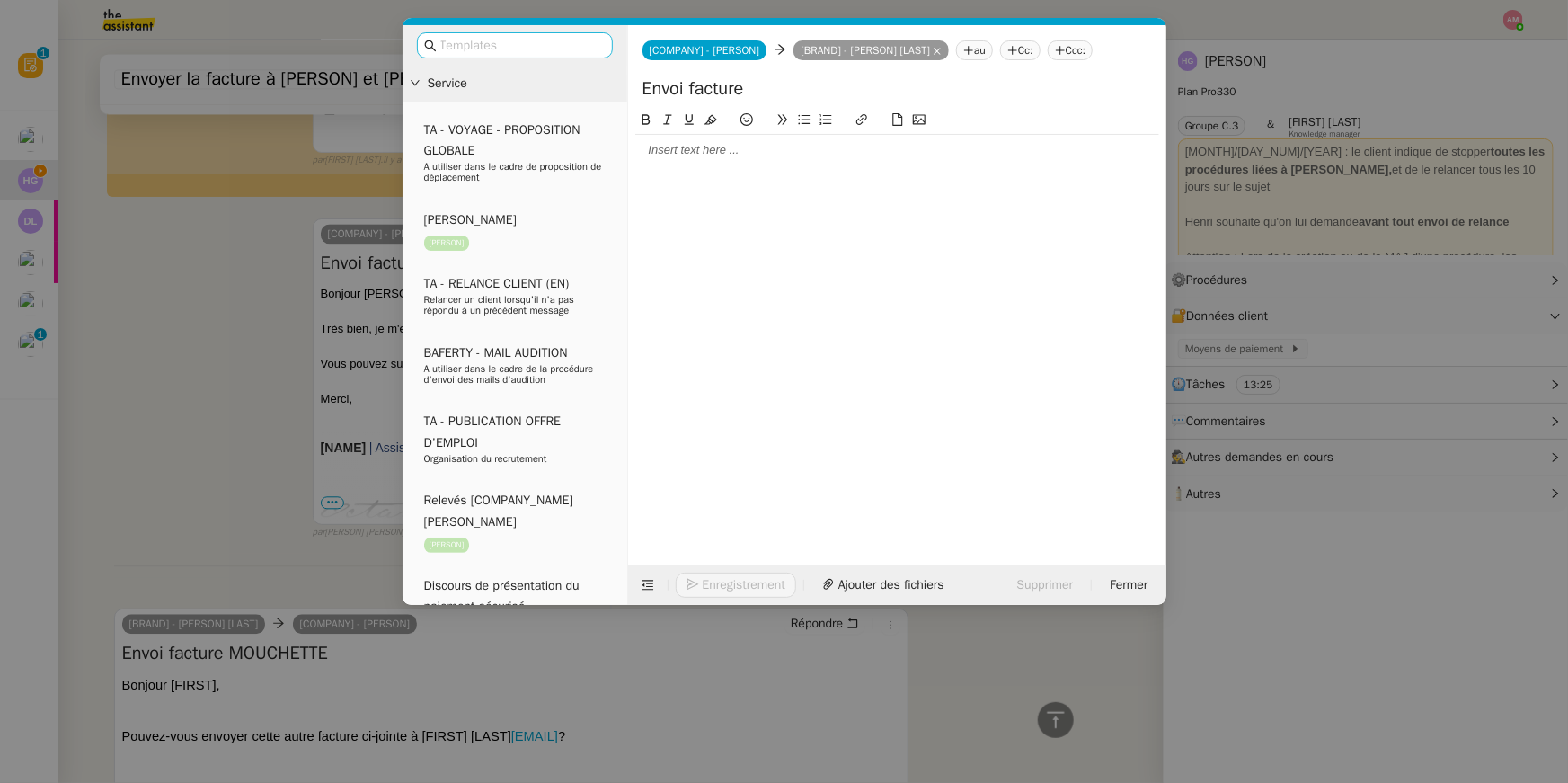 click at bounding box center [521, 45] 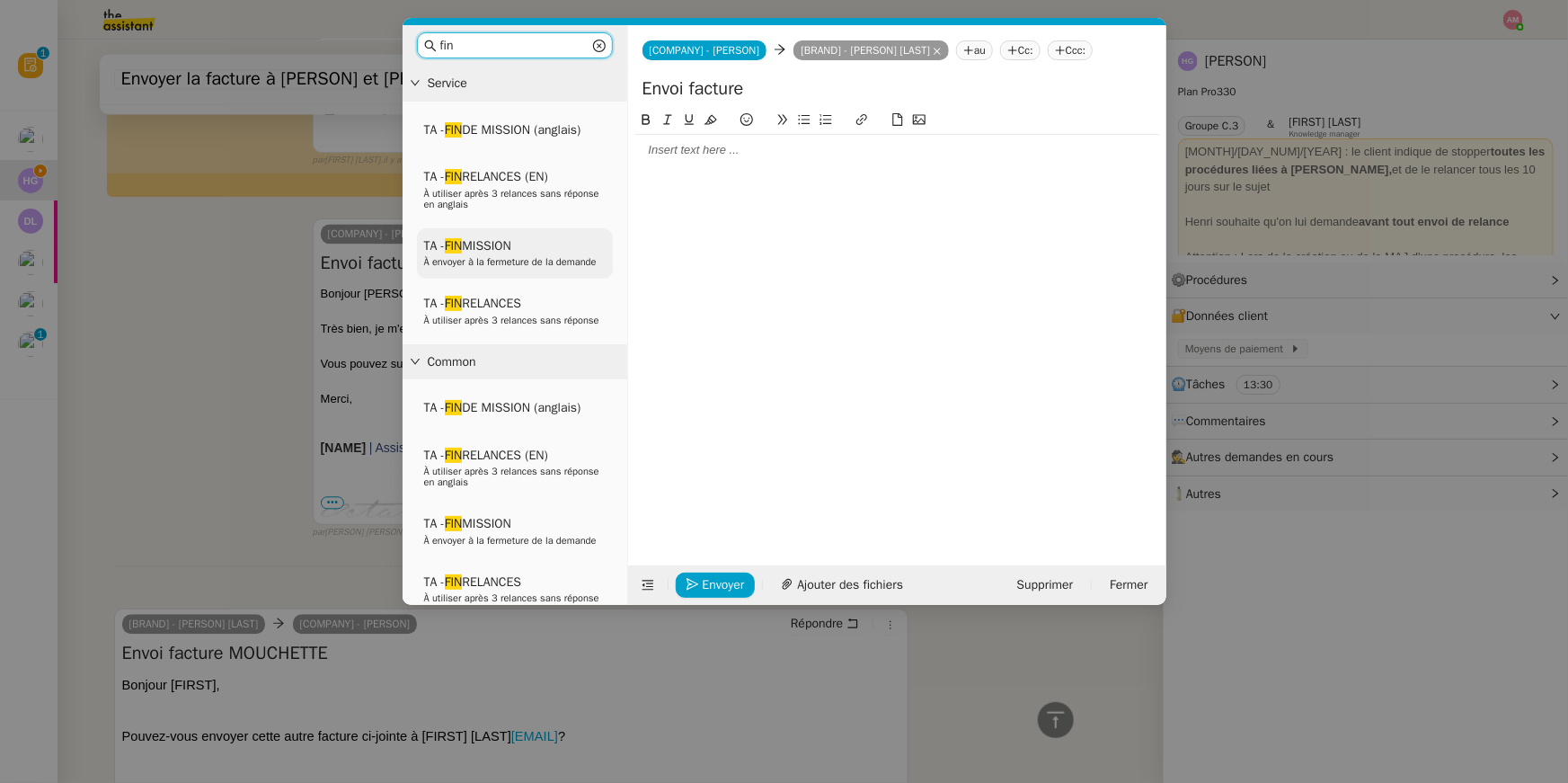 type on "fin" 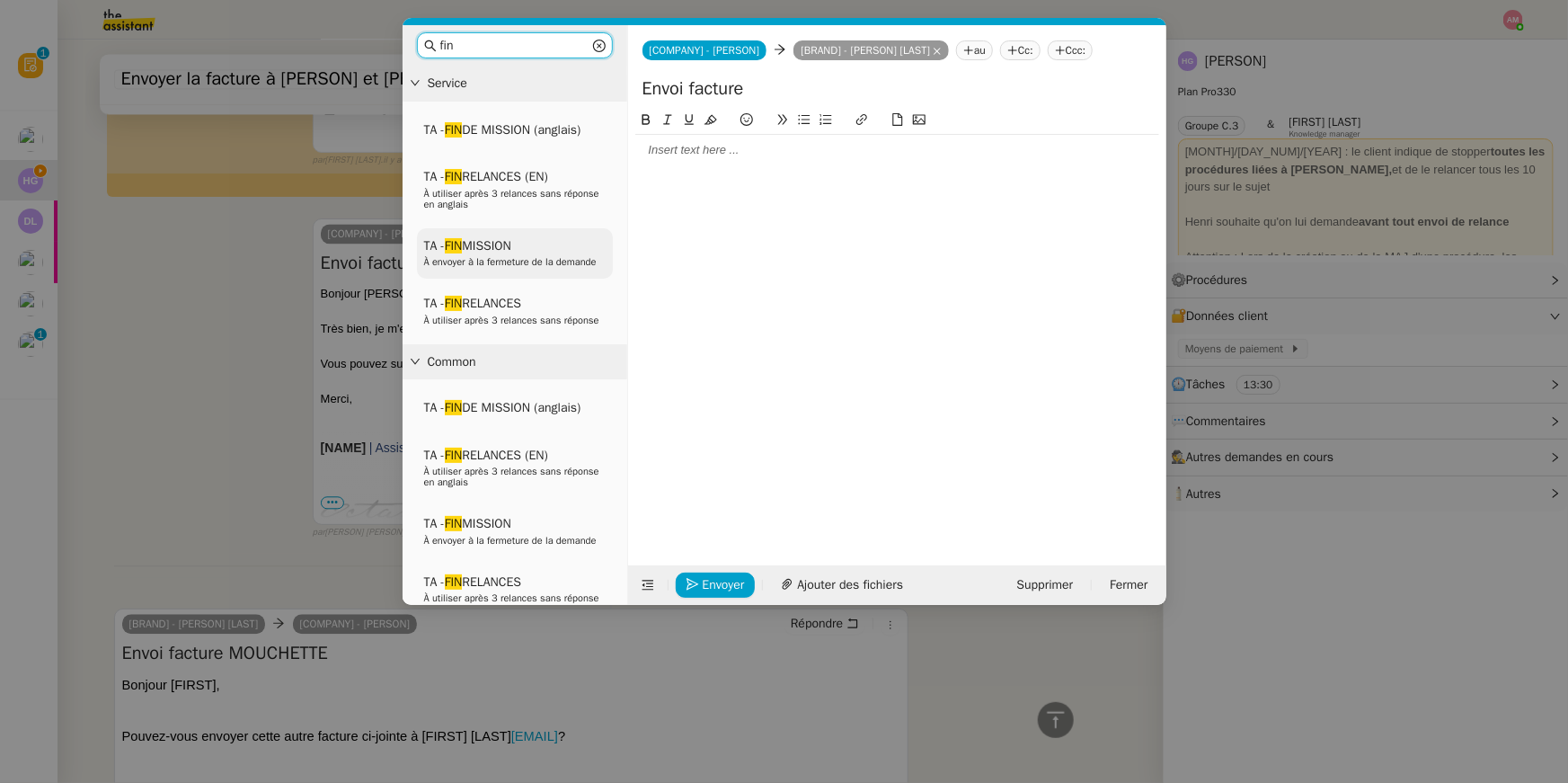 click on "TA -  FIN  MISSION" at bounding box center (467, 245) 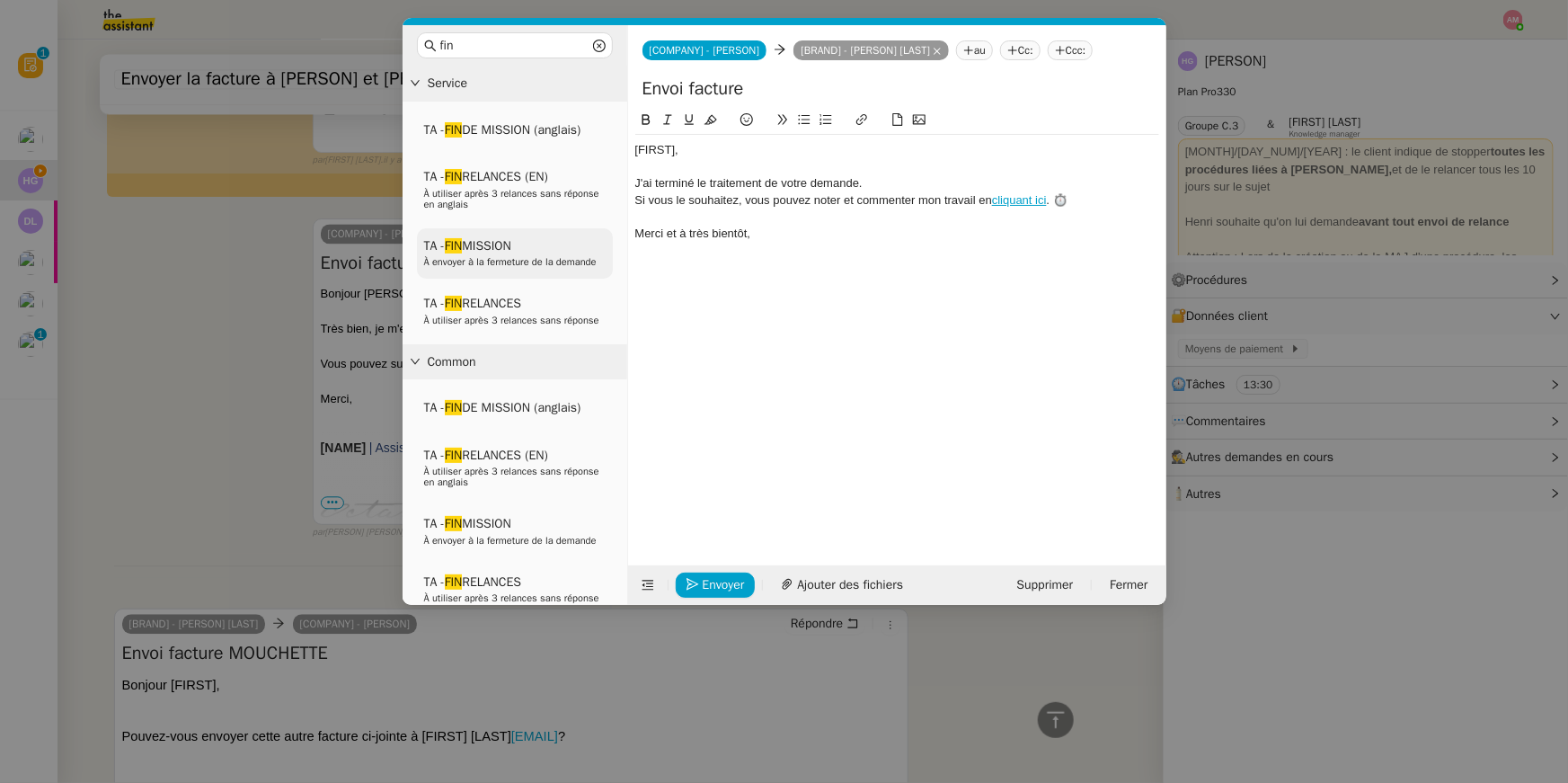 click on "À envoyer à la fermeture de la demande" at bounding box center [510, 262] 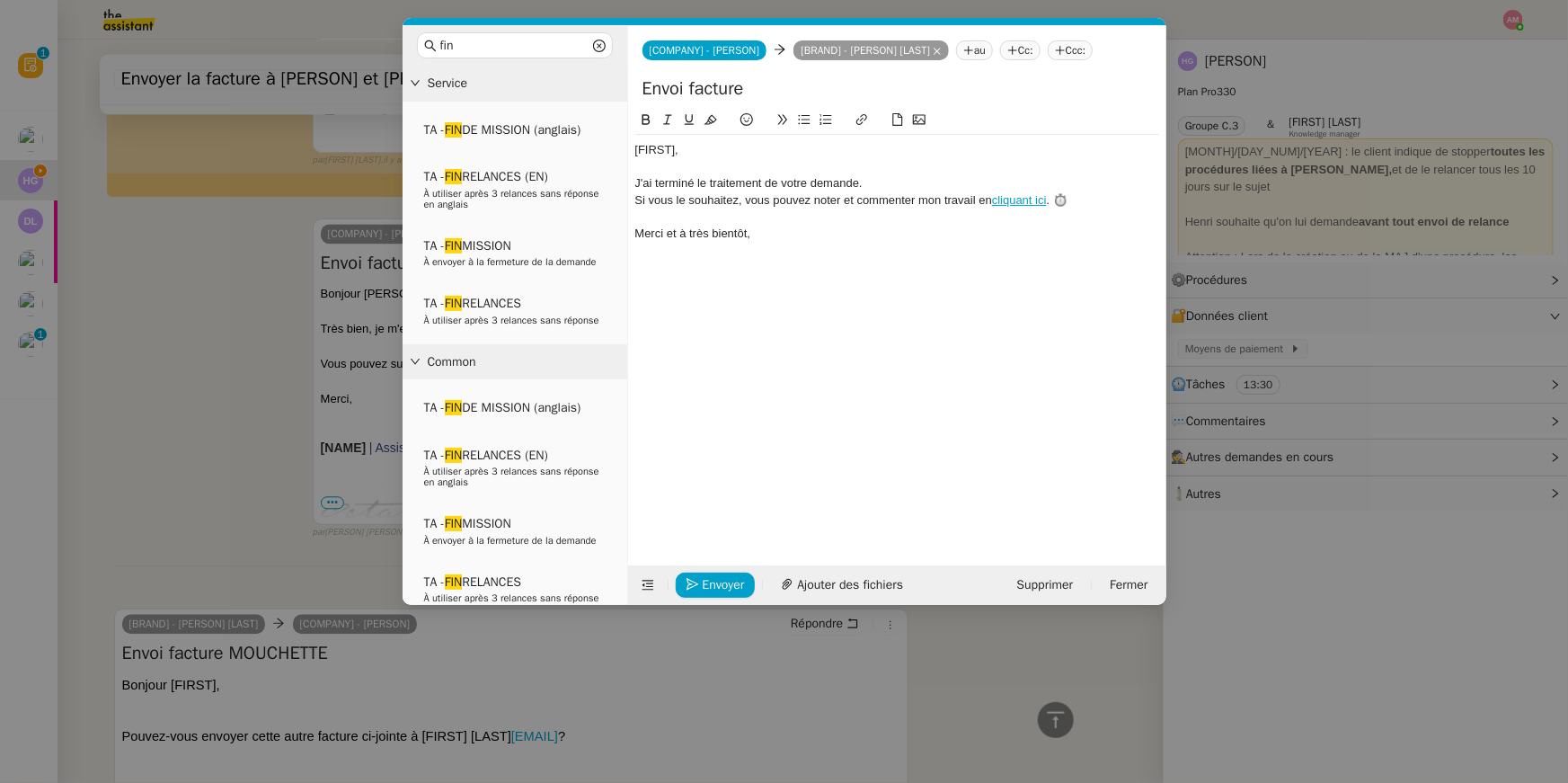click on "fin Service TA -  FIN  DE MISSION (anglais)    TA -  FIN  RELANCES (EN)    À utiliser après 3 relances sans réponse en anglais  TA -  FIN  MISSION    À envoyer à la fermeture de la demande TA -  FIN  RELANCES     À utiliser après 3 relances sans réponse  Common TA -  FIN  DE MISSION (anglais)    TA -  FIN  RELANCES (EN)    À utiliser après 3 relances sans réponse en anglais  TA -  FIN  MISSION    À envoyer à la fermeture de la demande TA -  FIN  RELANCES     À utiliser après 3 relances sans réponse  Other No Templates [COMPANY] - Louise [COMPANY] - Louise     [COMPANY] - [LAST] [LAST]
au
Cc:
Ccc:
Envoi facture         ﻿[LAST]﻿, J'ai terminé le traitement de votre demande. Si vous le souhaitez, vous pouvez noter et commenter mon travail en  cliquant ici . ⏱️ Merci et à très bientôt, Envoyer Ajouter des fichiers Supprimer Fermer" at bounding box center [784, 391] 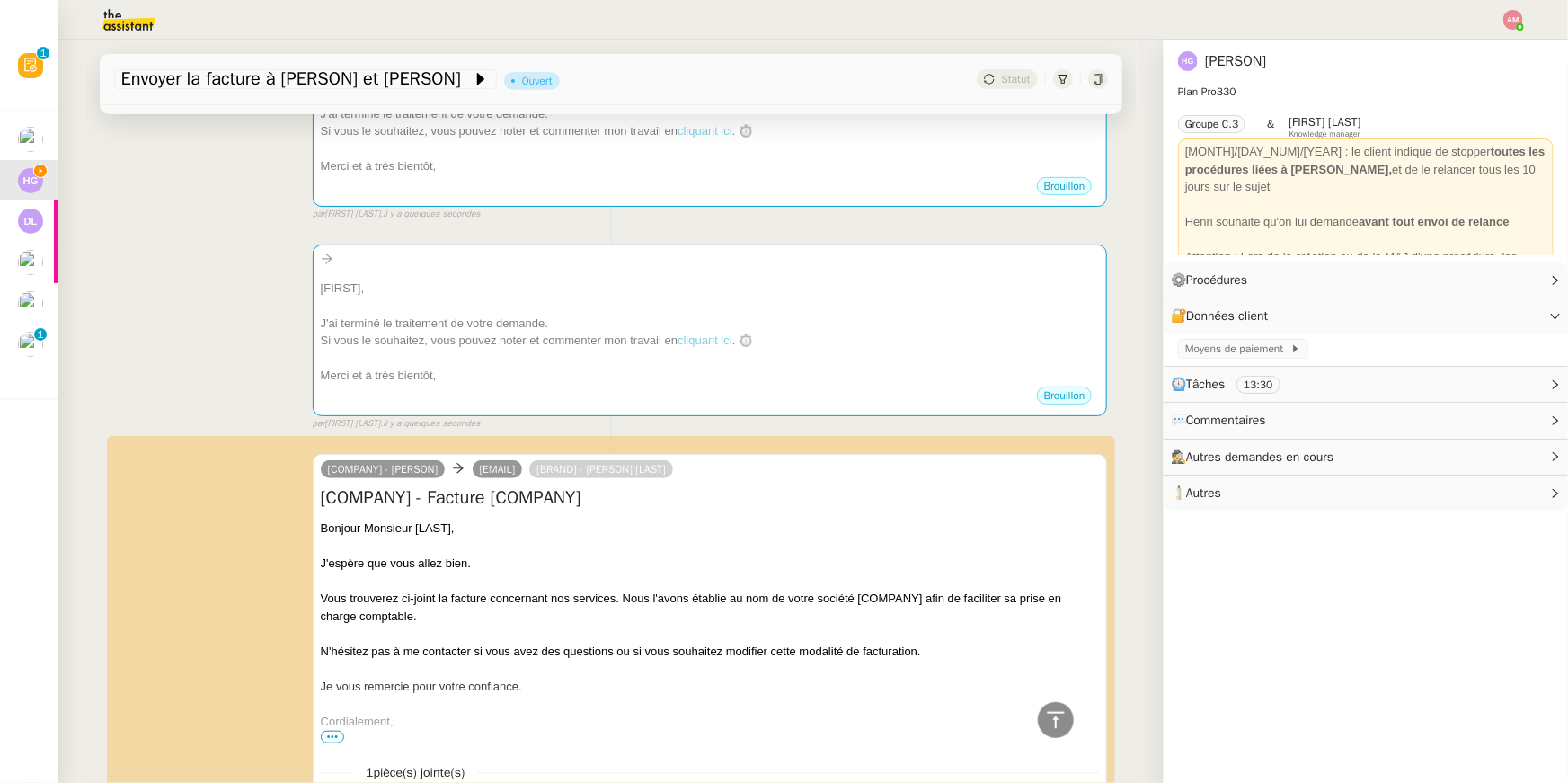scroll, scrollTop: 0, scrollLeft: 0, axis: both 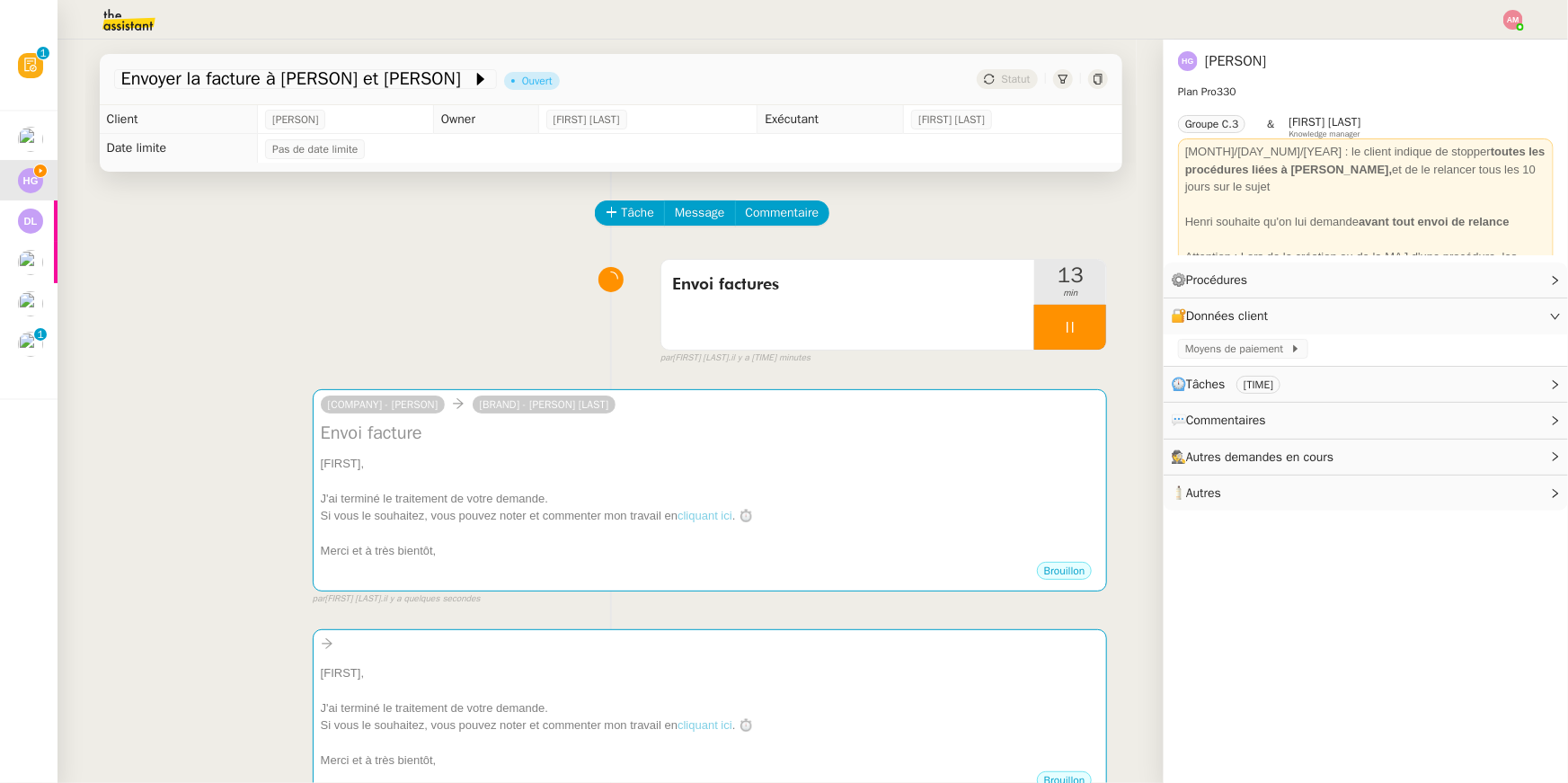 click on "﻿[FIRST]﻿, J'ai terminé le traitement de votre demande. Si vous le souhaitez, vous pouvez noter et commenter mon travail en  cliquant ici . ⏱️ Merci et à très bientôt, ••• Brouillon false par   [FIRST] [LAST]   il y a quelques secondes" at bounding box center (611, 714) 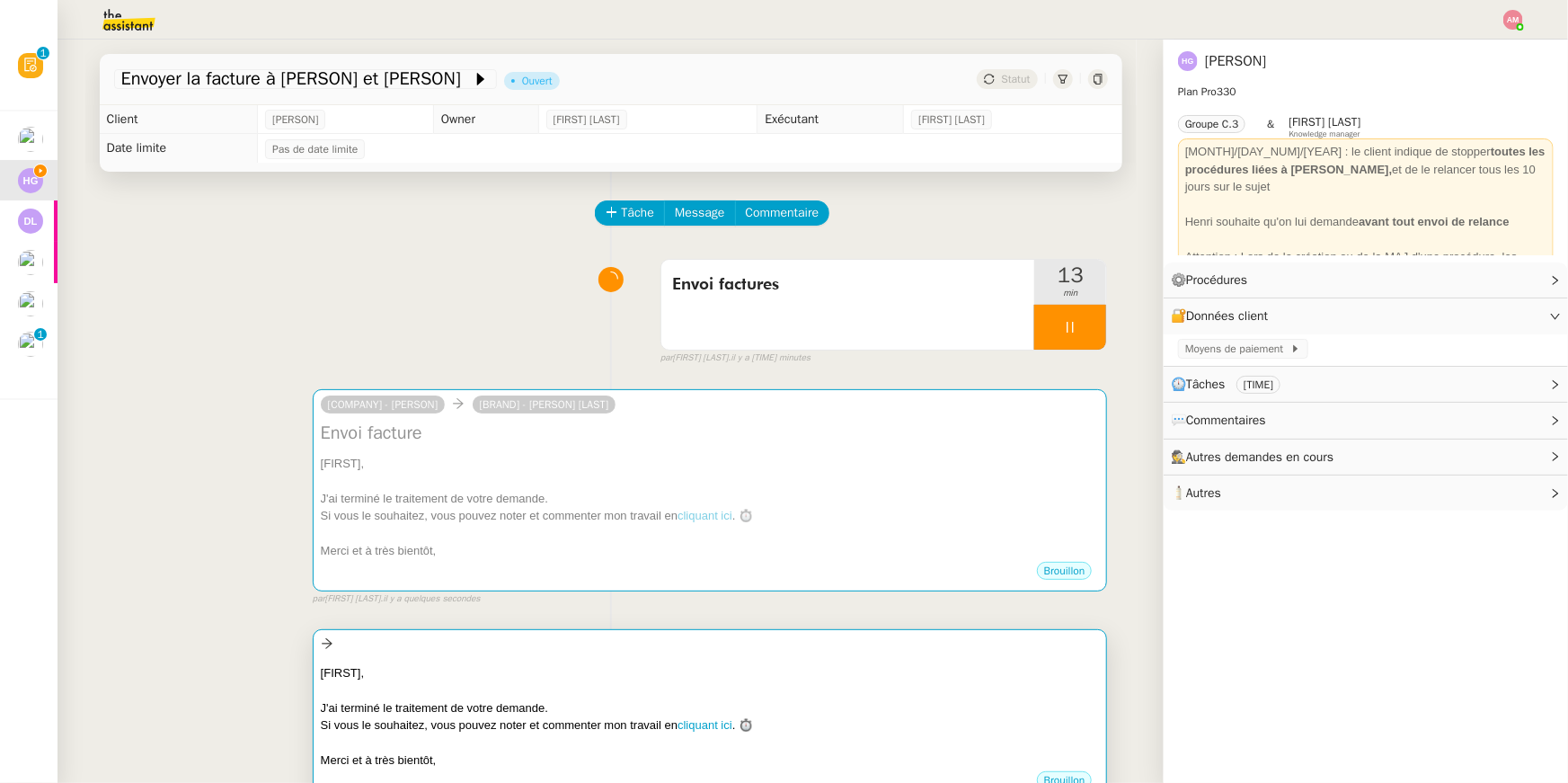 click on "﻿[PERSON]﻿," at bounding box center (710, 673) 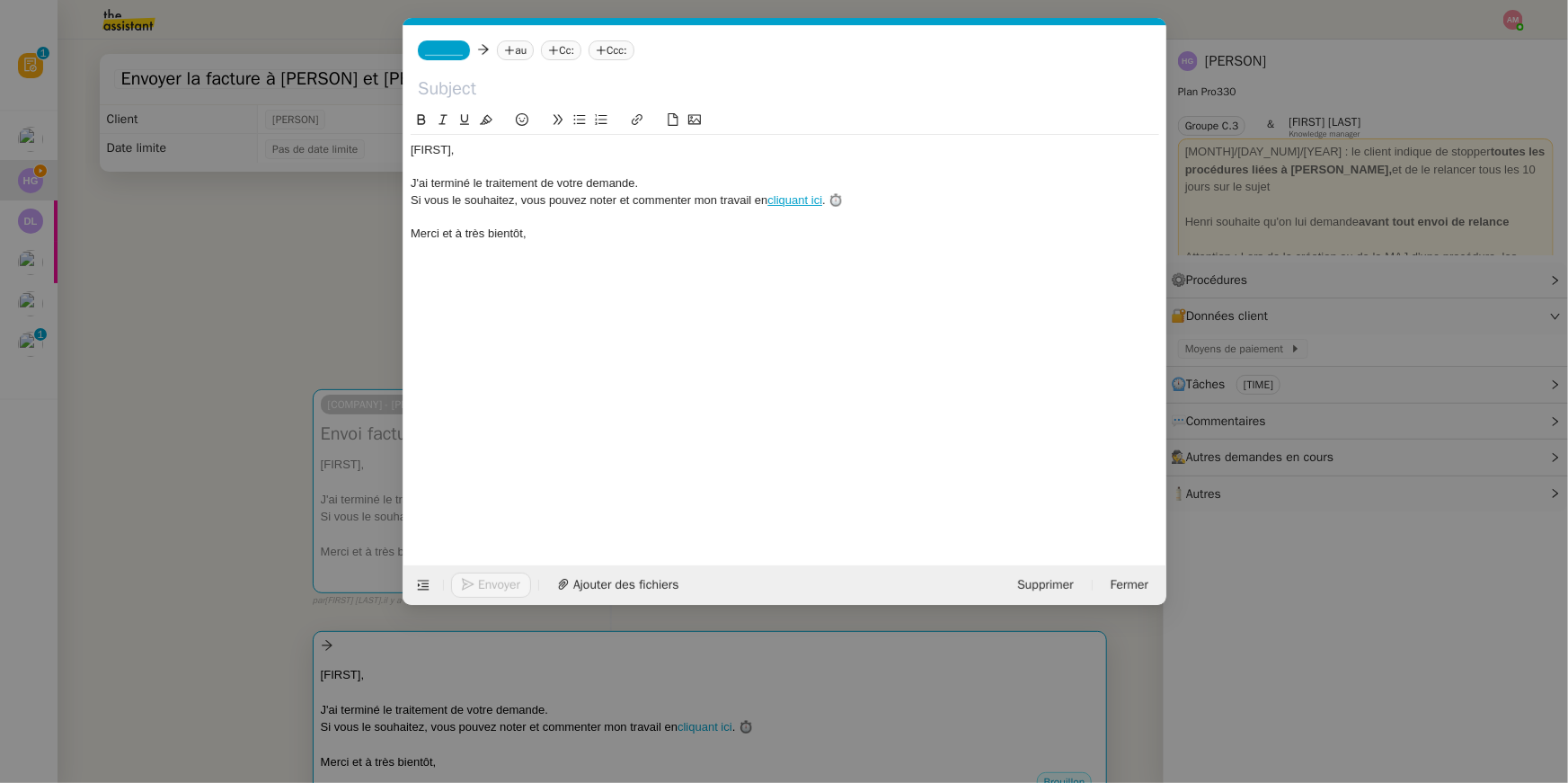 scroll, scrollTop: 0, scrollLeft: 51, axis: horizontal 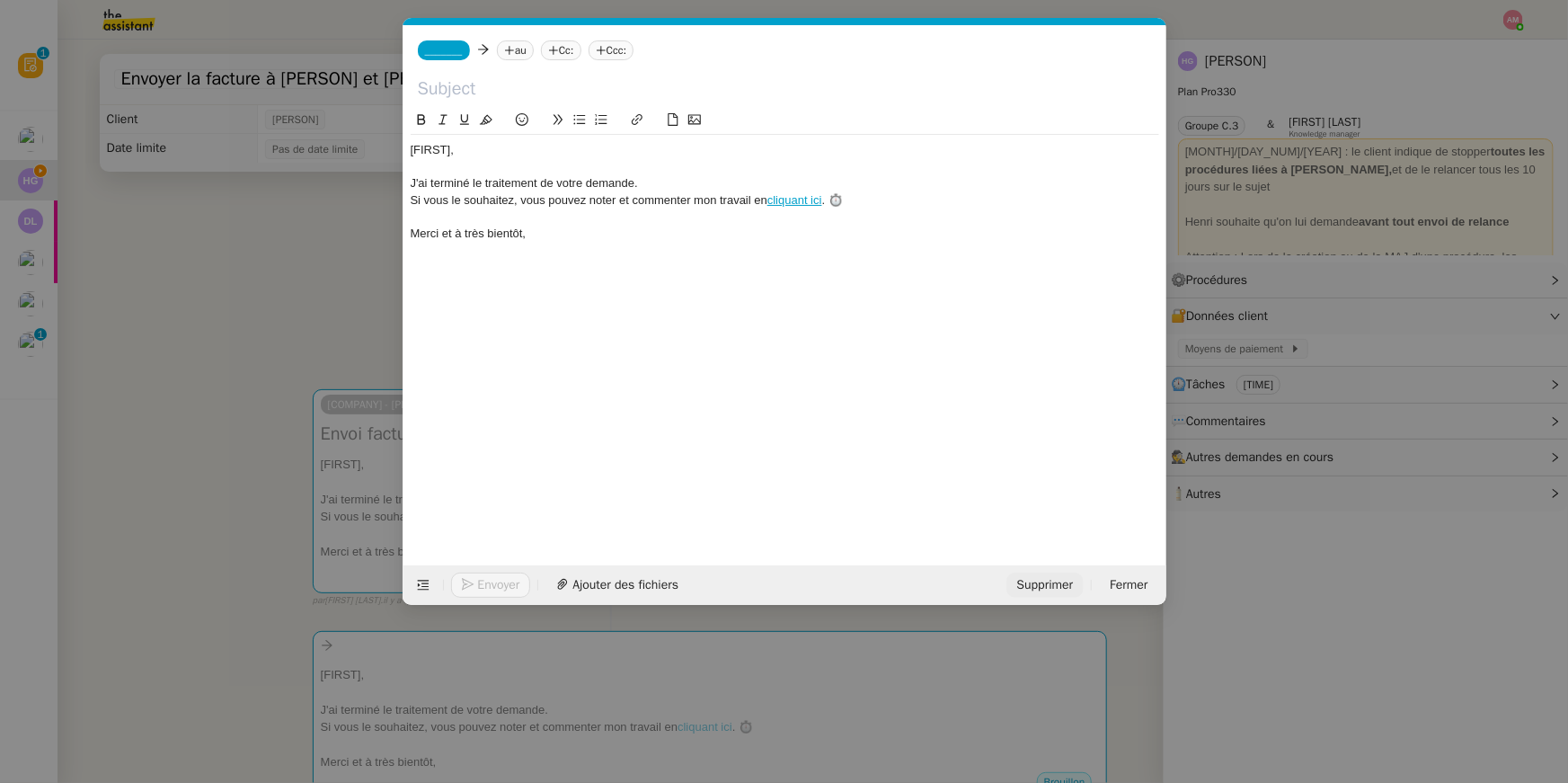 click on "Supprimer" 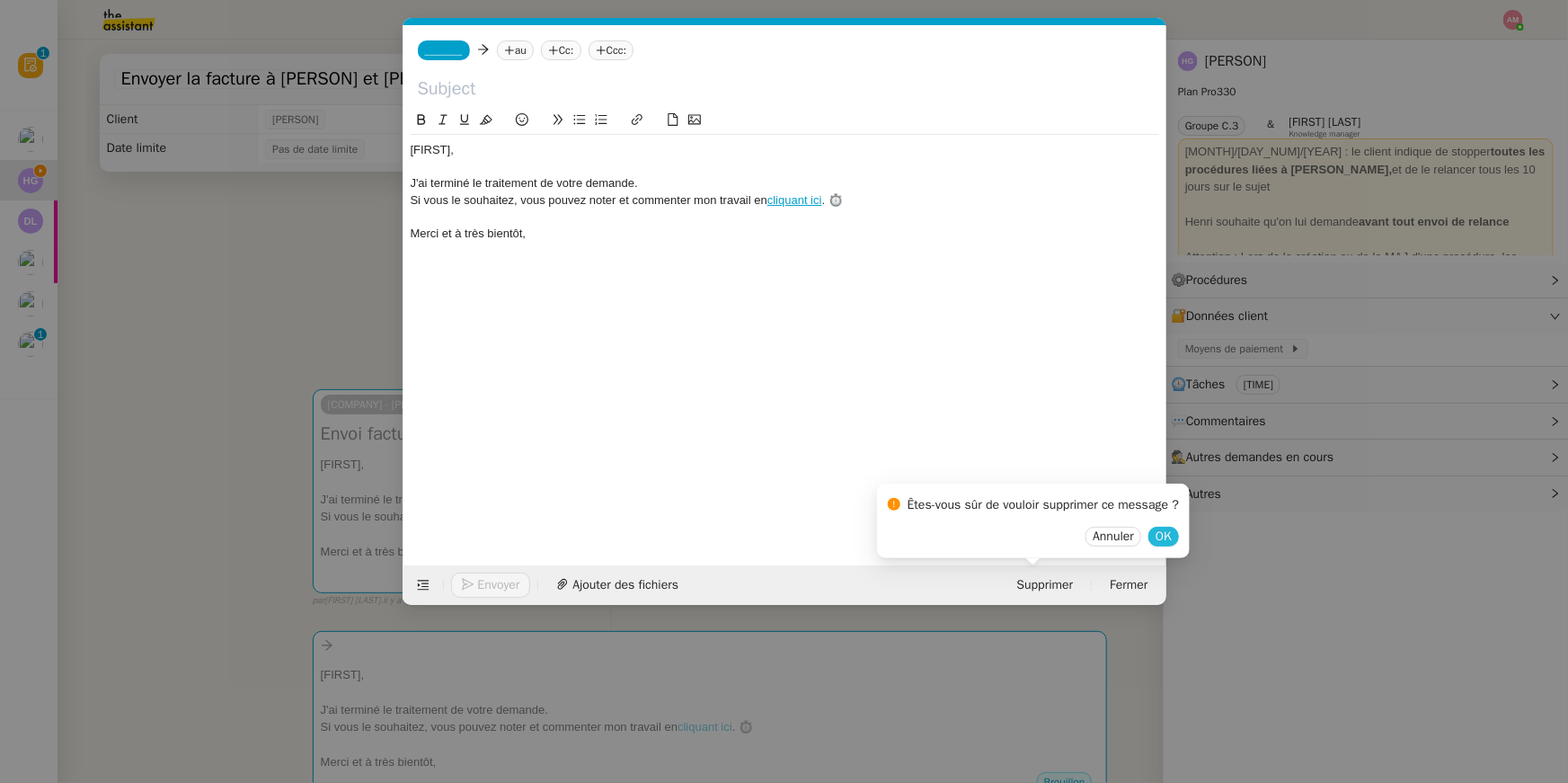 click on "OK" at bounding box center [1164, 537] 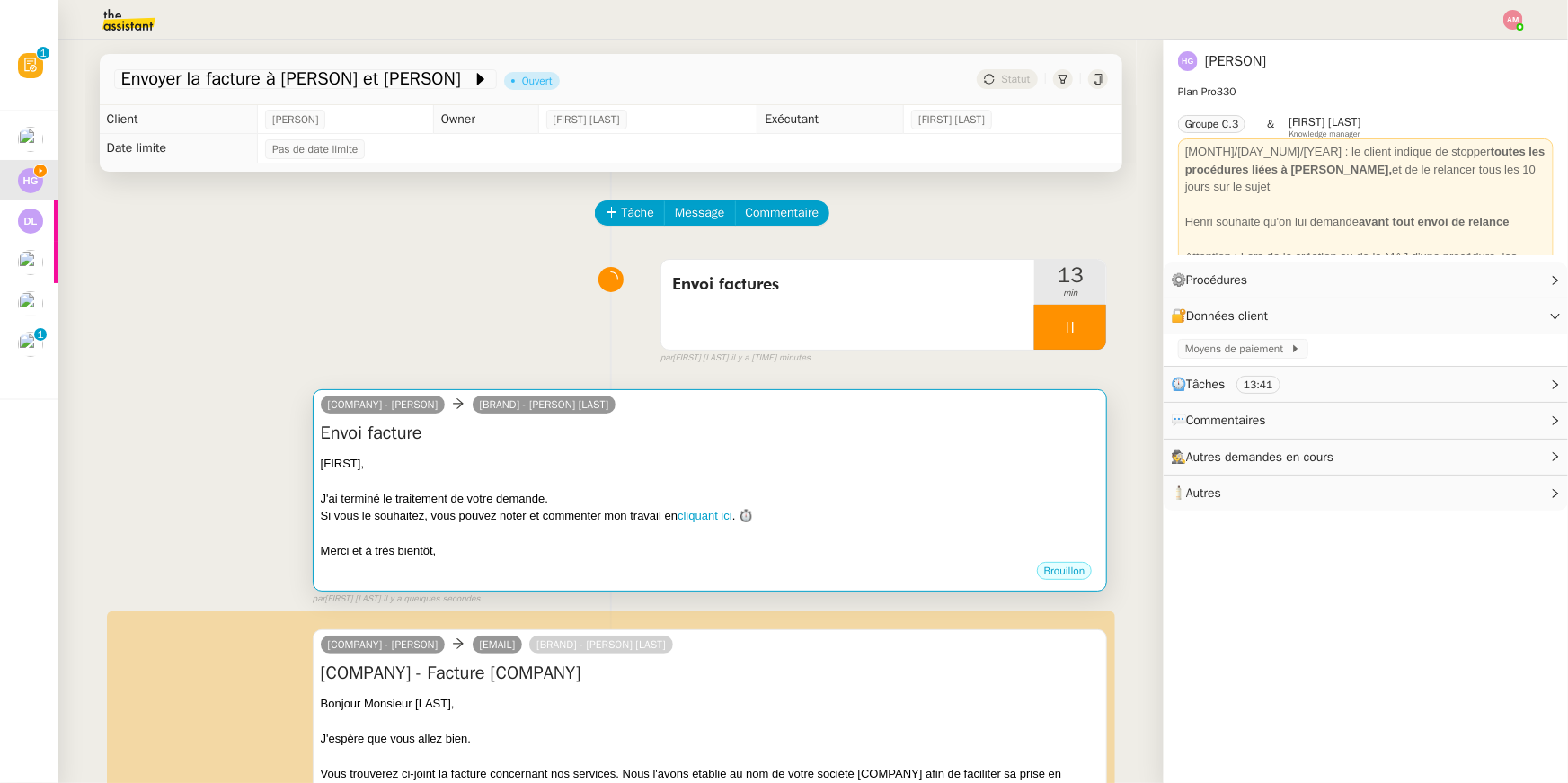 click on "Envoi facture" at bounding box center [710, 433] 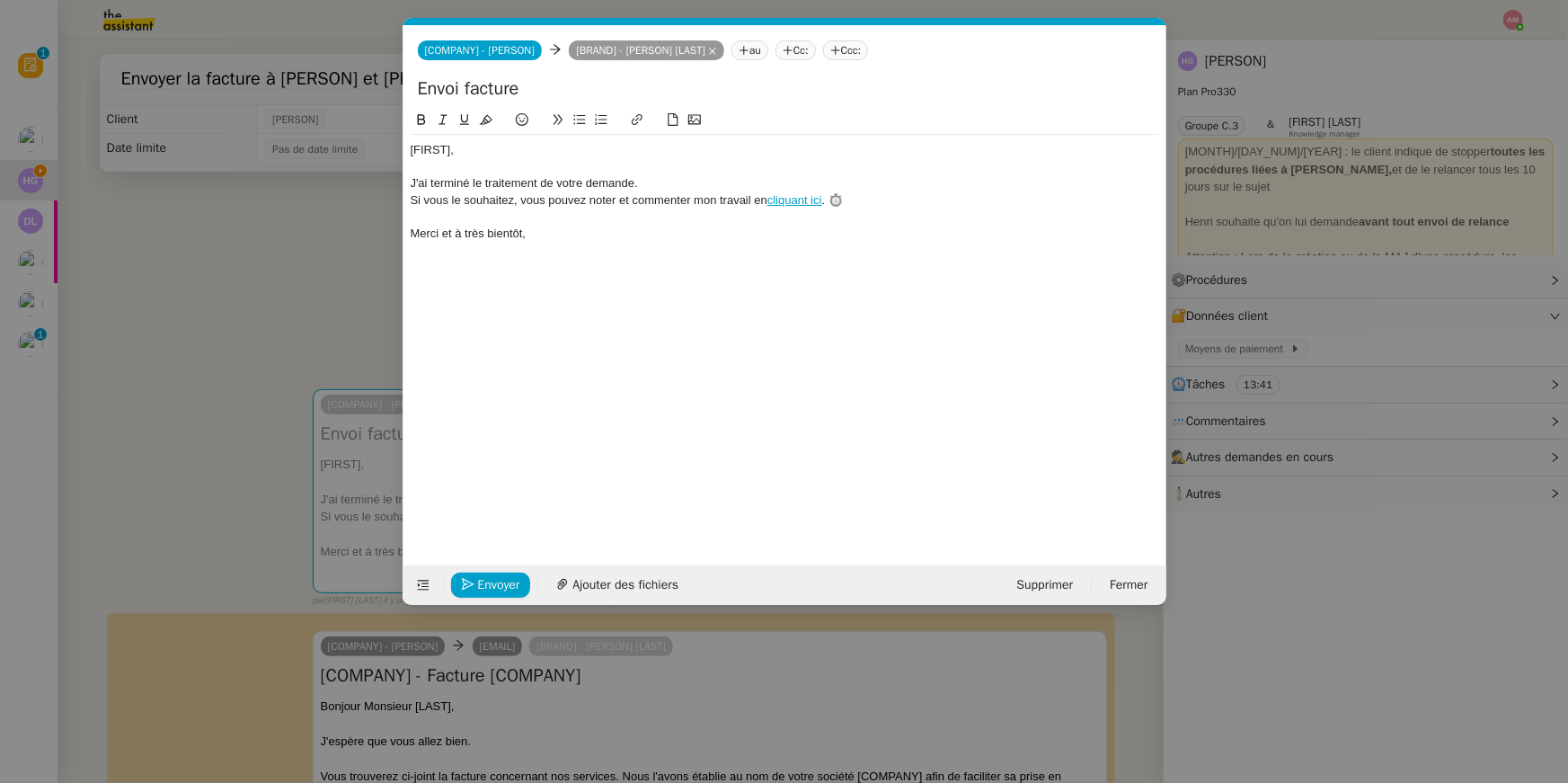 scroll, scrollTop: 0, scrollLeft: 51, axis: horizontal 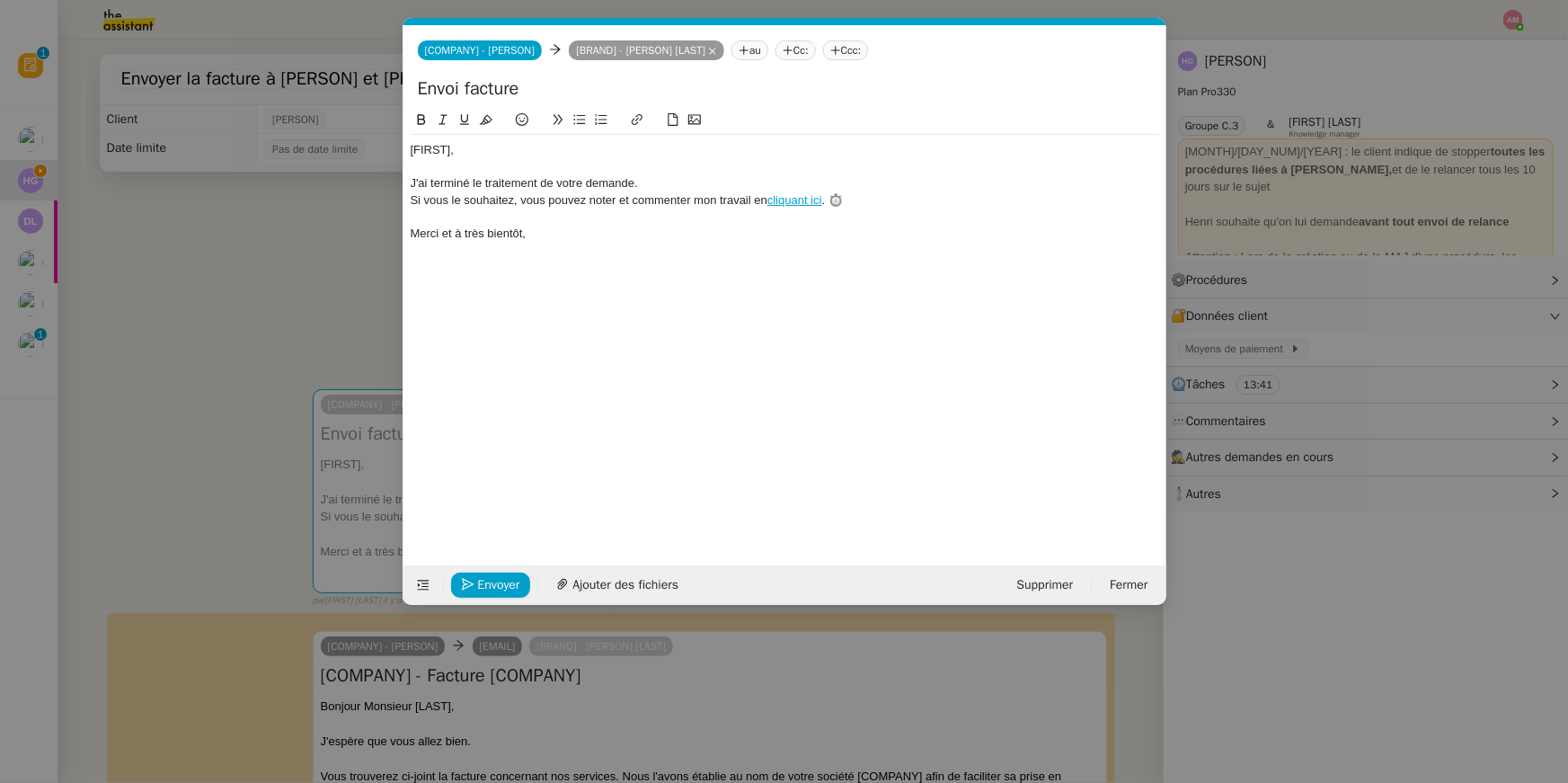 click on "fin Service TA -  FIN  DE MISSION (anglais)    TA -  FIN  RELANCES (EN)    À utiliser après [NUMBER] relances sans réponse en anglais  TA -  FIN  MISSION    À envoyer à la fermeture de la demande TA -  FIN  RELANCES     À utiliser après [NUMBER] relances sans réponse  Common TA -  FIN  DE MISSION (anglais)    TA -  FIN  RELANCES (EN)    À utiliser après [NUMBER] relances sans réponse en anglais  TA -  FIN  MISSION    À envoyer à la fermeture de la demande TA -  FIN  RELANCES     À utiliser après [NUMBER] relances sans réponse  Other No Templates OCTAVE - [FIRST] OCTAVE - [FIRST]     OCTAVE - [FIRST] [LAST]
au
Cc:
Ccc:
Envoi facture         [LAST], J'ai terminé le traitement de votre demande. Si vous le souhaitez, vous pouvez noter et commenter mon travail en  cliquant ici . ⏱️ Merci et à très bientôt, Envoyer Ajouter des fichiers Supprimer Fermer" at bounding box center (784, 391) 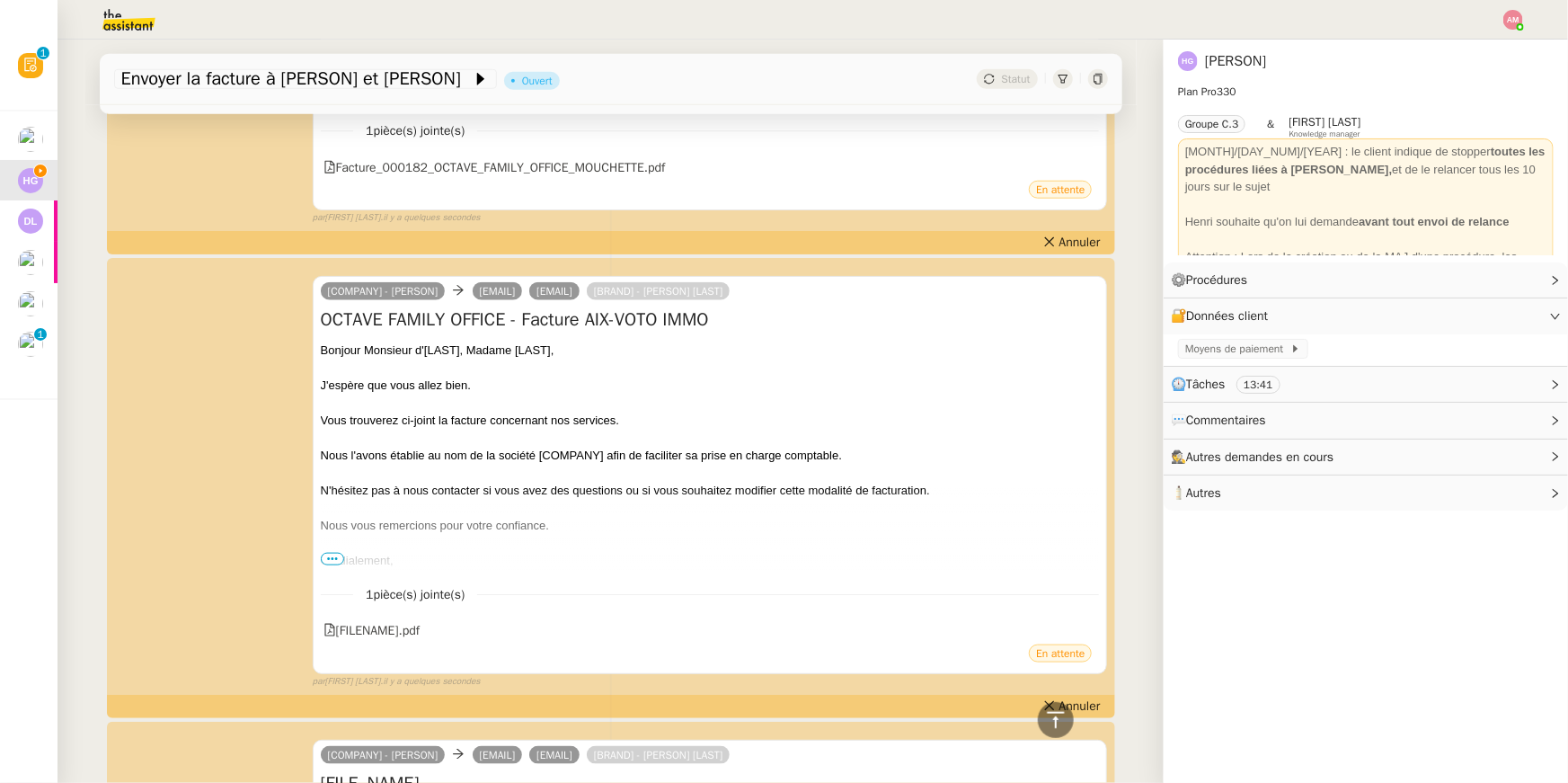 scroll, scrollTop: 818, scrollLeft: 0, axis: vertical 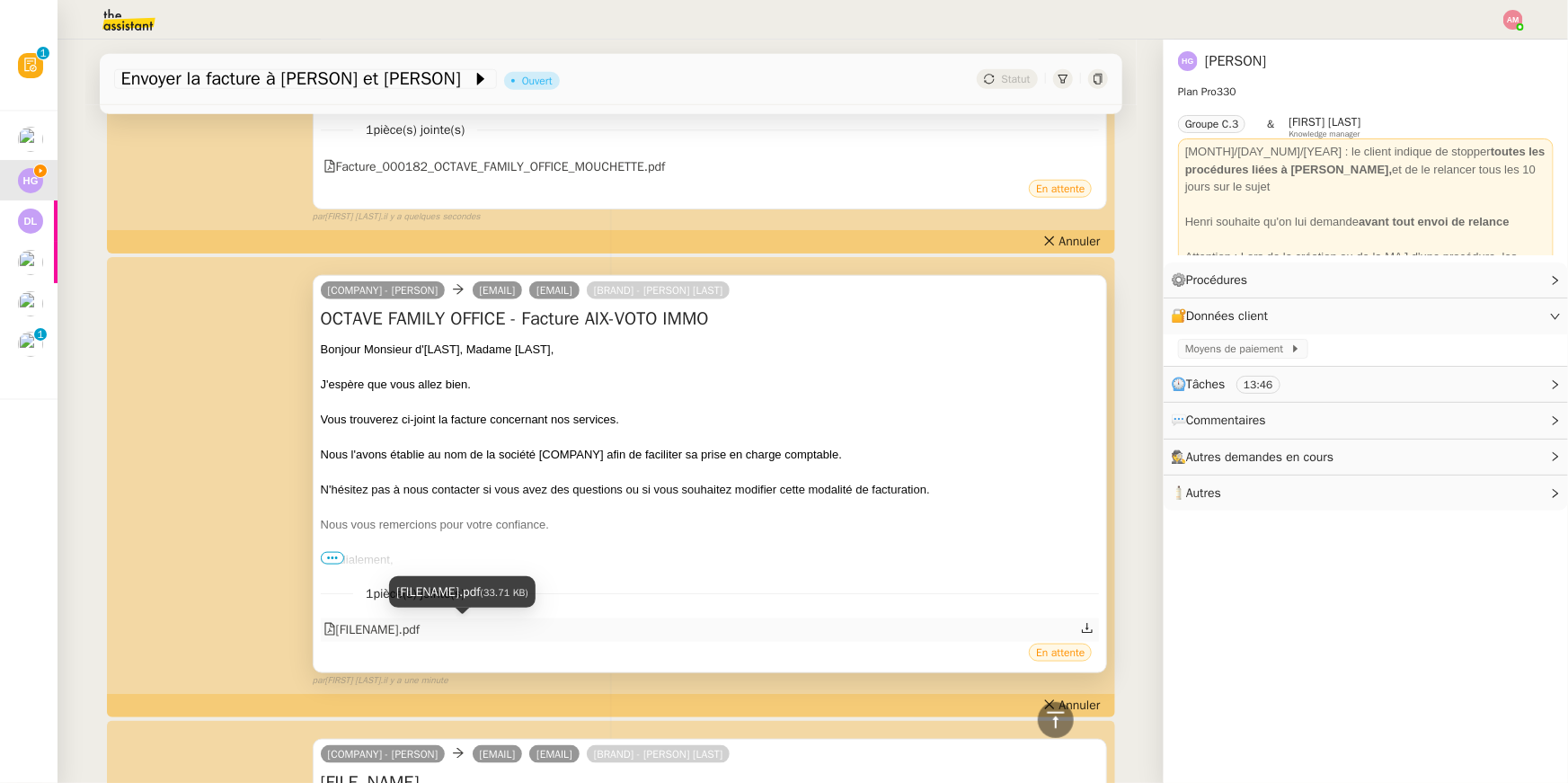 click on "[FILENAME].pdf" 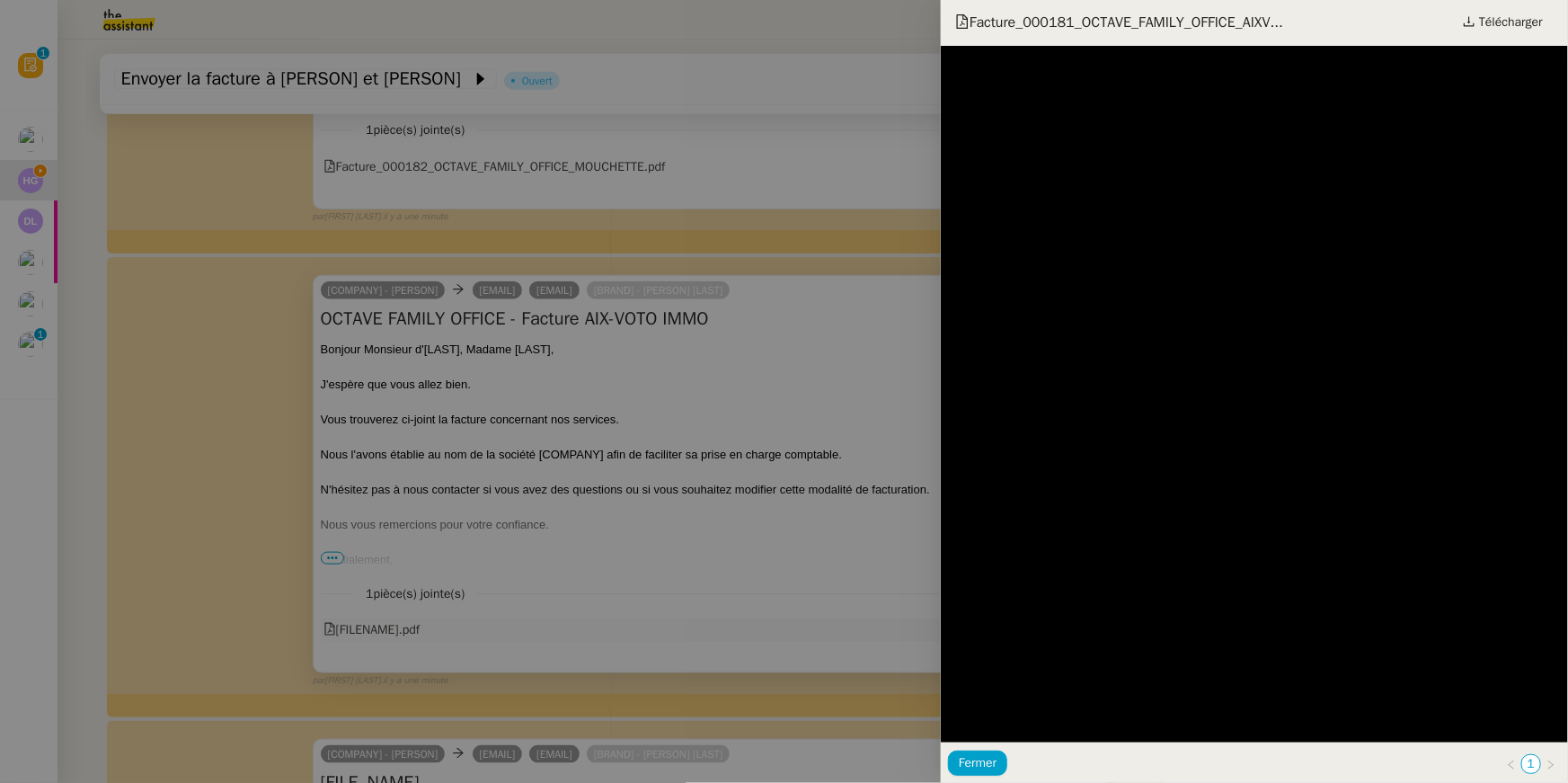 click at bounding box center (784, 391) 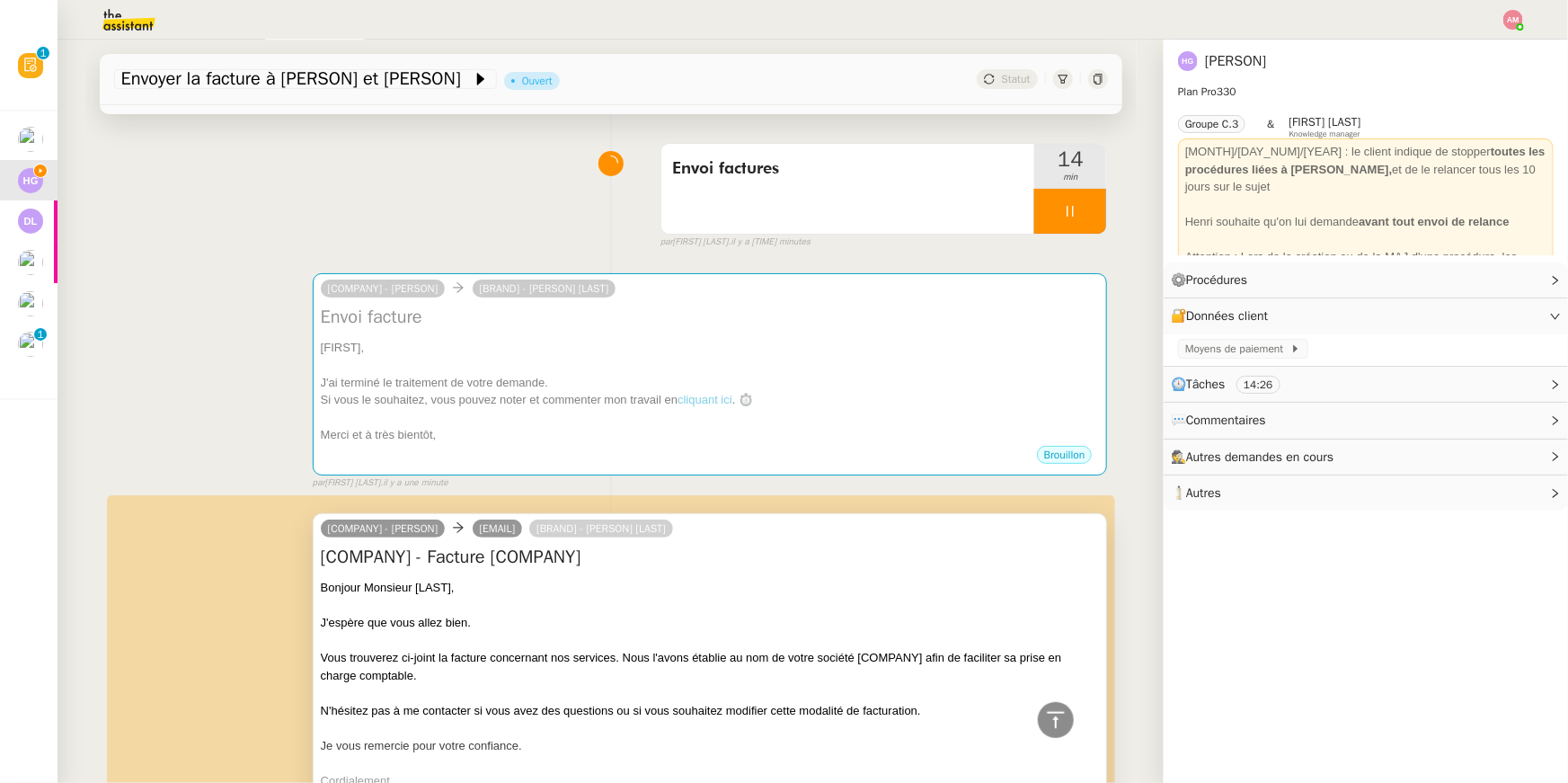 scroll, scrollTop: 0, scrollLeft: 0, axis: both 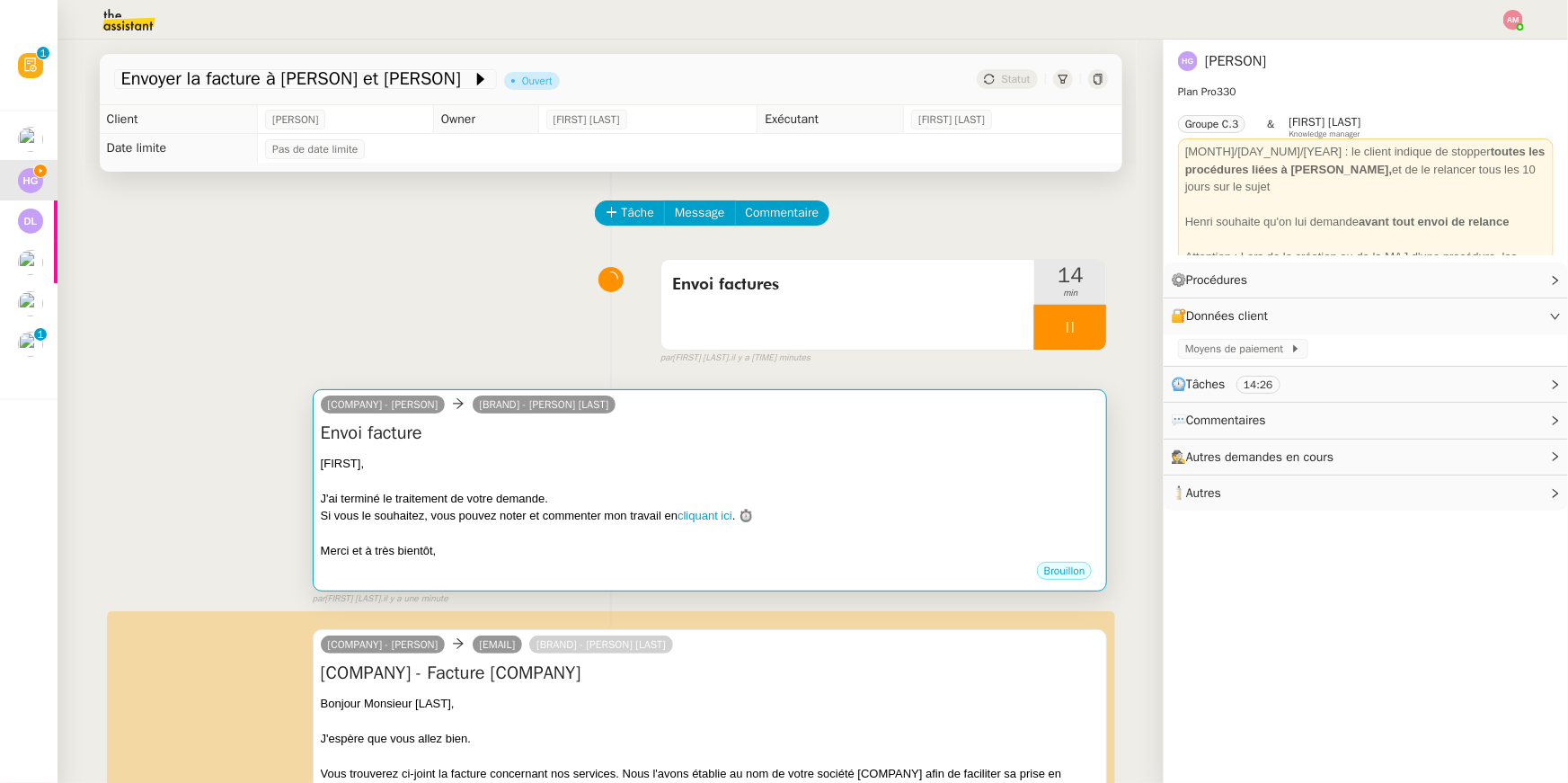click at bounding box center (710, 481) 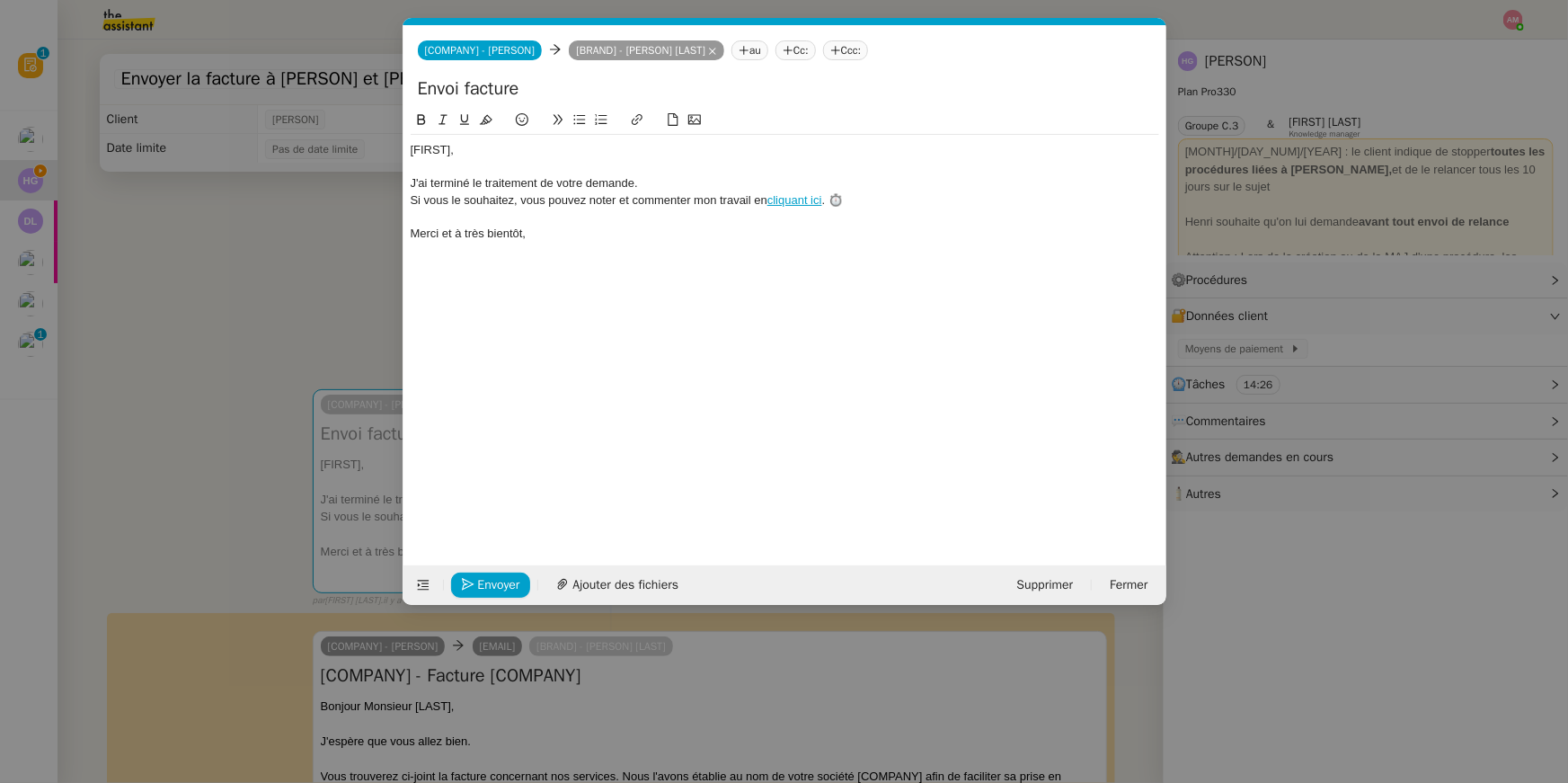 scroll, scrollTop: 0, scrollLeft: 51, axis: horizontal 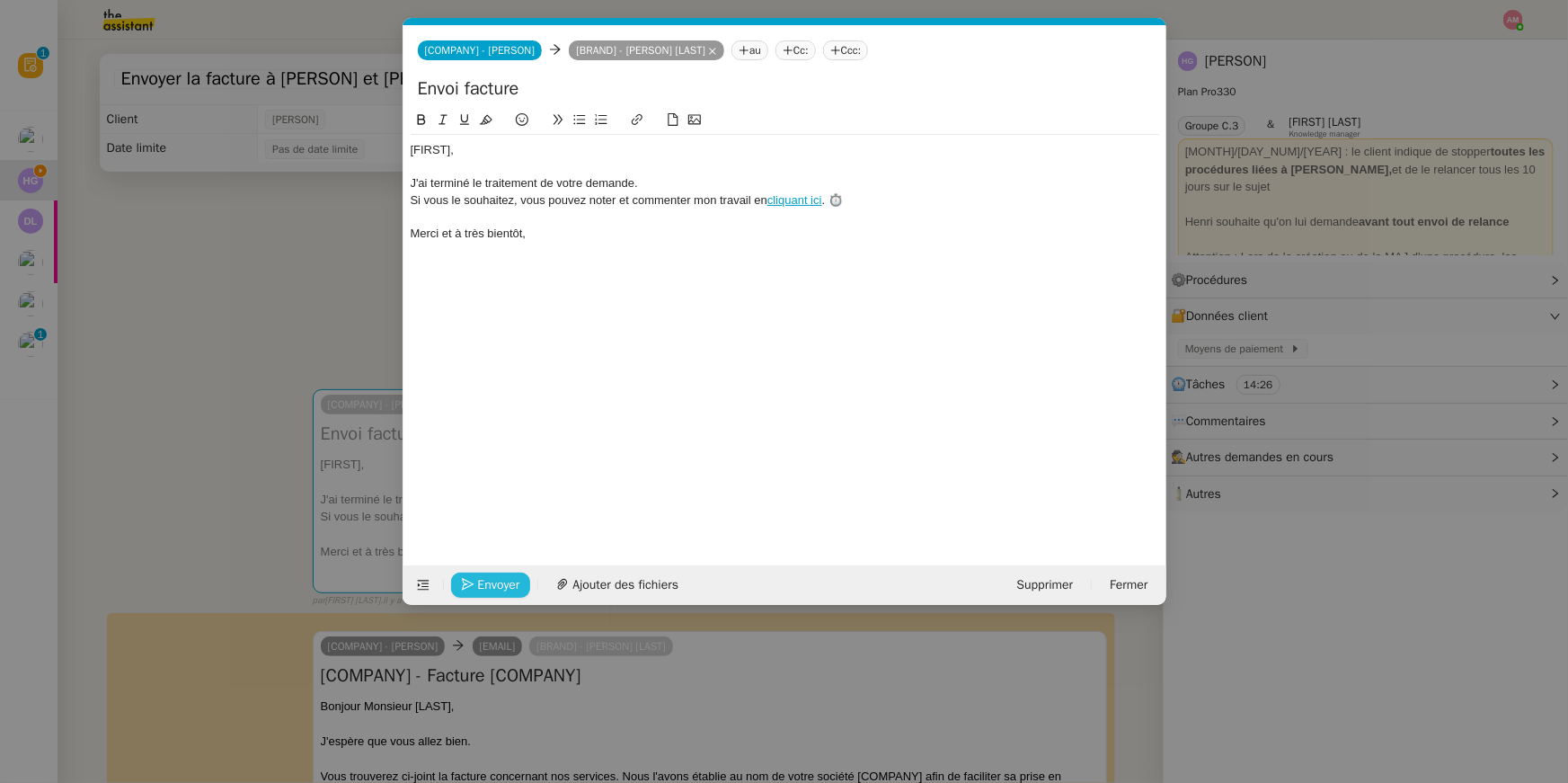 click on "Envoyer" 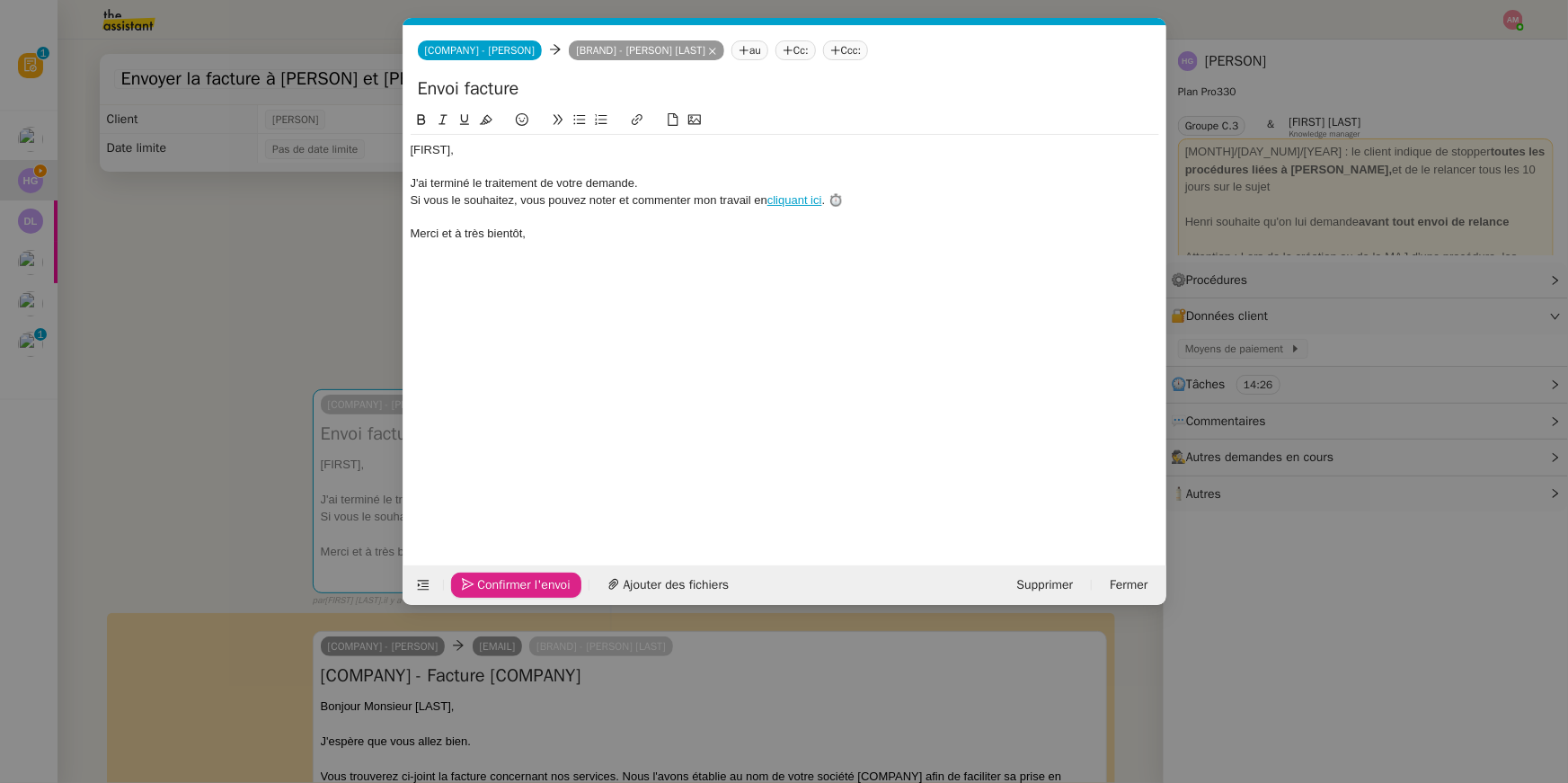 click on "Confirmer l'envoi" 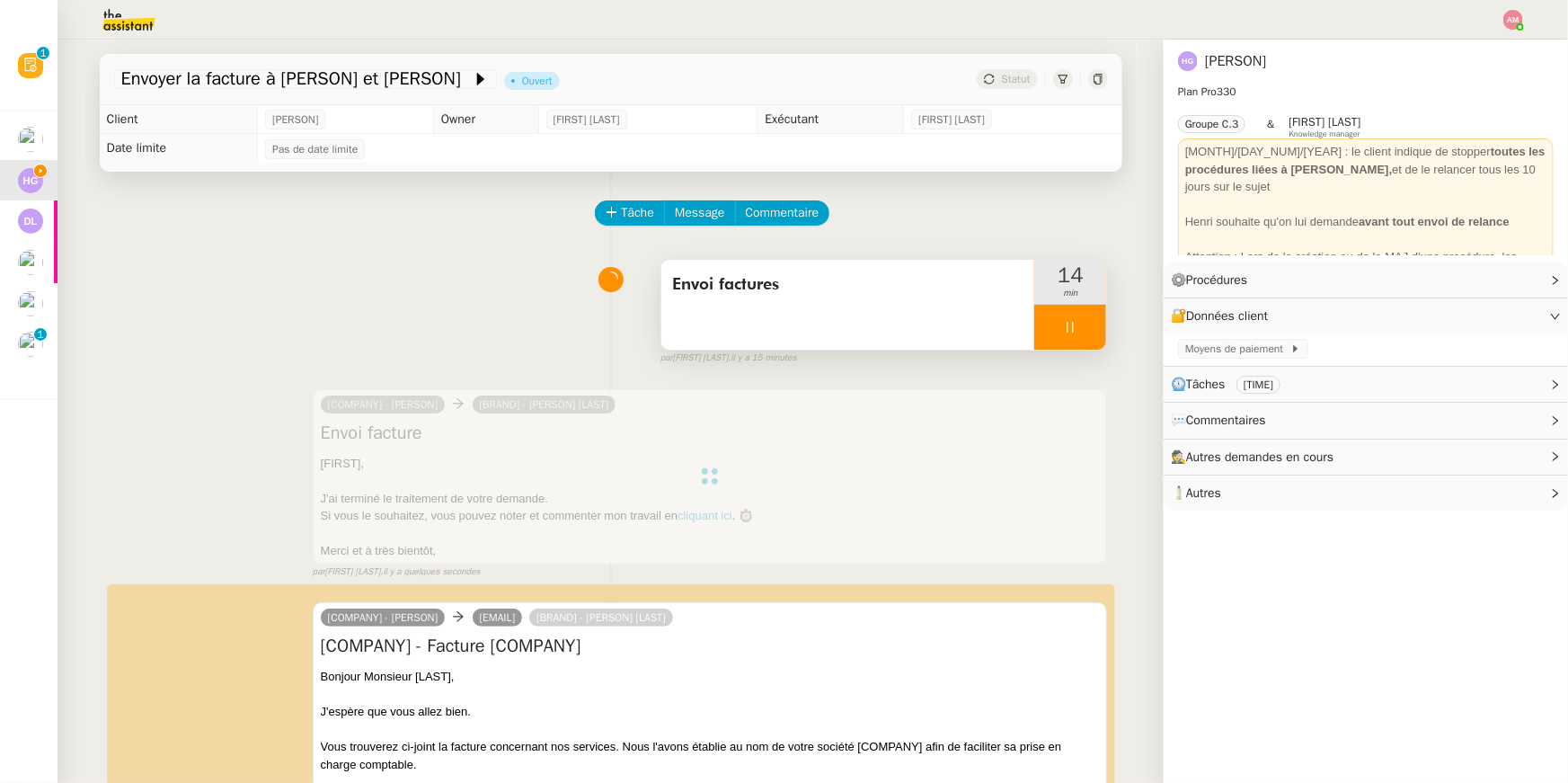 click at bounding box center (1070, 327) 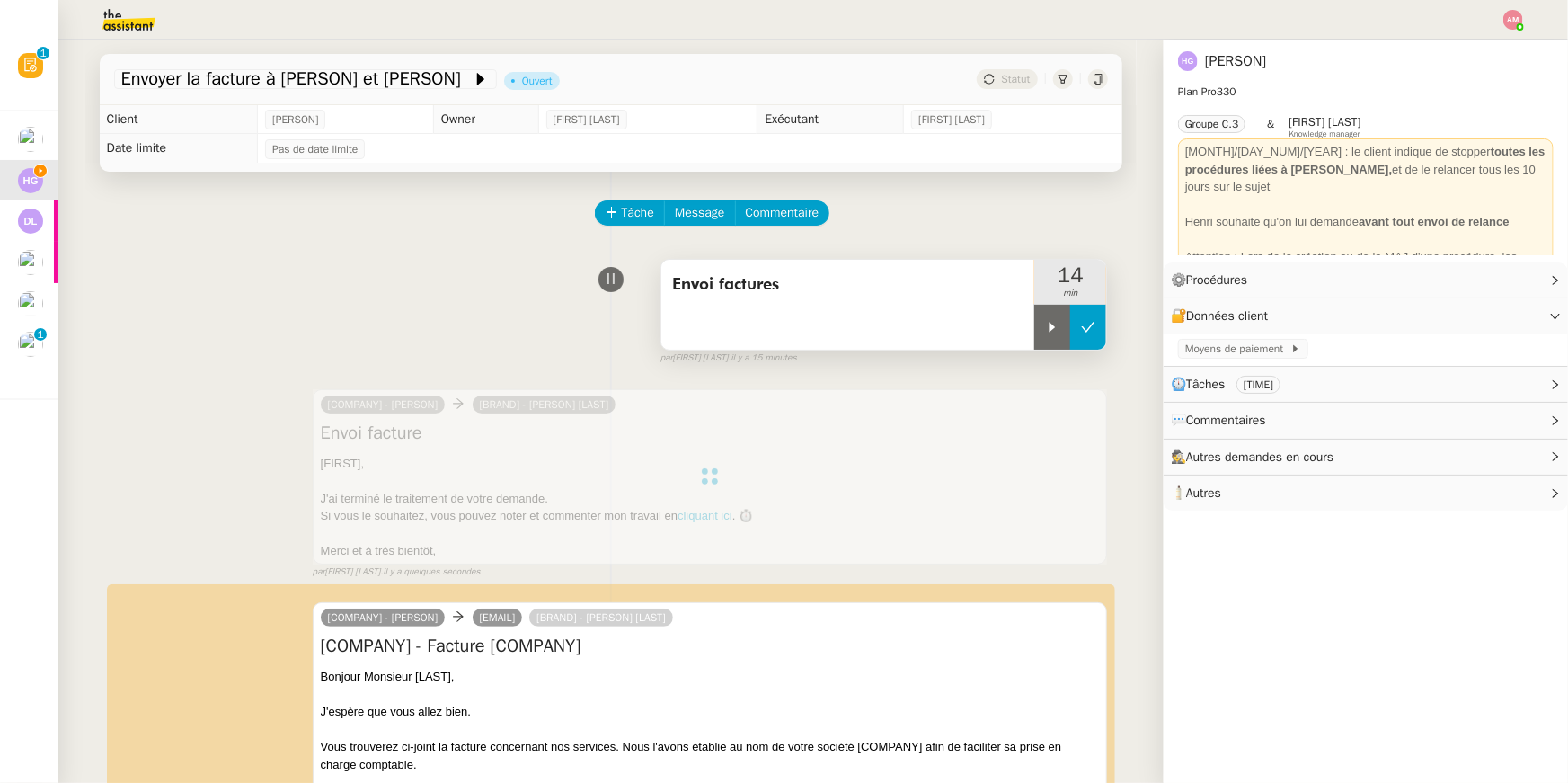 click at bounding box center [1088, 327] 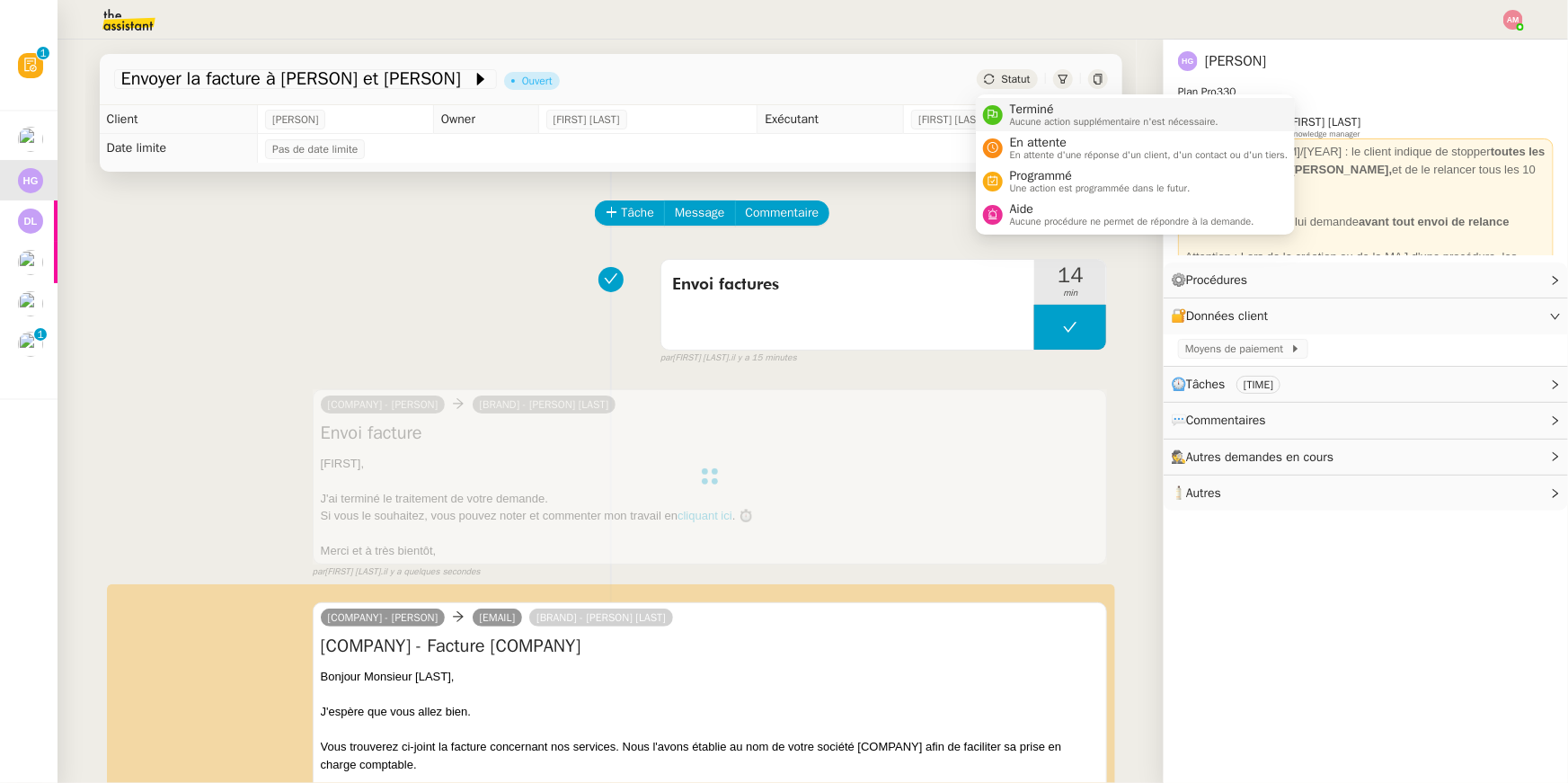 click on "Terminé" at bounding box center (1114, 110) 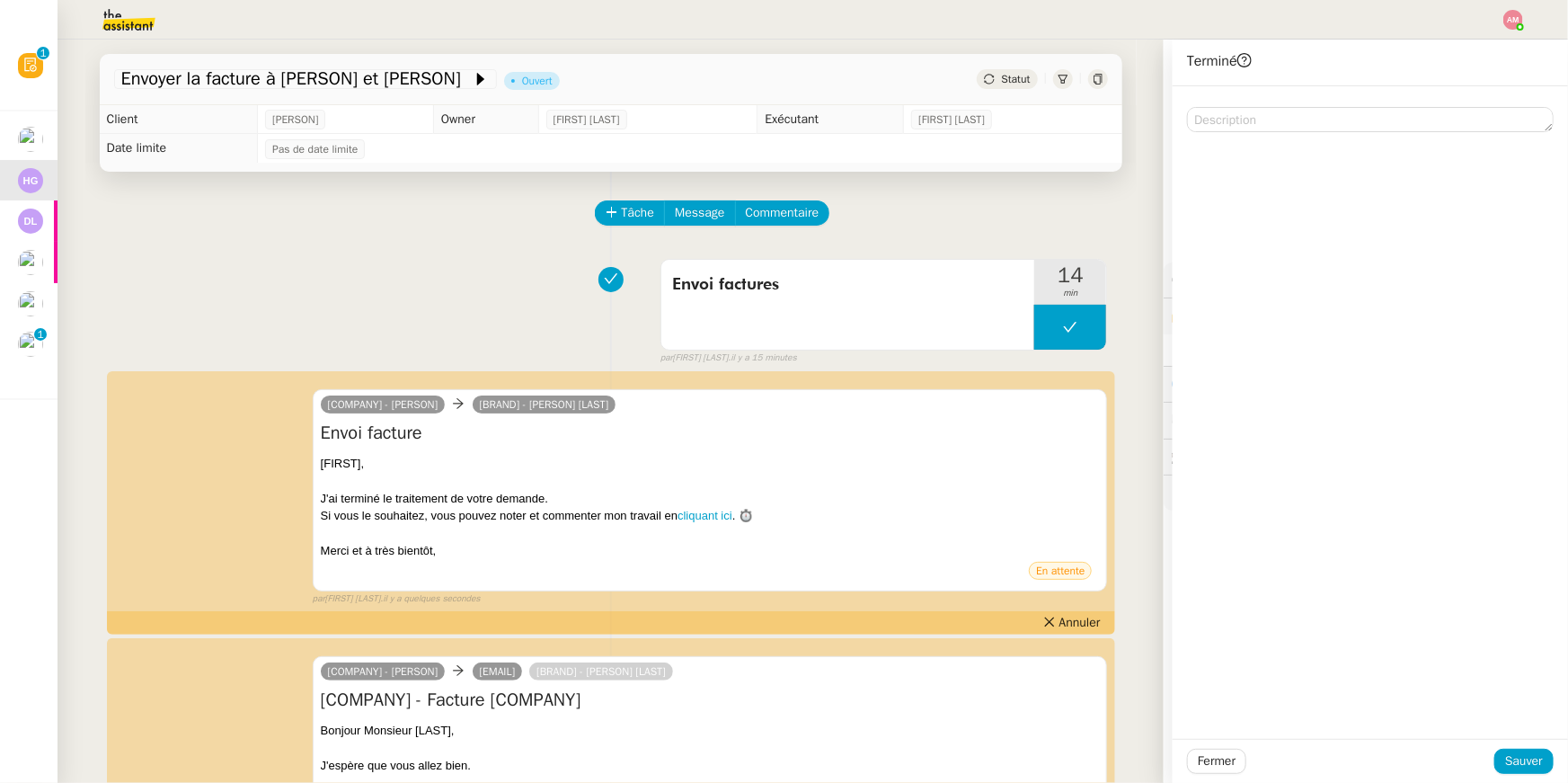 click on "Fermer Sauver" 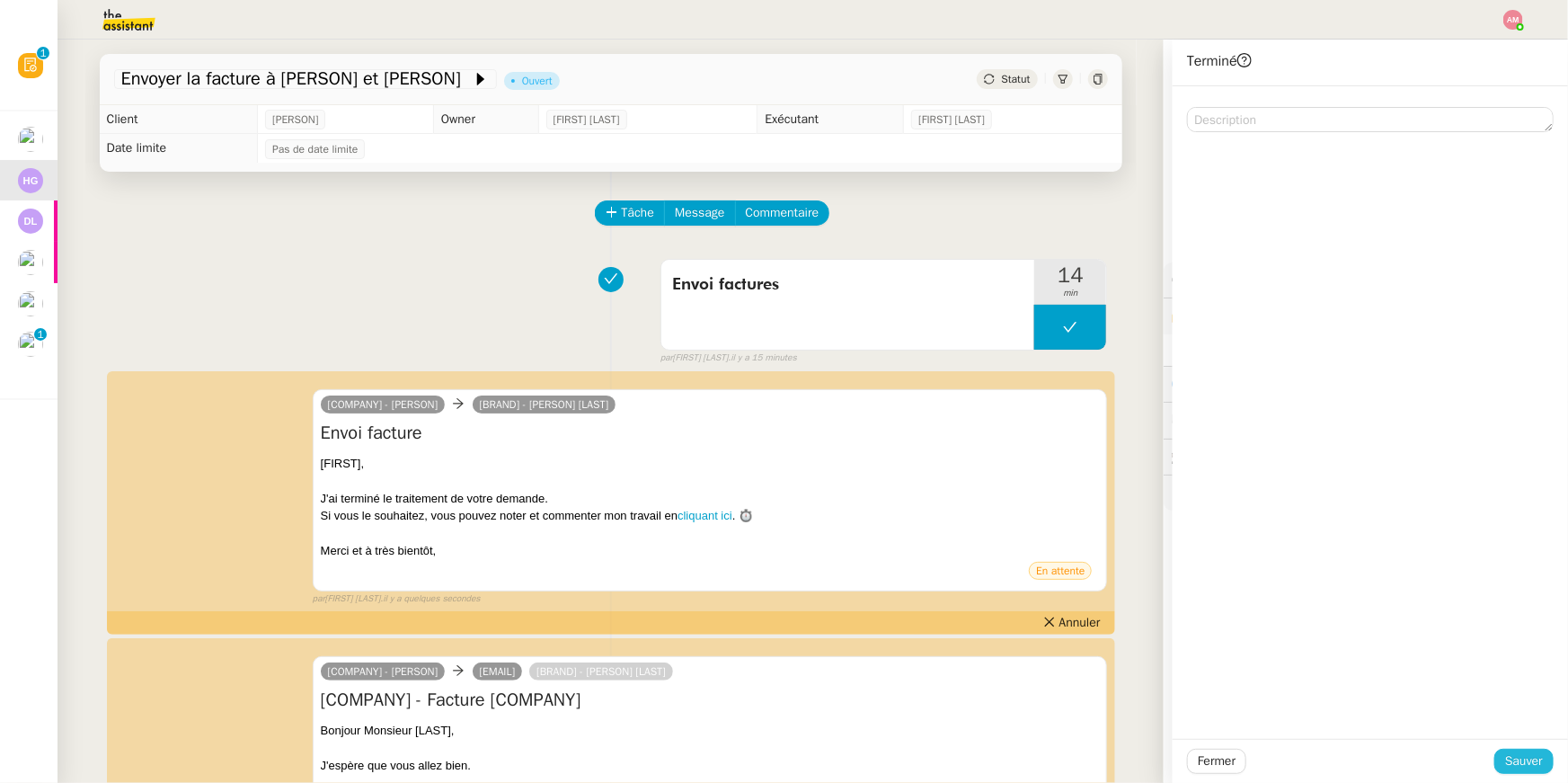 click on "Sauver" 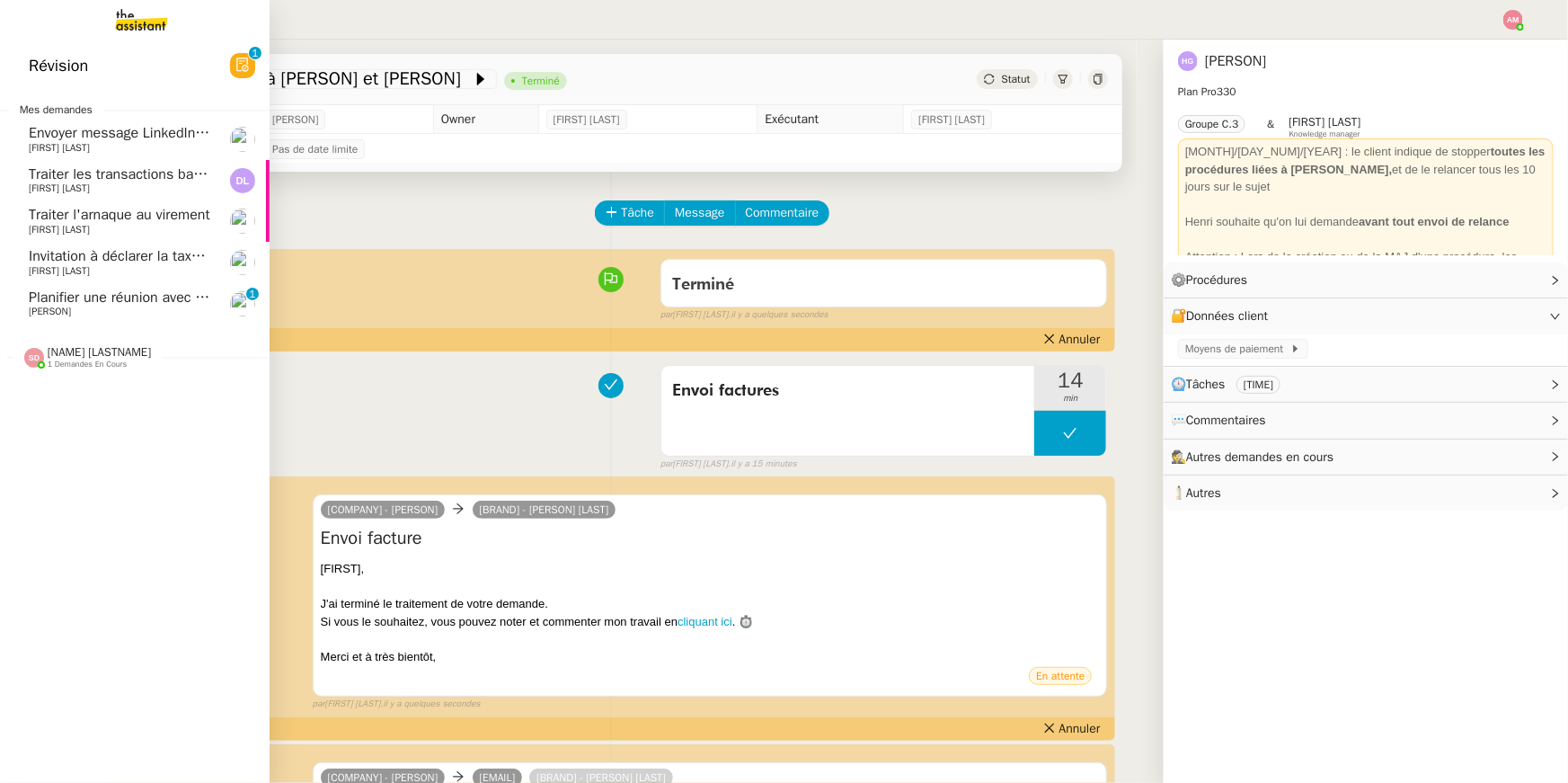 click on "Planifier une réunion avec Ignyte    [FIRST] [LAST]     [NUMBER]   [NUMBER]   [NUMBER]   [NUMBER]   [NUMBER]   [NUMBER]   [NUMBER]   [NUMBER]   [NUMBER]   [NUMBER]   [NUMBER]" 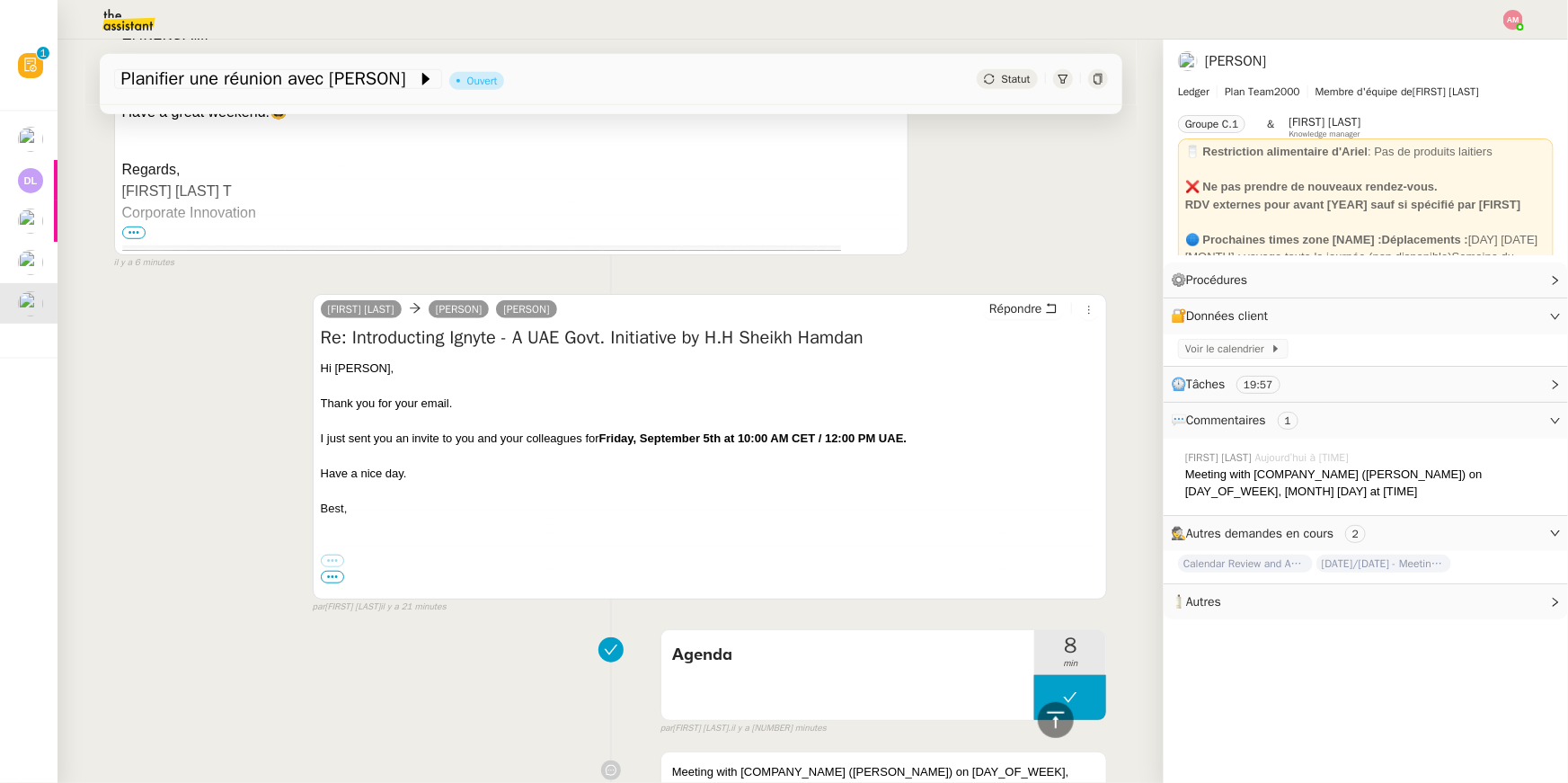 scroll, scrollTop: 529, scrollLeft: 0, axis: vertical 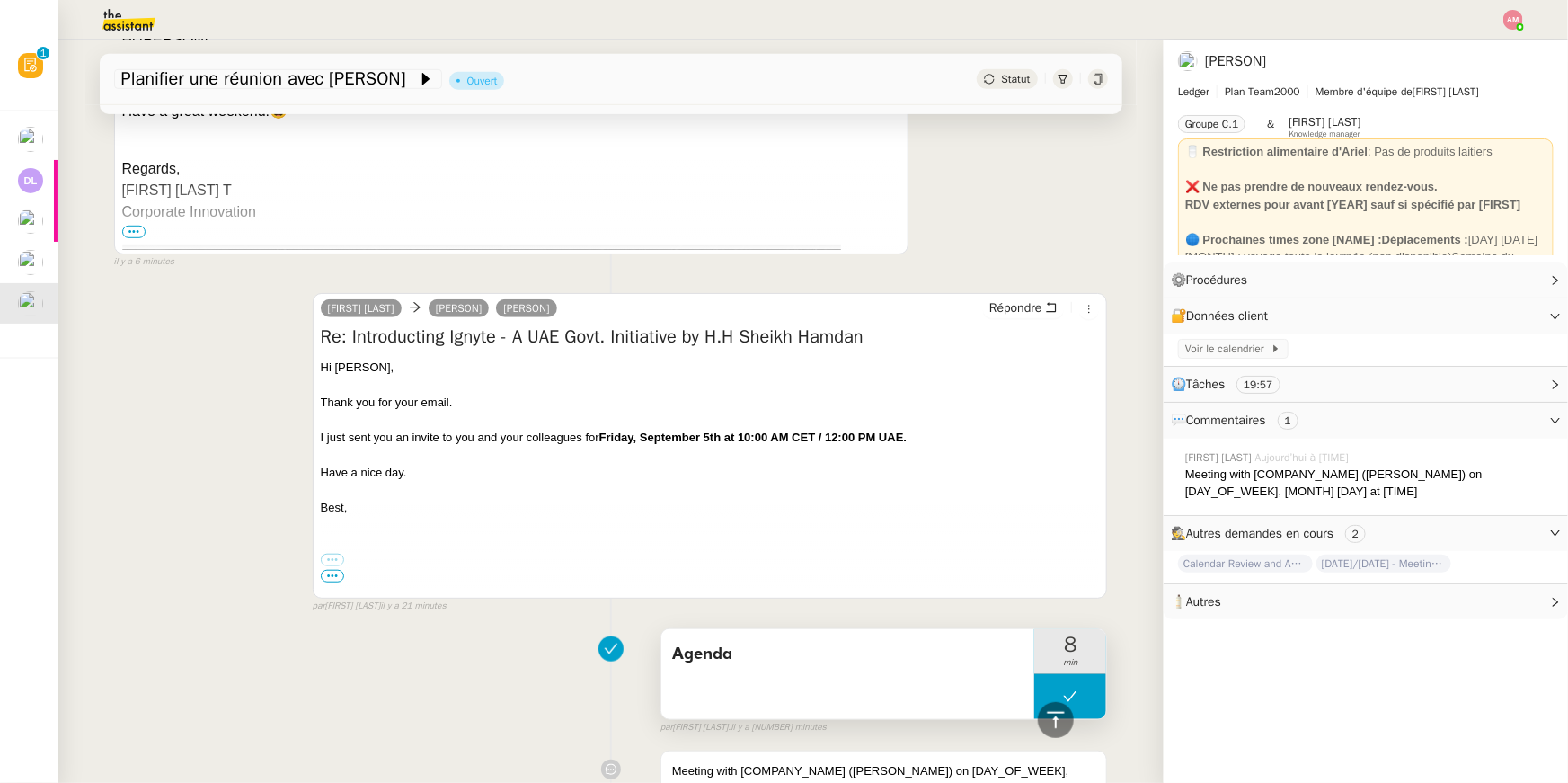 click at bounding box center (1070, 697) 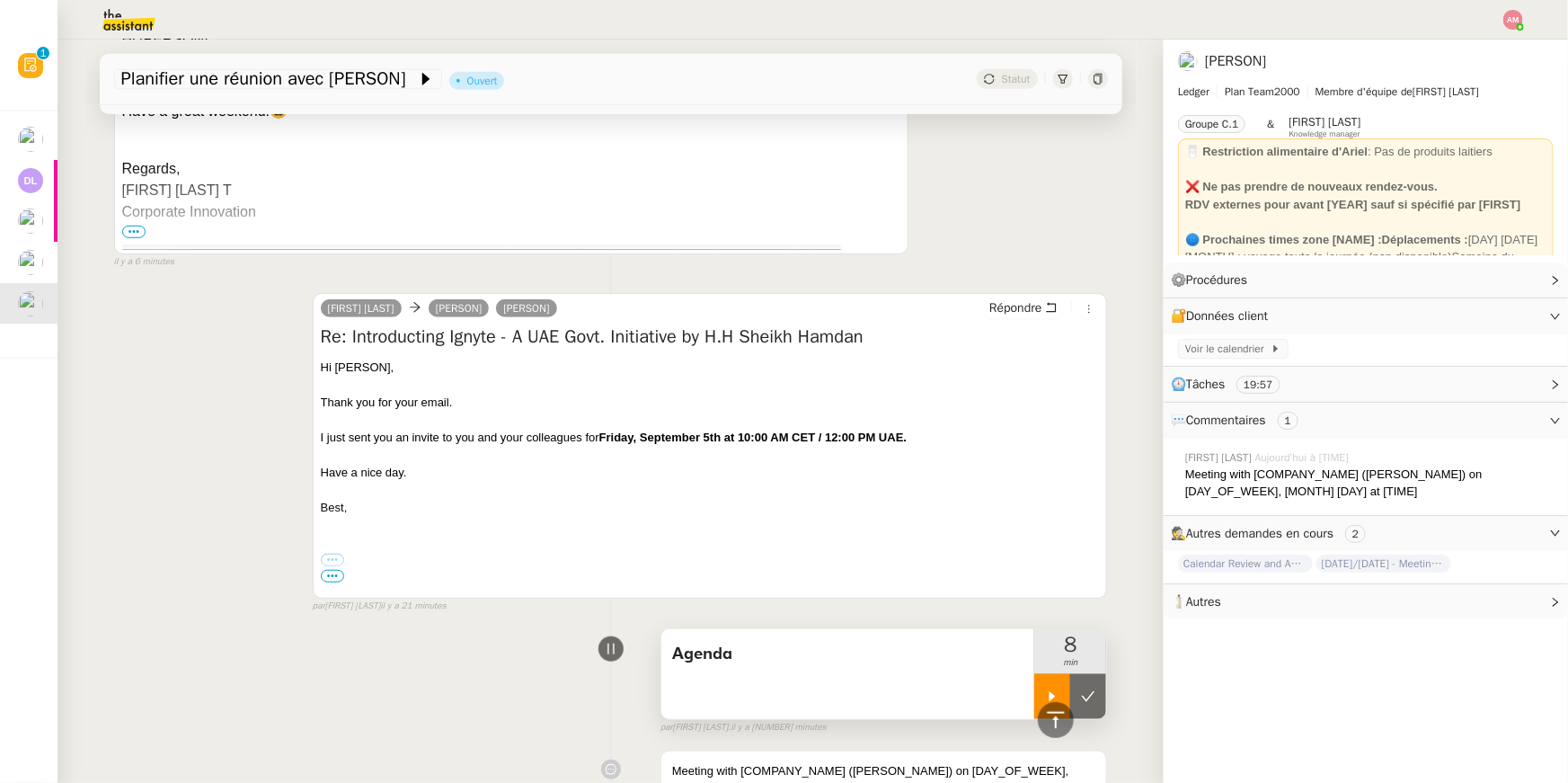 click at bounding box center [1052, 697] 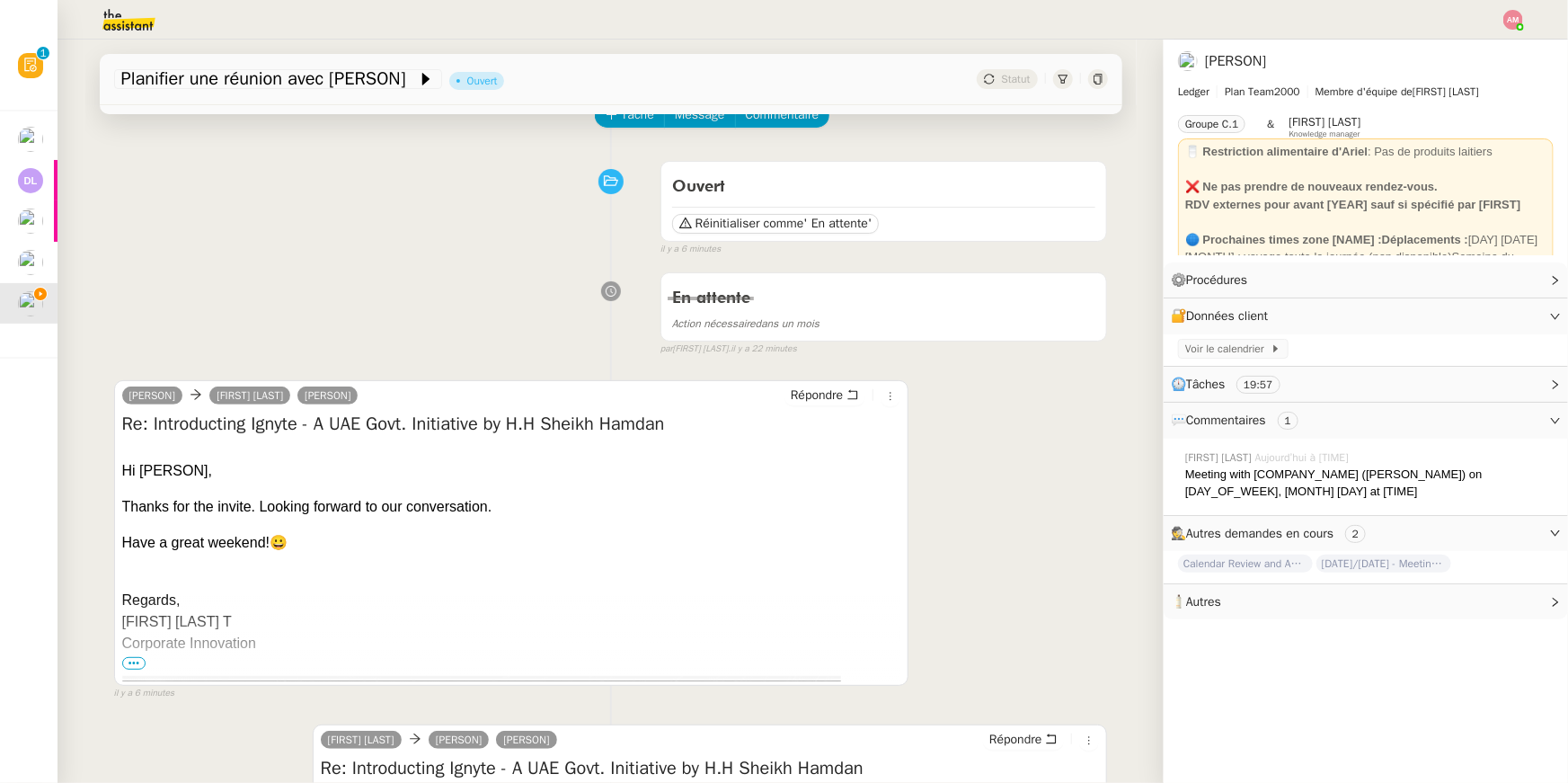 scroll, scrollTop: 0, scrollLeft: 0, axis: both 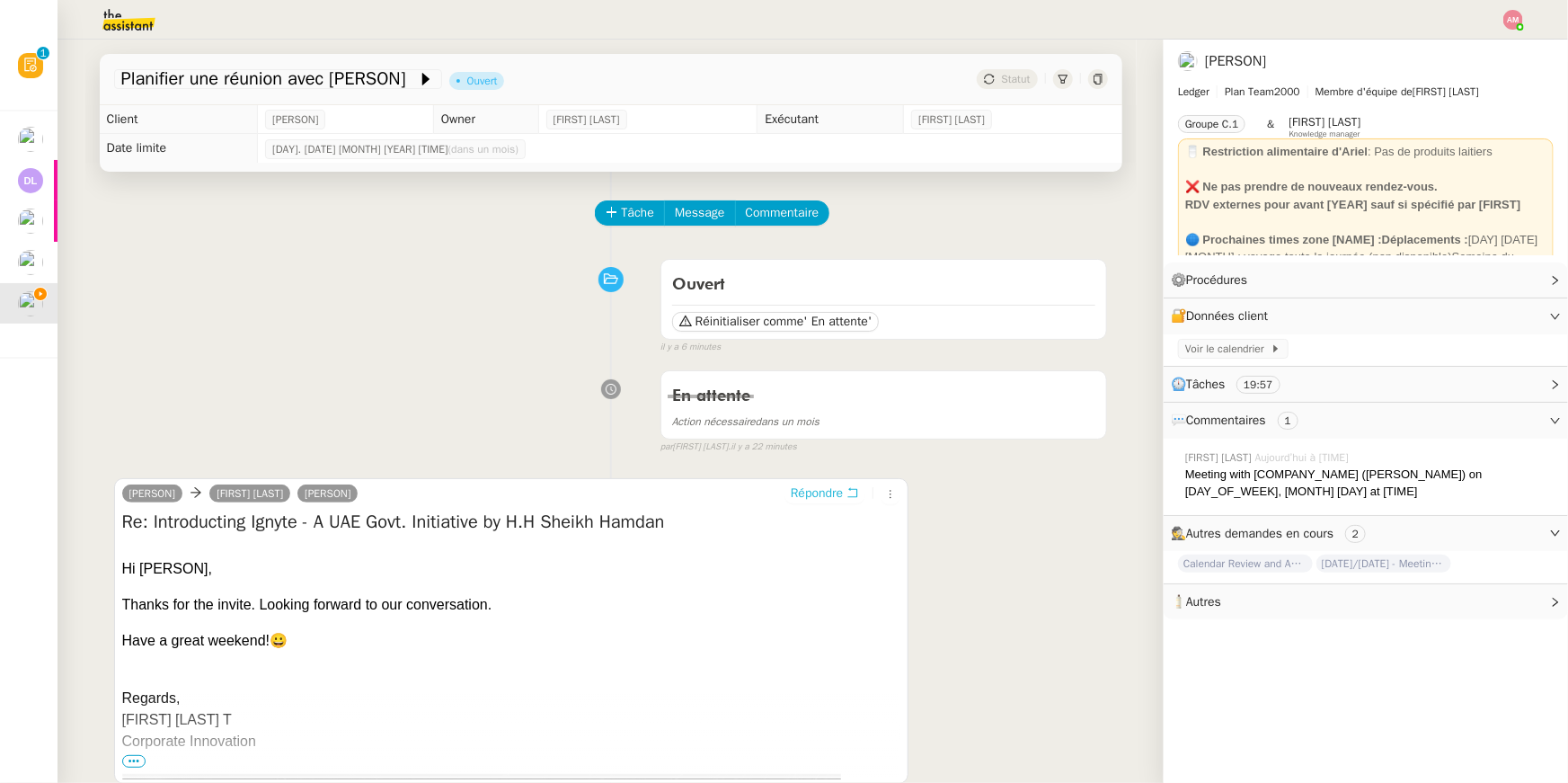 click on "Répondre" at bounding box center (817, 494) 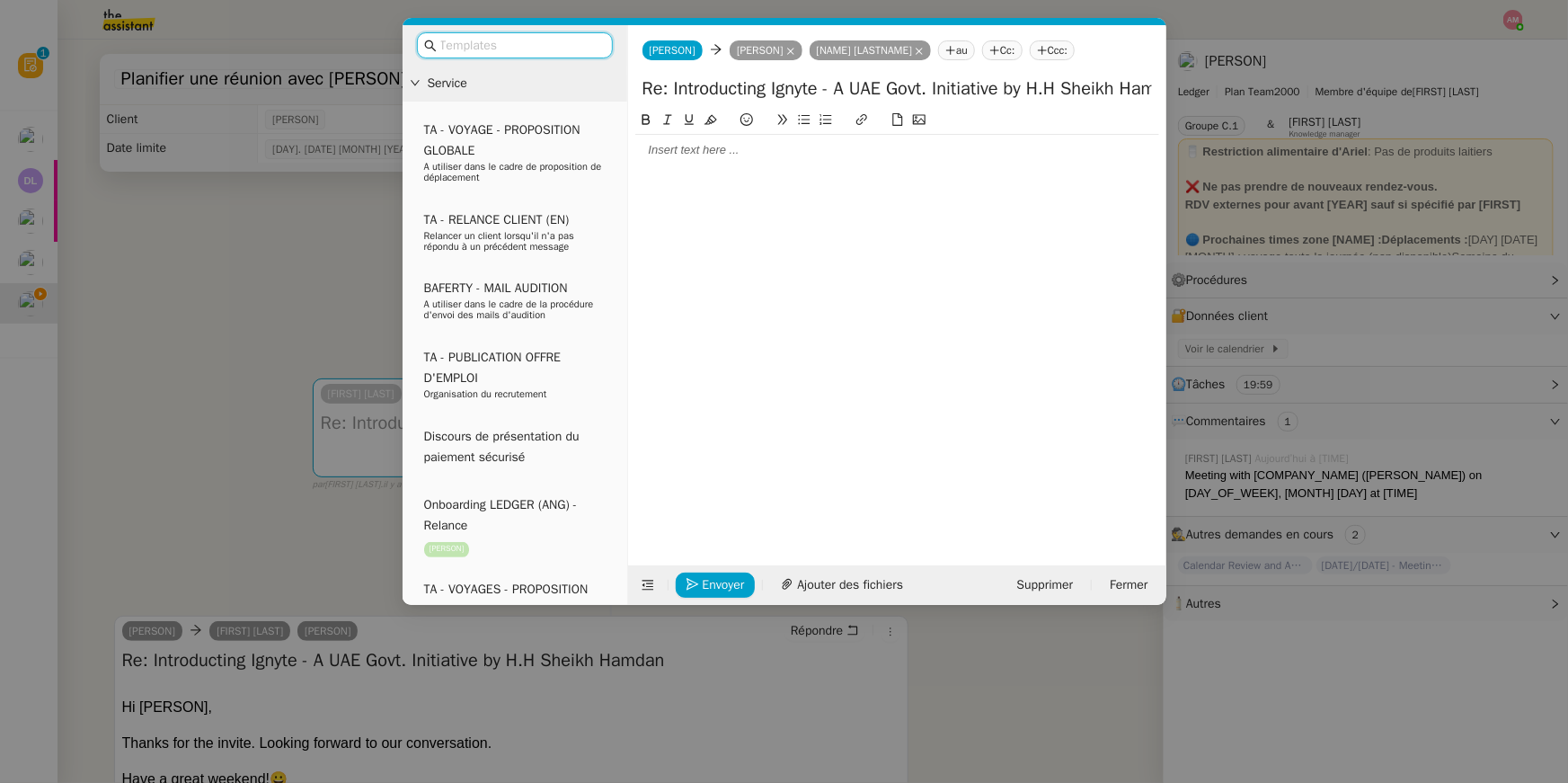 click 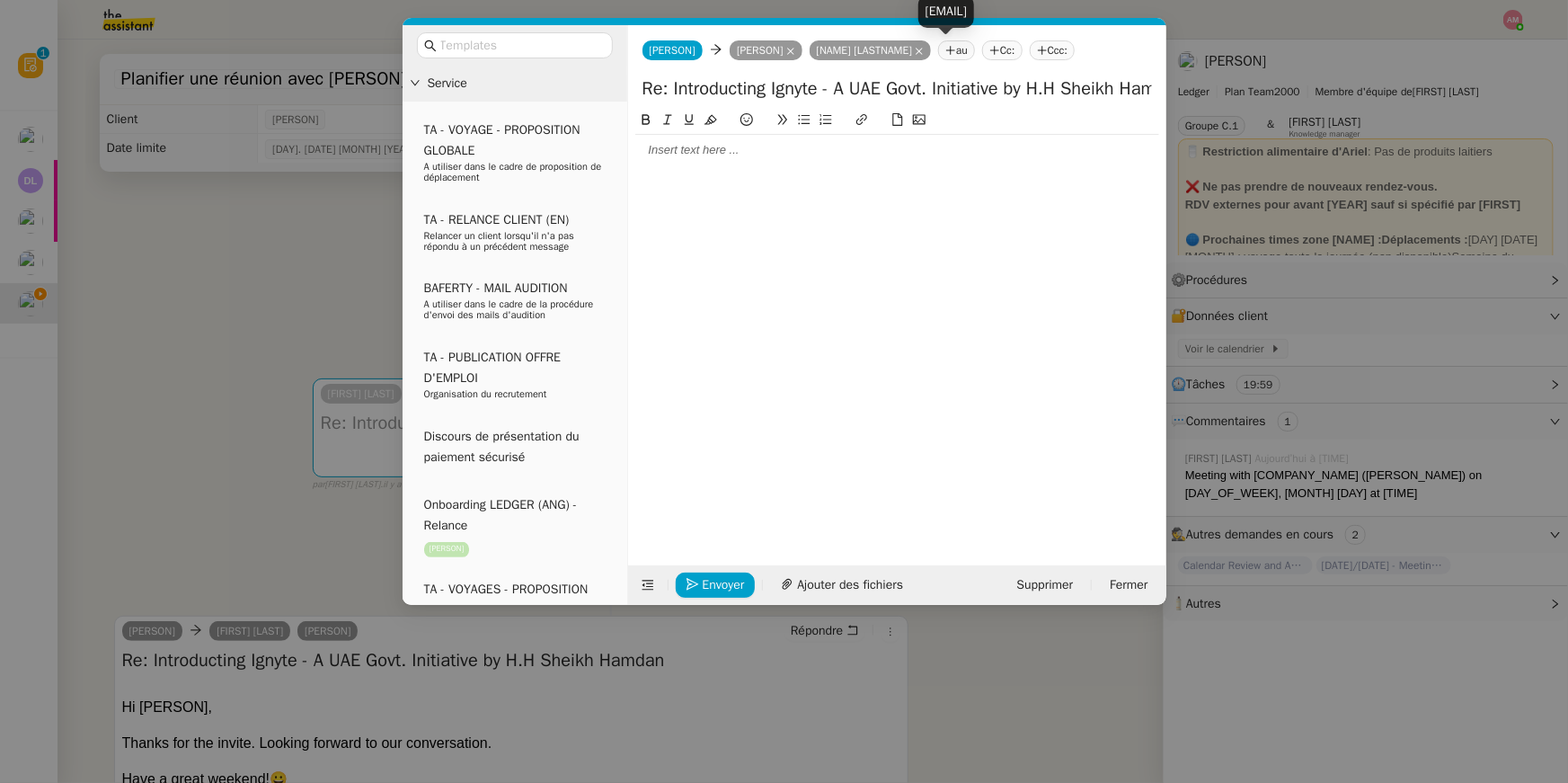 click 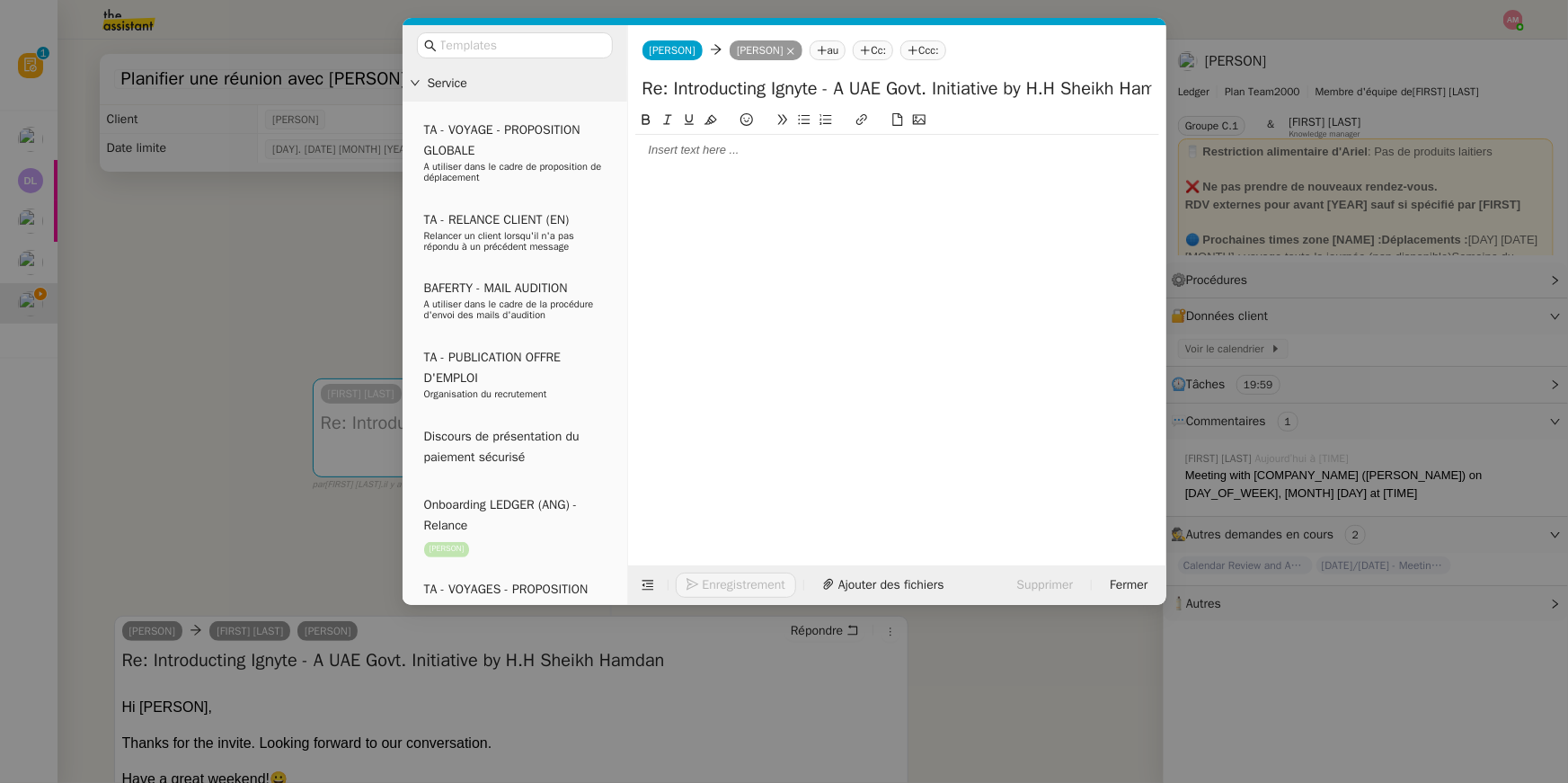 click 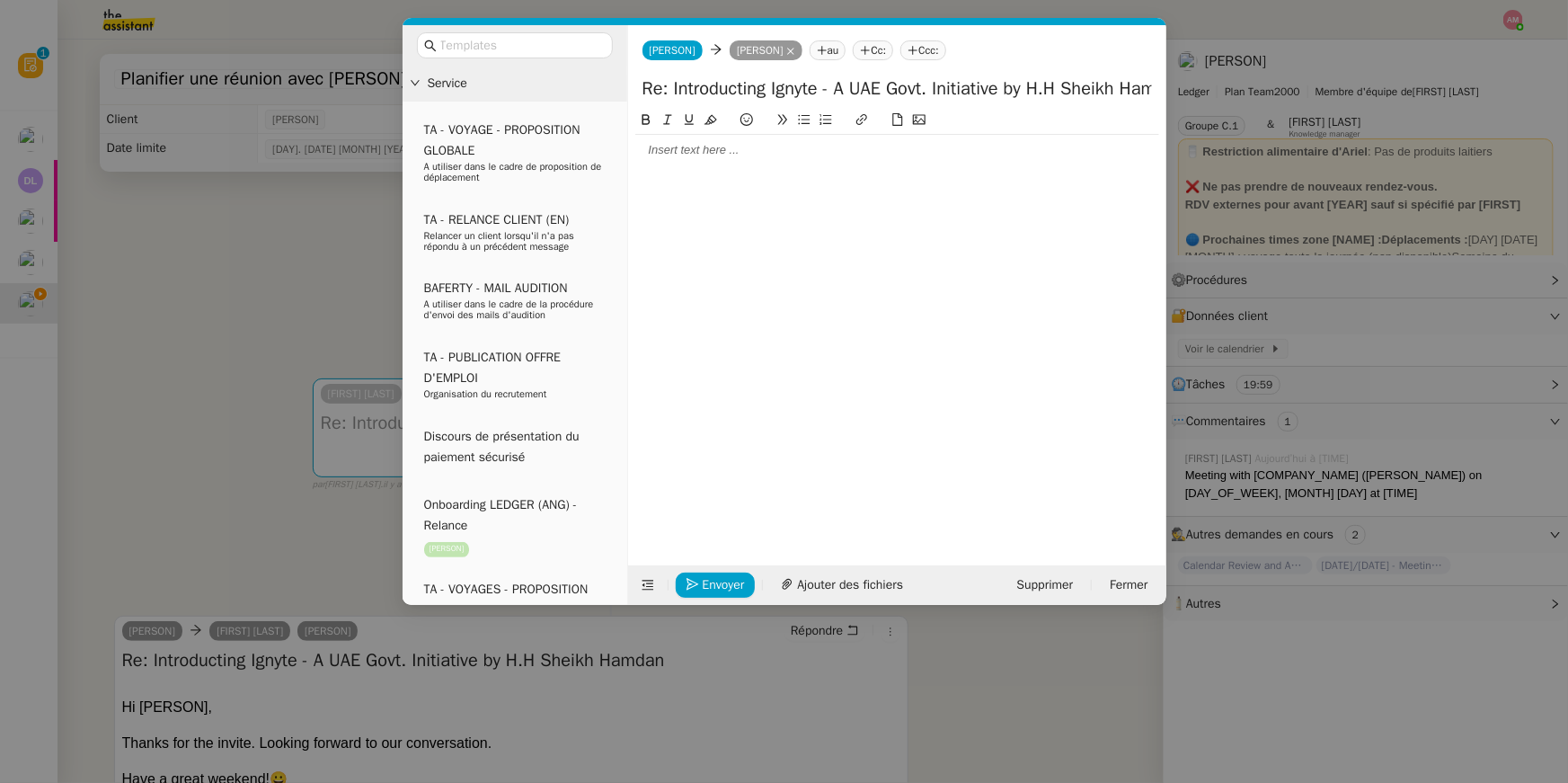 type 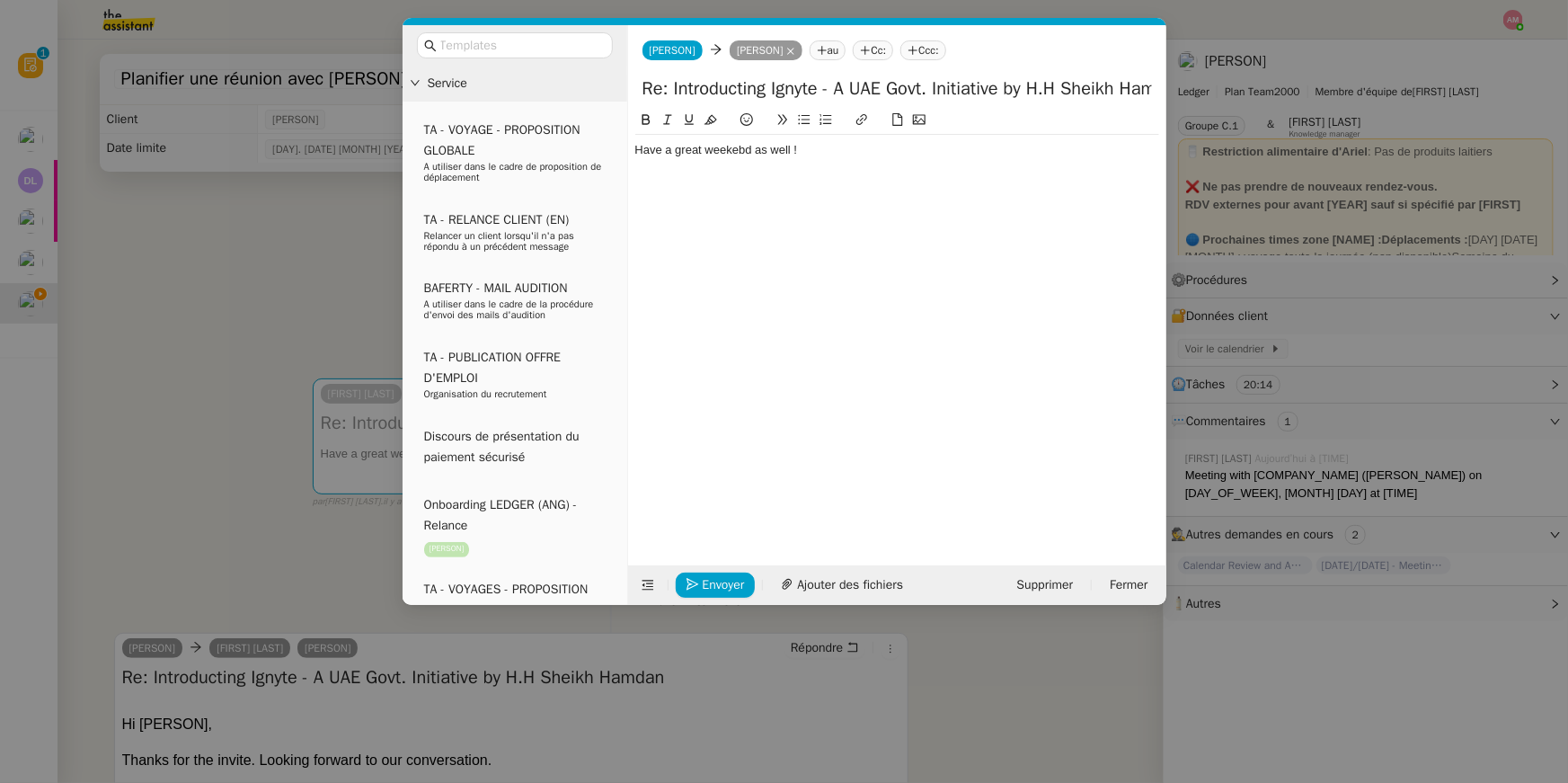 click on "Have a great weekebd as well !" 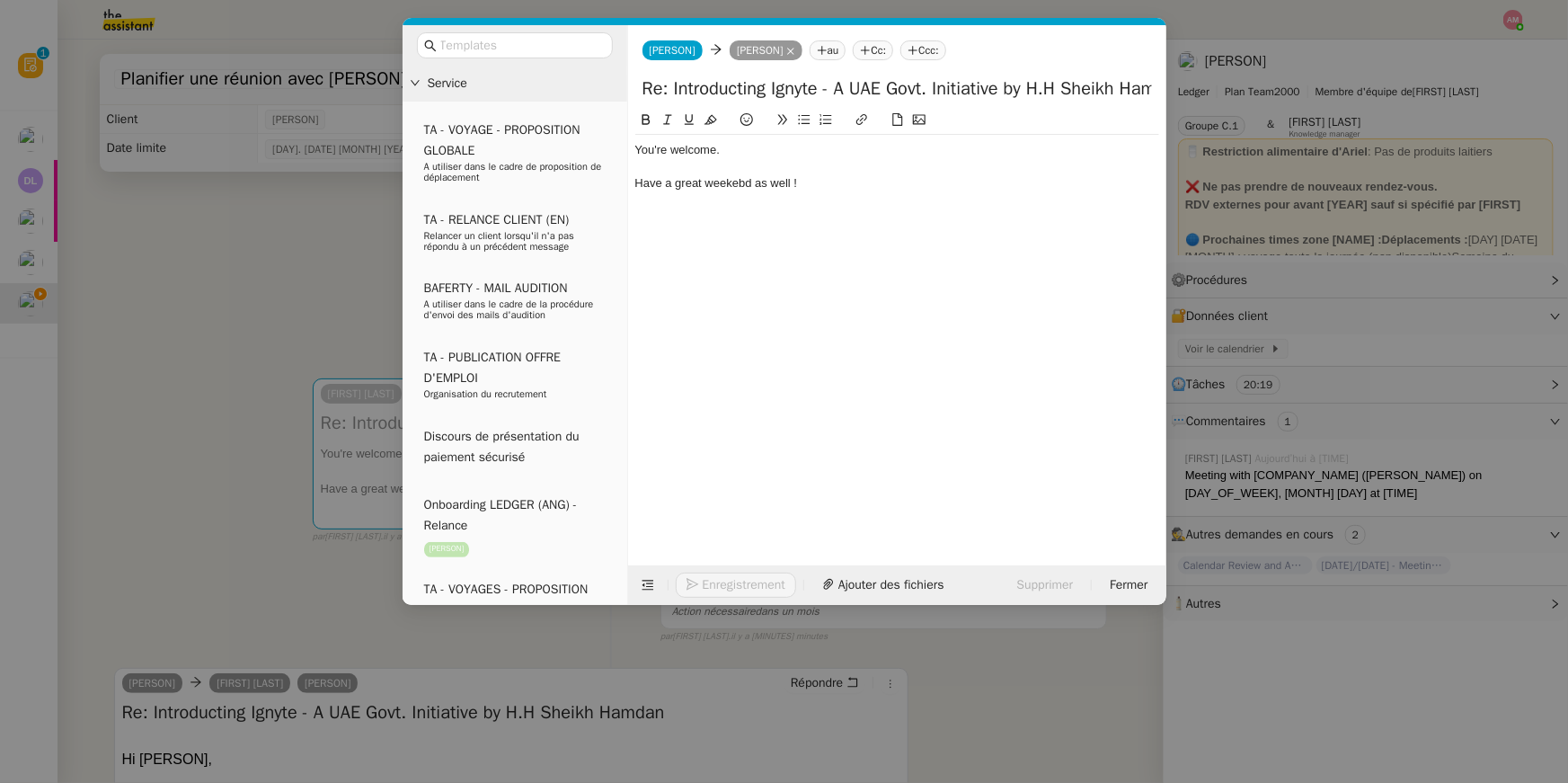 click on "Have a great weekebd as well !" 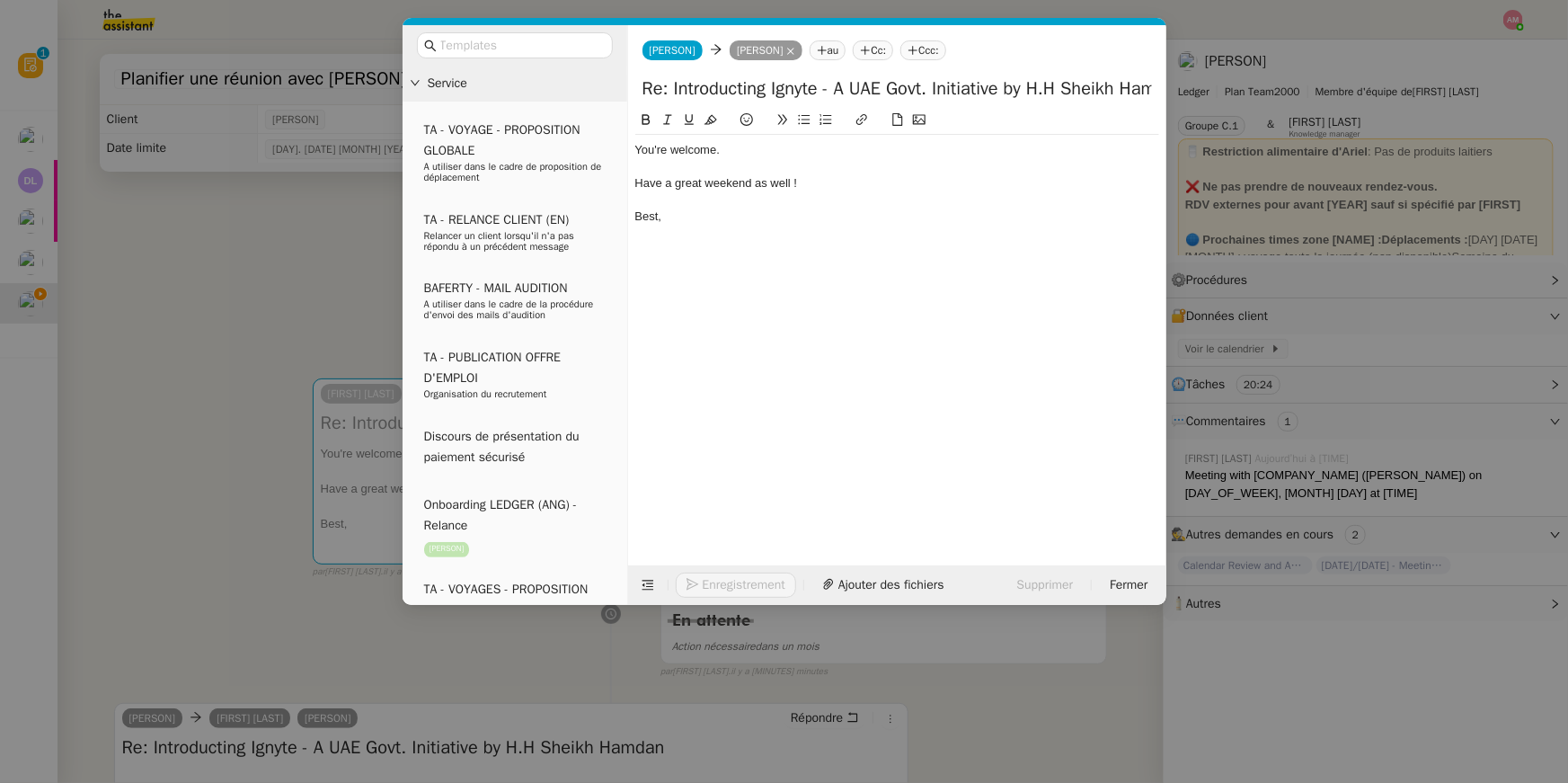 click on "Service TA - VOYAGE - PROPOSITION GLOBALE    A utiliser dans le cadre de proposition de déplacement TA - RELANCE CLIENT (EN)    Relancer un client lorsqu'il n'a pas répondu à un précédent message BAFERTY - MAIL AUDITION    A utiliser dans le cadre de la procédure d'envoi des mails d'audition TA - PUBLICATION OFFRE D'EMPLOI     Organisation du recrutement Discours de présentation du paiement sécurisé    Onboarding LEDGER (ANG) - Relance     [FIRST] [LAST] TA - VOYAGES - PROPOSITION ITINERAIRE    Soumettre les résultats d'une recherche TA - CONFIRMATION PAIEMENT (EN)    Confirmer avec le client de modèle de transaction - Attention Plan Pro nécessaire. Onboarding LEDGER (FR)     [FIRST] [LAST] TA - COURRIER EXPEDIE (recommandé)    A utiliser dans le cadre de l'envoi d'un courrier recommandé TA - PARTAGE DE CALENDRIER (EN)    A utiliser pour demander au client de partager son calendrier afin de faciliter l'accès et la gestion PSPI - Appel de fonds MJL    TA - RELANCE CLIENT" at bounding box center [784, 391] 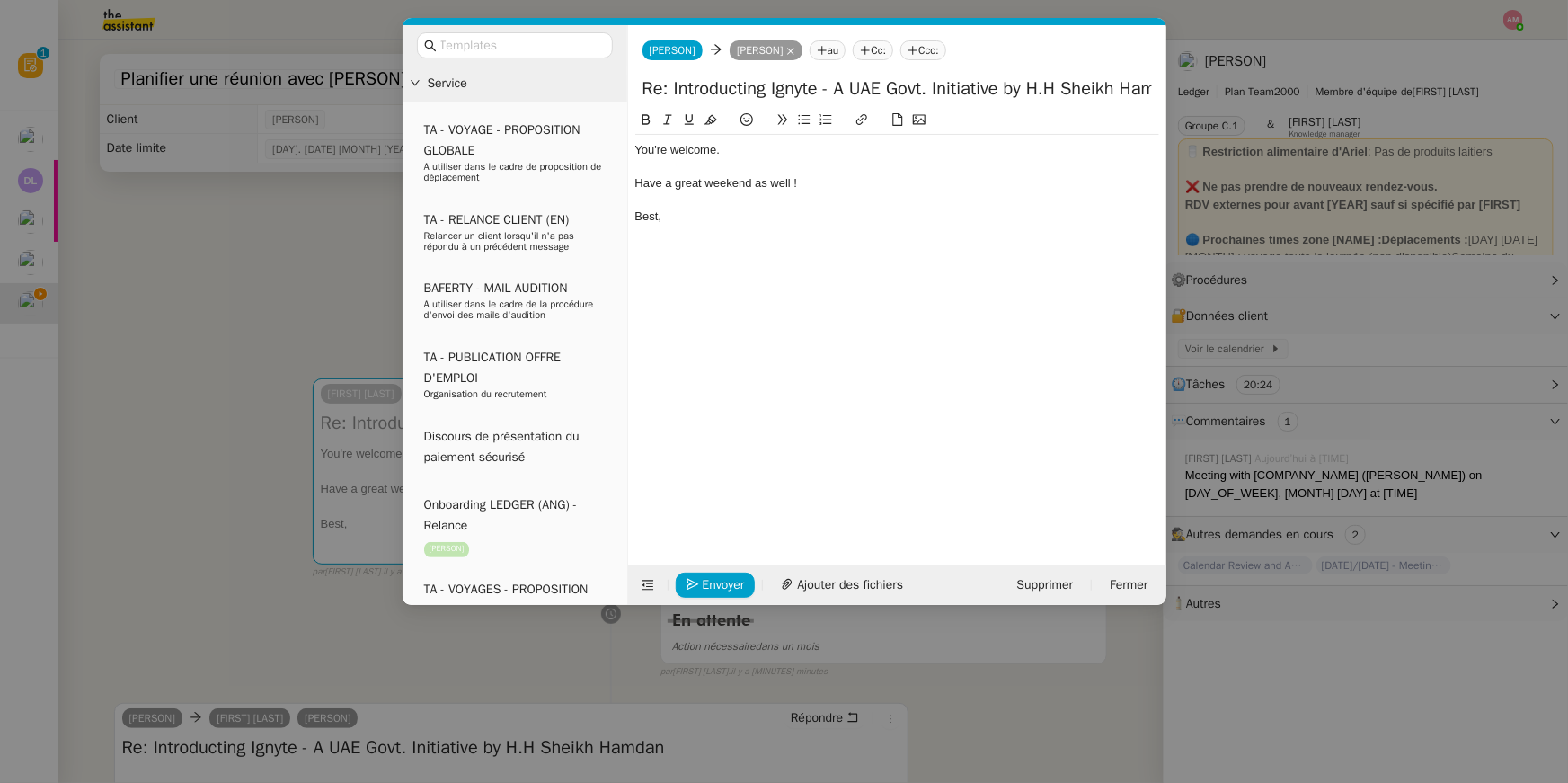 click on "Service TA - VOYAGE - PROPOSITION GLOBALE    A utiliser dans le cadre de proposition de déplacement TA - RELANCE CLIENT (EN)    Relancer un client lorsqu'il n'a pas répondu à un précédent message BAFERTY - MAIL AUDITION    A utiliser dans le cadre de la procédure d'envoi des mails d'audition TA - PUBLICATION OFFRE D'EMPLOI     Organisation du recrutement Discours de présentation du paiement sécurisé    Onboarding LEDGER (ANG) - Relance     [FIRST] [LAST] TA - VOYAGES - PROPOSITION ITINERAIRE    Soumettre les résultats d'une recherche TA - CONFIRMATION PAIEMENT (EN)    Confirmer avec le client de modèle de transaction - Attention Plan Pro nécessaire. Onboarding LEDGER (FR)     [FIRST] [LAST] TA - COURRIER EXPEDIE (recommandé)    A utiliser dans le cadre de l'envoi d'un courrier recommandé TA - PARTAGE DE CALENDRIER (EN)    A utiliser pour demander au client de partager son calendrier afin de faciliter l'accès et la gestion PSPI - Appel de fonds MJL    TA - RELANCE CLIENT" at bounding box center [784, 391] 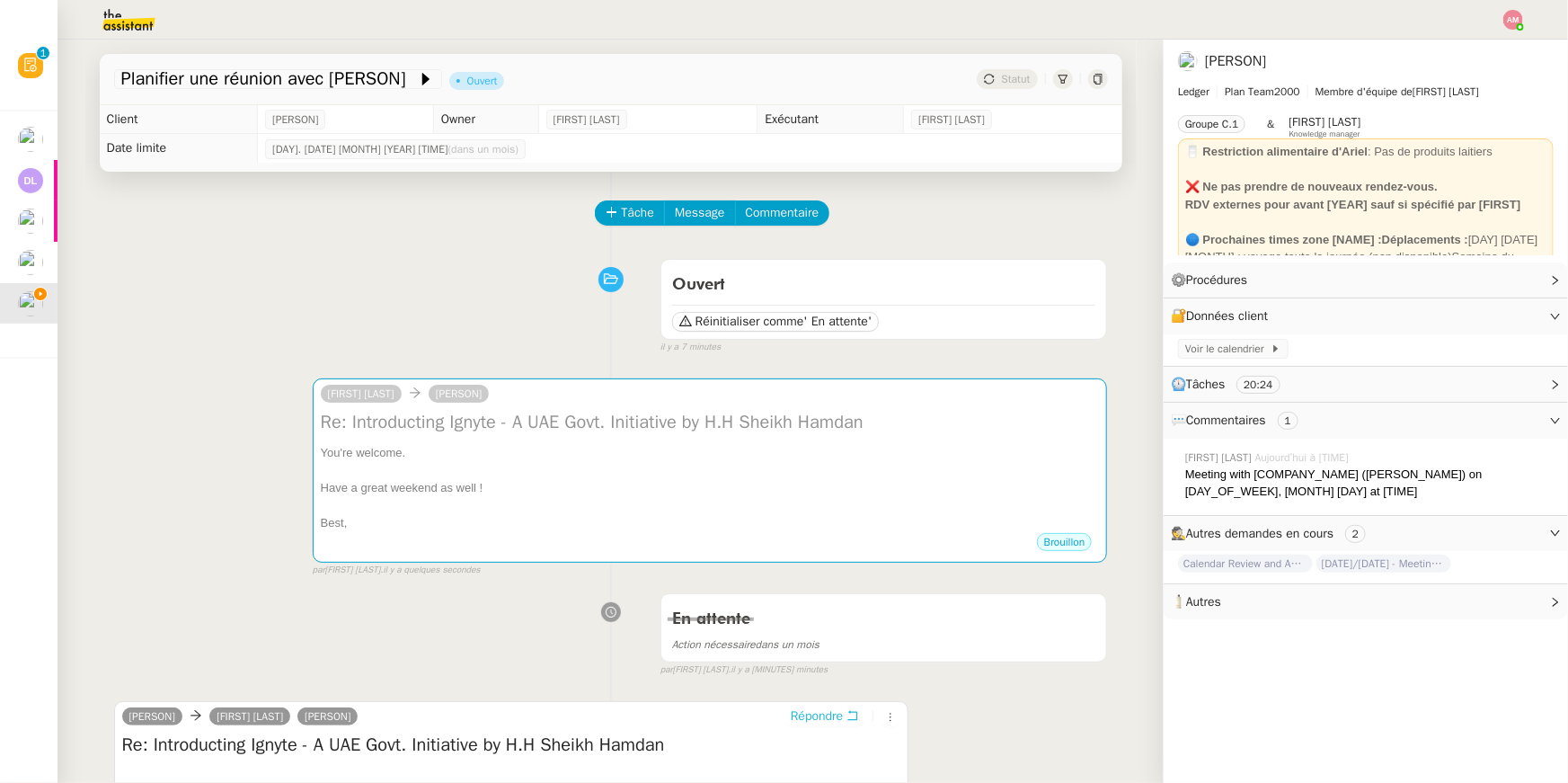 scroll, scrollTop: 194, scrollLeft: 0, axis: vertical 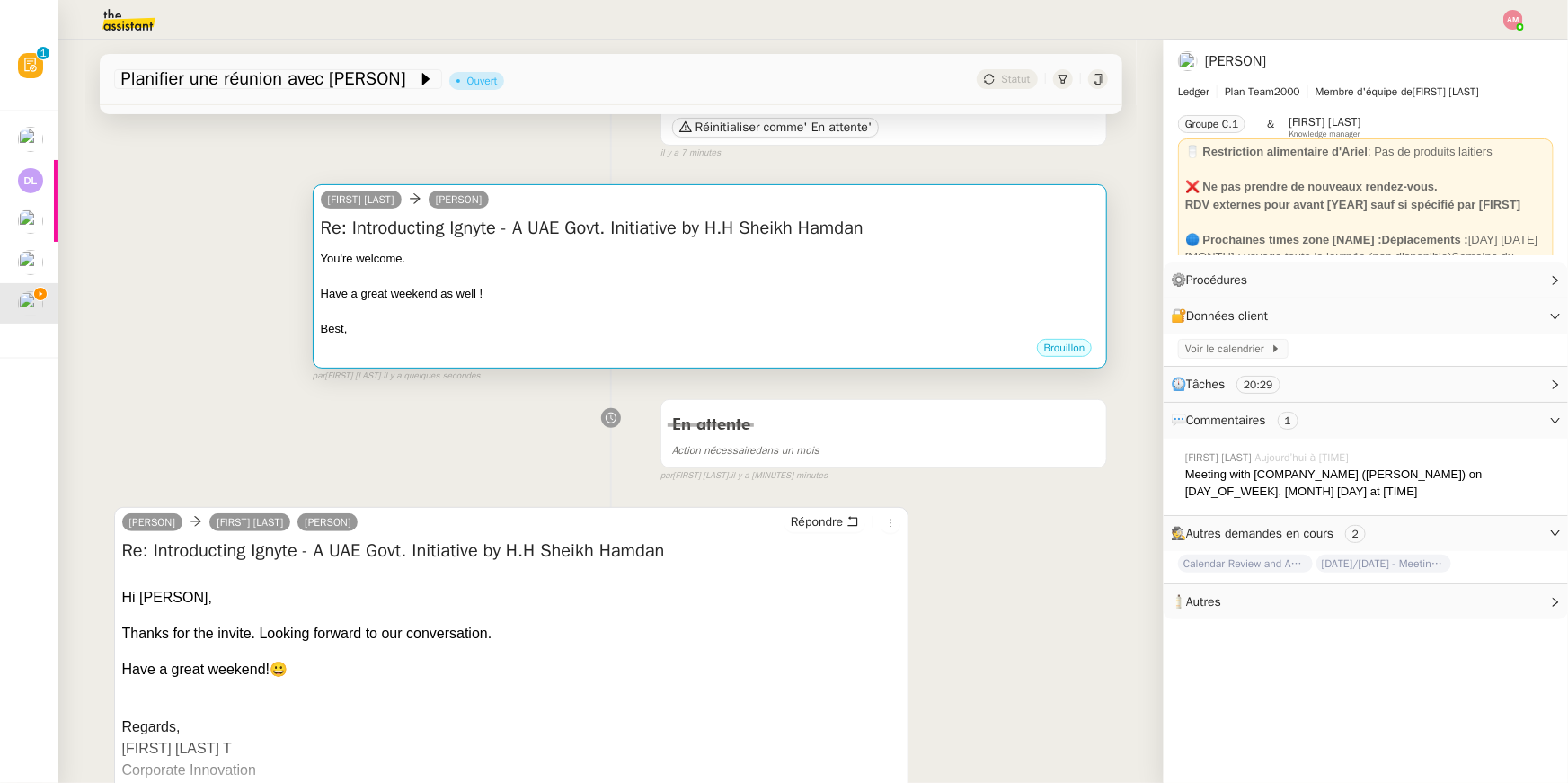 click on "Best," at bounding box center [710, 329] 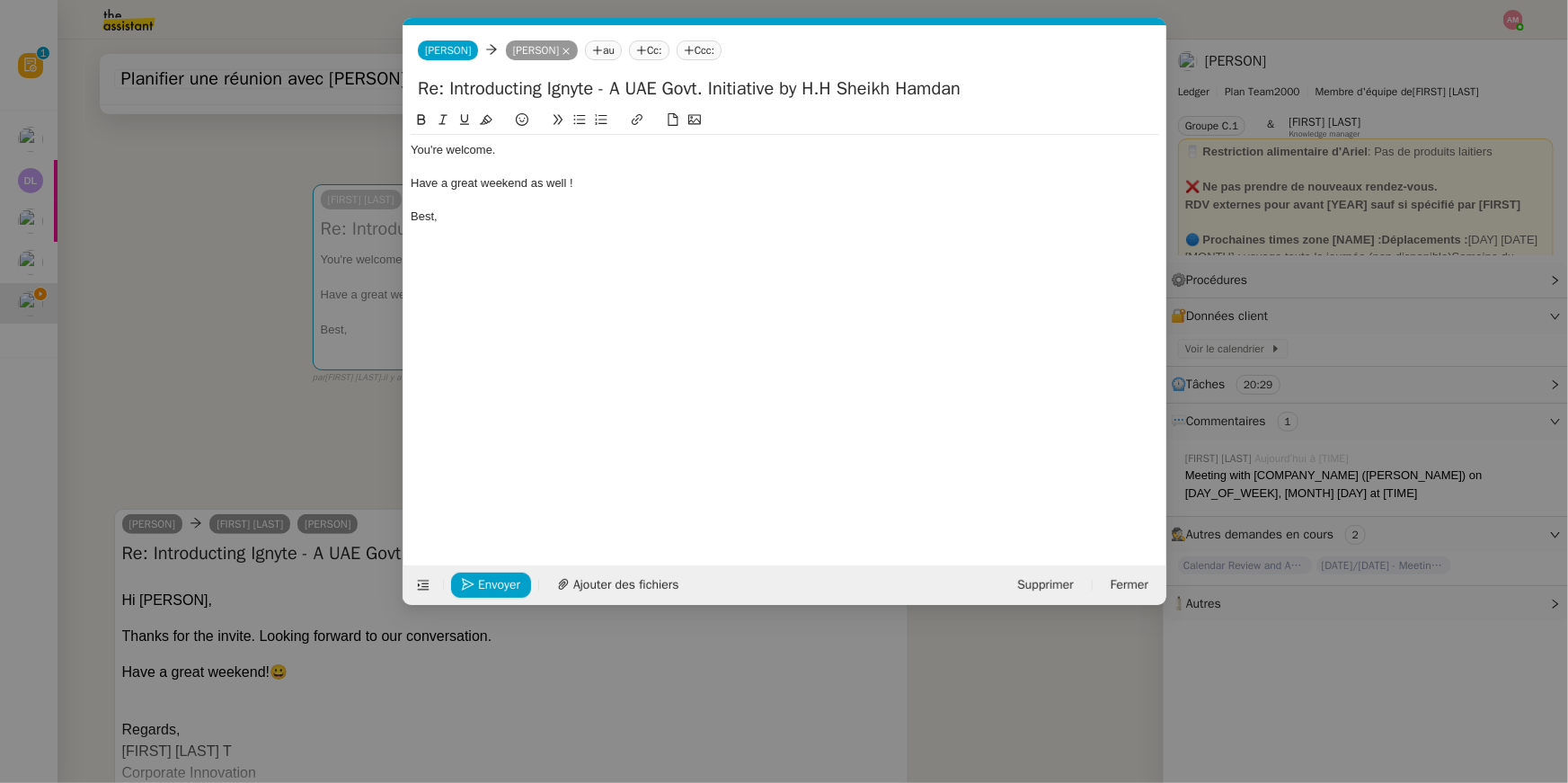 scroll, scrollTop: 0, scrollLeft: 38, axis: horizontal 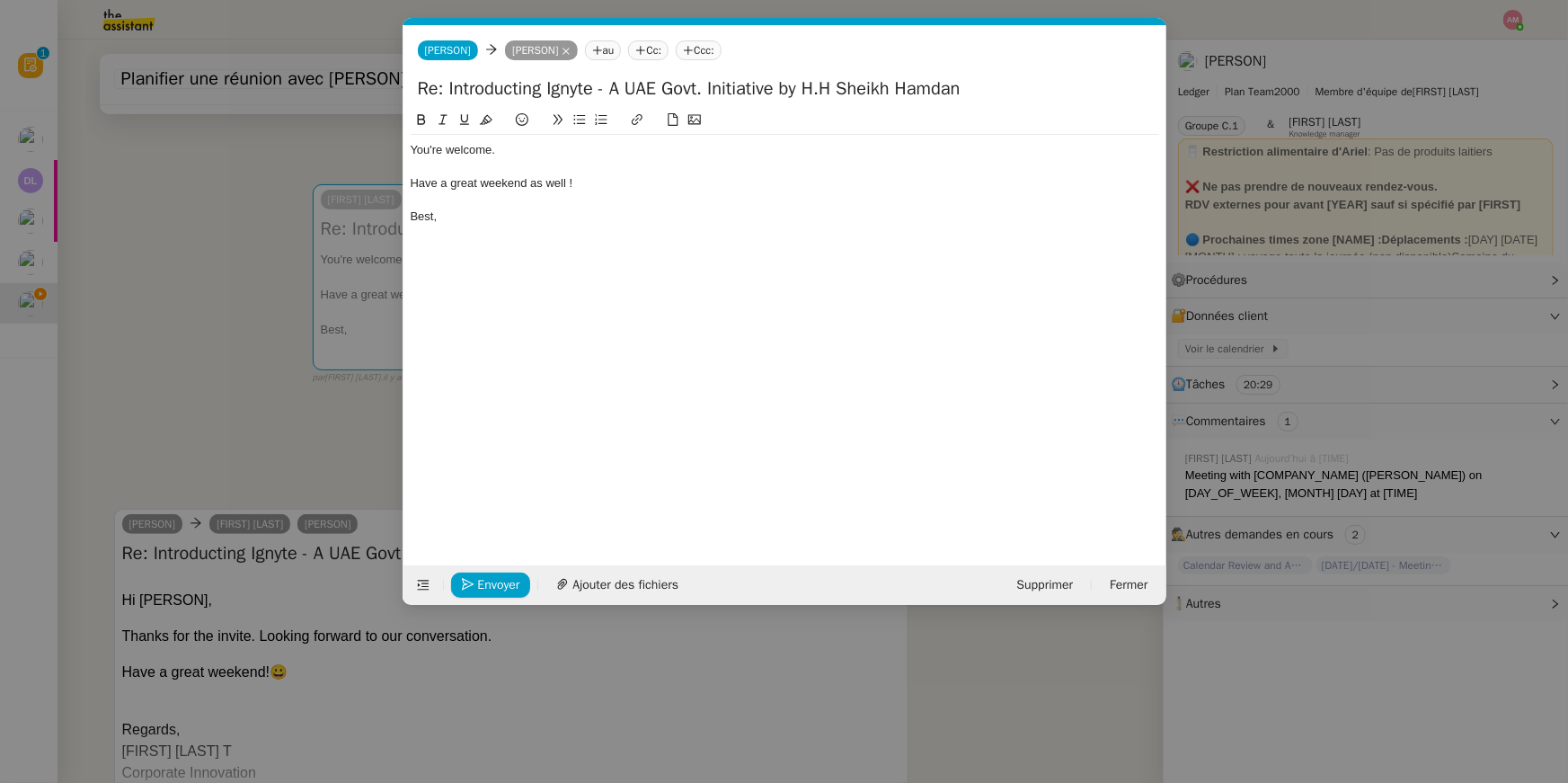 click on "You're welcome." 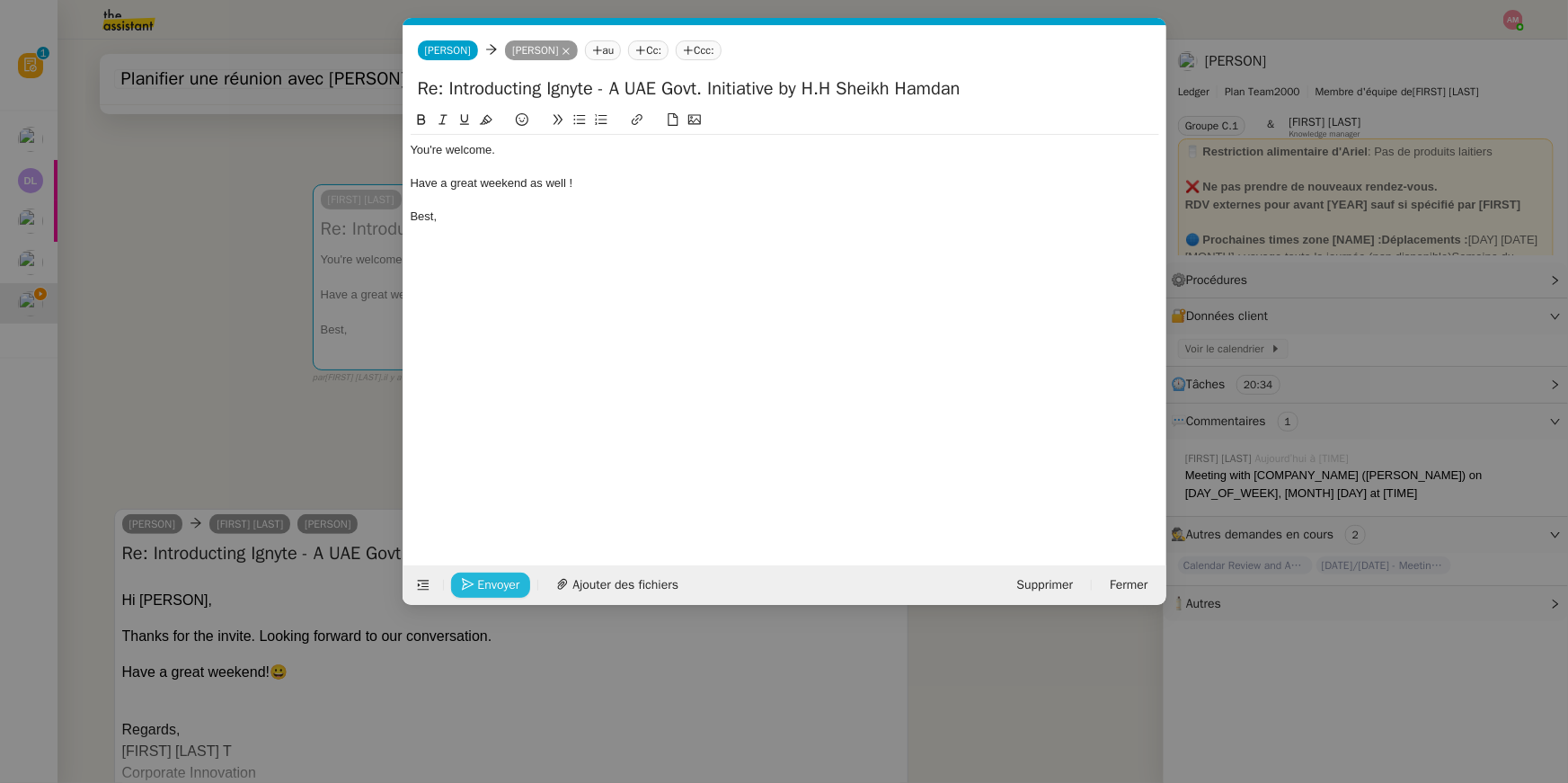click on "Envoyer" 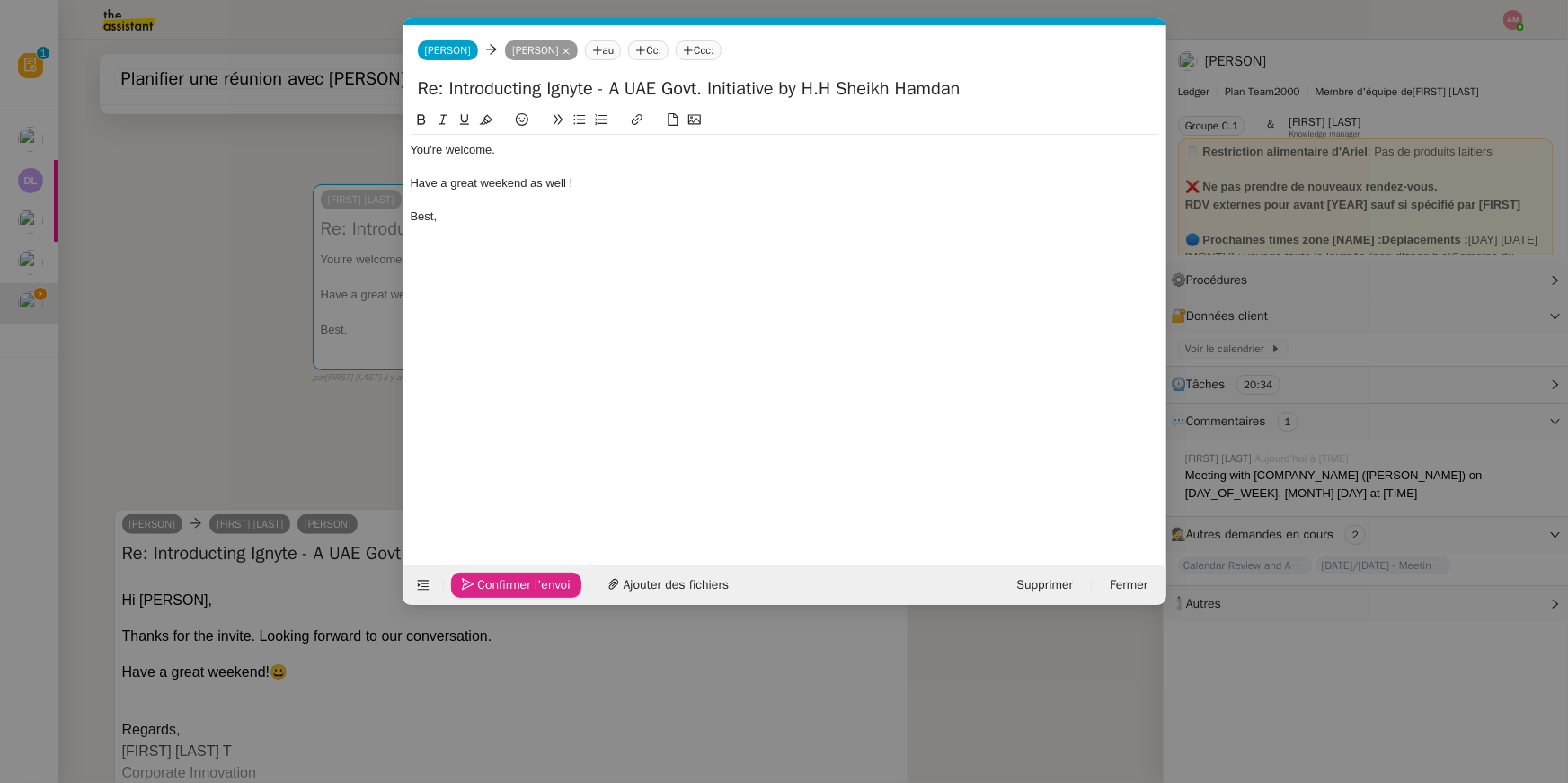 click on "Confirmer l'envoi" 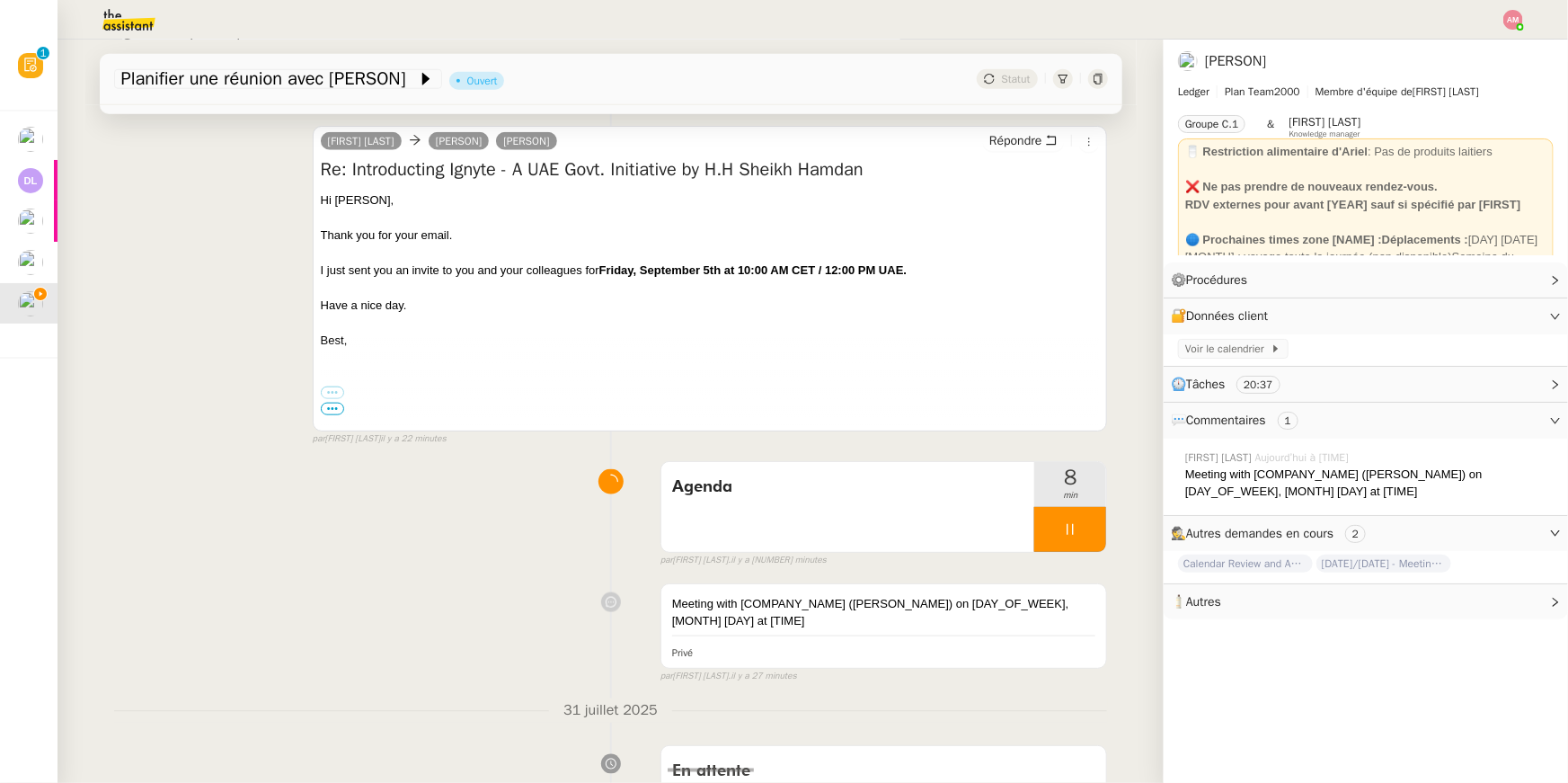 scroll, scrollTop: 987, scrollLeft: 0, axis: vertical 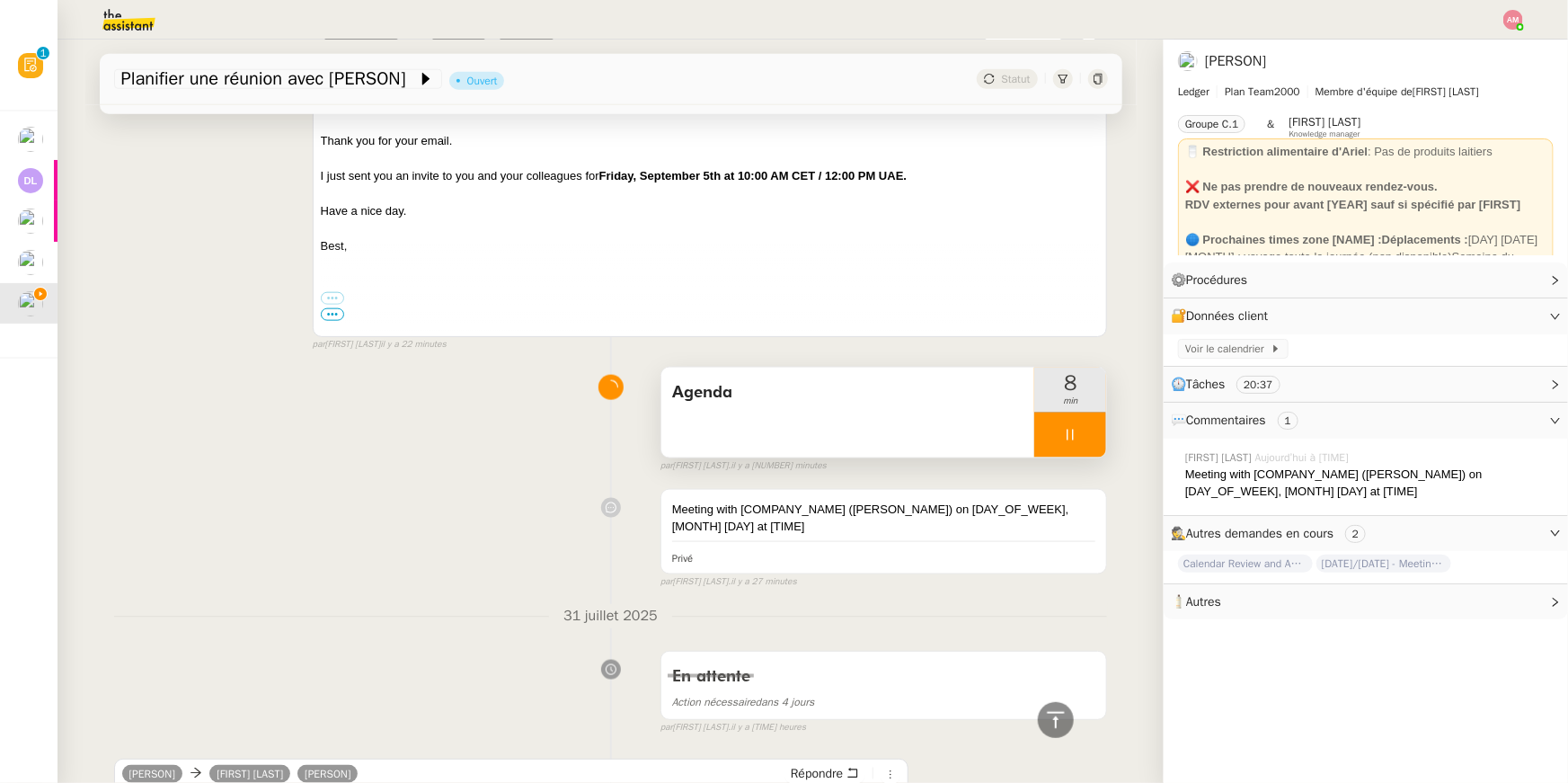 click on "Agenda" at bounding box center (848, 413) 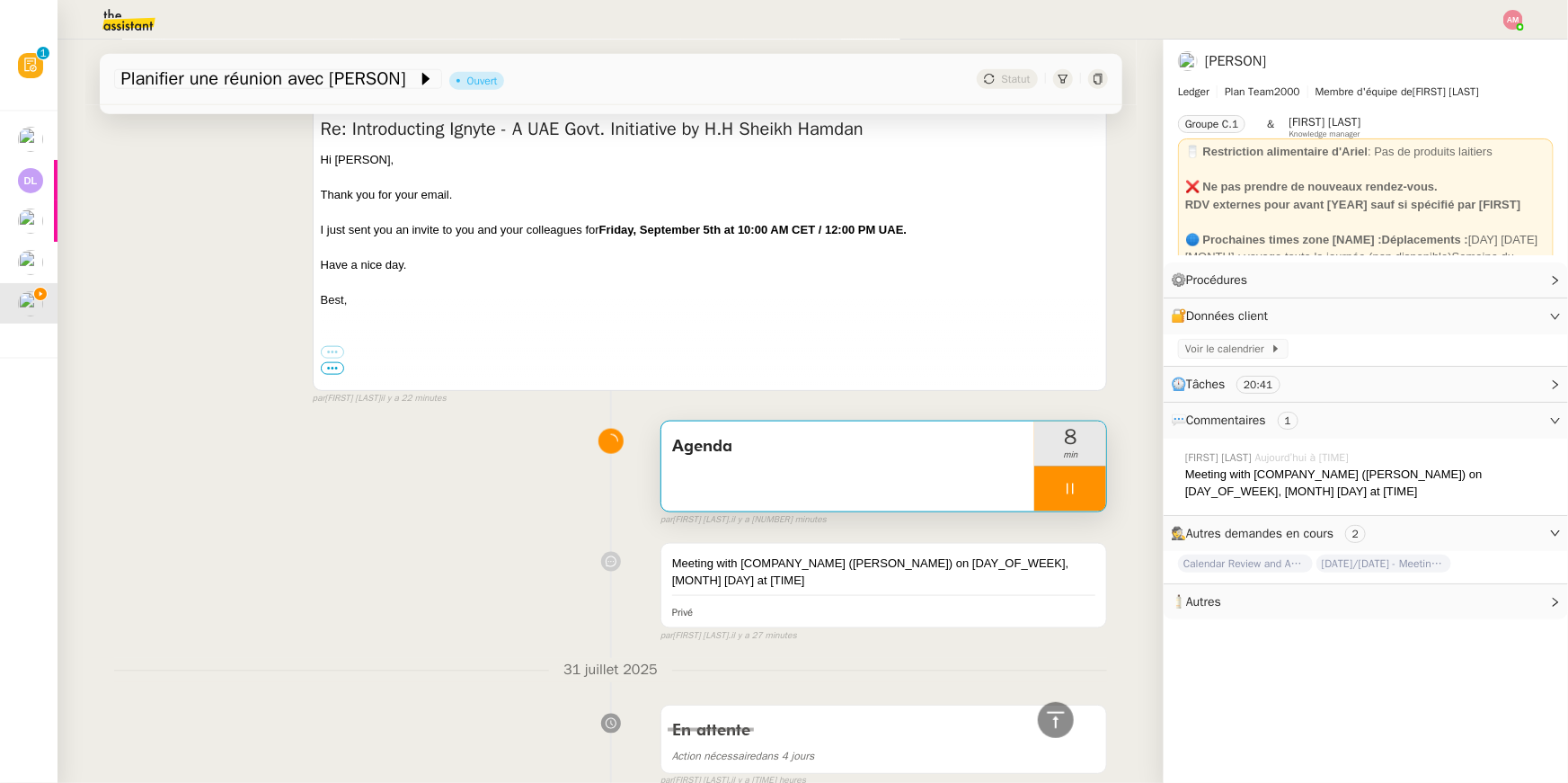 scroll, scrollTop: 1042, scrollLeft: 0, axis: vertical 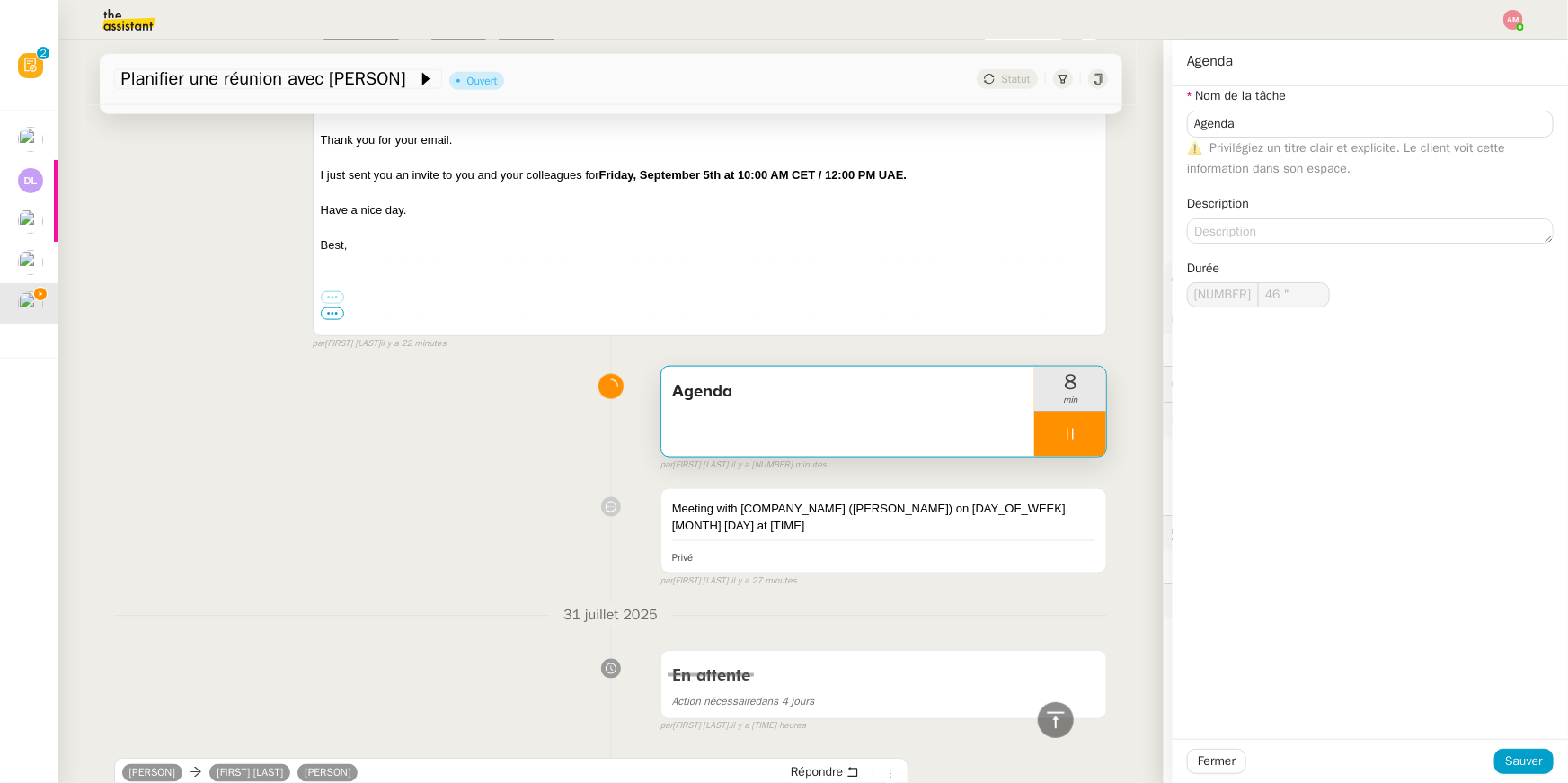 type on "Agenda" 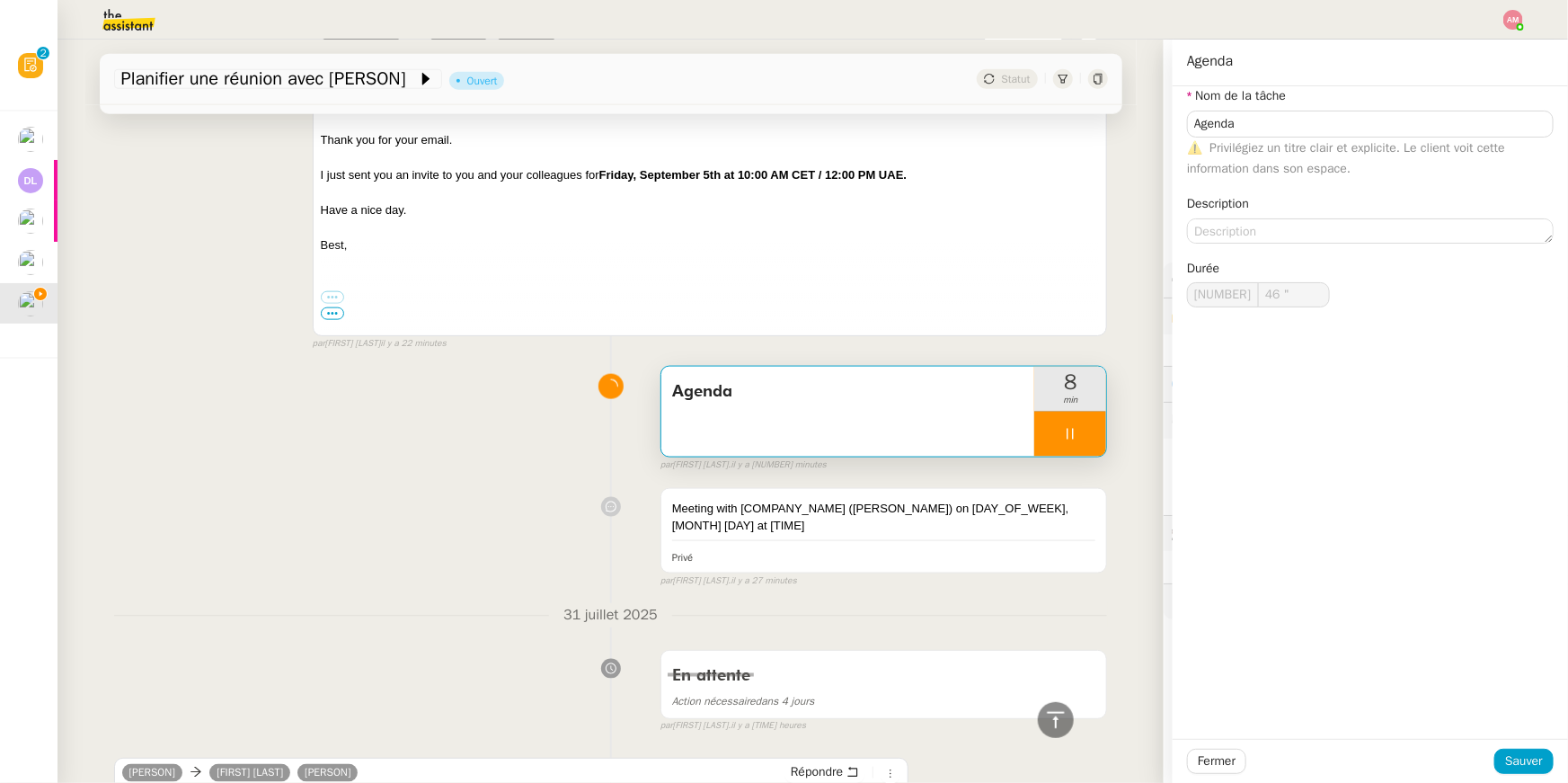type on "Agenda" 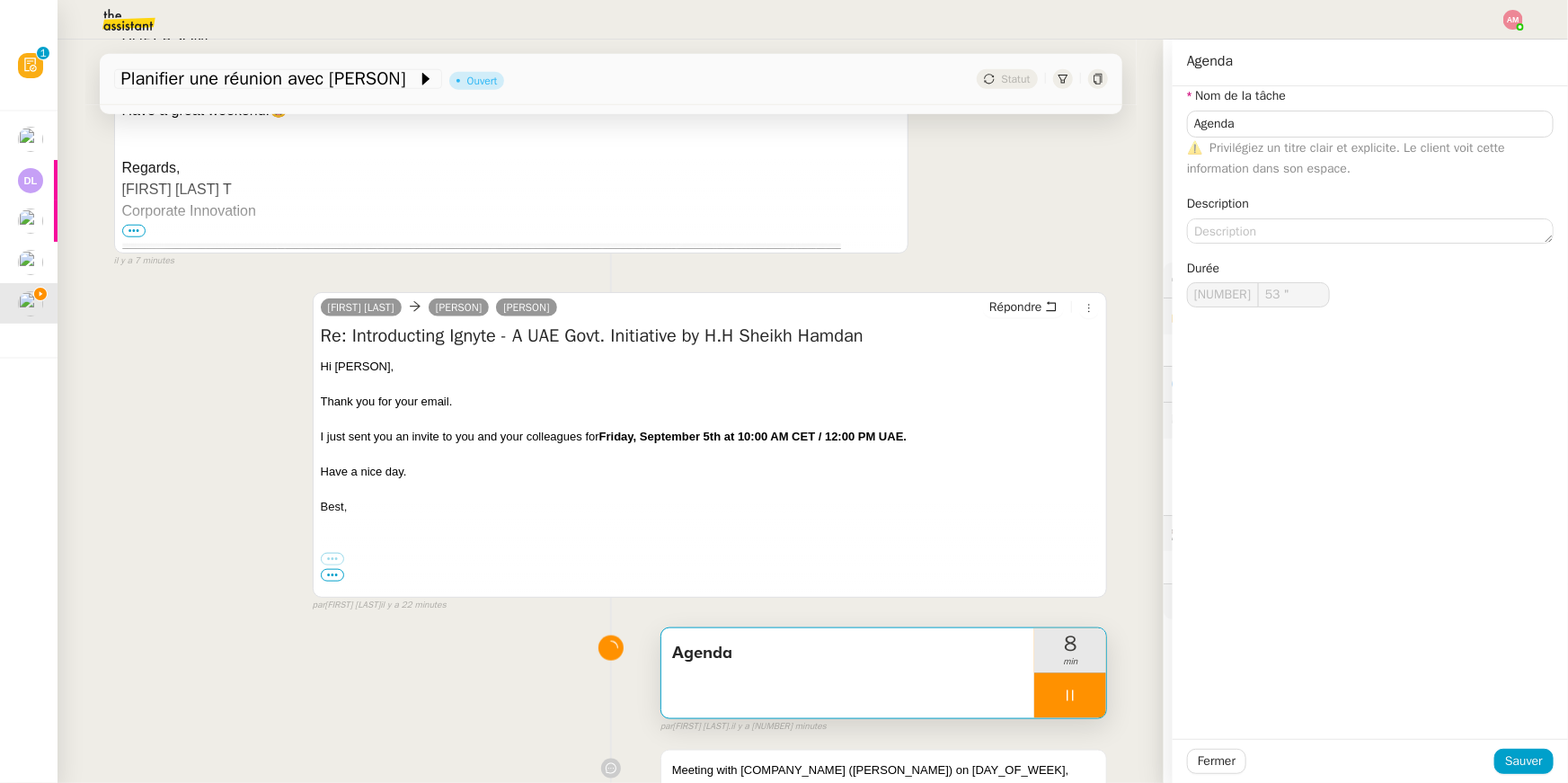 scroll, scrollTop: 916, scrollLeft: 0, axis: vertical 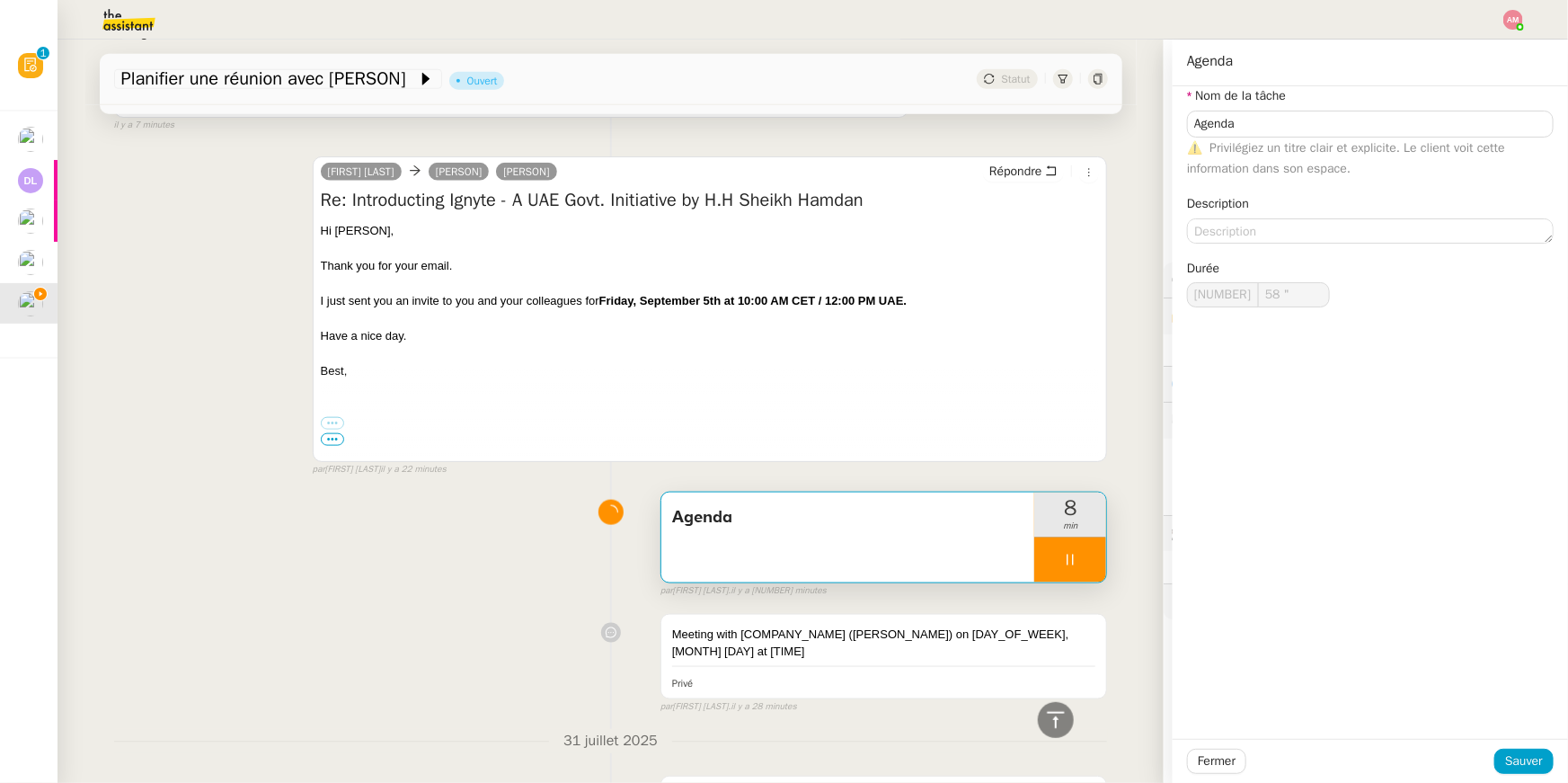 type on "59 "" 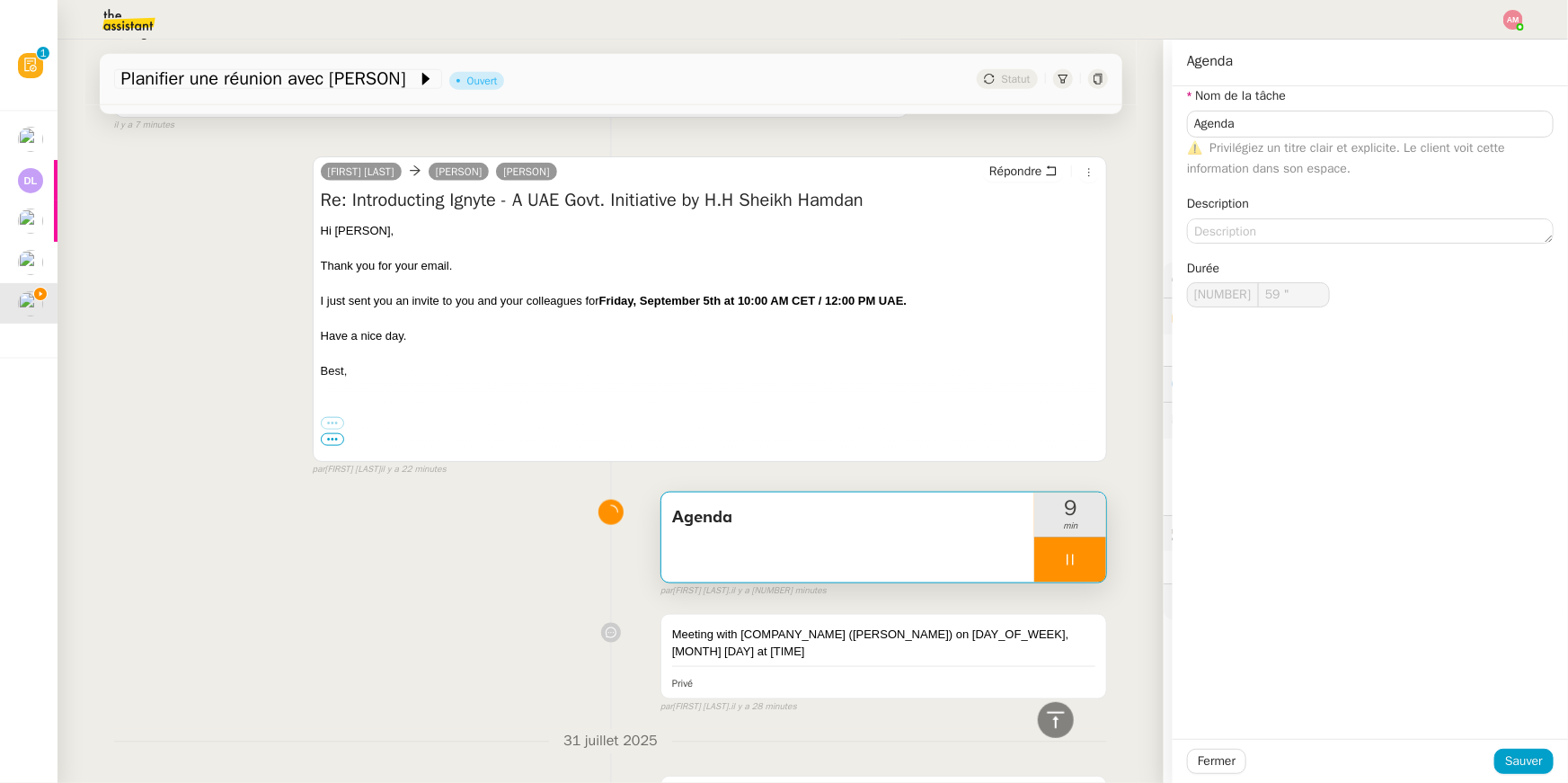 type on "9 '" 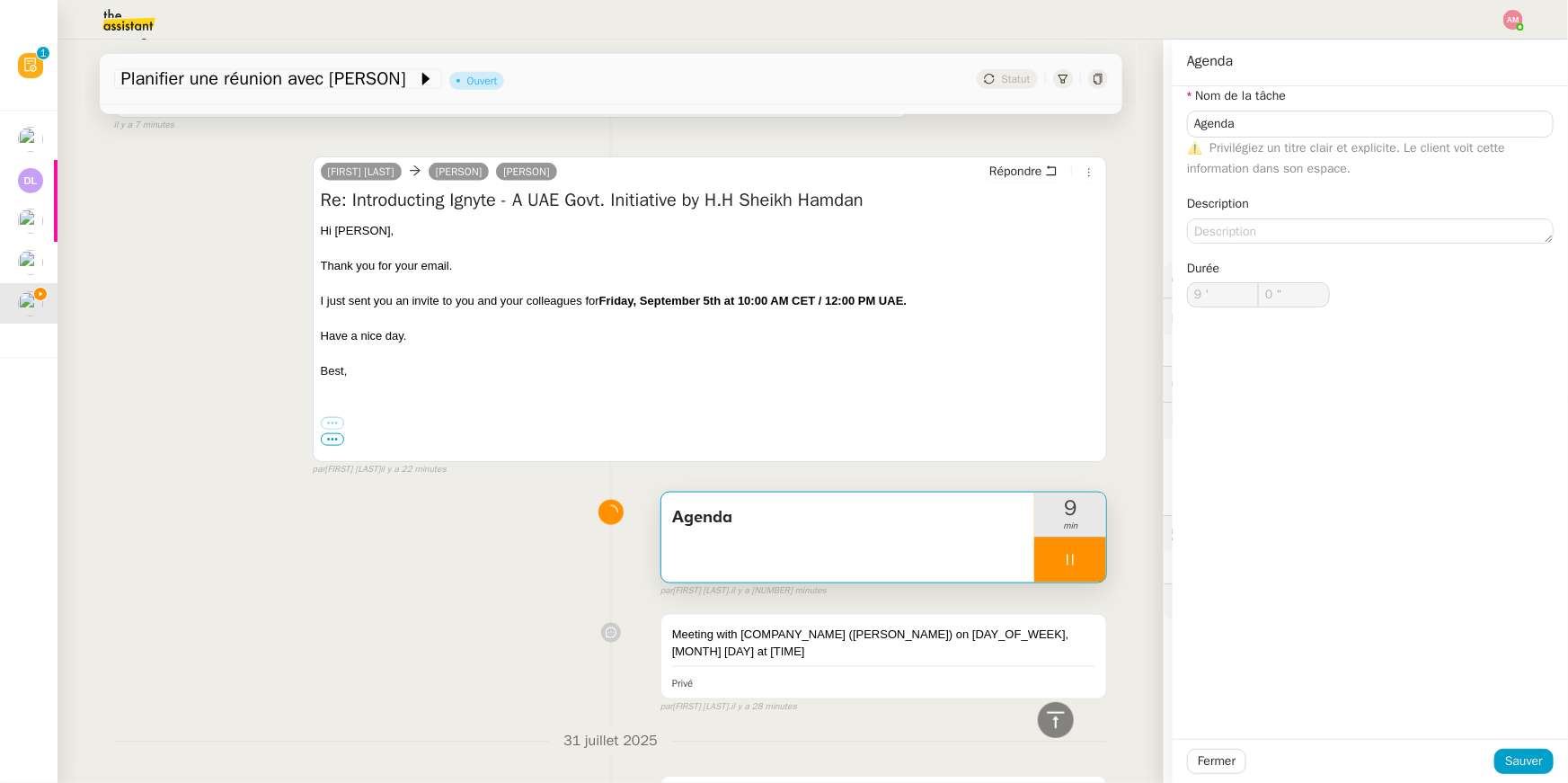 type on "[NUMBER] "" 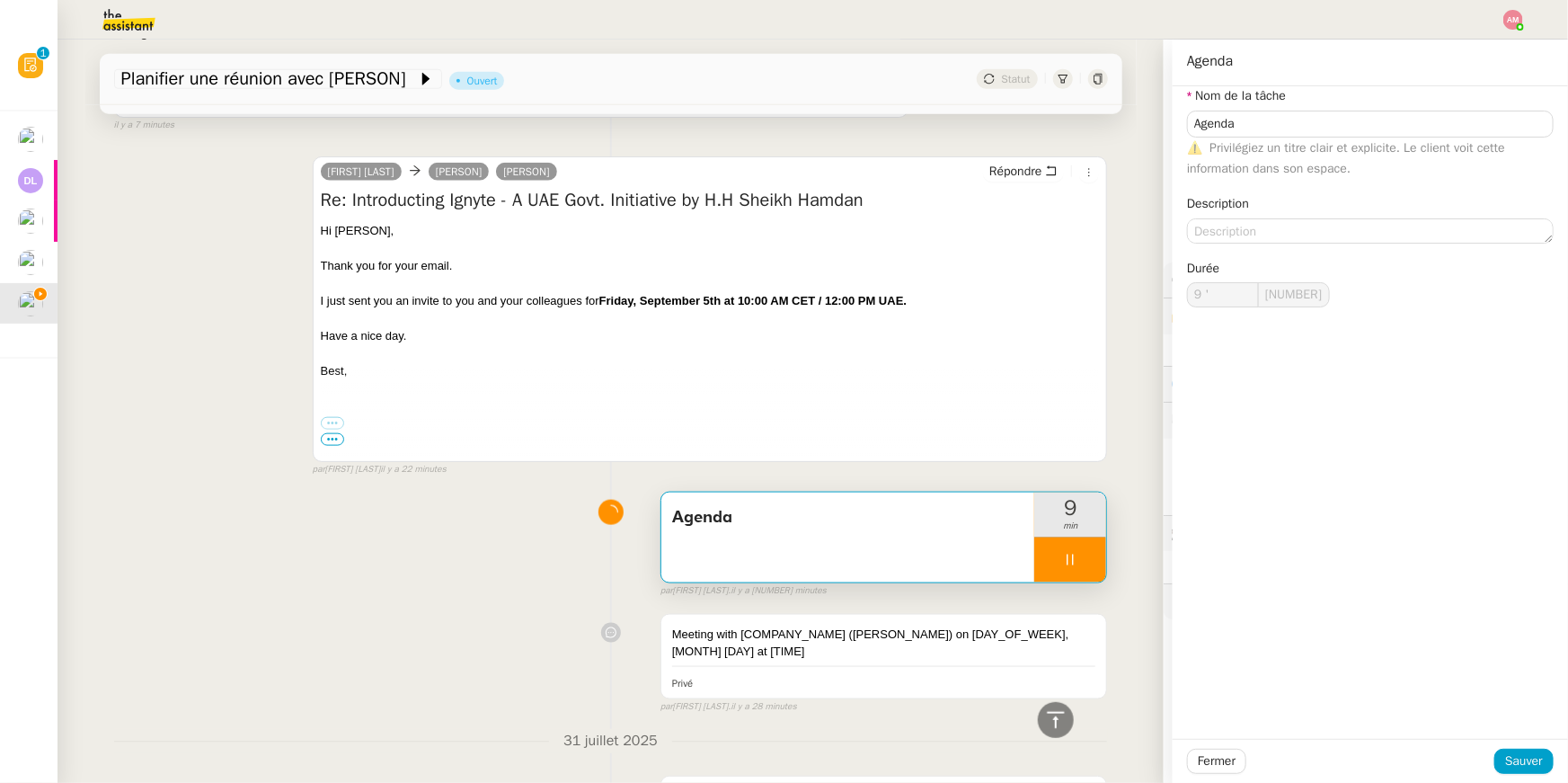 click at bounding box center (1070, 560) 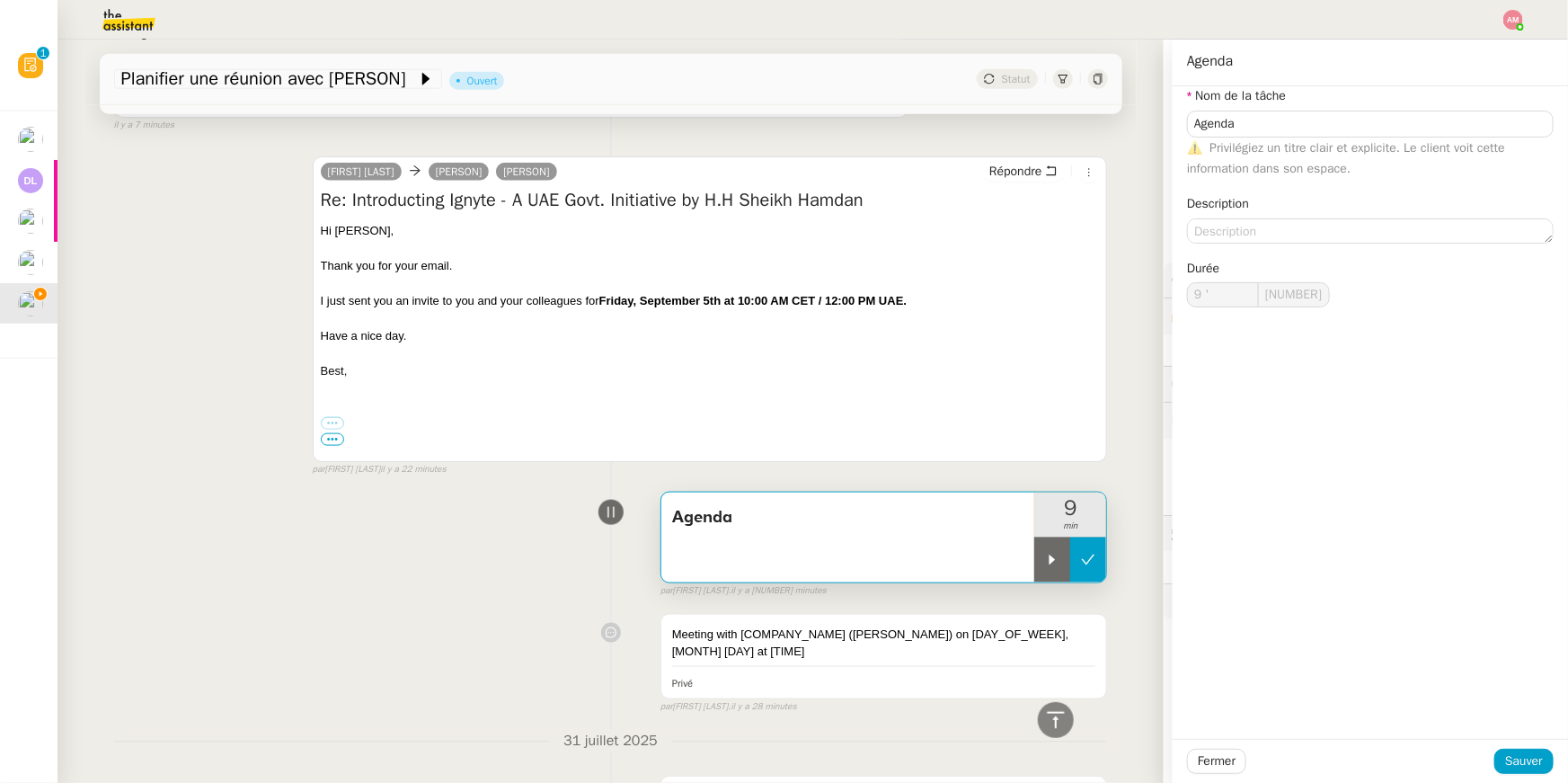 click at bounding box center [1088, 560] 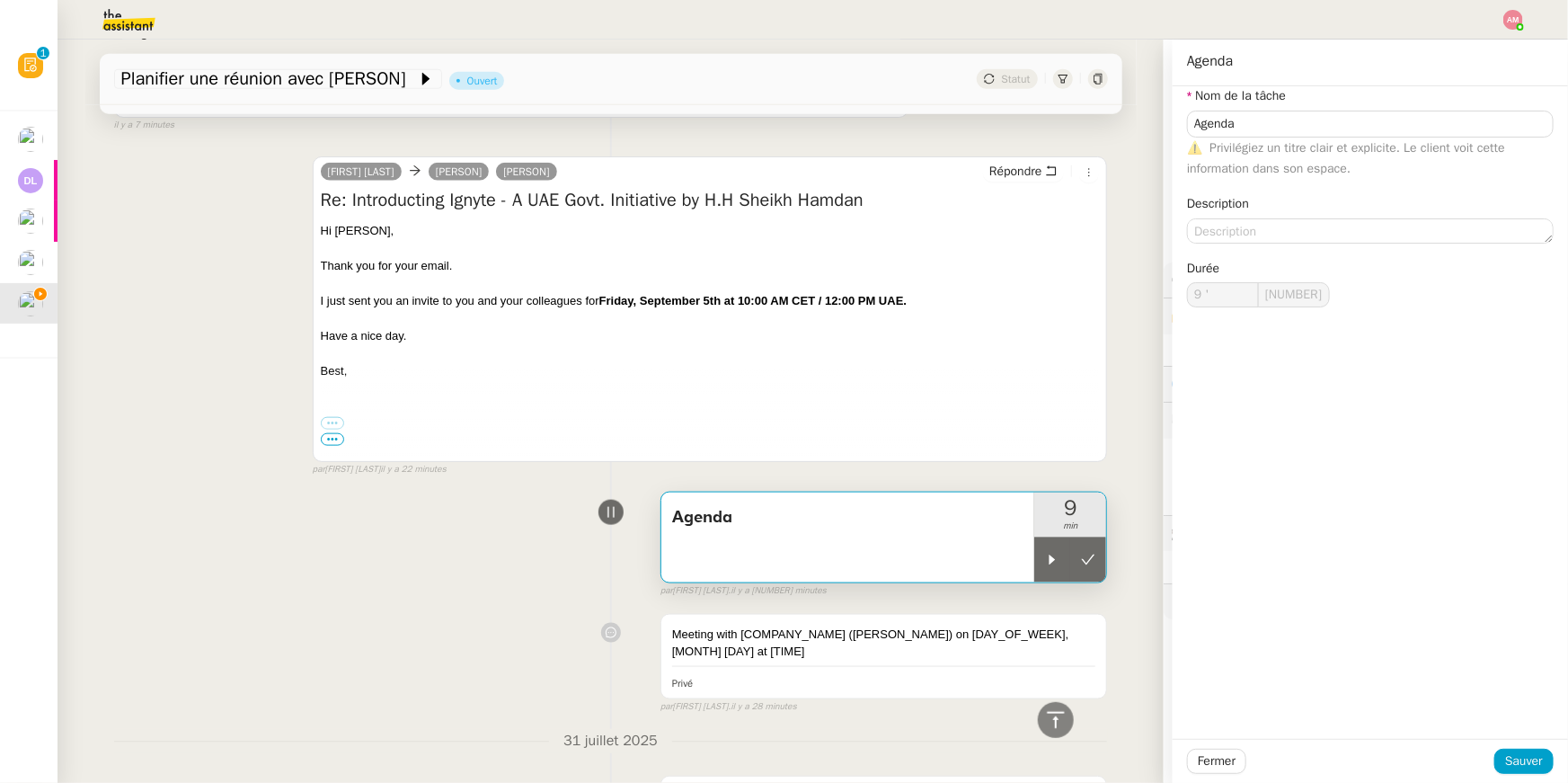 type on "Agenda" 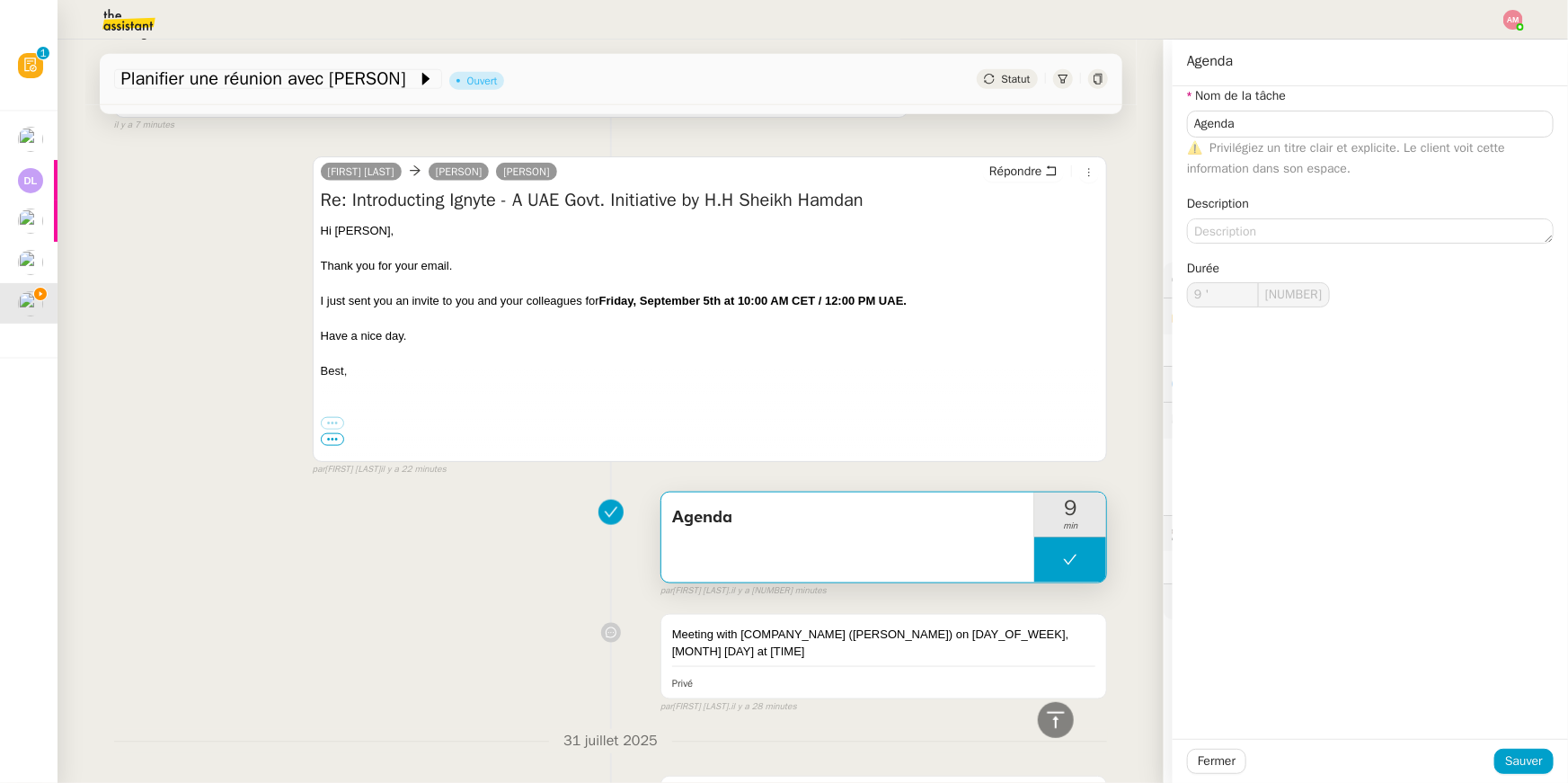 type on "Agenda" 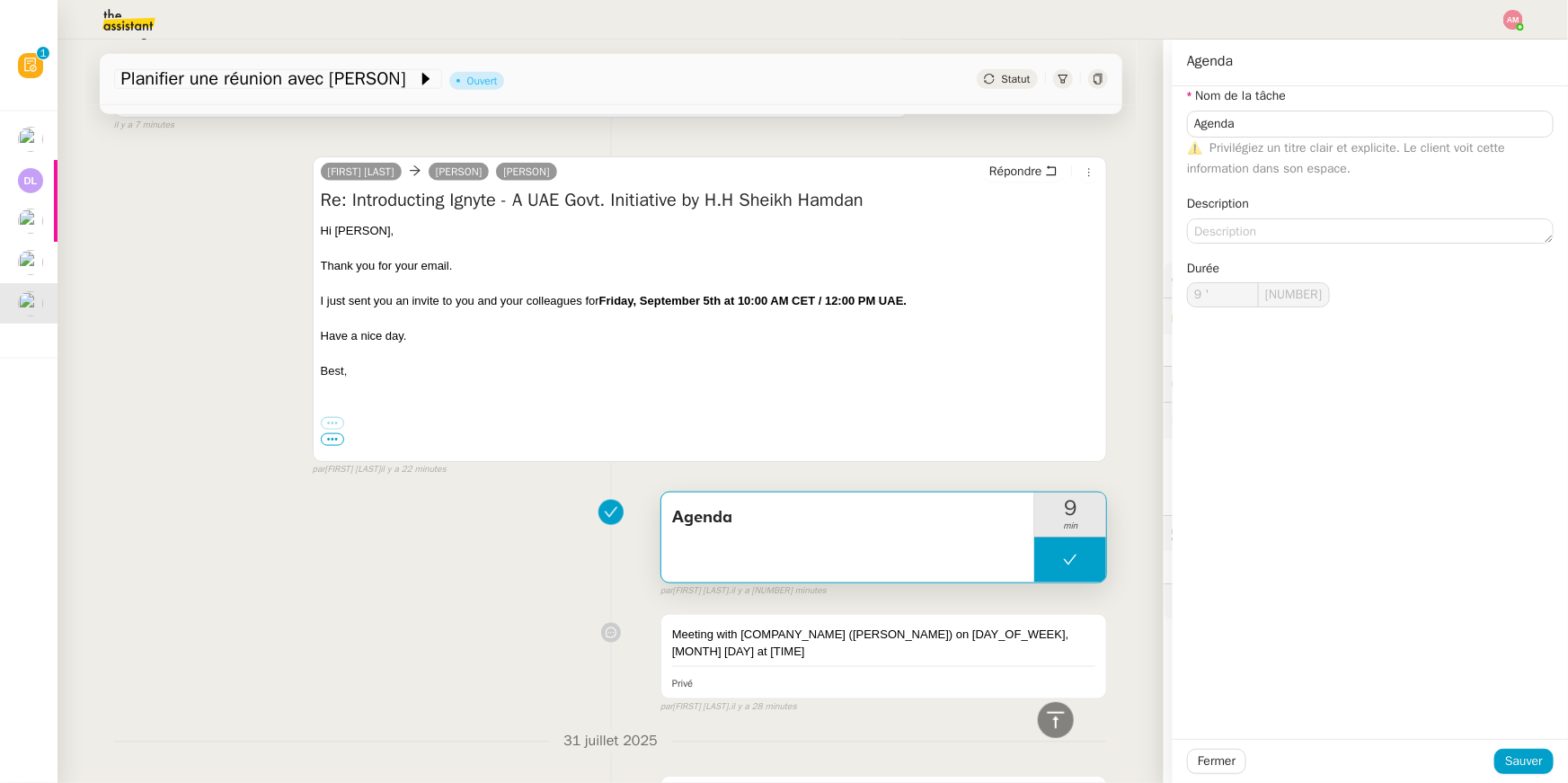 type on "Agenda" 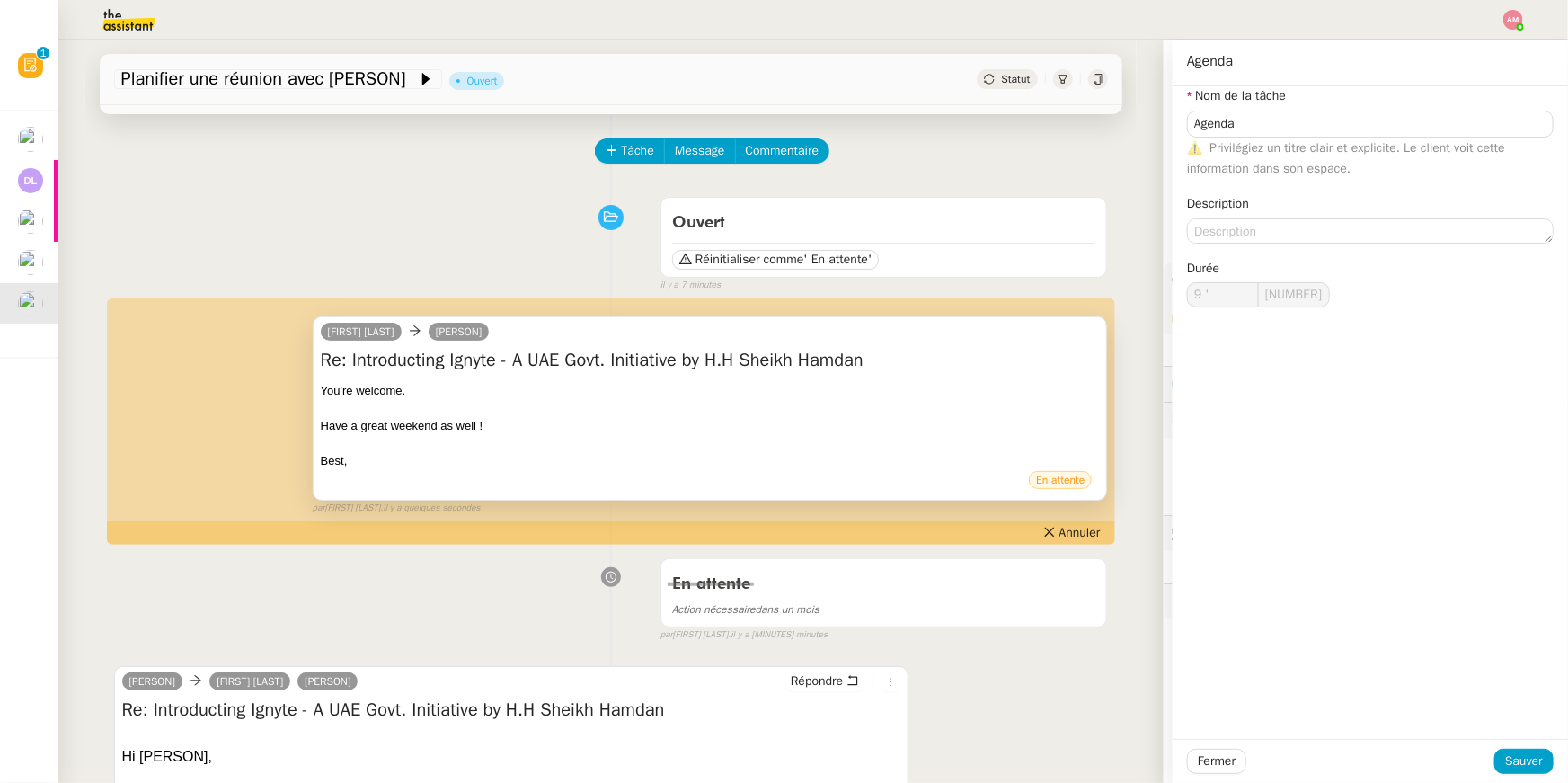 scroll, scrollTop: 0, scrollLeft: 0, axis: both 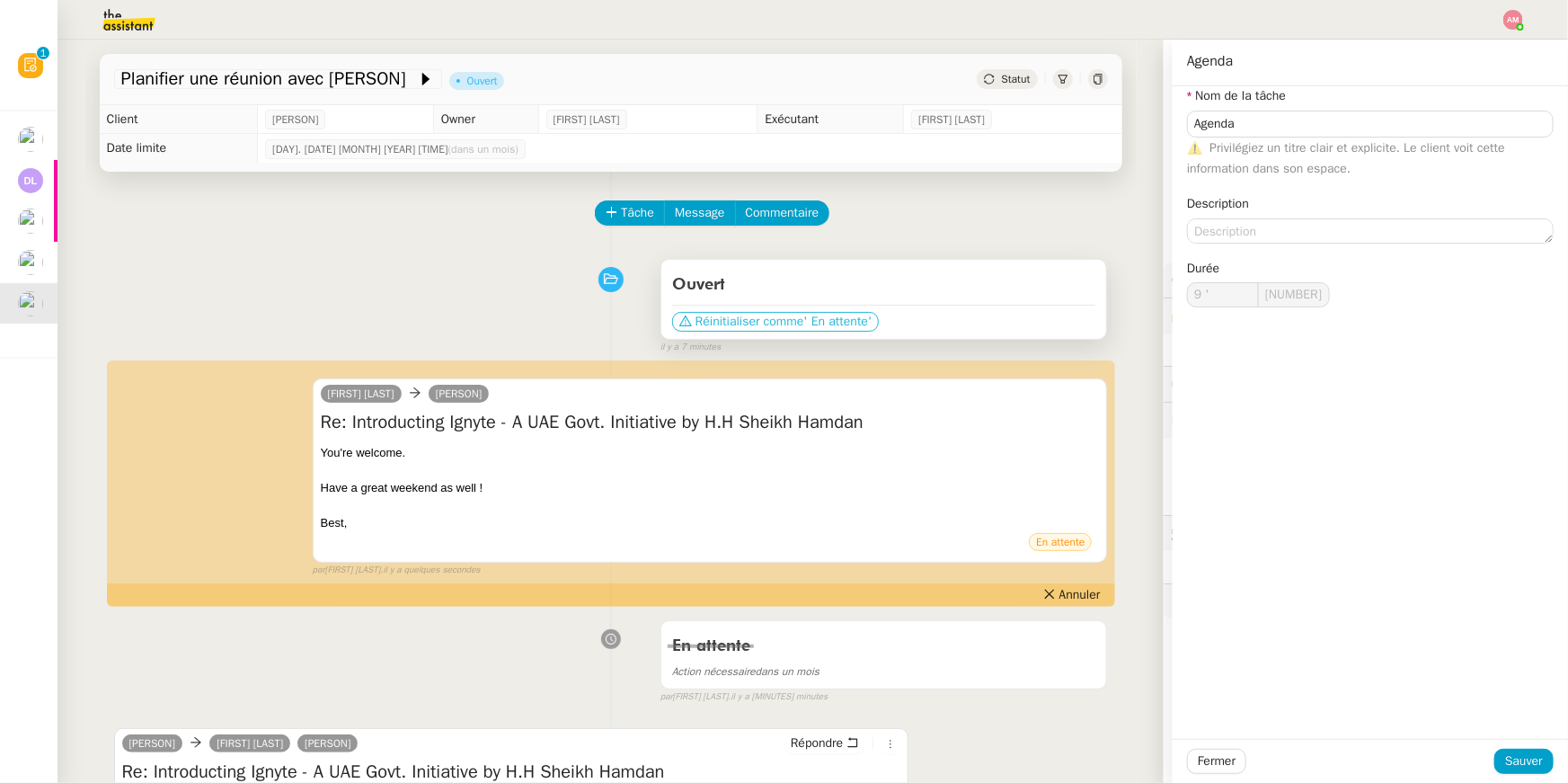 click on "' En attente'" at bounding box center [838, 322] 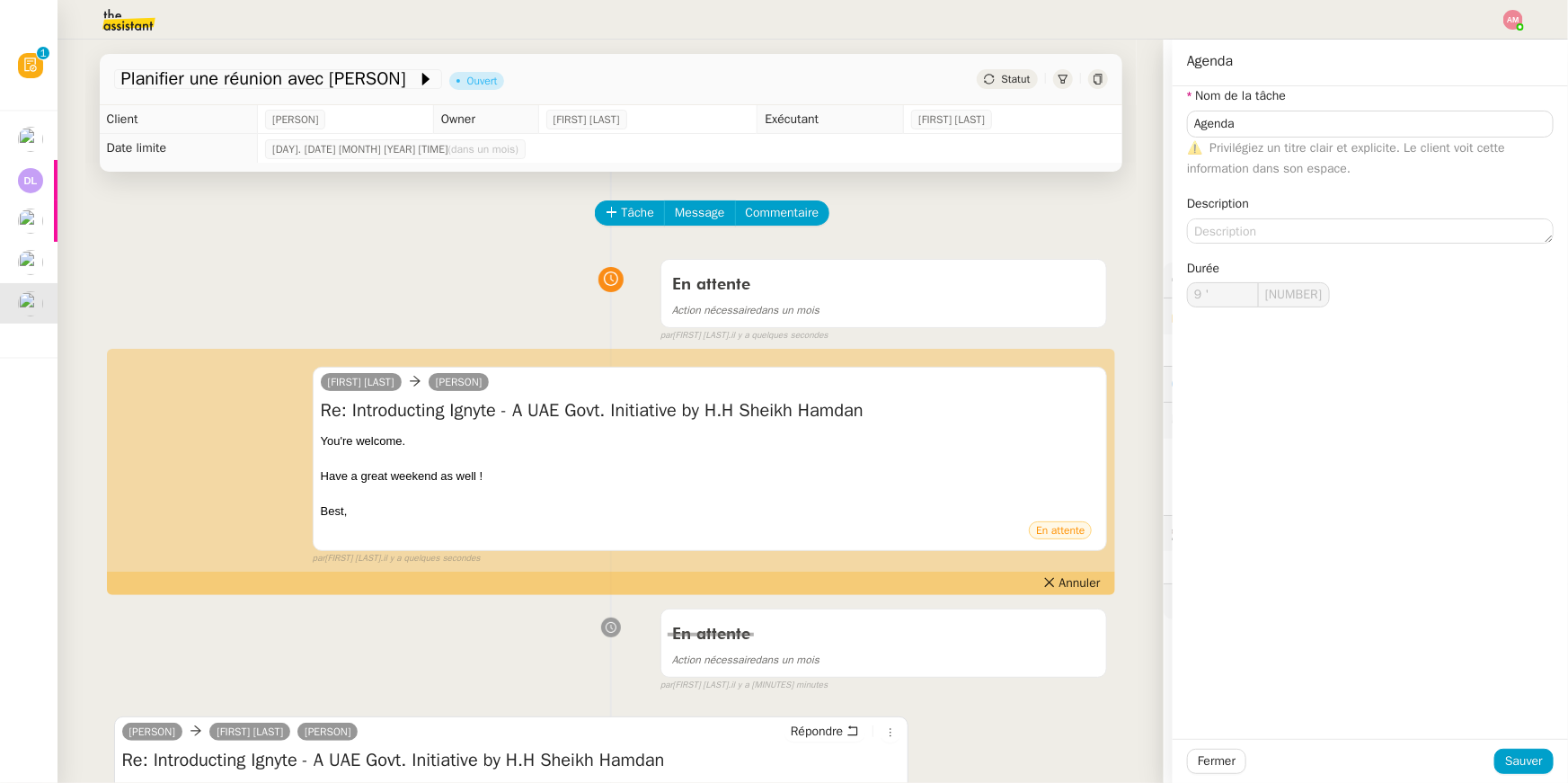 type on "Agenda" 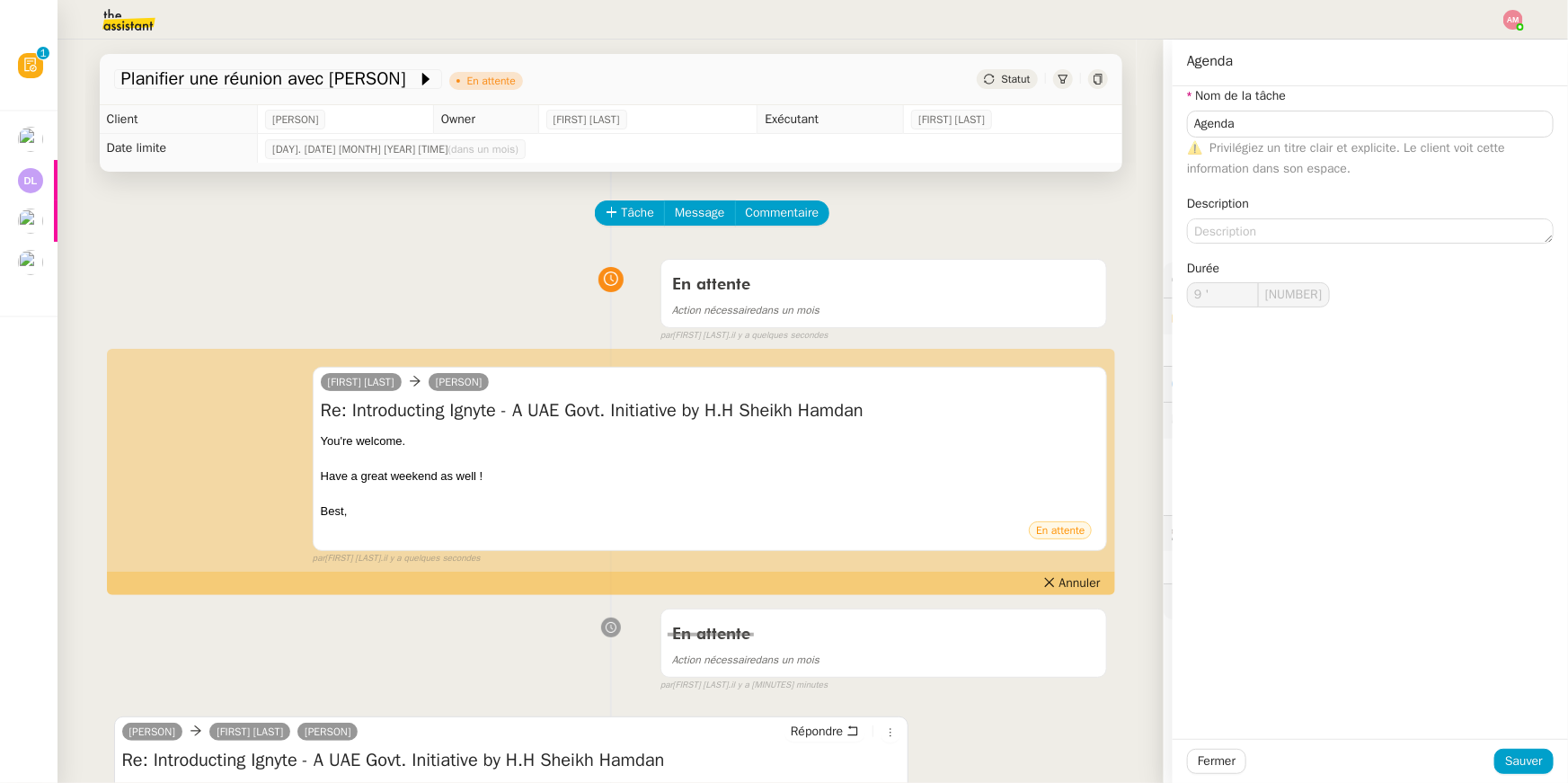 type on "Agenda" 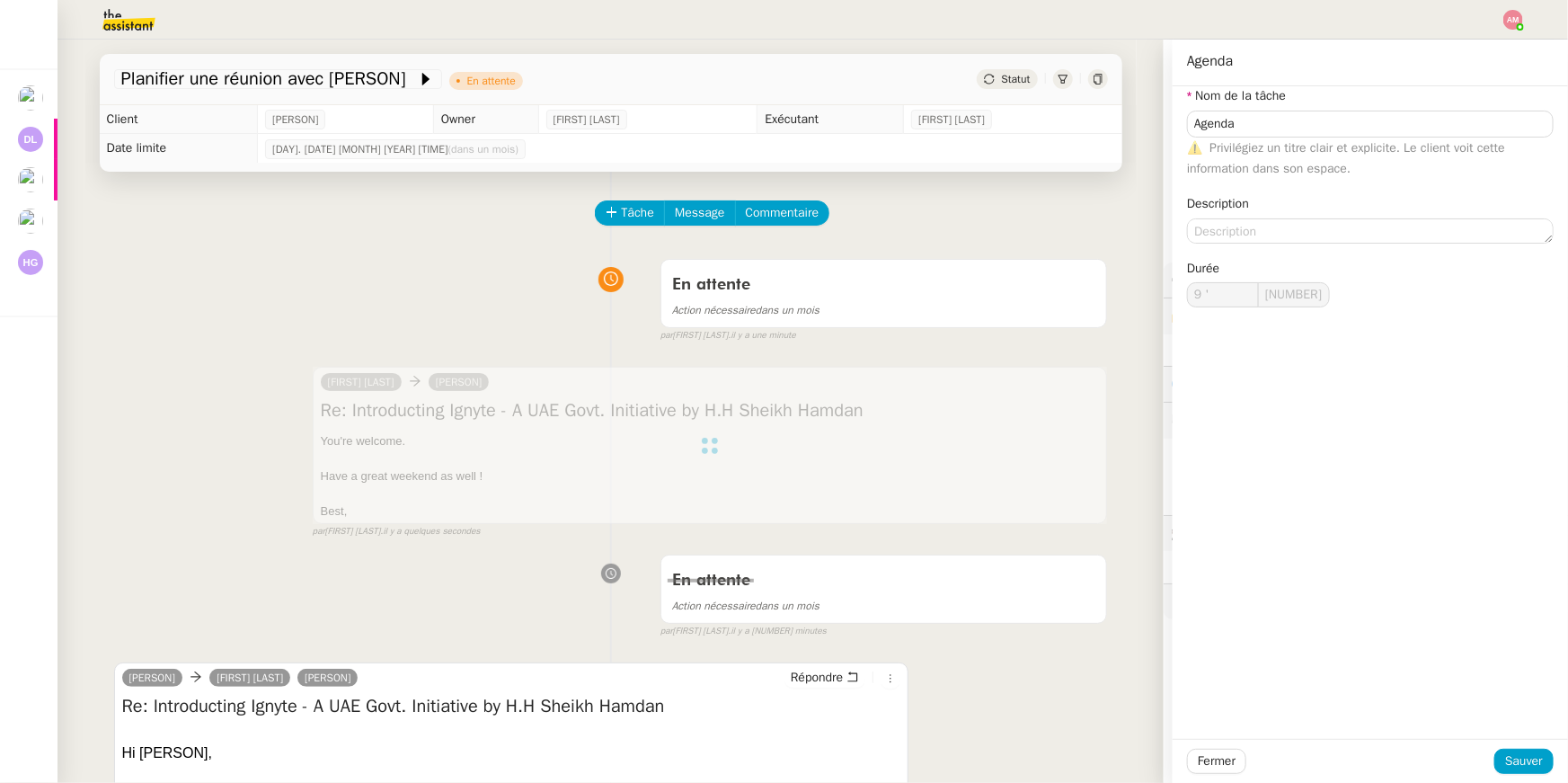 type on "Agenda" 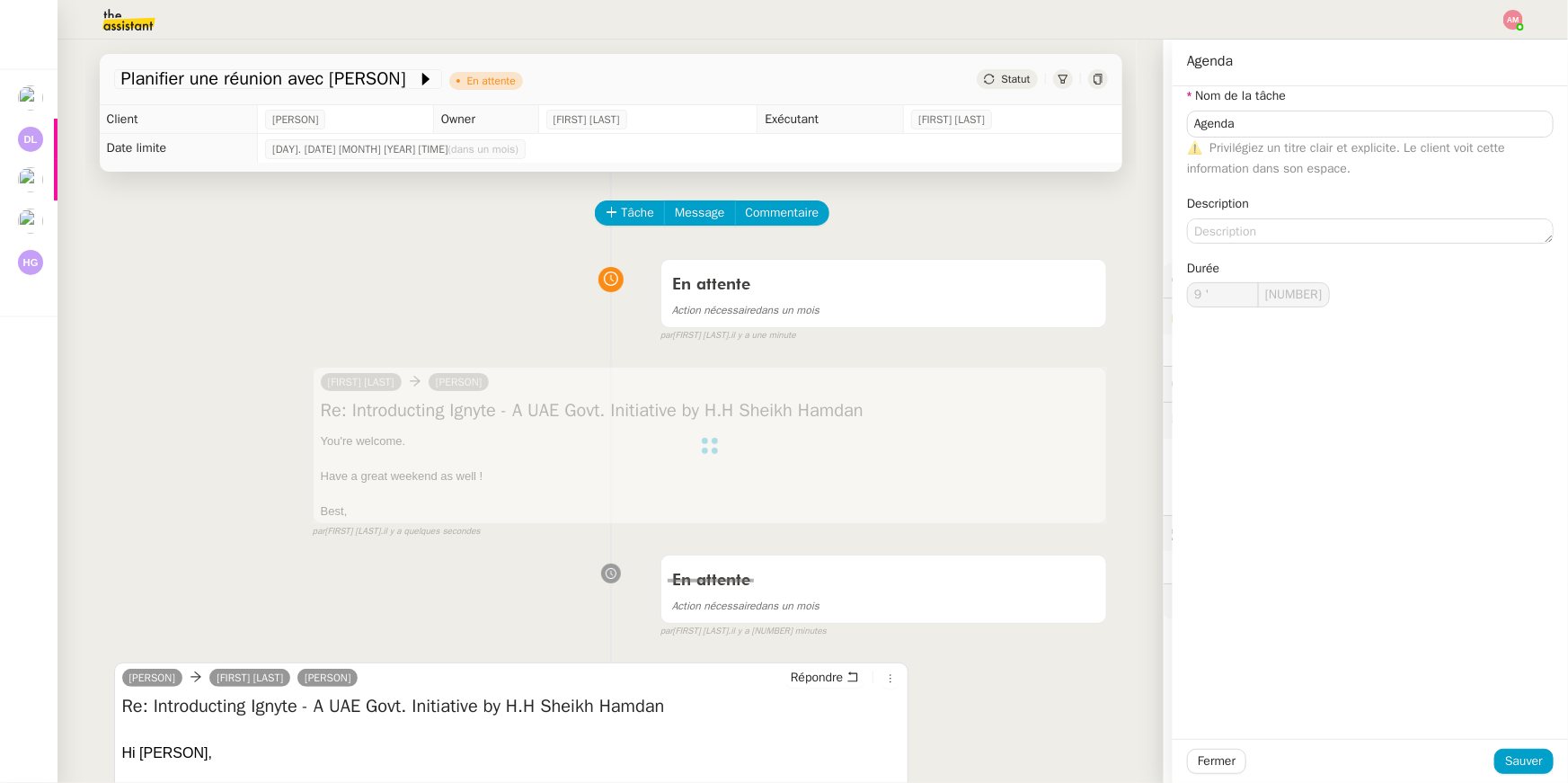 type on "9 '" 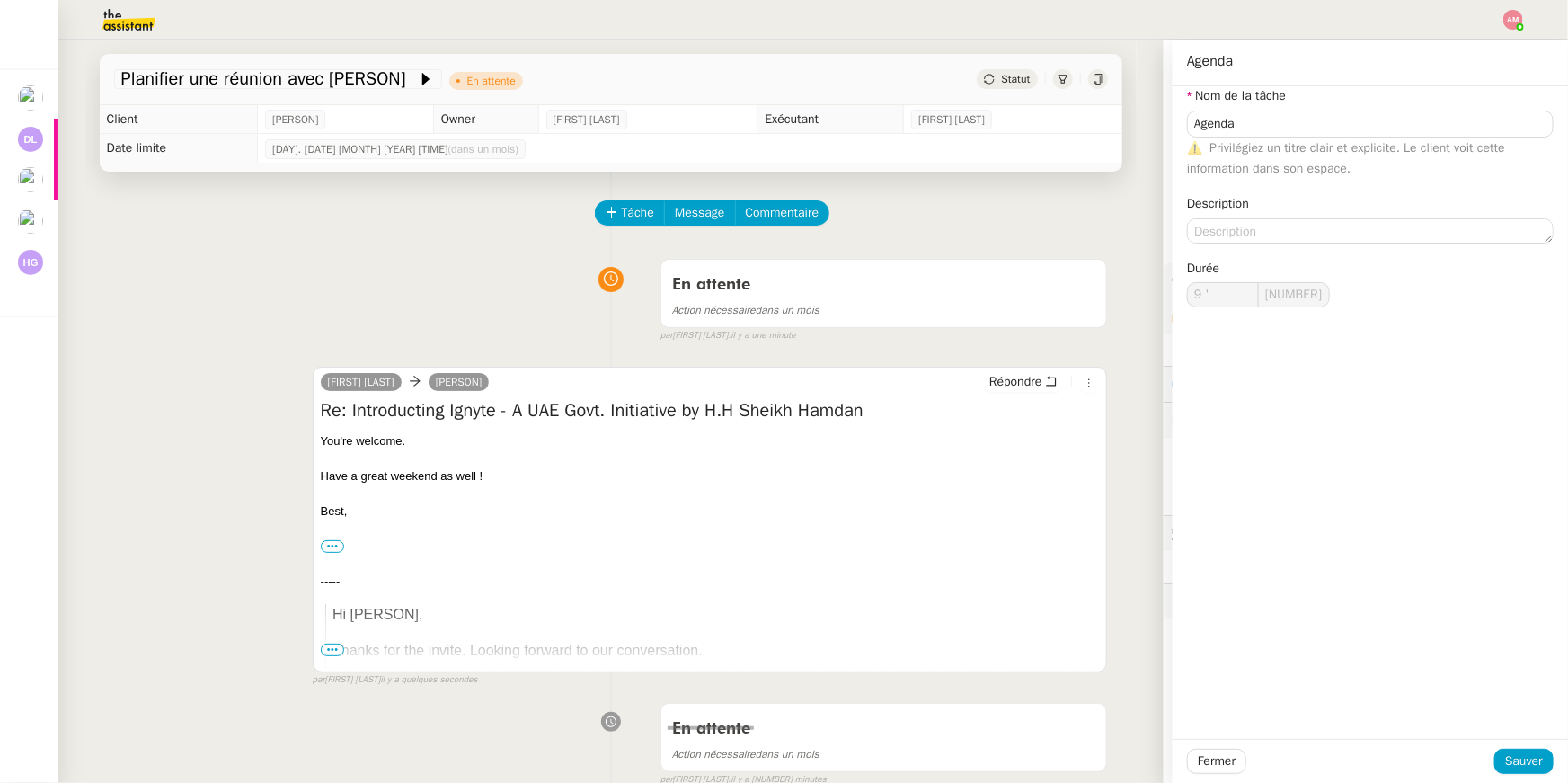 type on "Agenda" 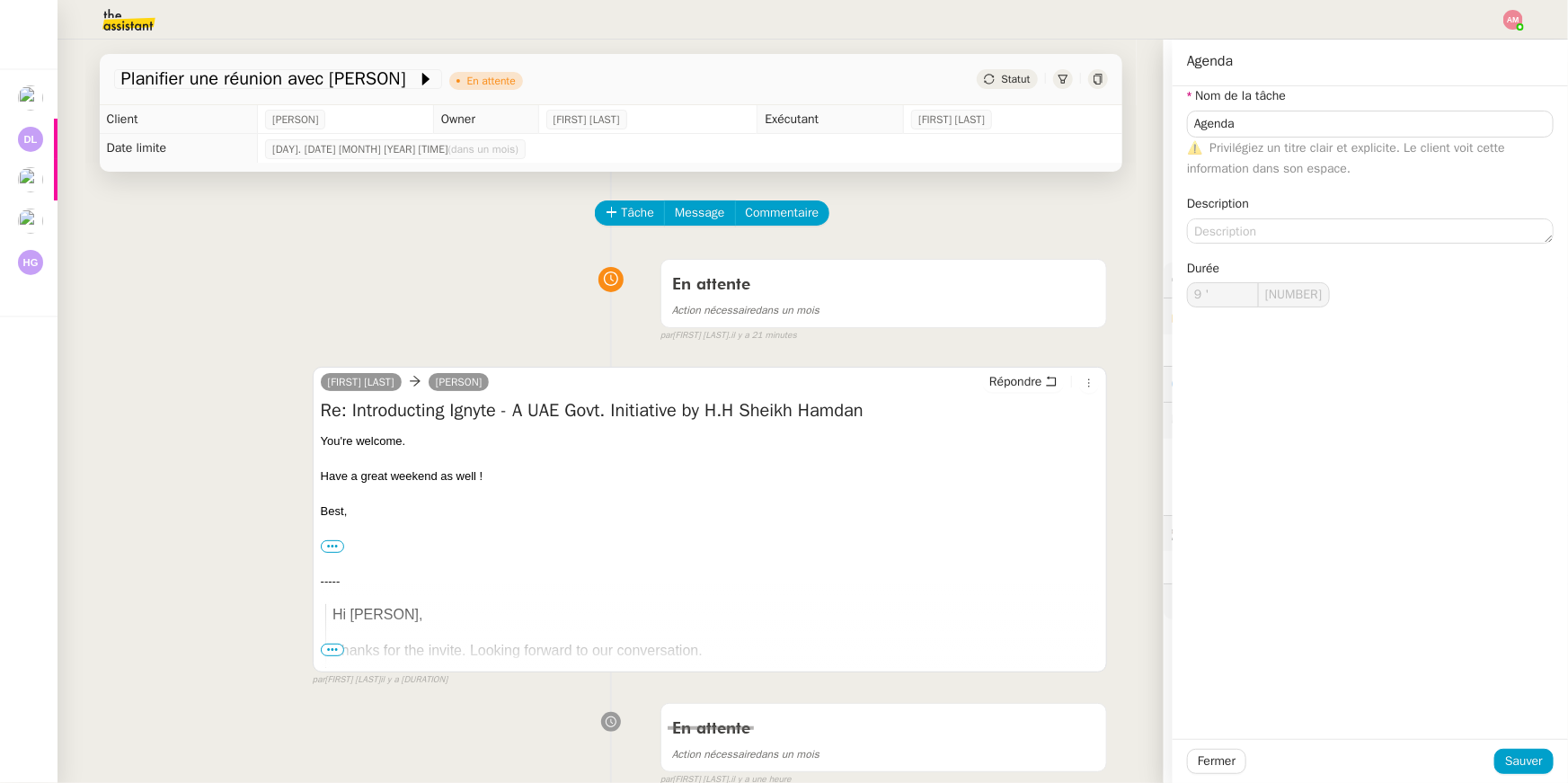 type on "Agenda" 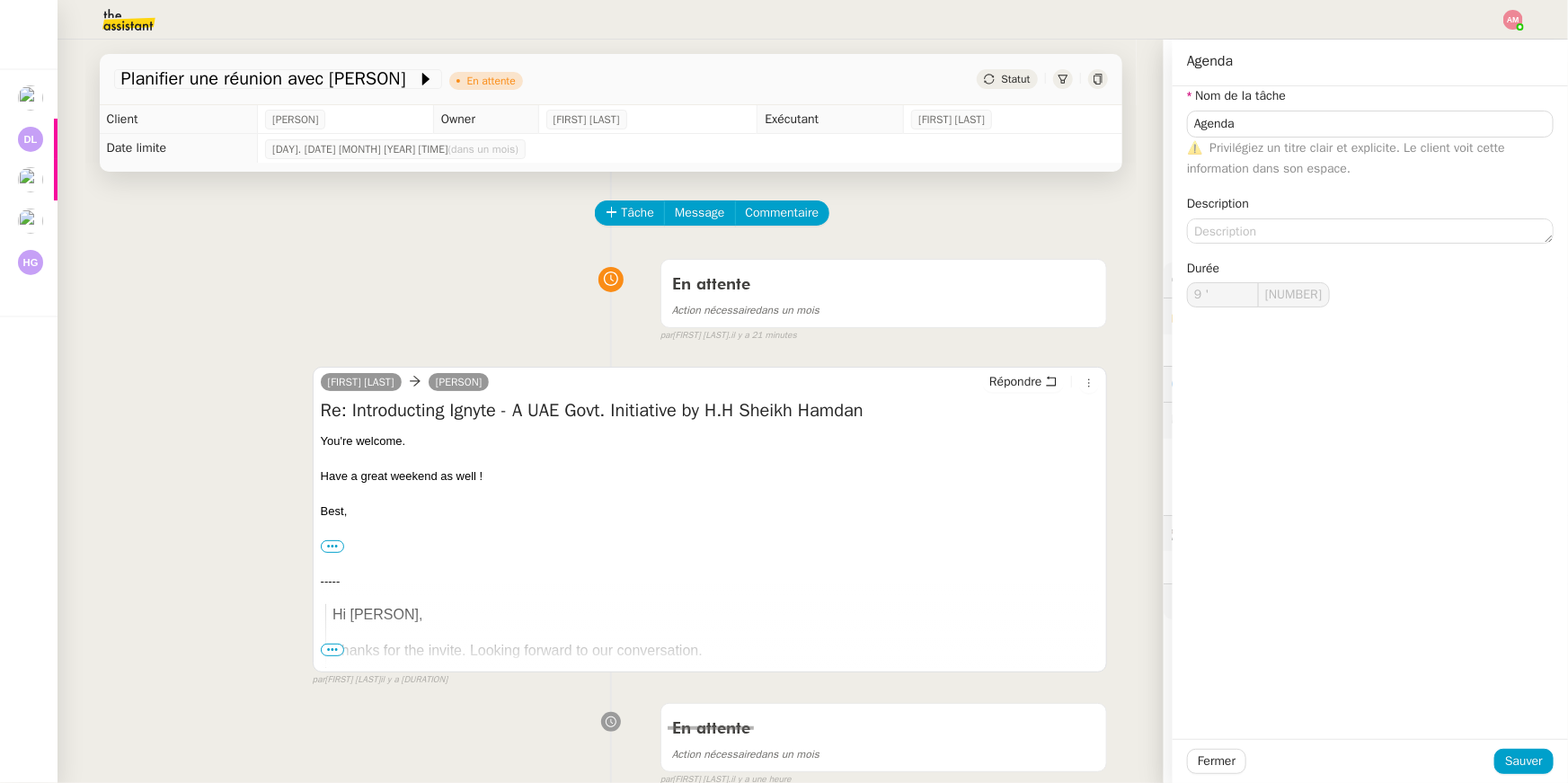 type on "[NUMBER] "" 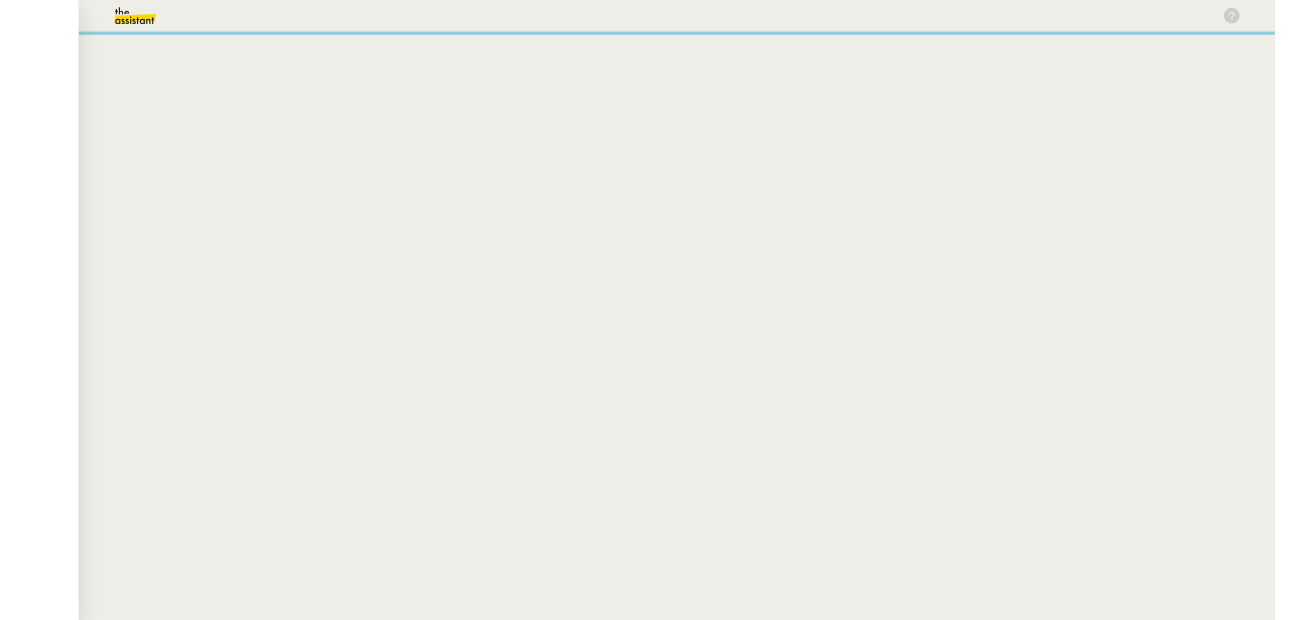 scroll, scrollTop: 0, scrollLeft: 0, axis: both 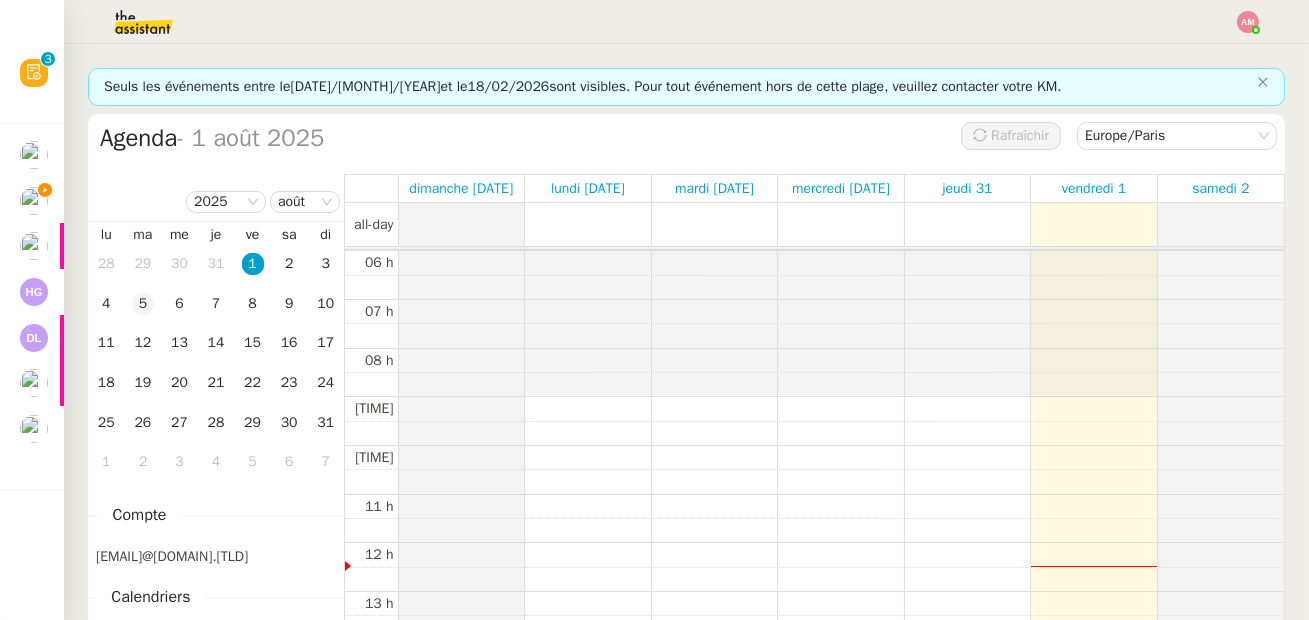 click on "5" 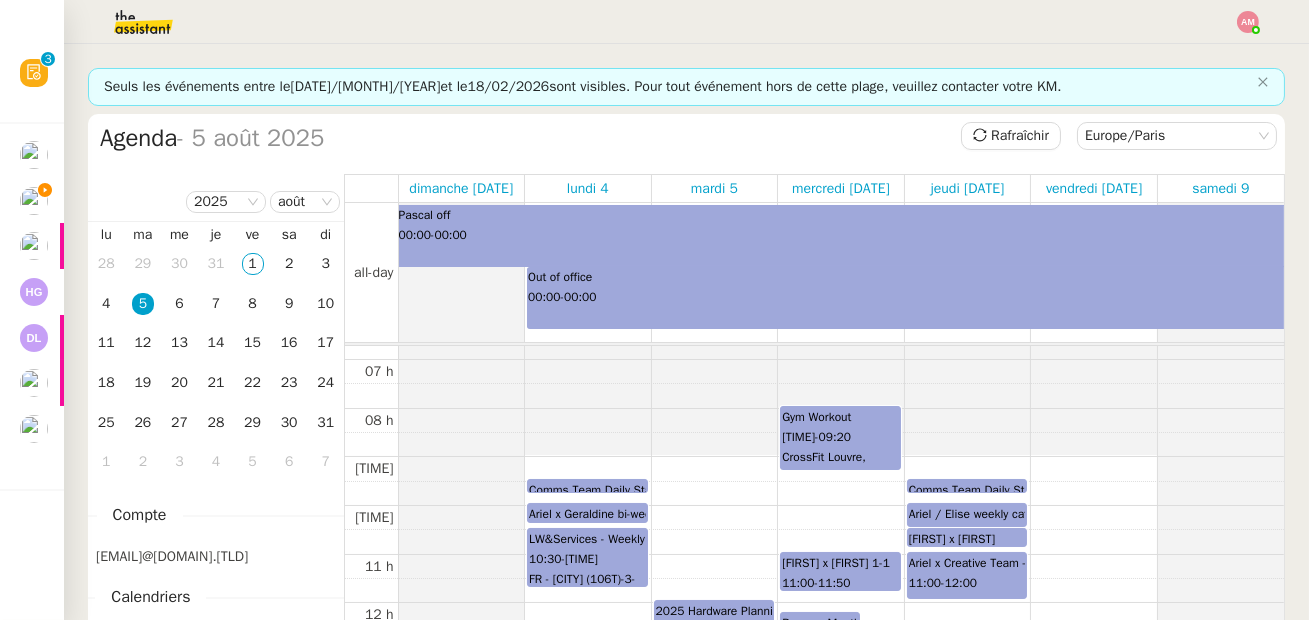 scroll, scrollTop: 470, scrollLeft: 0, axis: vertical 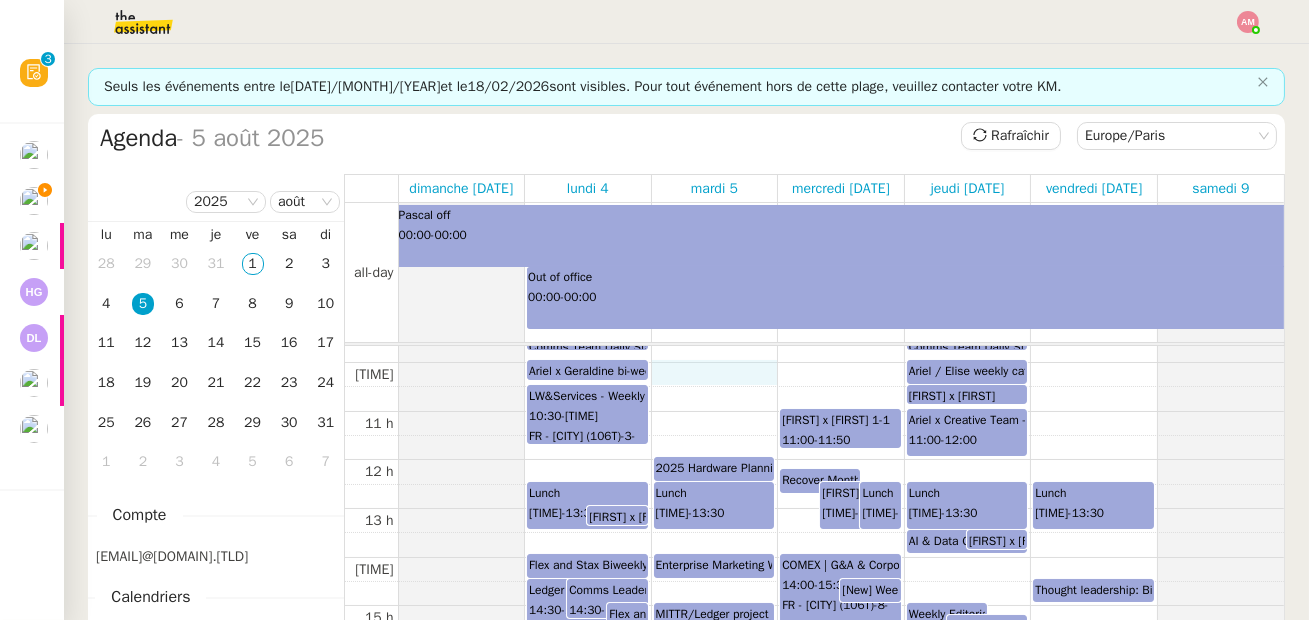 click on "00 h 01 h 02 h 03 h 04 h 05 h 06 h 07 h 08 h 09 h 10 h 11 h 12 h 13 h 14 h 15 h 16 h 17 h 18 h 19 h 20 h 21 h 22 h 23 h Ledger Nano user testing + user flow review 14:30  -  15:30 Comms Leadership Weekly 14:30  -  15:20 FR - Paris (106T)-1-Archives-MINER (4) [Google Meet Hardware + BYOD (Swytch)] Flex and Stax WAR room (for Ian)  15:00  -  15:30 FR - Paris (106T)--1-WAR ROOM (8) [Google Meet Hardware + BYOD (Swytch)] Lunch 12:30  -  13:30 Dounia x Ariel 1:1  13:00  -  13:25 FR - Paris (106T)-1-Archives-MINER (4) [Google Meet Hardware + BYOD (Swytch)] Marketing | Key priorities and objectives 17:00  -  17:30 FR - Paris (106T)-7-CEO OFFICE Meeting Lounge (5) [Google Meet Hardware ONLY] susan x ledger weekly 17:00  -  17:25 Comms Team Daily Standup 09:30  -  09:45 Paris-Cloud-Gretry-2-M-ALGORAND (4) [Google Meet Hardware + BYOD (Swytch)], Paris-Mail-Underground-OLD-MAIL-NAKAMOTO (12) [Google Meet Hardware + BYOD (Swytch)], FR - Paris (106T)-1-Archives-MINER (4) [Google Meet Hardware + BYOD (Swytch)] 10:00  -" 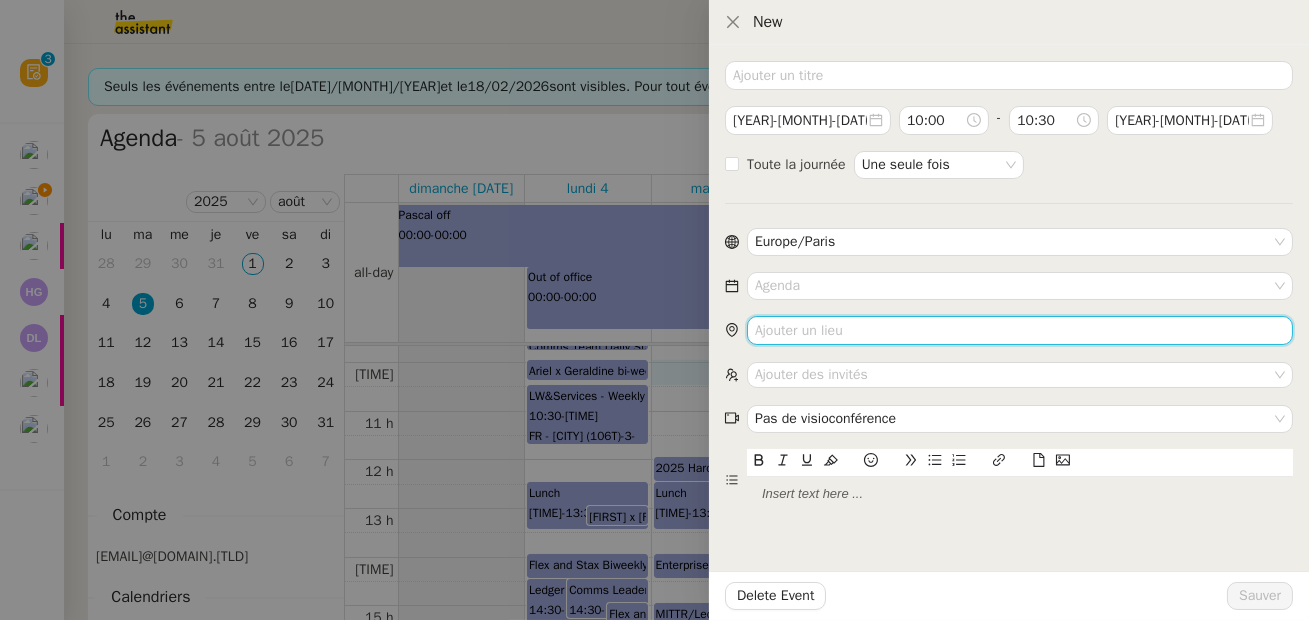 click 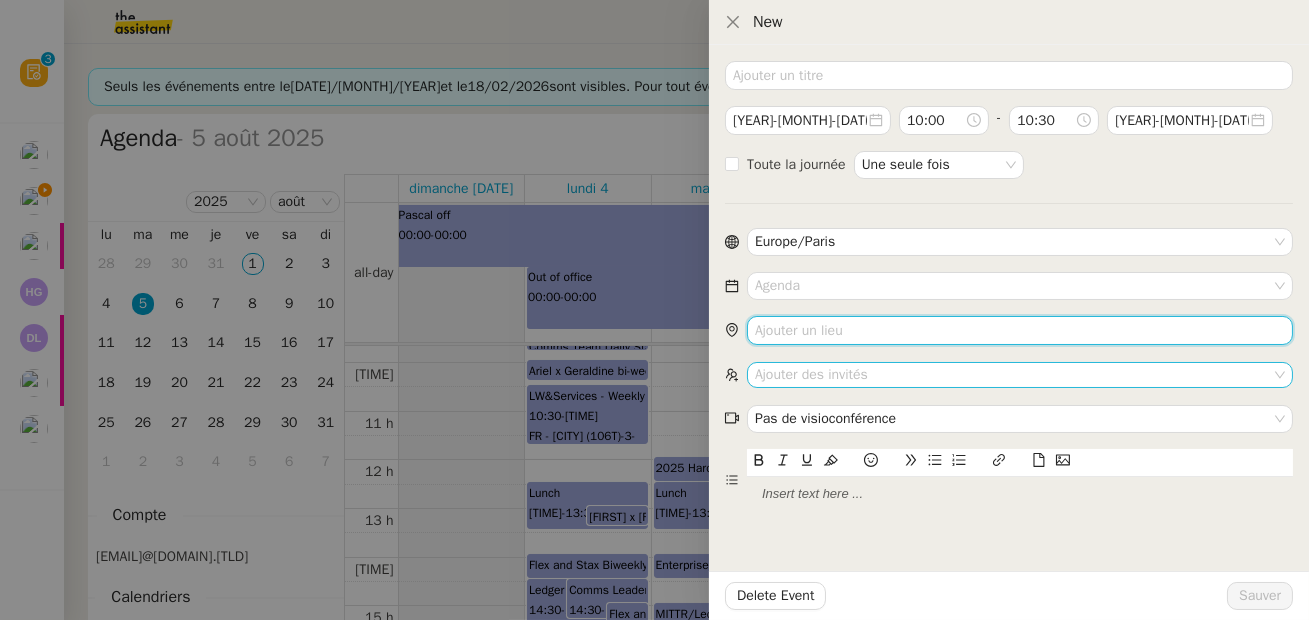 paste on "annie@ignyte.ae" 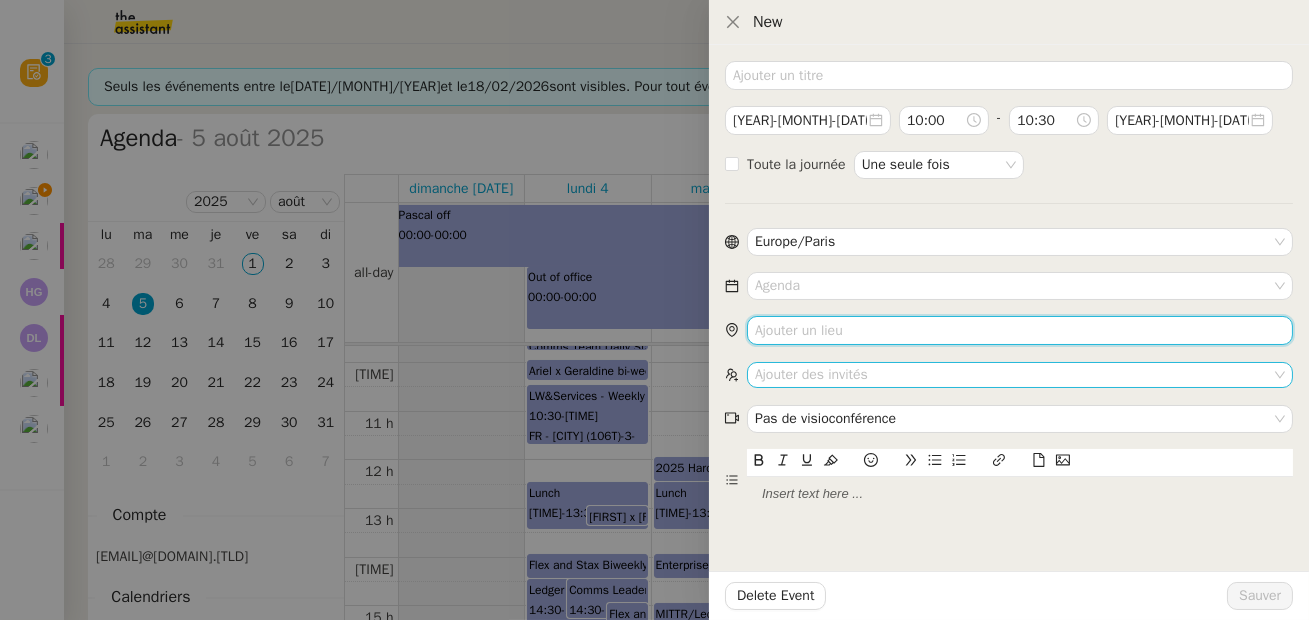 type on "annie@ignyte.ae" 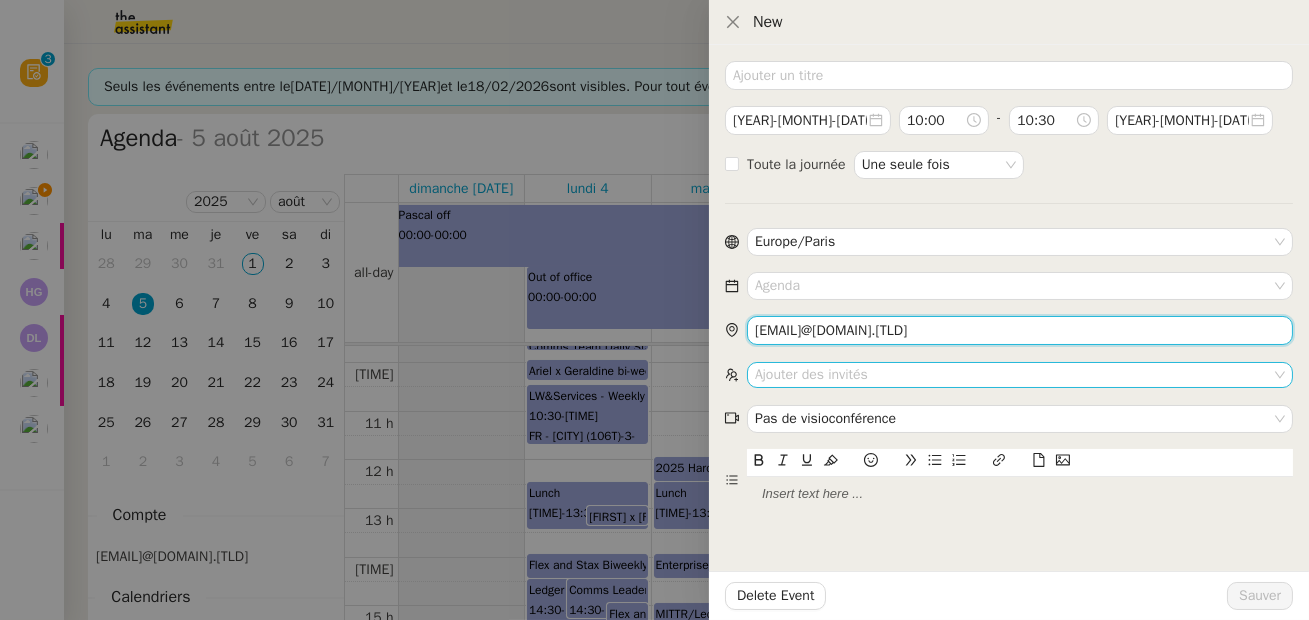 type 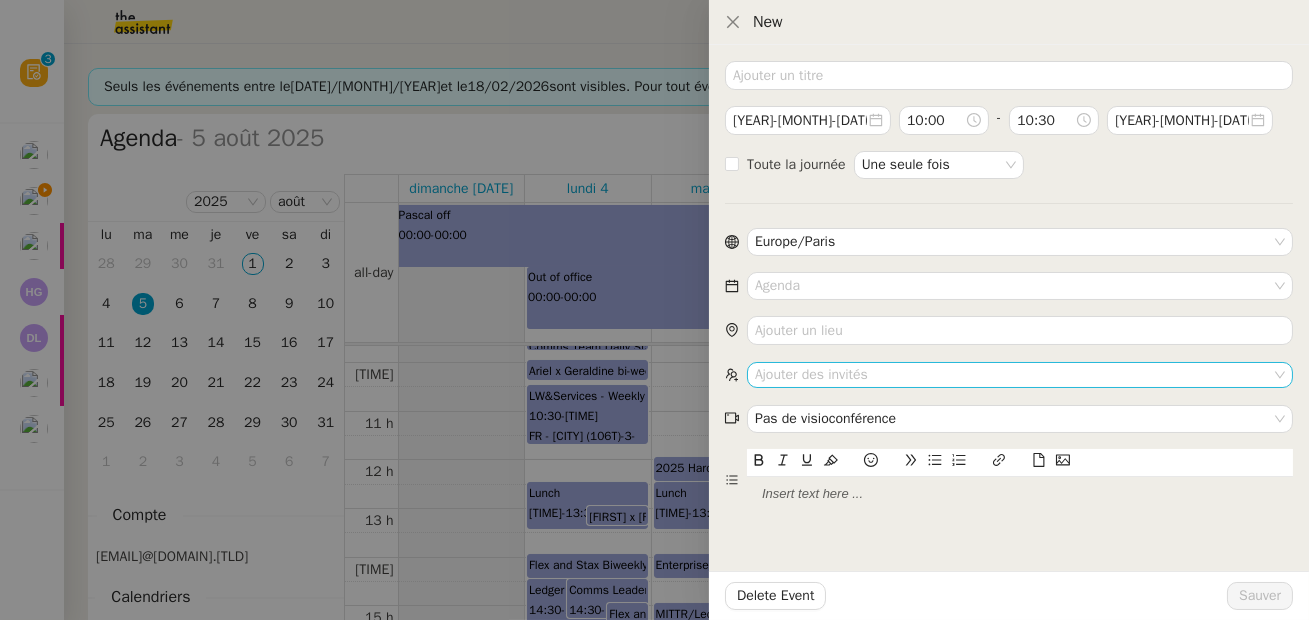click on "Ajouter des invités" at bounding box center [1020, 374] 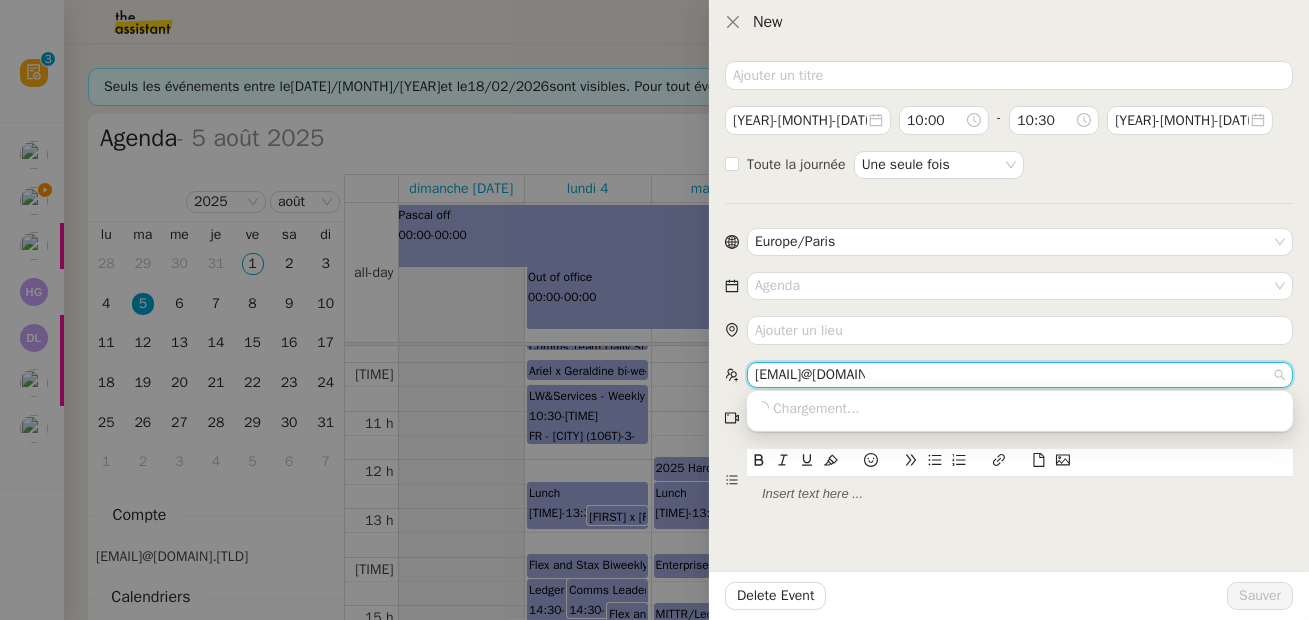 type on "annie@ignyte.ae" 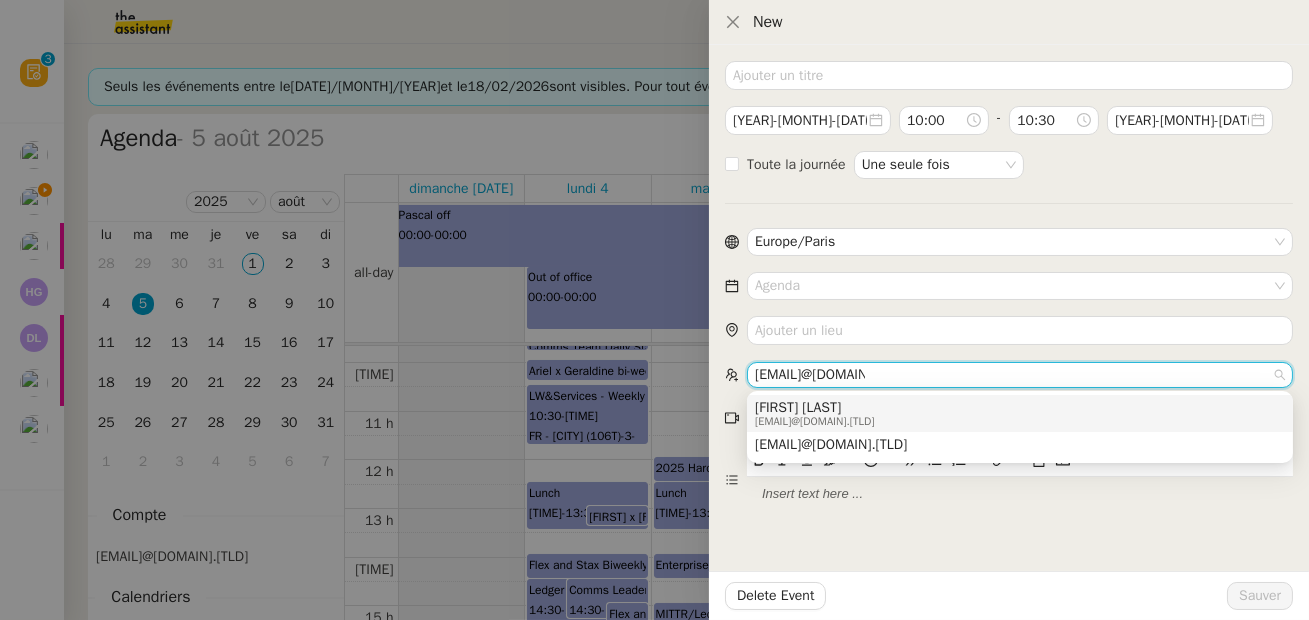 click on "Annie Theodora" at bounding box center (815, 408) 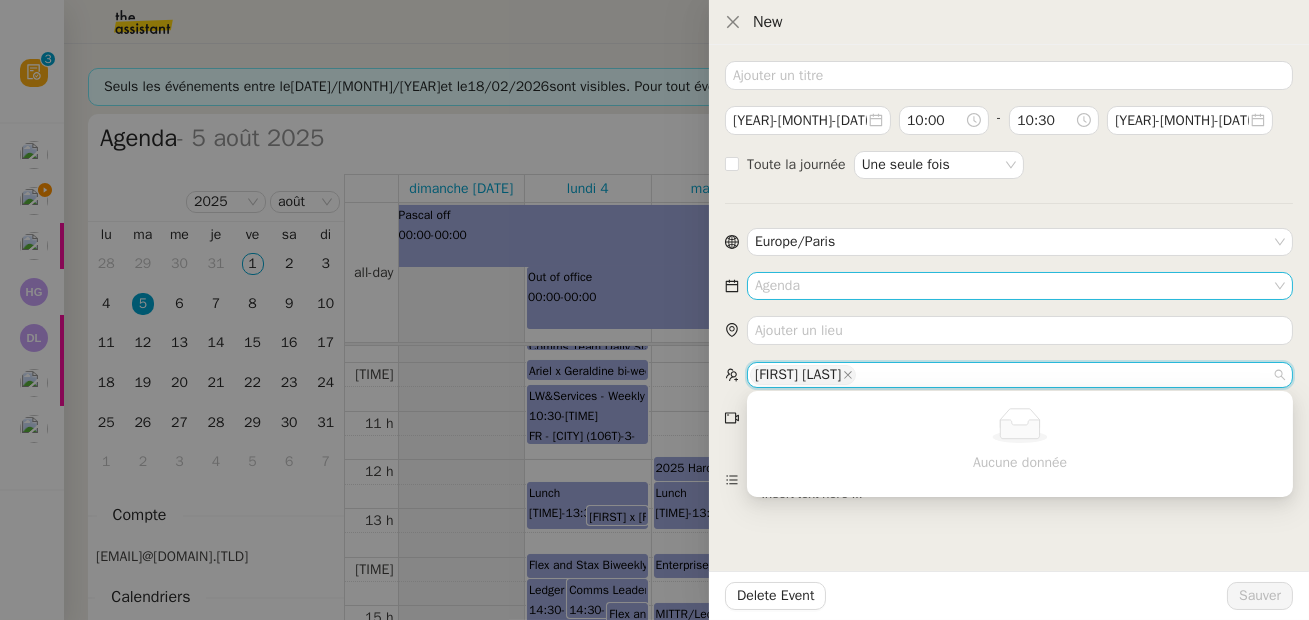 click 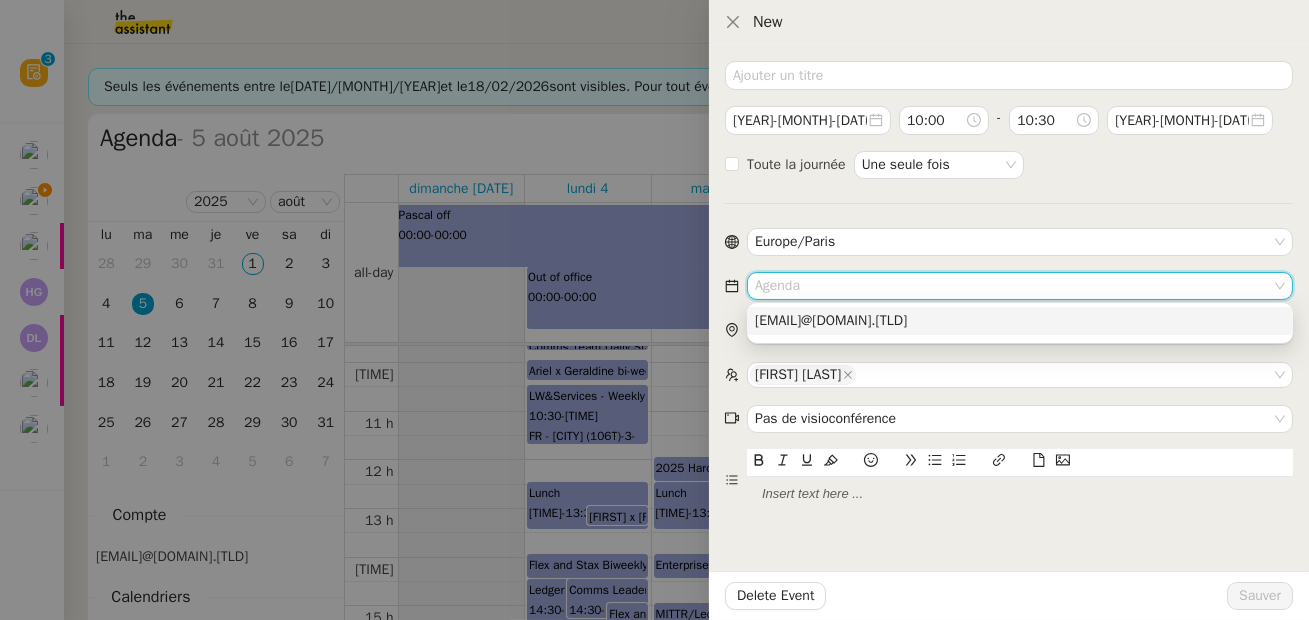 click on "[EMAIL]" at bounding box center (1020, 321) 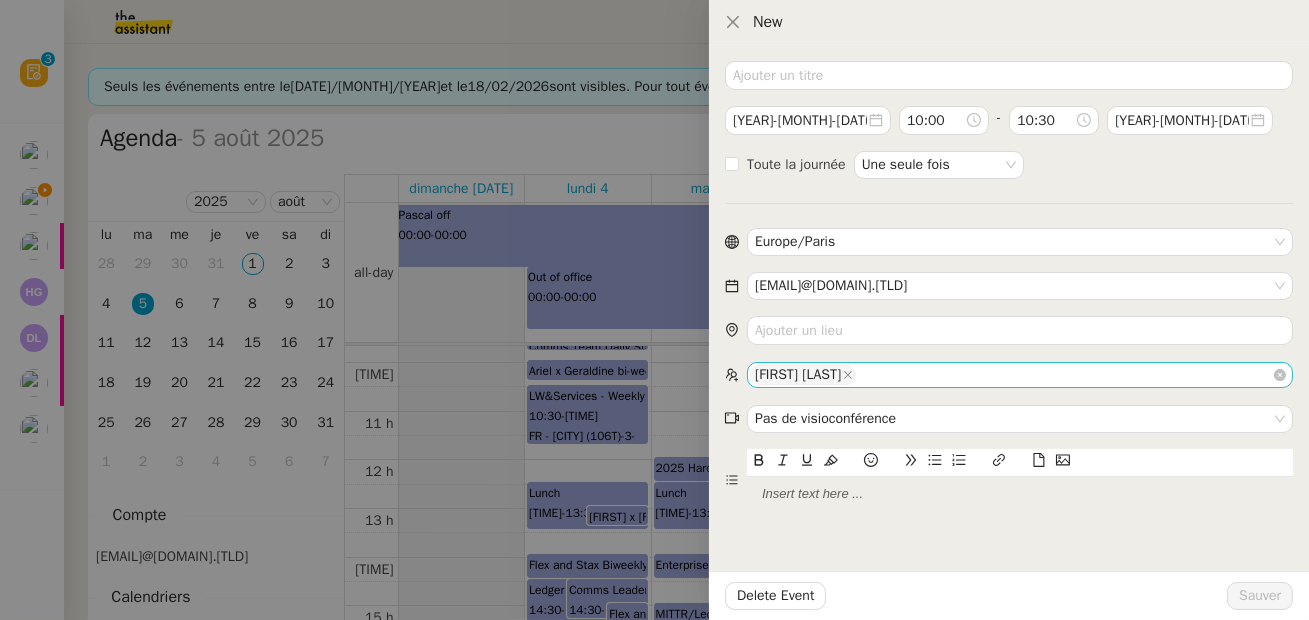 click on "Annie Theodora" at bounding box center [1020, 374] 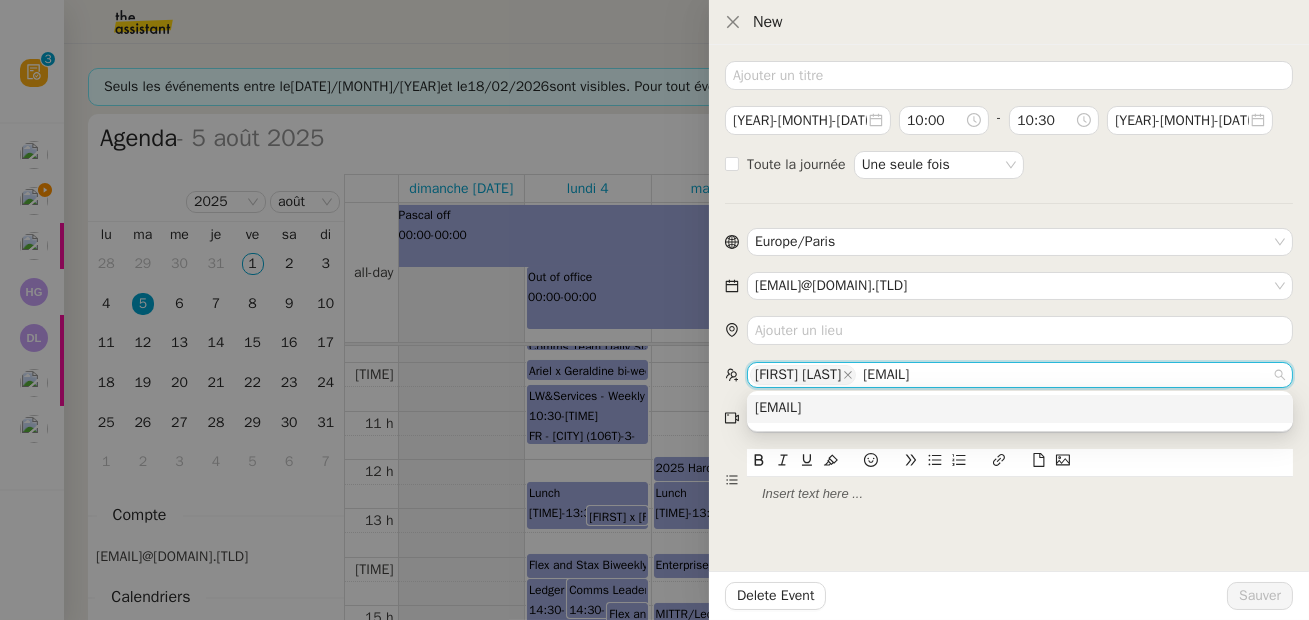 type on "vishaal@ignyte.ae" 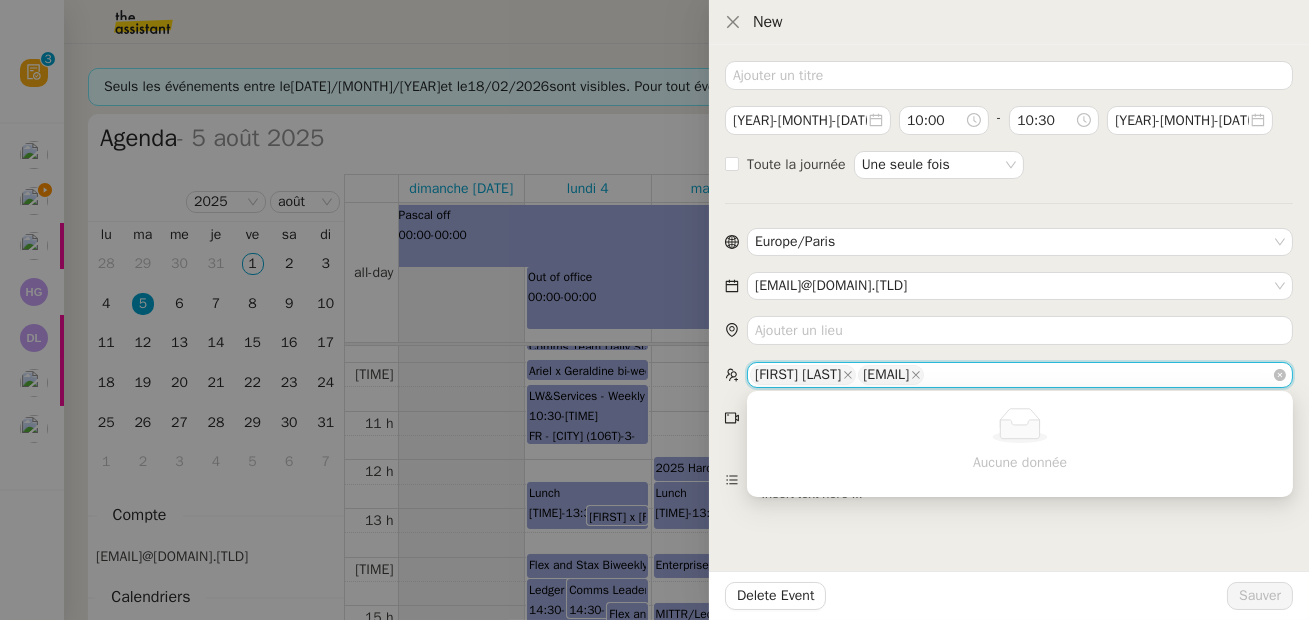 paste on "bharath@ignyte.ae" 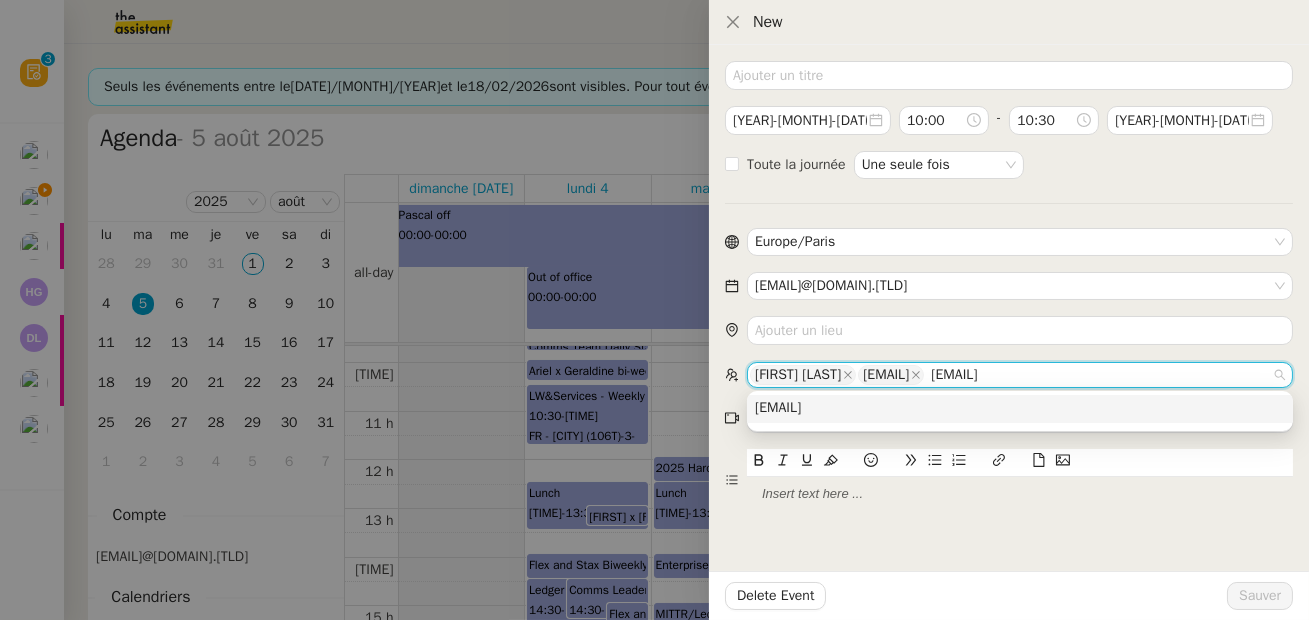 type on "bharath@ignyte.ae" 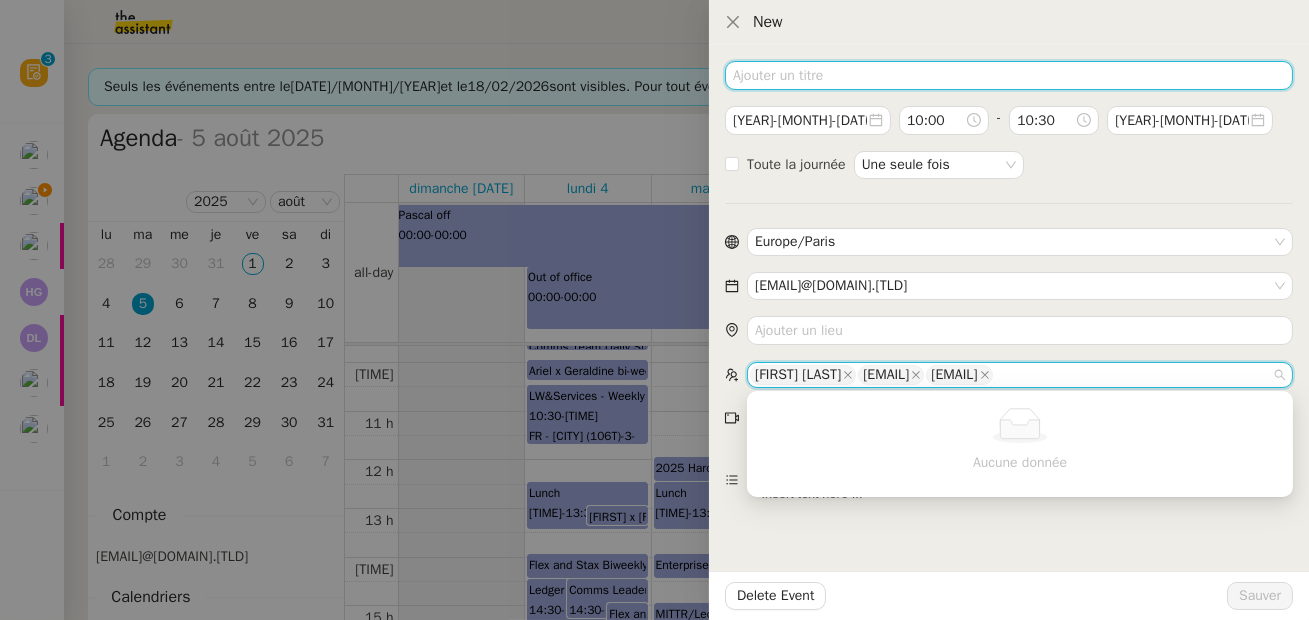 click at bounding box center (1009, 75) 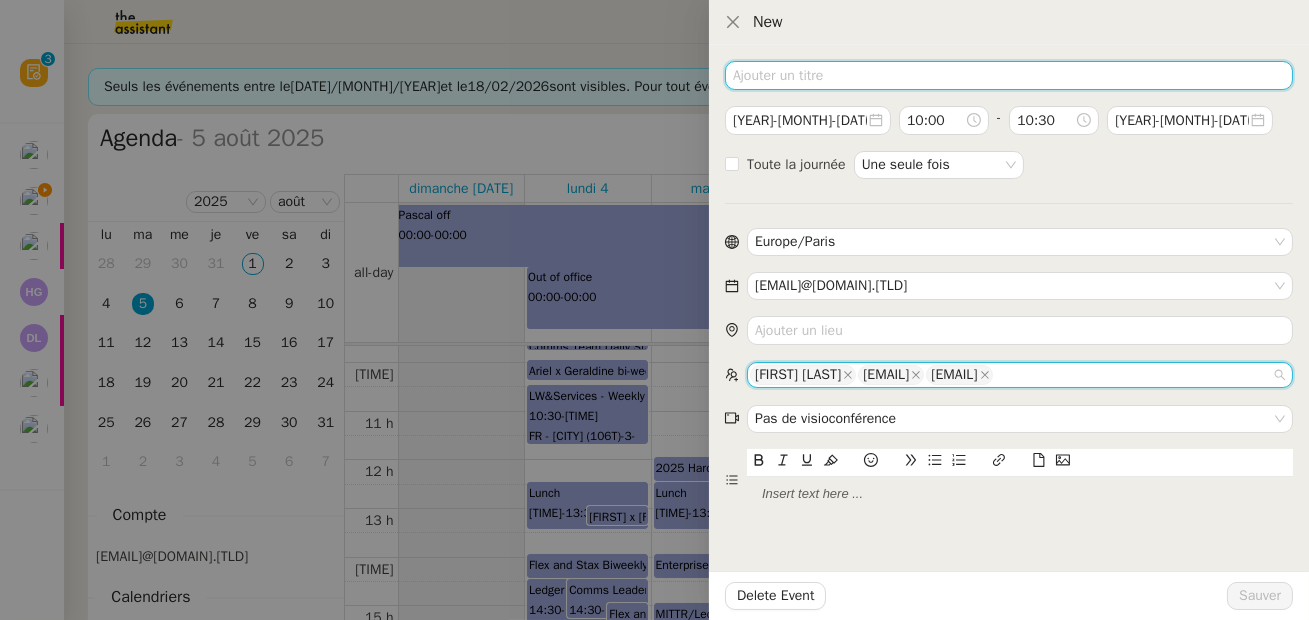 click at bounding box center (1009, 75) 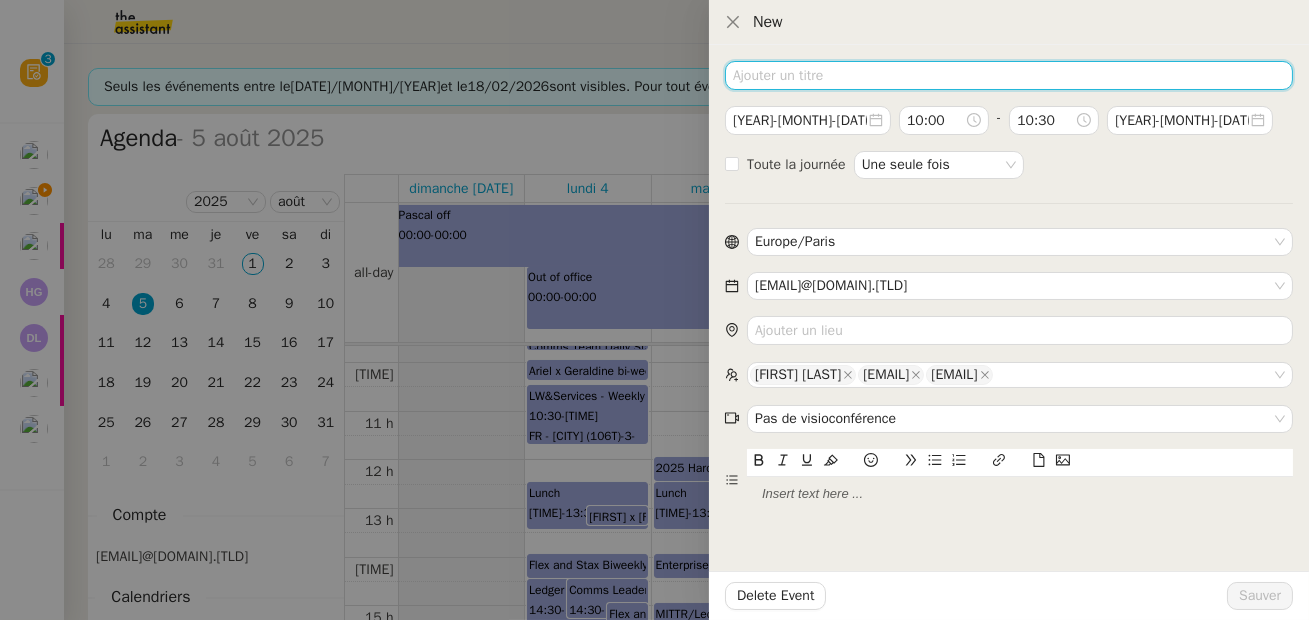 paste on "Ignyte" 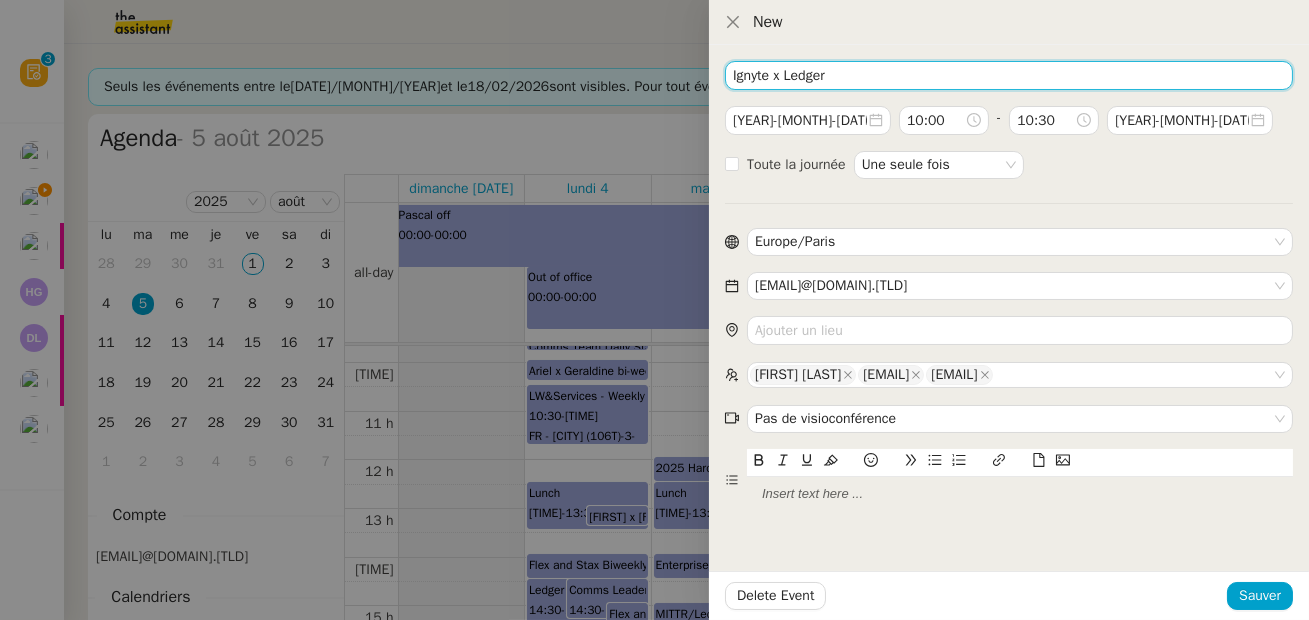click on "Ignyte x Ledger" at bounding box center (1009, 75) 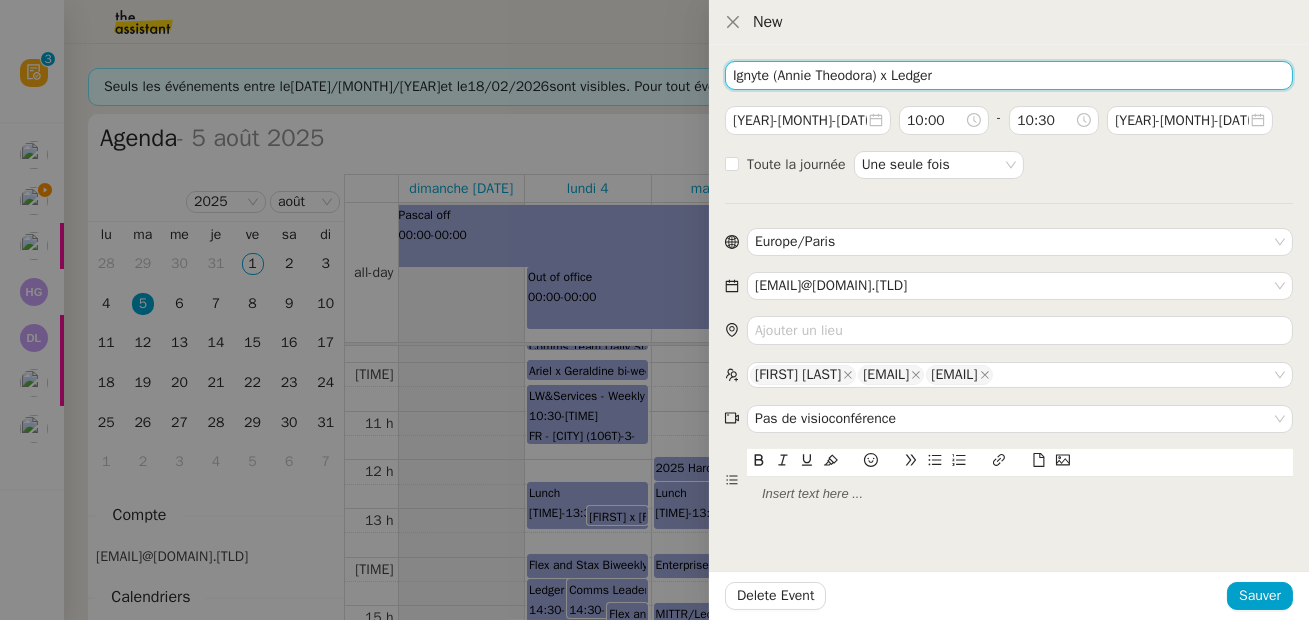 click on "Ignyte (Annie Theodora) x Ledger" at bounding box center [1009, 75] 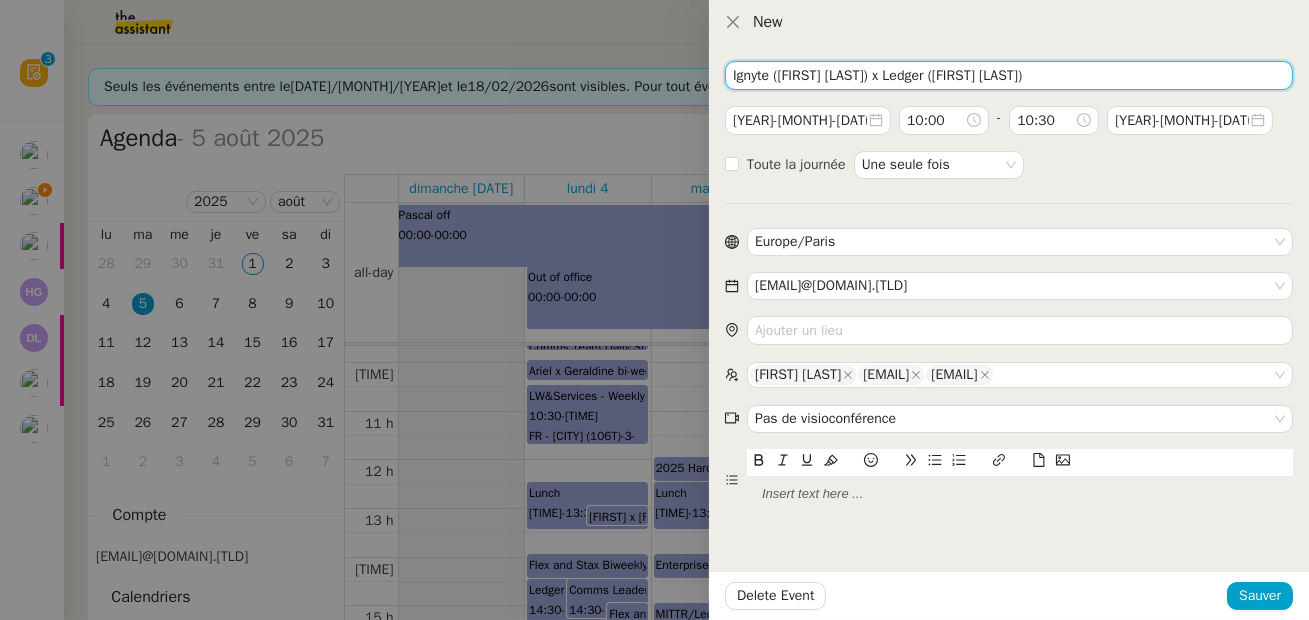 type on "Ignyte ([FIRST] [LAST]) x Ledger ([FIRST] [LAST])" 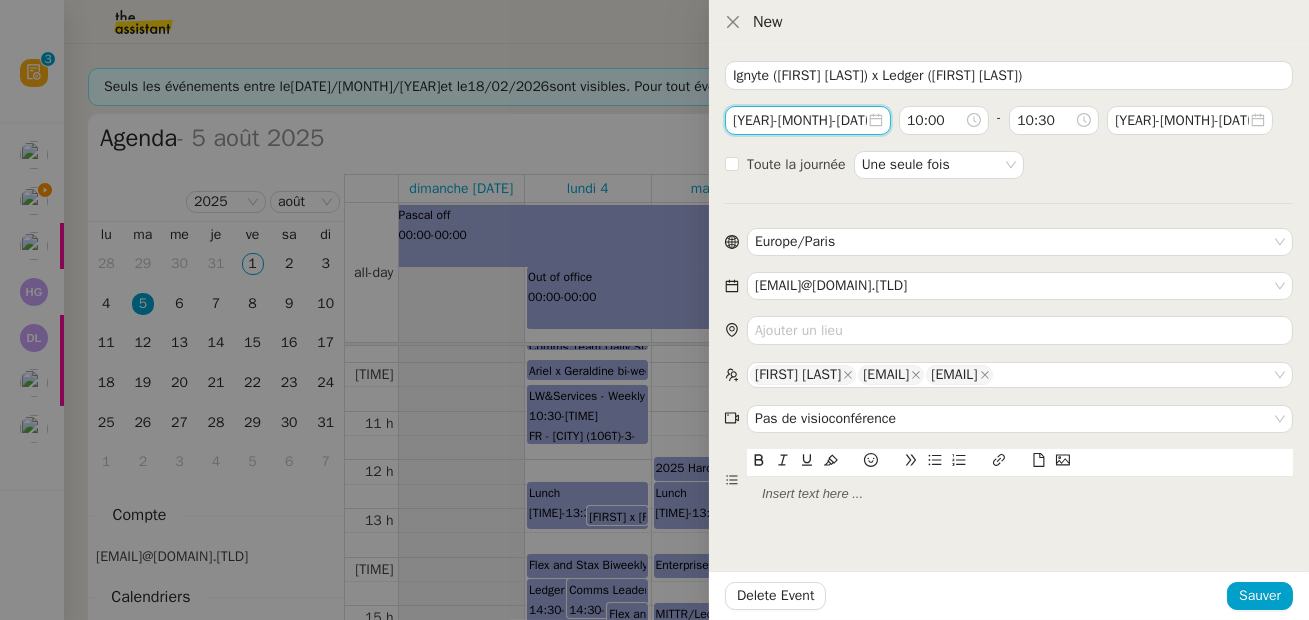 click on "2025-août-05" at bounding box center (800, 120) 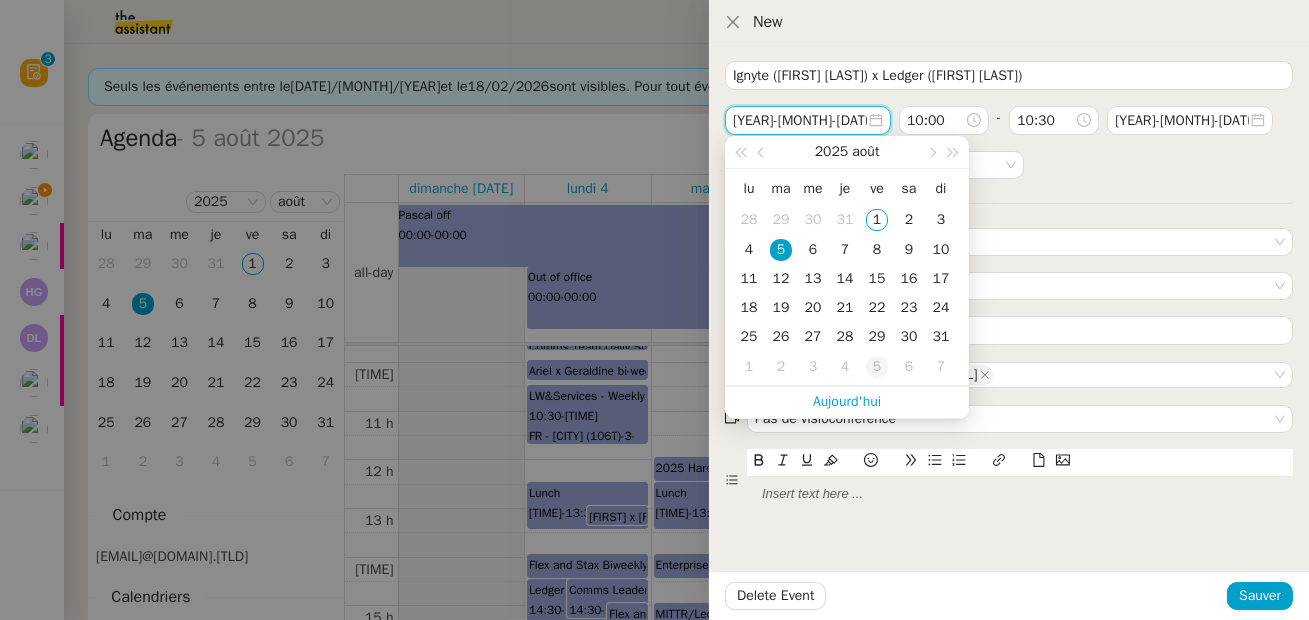 click on "5" at bounding box center [877, 367] 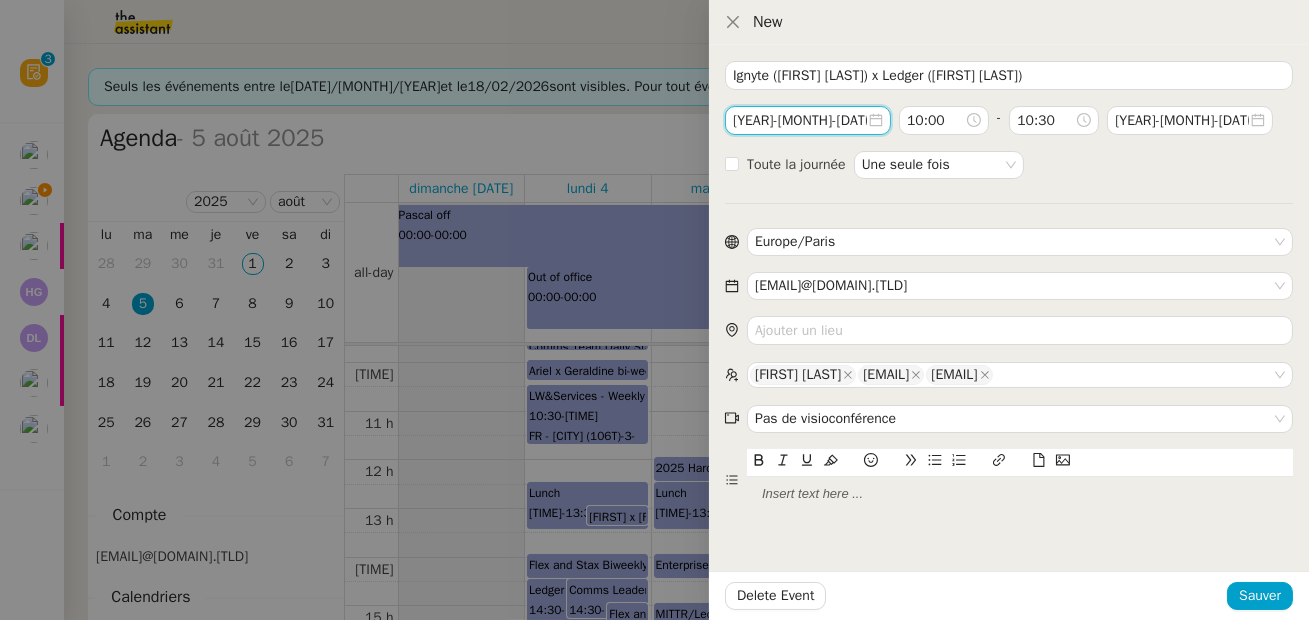 type on "2025-sept.-05" 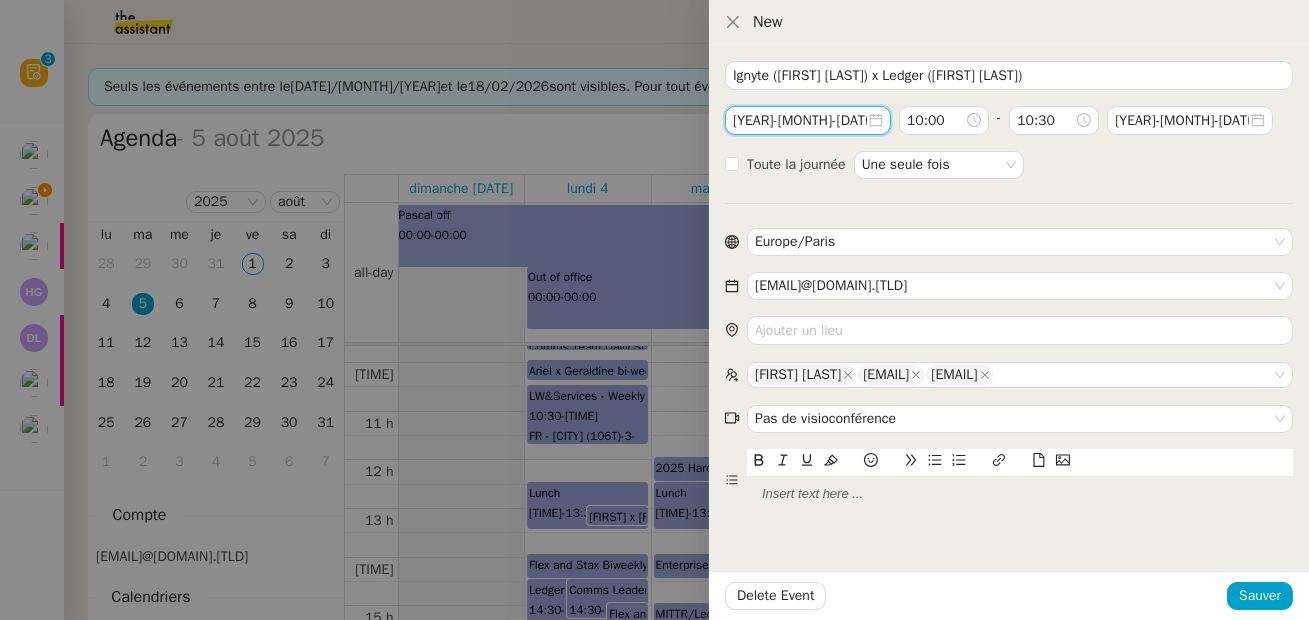 type on "2025-sept.-05" 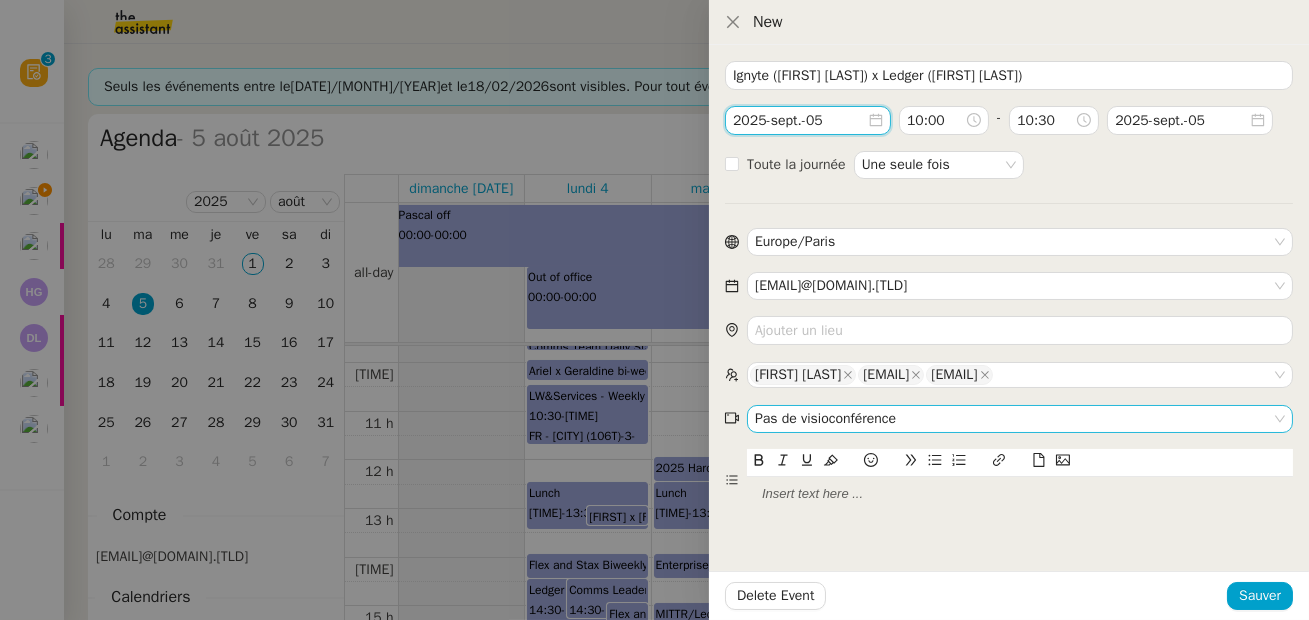 click on "Pas de visioconférence" 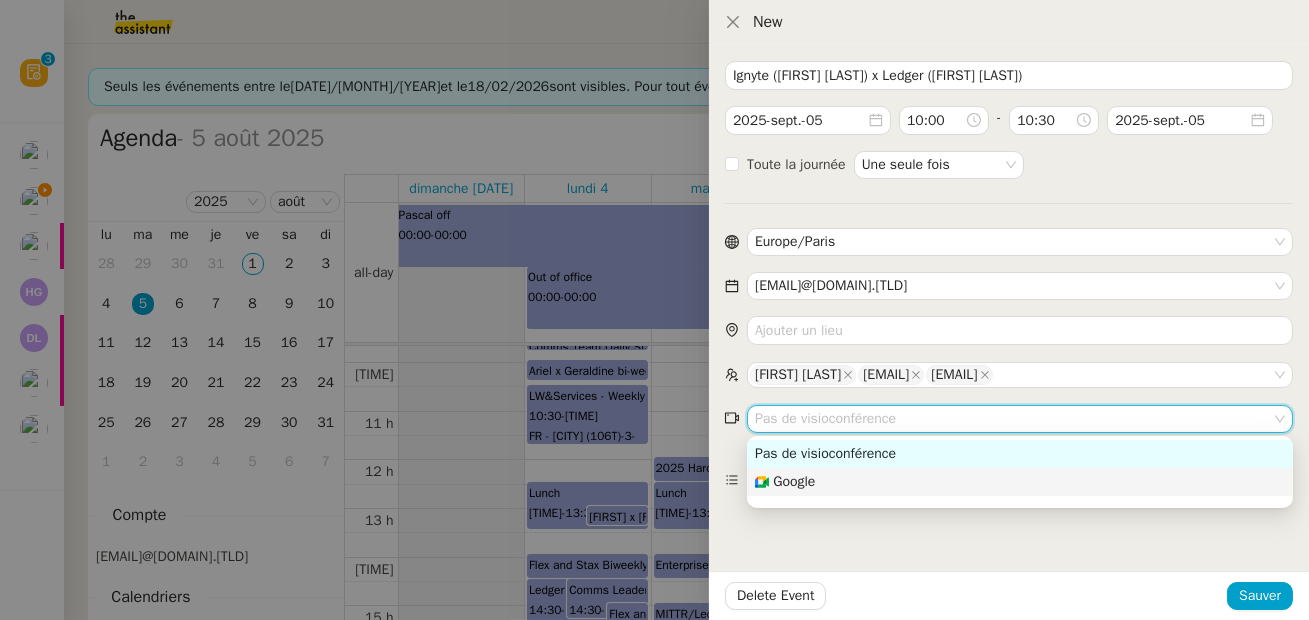 click on "Google" at bounding box center (1020, 482) 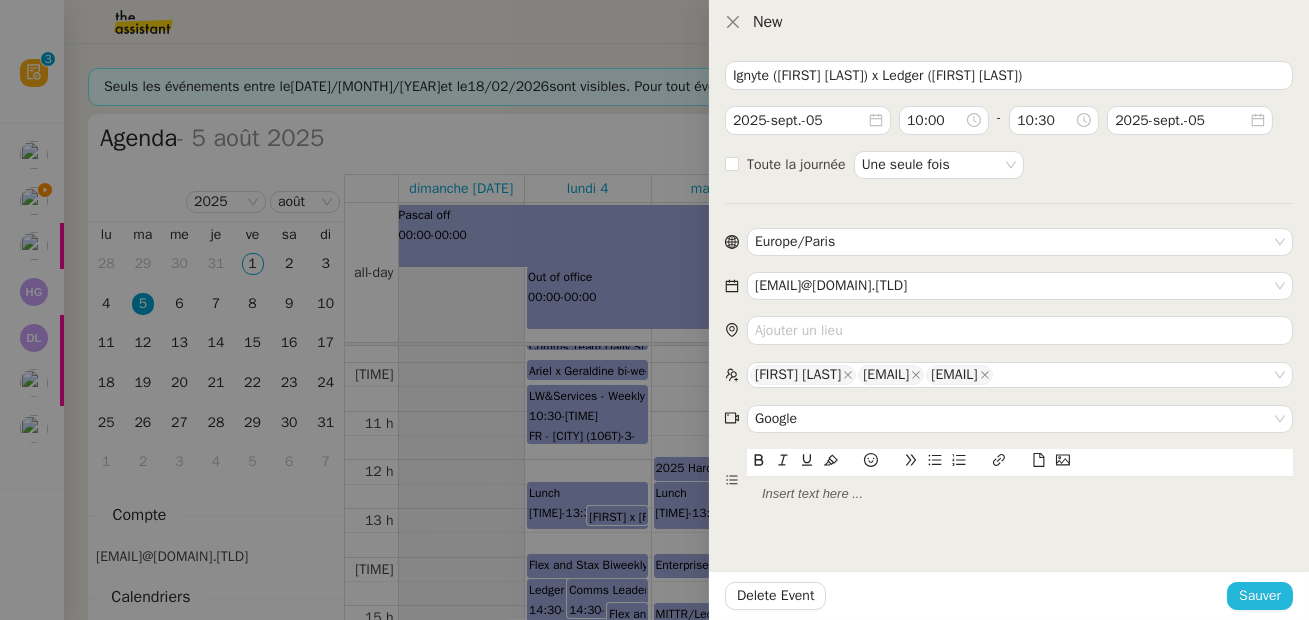 click on "Sauver" at bounding box center (1260, 595) 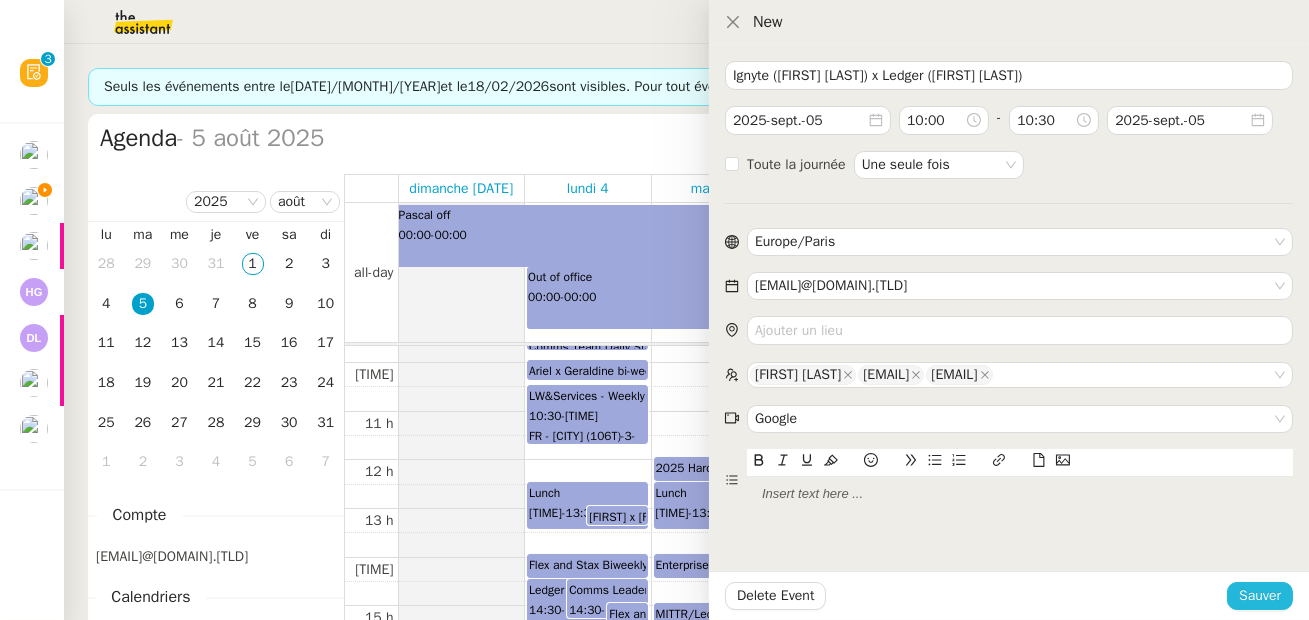type 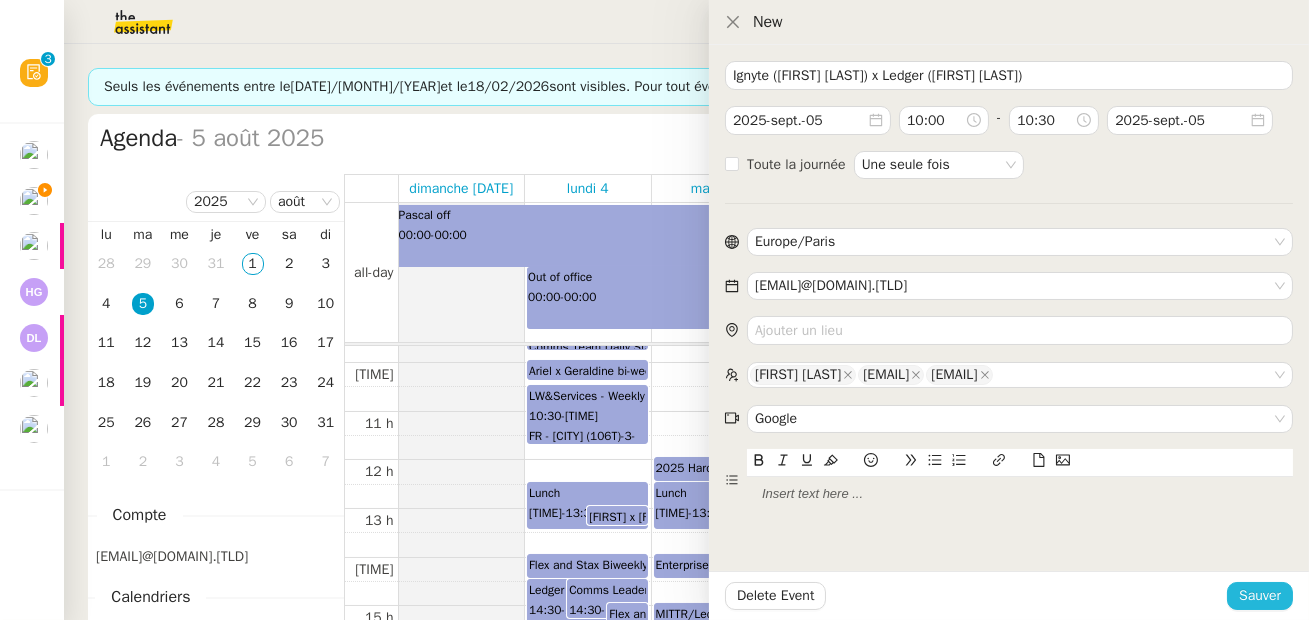 type 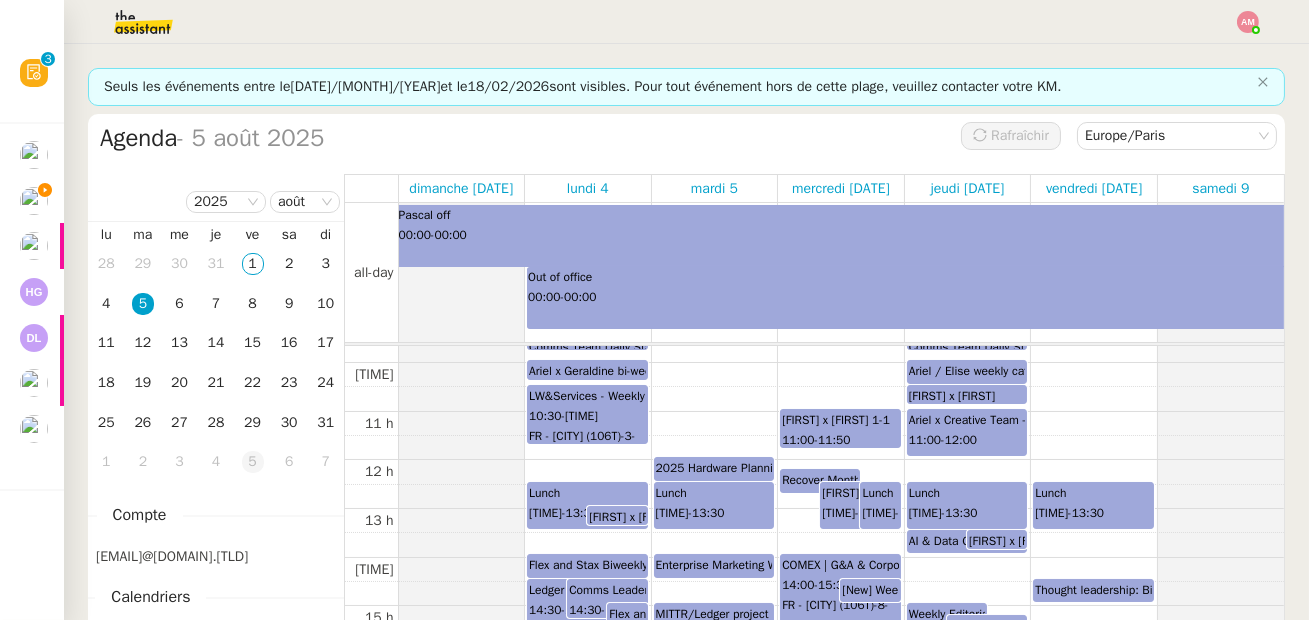 click on "5" 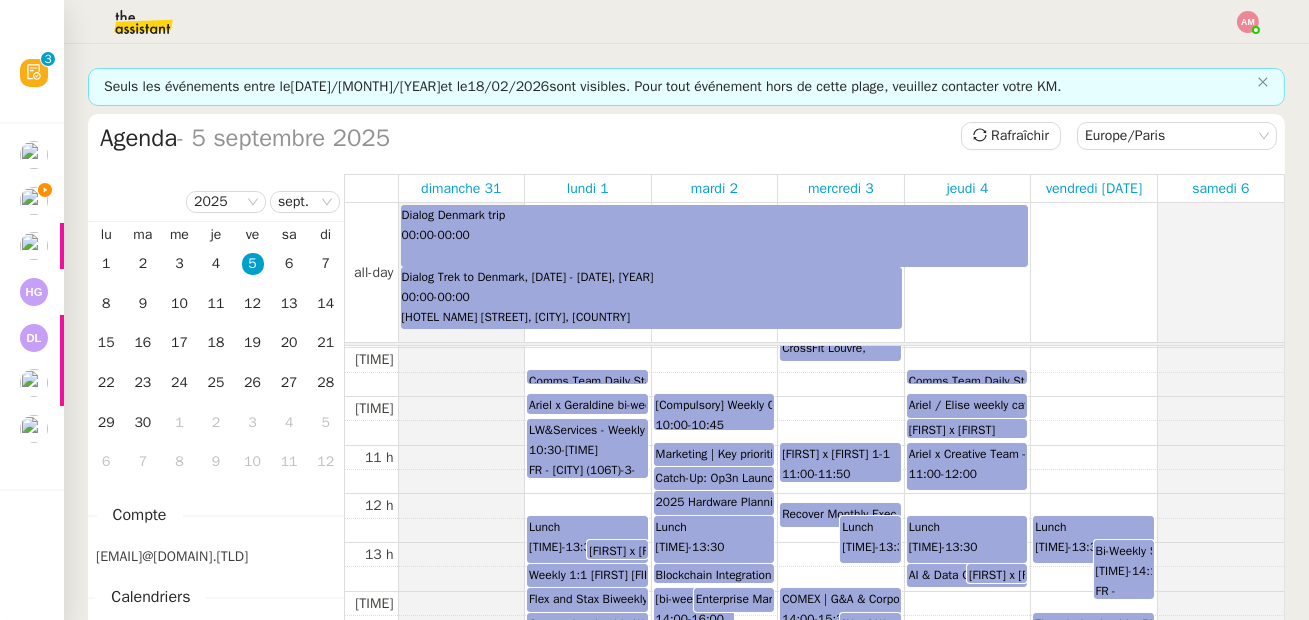 scroll, scrollTop: 392, scrollLeft: 0, axis: vertical 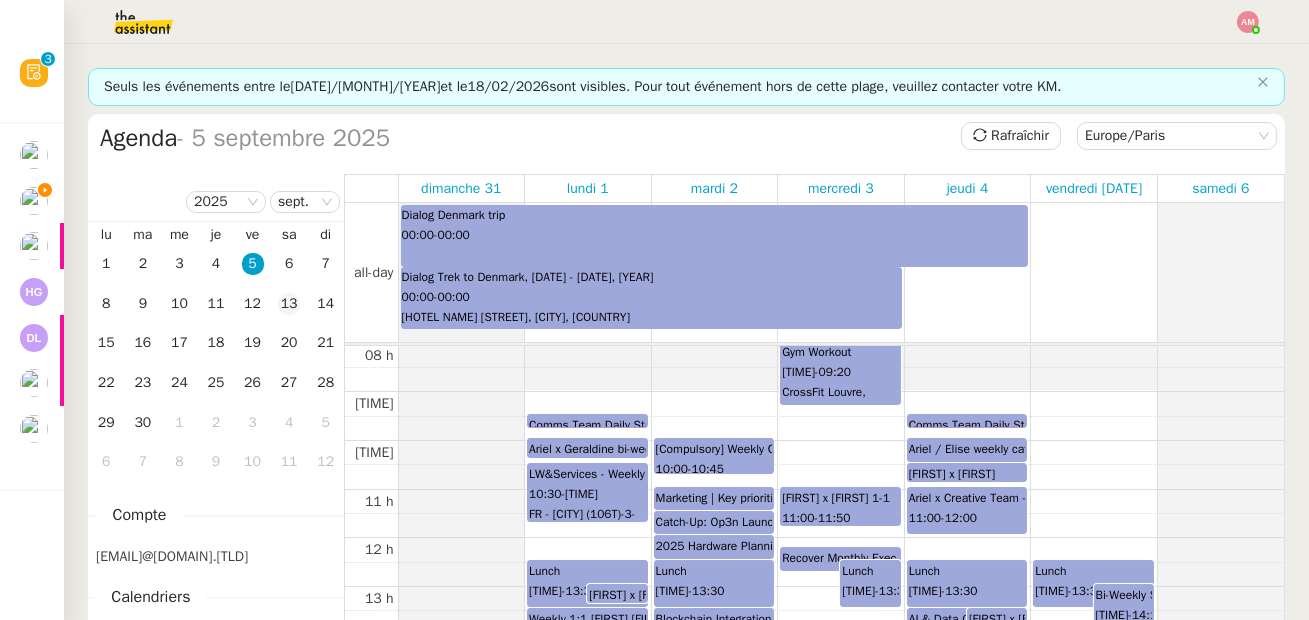 click on "13" 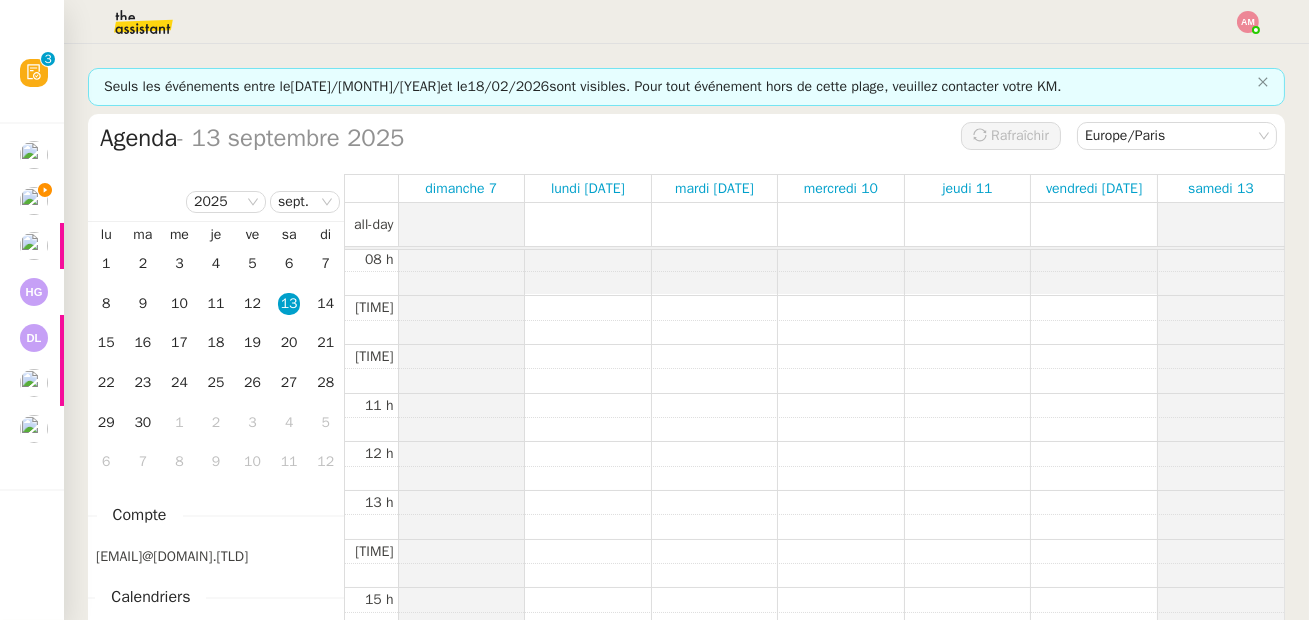 scroll, scrollTop: 291, scrollLeft: 0, axis: vertical 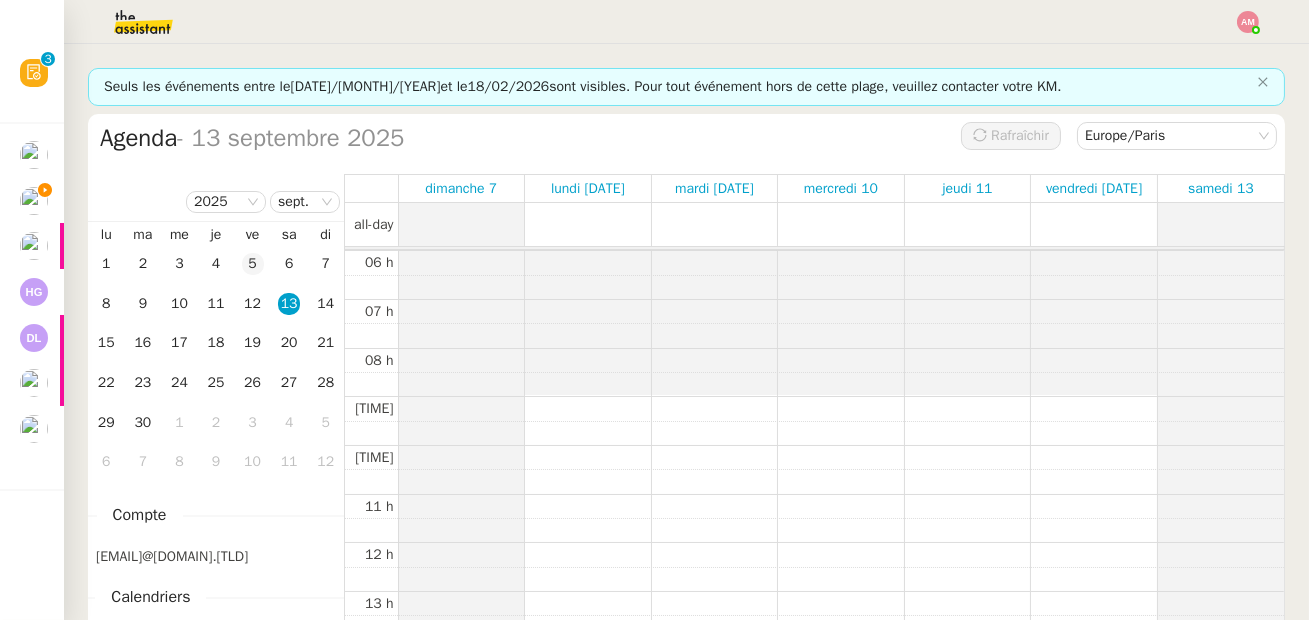 click on "5" 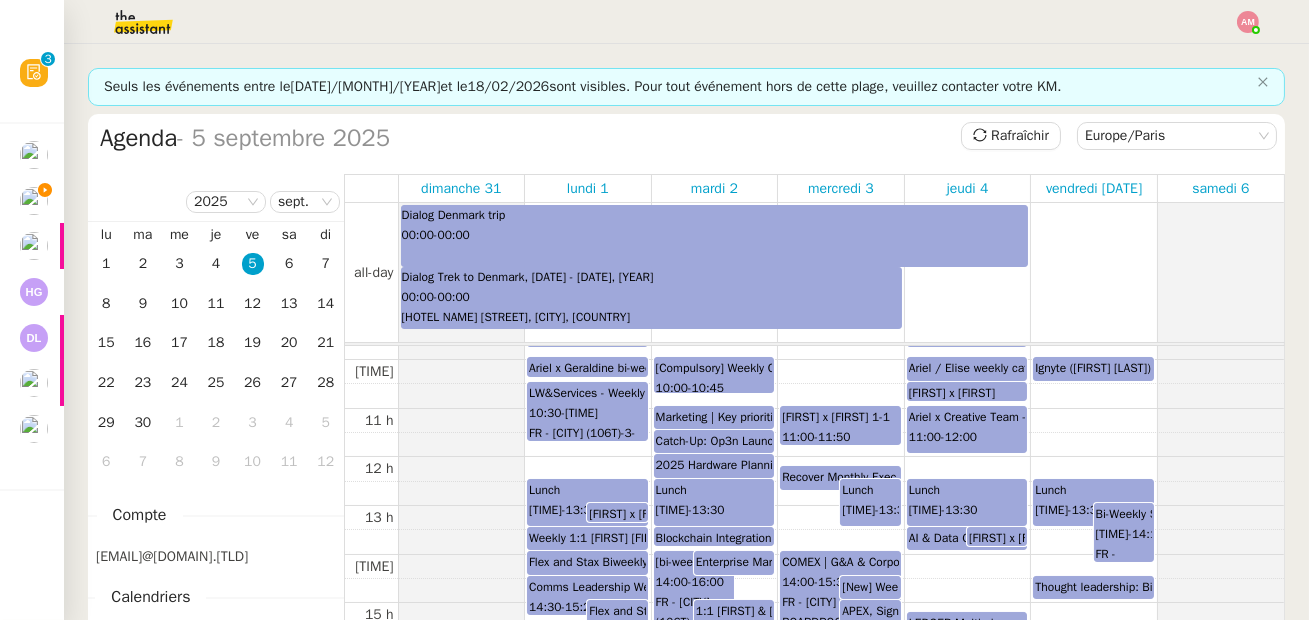 scroll, scrollTop: 479, scrollLeft: 0, axis: vertical 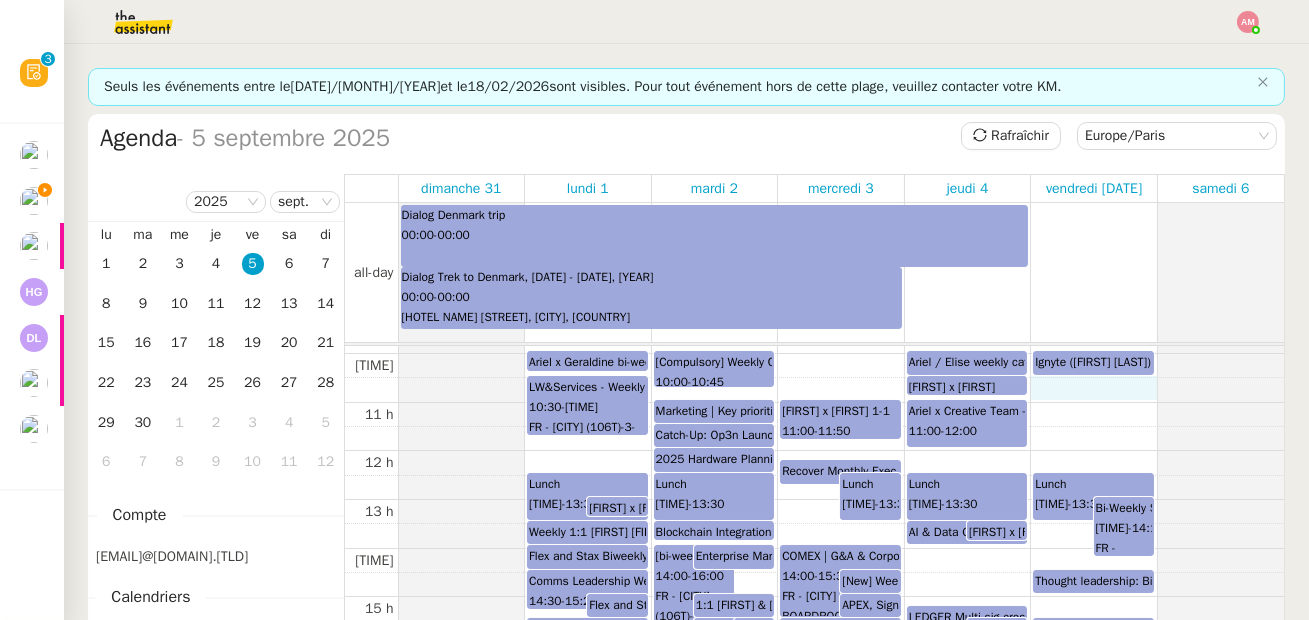 click on "00 h 01 h 02 h 03 h 04 h 05 h 06 h 07 h 08 h 09 h 10 h 11 h 12 h 13 h 14 h 15 h 16 h 17 h 18 h 19 h 20 h 21 h 22 h 23 h Lunch 12:30  -  13:30 Dounia x Ariel 1:1  13:00  -  13:25 FR - Paris (106T)-1-Archives-MINER (4) [Google Meet Hardware + BYOD (Swytch)] Comms Leadership Weekly 14:30  -  15:20 FR - Paris (106T)-1-Archives-MINER (4) [Google Meet Hardware + BYOD (Swytch)] Flex and Stax WAR room (for Ian)  15:00  -  15:30 FR - Paris (106T)--1-WAR ROOM (8) [Google Meet Hardware + BYOD (Swytch)] Comms Team Daily Standup 09:30  -  09:45 Paris-Cloud-Gretry-2-M-ALGORAND (4) [Google Meet Hardware + BYOD (Swytch)], Paris-Mail-Underground-OLD-MAIL-NAKAMOTO (12) [Google Meet Hardware + BYOD (Swytch)], FR - Paris (106T)-1-Archives-MINER (4) [Google Meet Hardware + BYOD (Swytch)] Ariel x Geraldine bi-weekly 10:00  -  10:25 FR - Paris (106T)-1-Archives-MINER (4) [Google Meet Hardware + BYOD (Swytch)] LW&Services - Weekly Wallet App, Business Lines and Providers Review 10:30  -  11:45 Weekly 1:1 Ariel Jules Mclean 13:30  -" 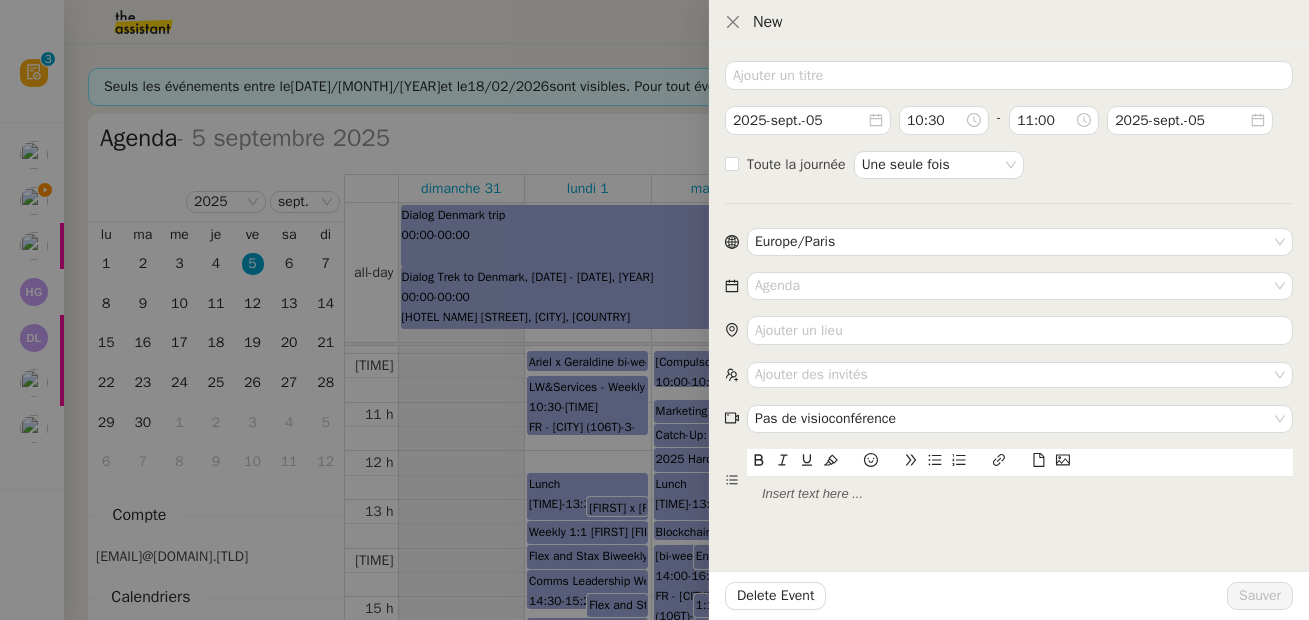click at bounding box center [654, 310] 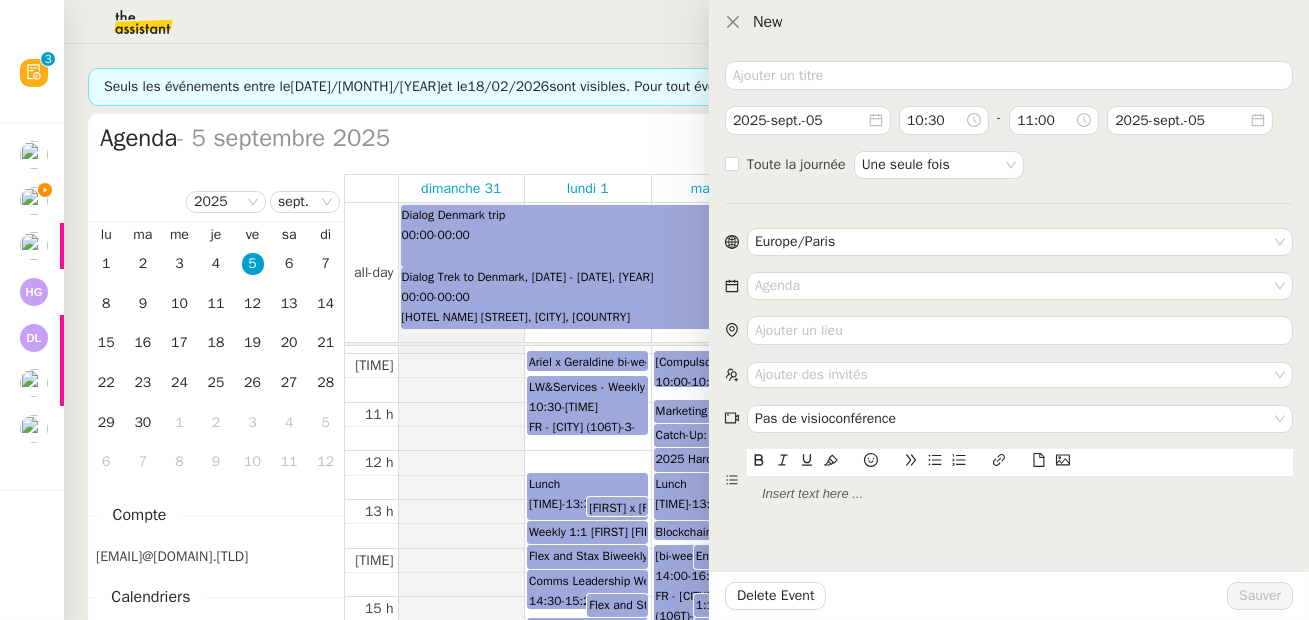 type 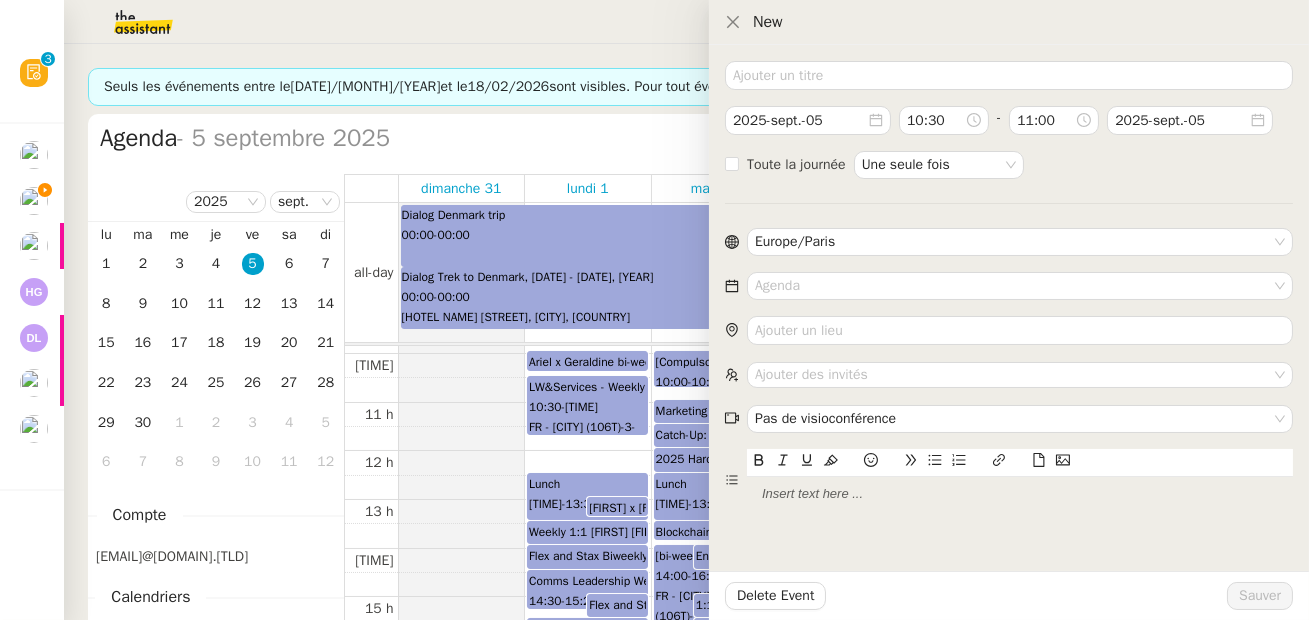 type 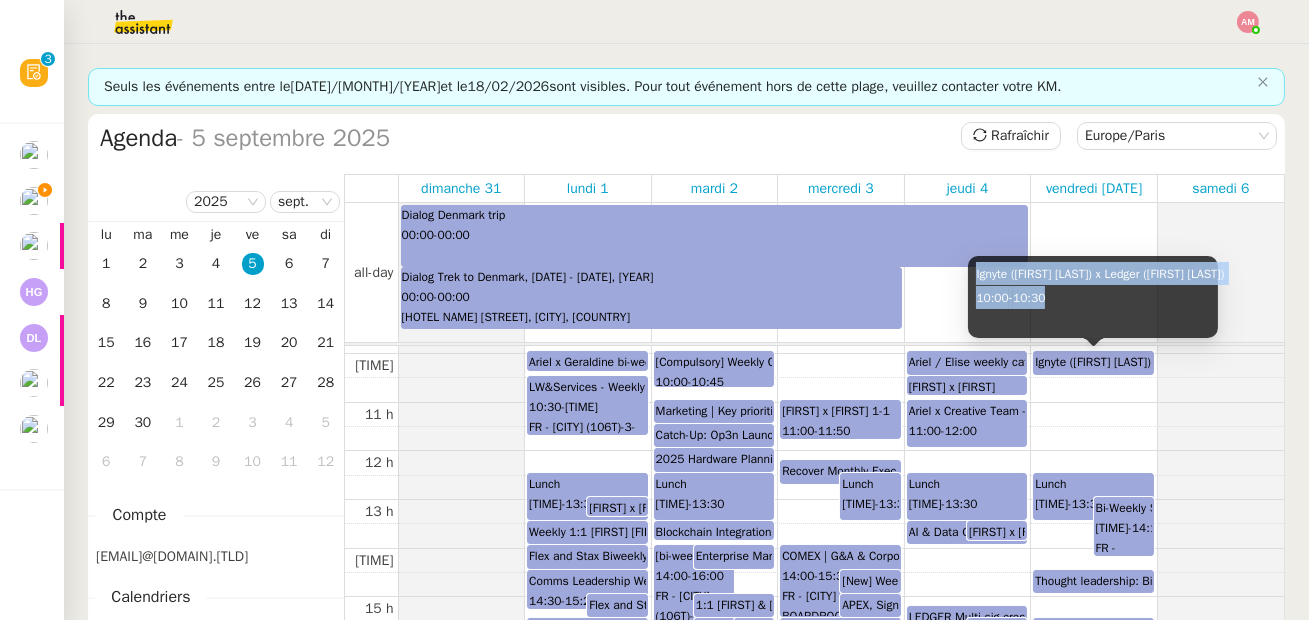 copy on "Ignyte (Annie Theodora) x Ledger (Ariel Wengroff) 10:00  -  10:30" 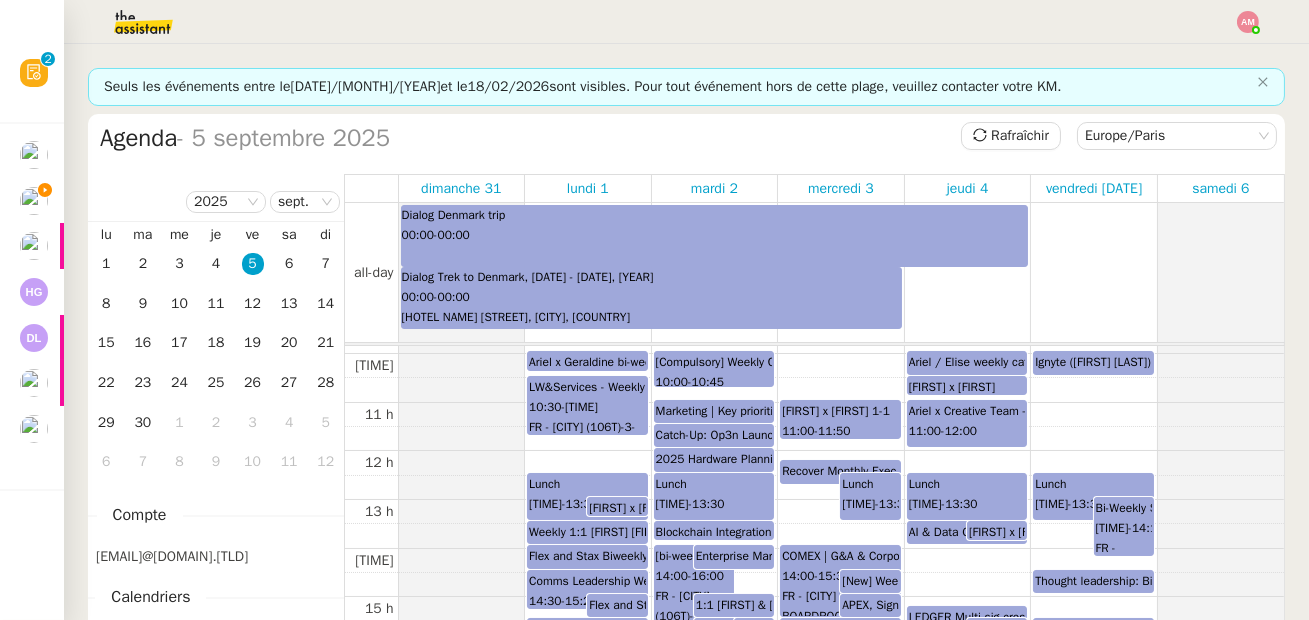 click on "Ignyte ([FIRST] [LAST]) x Ledger ([FIRST] [LAST])" 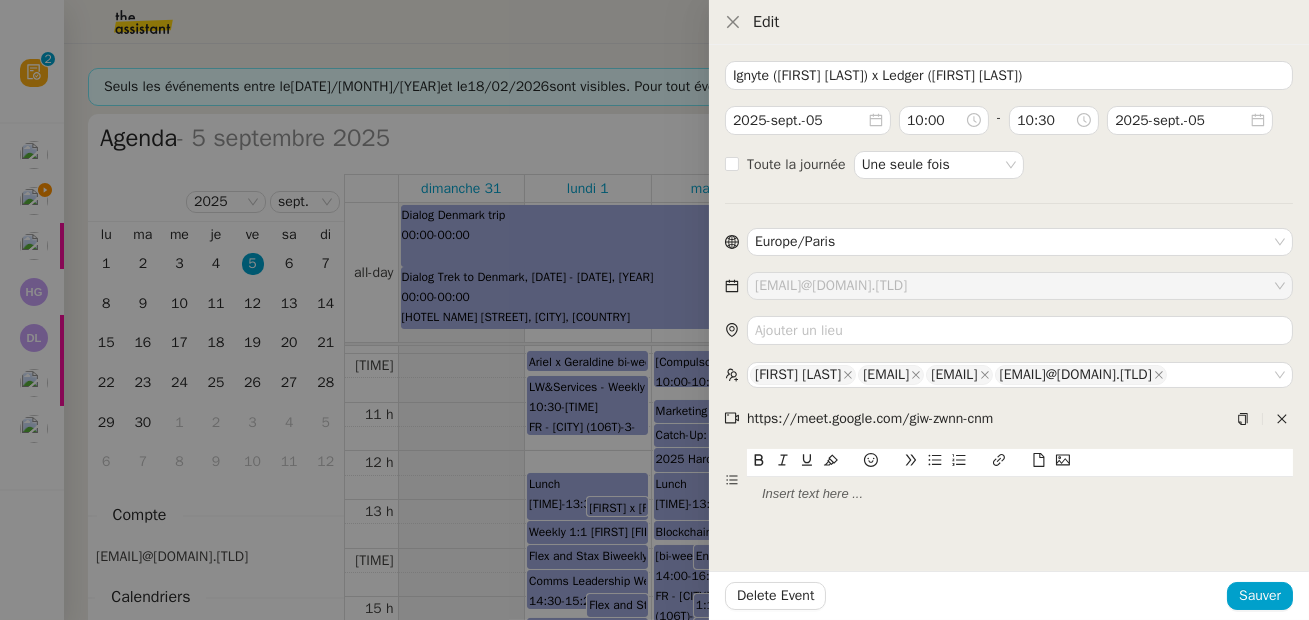 click at bounding box center [654, 310] 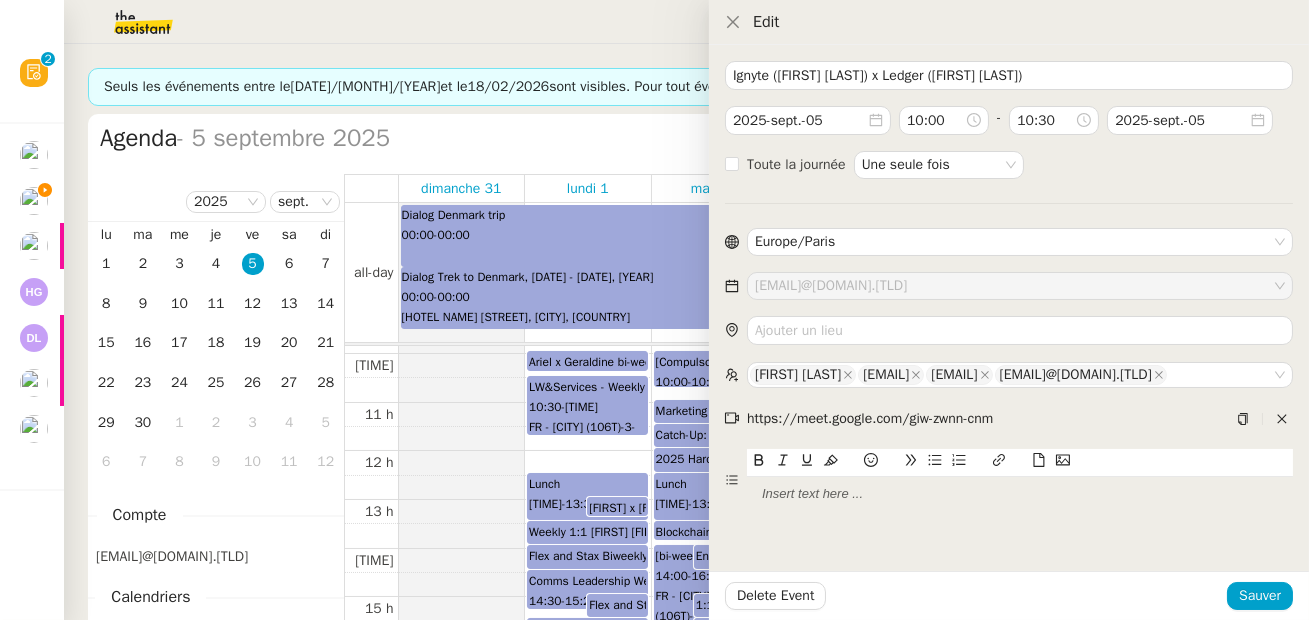 type 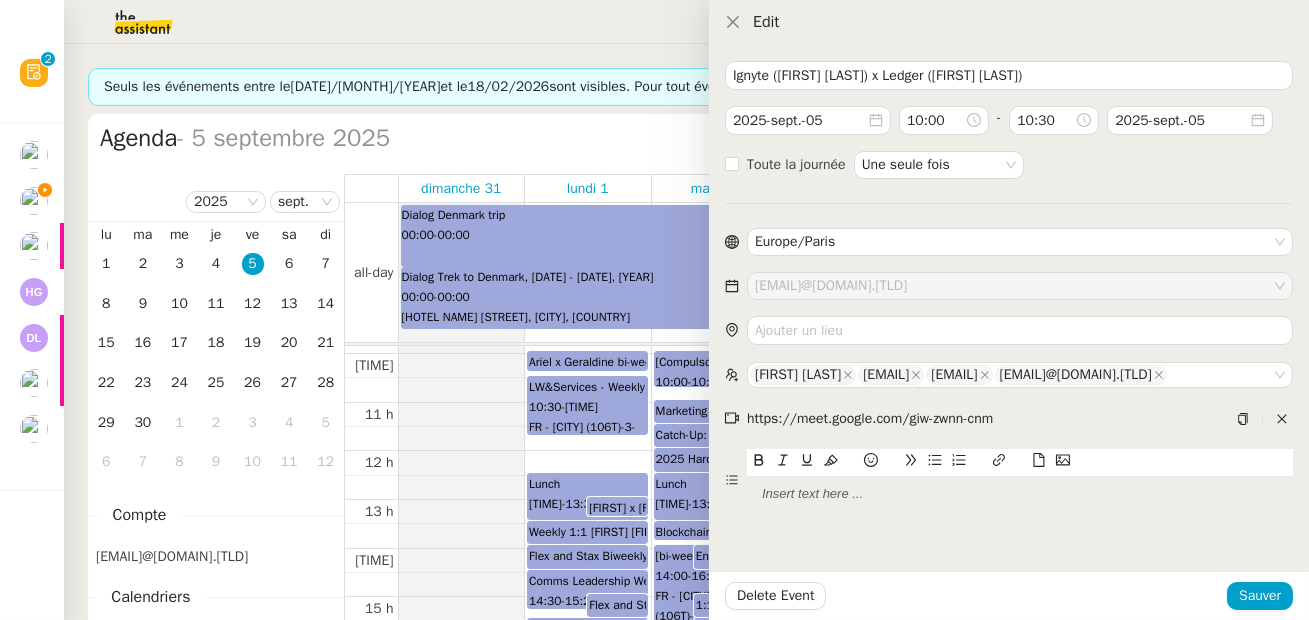 type 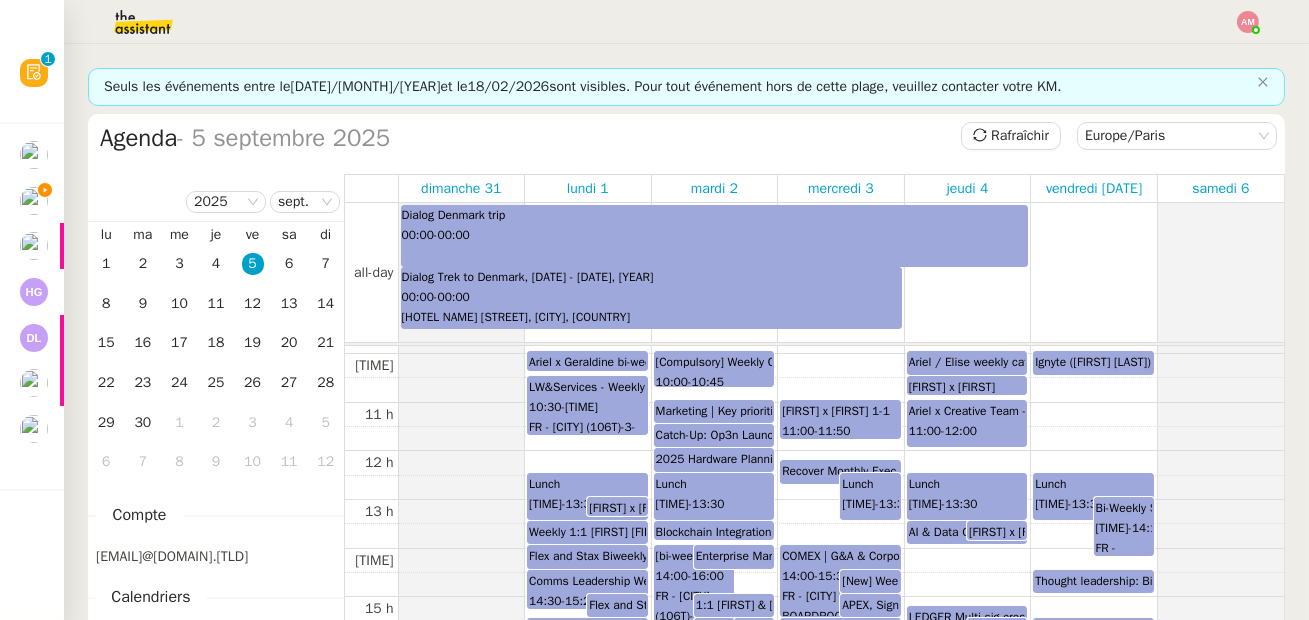 click on "Ignyte ([FIRST] [LAST]) x Ledger ([FIRST] [LAST])" 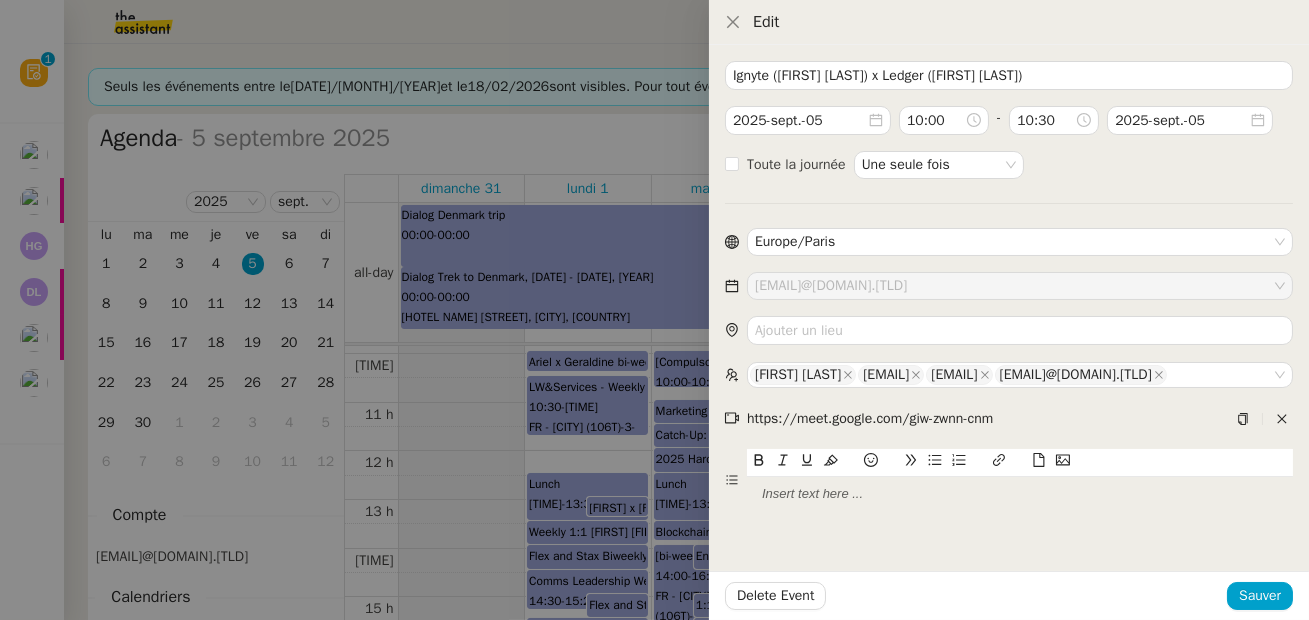 click at bounding box center (654, 310) 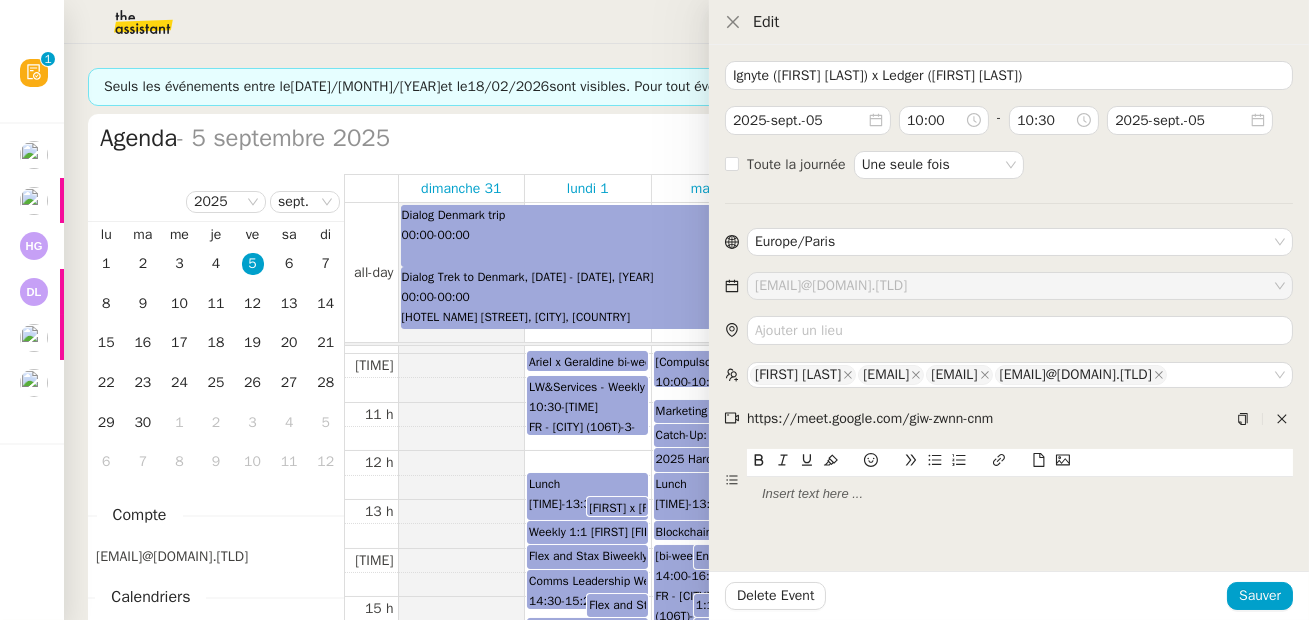 type 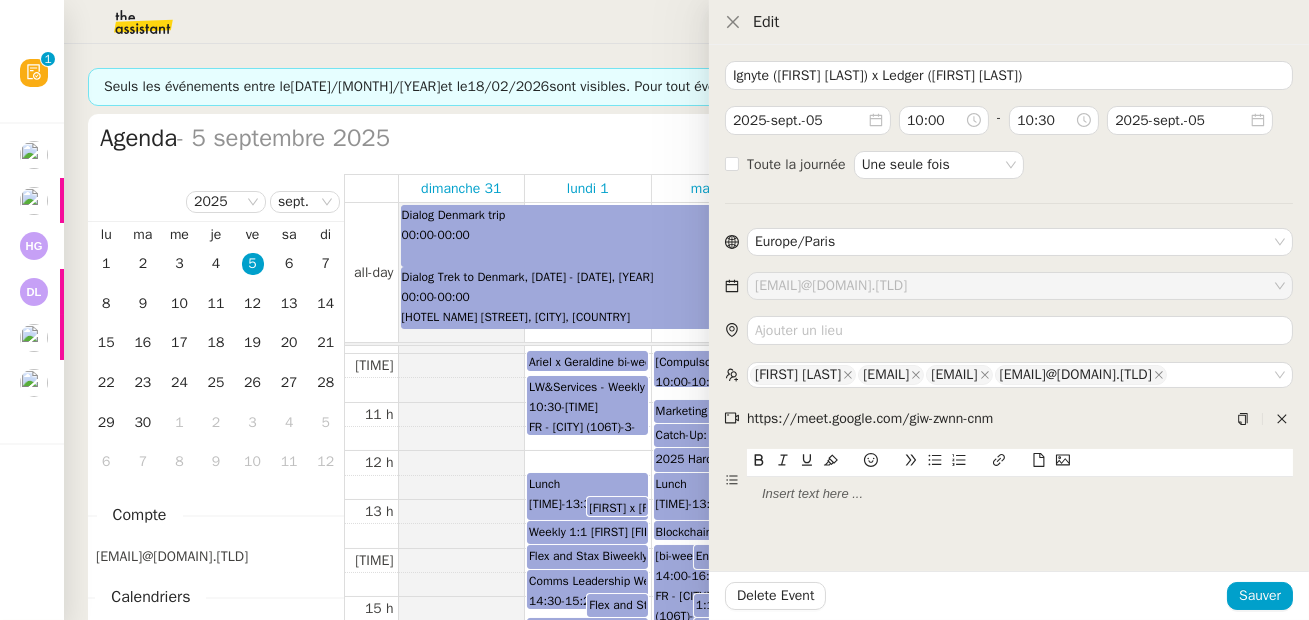 type 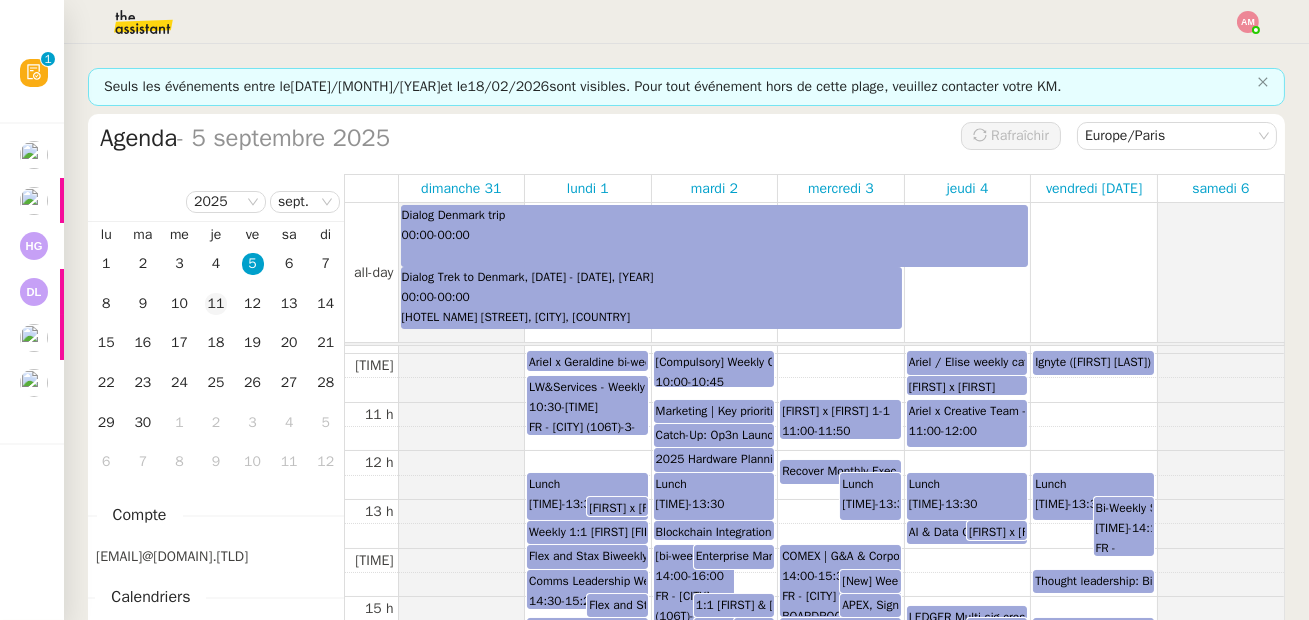 click on "11" 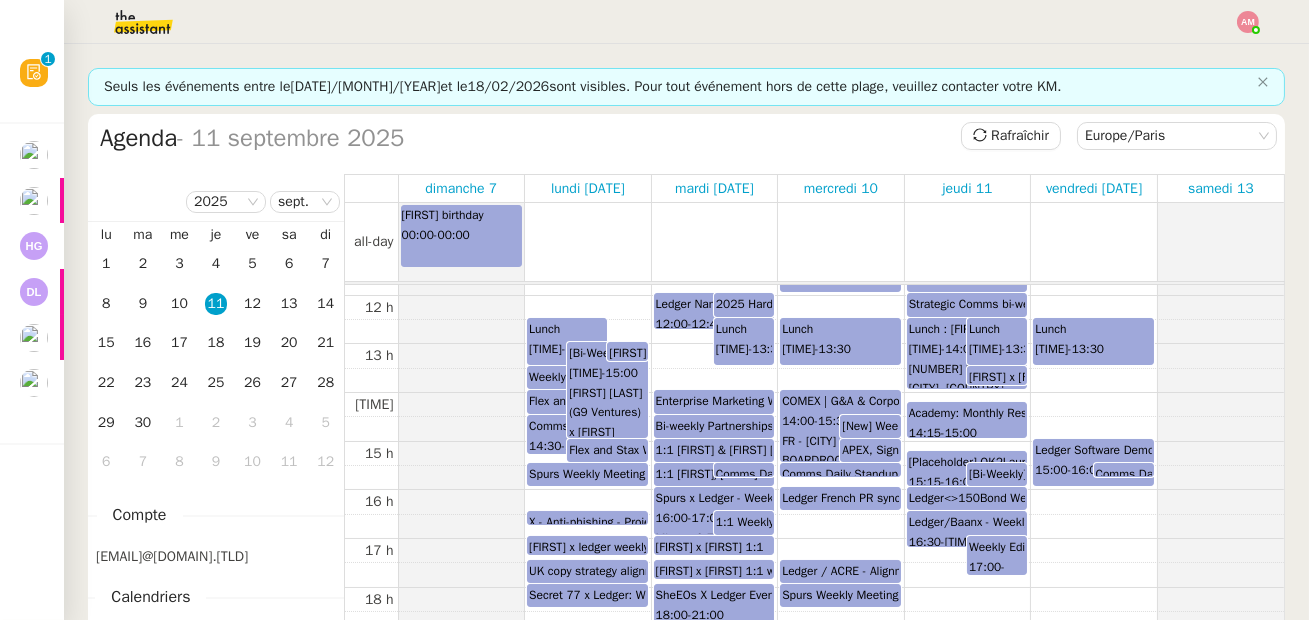 scroll, scrollTop: 597, scrollLeft: 0, axis: vertical 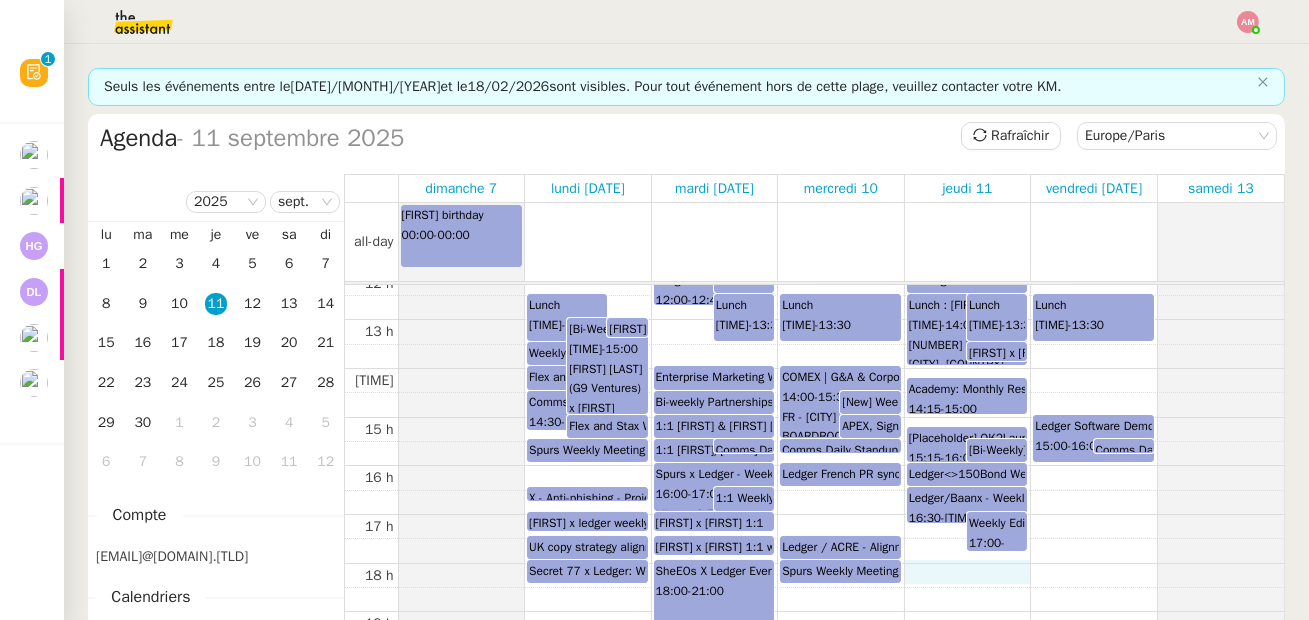 click on "00 h 01 h 02 h 03 h 04 h 05 h 06 h 07 h 08 h 09 h 10 h 11 h 12 h 13 h 14 h 15 h 16 h 17 h 18 h 19 h 20 h 21 h 22 h 23 h Lunch 12:30  -  13:30 [Bi-Weekly] Ledger Executive Mtg Hardware & Product 13:00  -  15:00 FR - Paris (106T)-8-BOARDROOM (19) [Google Meet Hardware + BYOD (Swytch)] Dounia x Ariel 1:1  13:00  -  13:25 FR - Paris (106T)-1-Archives-MINER (4) [Google Meet Hardware + BYOD (Swytch)] Weekly 1:1 Ariel Jules Mclean 13:30  -  14:00 FR - Paris (106T)-1-Temple-GENESIS BLOCK (8) [Google Meet Hardware + BYOD (Swytch)], Paris-Cloud-Gretry-Entresol-LITECOIN (8) [Google Meet Hardware + BYOD (Swytch)], Paris-Cloud-Gretry-2-M-TERRA (8) [Google Meet Hardware + BYOD (Swytch)] Flex and Stax Weekly 14:00  -  14:30 Comms Leadership Weekly 14:30  -  15:20 FR - Paris (106T)-1-Archives-MINER (4) [Google Meet Hardware + BYOD (Swytch)] Flex and Stax WAR room (for Ian)  15:00  -  15:30 FR - Paris (106T)--1-WAR ROOM (8) [Google Meet Hardware + BYOD (Swytch)] Comms Team Daily Standup 09:30  -  09:45 09:45  -  10:30 10:30" 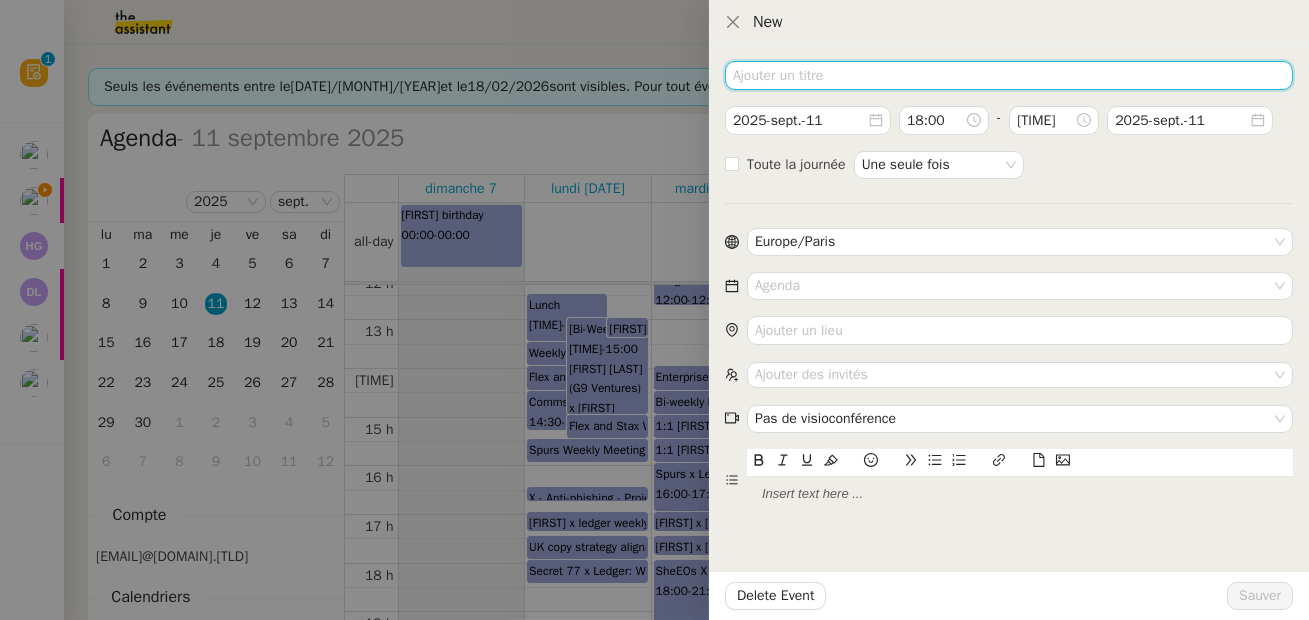 click at bounding box center (1009, 75) 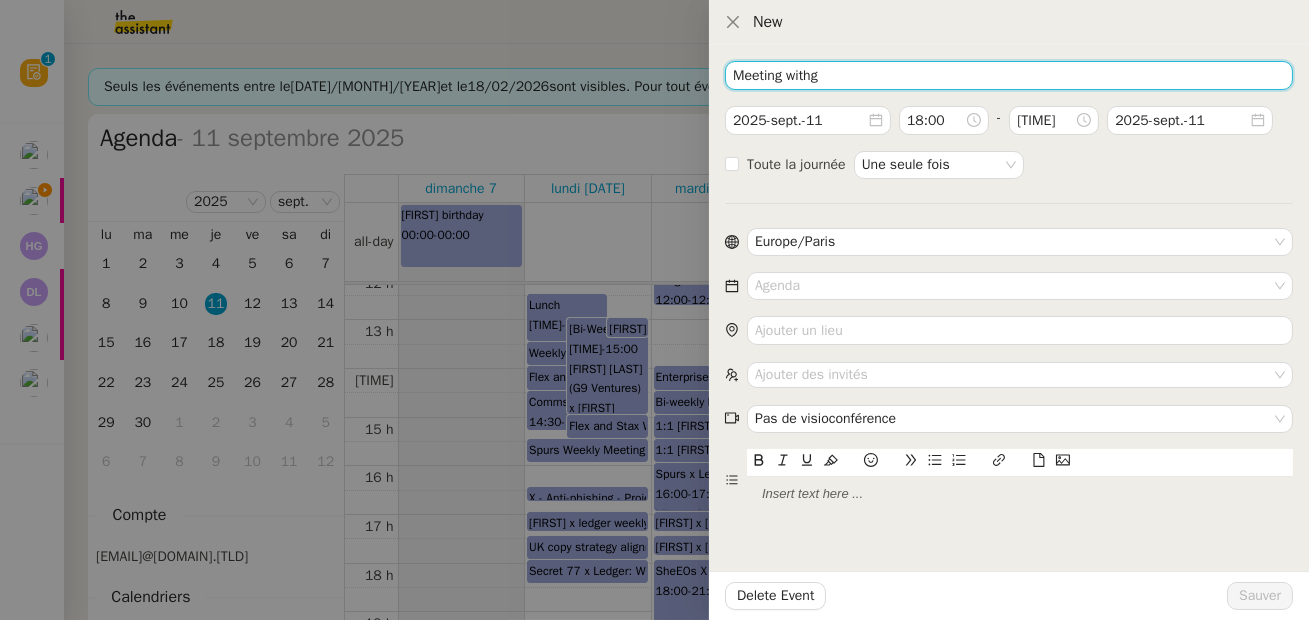 paste on "[FIRST] [LAST] (G9 Ventures)" 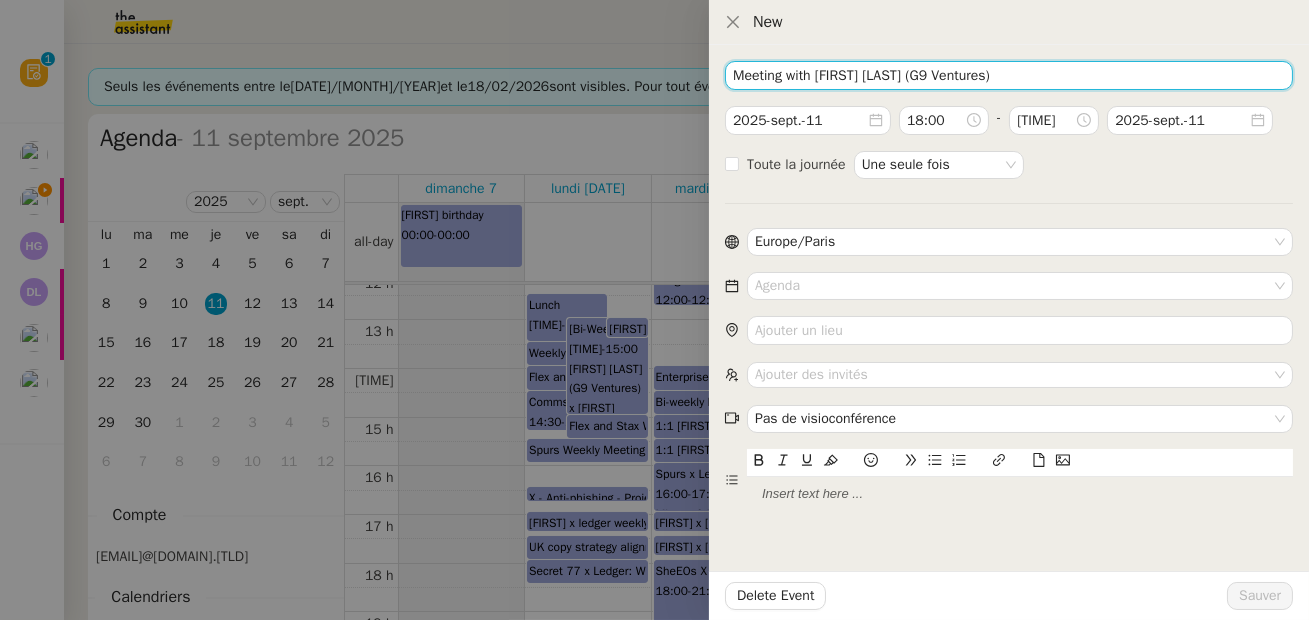 drag, startPoint x: 821, startPoint y: 70, endPoint x: 820, endPoint y: 166, distance: 96.00521 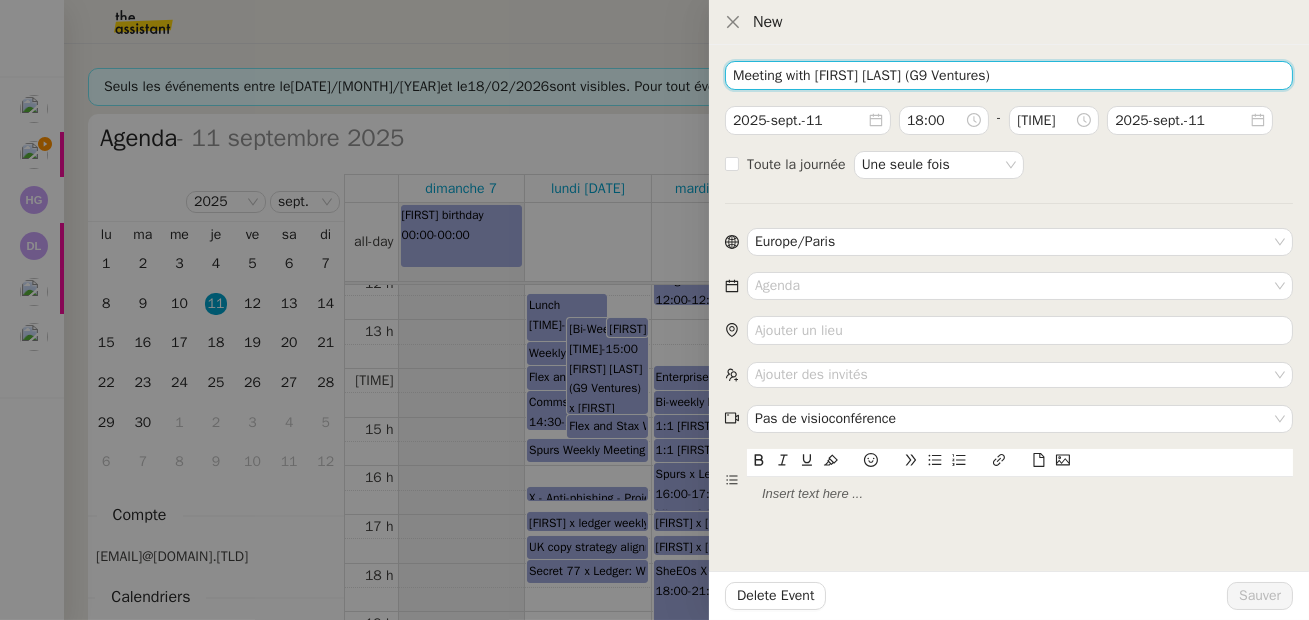 drag, startPoint x: 816, startPoint y: 71, endPoint x: 681, endPoint y: 59, distance: 135.53229 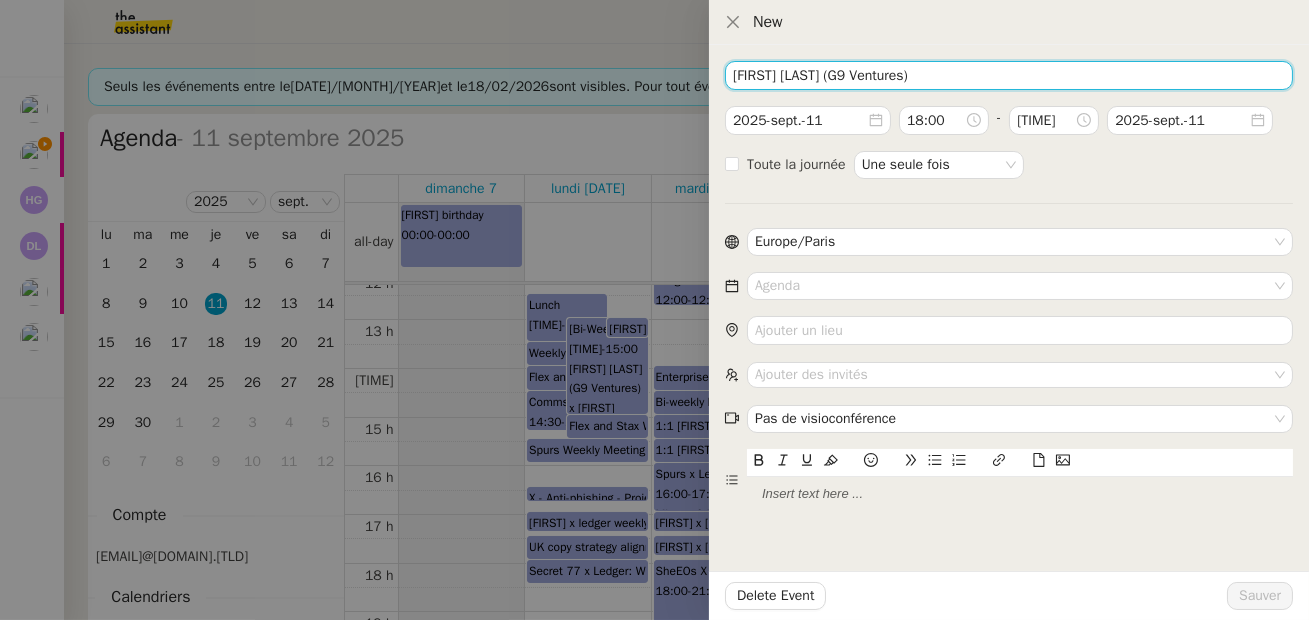 click on "[FIRST] [LAST] (G9 Ventures)" at bounding box center (1009, 75) 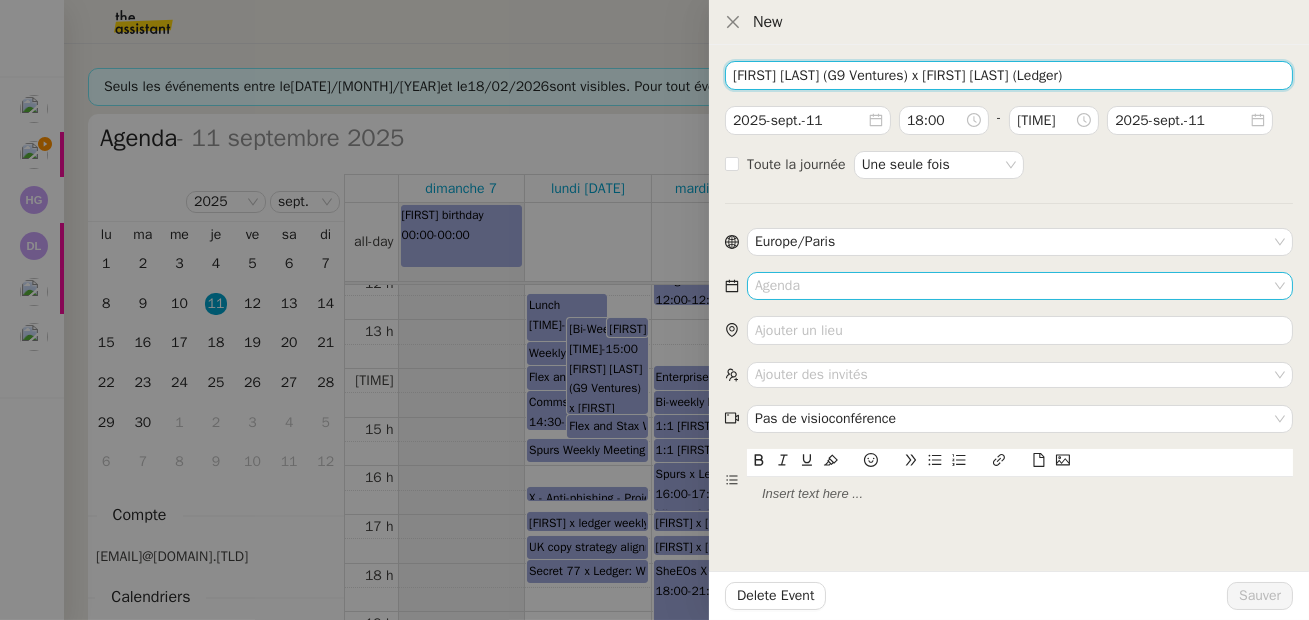 type on "Anna Doherty (G9 Ventures) x Ariel Wengroff (Ledger)" 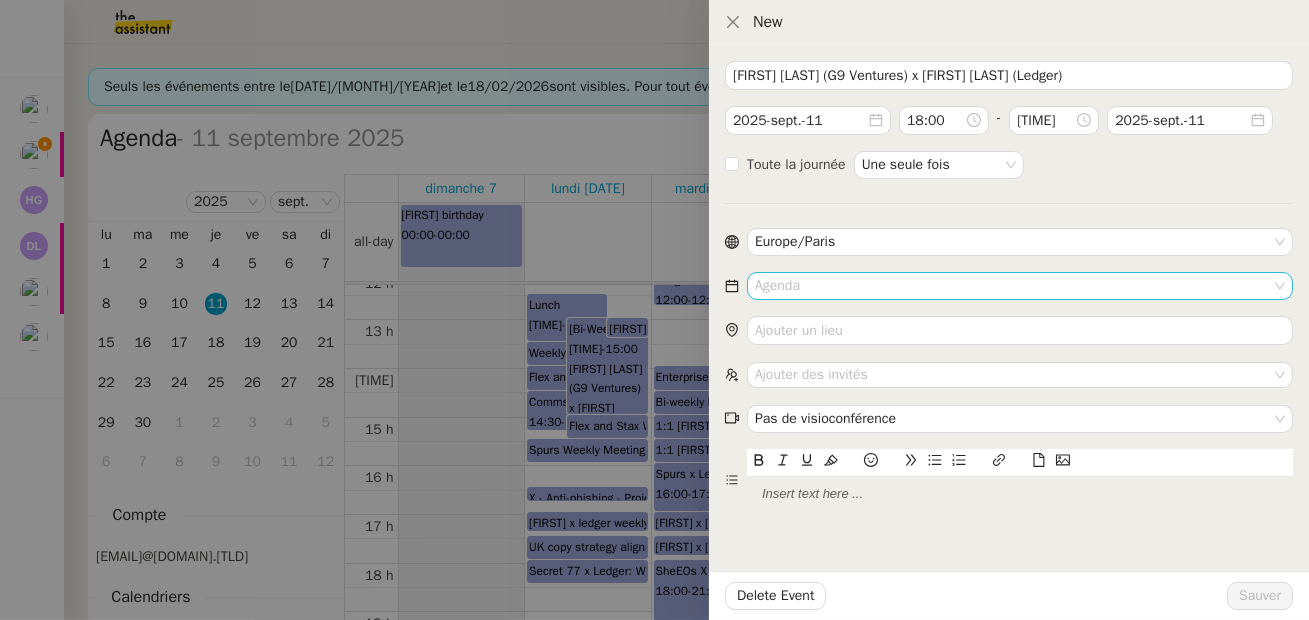click 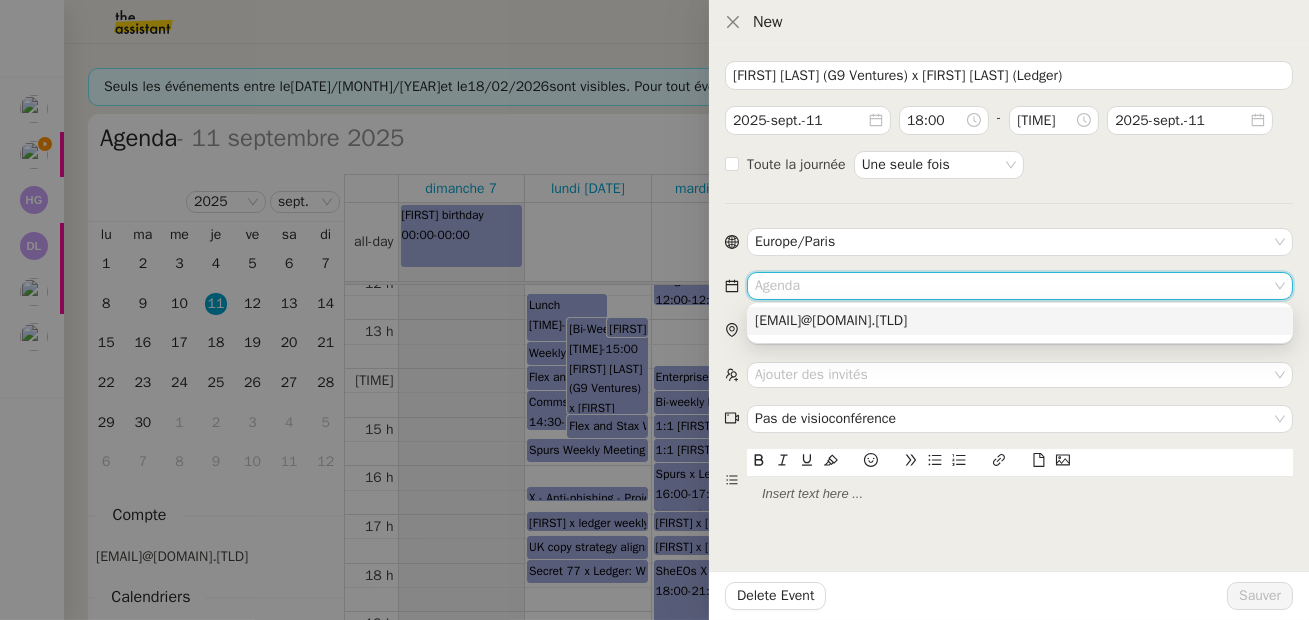 click on "[EMAIL]" at bounding box center (1020, 321) 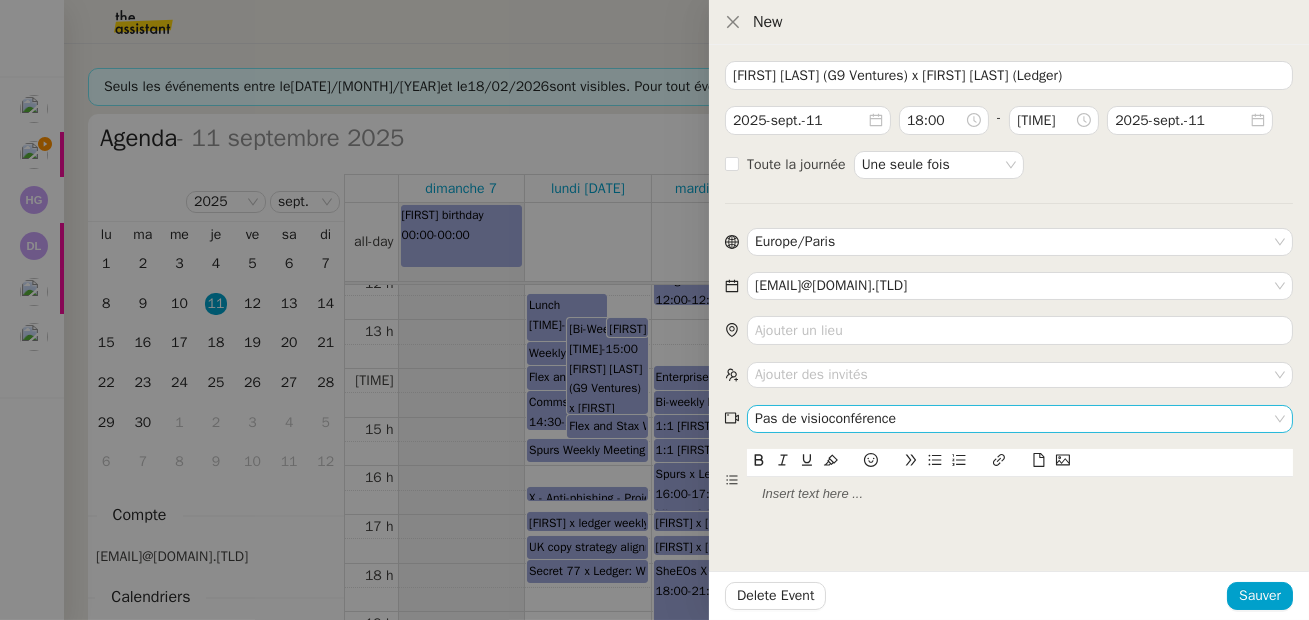 click on "Pas de visioconférence" 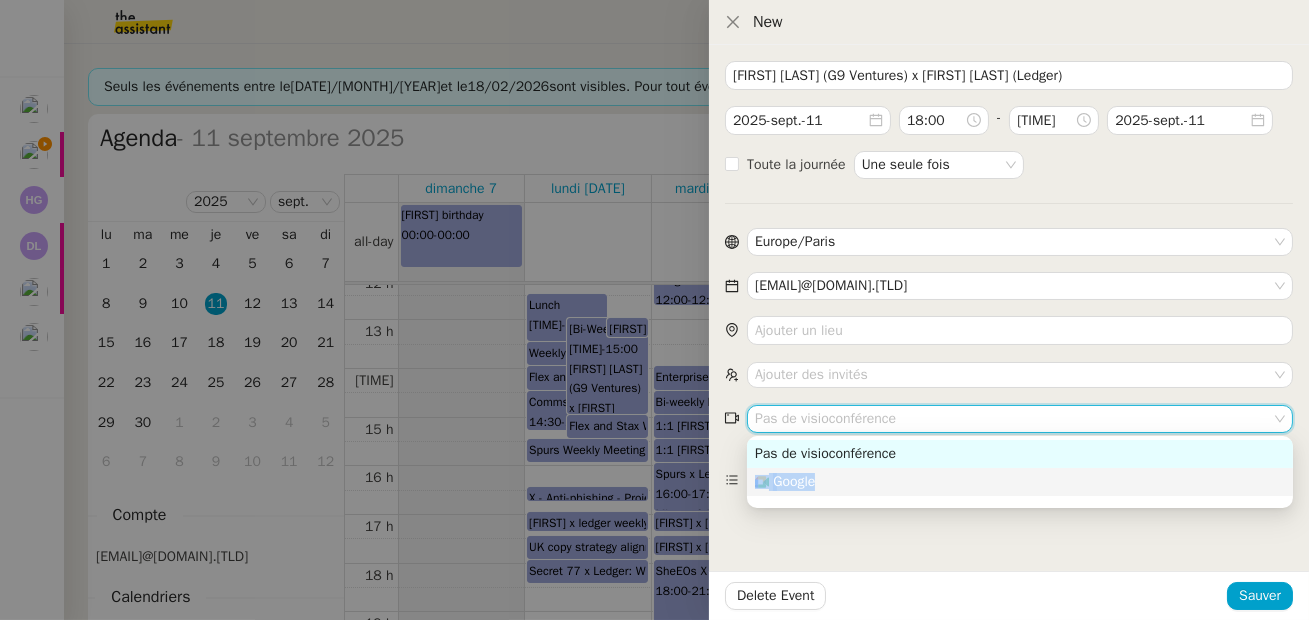 drag, startPoint x: 814, startPoint y: 466, endPoint x: 817, endPoint y: 477, distance: 11.401754 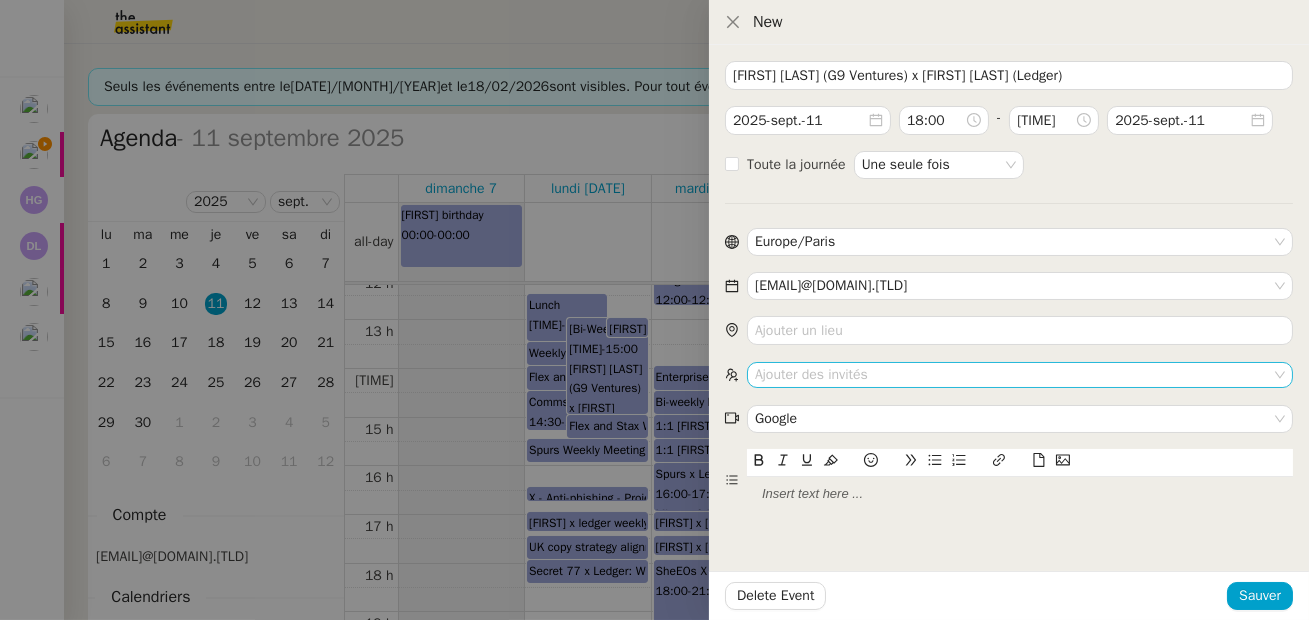 click on "Ajouter des invités" at bounding box center [1020, 374] 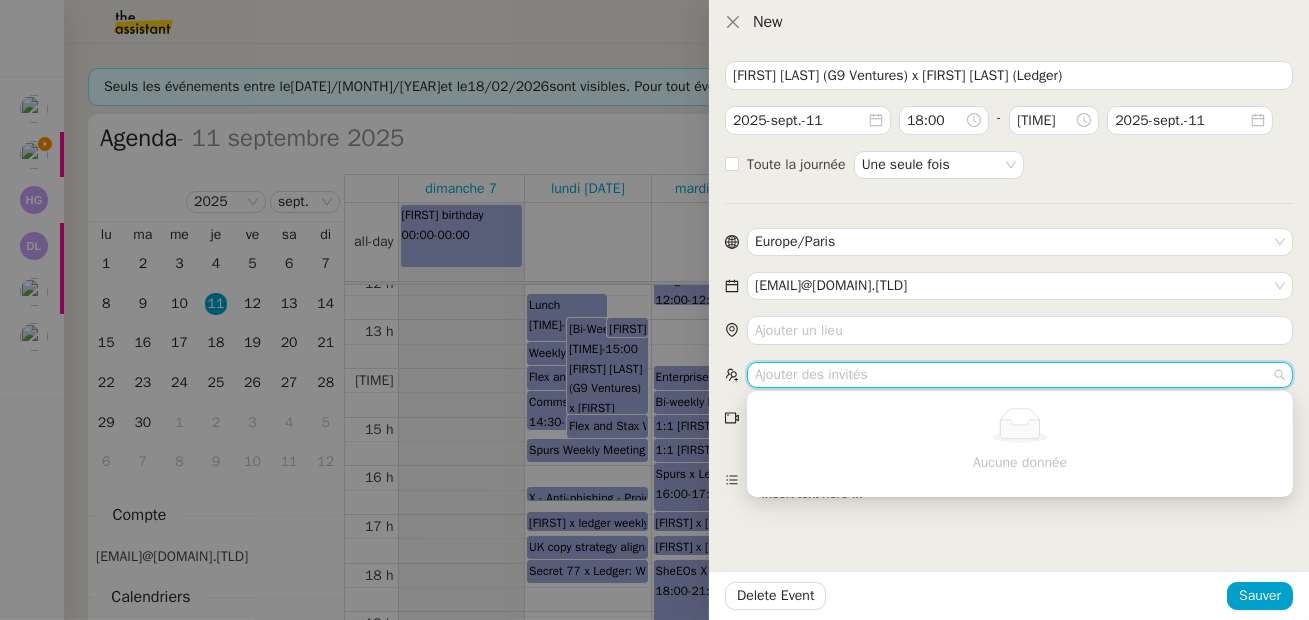 click on "Ajouter des invités" at bounding box center (1020, 374) 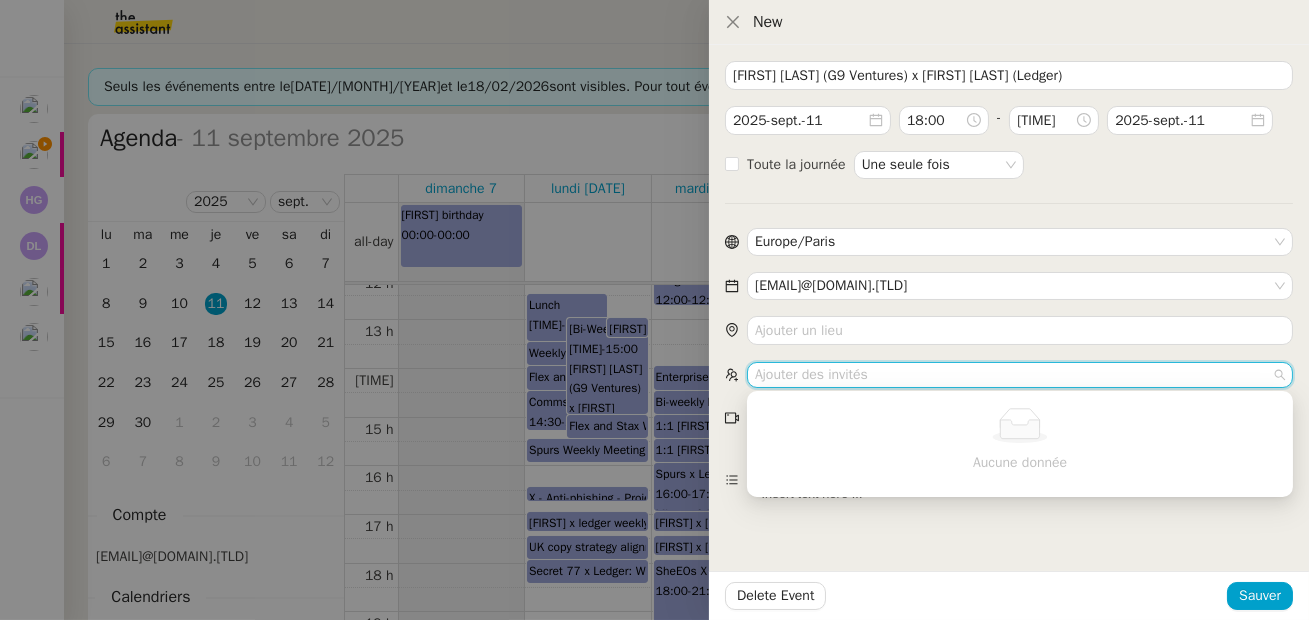 click on "Ajouter des invités" at bounding box center (1020, 374) 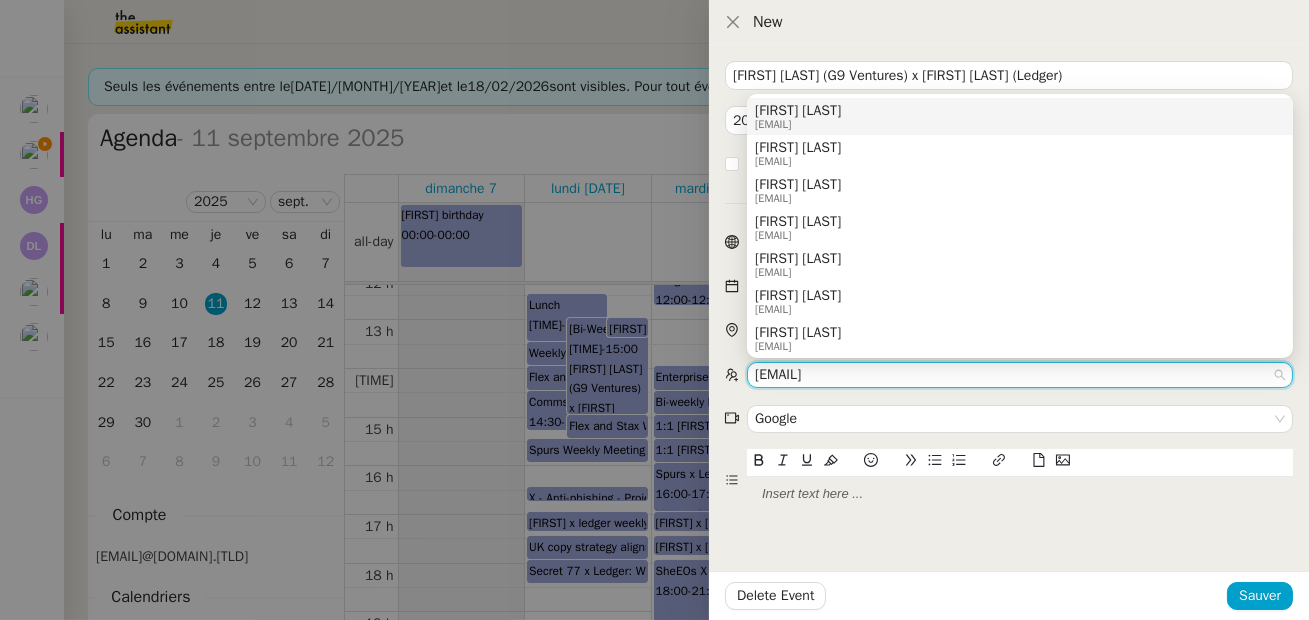 type on "[EMAIL]" 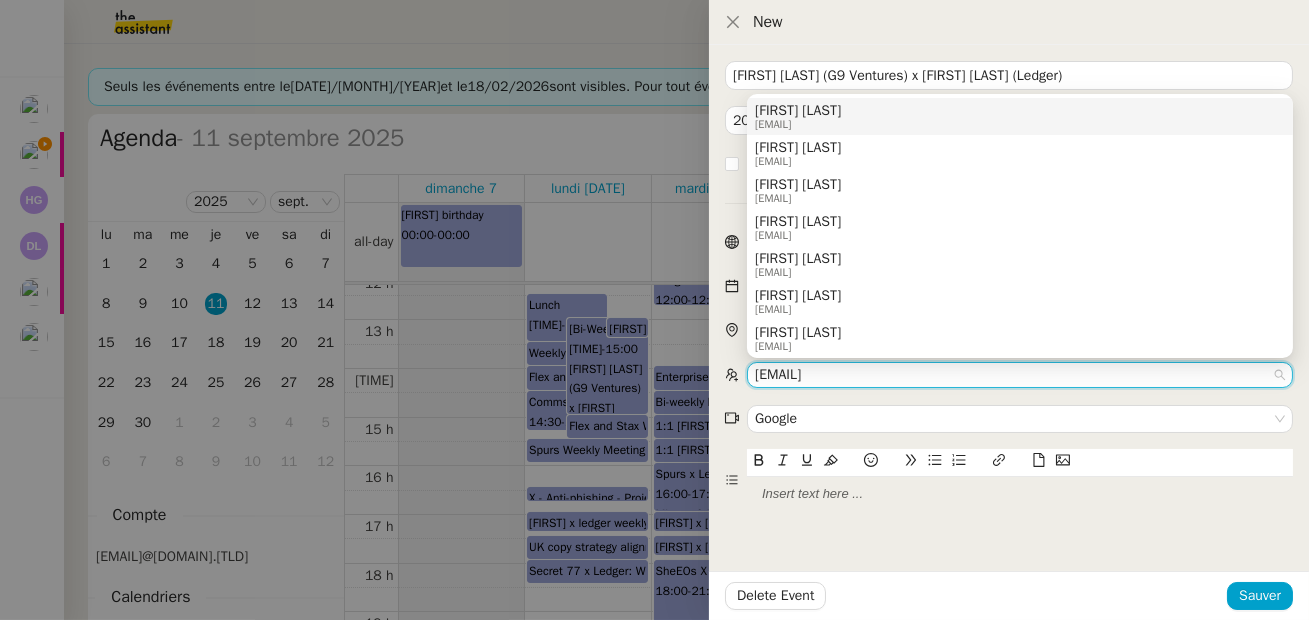 click on "[PERSON] [PERSON]" at bounding box center (798, 111) 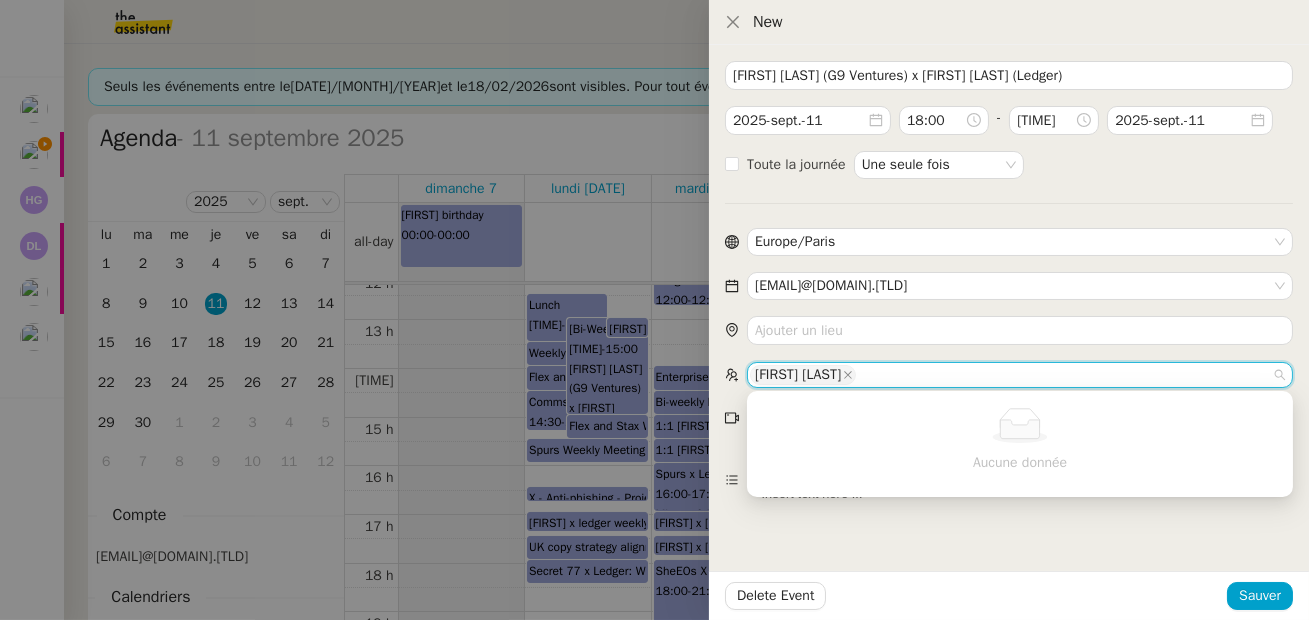 click on "Anna Doherty (G9 Ventures) x Ariel Wengroff (Ledger) 2025-sept.-11 18:00 - 18:30 2025-sept.-11 Toute la journée Une seule fois Europe/Paris ariel.wengroff@ledger.fr Anna Doherty   Google" at bounding box center [1009, 286] 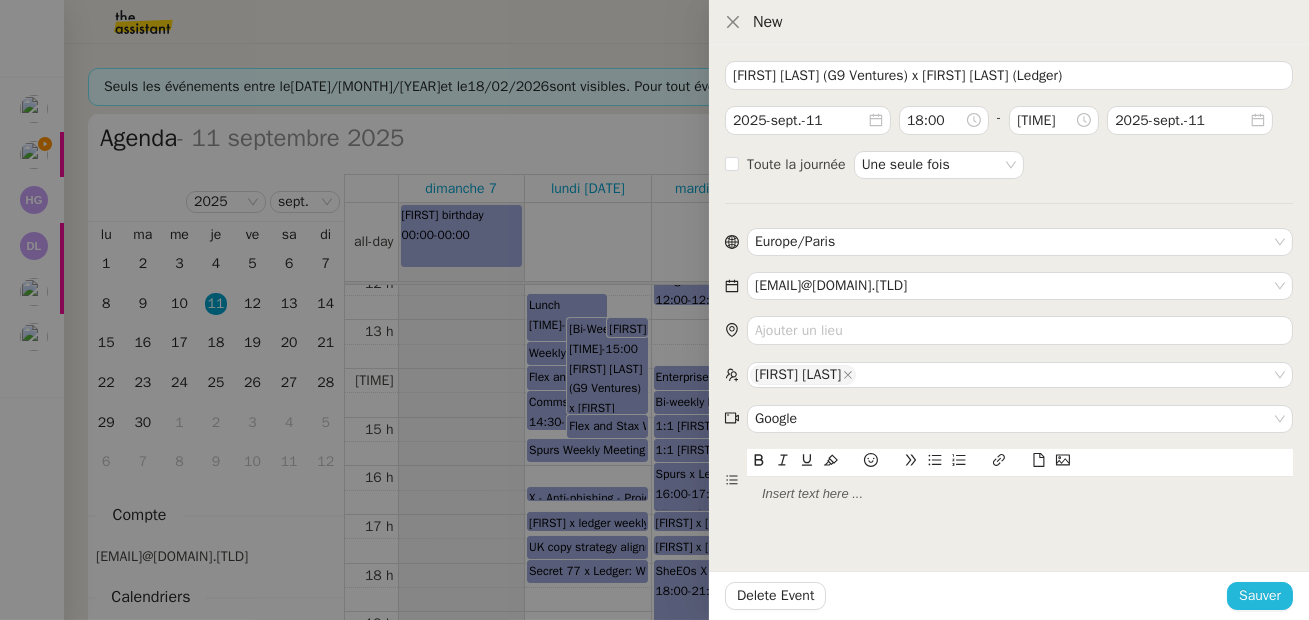 click on "Sauver" at bounding box center (1260, 595) 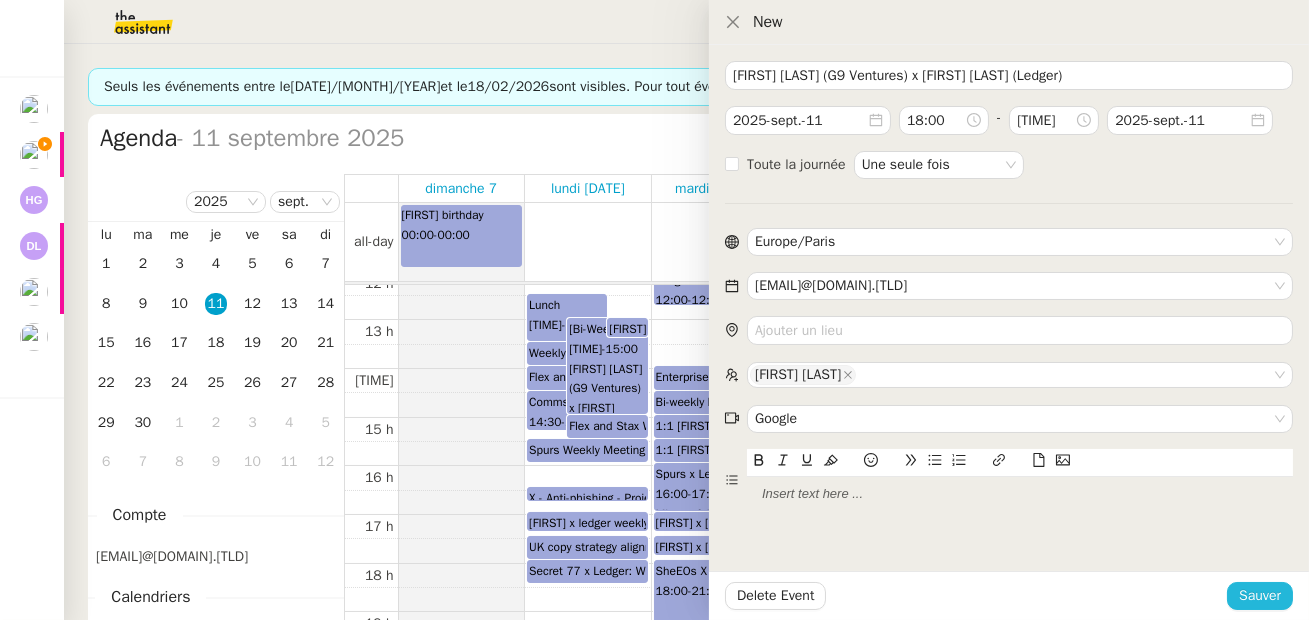 type 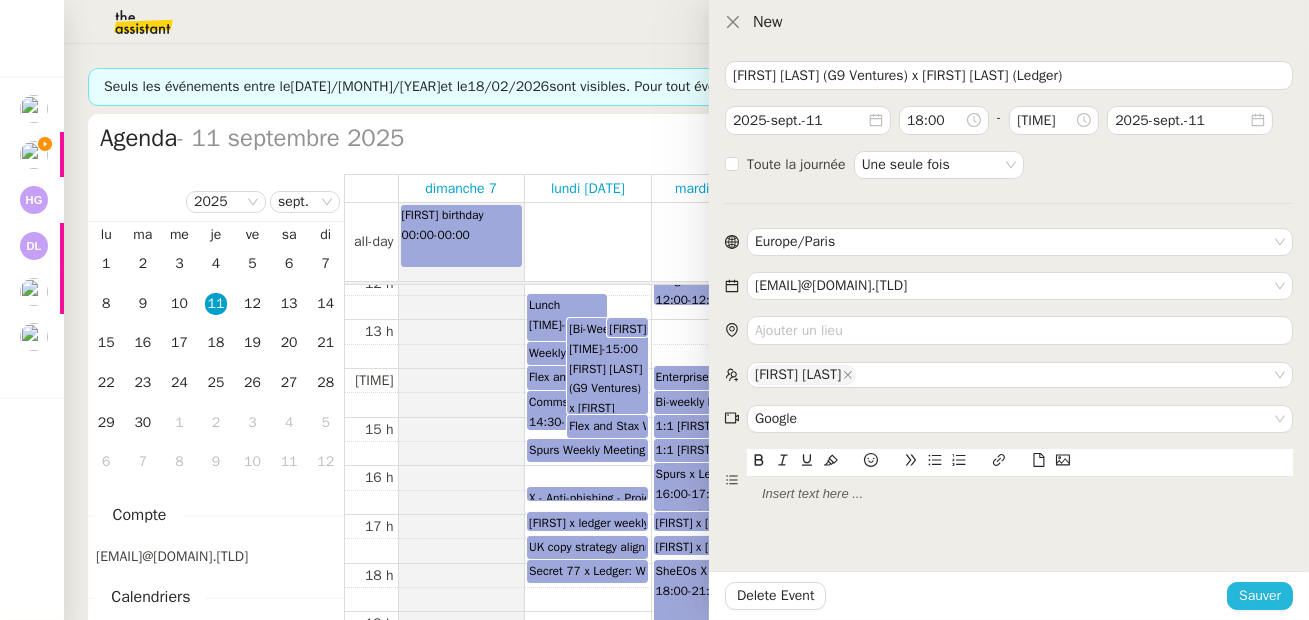type 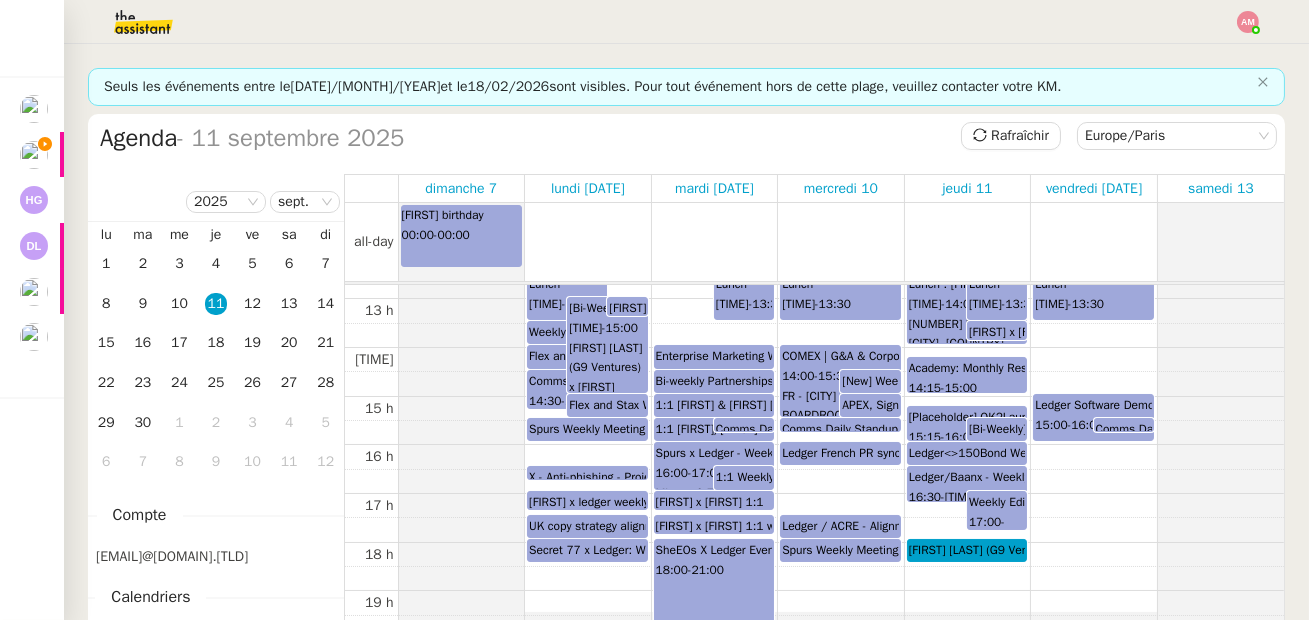 scroll, scrollTop: 625, scrollLeft: 0, axis: vertical 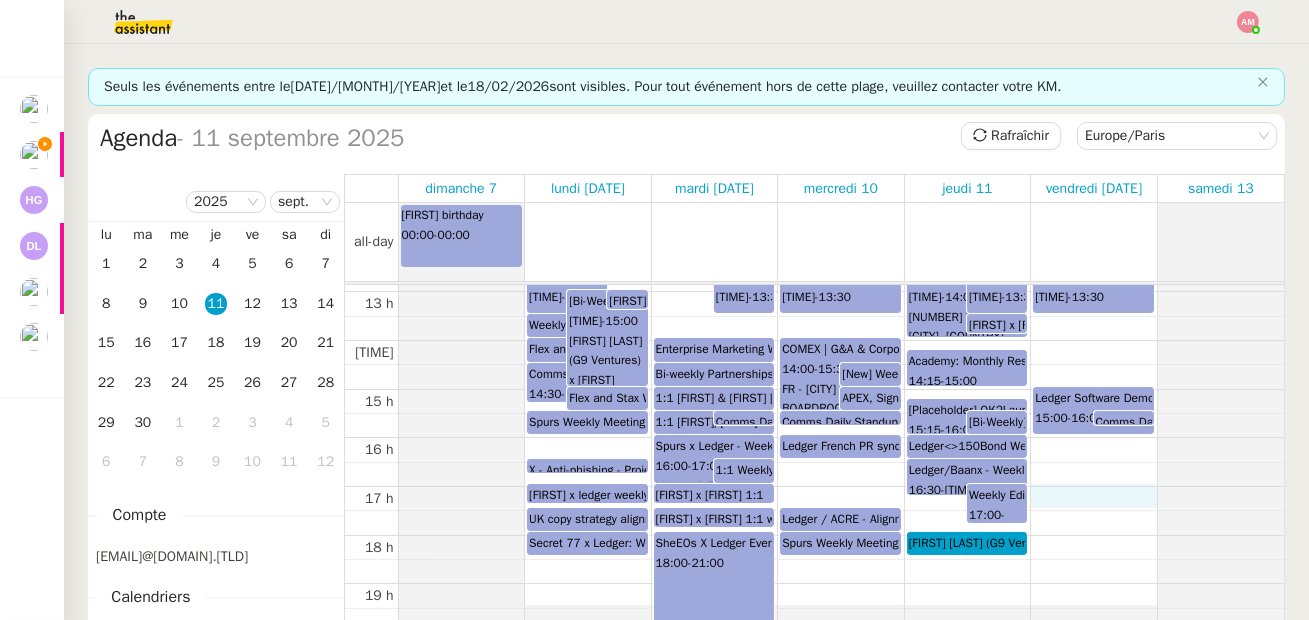 click on "00 h 01 h 02 h 03 h 04 h 05 h 06 h 07 h 08 h 09 h 10 h 11 h 12 h 13 h 14 h 15 h 16 h 17 h 18 h 19 h 20 h 21 h 22 h 23 h Lunch 12:30  -  13:30 [Bi-Weekly] Ledger Executive Mtg Hardware & Product 13:00  -  15:00 FR - Paris (106T)-8-BOARDROOM (19) [Google Meet Hardware + BYOD (Swytch)] Dounia x Ariel 1:1  13:00  -  13:25 FR - Paris (106T)-1-Archives-MINER (4) [Google Meet Hardware + BYOD (Swytch)] Weekly 1:1 Ariel Jules Mclean 13:30  -  14:00 FR - Paris (106T)-1-Temple-GENESIS BLOCK (8) [Google Meet Hardware + BYOD (Swytch)], Paris-Cloud-Gretry-Entresol-LITECOIN (8) [Google Meet Hardware + BYOD (Swytch)], Paris-Cloud-Gretry-2-M-TERRA (8) [Google Meet Hardware + BYOD (Swytch)] Flex and Stax Weekly 14:00  -  14:30 Comms Leadership Weekly 14:30  -  15:20 FR - Paris (106T)-1-Archives-MINER (4) [Google Meet Hardware + BYOD (Swytch)] Flex and Stax WAR room (for Ian)  15:00  -  15:30 FR - Paris (106T)--1-WAR ROOM (8) [Google Meet Hardware + BYOD (Swytch)] Comms Team Daily Standup 09:30  -  09:45 09:45  -  10:30 10:30" 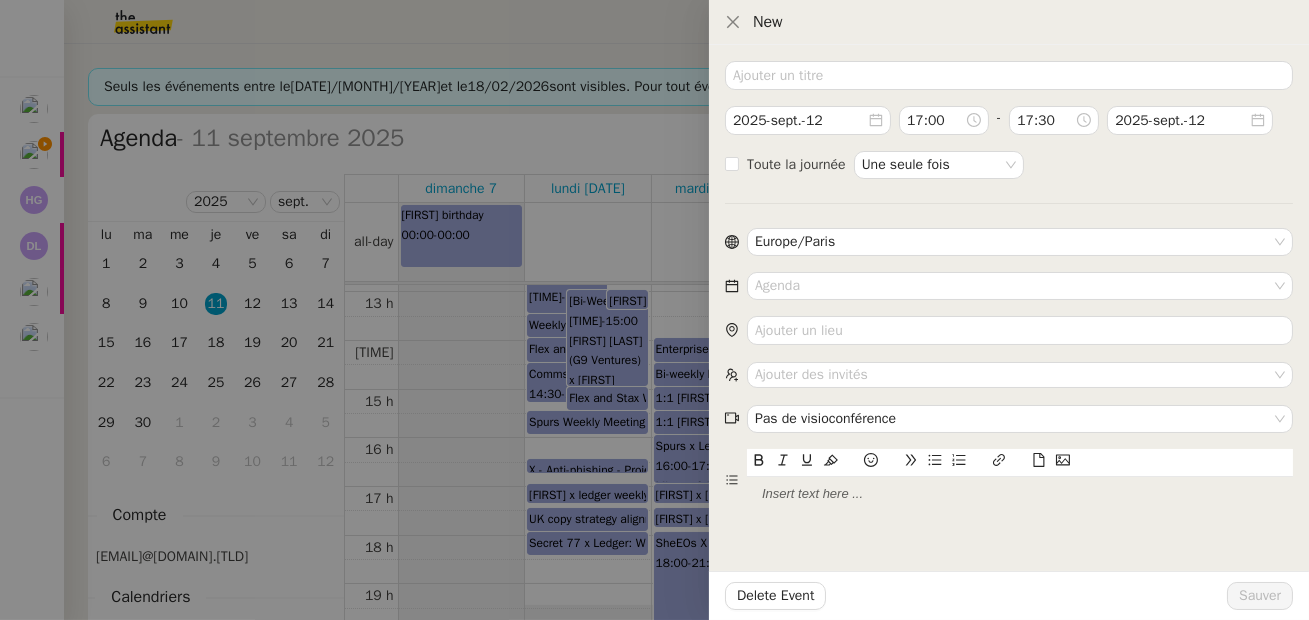 click at bounding box center (654, 310) 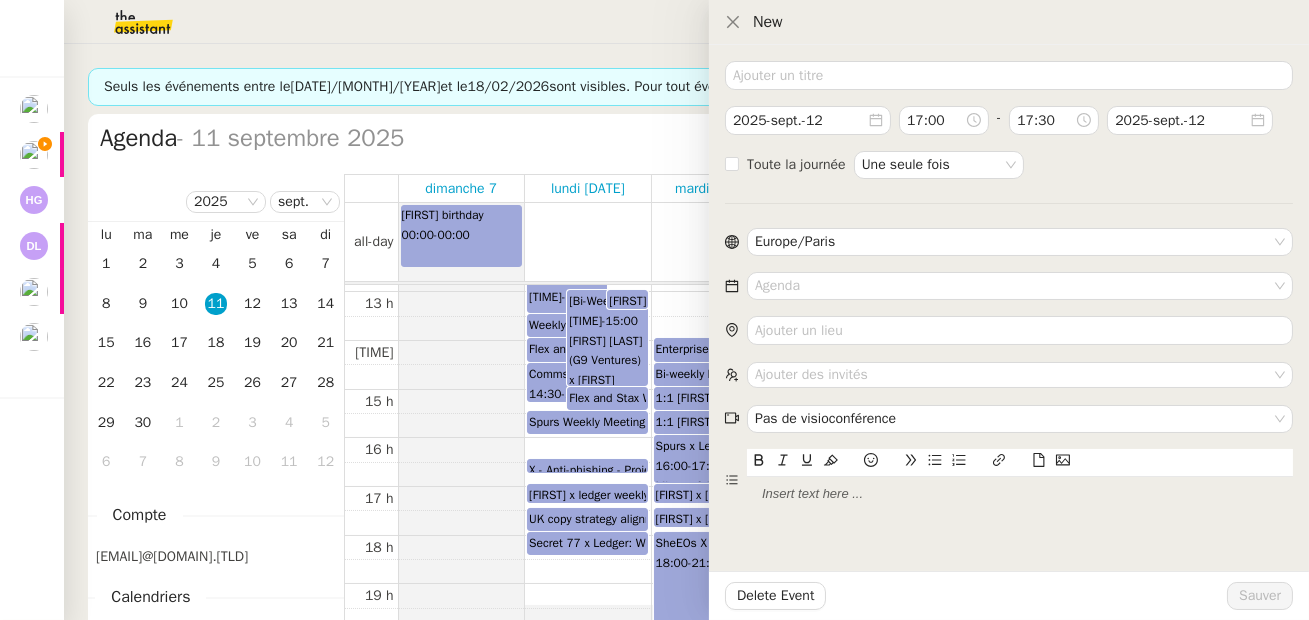 type 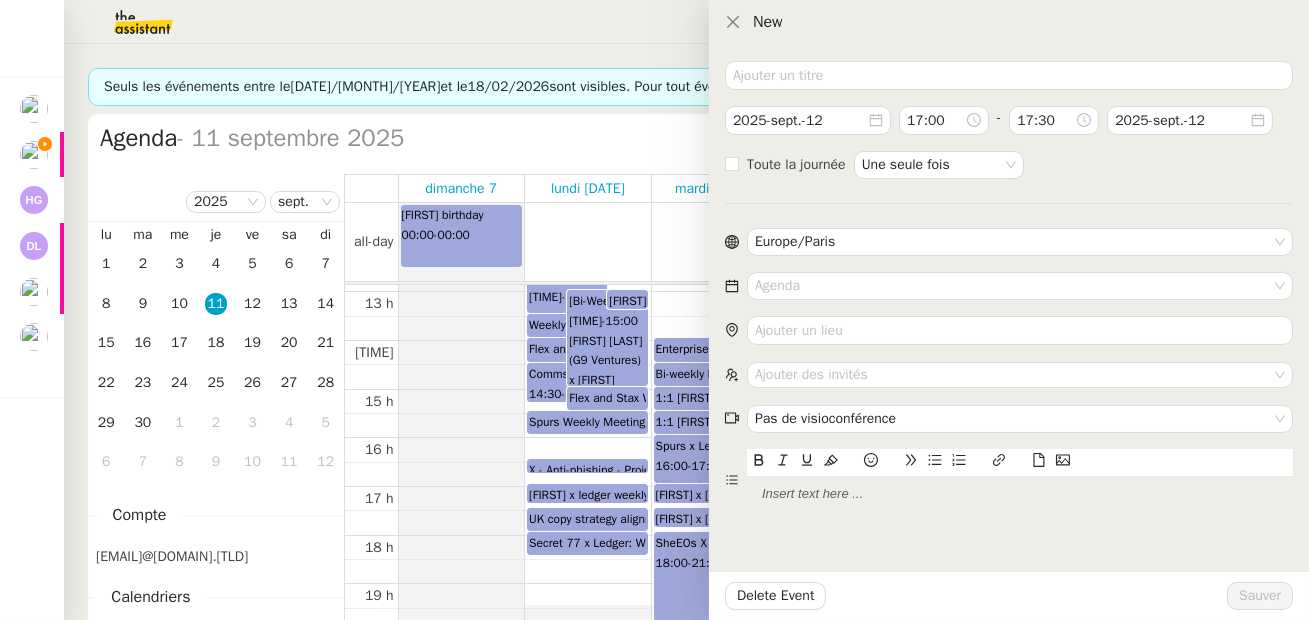 type 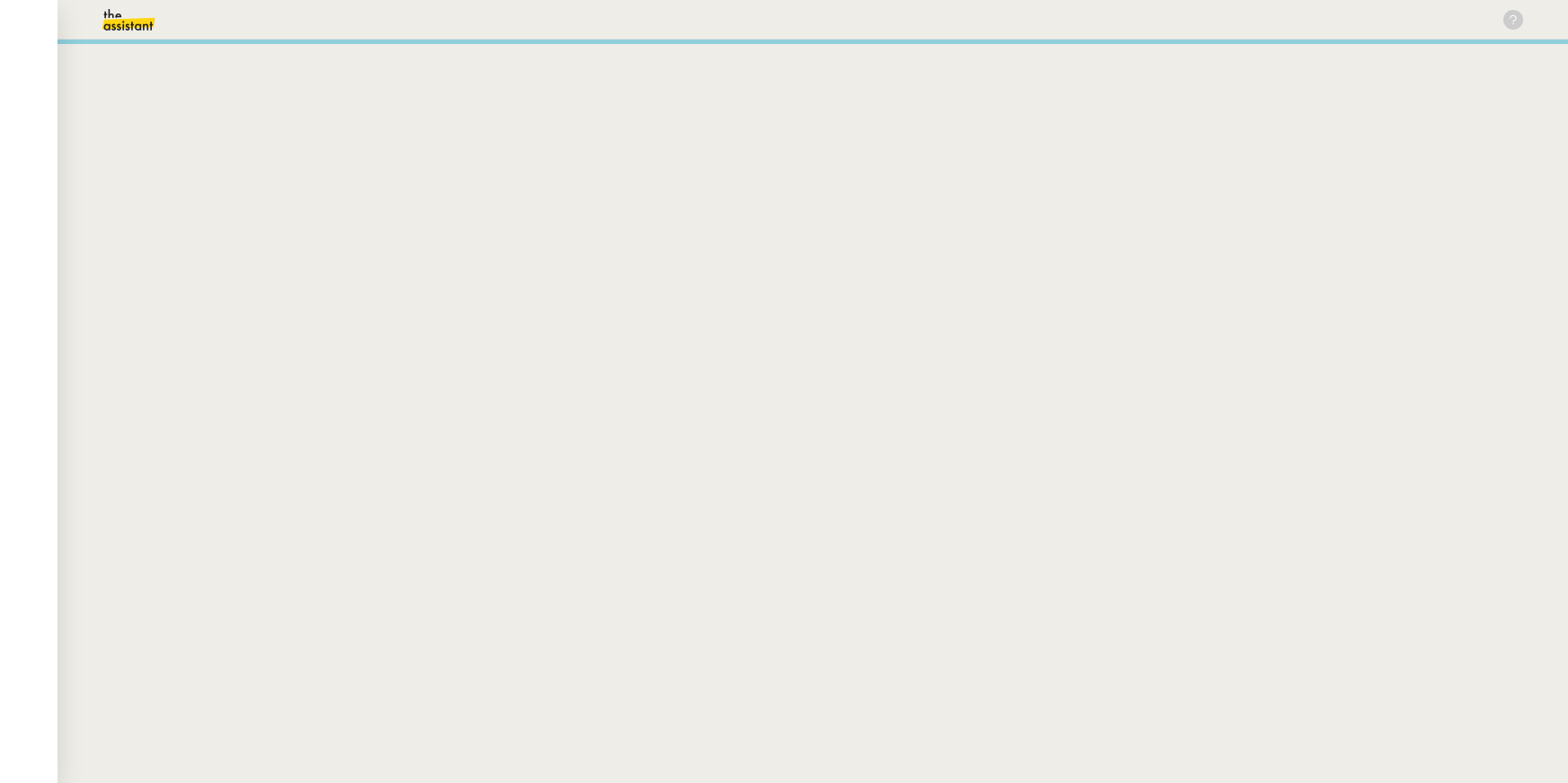 scroll, scrollTop: 0, scrollLeft: 0, axis: both 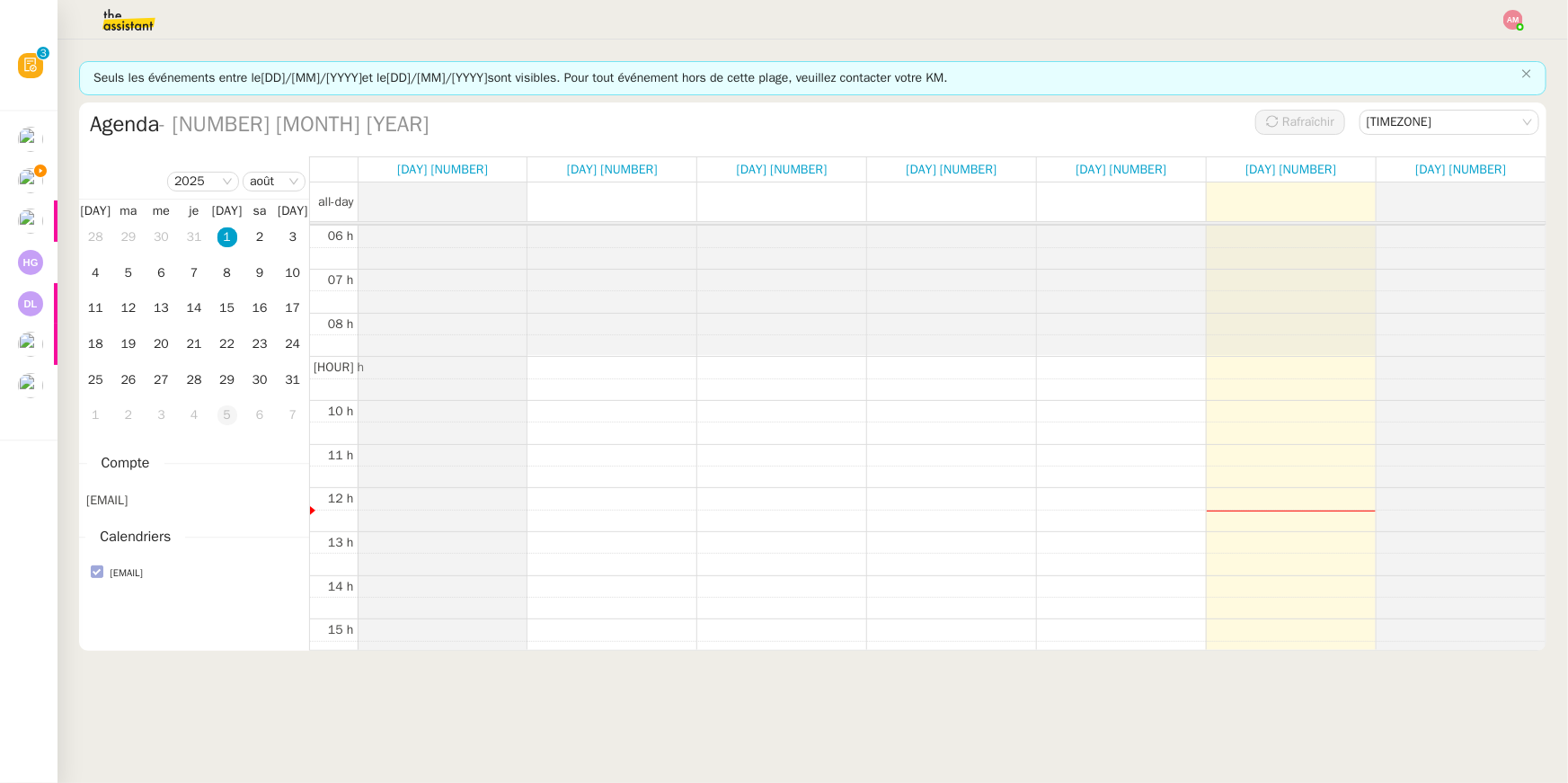 click on "5" 